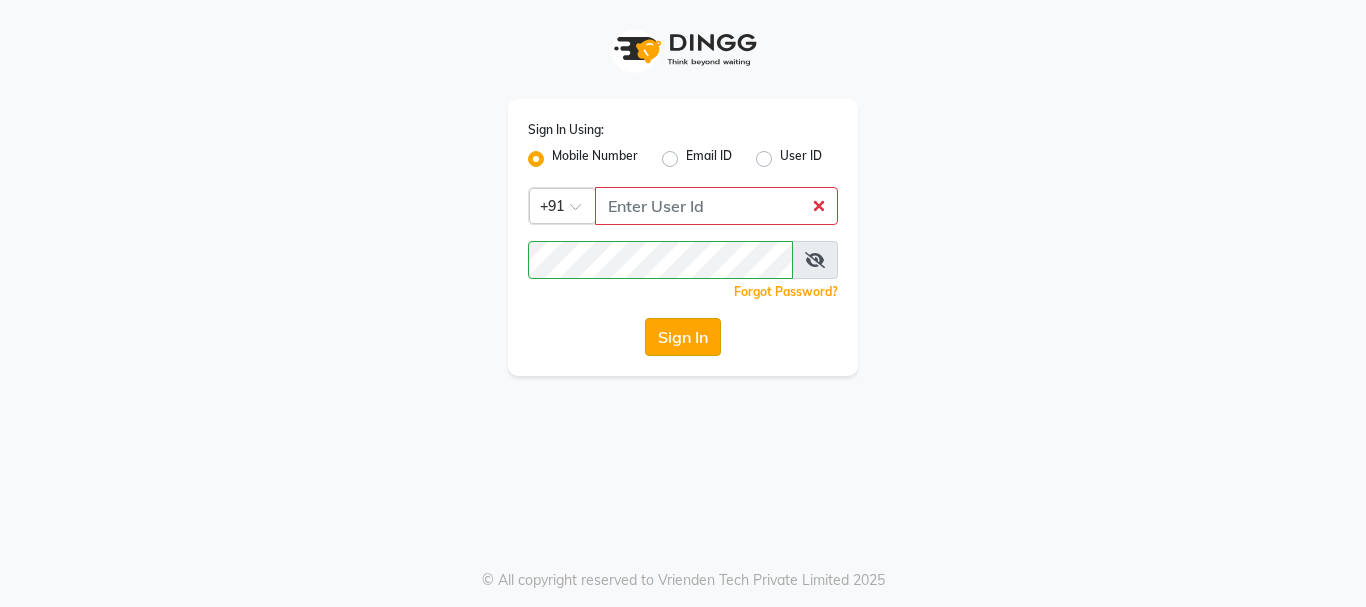 scroll, scrollTop: 0, scrollLeft: 0, axis: both 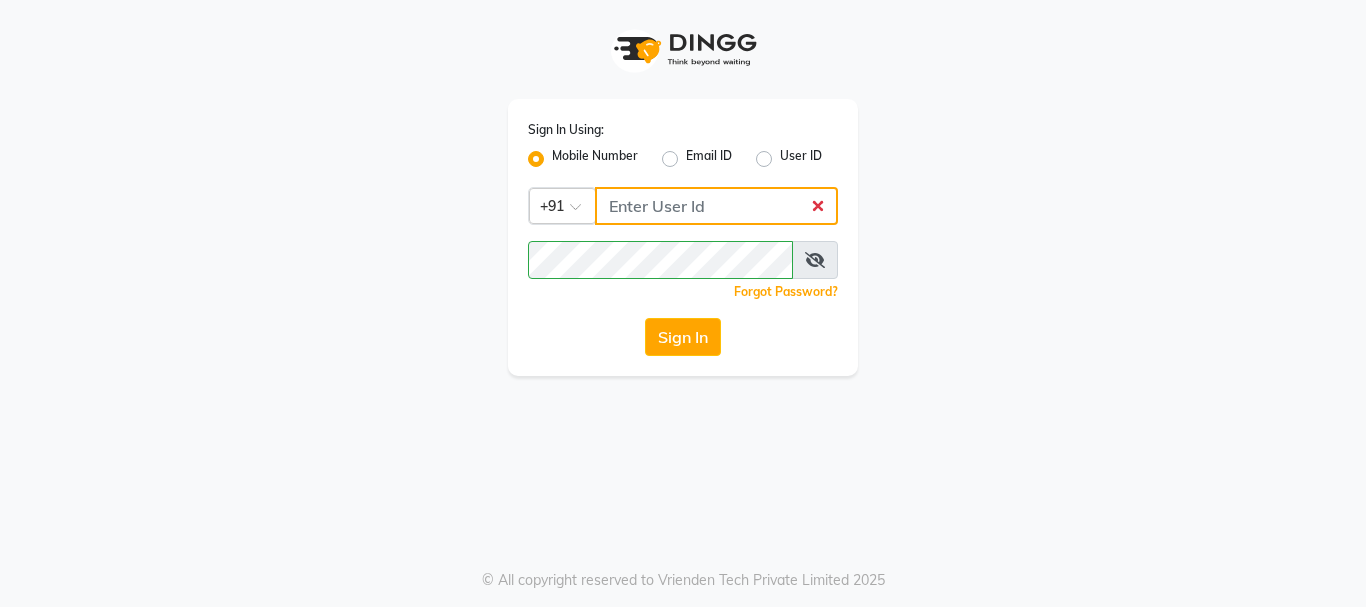 click 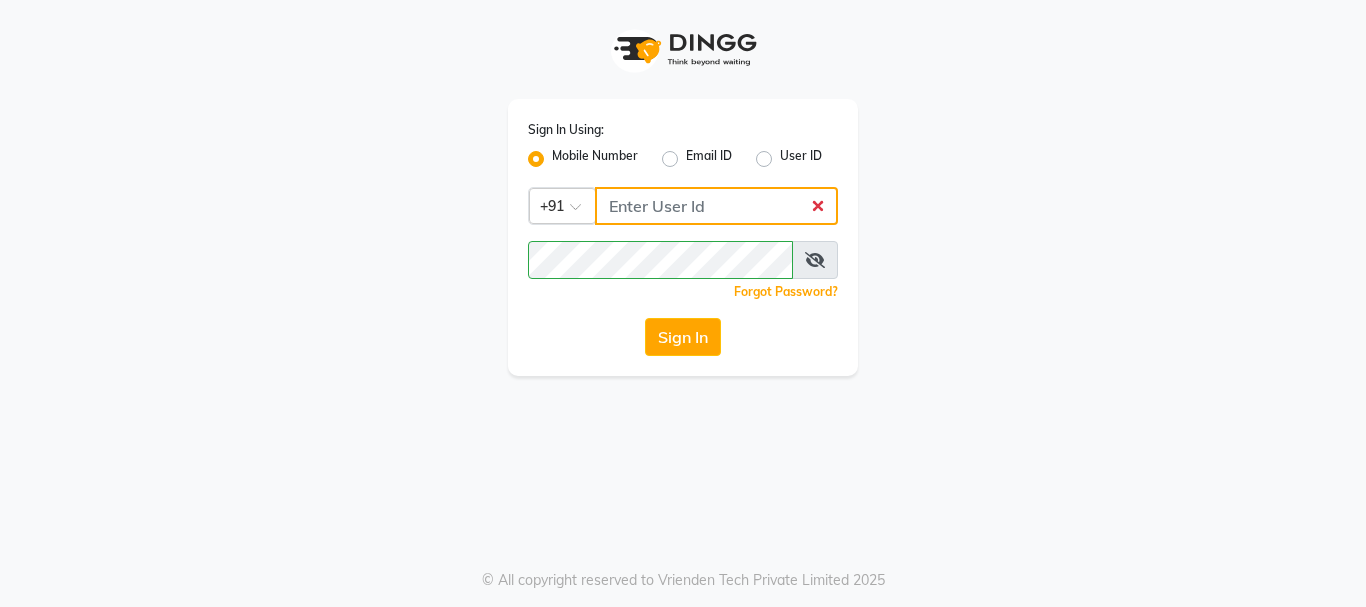 type on "9011729000" 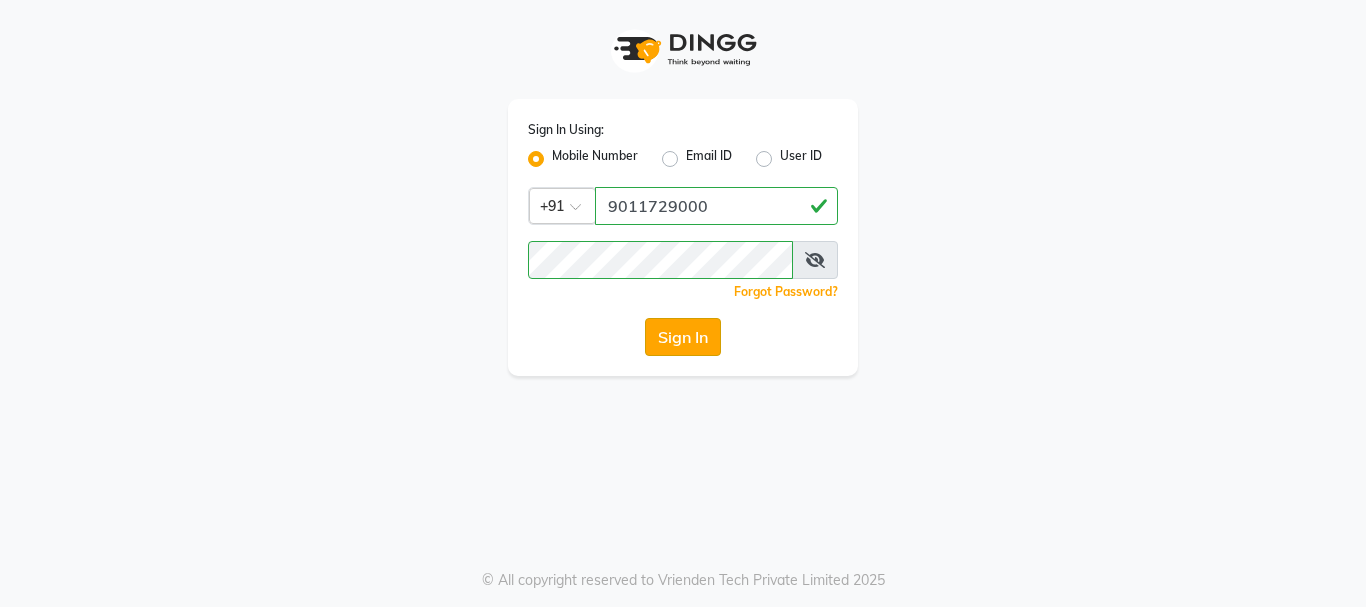 click on "Sign In" 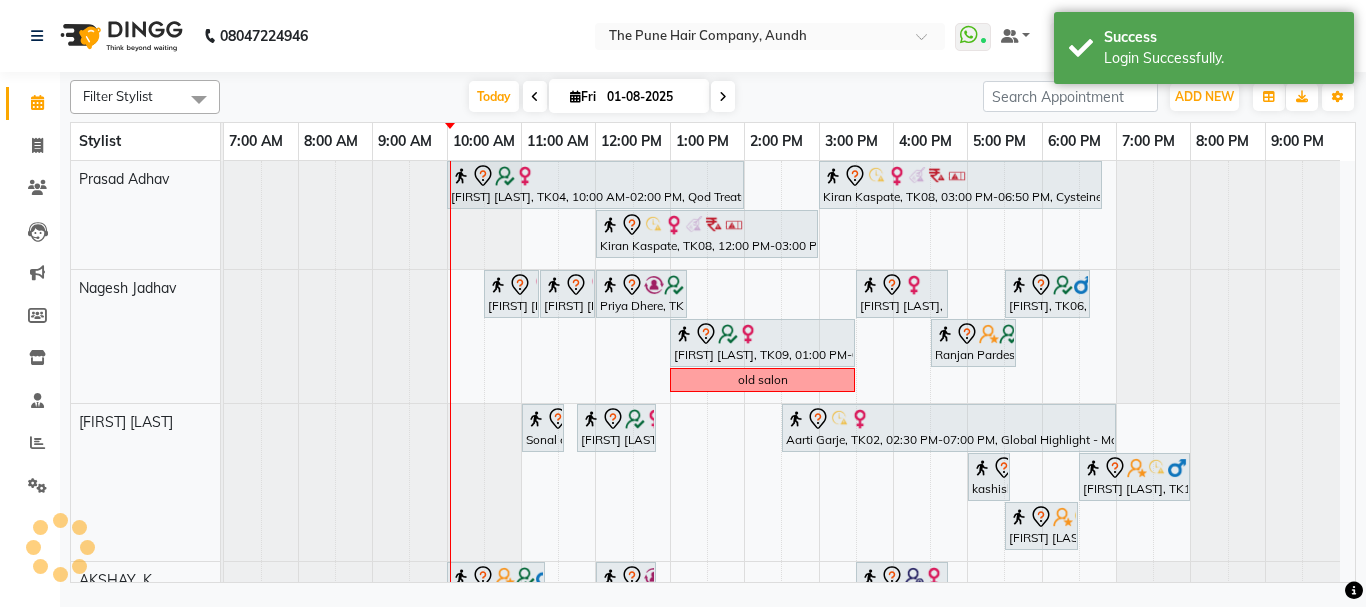click on "01-08-2025" at bounding box center [651, 97] 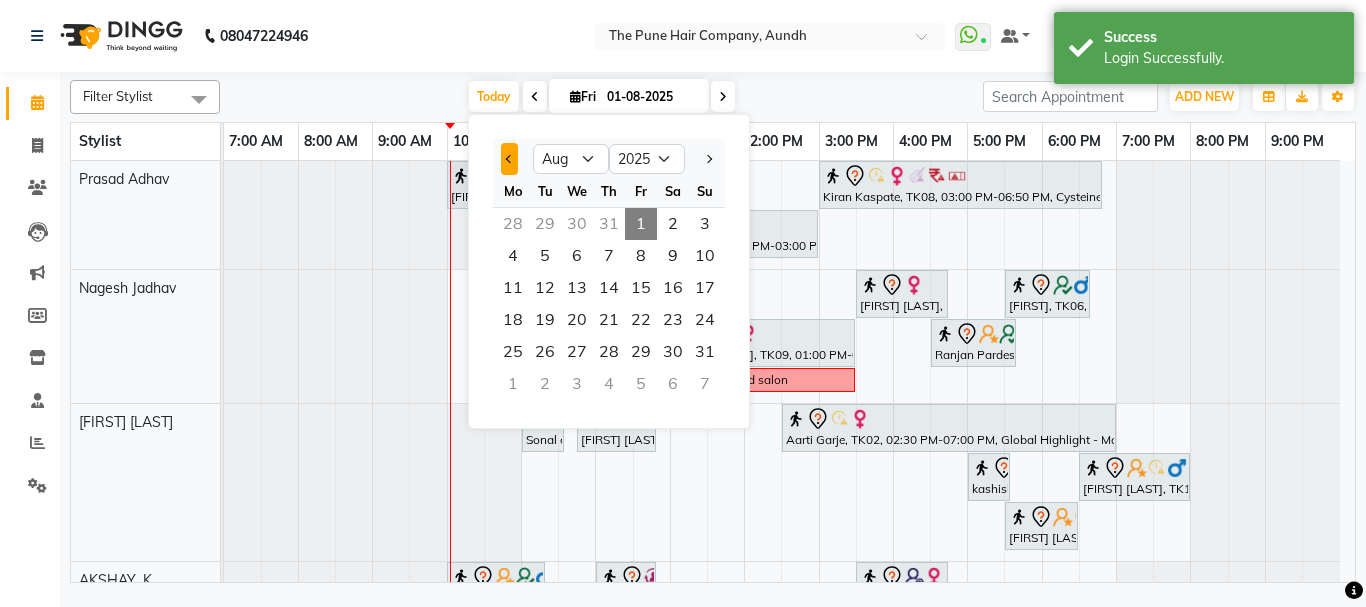 click at bounding box center [509, 159] 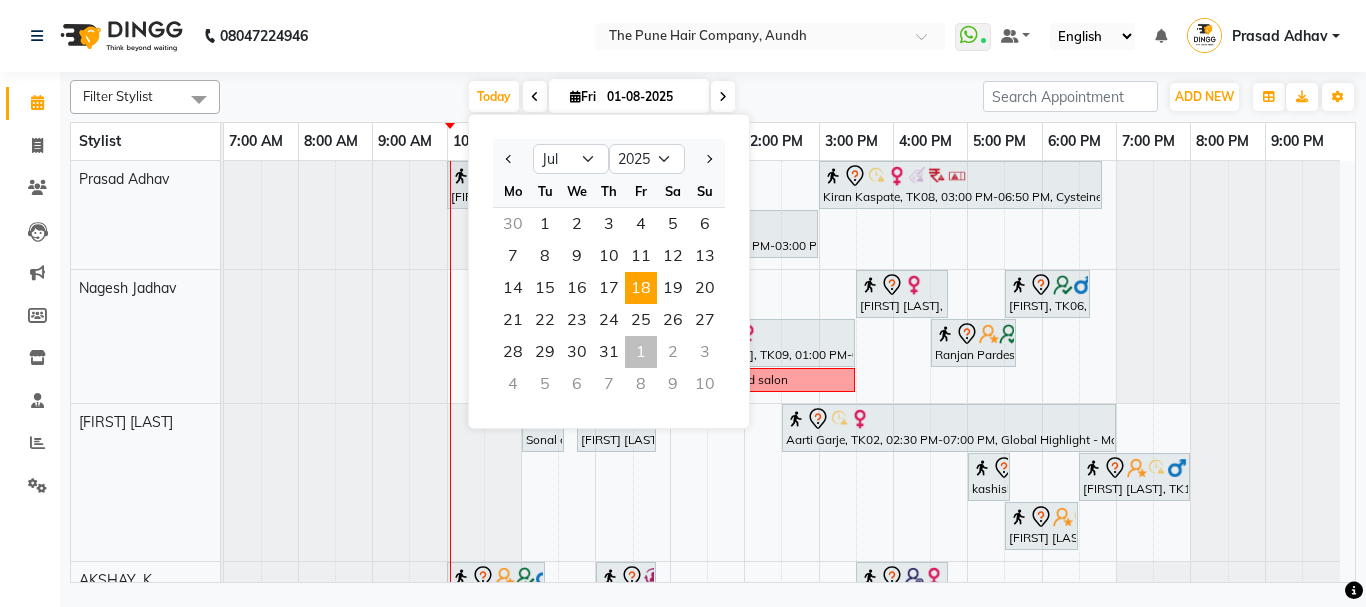 scroll, scrollTop: 0, scrollLeft: 0, axis: both 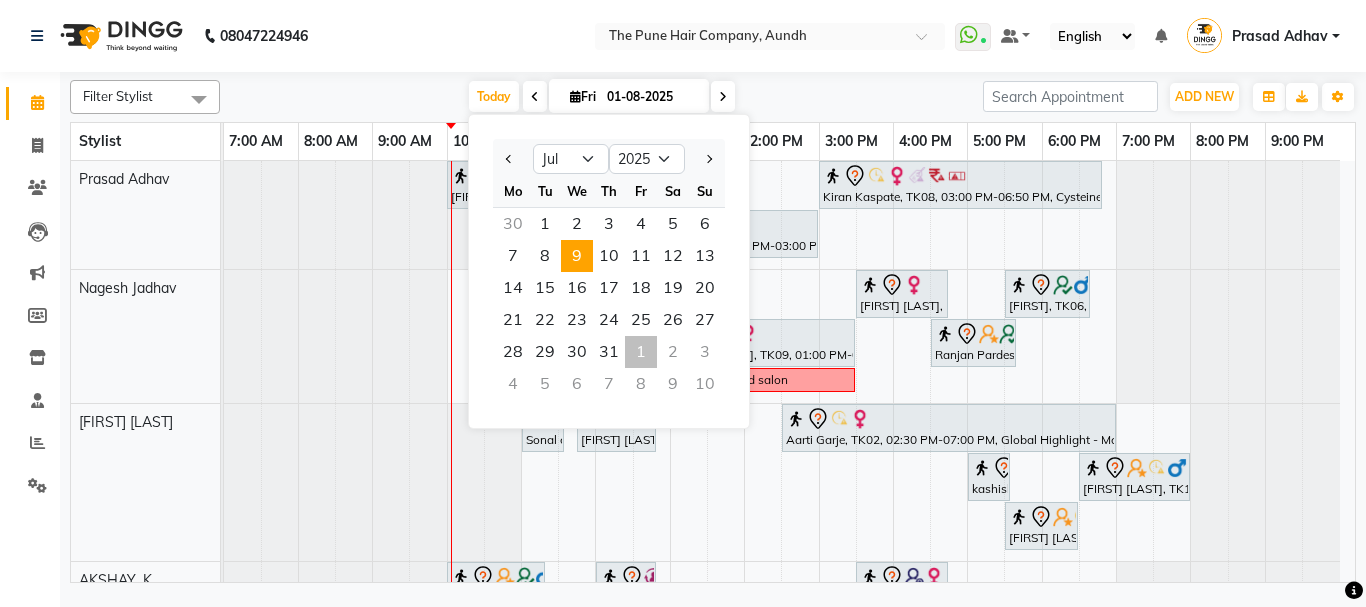 click on "9" at bounding box center [577, 256] 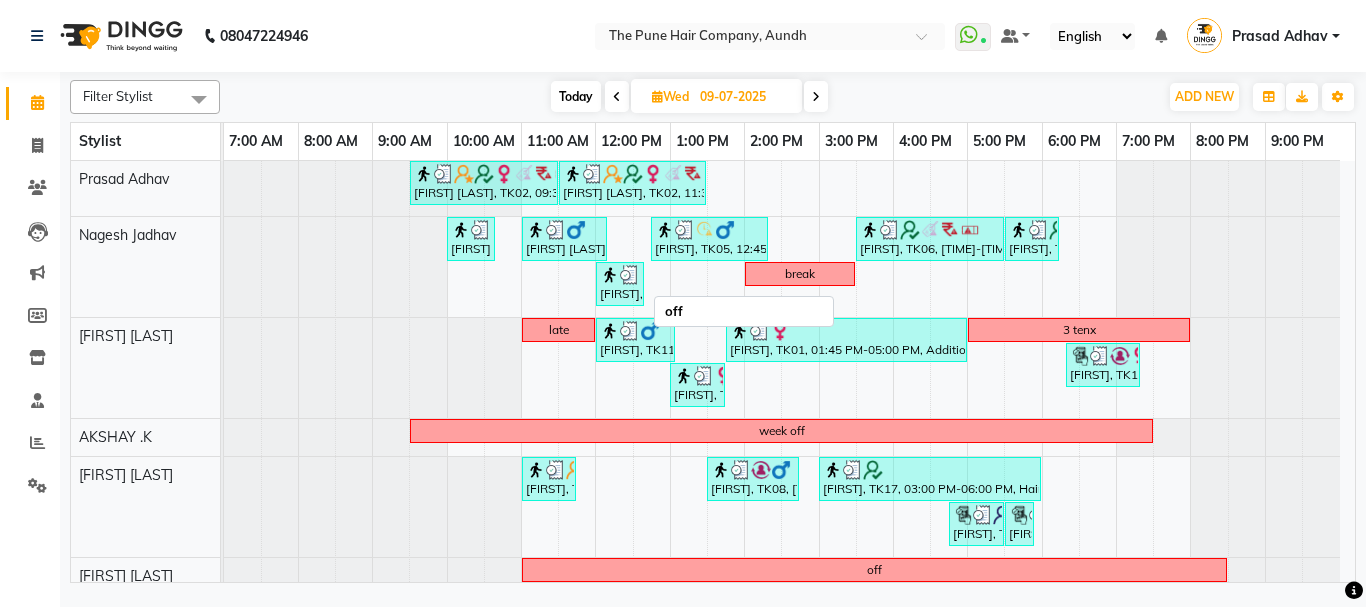 scroll, scrollTop: 300, scrollLeft: 0, axis: vertical 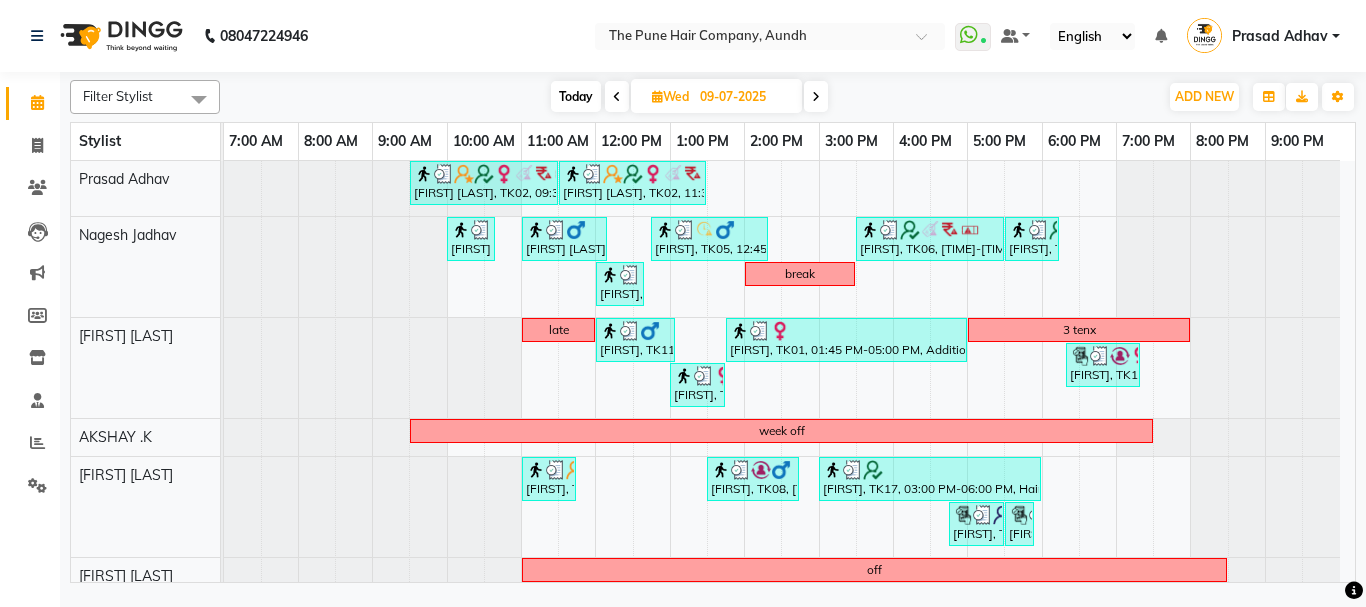 click on "Today" at bounding box center [576, 96] 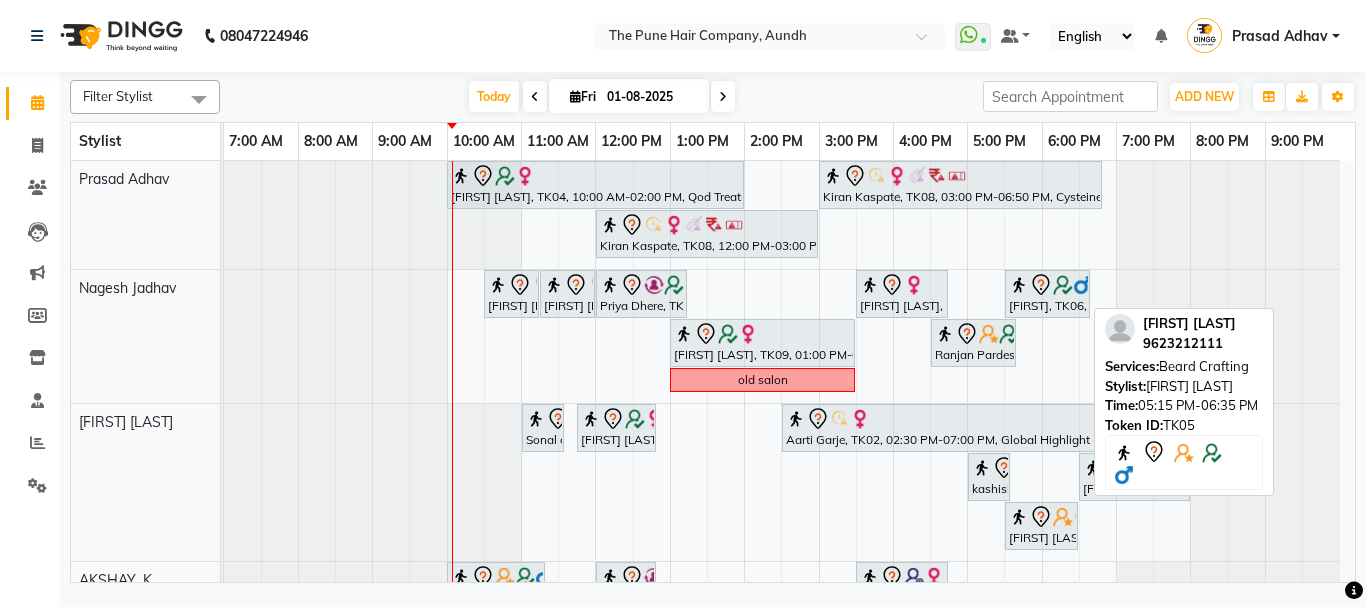 scroll, scrollTop: 400, scrollLeft: 0, axis: vertical 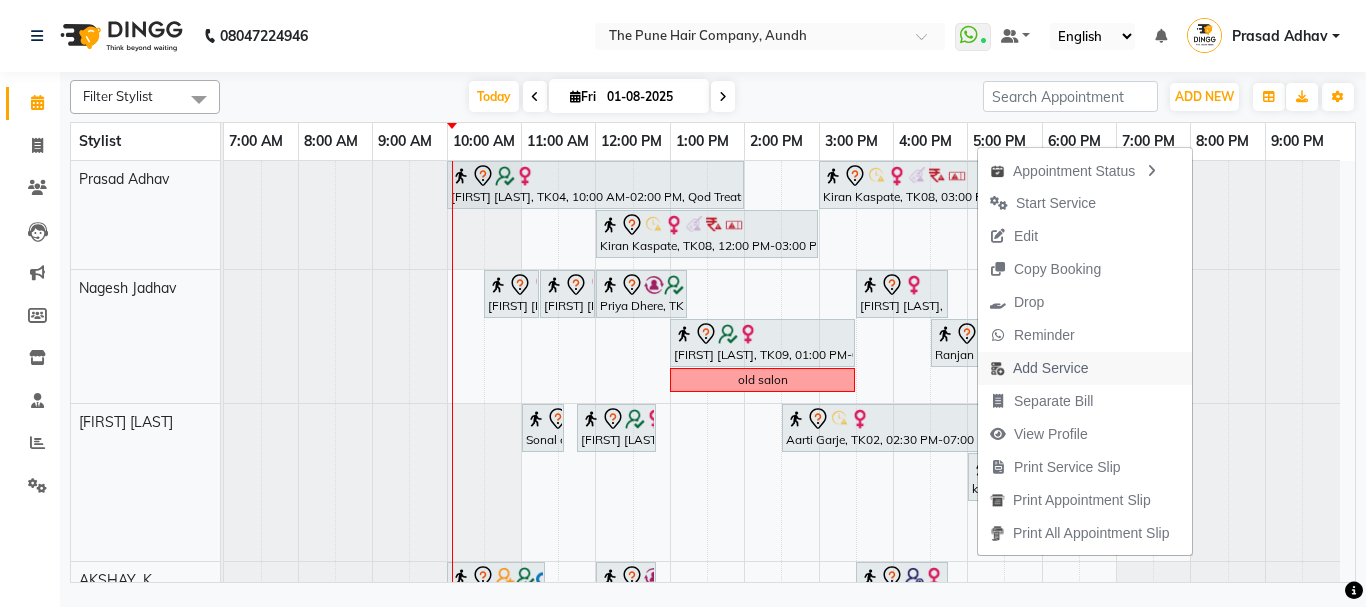 click on "Add Service" at bounding box center [1039, 368] 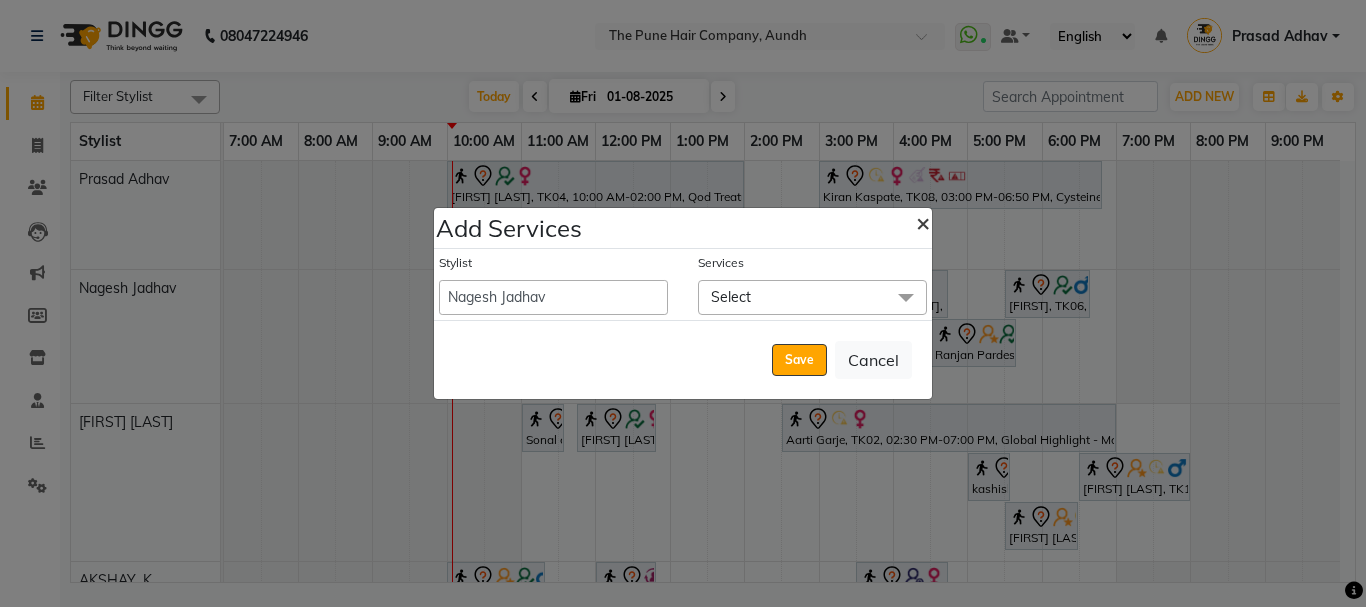 click on "×" 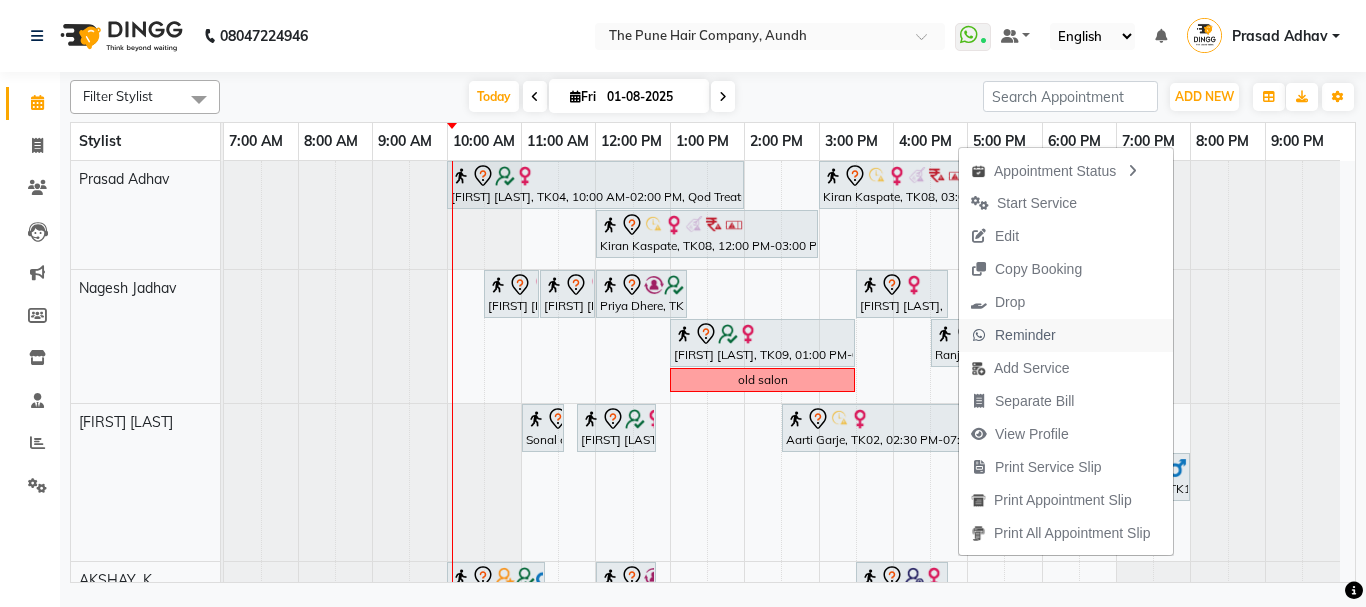click on "Reminder" at bounding box center [1025, 335] 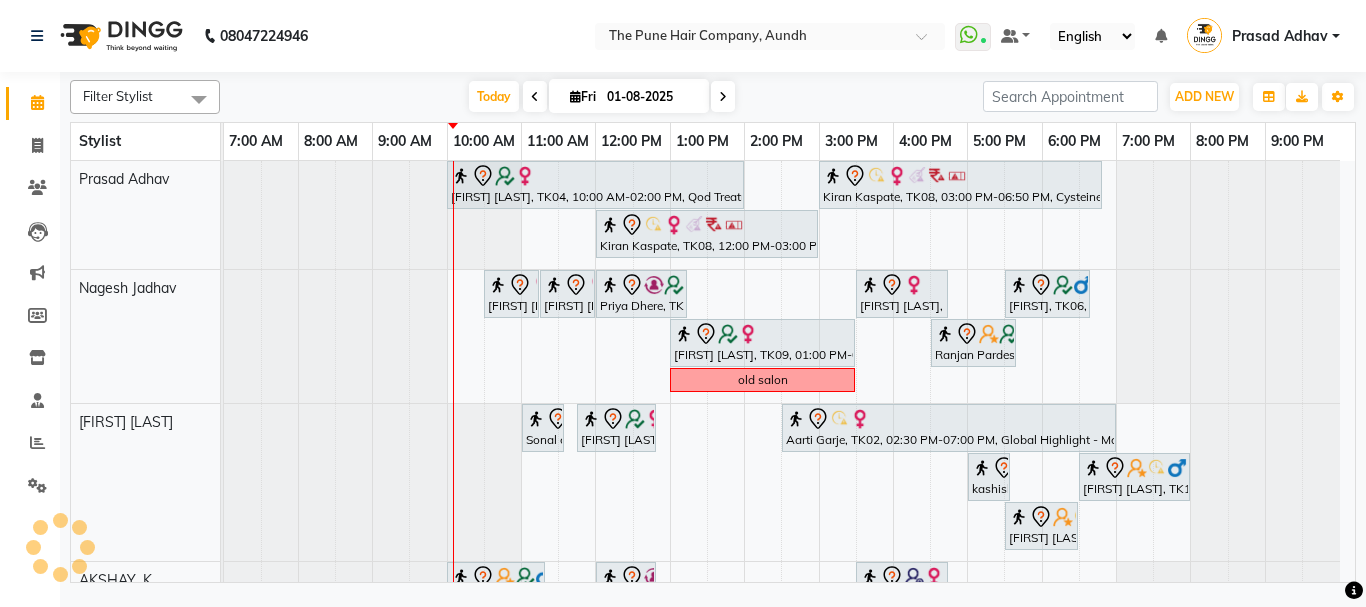 click on "Today  Fri 01-08-2025" at bounding box center (601, 97) 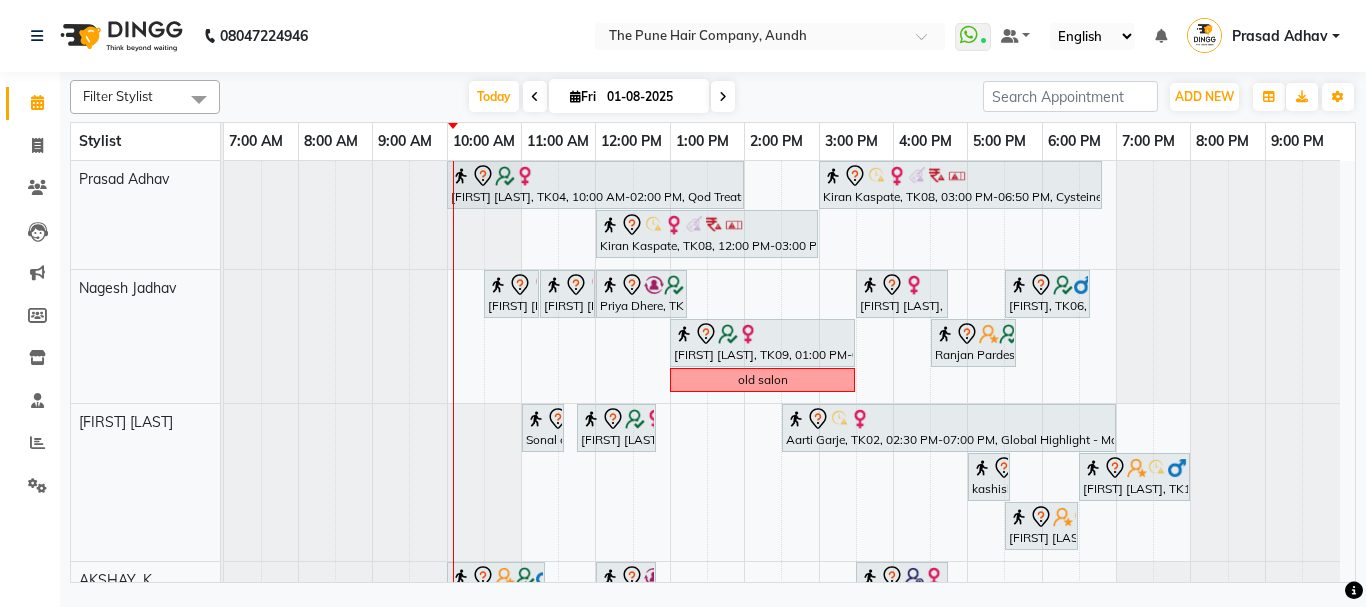 click at bounding box center (723, 96) 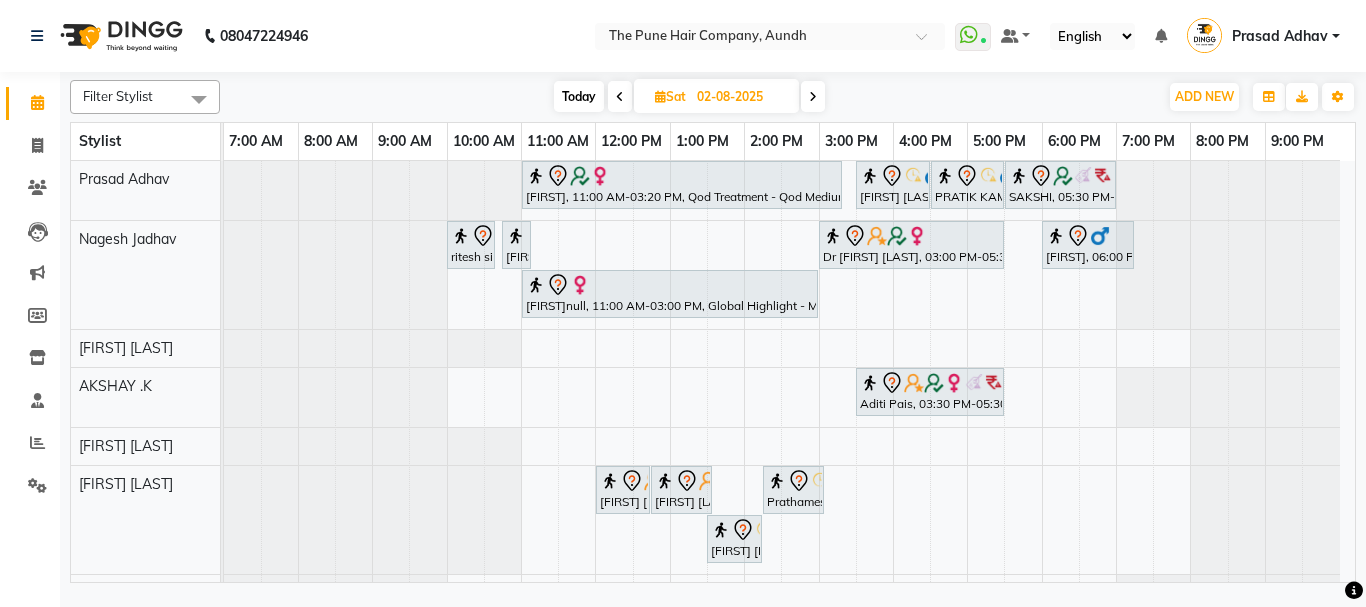 click at bounding box center [813, 96] 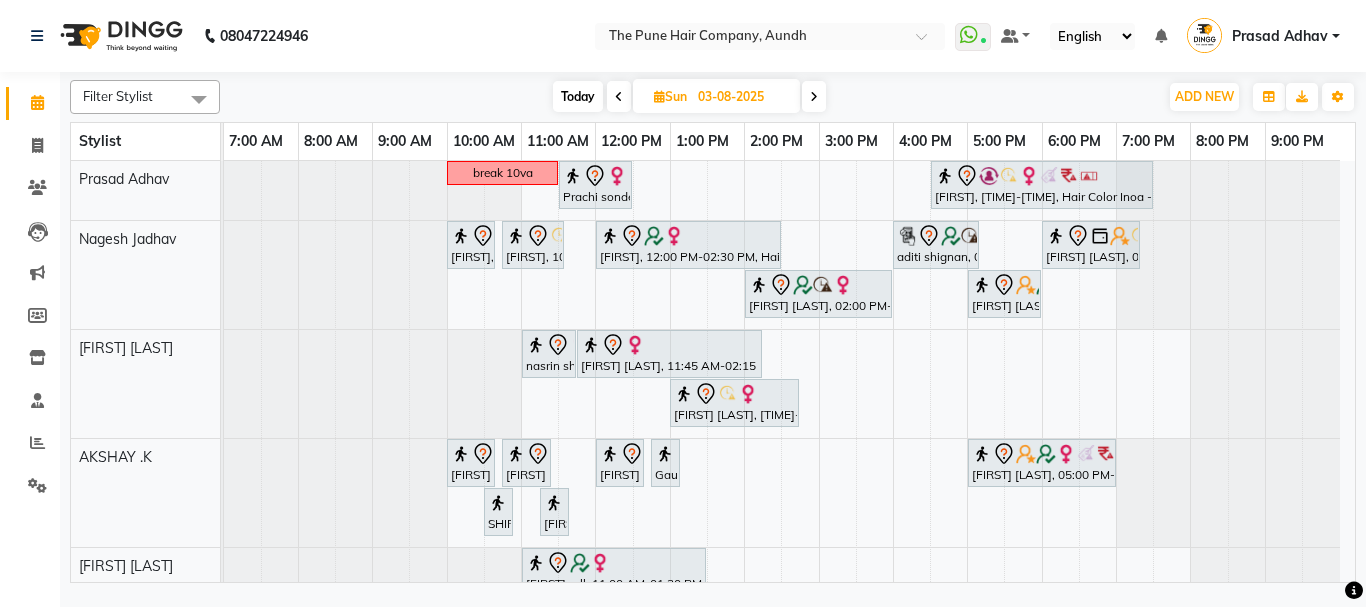 click at bounding box center [814, 96] 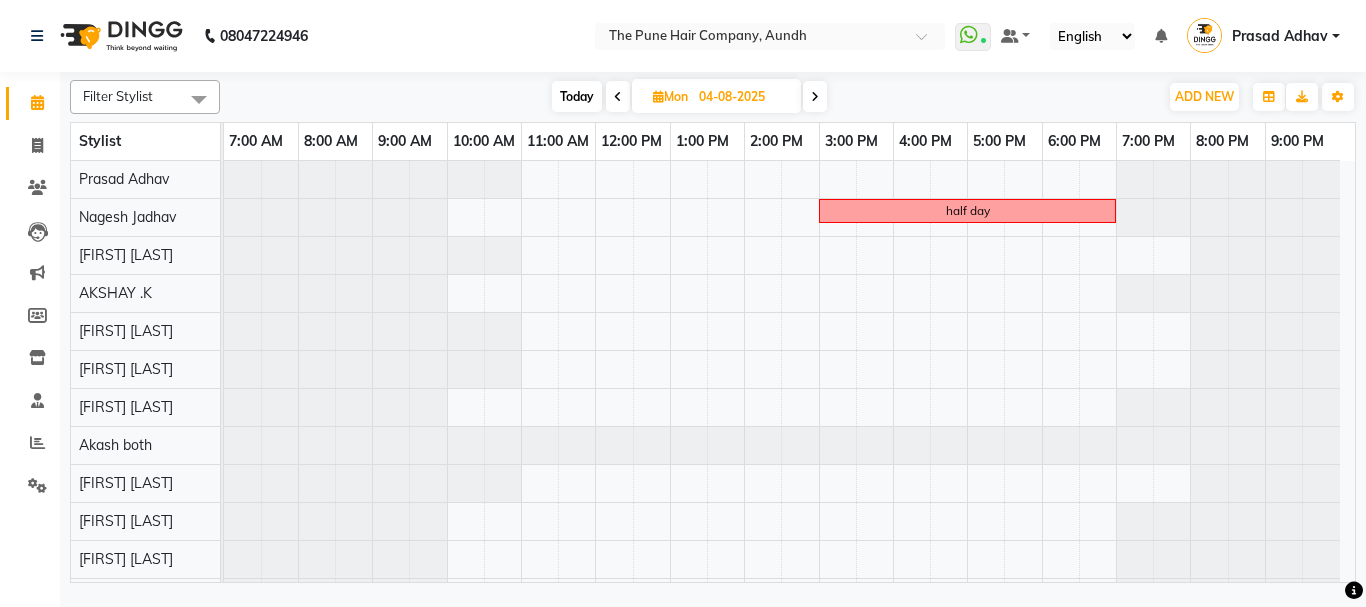 click at bounding box center (618, 96) 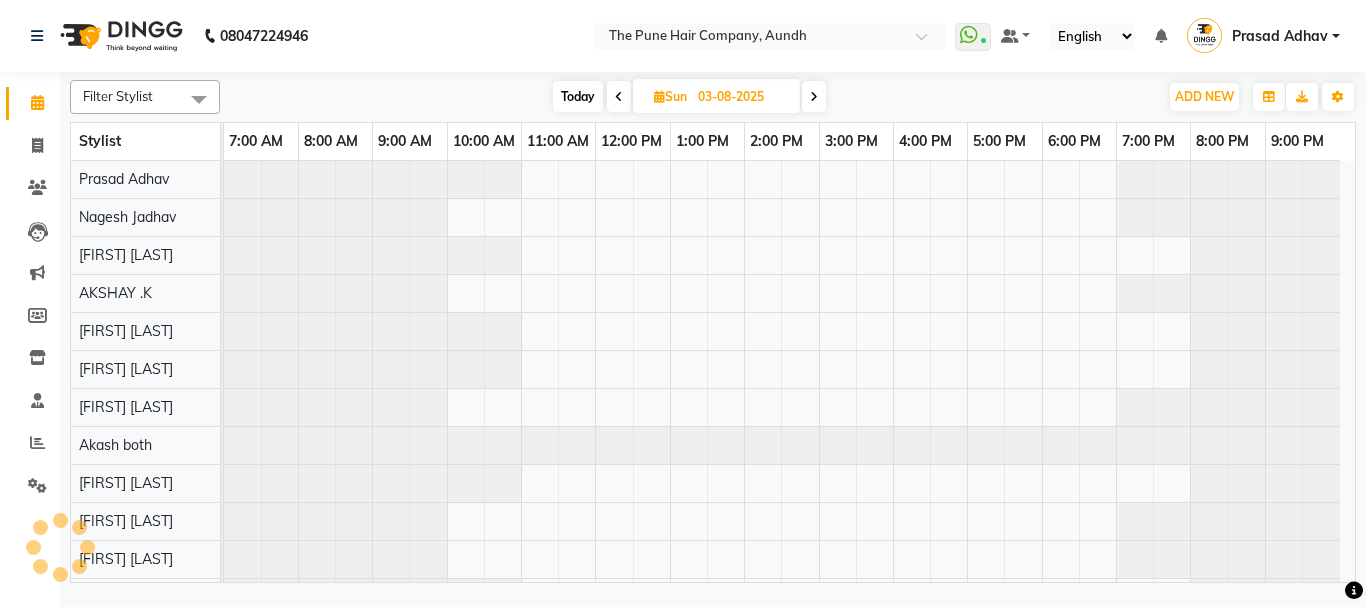 click at bounding box center (619, 96) 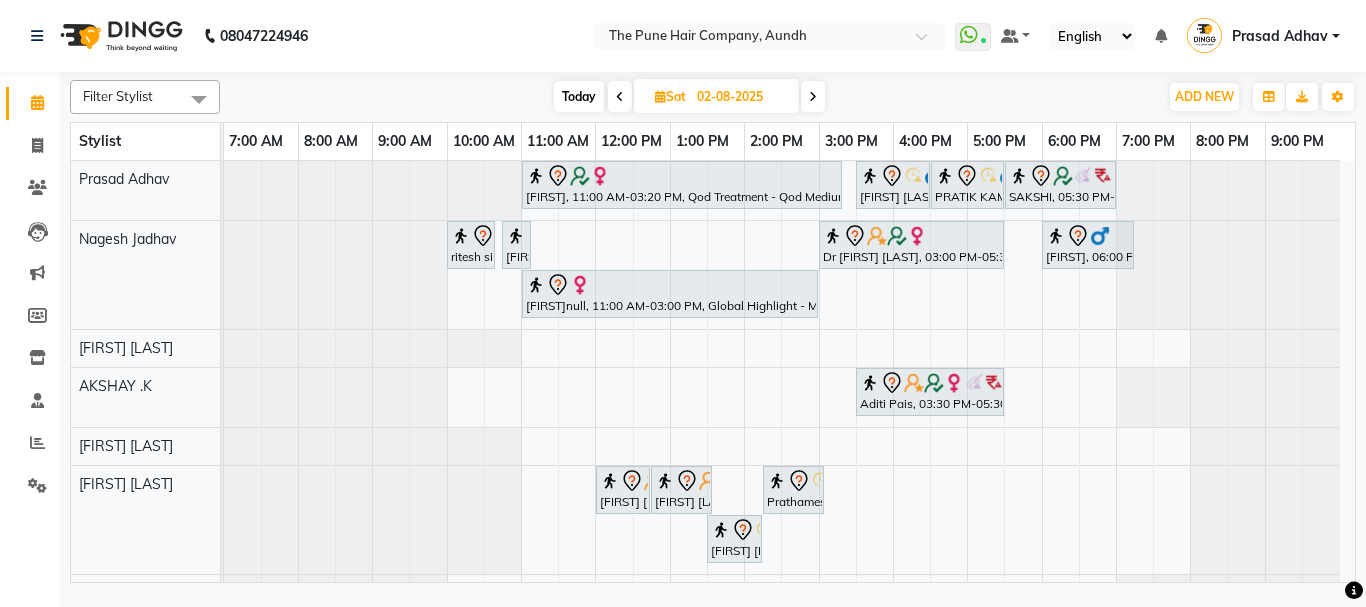 click on "Today" at bounding box center (579, 96) 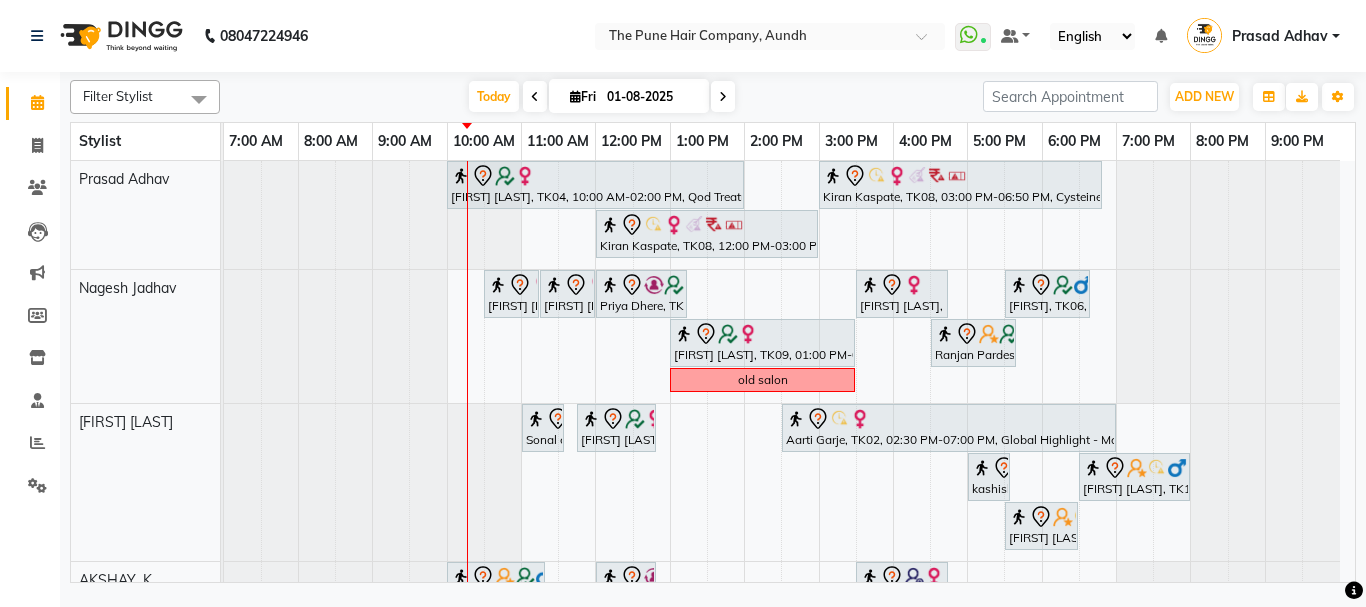 click at bounding box center [723, 97] 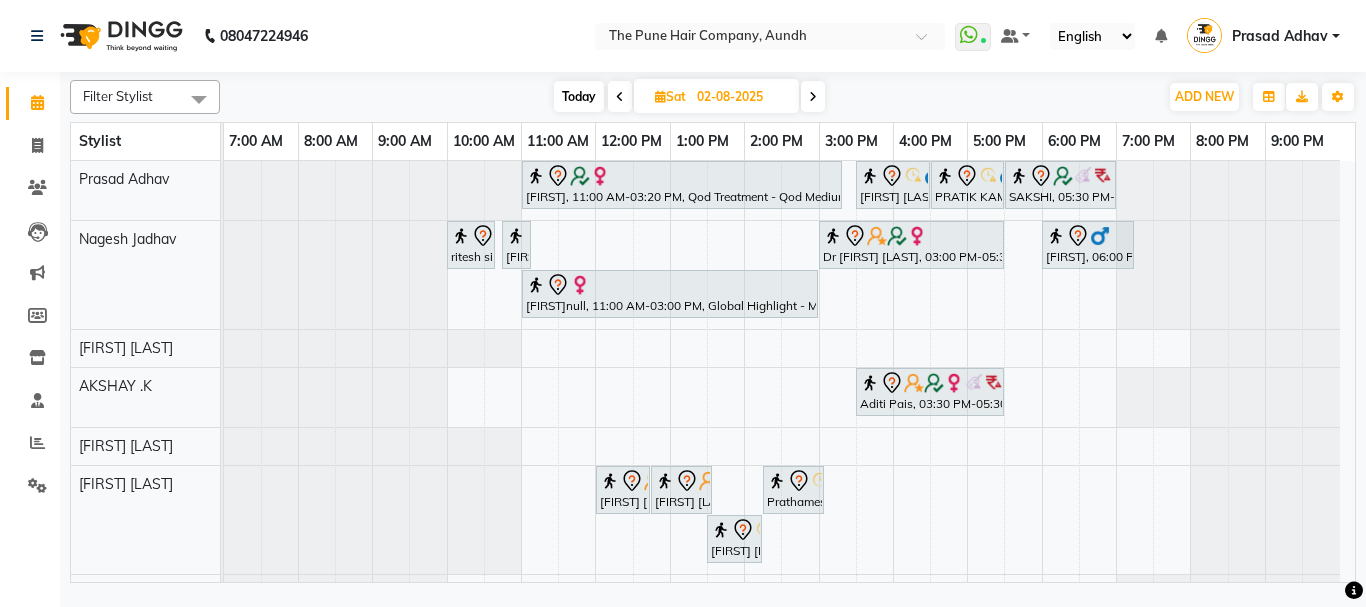 click at bounding box center (620, 96) 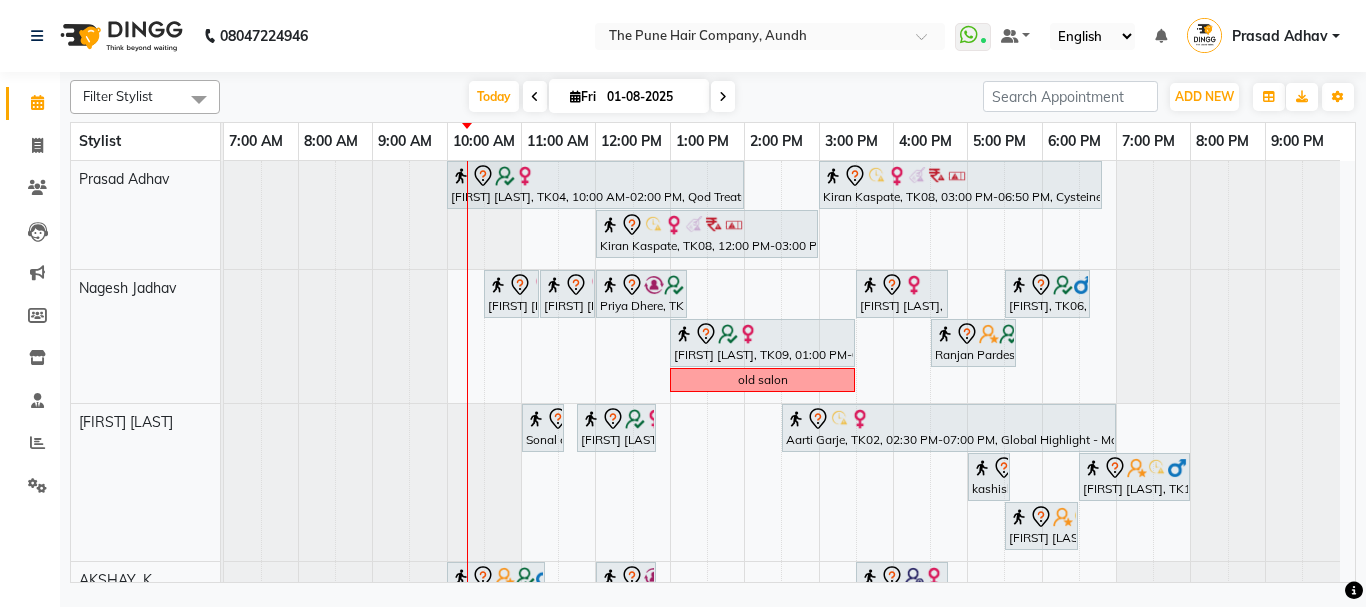 click at bounding box center [723, 97] 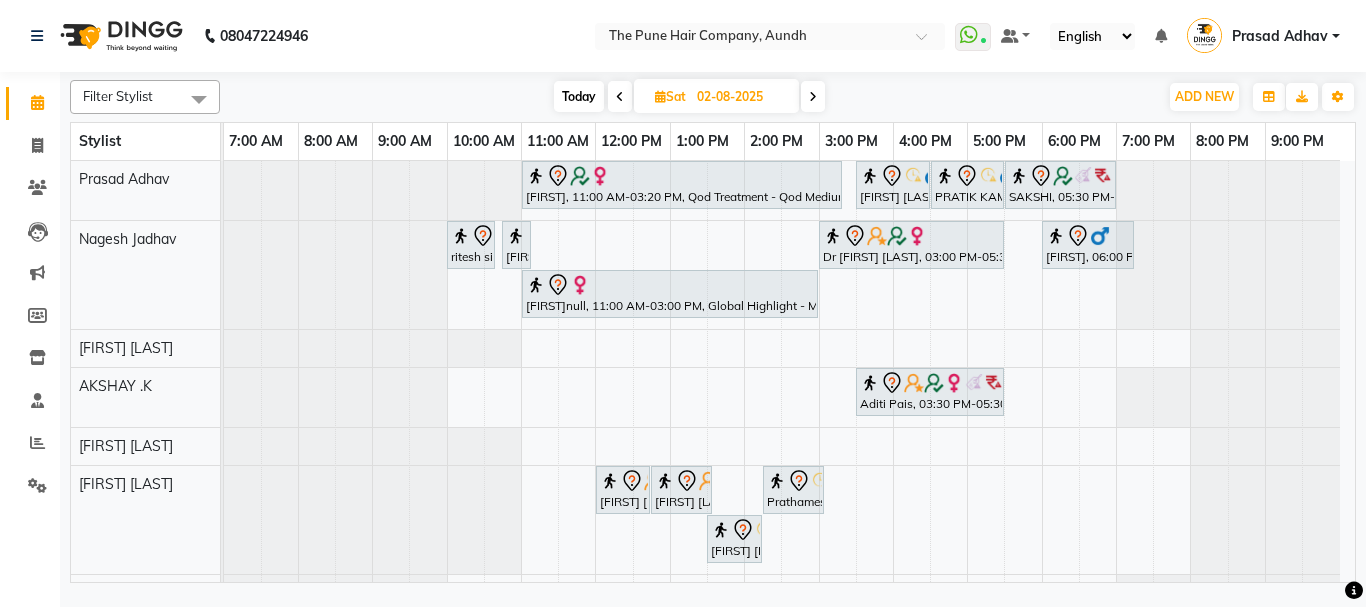 click at bounding box center (813, 97) 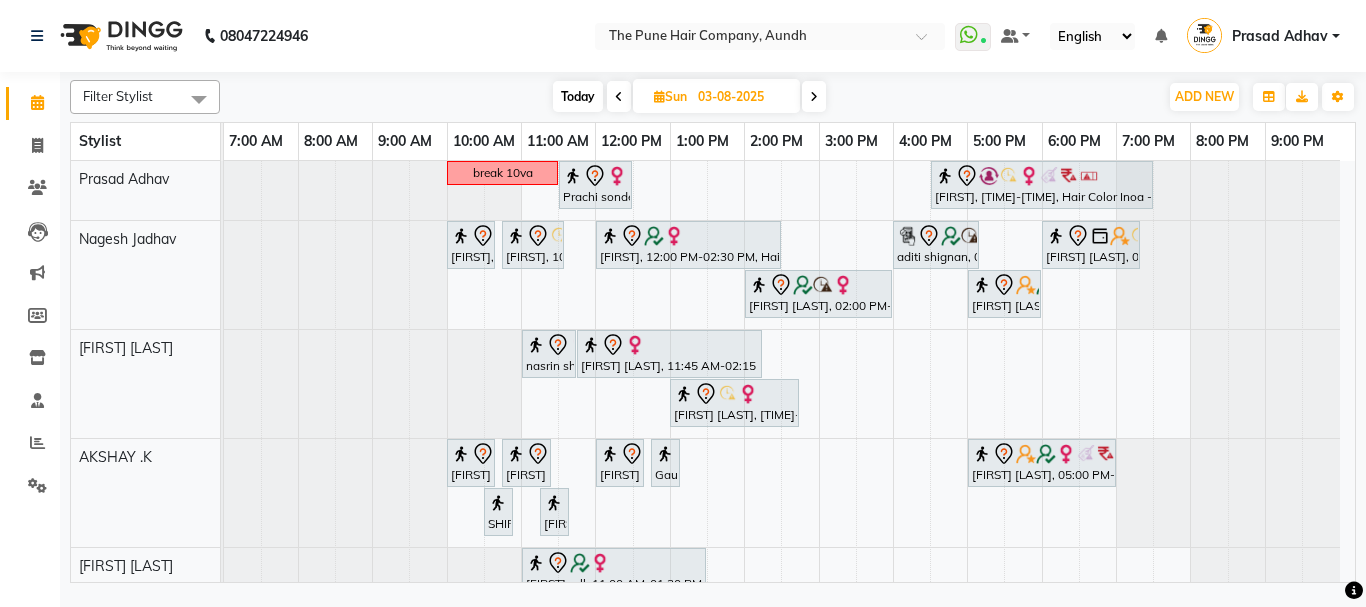 click at bounding box center (619, 97) 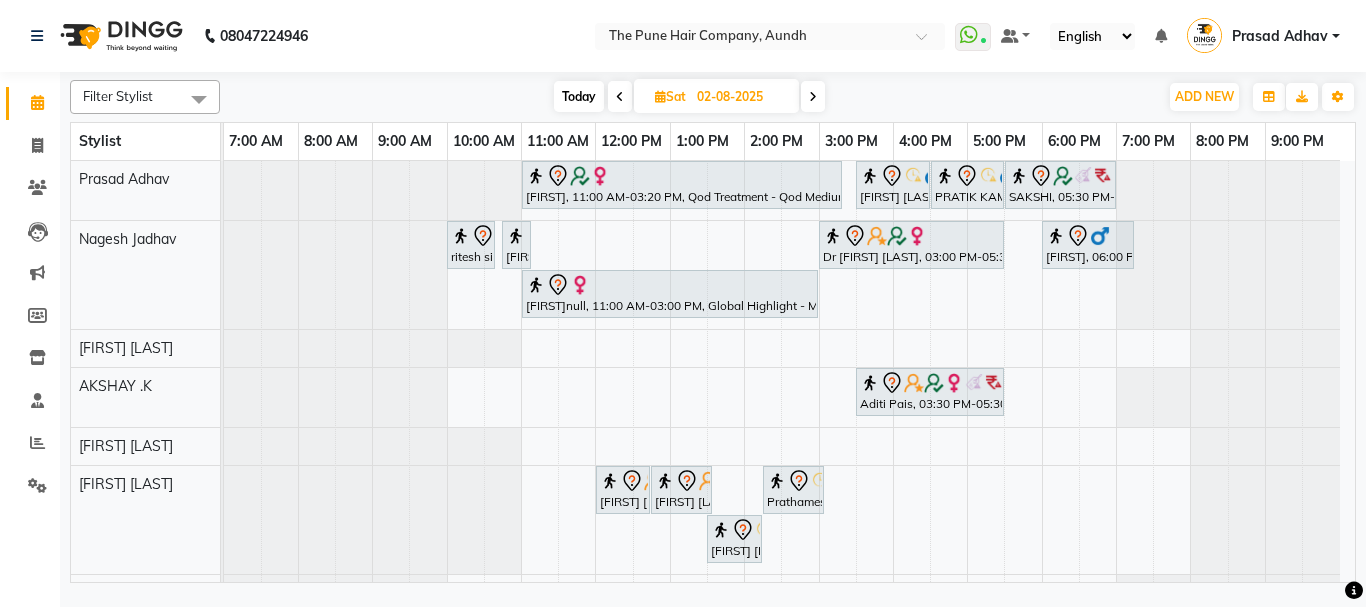 click at bounding box center (813, 96) 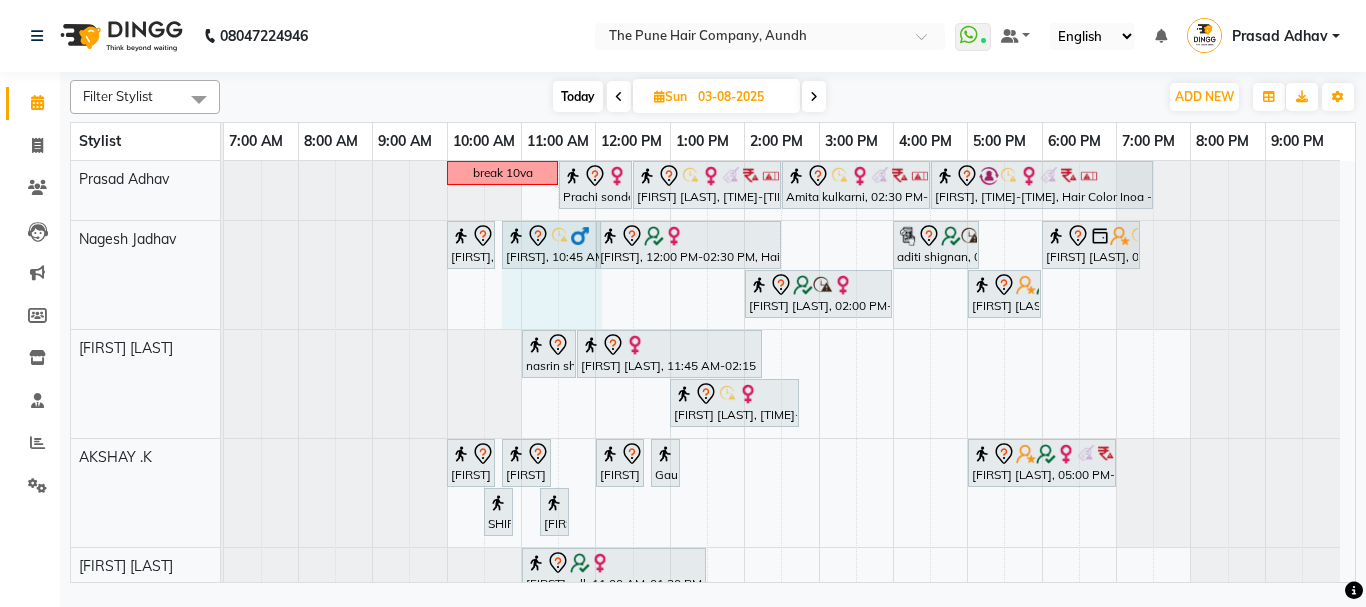 drag, startPoint x: 563, startPoint y: 246, endPoint x: 559, endPoint y: 322, distance: 76.105194 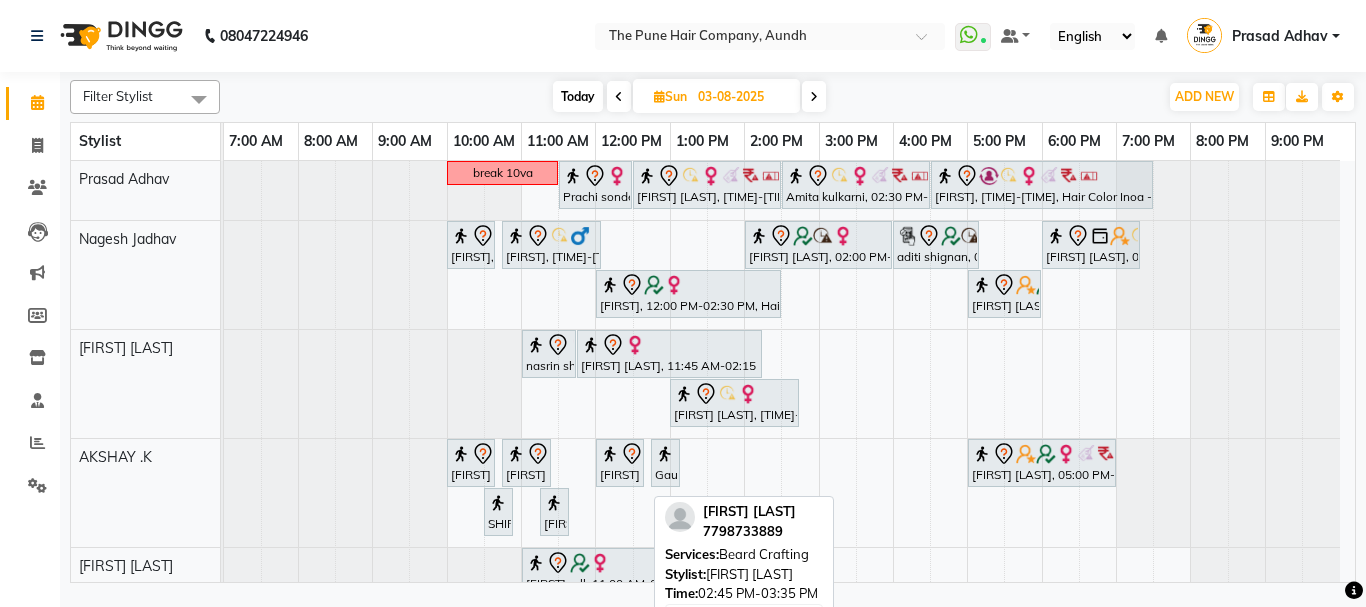 scroll, scrollTop: 206, scrollLeft: 0, axis: vertical 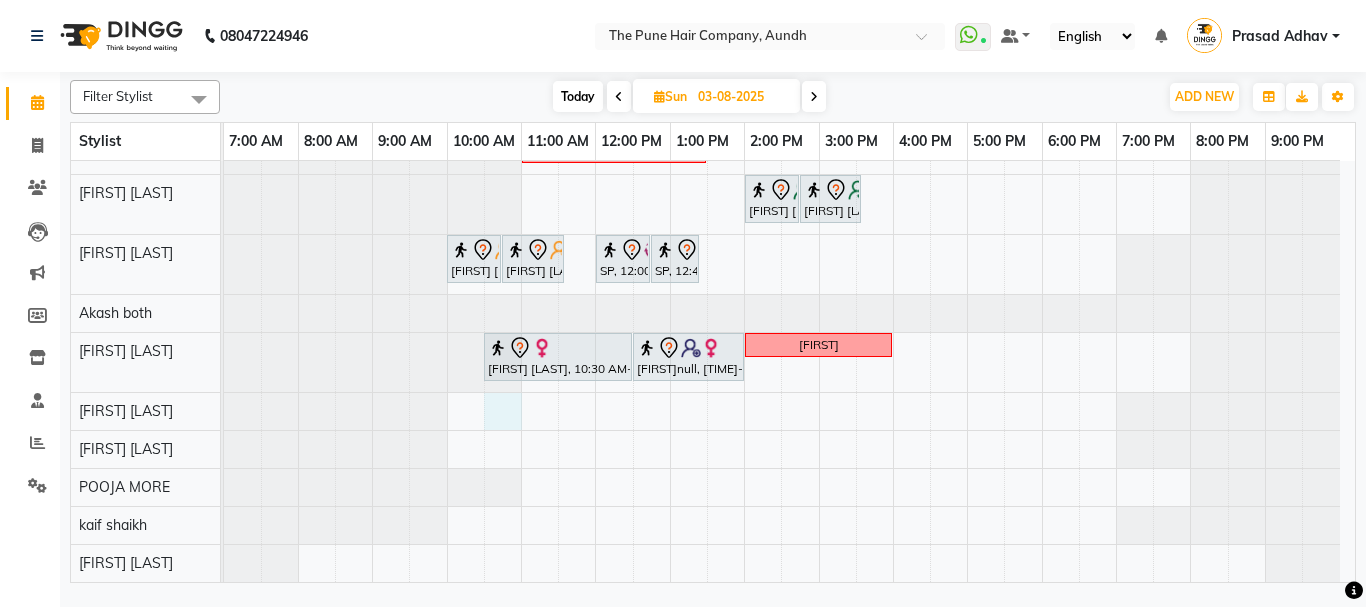 drag, startPoint x: 493, startPoint y: 411, endPoint x: 516, endPoint y: 411, distance: 23 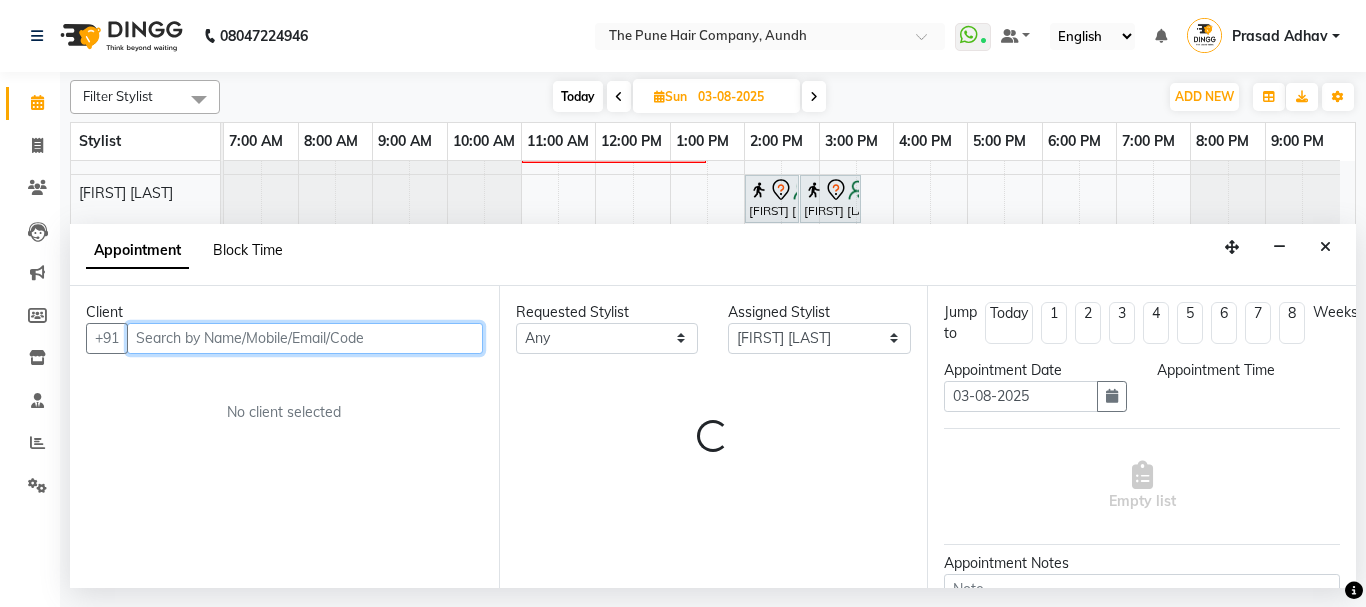 click on "Block Time" at bounding box center (248, 250) 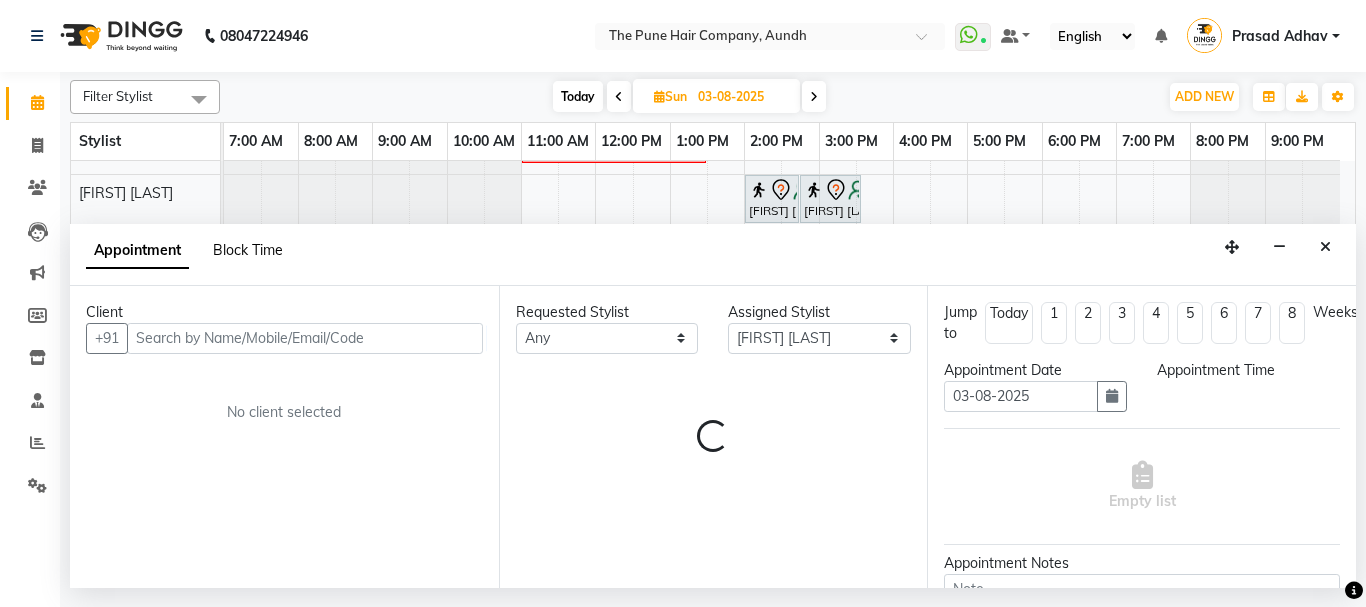 select on "49797" 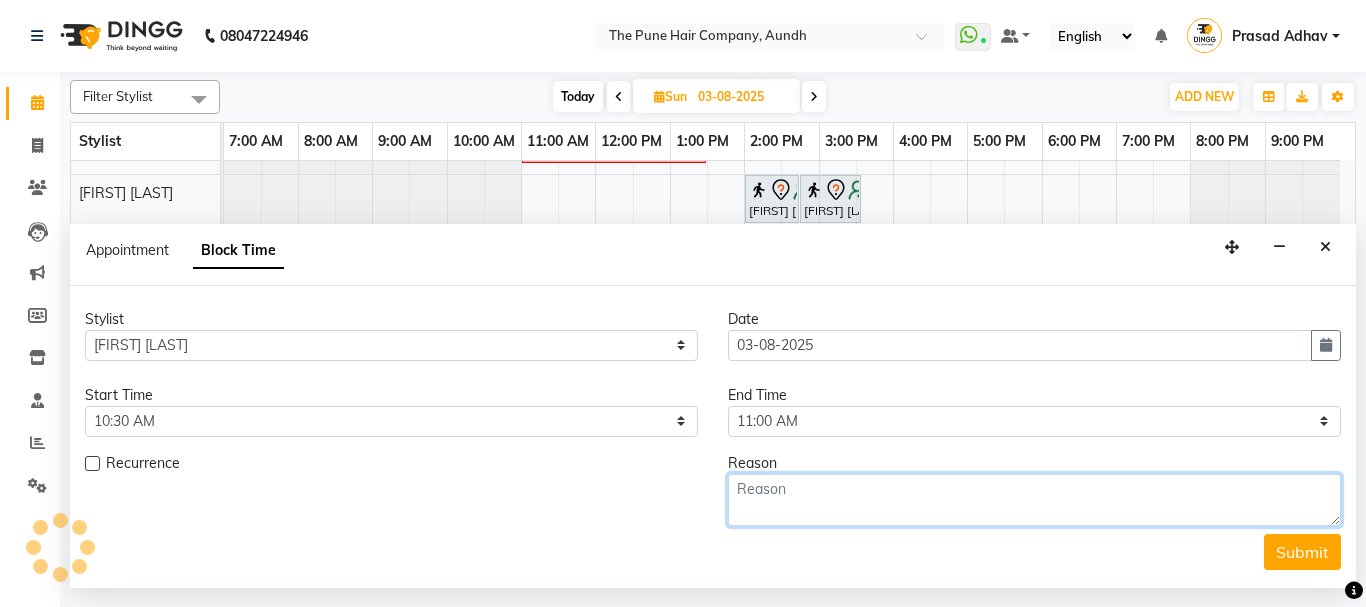 click at bounding box center [1034, 500] 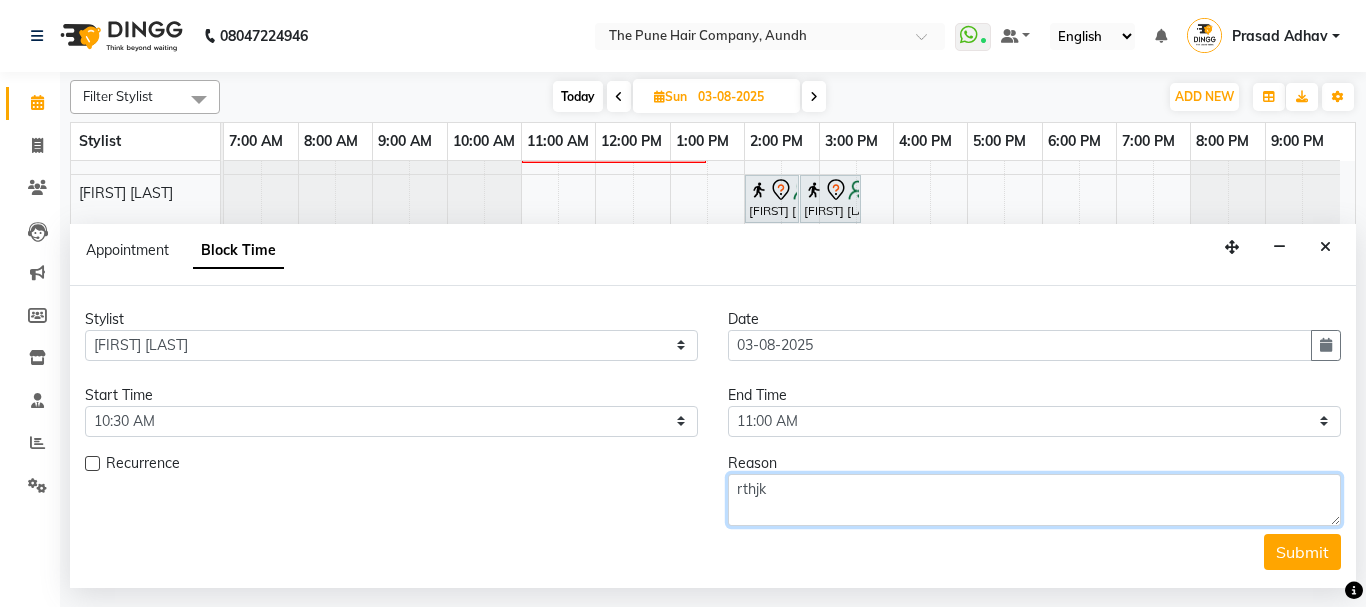 scroll, scrollTop: 458, scrollLeft: 0, axis: vertical 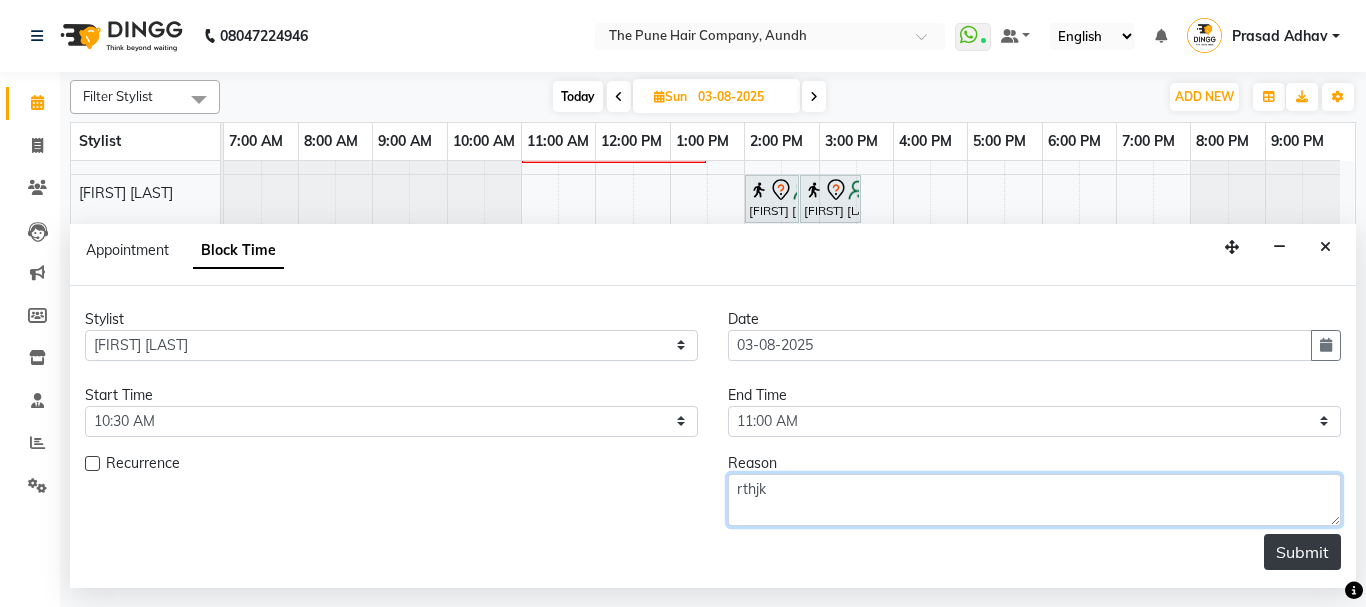 type on "rthjk" 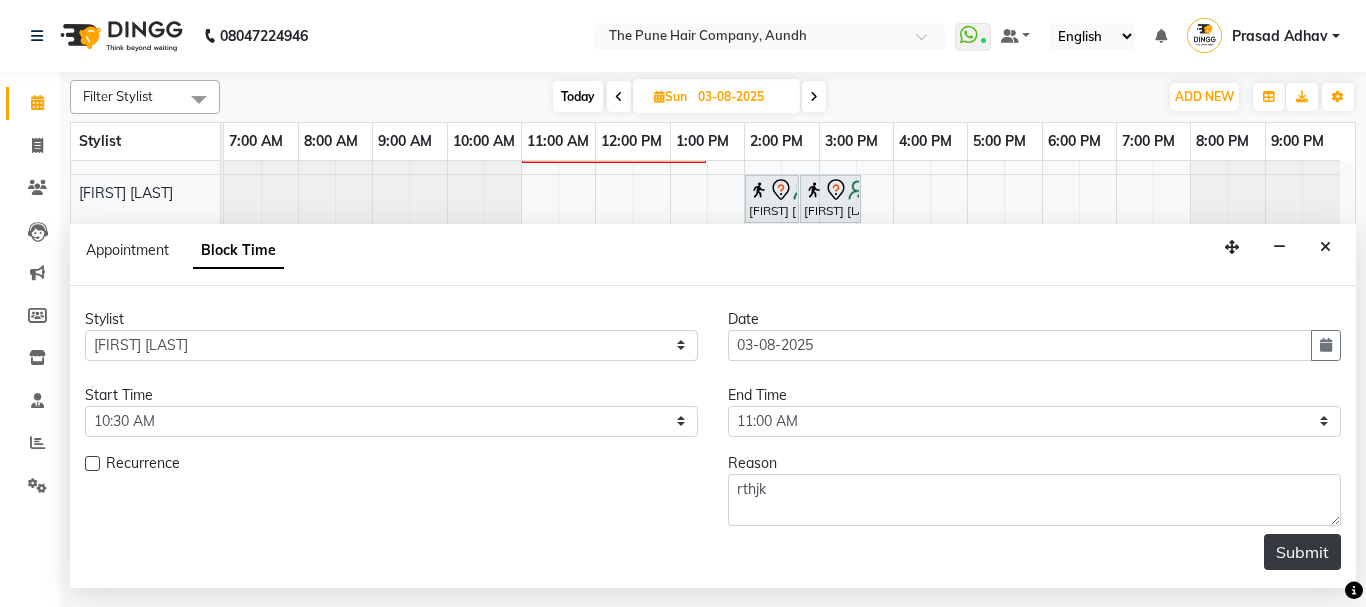 click on "Submit" at bounding box center (1302, 552) 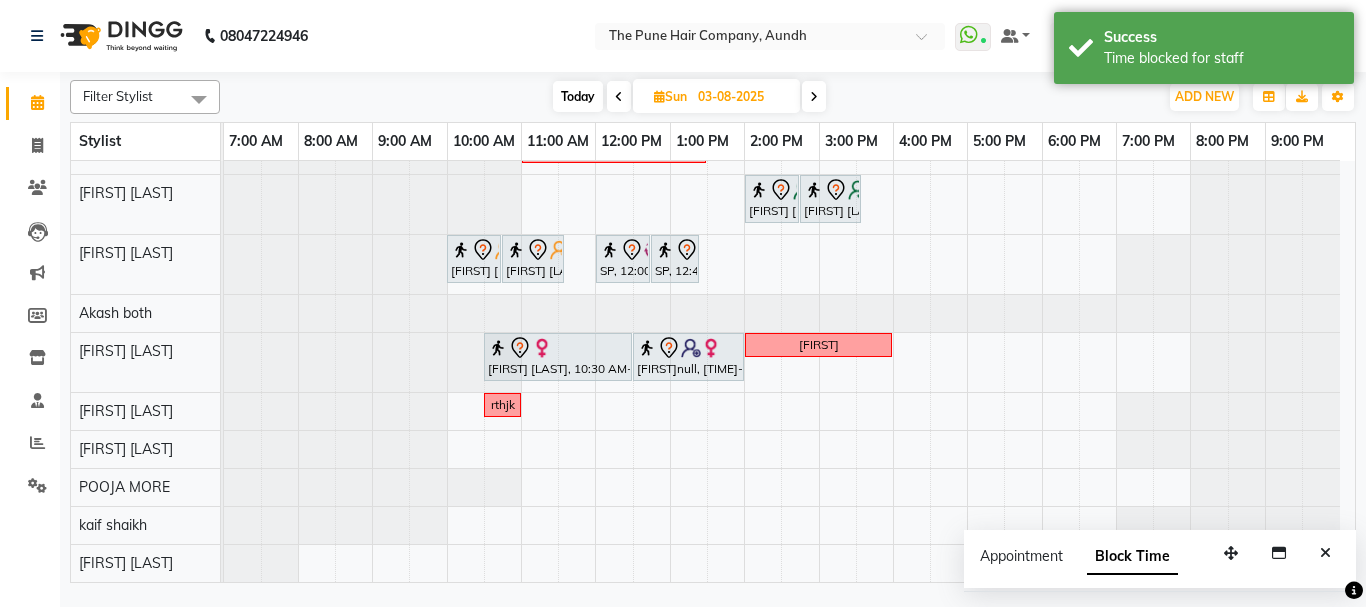 scroll, scrollTop: 458, scrollLeft: 0, axis: vertical 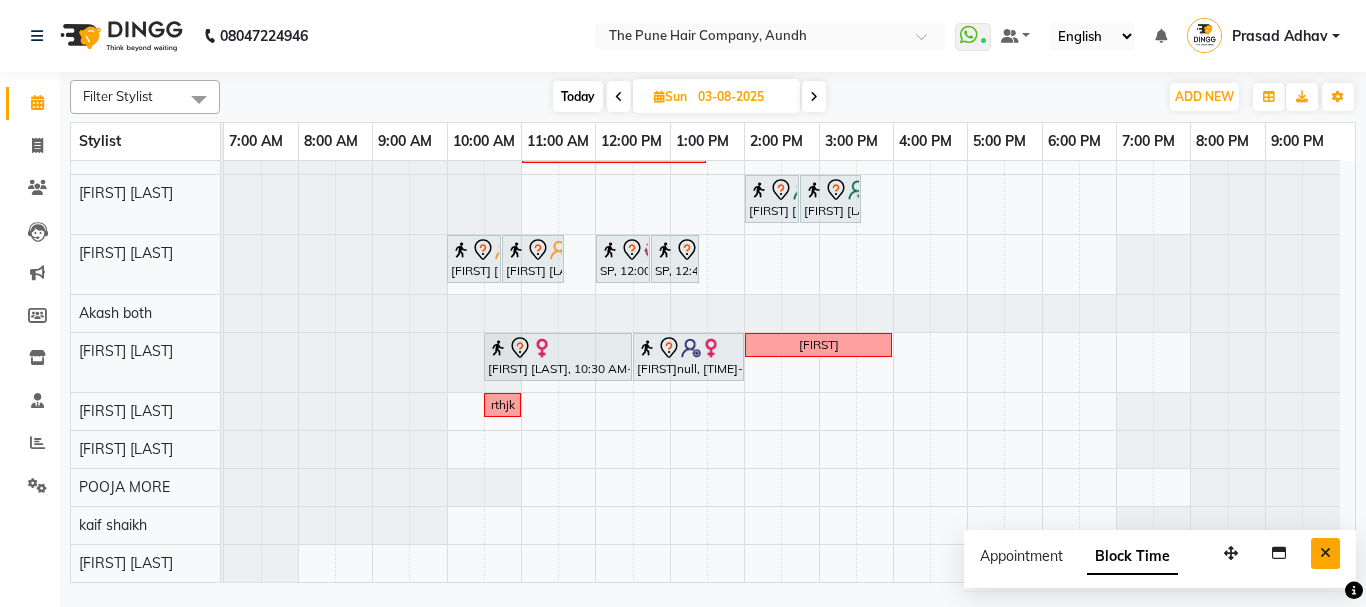 click at bounding box center [1325, 553] 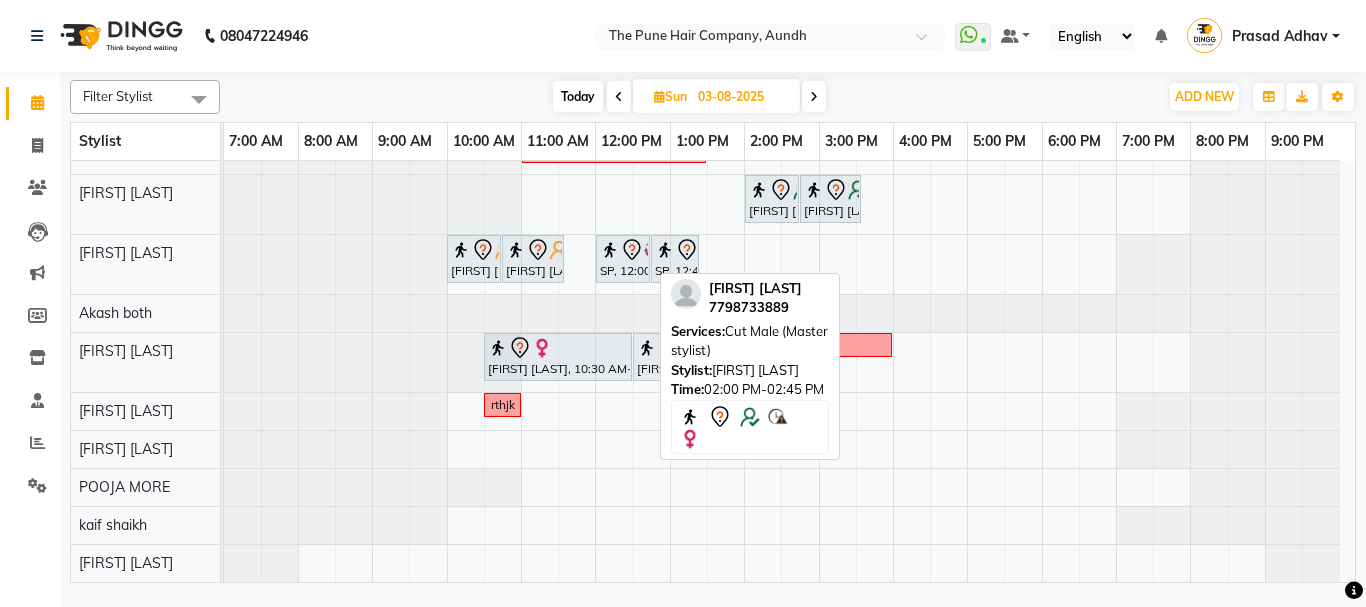 scroll, scrollTop: 87, scrollLeft: 0, axis: vertical 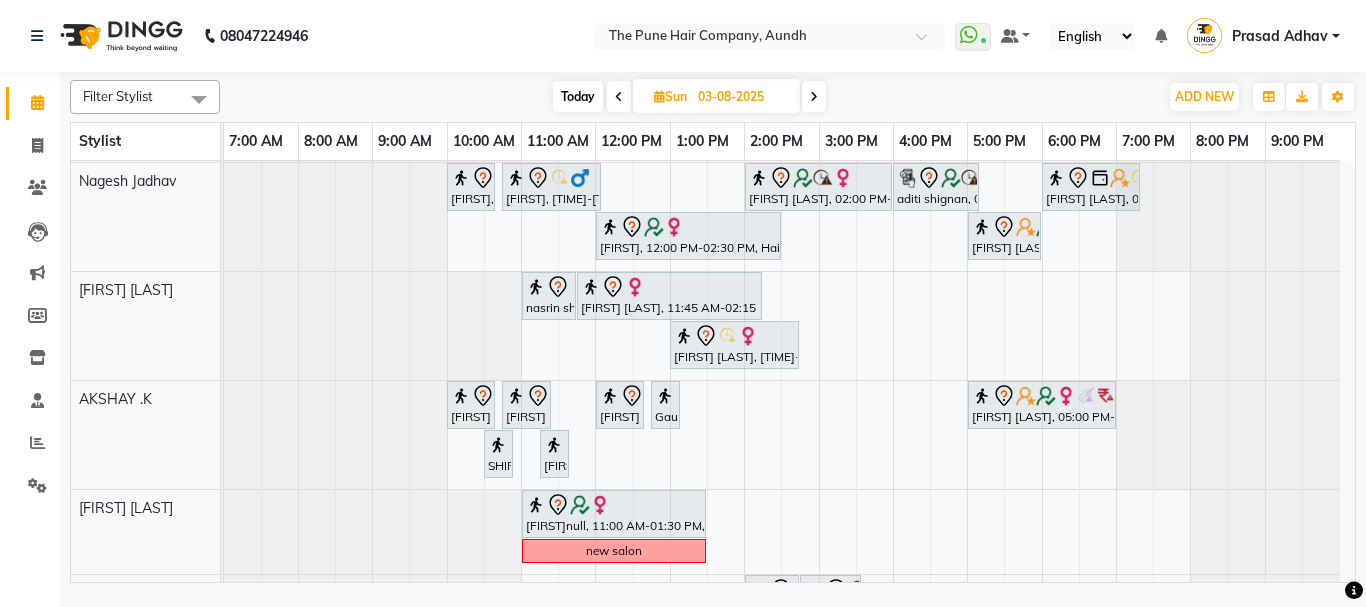 click on "Today" at bounding box center [578, 96] 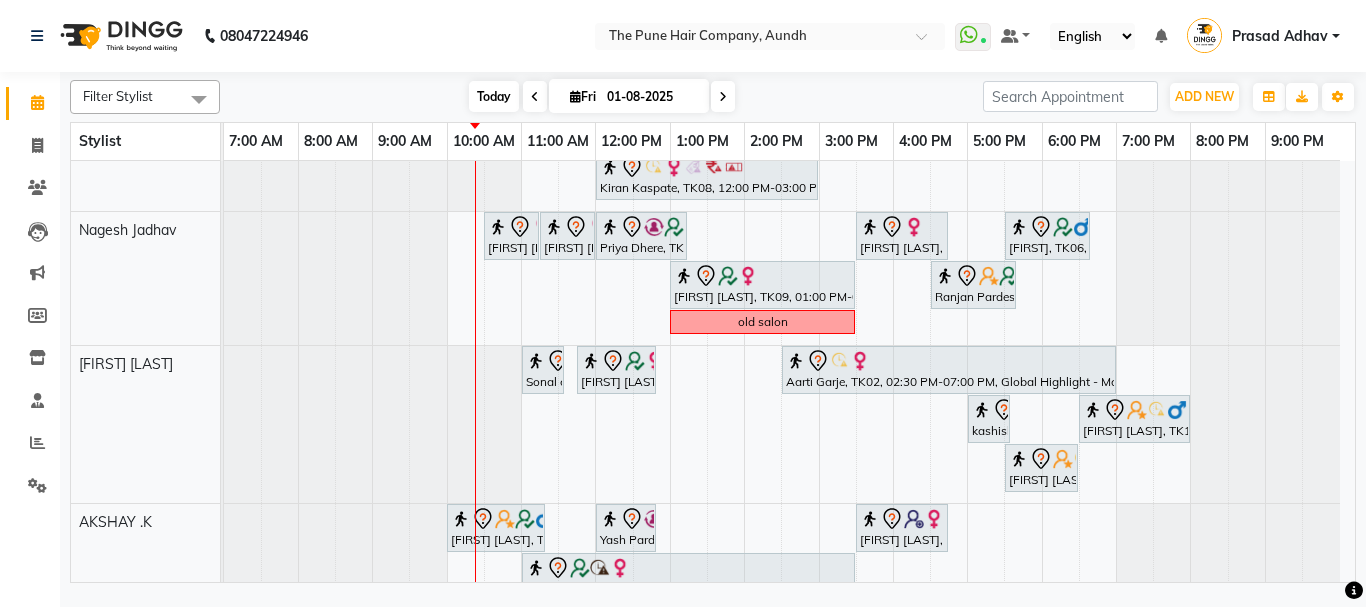 click on "Today" at bounding box center (494, 96) 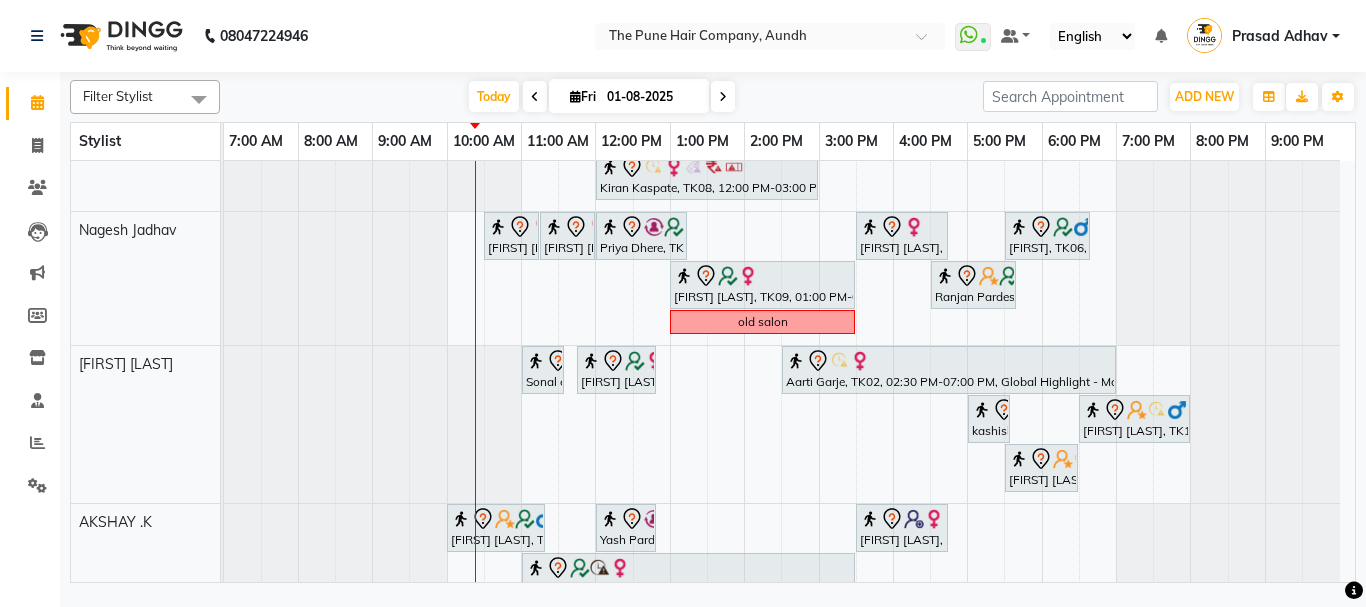 click at bounding box center (723, 97) 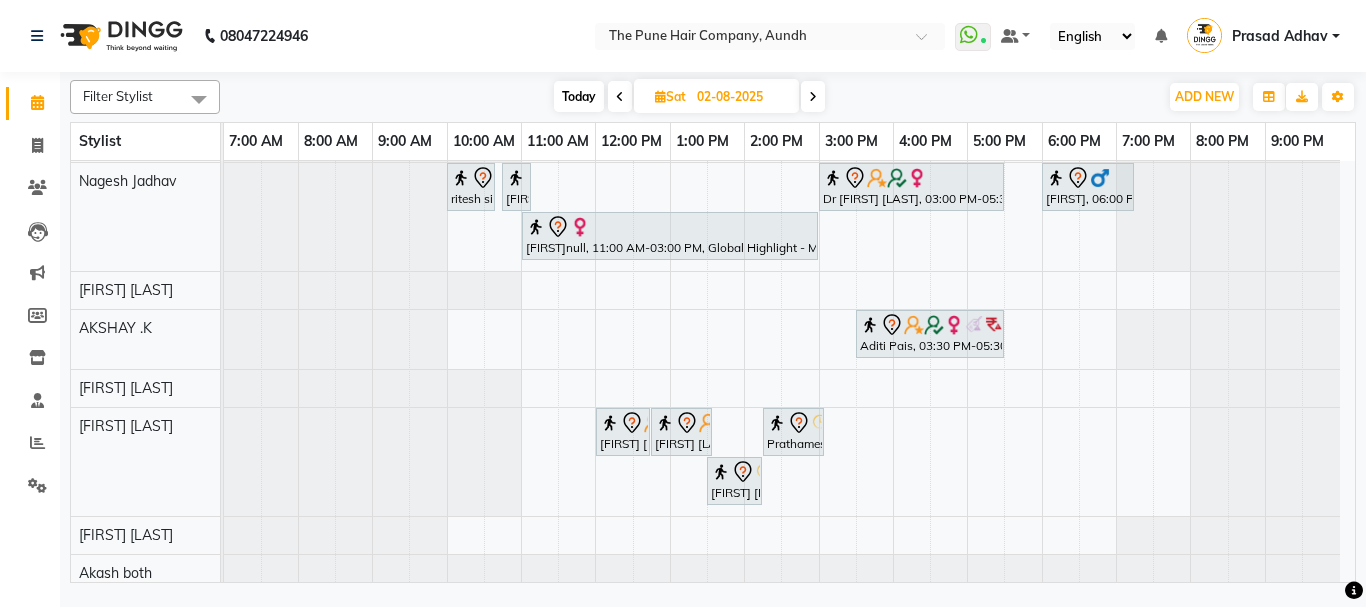 click at bounding box center [813, 96] 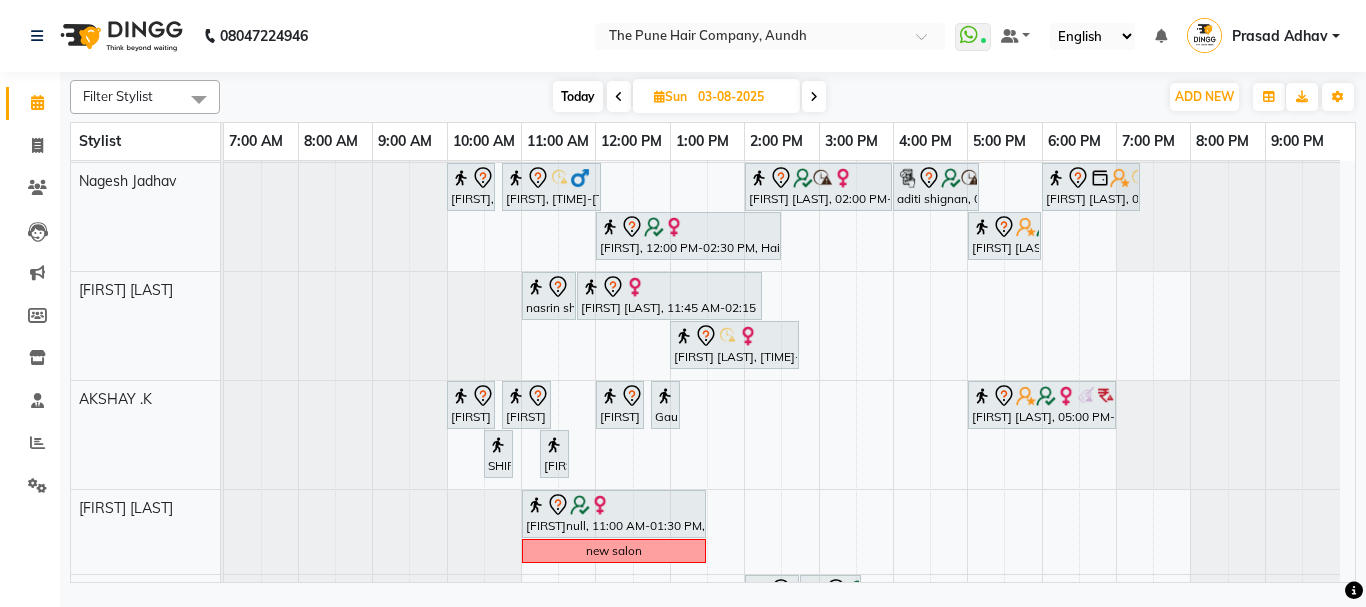 scroll, scrollTop: 0, scrollLeft: 0, axis: both 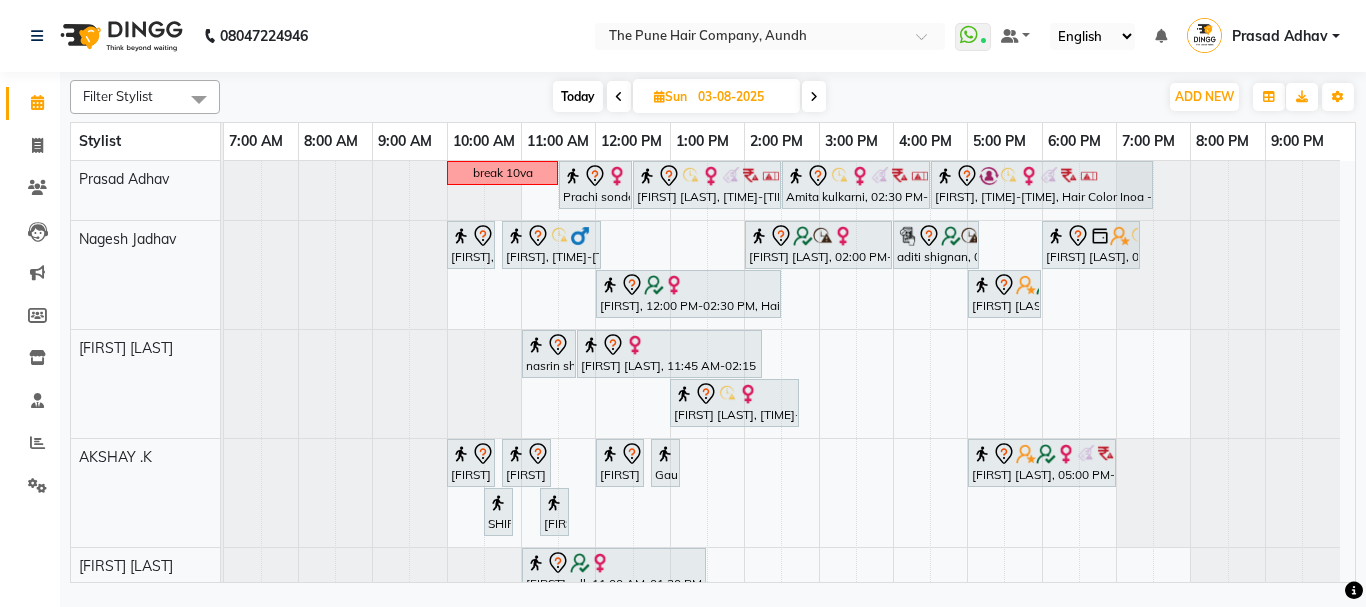 click at bounding box center [619, 96] 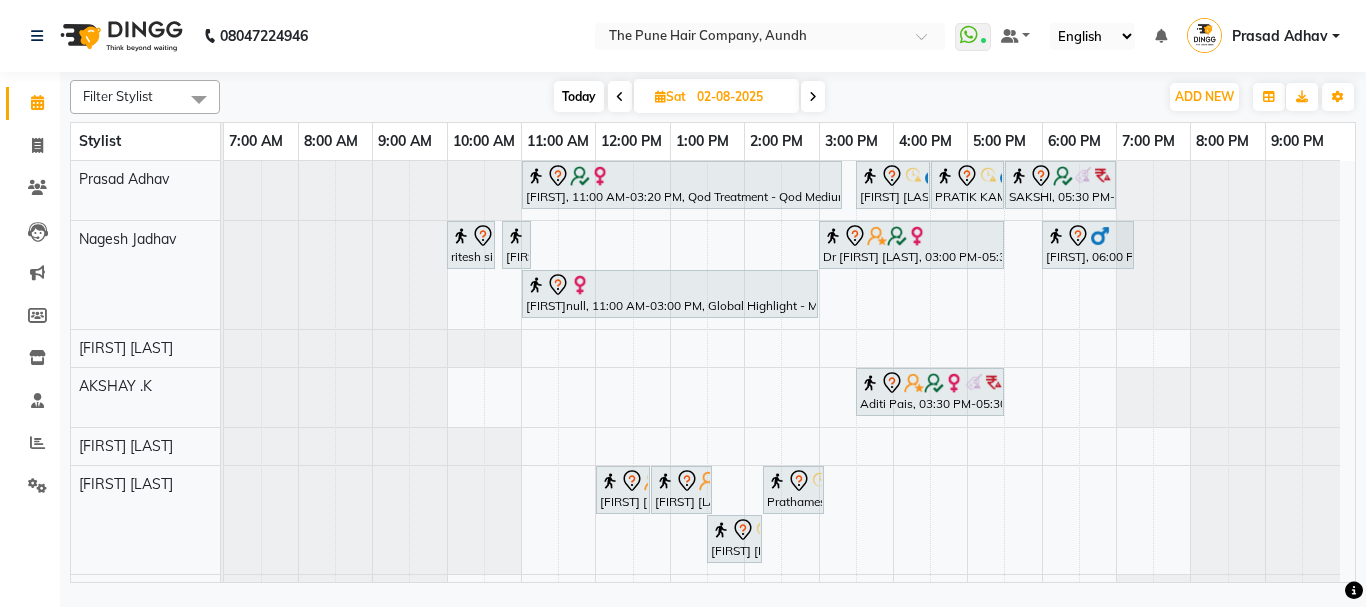 click at bounding box center [620, 96] 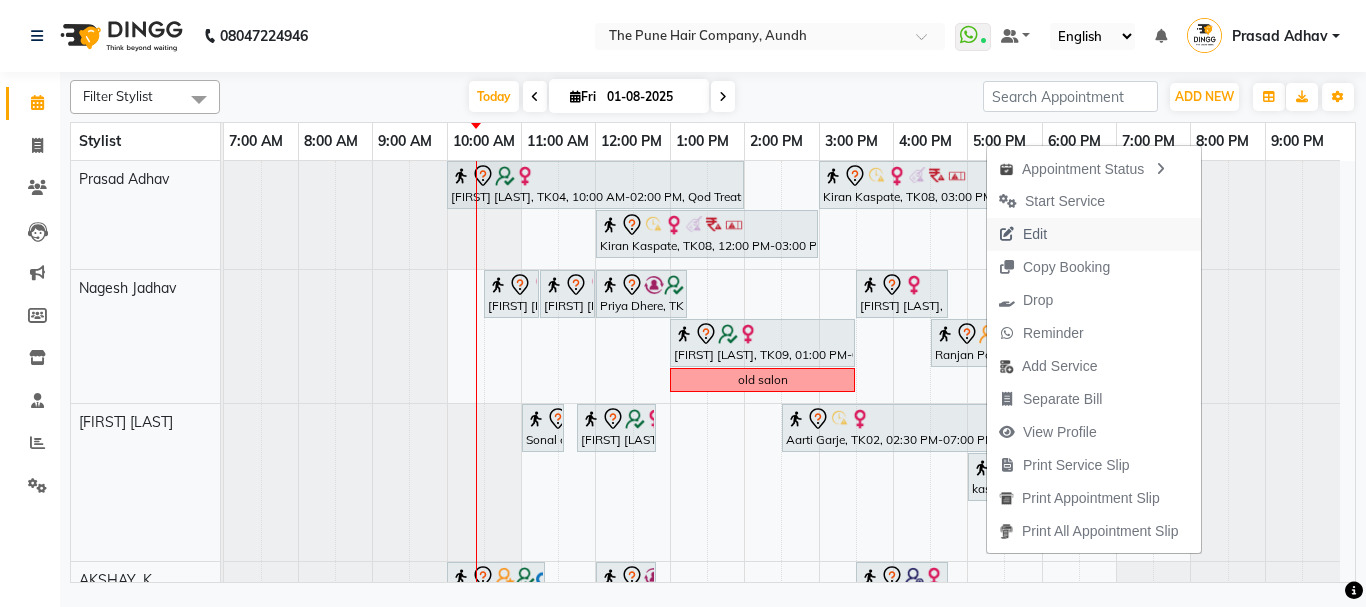 click on "Edit" at bounding box center (1094, 234) 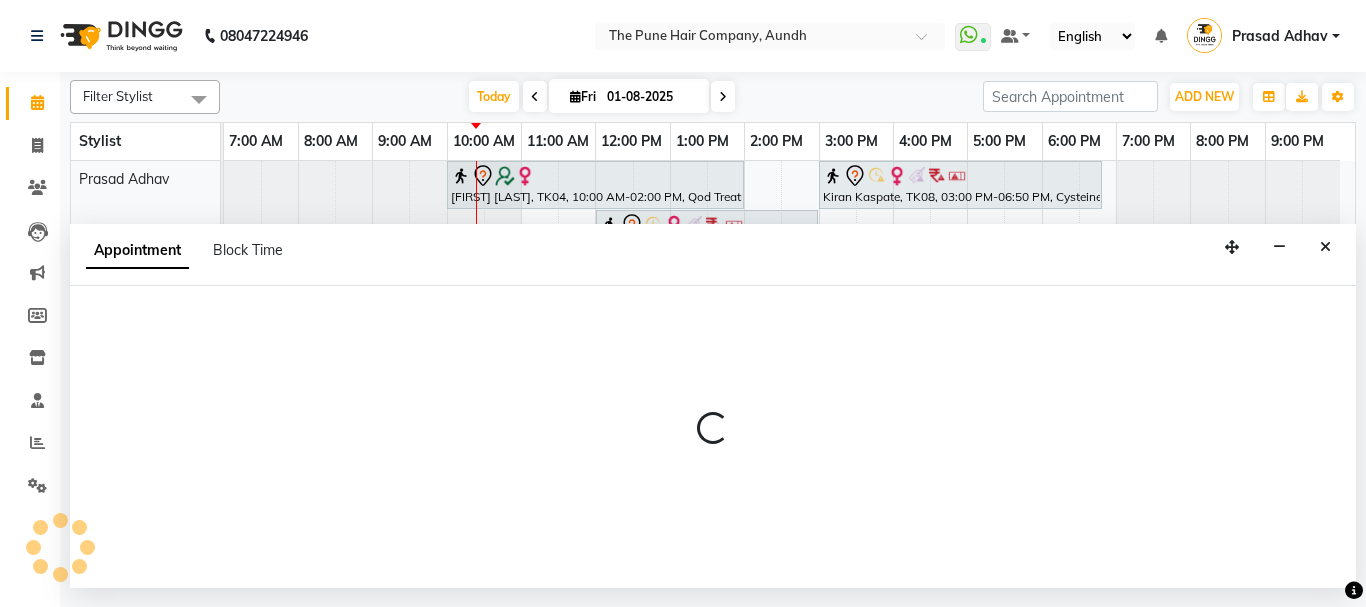 select on "tentative" 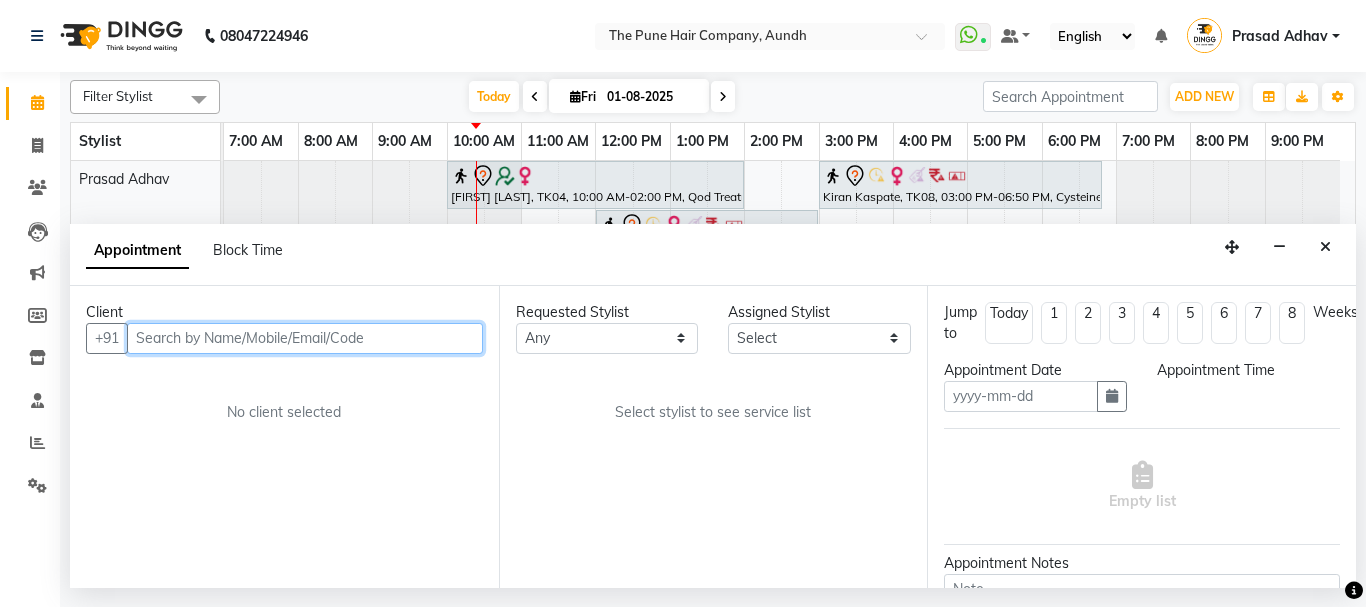 type on "01-08-2025" 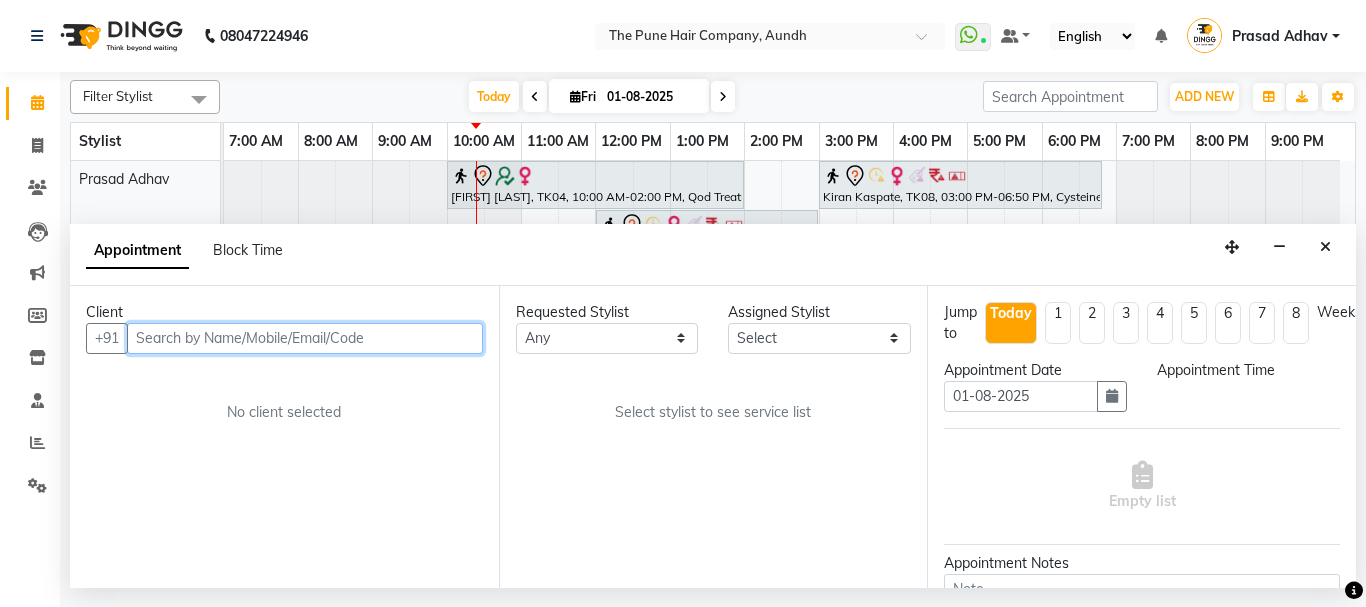 select on "990" 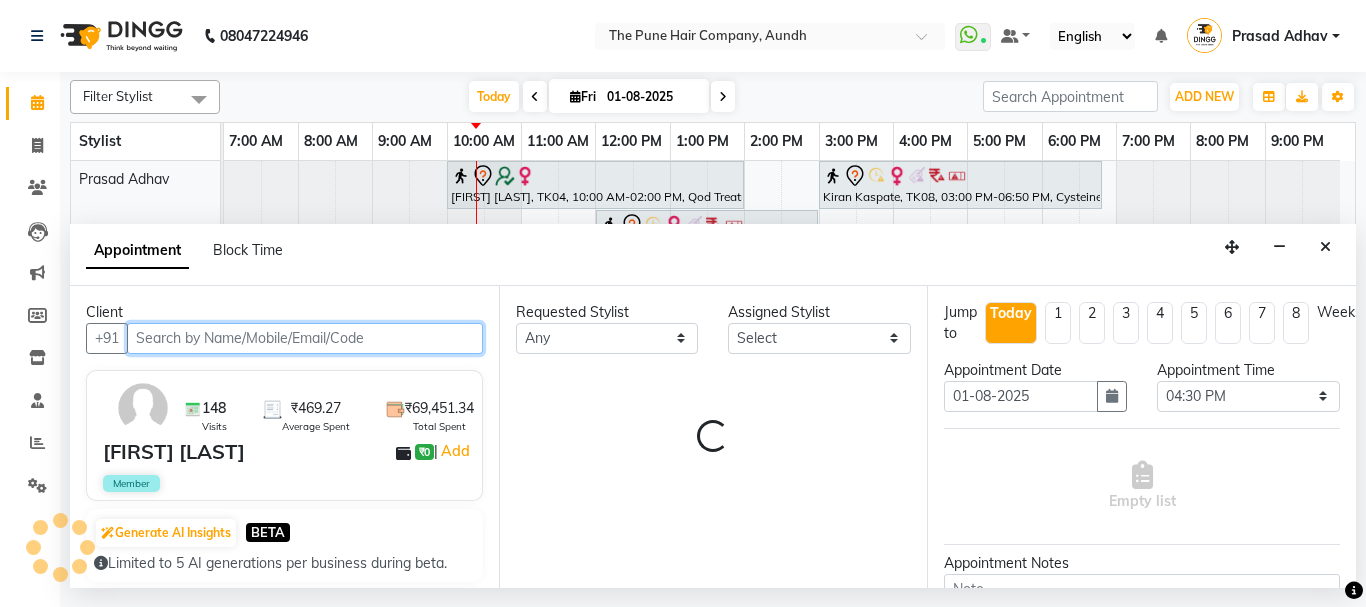 select on "25240" 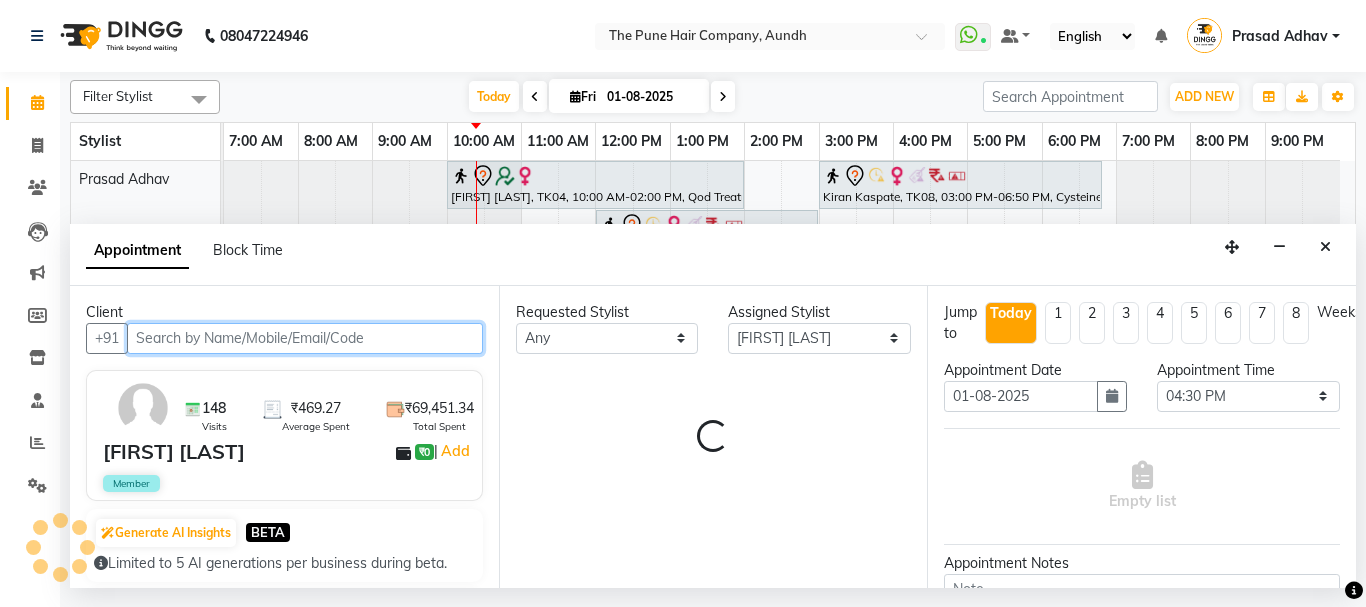 select on "660" 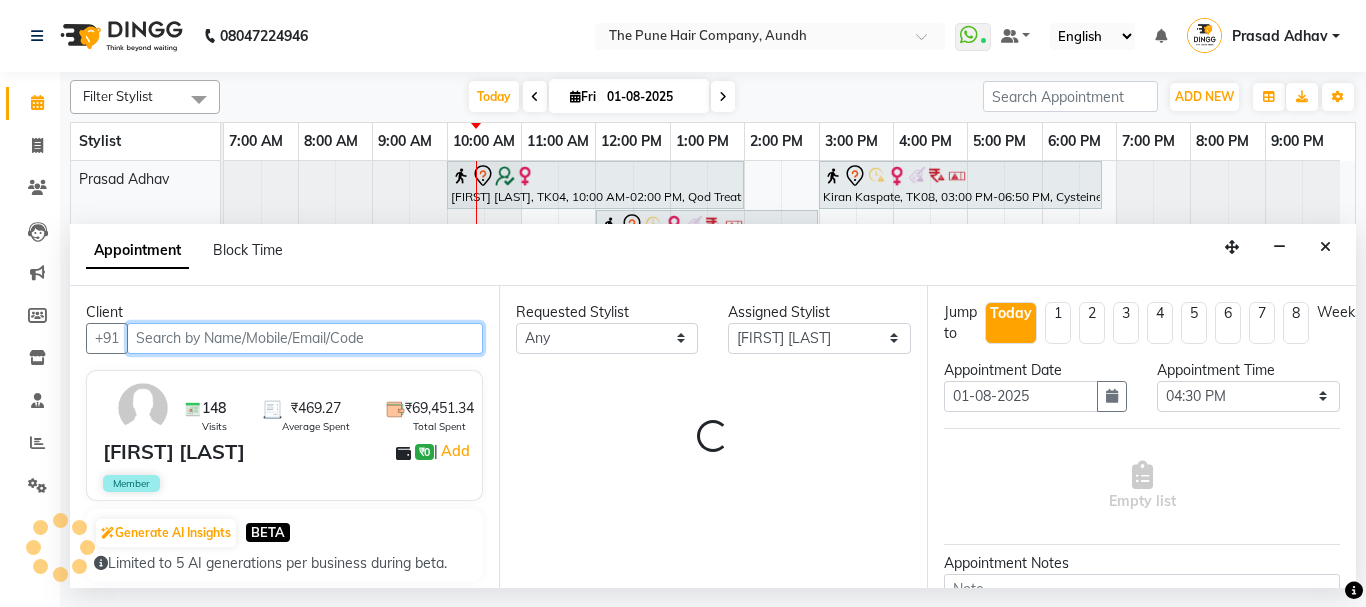 select on "660" 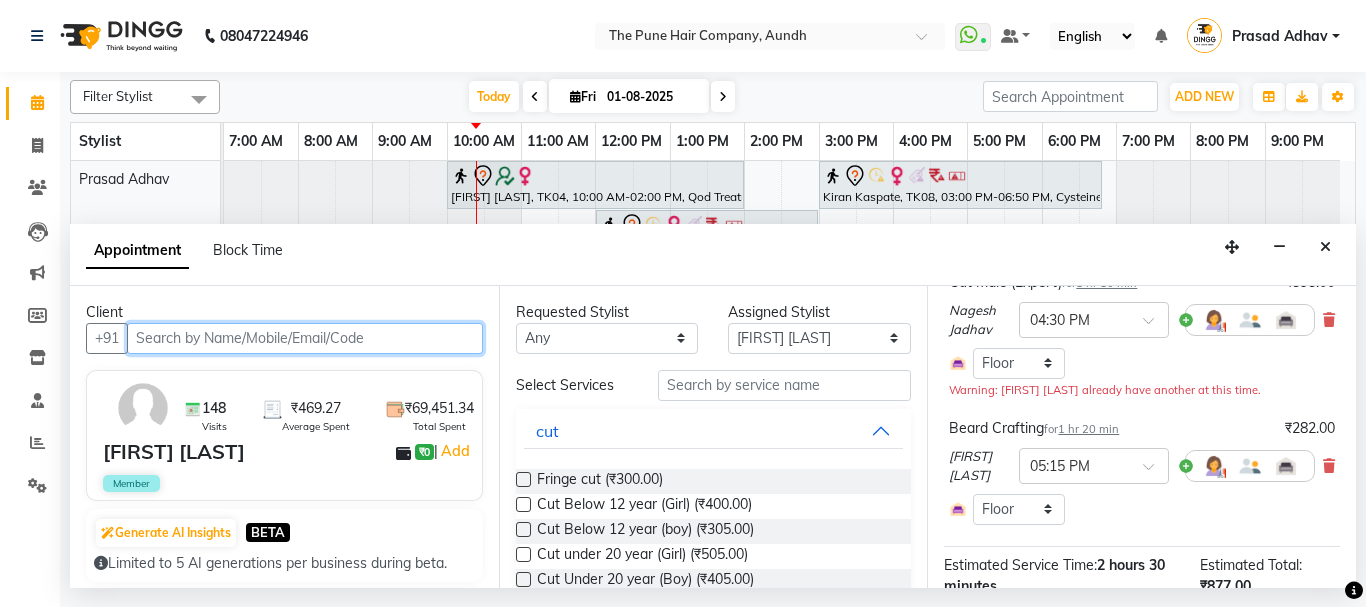 scroll, scrollTop: 200, scrollLeft: 0, axis: vertical 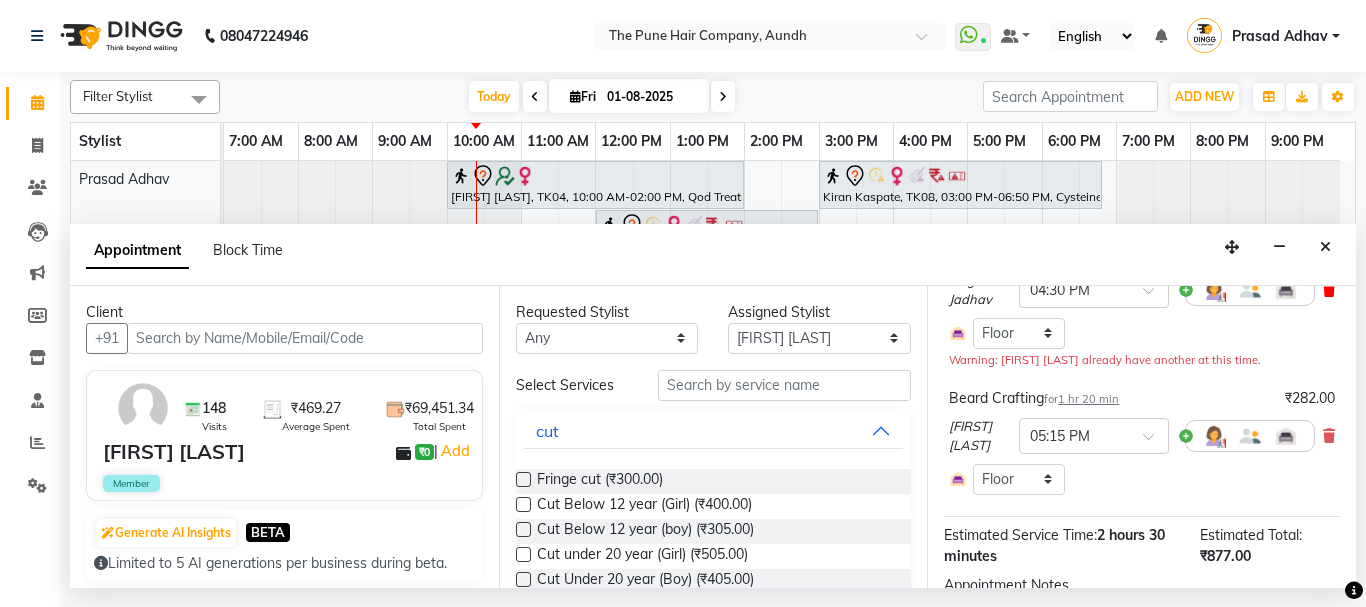 click at bounding box center [1329, 290] 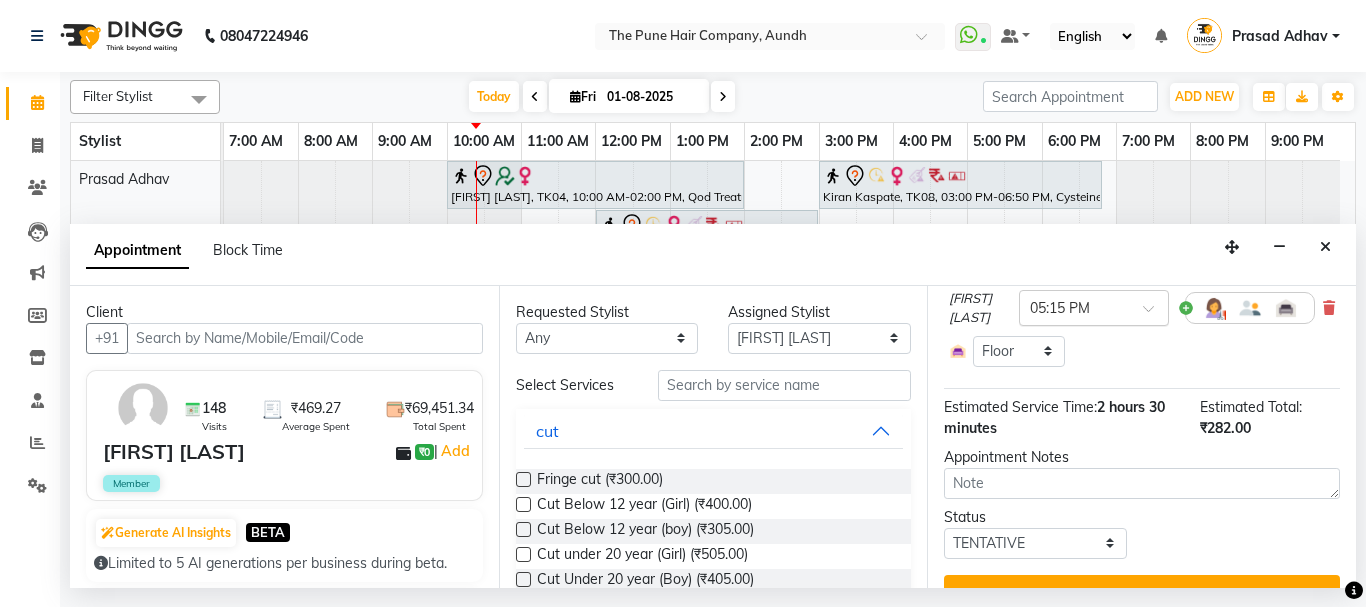 click at bounding box center [1094, 306] 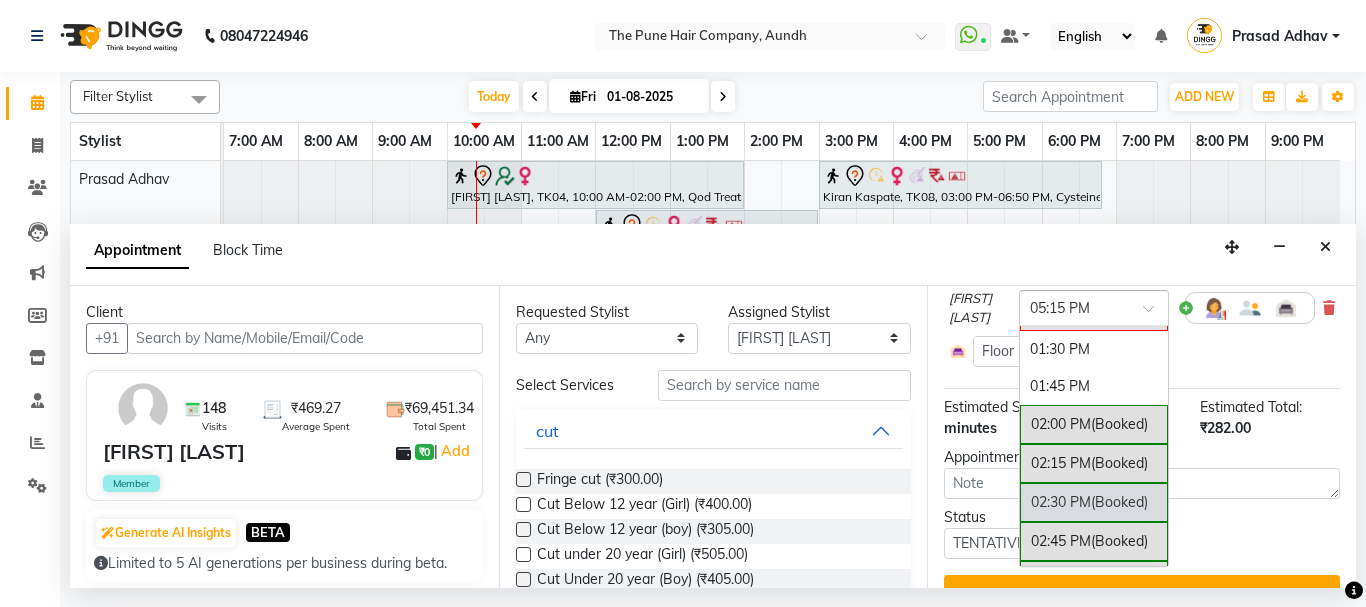 scroll, scrollTop: 835, scrollLeft: 0, axis: vertical 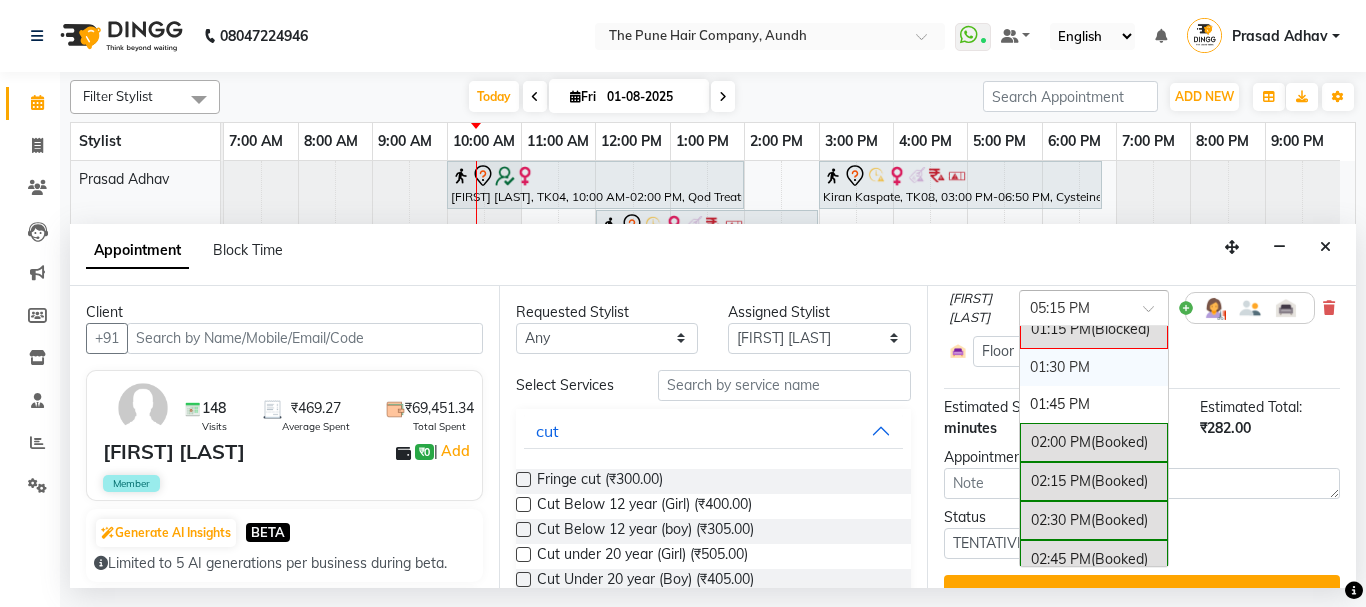 click on "01:30 PM" at bounding box center (1094, 367) 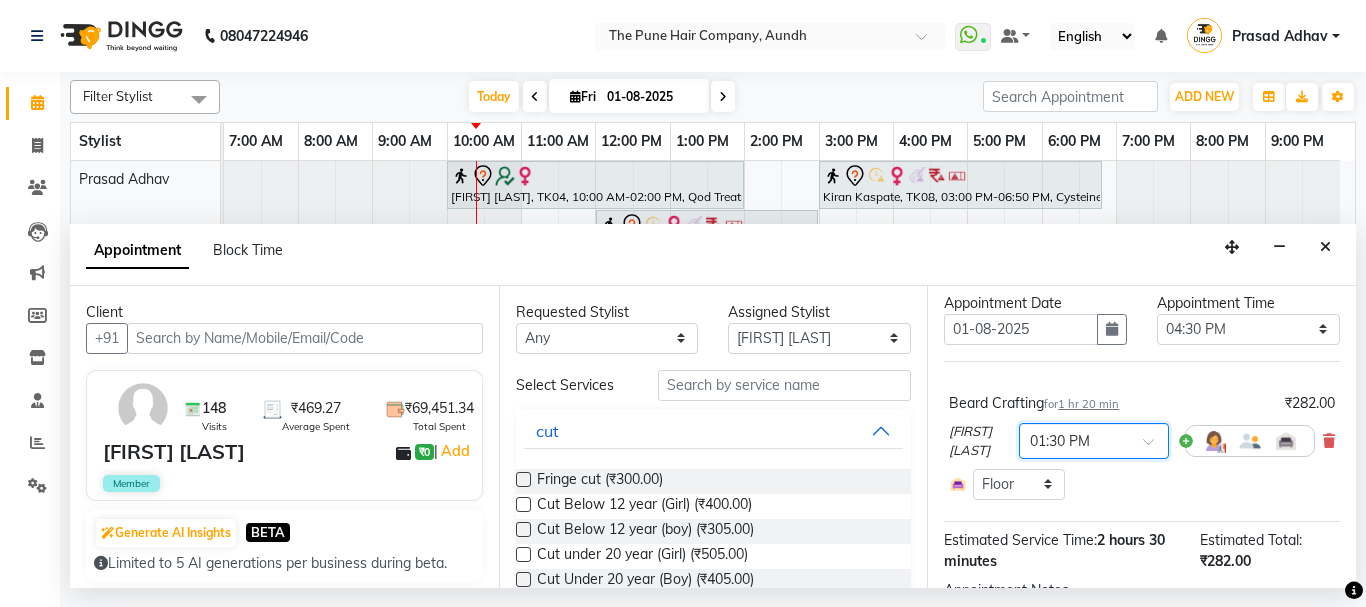 scroll, scrollTop: 0, scrollLeft: 0, axis: both 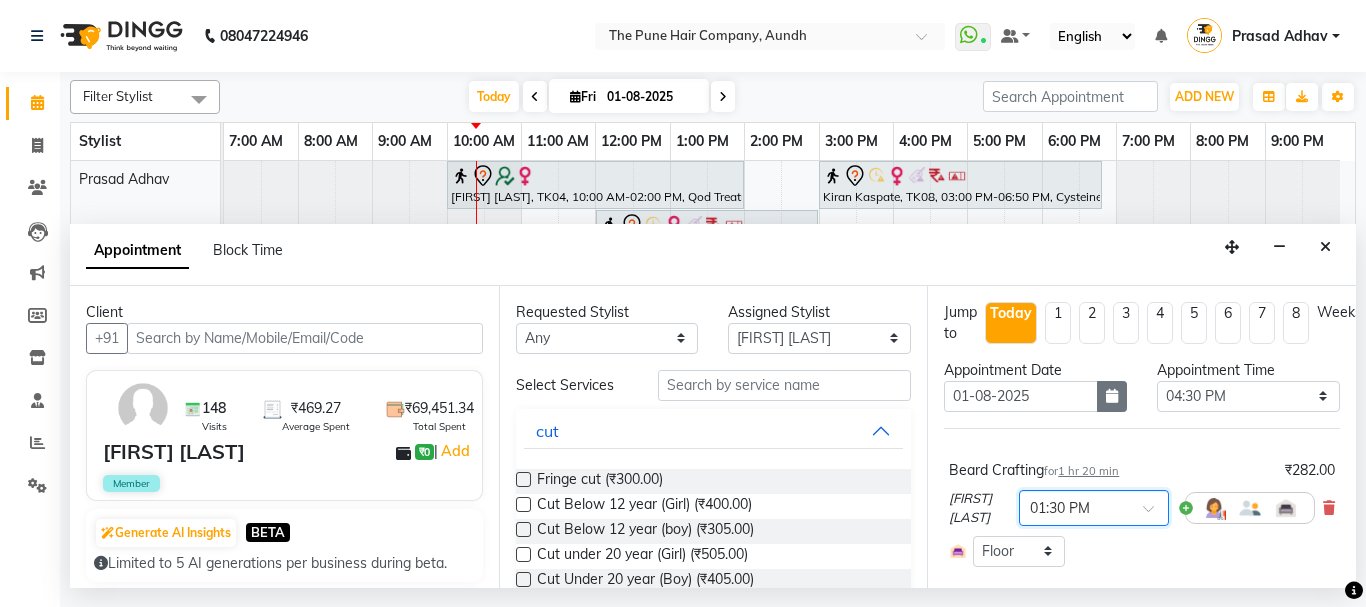 click at bounding box center (1112, 396) 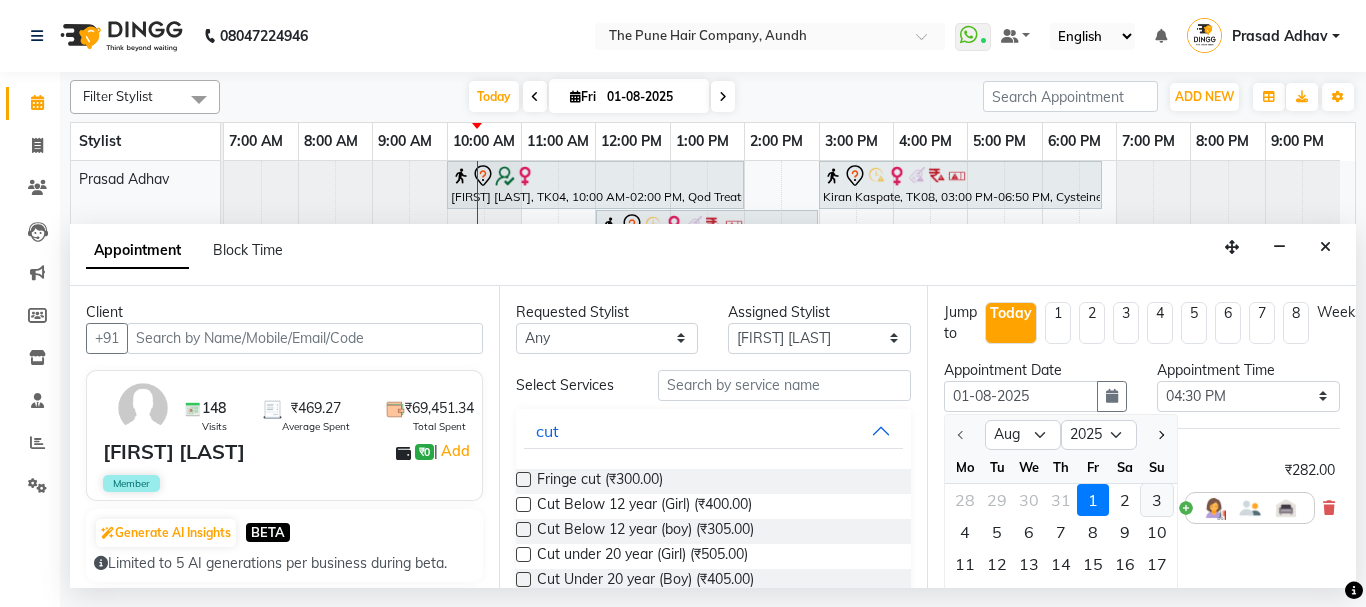 click on "3" at bounding box center (1157, 500) 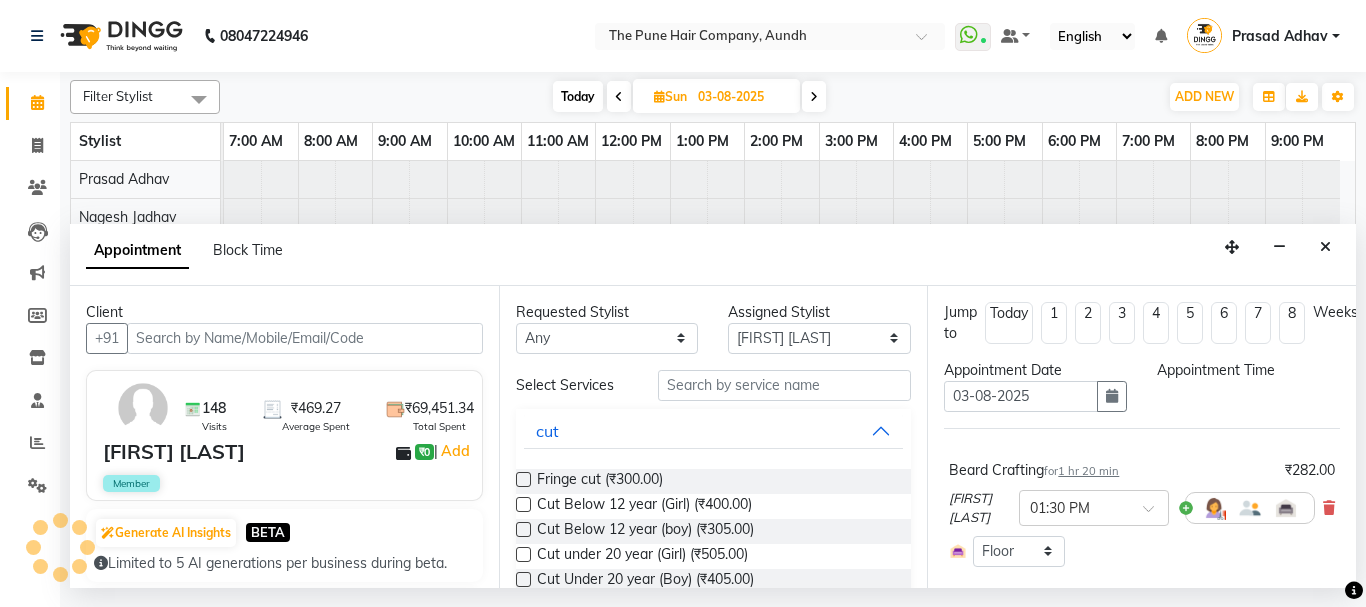select on "990" 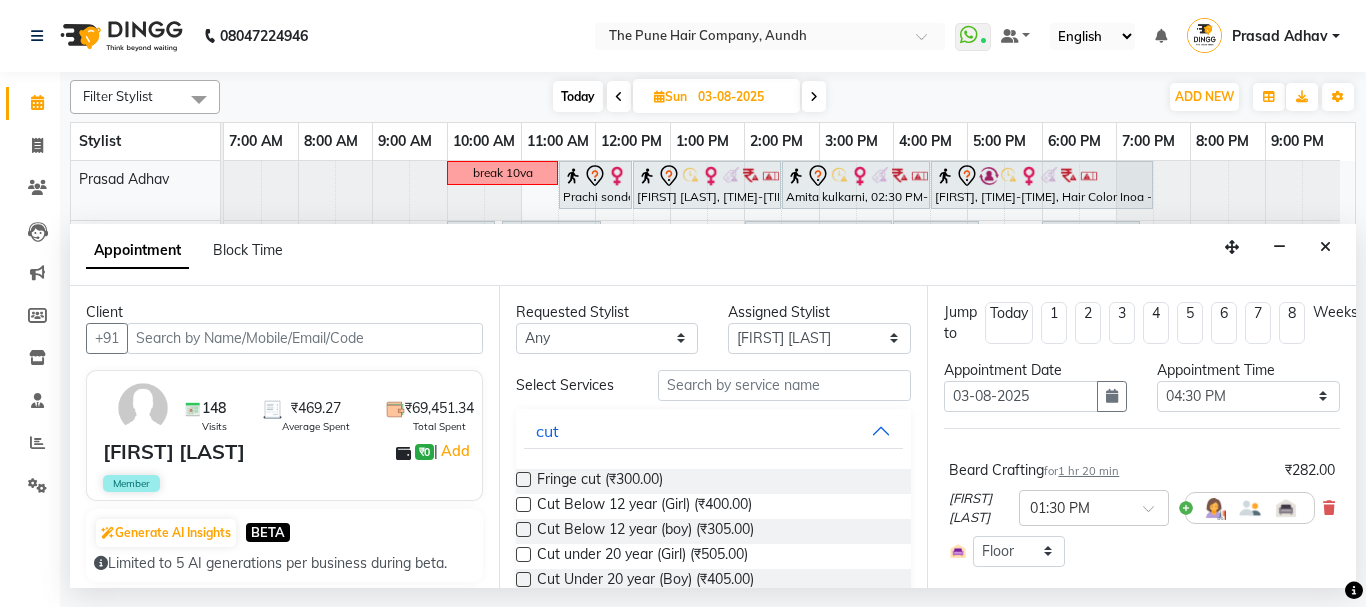 scroll, scrollTop: 254, scrollLeft: 0, axis: vertical 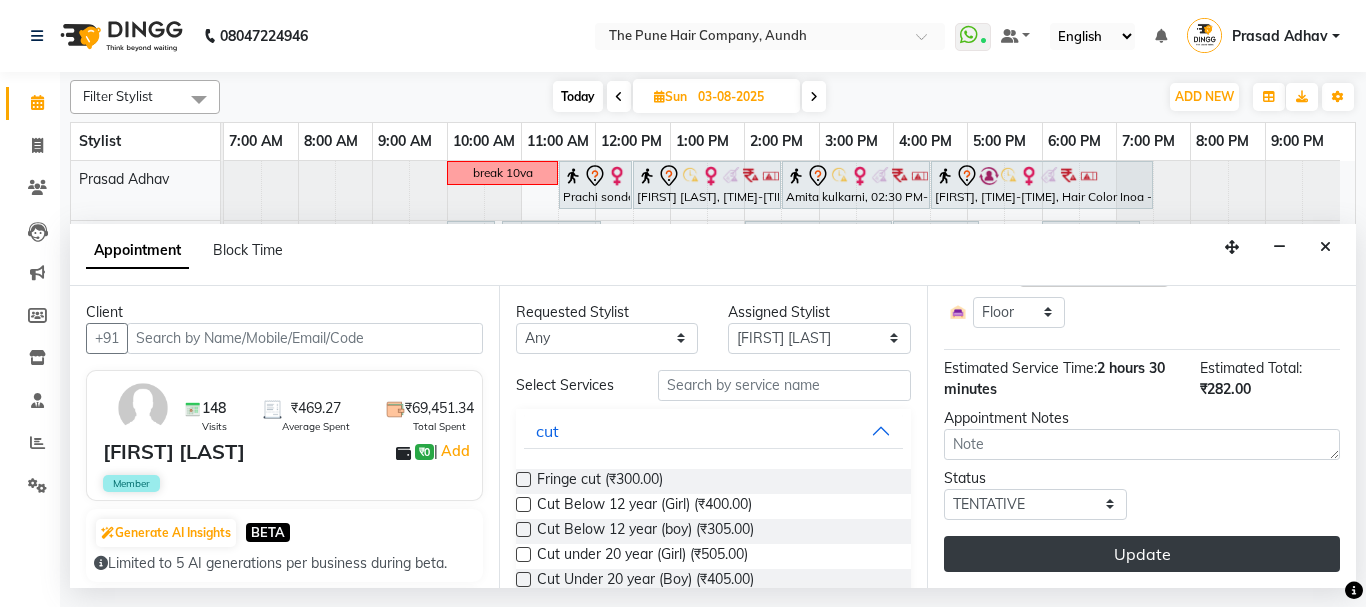 click on "Update" at bounding box center (1142, 554) 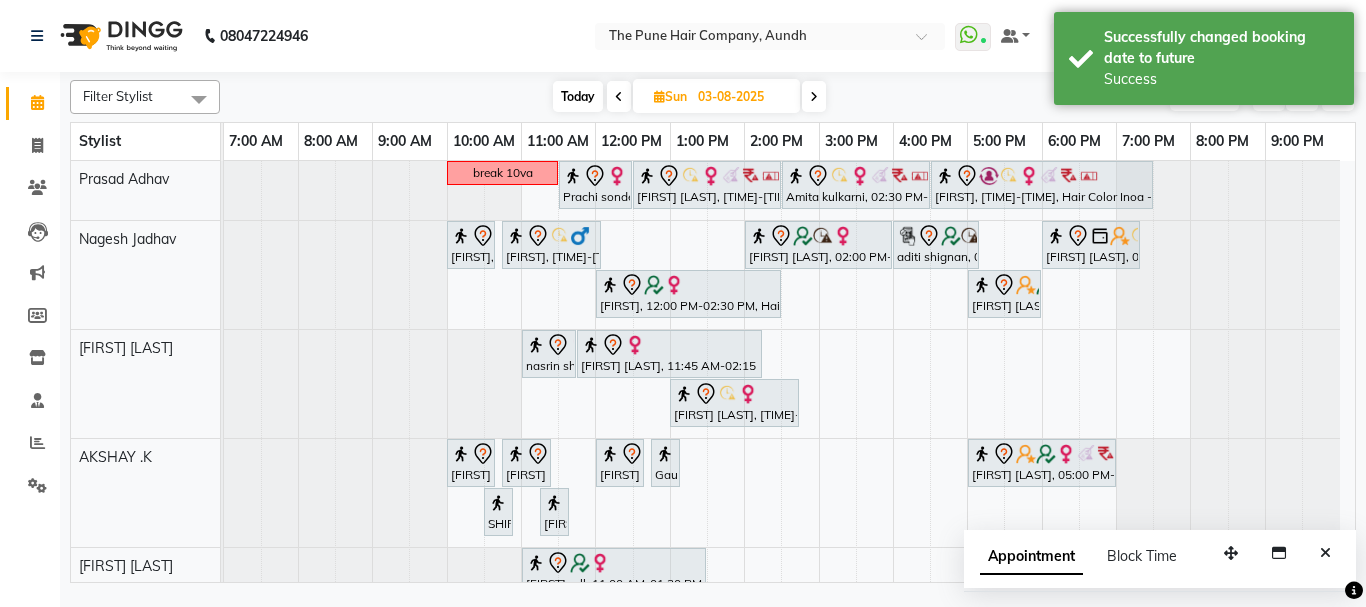 scroll, scrollTop: 200, scrollLeft: 0, axis: vertical 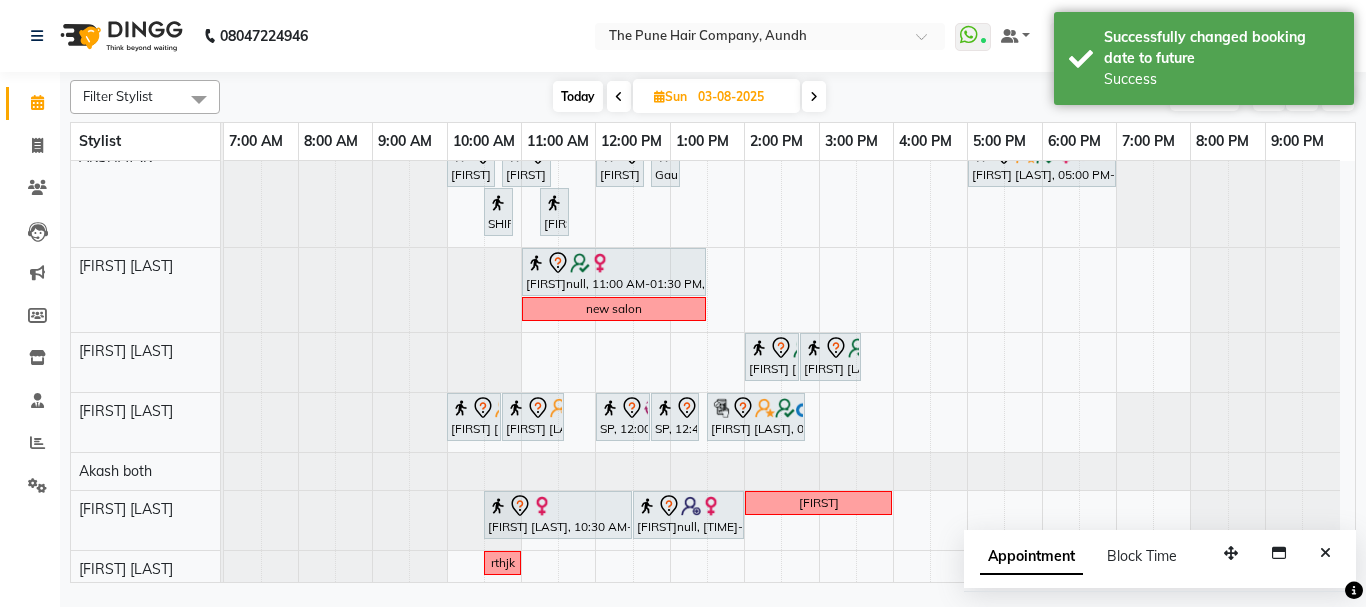 click on "Today" at bounding box center [578, 96] 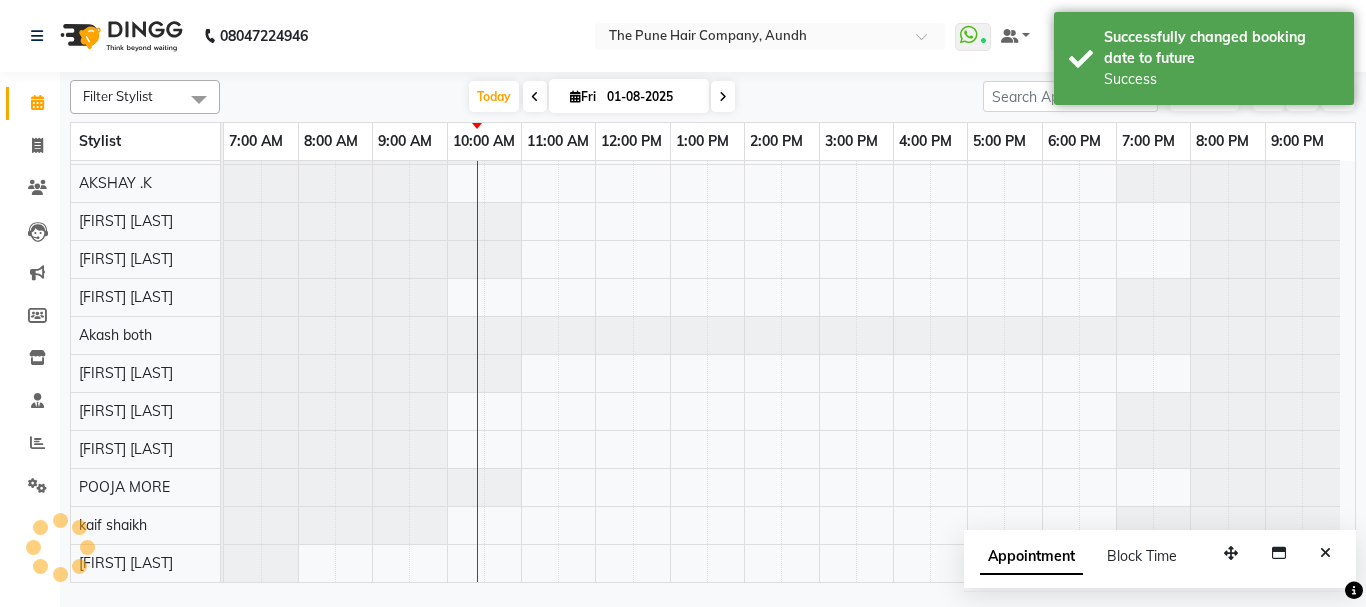 scroll, scrollTop: 300, scrollLeft: 0, axis: vertical 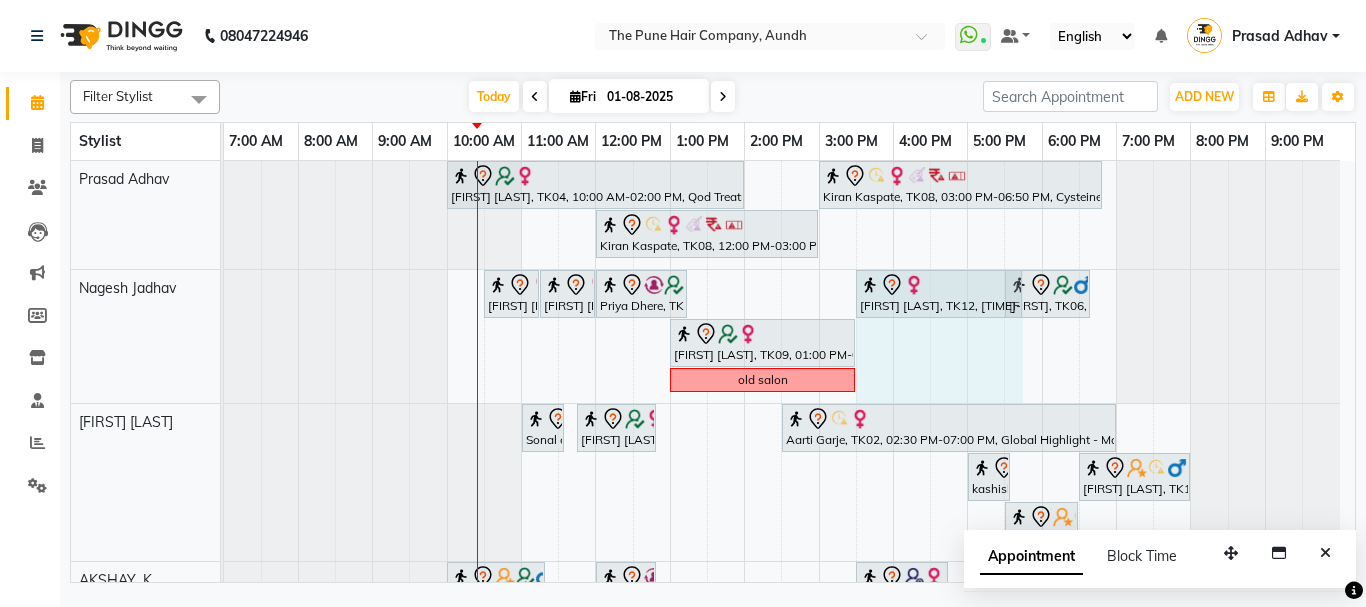 drag, startPoint x: 947, startPoint y: 298, endPoint x: 1011, endPoint y: 310, distance: 65.11528 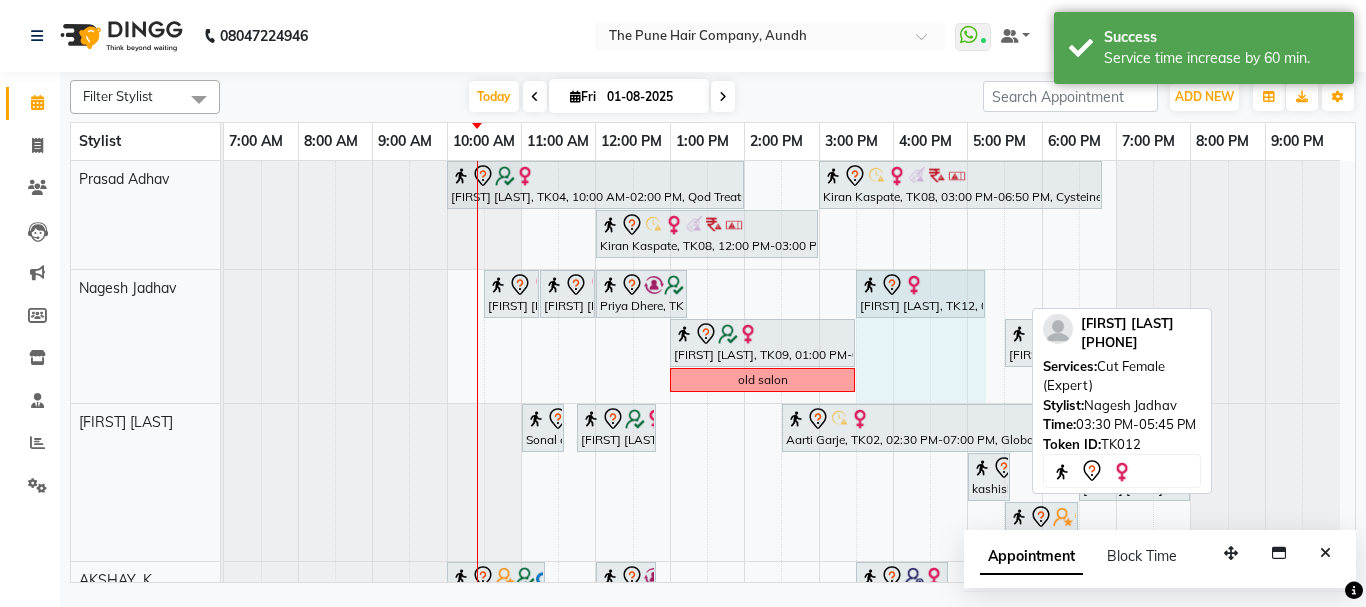 drag, startPoint x: 1020, startPoint y: 283, endPoint x: 1002, endPoint y: 283, distance: 18 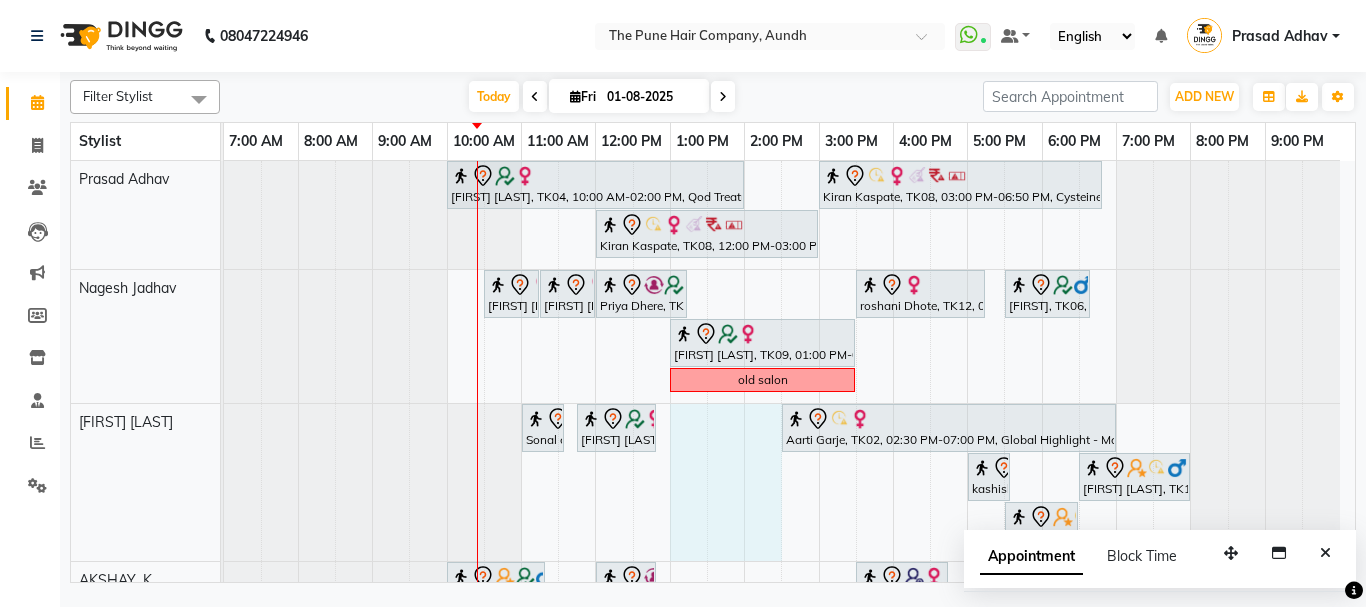 drag, startPoint x: 688, startPoint y: 463, endPoint x: 761, endPoint y: 470, distance: 73.33485 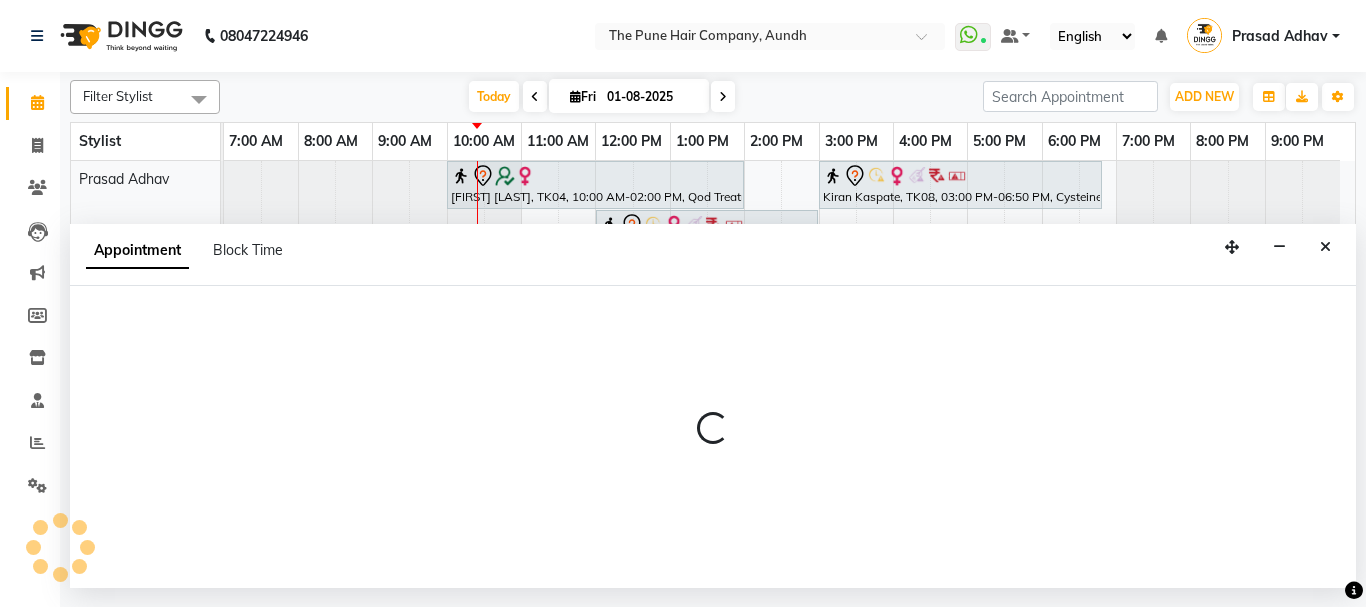 select on "3340" 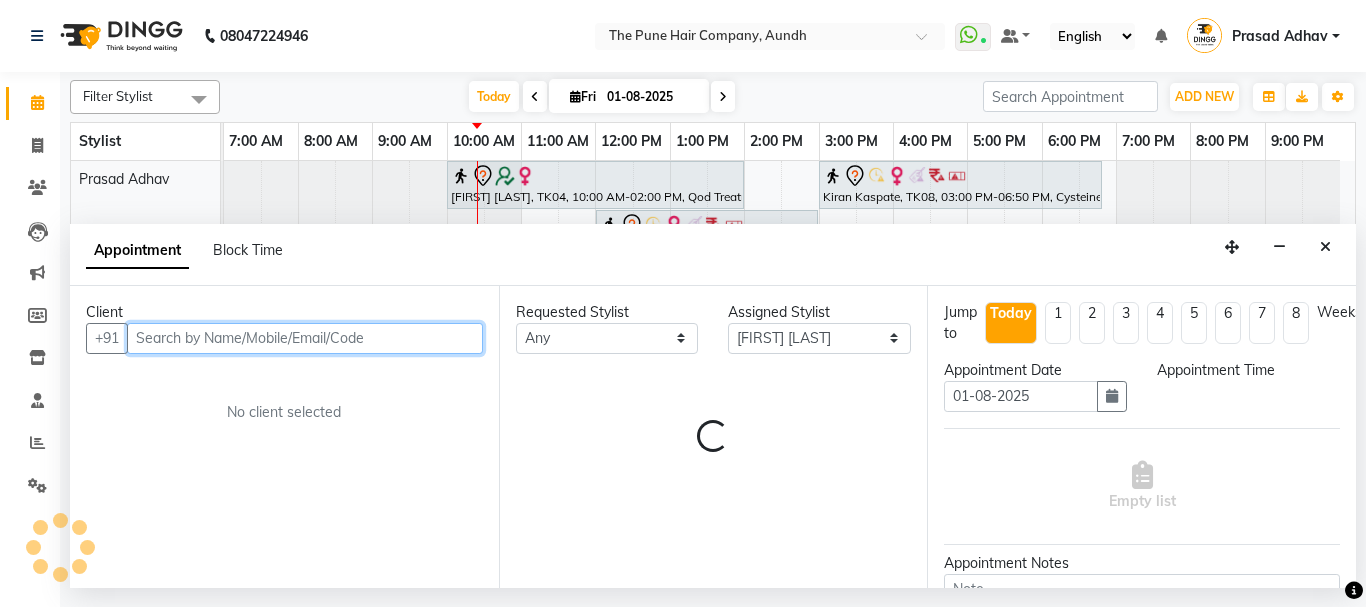 select on "780" 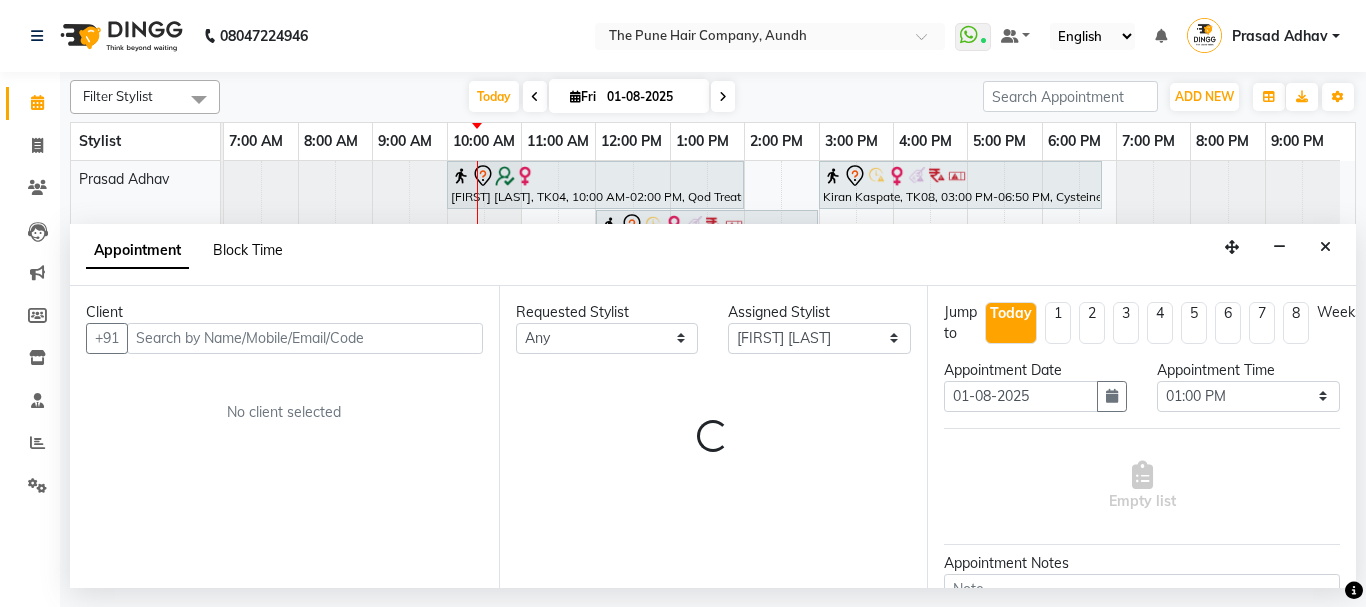 click on "Block Time" at bounding box center [248, 250] 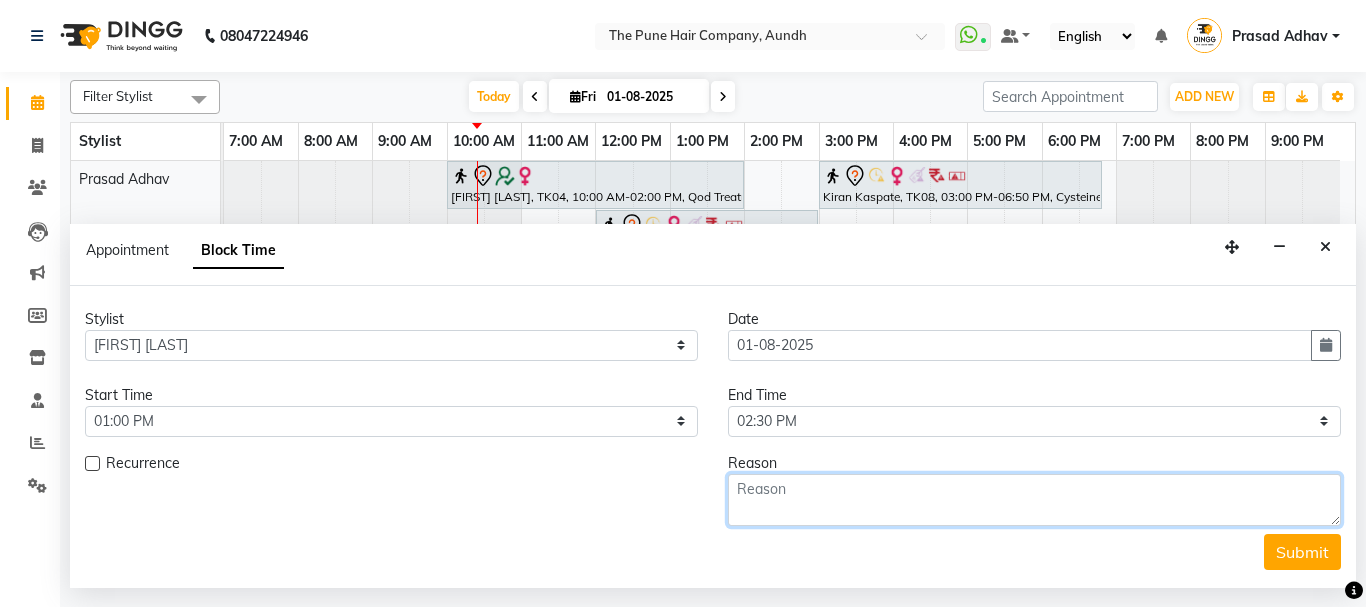click at bounding box center [1034, 500] 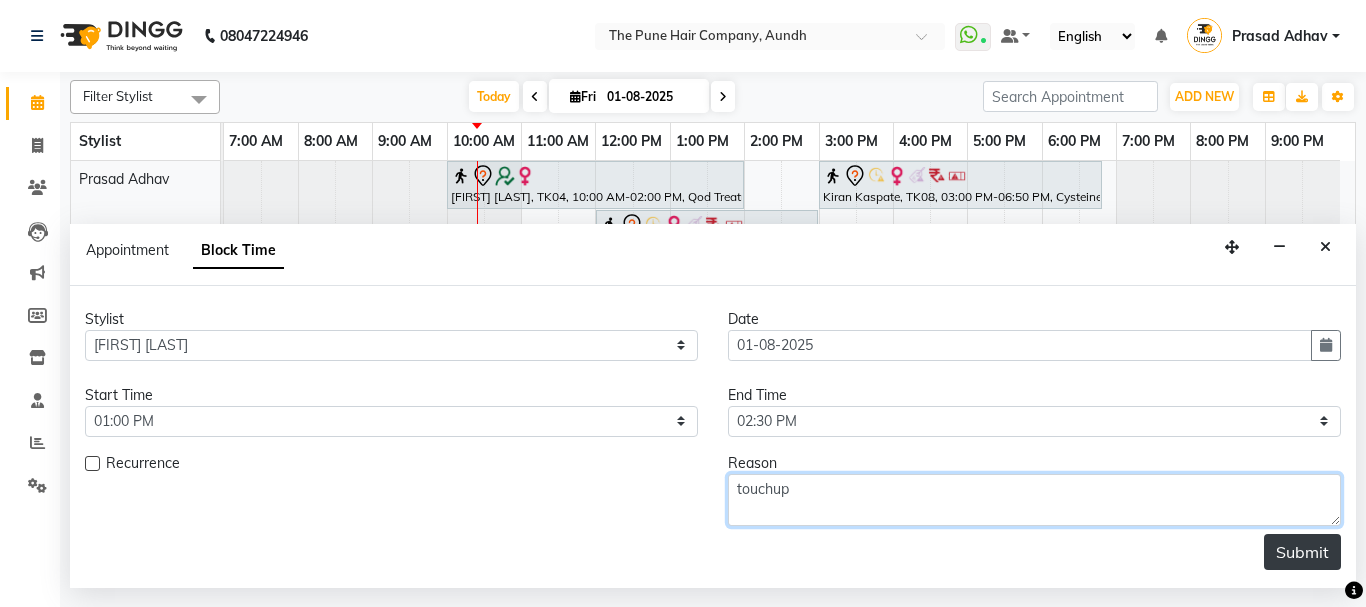 type on "touchup" 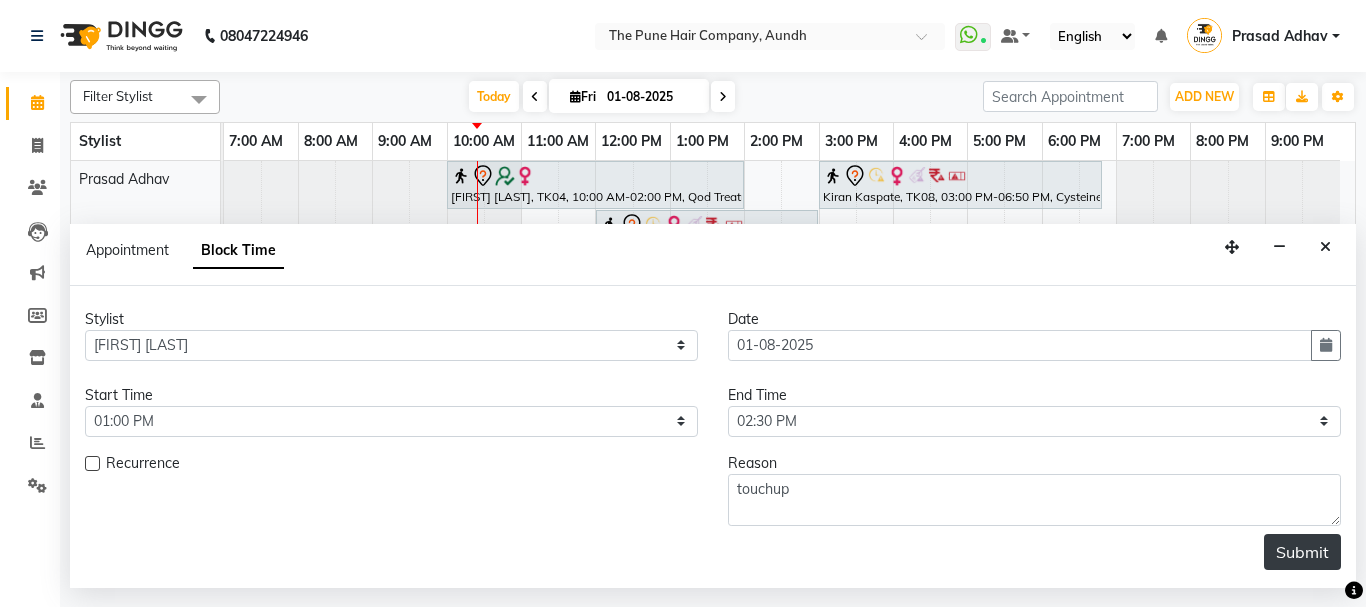 click on "Submit" at bounding box center (1302, 552) 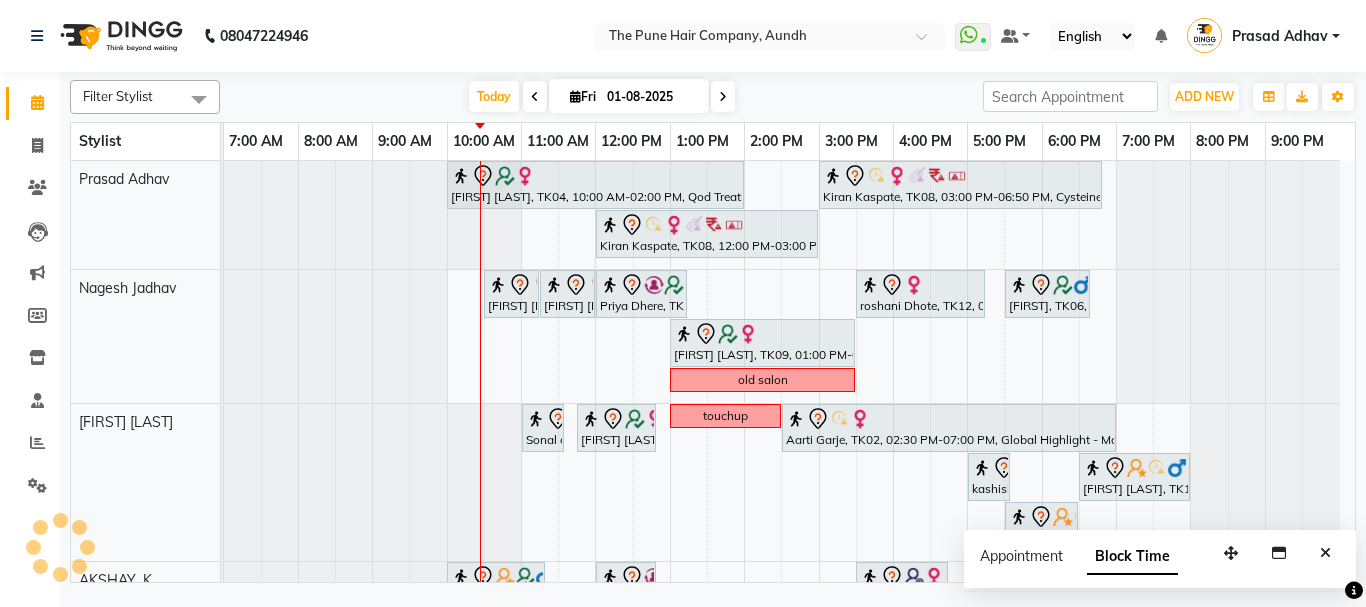 scroll, scrollTop: 500, scrollLeft: 0, axis: vertical 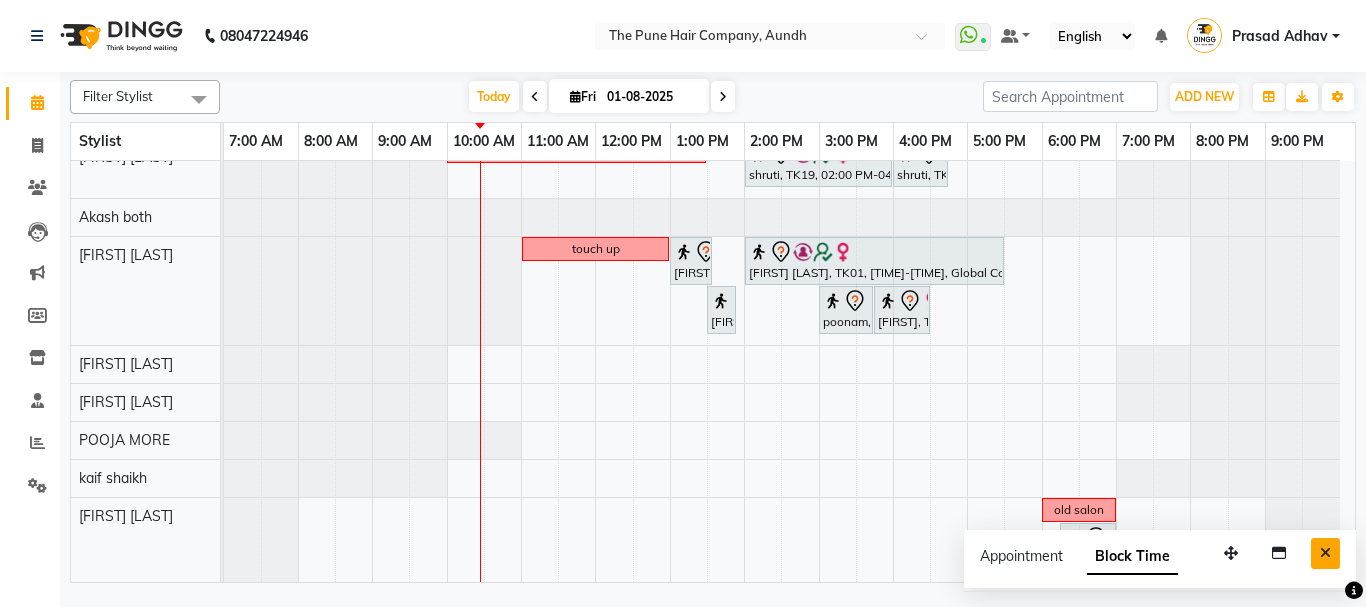click at bounding box center (1325, 553) 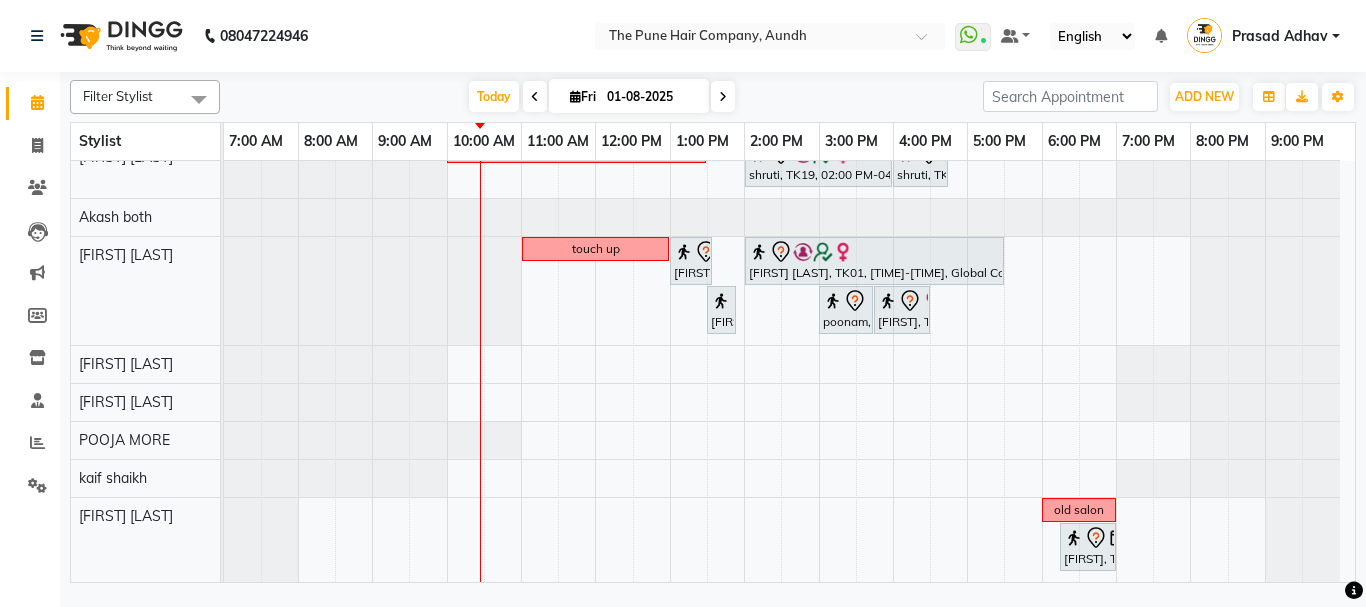 scroll, scrollTop: 277, scrollLeft: 0, axis: vertical 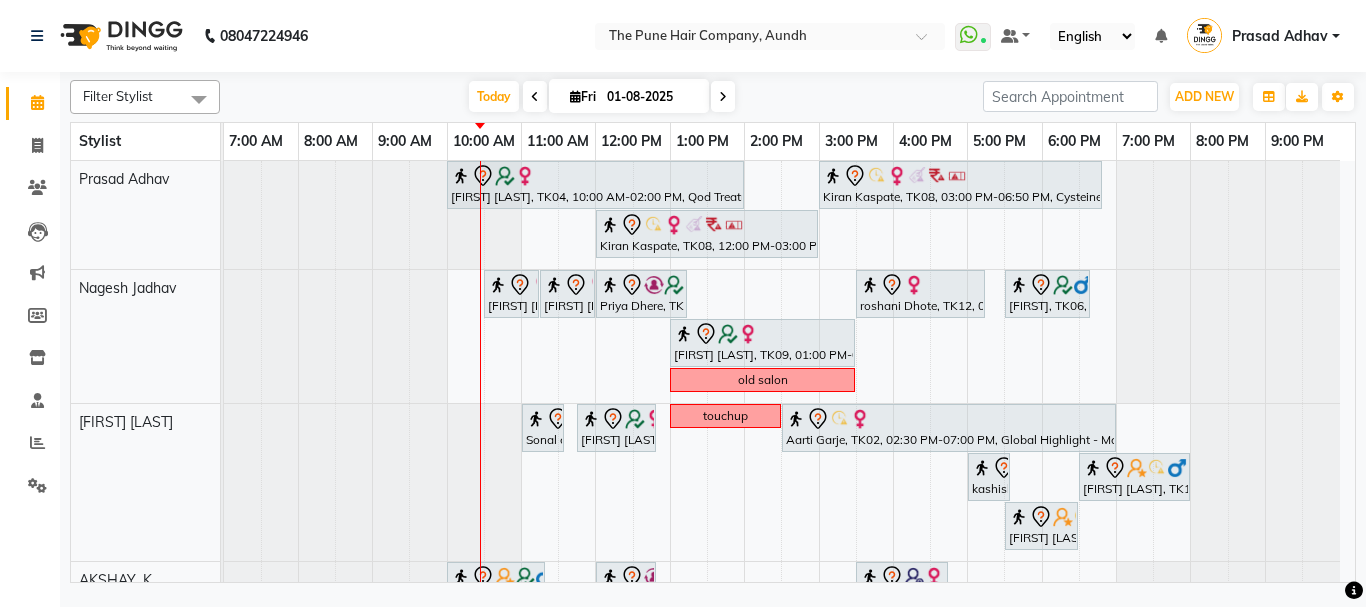 click at bounding box center (723, 96) 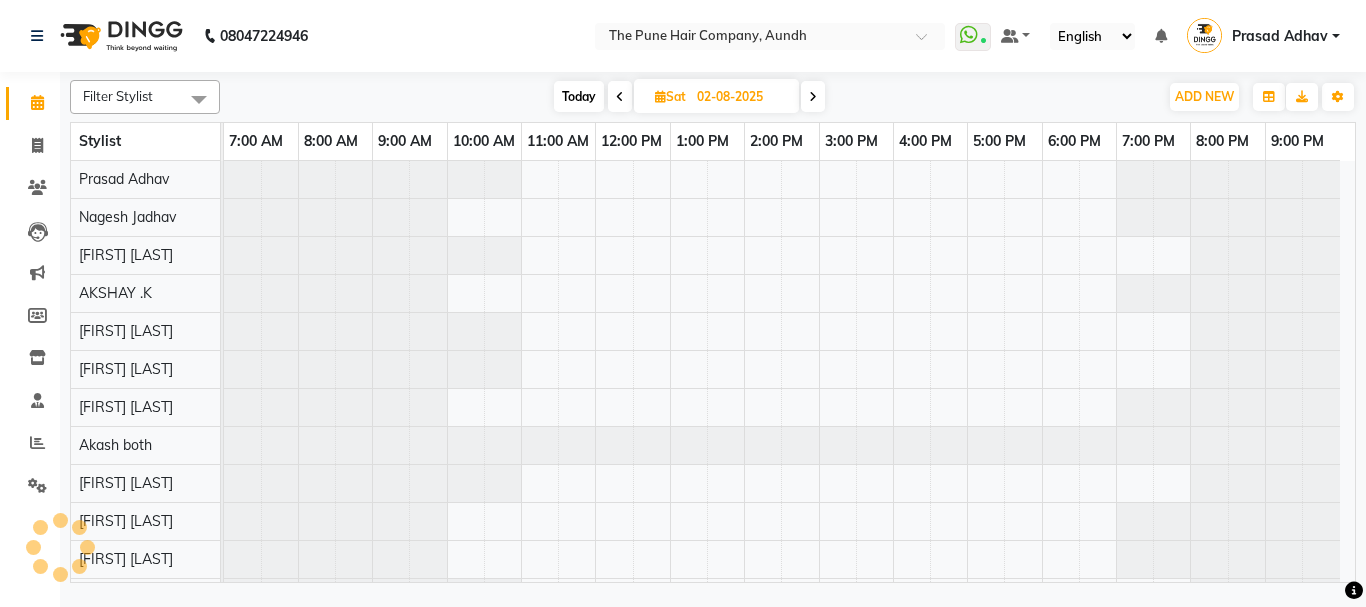 scroll, scrollTop: 110, scrollLeft: 0, axis: vertical 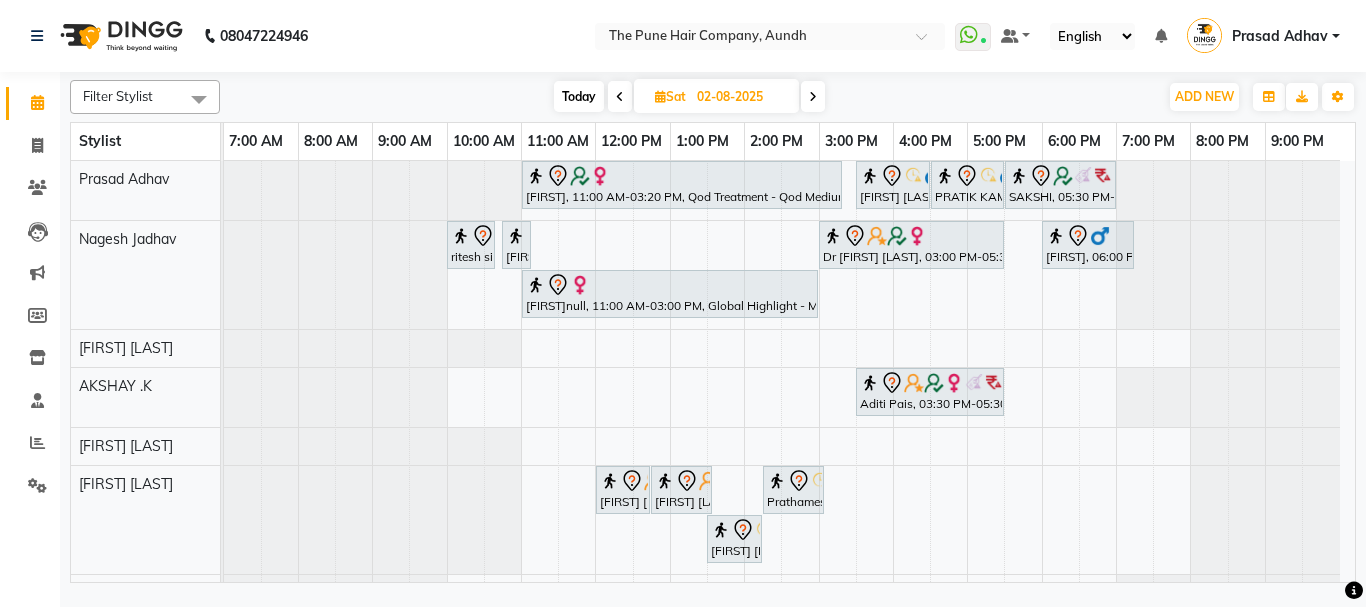 click at bounding box center [813, 96] 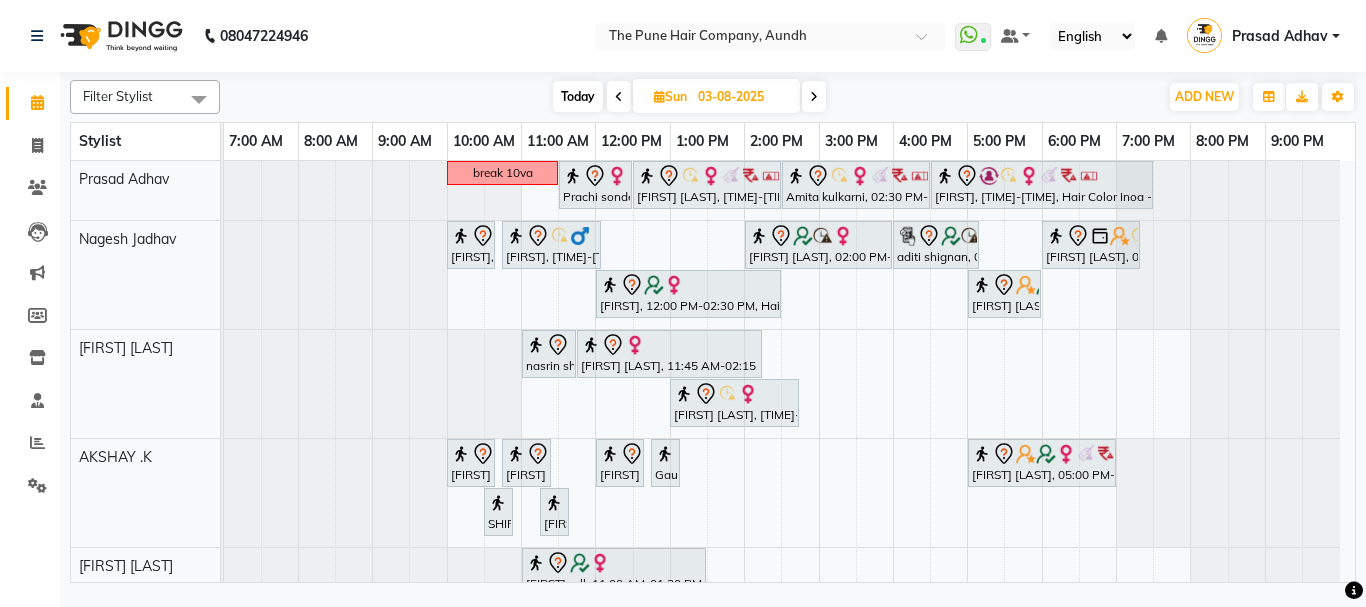 click on "Today" at bounding box center [578, 96] 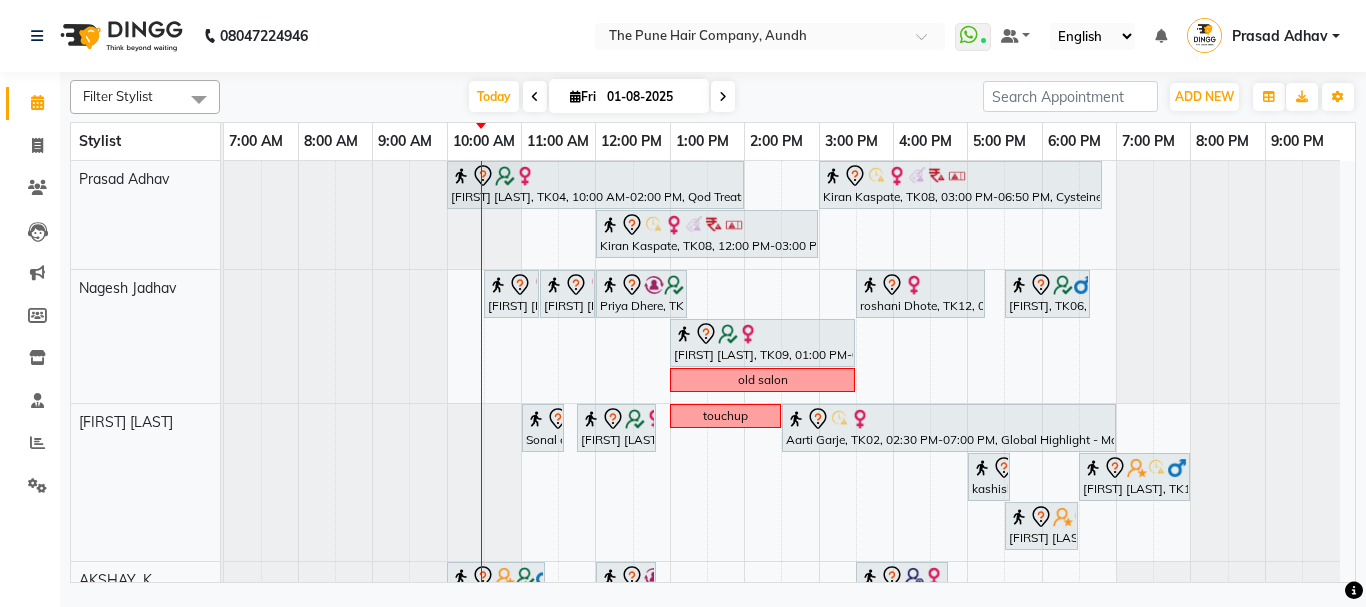 click on "01-08-2025" at bounding box center [651, 97] 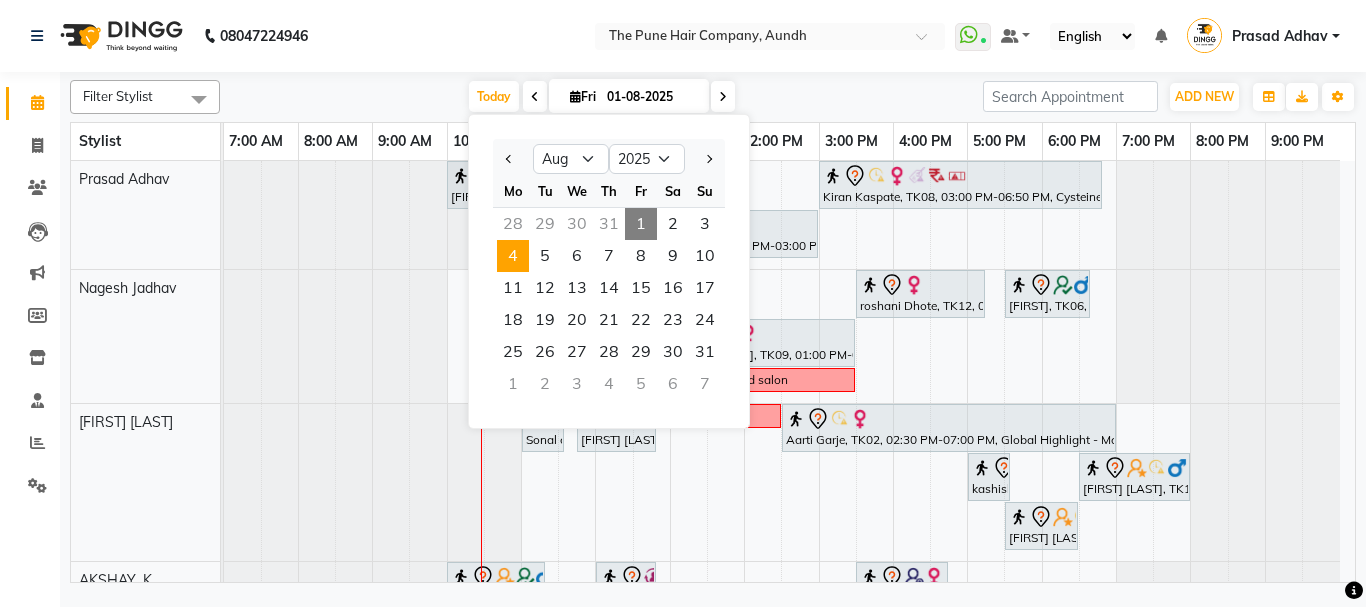 click on "4" at bounding box center (513, 256) 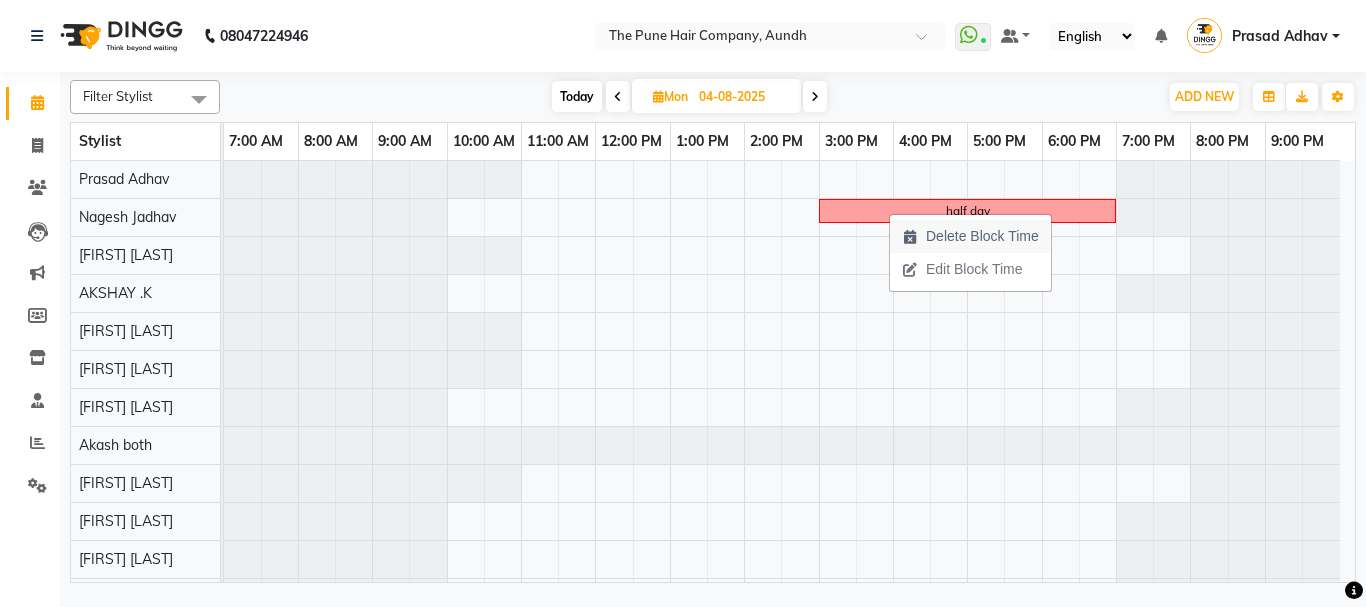 click on "Delete Block Time" at bounding box center (982, 236) 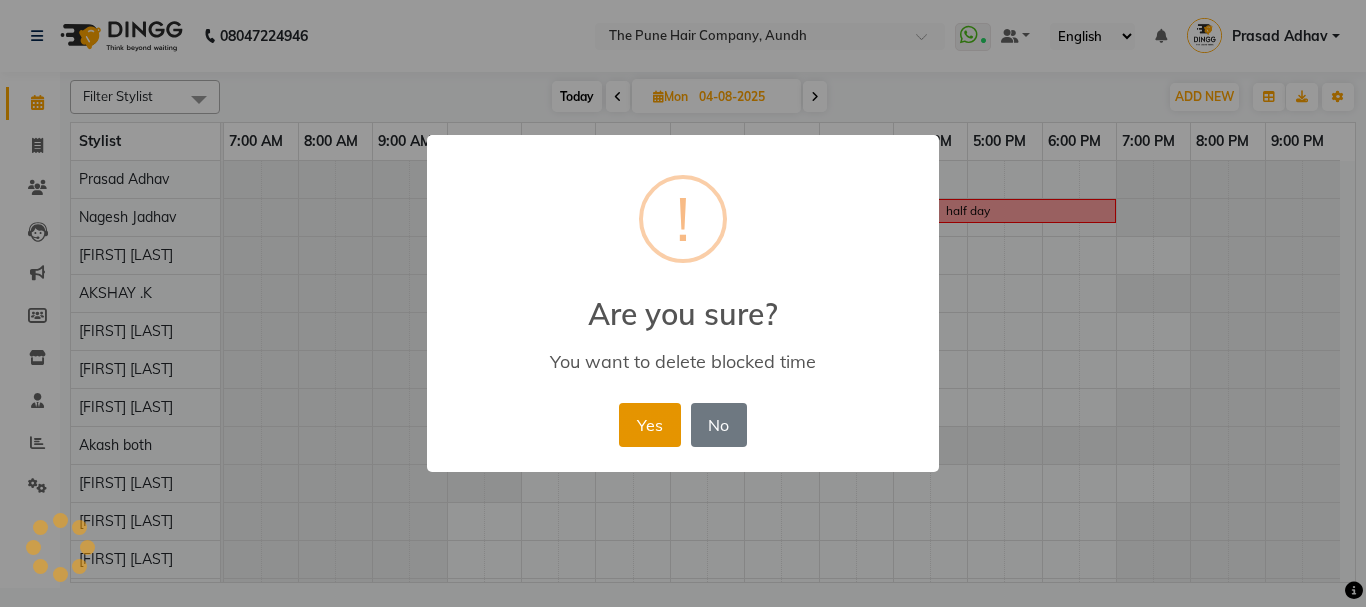 click on "Yes" at bounding box center [649, 425] 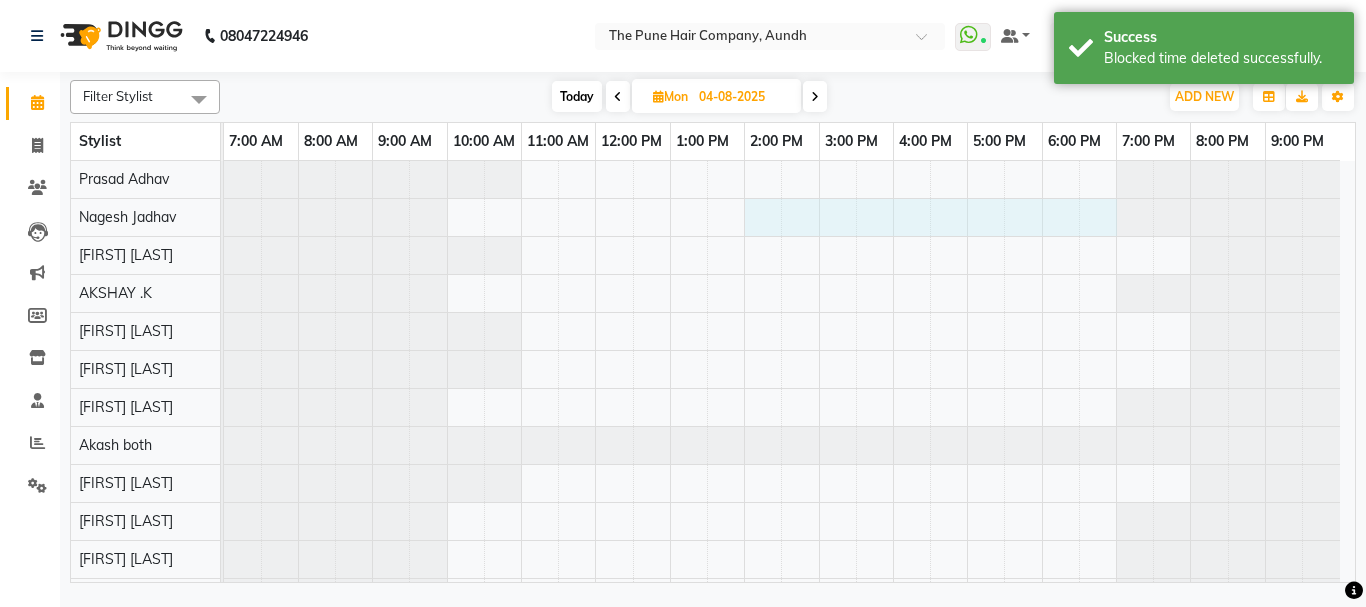 drag, startPoint x: 767, startPoint y: 225, endPoint x: 1093, endPoint y: 264, distance: 328.32452 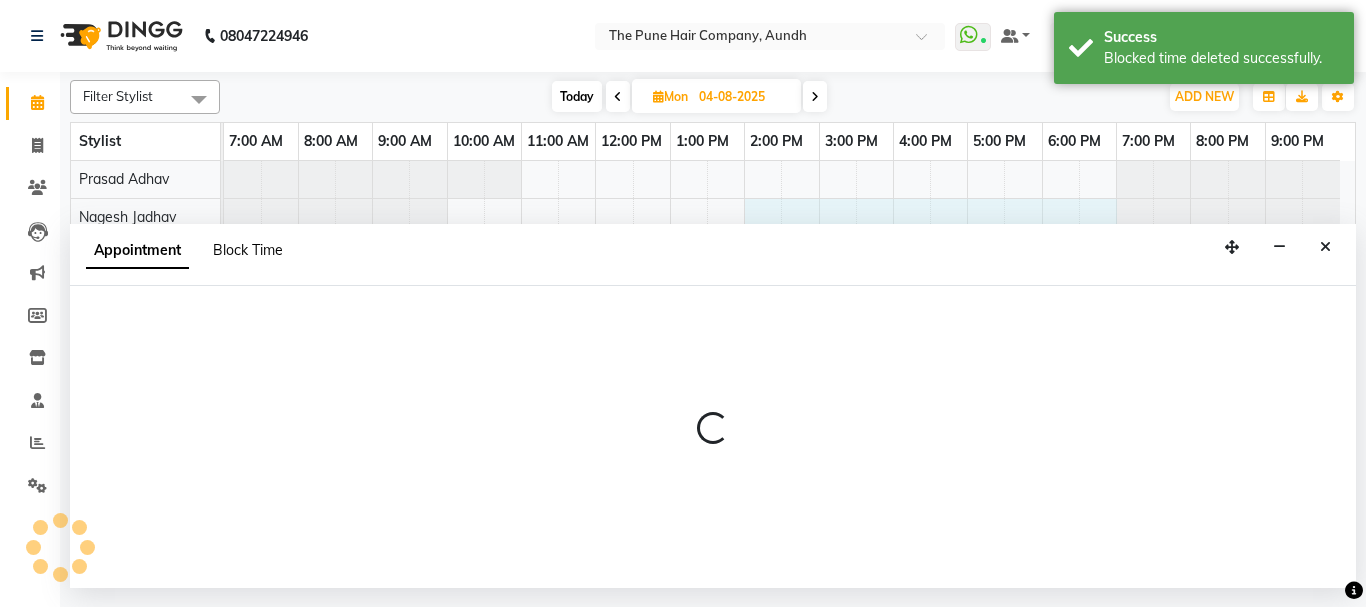click on "Block Time" at bounding box center [248, 250] 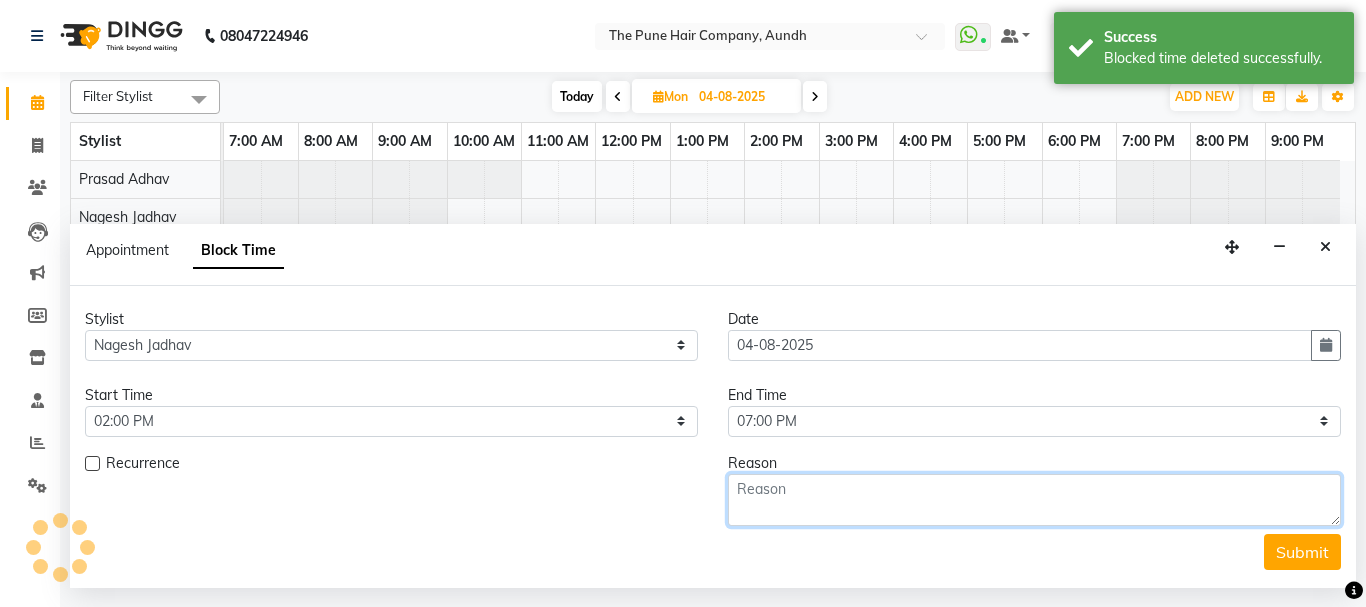 click at bounding box center [1034, 500] 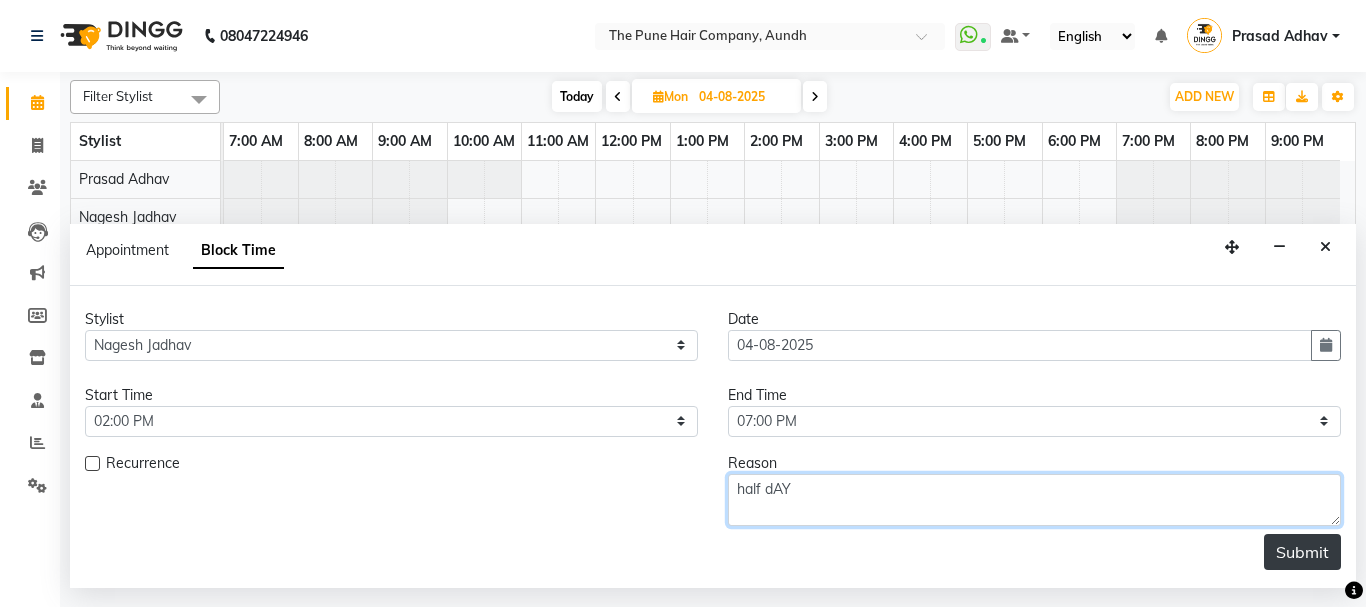 type on "half dAY" 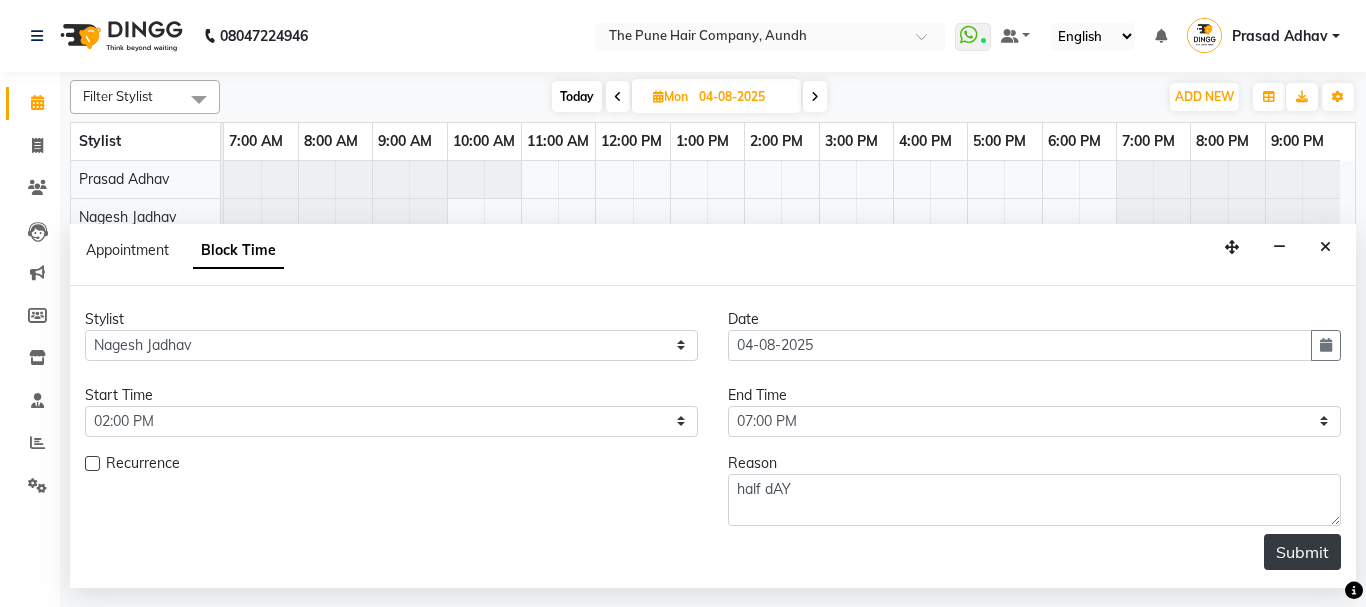 click on "Submit" at bounding box center (1302, 552) 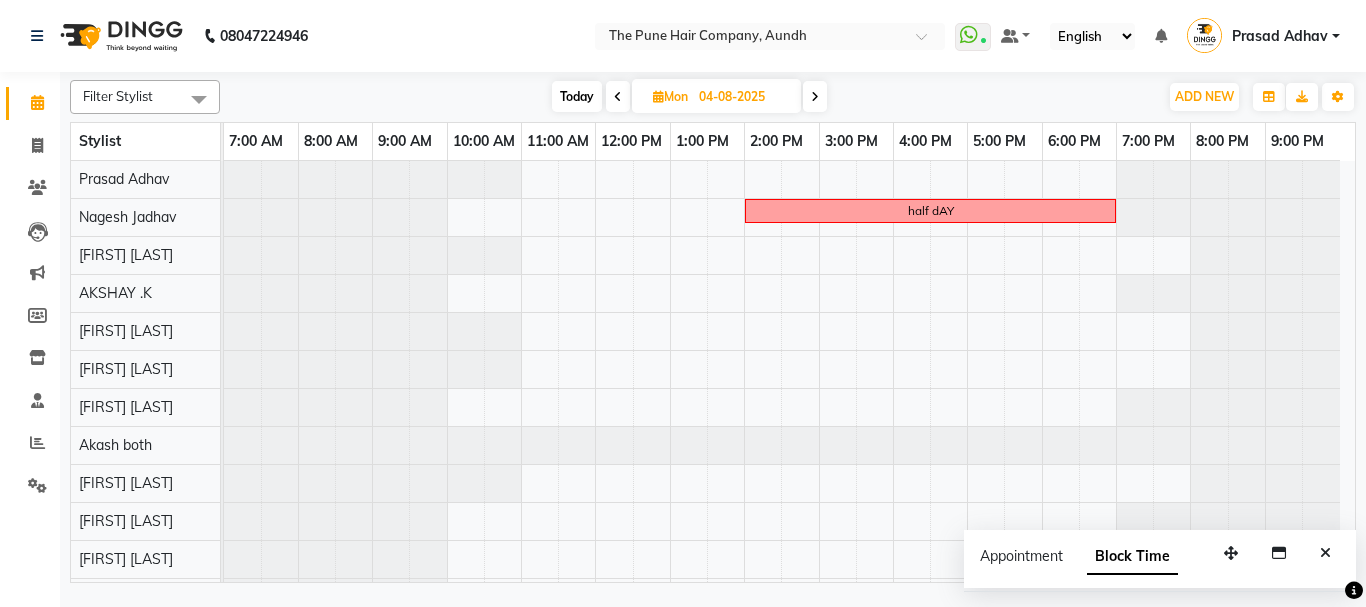 click on "Today" at bounding box center [577, 96] 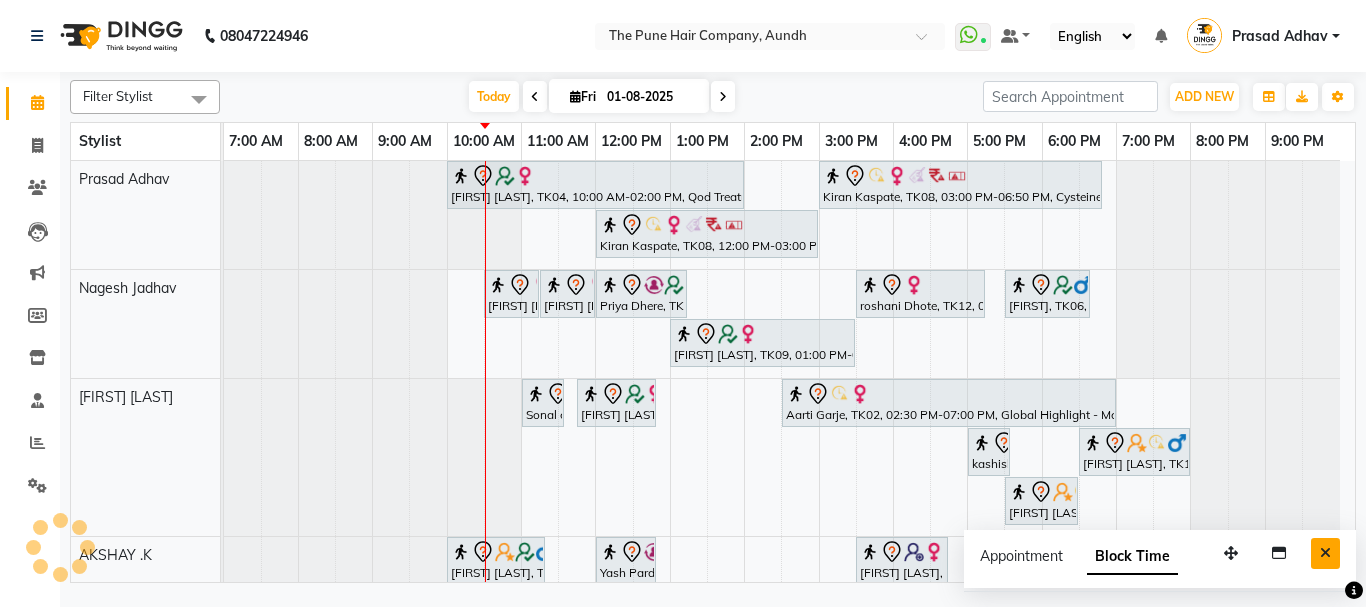 click at bounding box center [1325, 553] 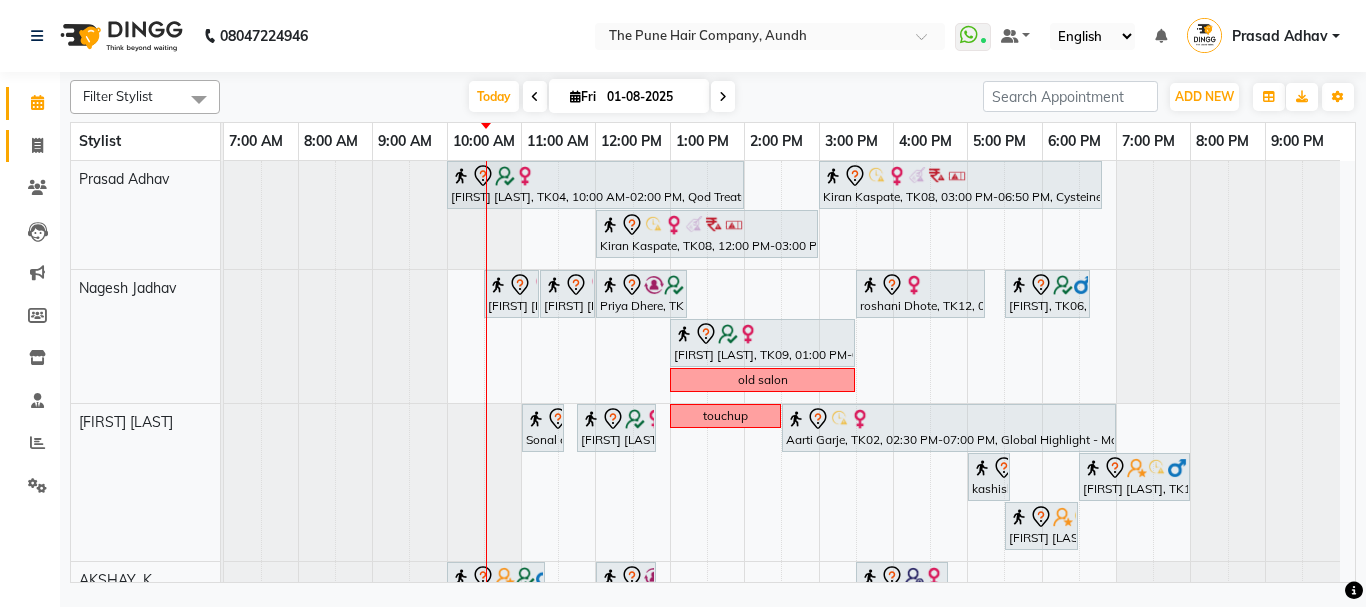 click 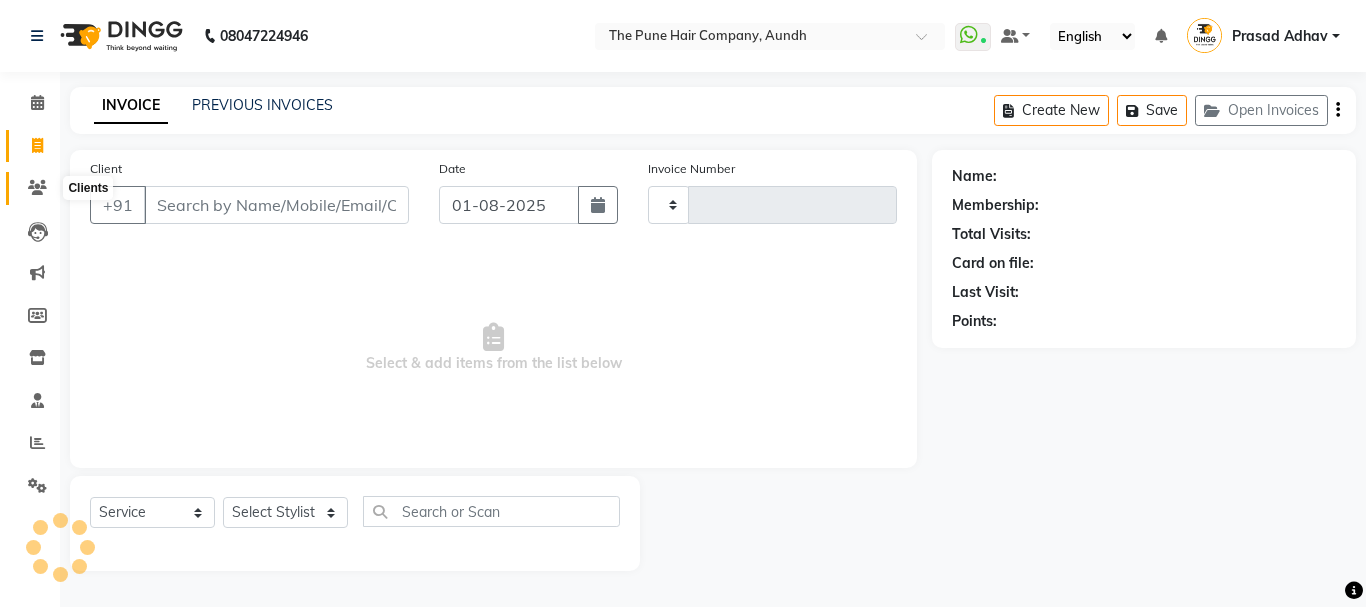 click 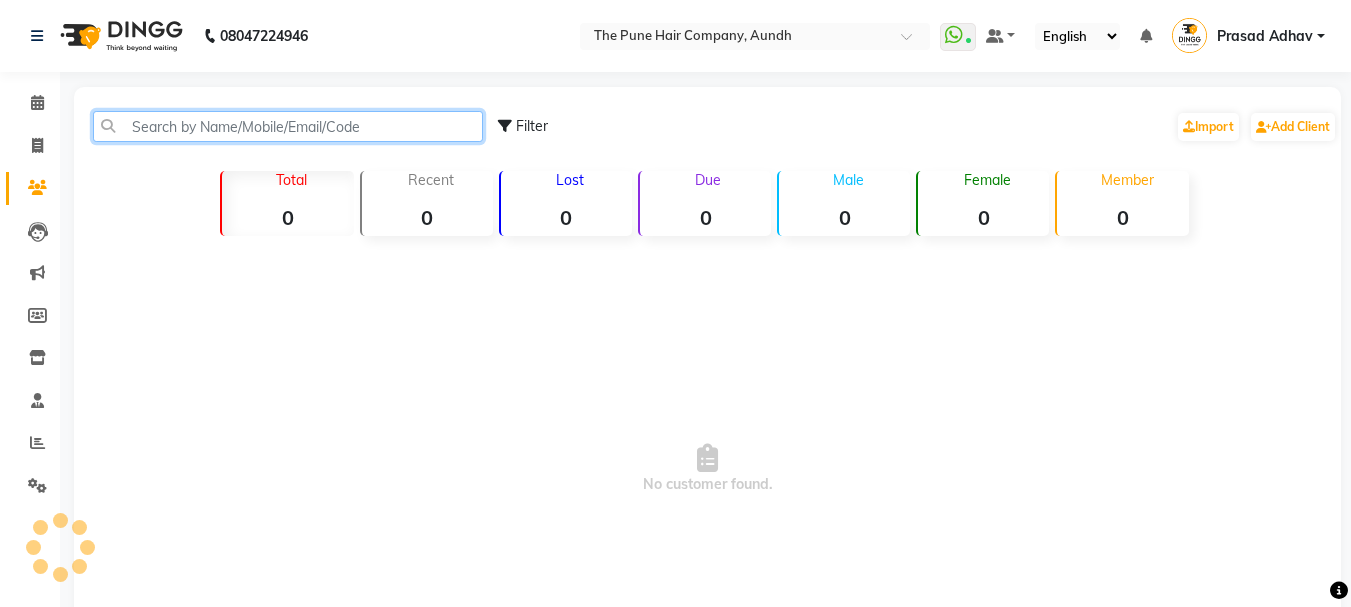 click 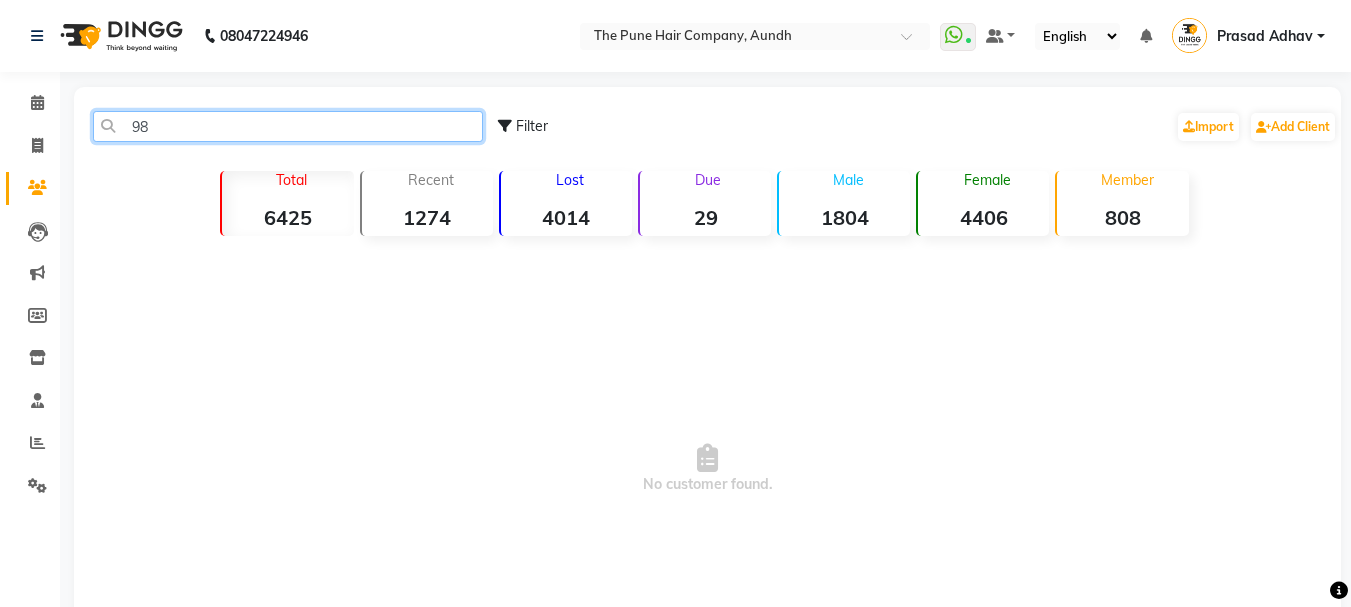 type on "9" 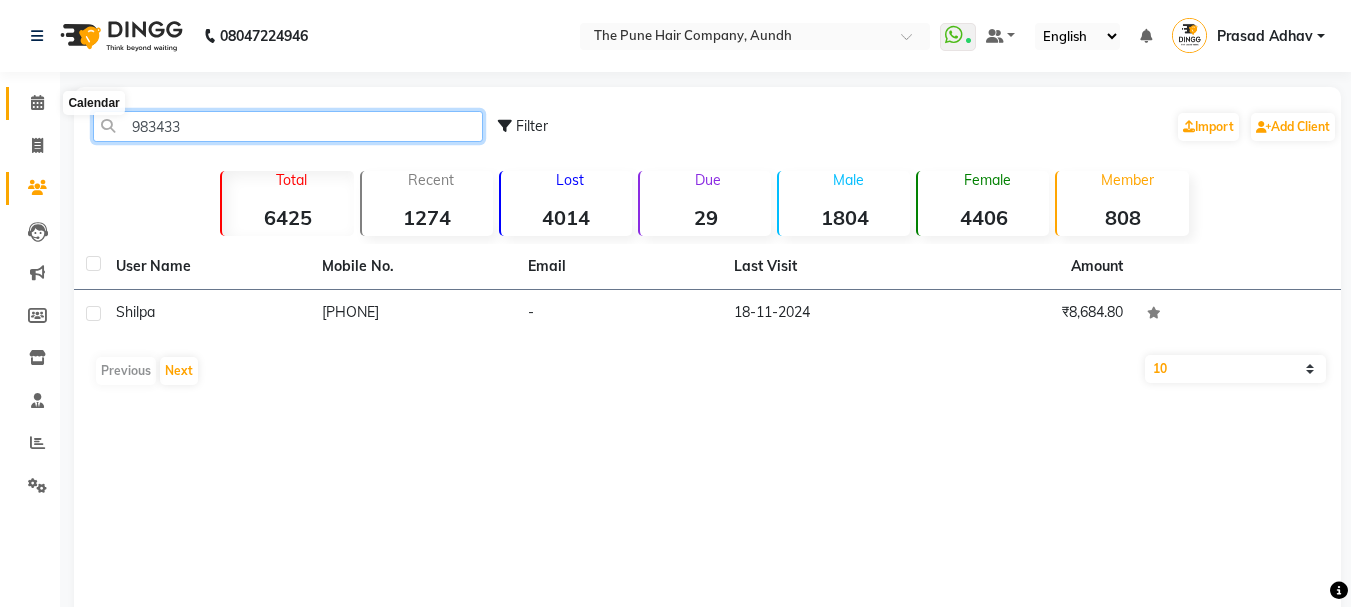 type on "983433" 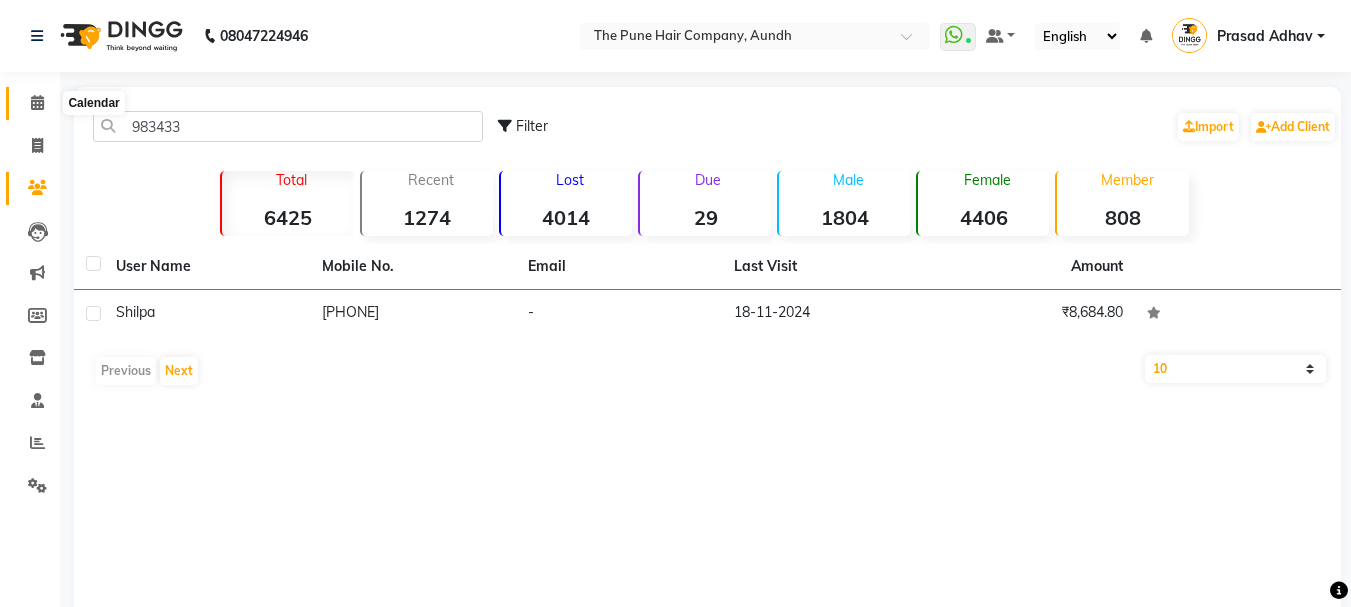 click 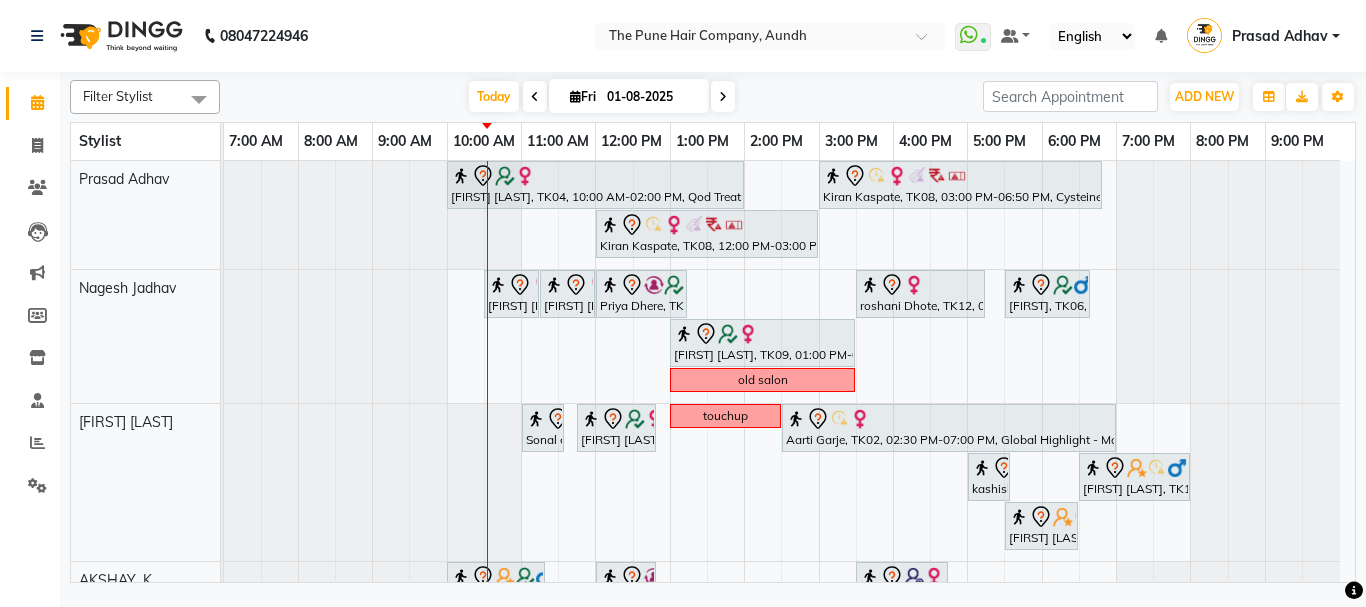 click at bounding box center [723, 96] 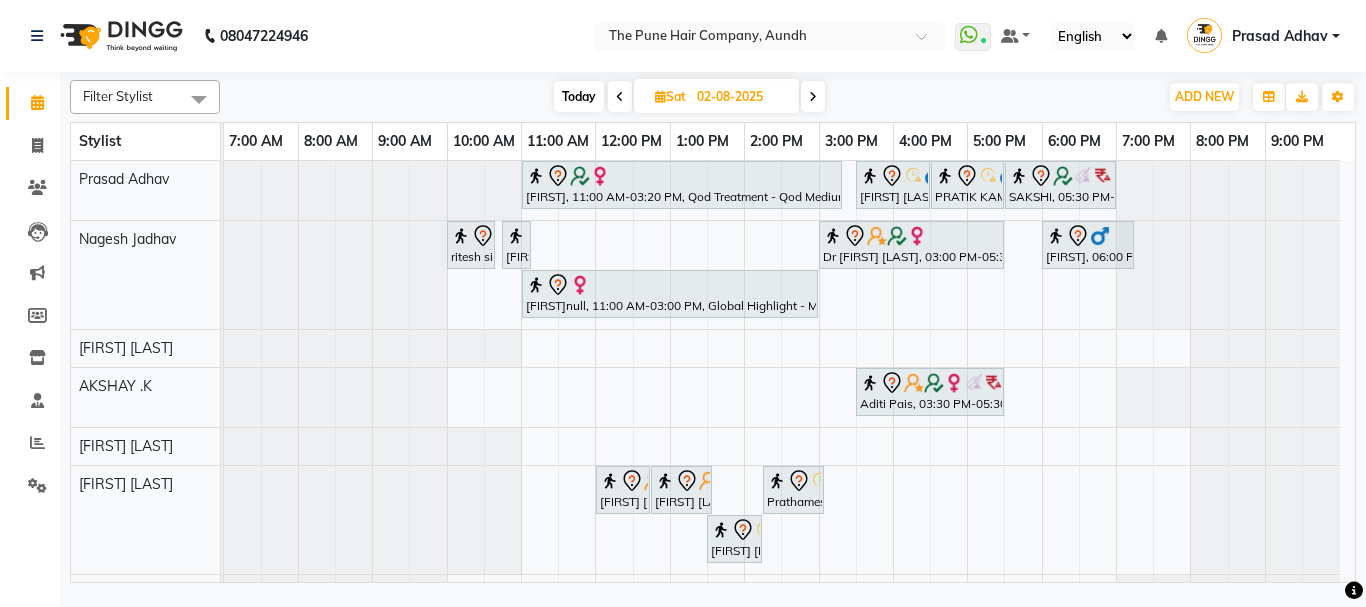 click at bounding box center (813, 96) 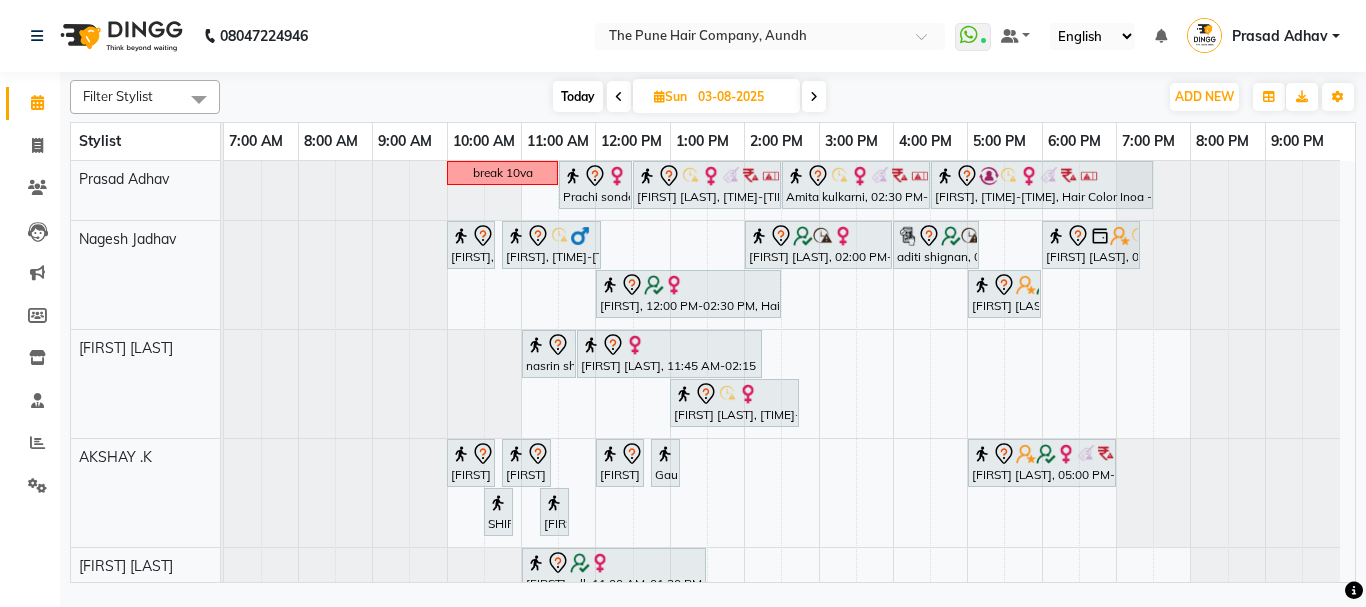 scroll, scrollTop: 200, scrollLeft: 0, axis: vertical 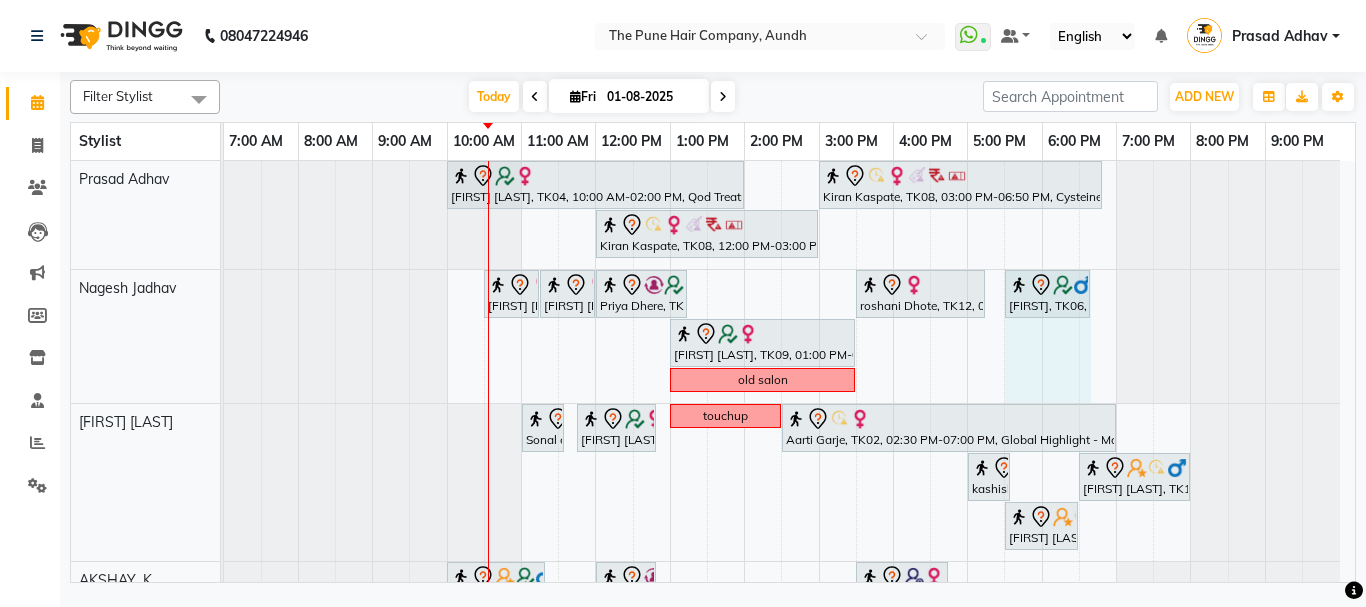 drag, startPoint x: 1086, startPoint y: 293, endPoint x: 1100, endPoint y: 293, distance: 14 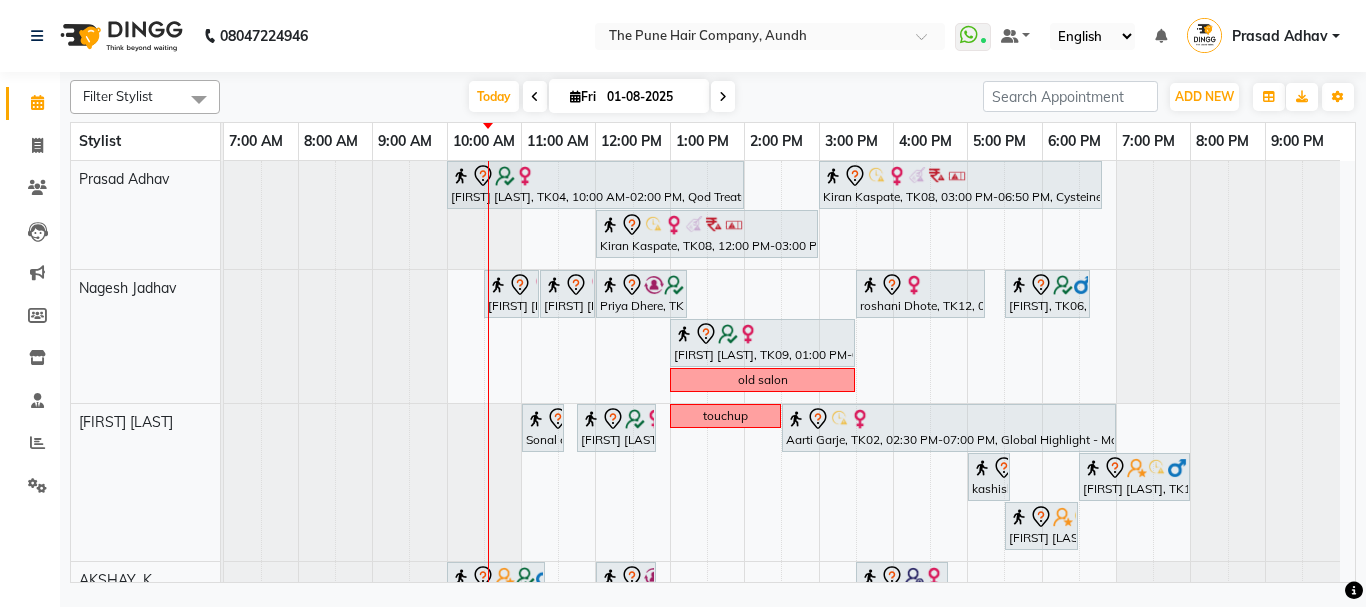 scroll, scrollTop: 200, scrollLeft: 0, axis: vertical 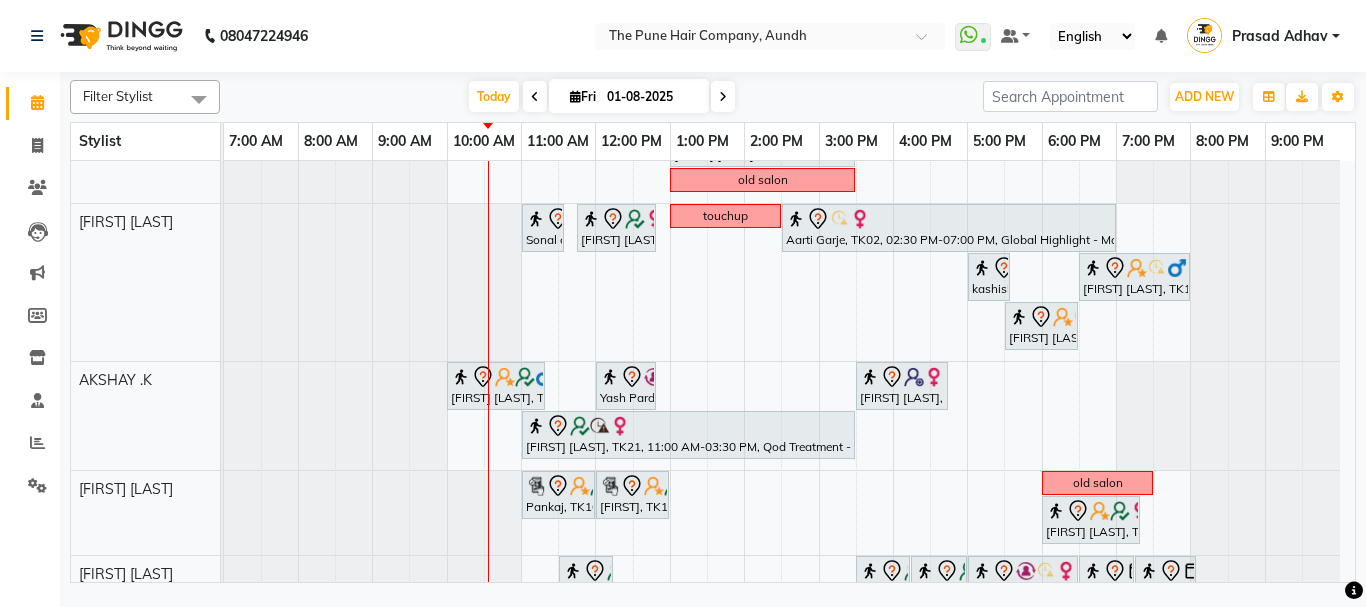 click on "trishali shrijiri, TK04, 10:00 AM-02:00 PM, Qod Treatment - Qod Long             Kiran Kaspate, TK08, 03:00 PM-06:50 PM, Cysteine Protien Treatment - Cysteine Medium             Kiran Kaspate, TK08, 12:00 PM-03:00 PM, Global Highlight - Majirel Highlights Medium             aprna barge, TK03, 10:30 AM-11:15 AM, Cut Female (Expert)             aprna barge, TK03, 11:15 AM-12:00 PM,  Additional Hair Wash (Female)             Priya Dhere, TK13, 12:00 PM-01:15 PM,  Hair wash medium             roshani Dhote, TK12, 03:30 PM-05:15 PM, Cut Female (Expert)             harshit, TK06, 05:30 PM-06:40 PM, Cut male (Expert)             REENA JAIN, TK09, 01:00 PM-03:30 PM, Hair Color Inoa - Inoa Touchup 2 Inch  old salon              Sonal chauhari, TK17, 11:00 AM-11:35 AM, Cut Male (Sr.stylist)             REENA JAIN, TK09, 11:45 AM-12:50 PM, Cut Male (Sr.stylist)  touchup              Aarti Garje, TK02, 02:30 PM-07:00 PM, Global Highlight - Majirel Highlights Long" at bounding box center [789, 510] 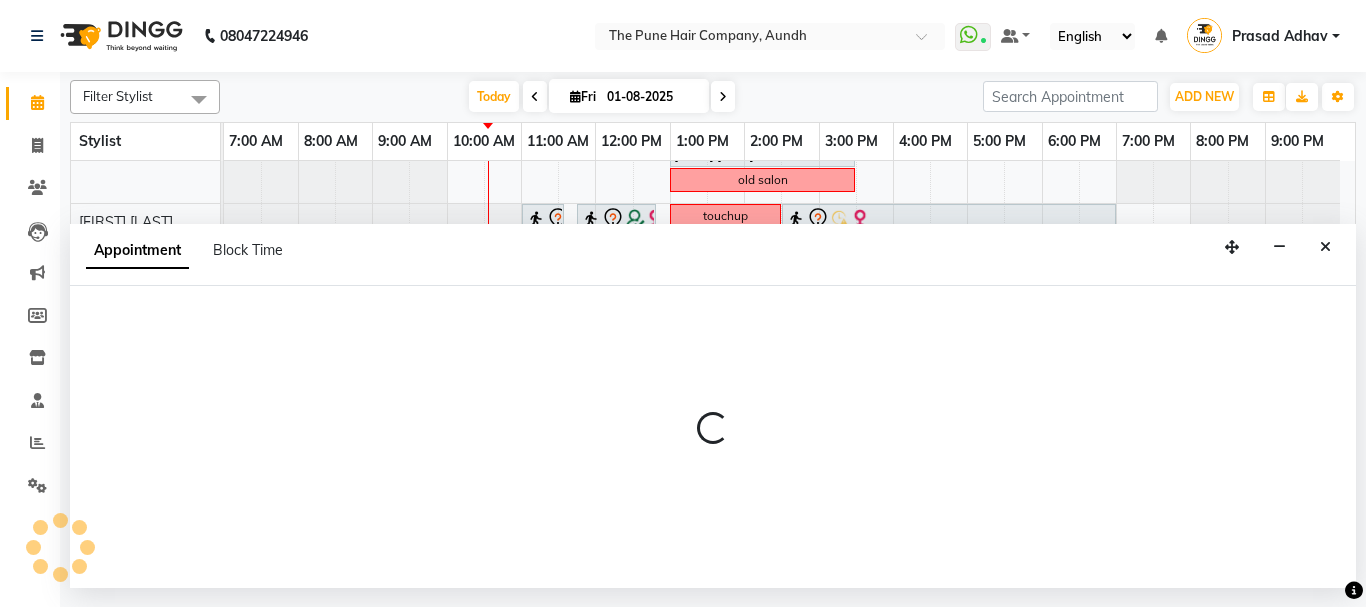 select on "6746" 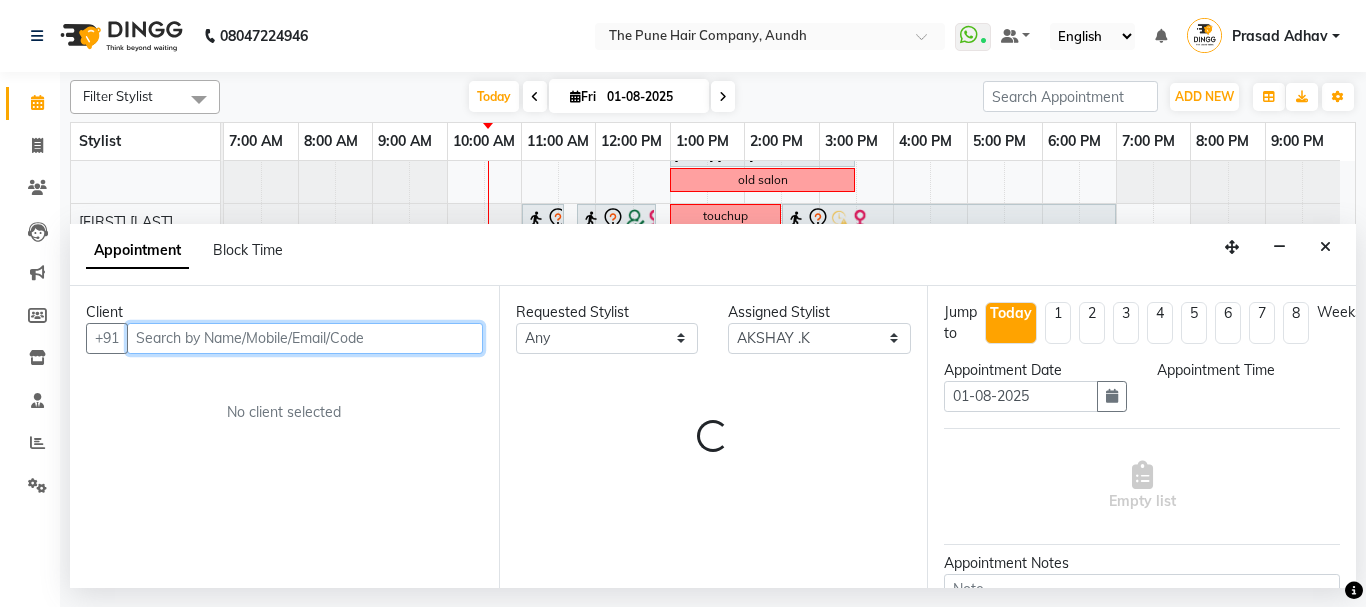 select on "1020" 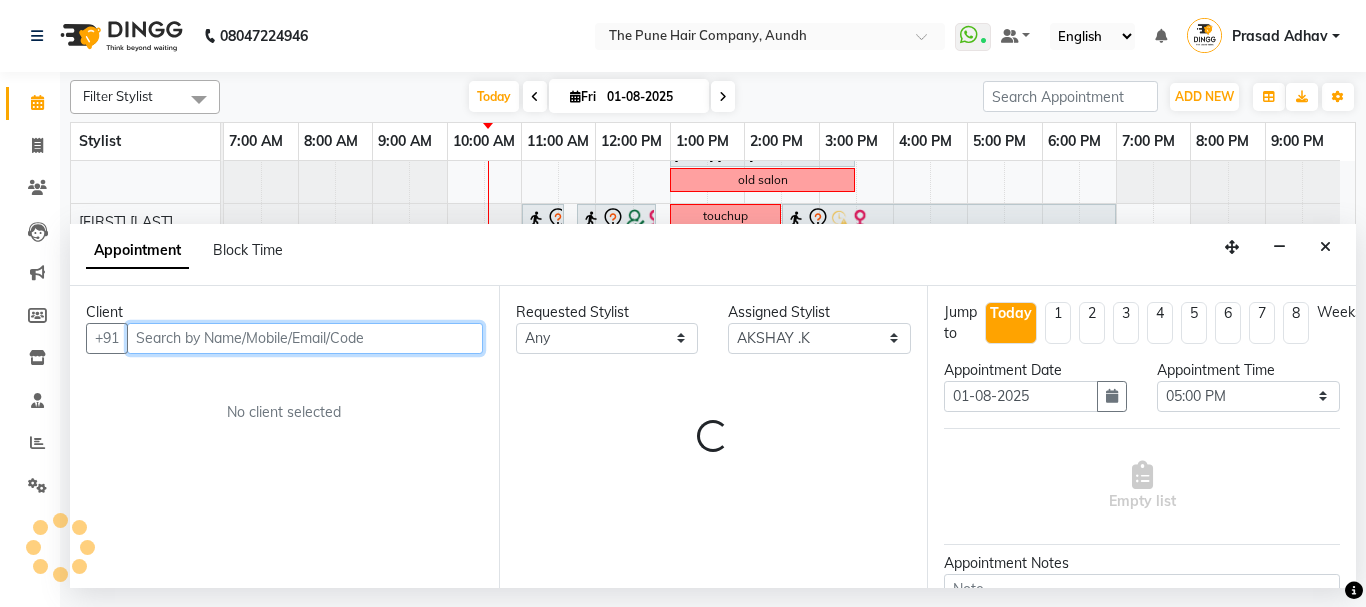 click at bounding box center [305, 338] 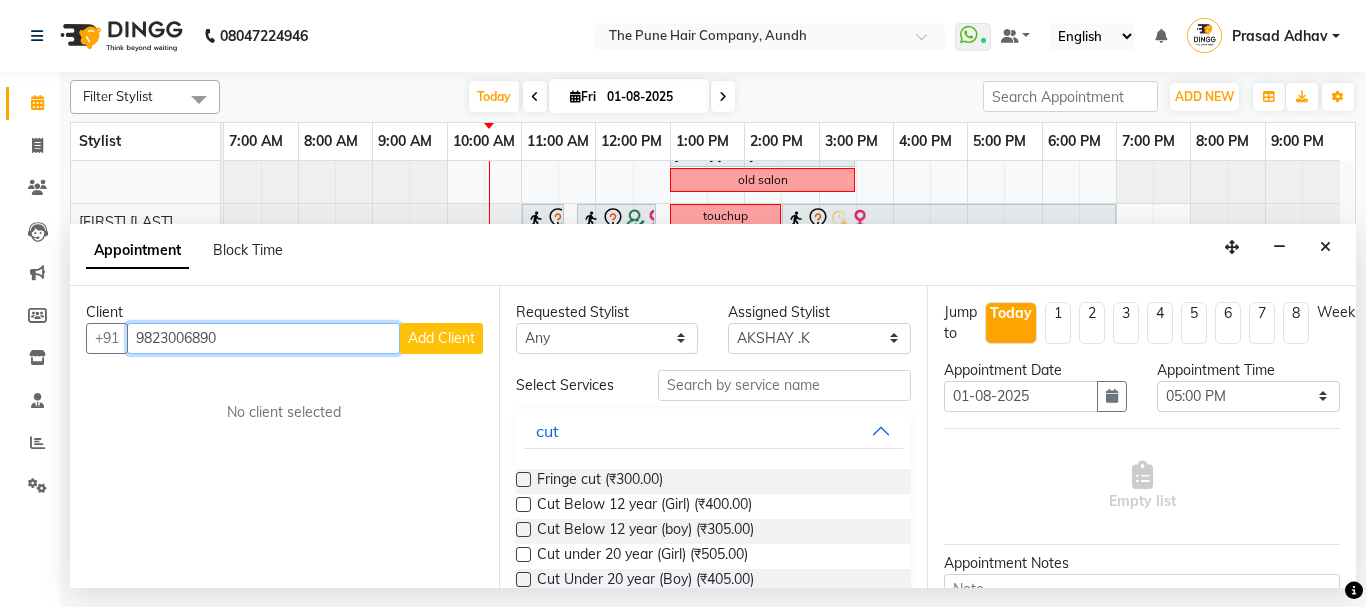 scroll, scrollTop: 416, scrollLeft: 0, axis: vertical 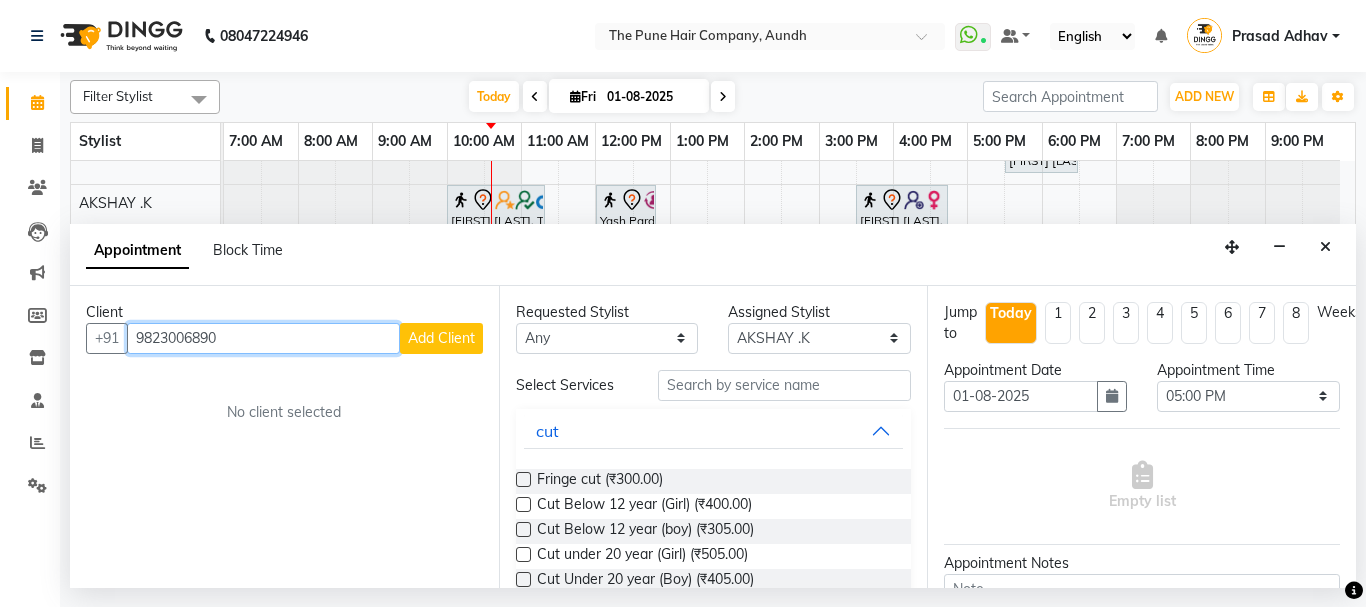 type on "9823006890" 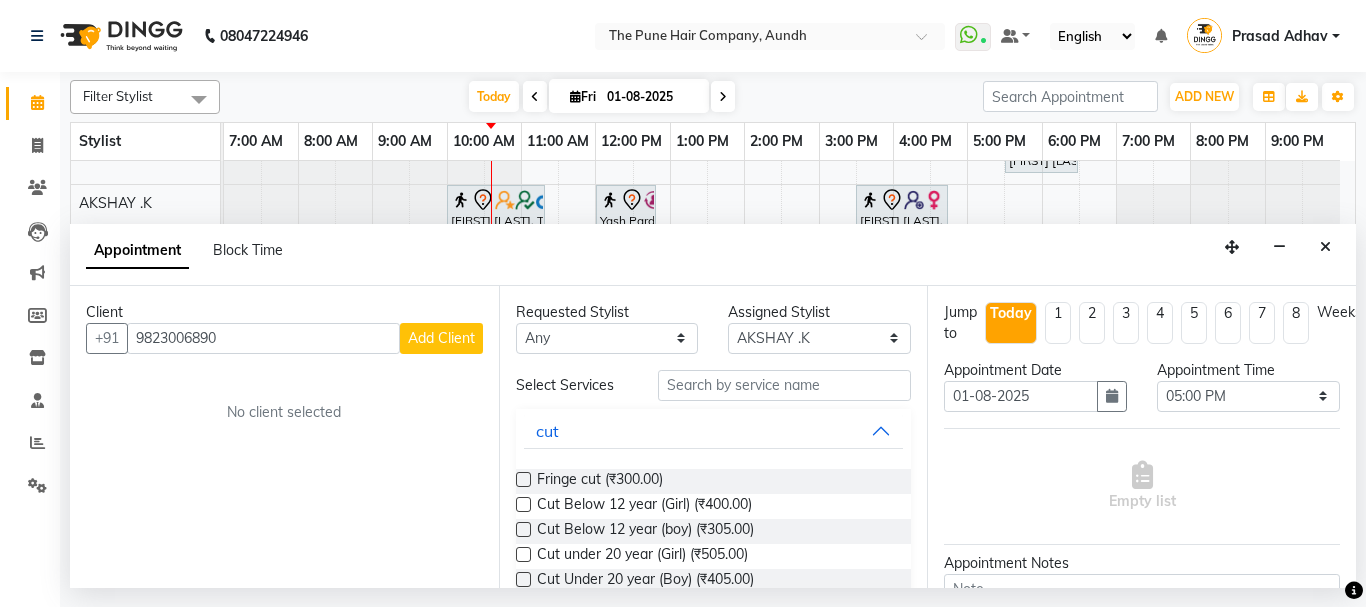 click on "Add Client" at bounding box center [441, 338] 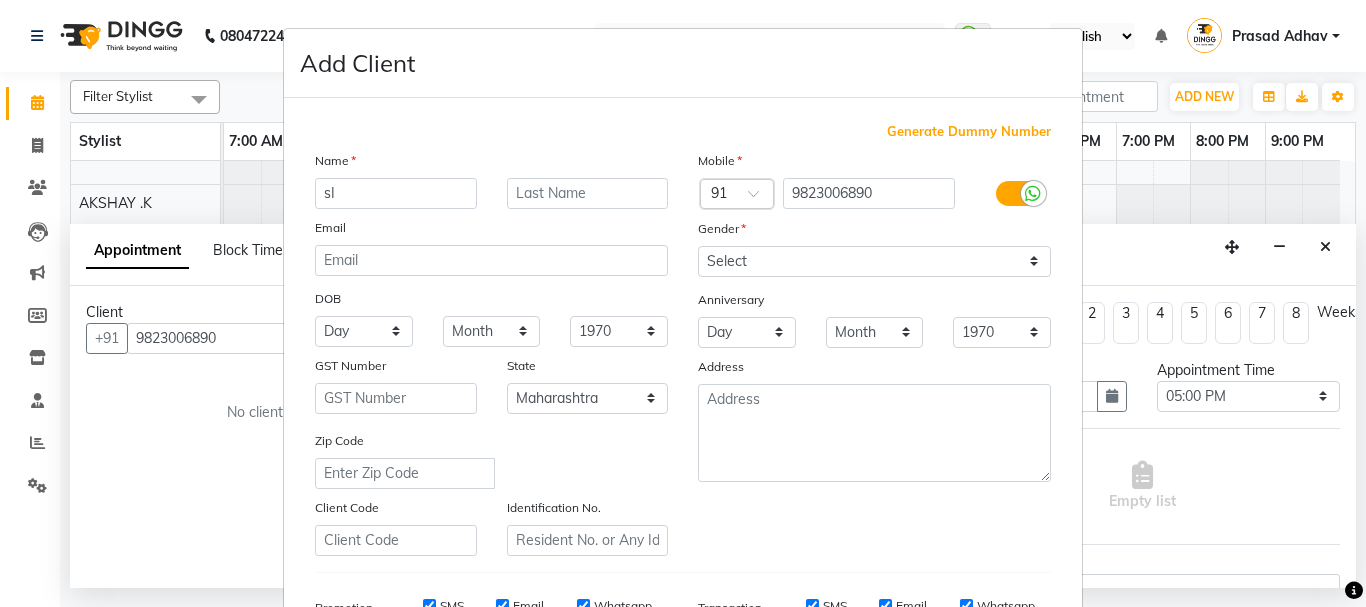 type on "s" 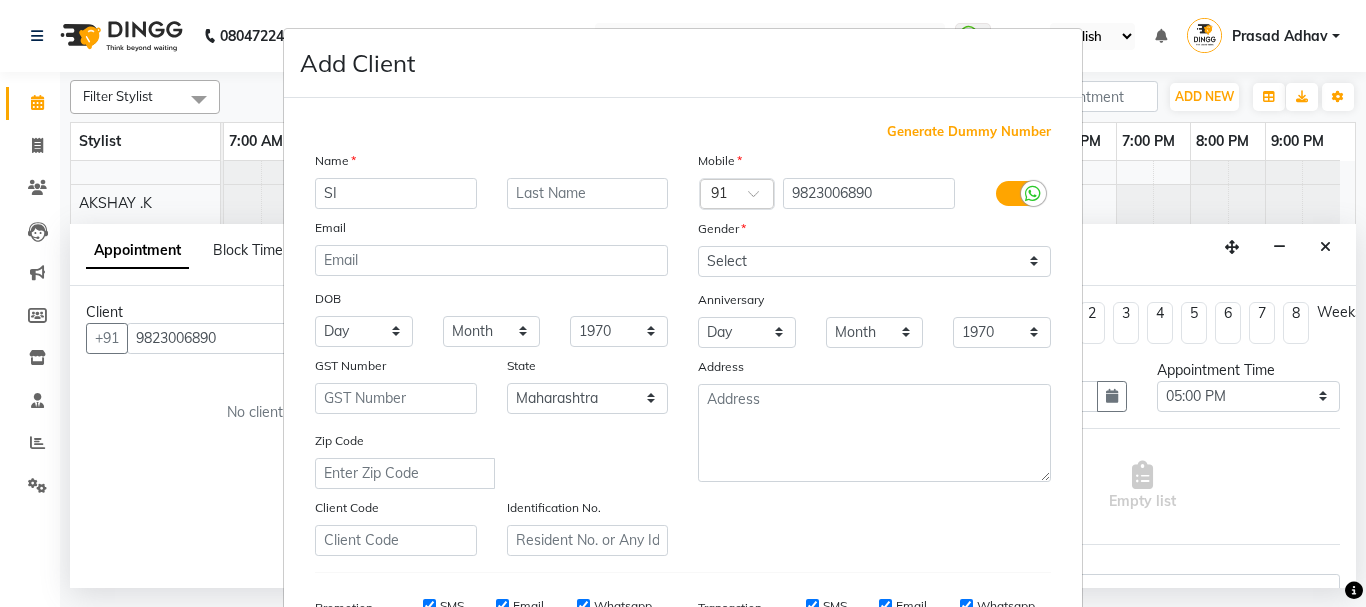 type on "S" 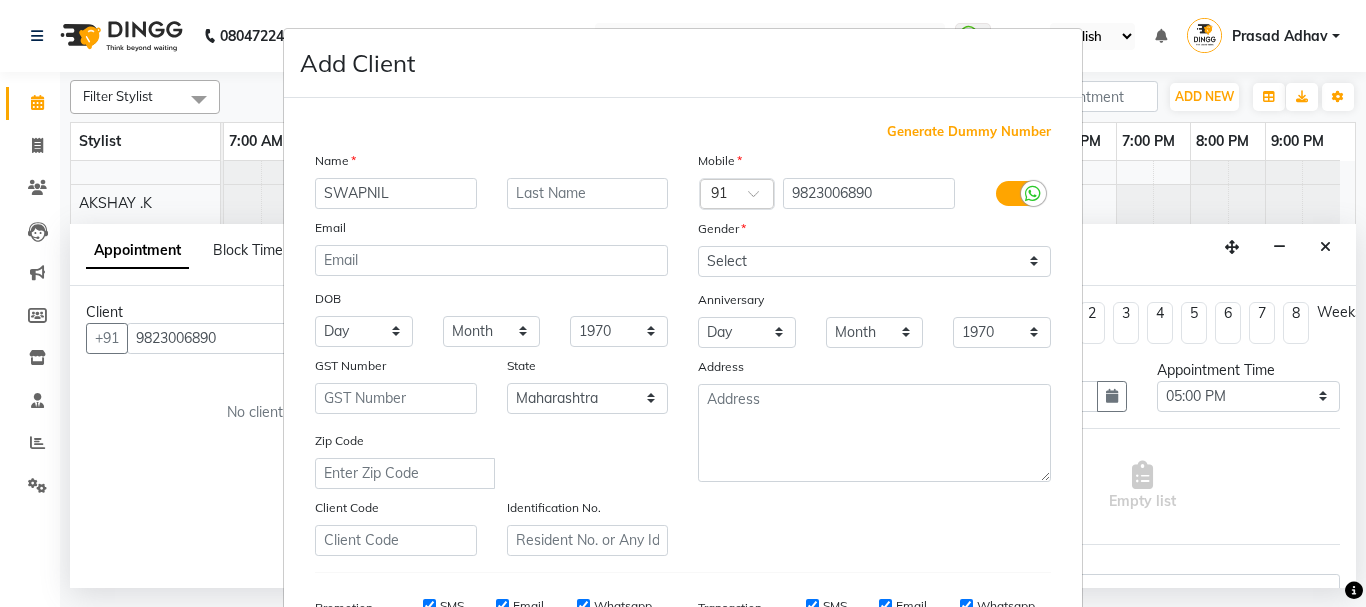 type on "SWAPNIL" 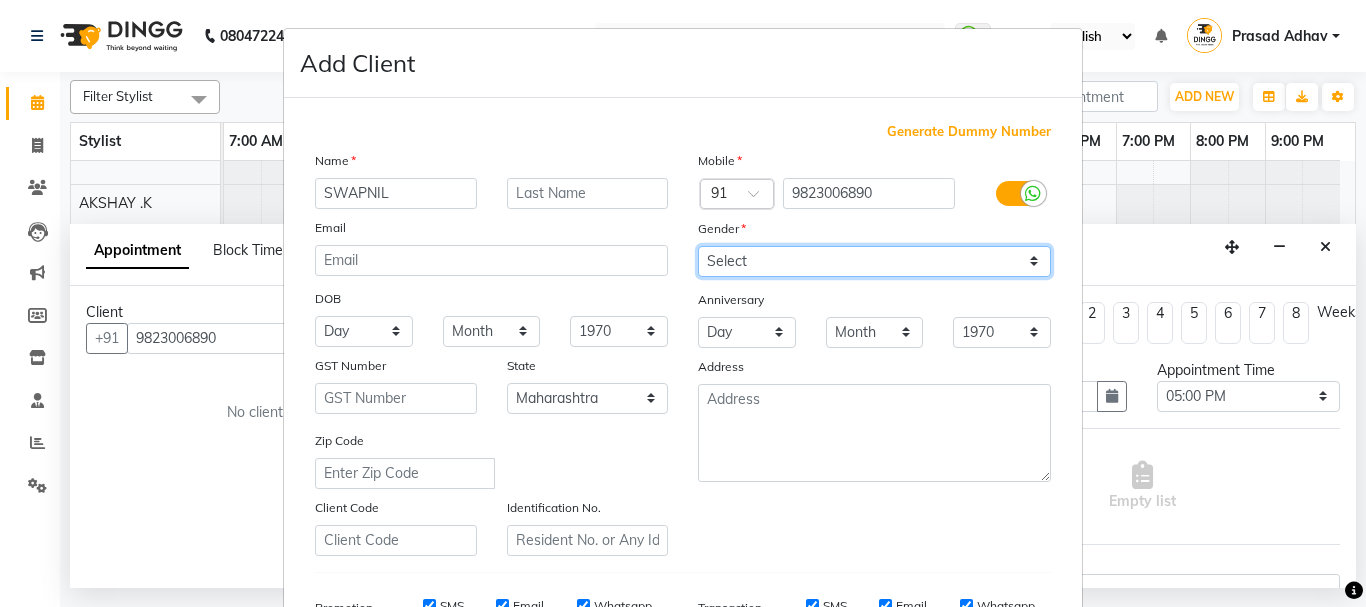 click on "Select Male Female Other Prefer Not To Say" at bounding box center [874, 261] 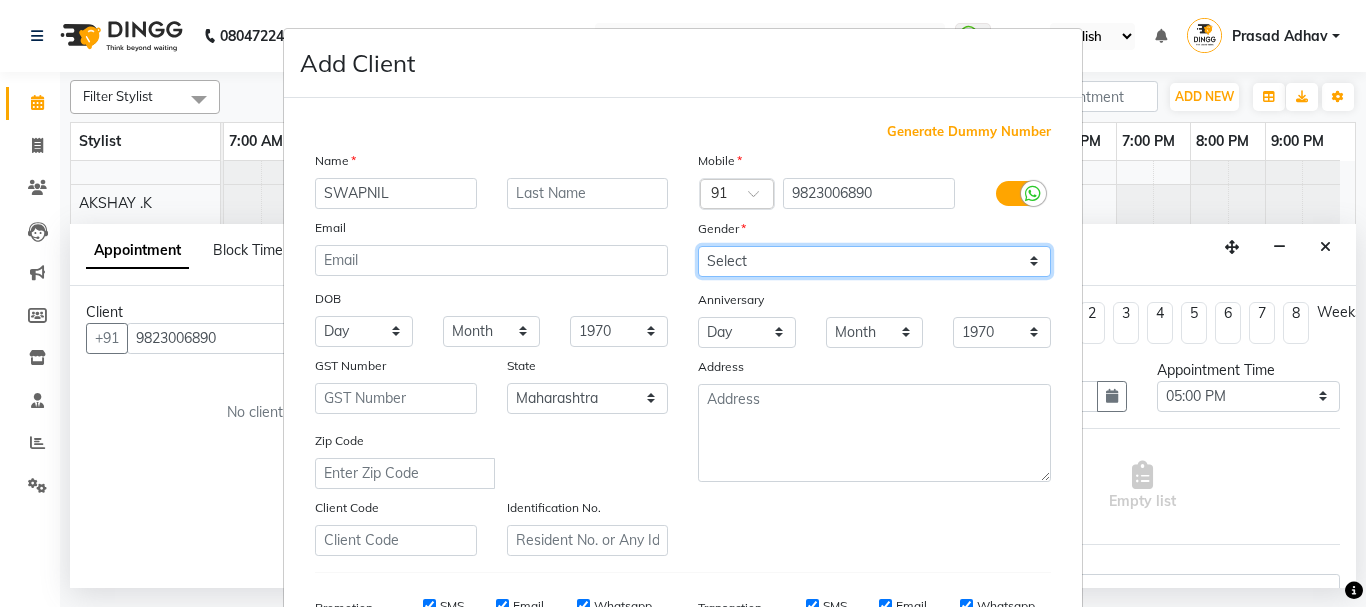 select on "male" 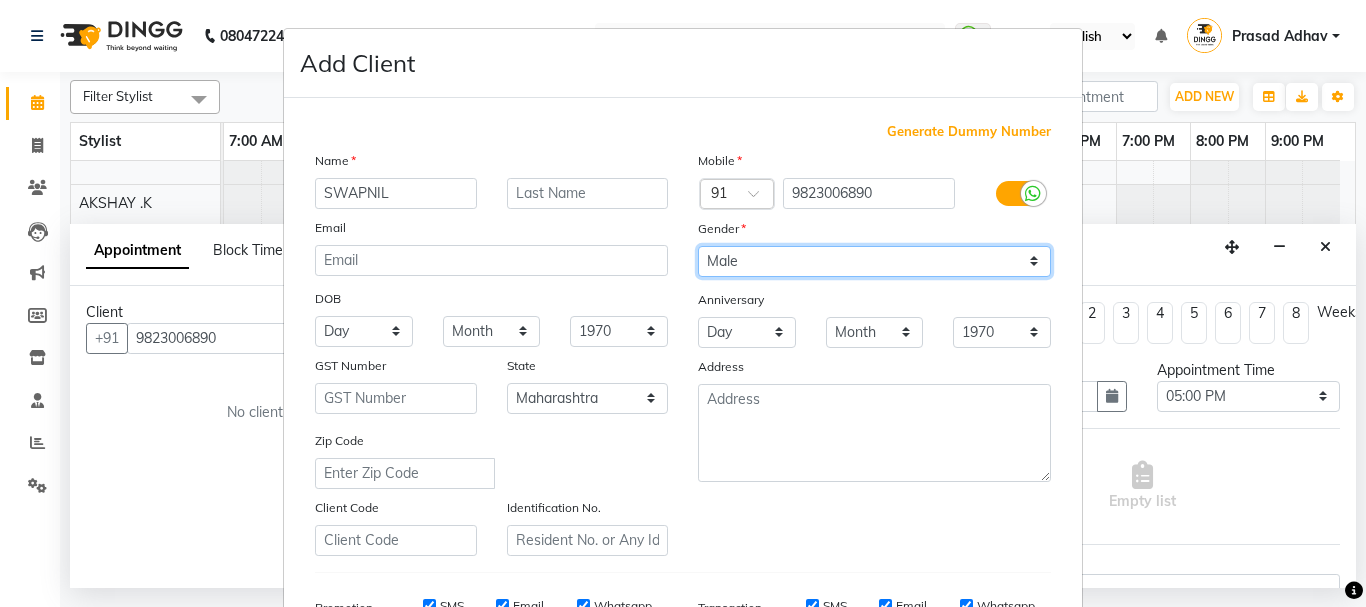 click on "Select Male Female Other Prefer Not To Say" at bounding box center [874, 261] 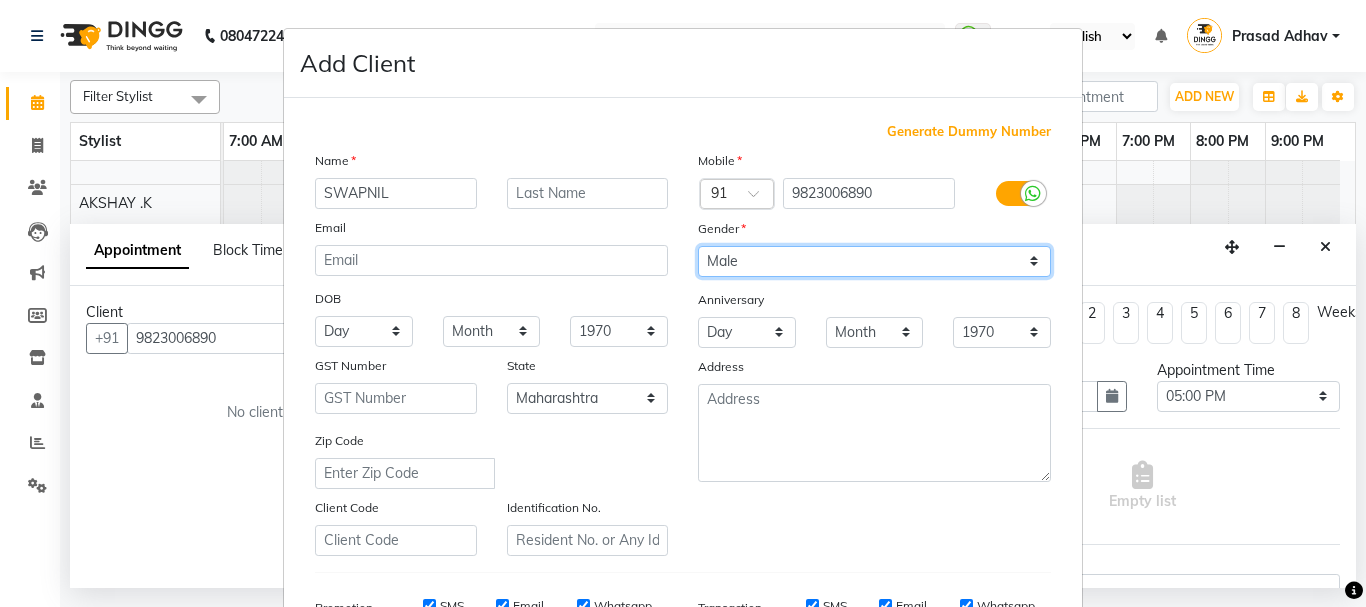 scroll, scrollTop: 300, scrollLeft: 0, axis: vertical 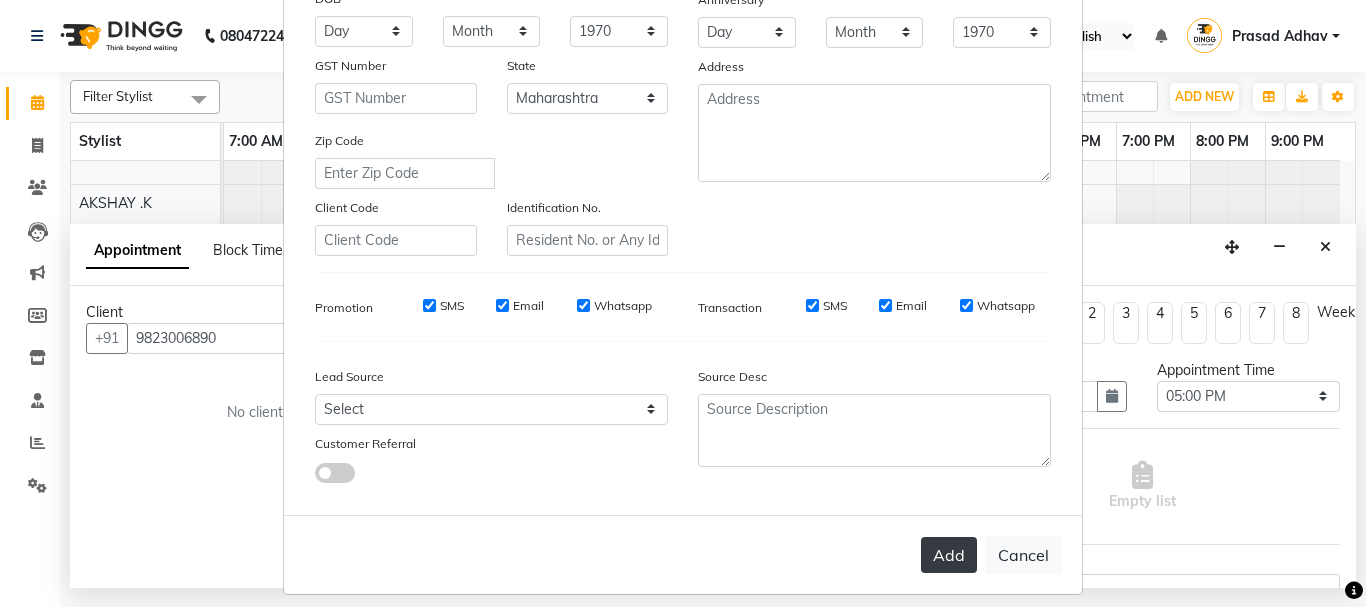 click on "Add" at bounding box center [949, 555] 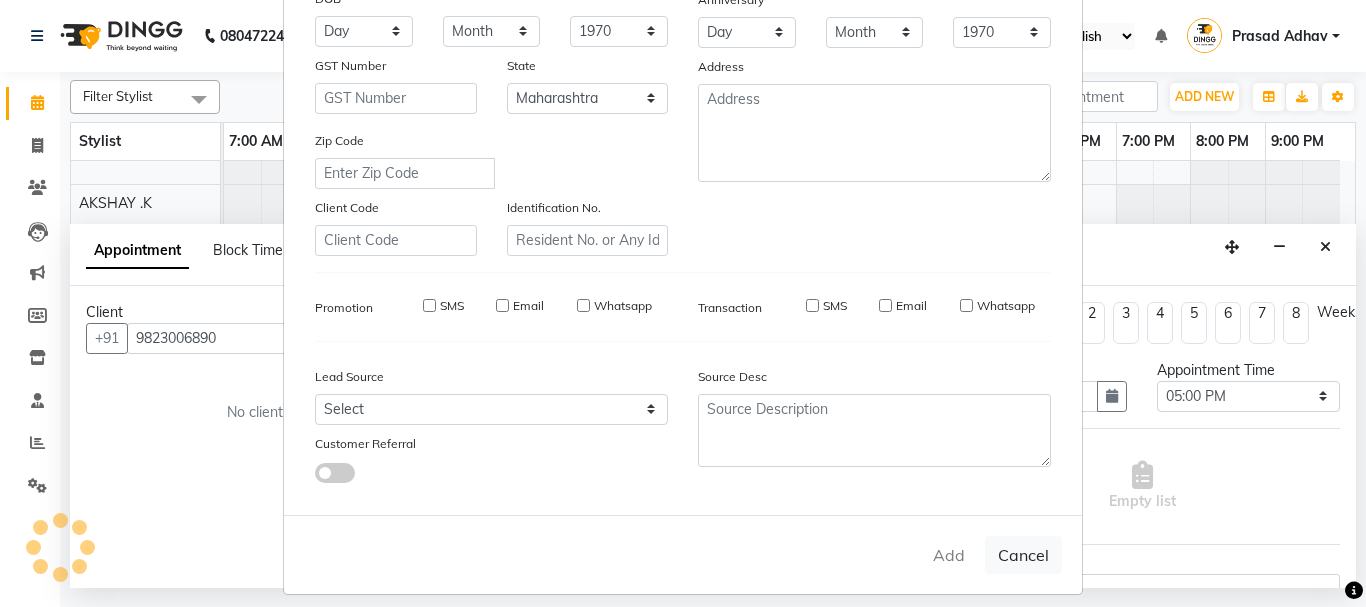 type 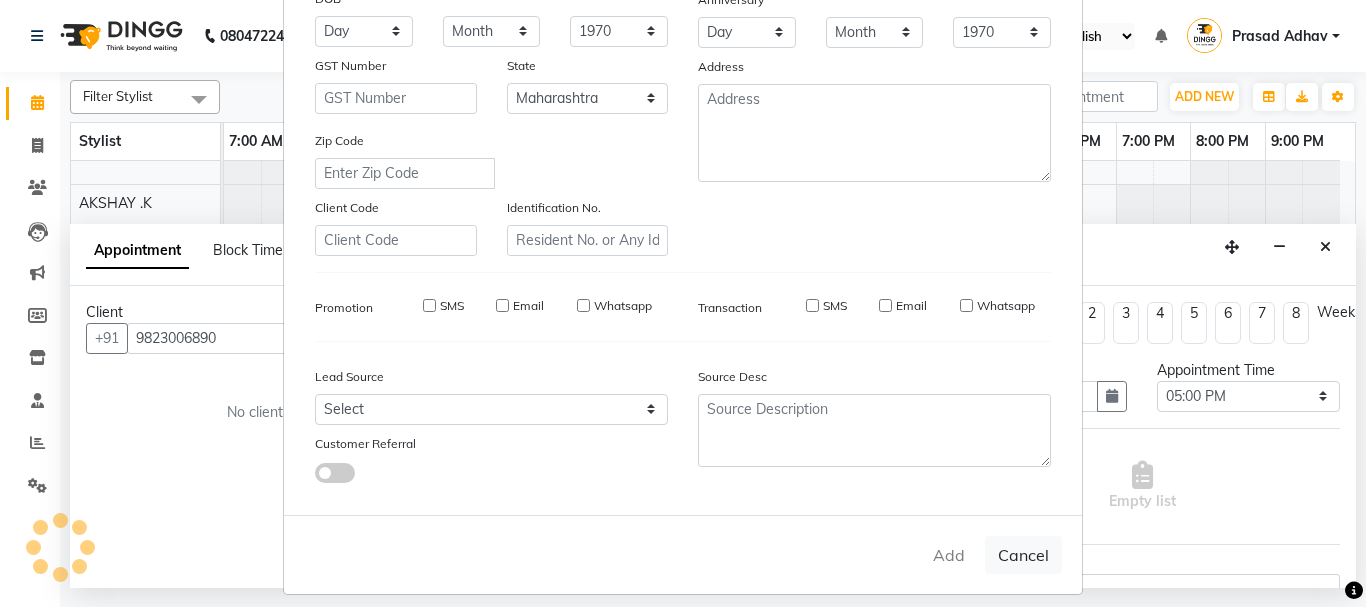 select 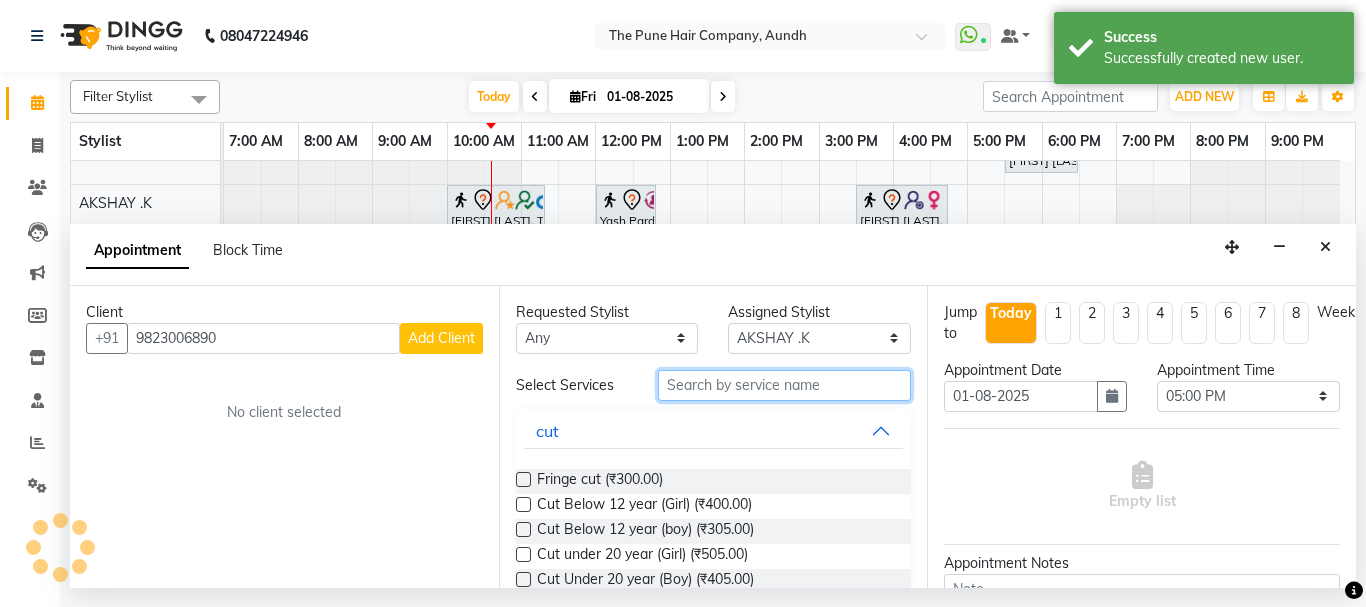 click at bounding box center [785, 385] 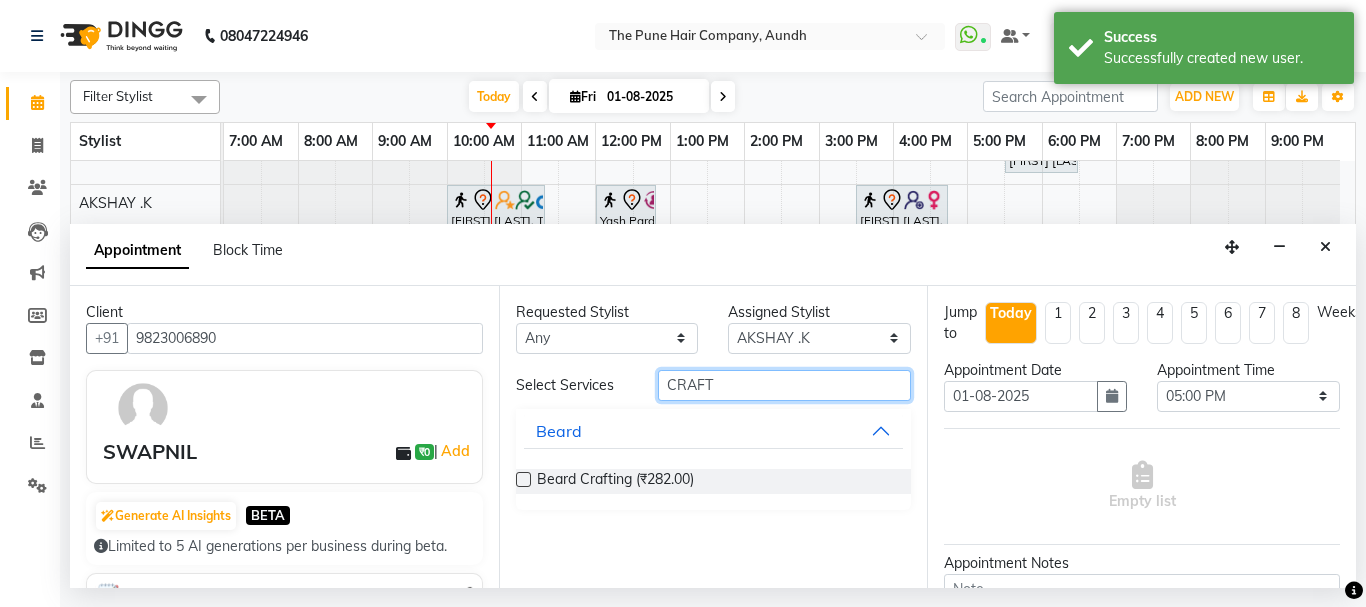 type on "CRAFT" 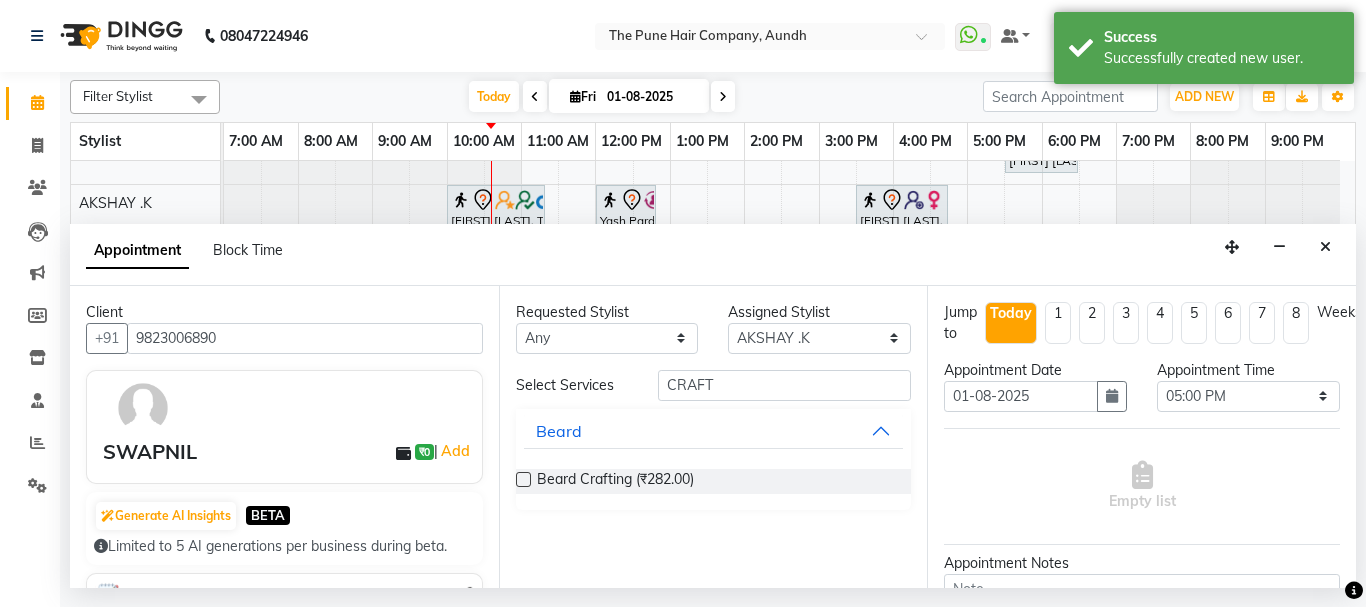 click on "Beard Crafting (₹282.00)" at bounding box center (714, 481) 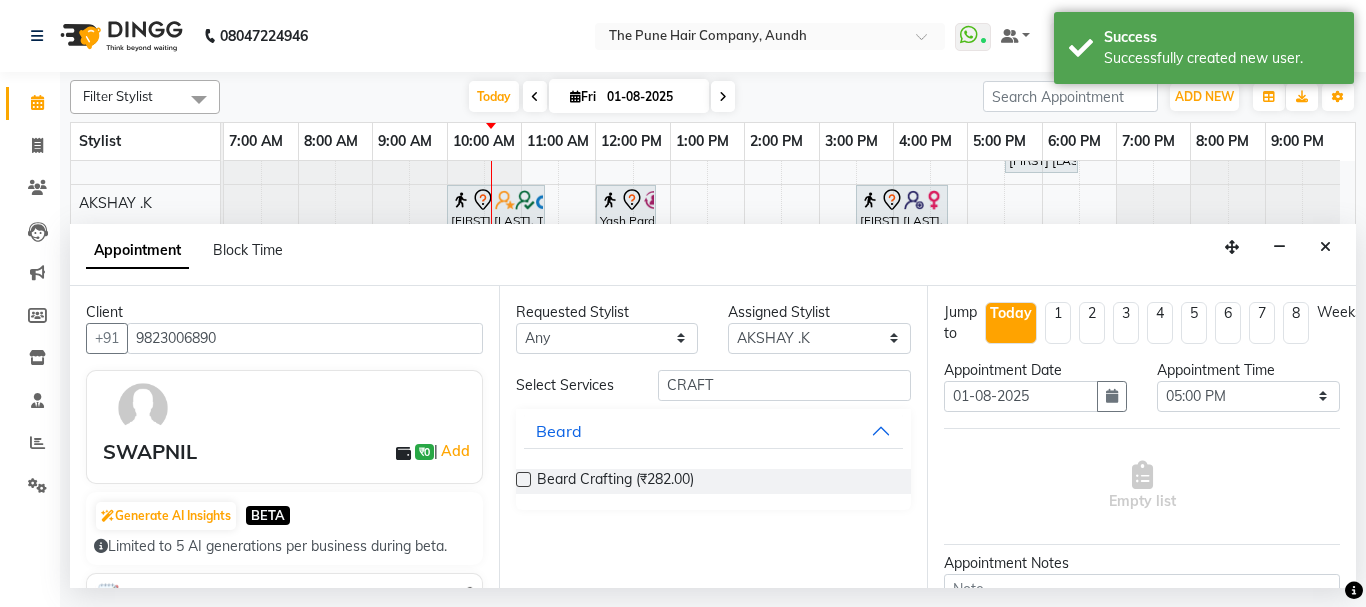 click at bounding box center (523, 479) 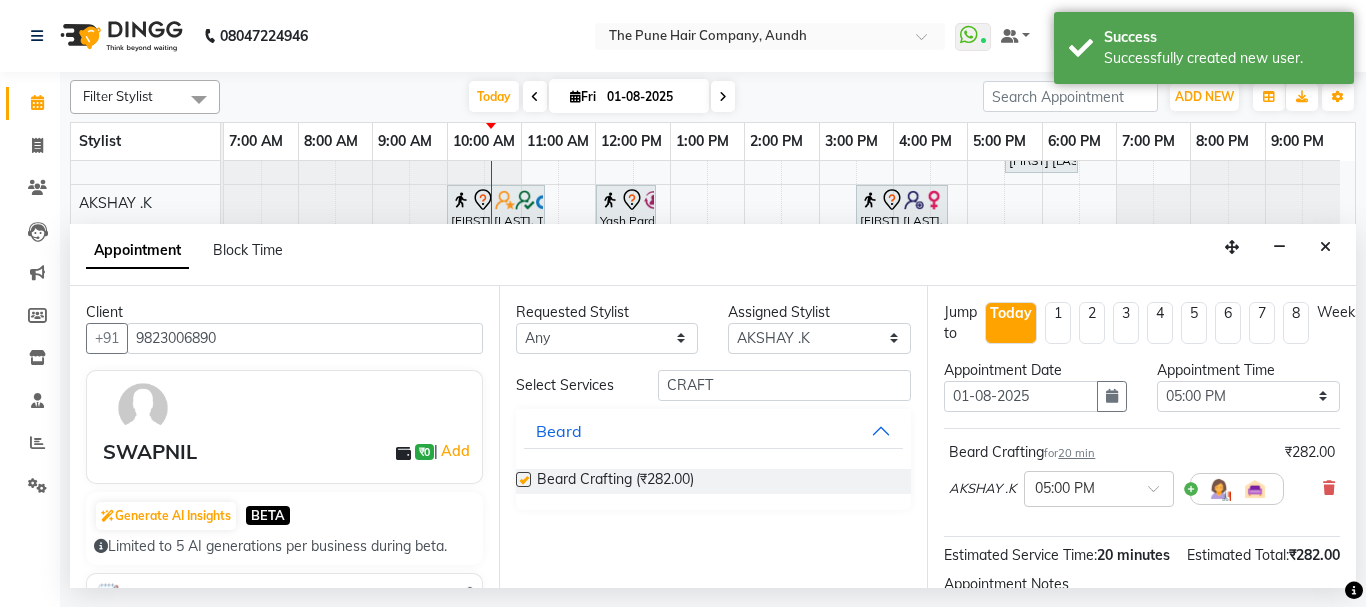 checkbox on "false" 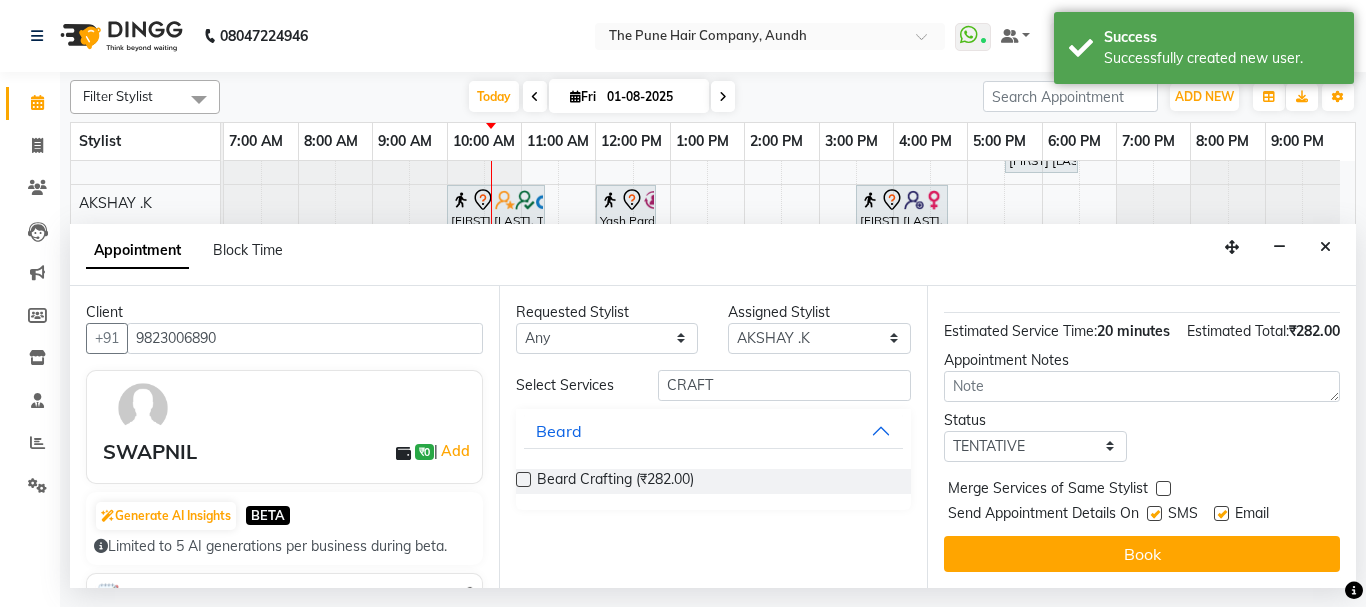 scroll, scrollTop: 260, scrollLeft: 0, axis: vertical 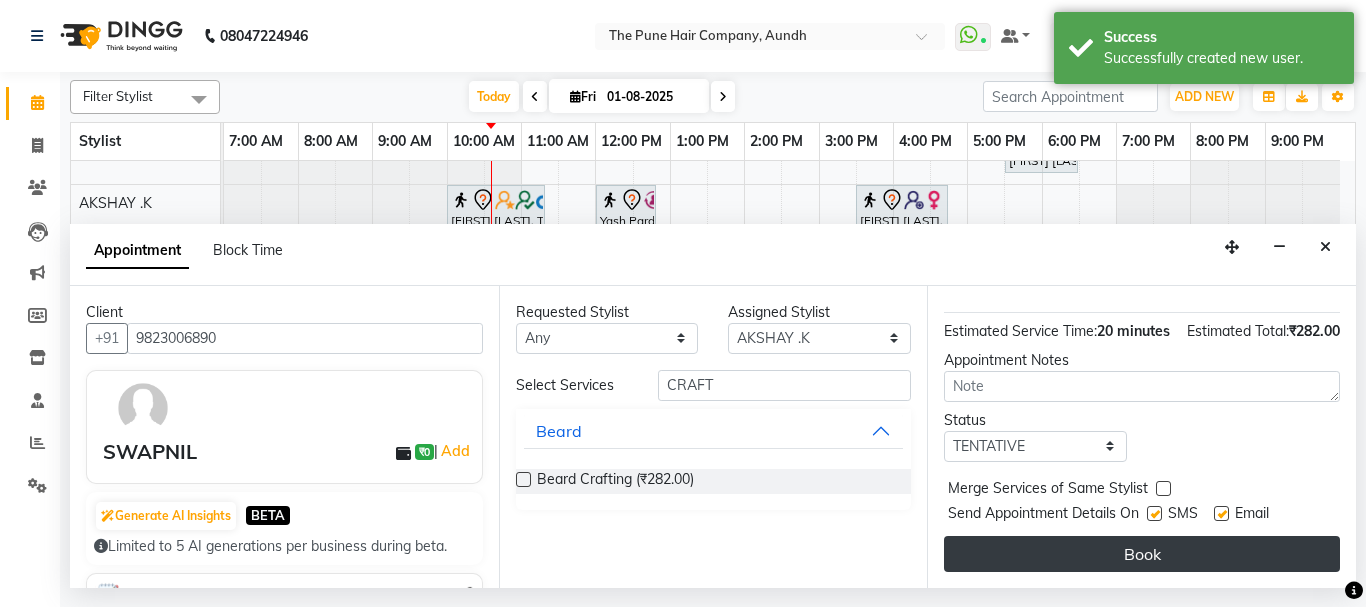 click on "Book" at bounding box center (1142, 554) 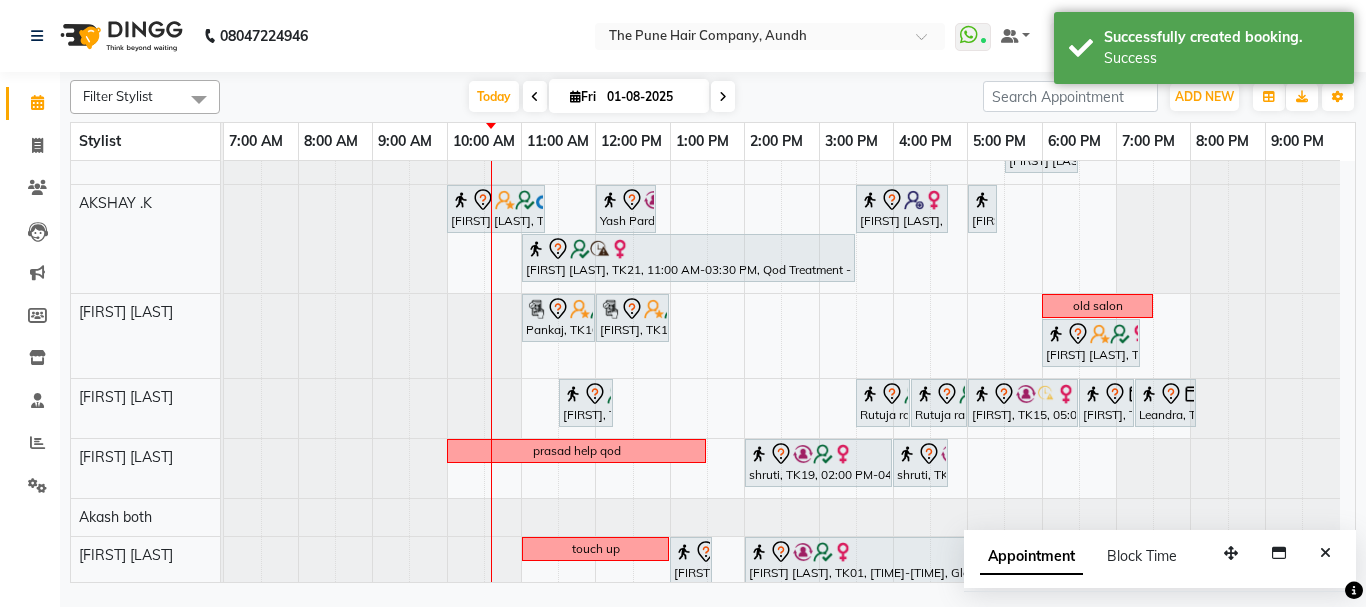 scroll, scrollTop: 577, scrollLeft: 0, axis: vertical 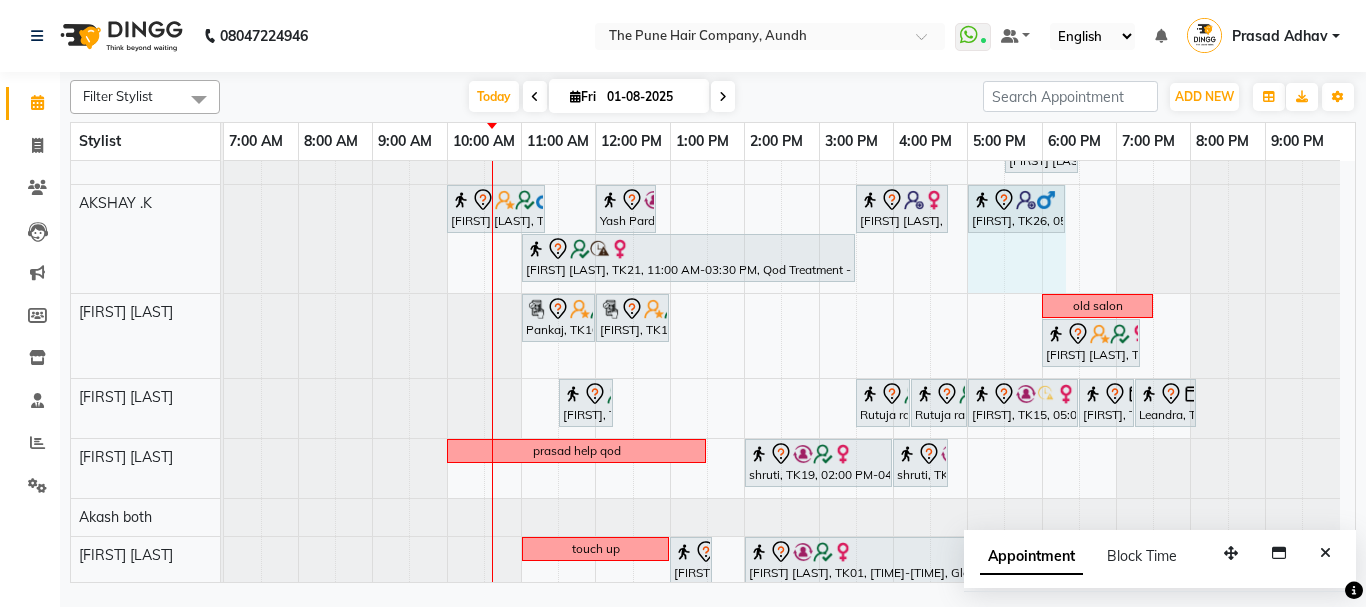 drag, startPoint x: 1017, startPoint y: 200, endPoint x: 1048, endPoint y: 203, distance: 31.144823 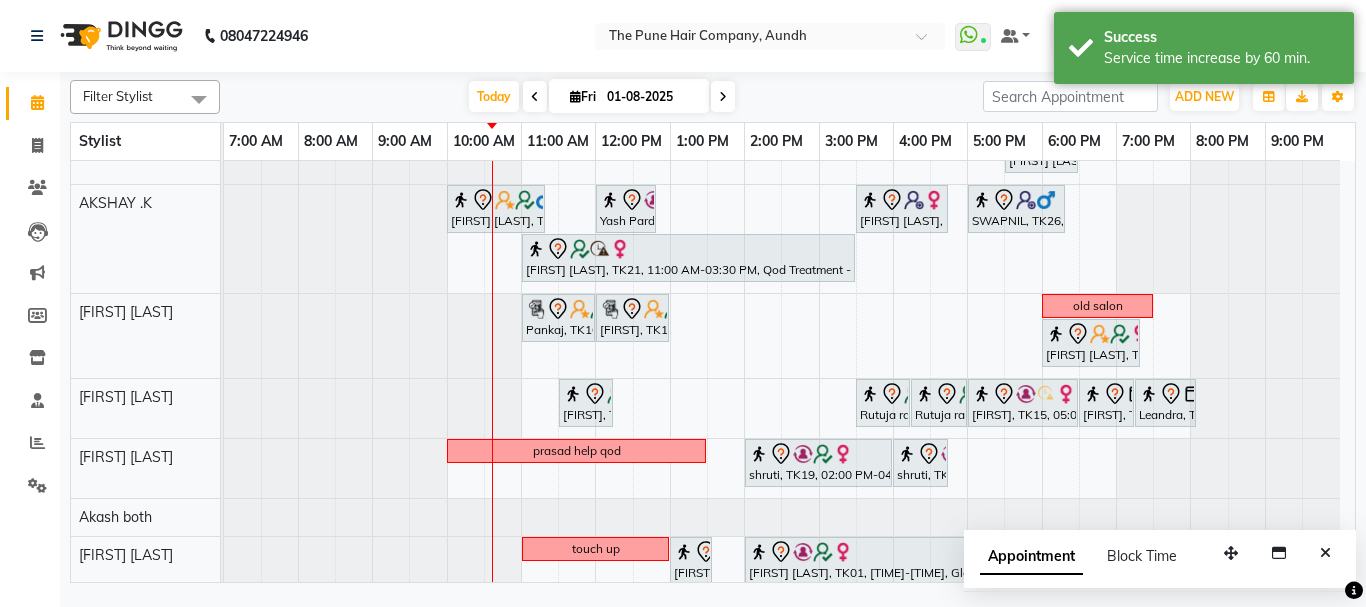 scroll, scrollTop: 67, scrollLeft: 0, axis: vertical 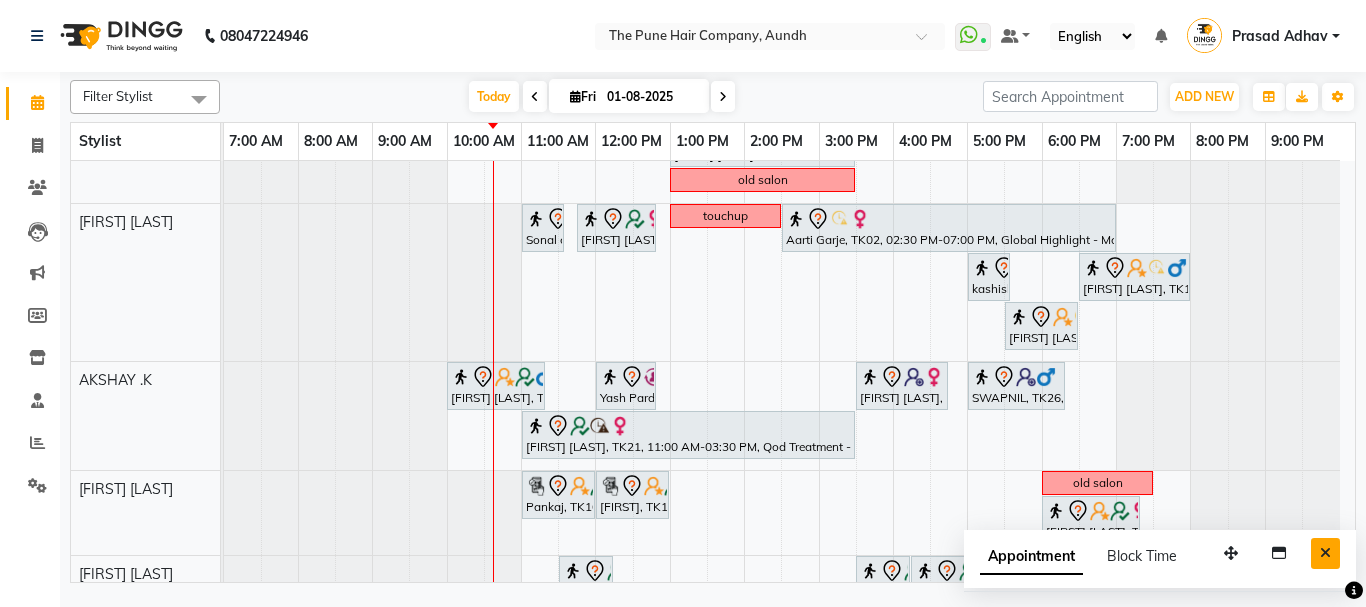 click at bounding box center [1325, 553] 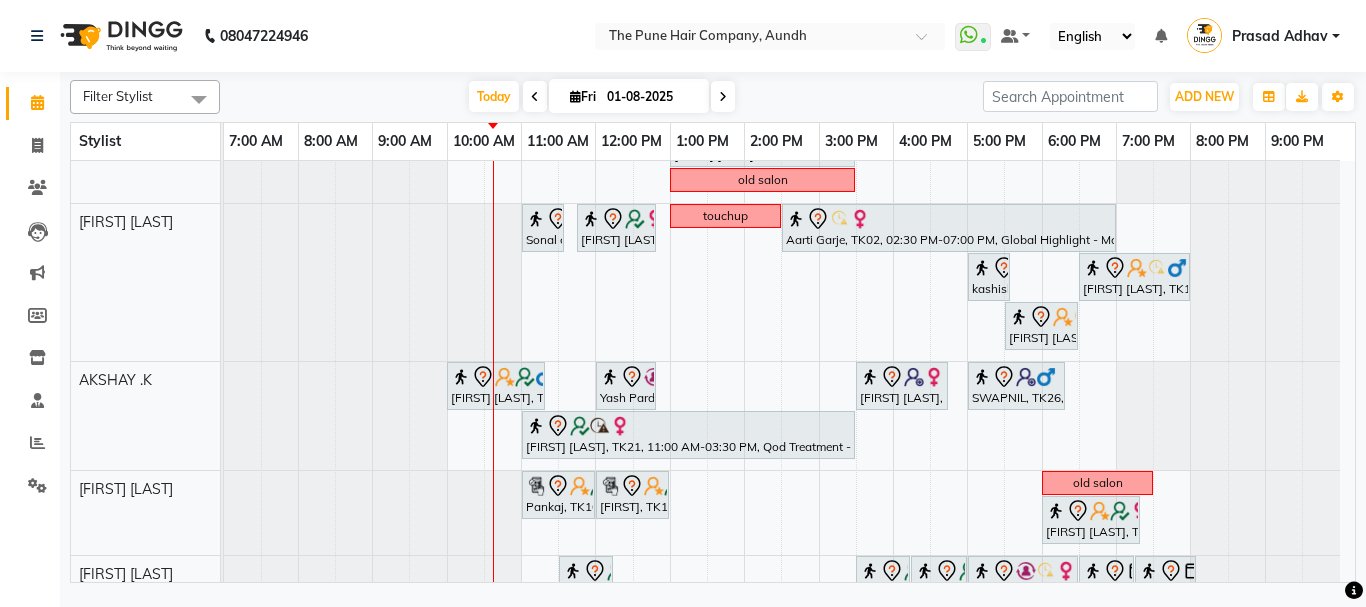 scroll, scrollTop: 400, scrollLeft: 0, axis: vertical 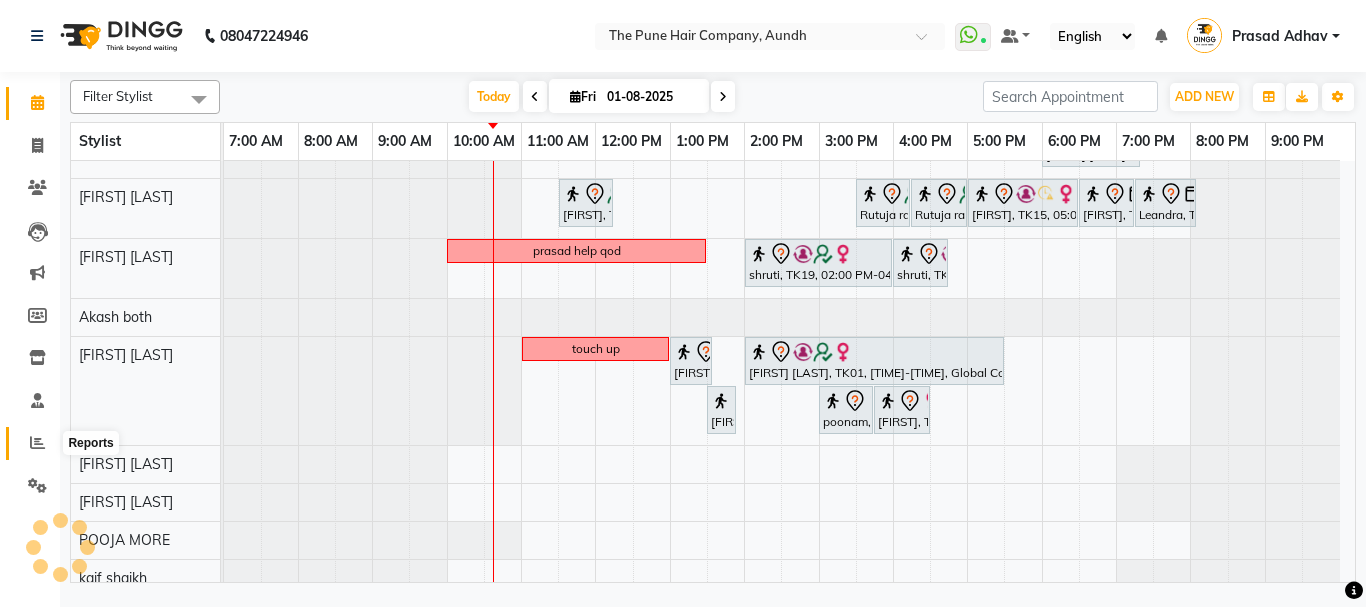 click 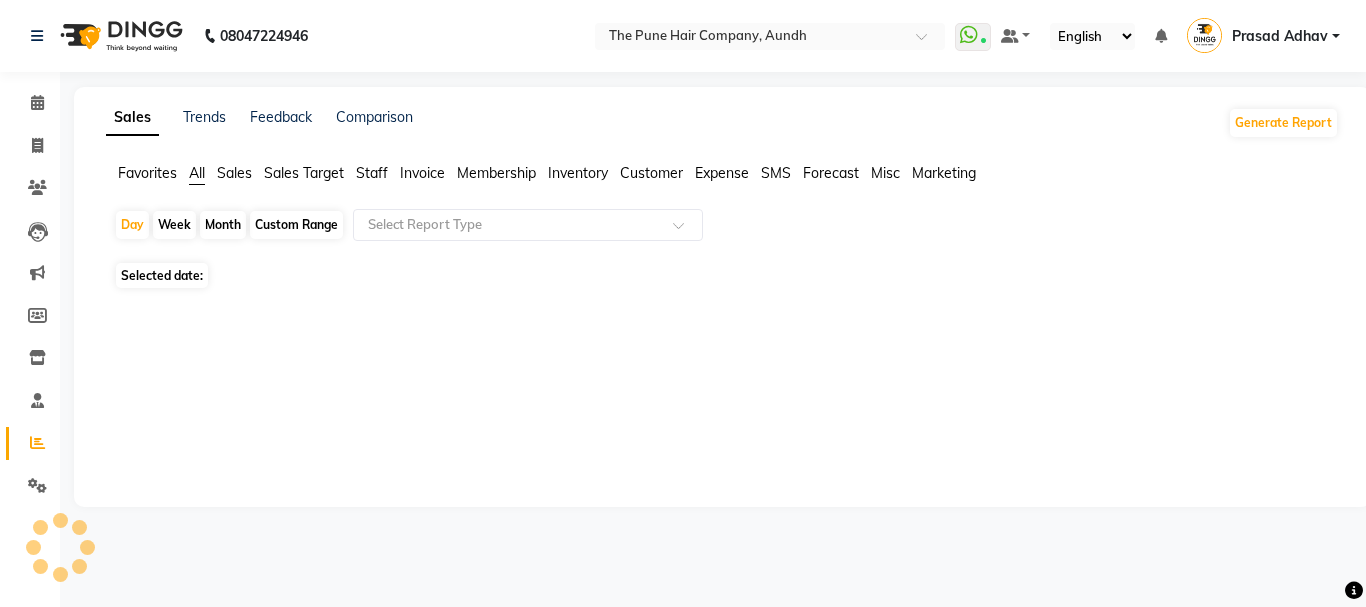 click on "Month" 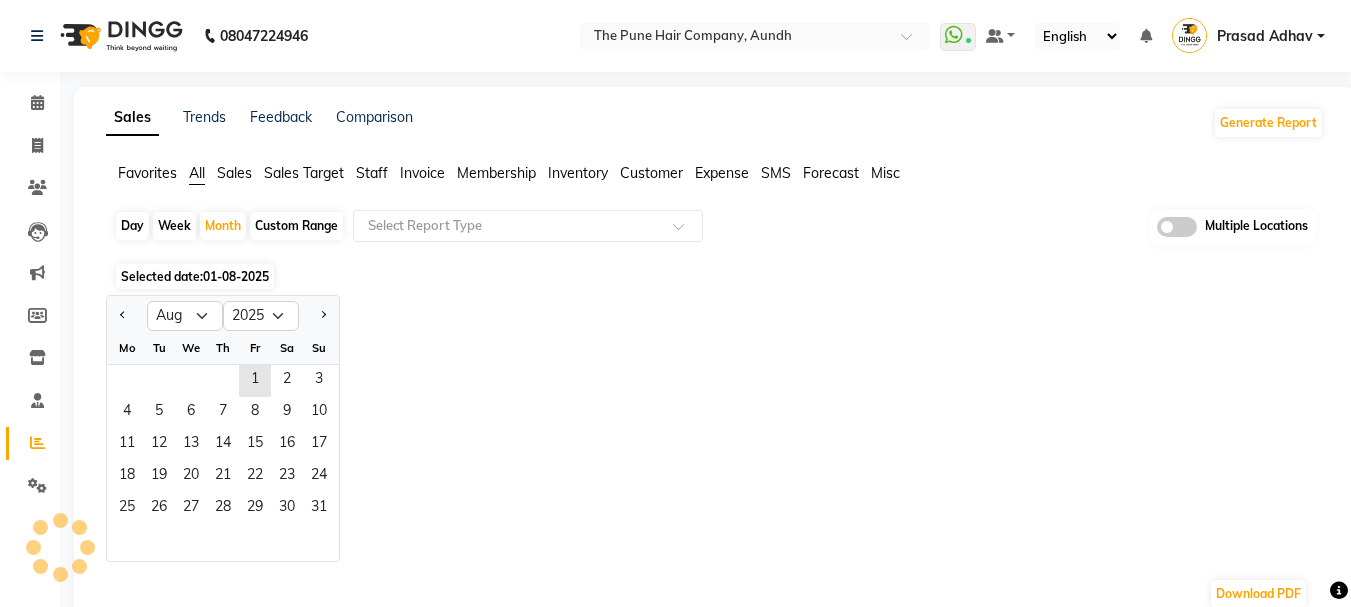 click on "Download PDF" 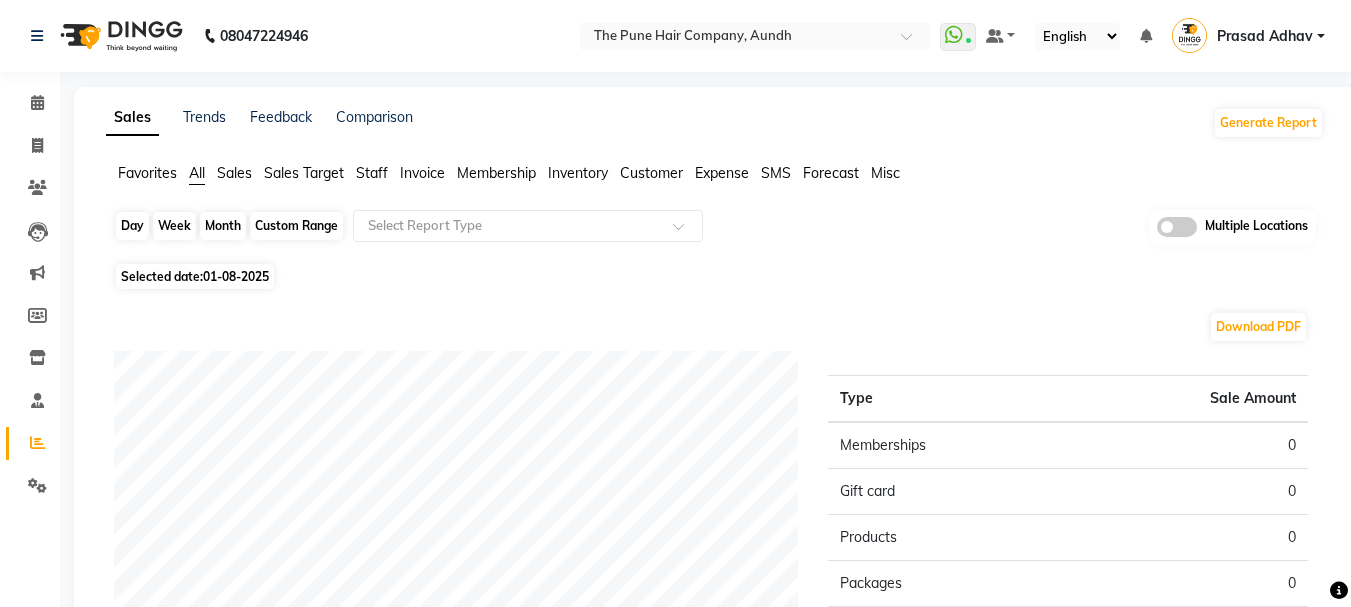 click on "Month" 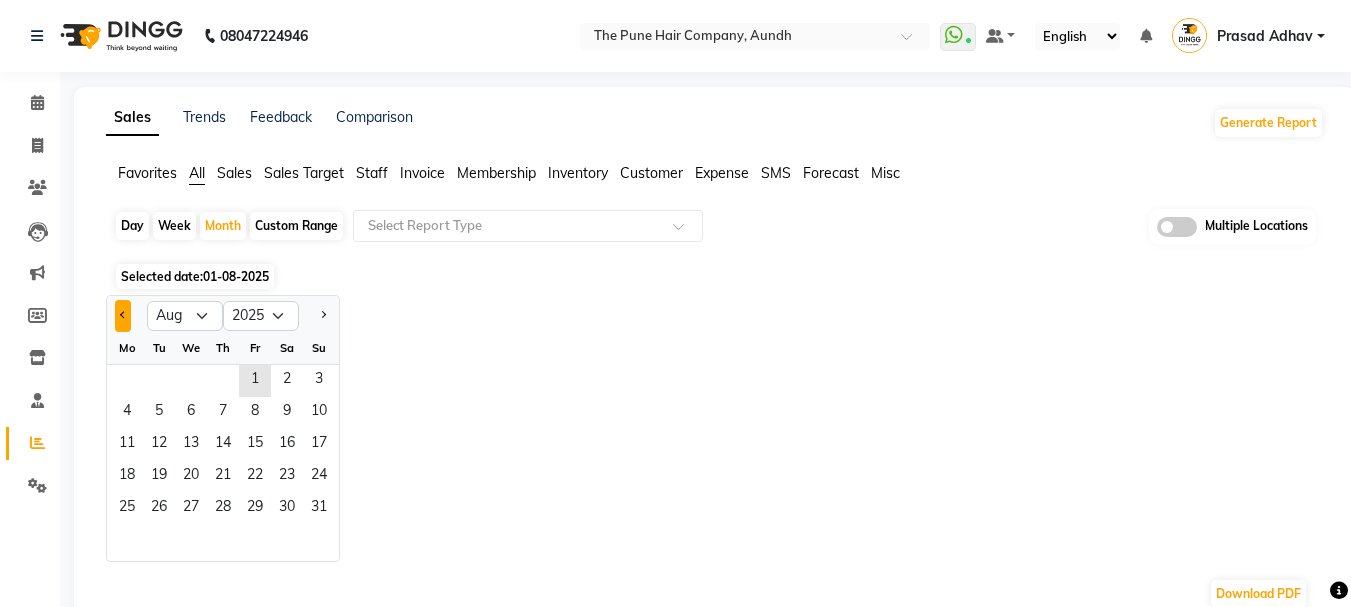 click 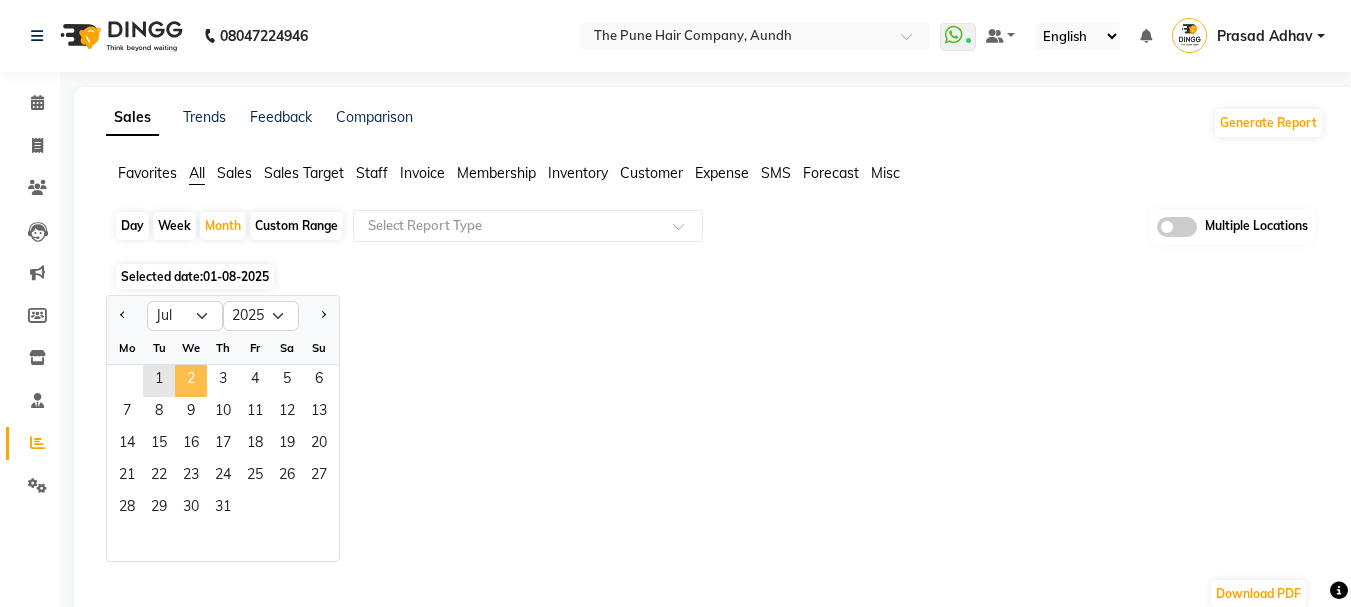 click on "2" 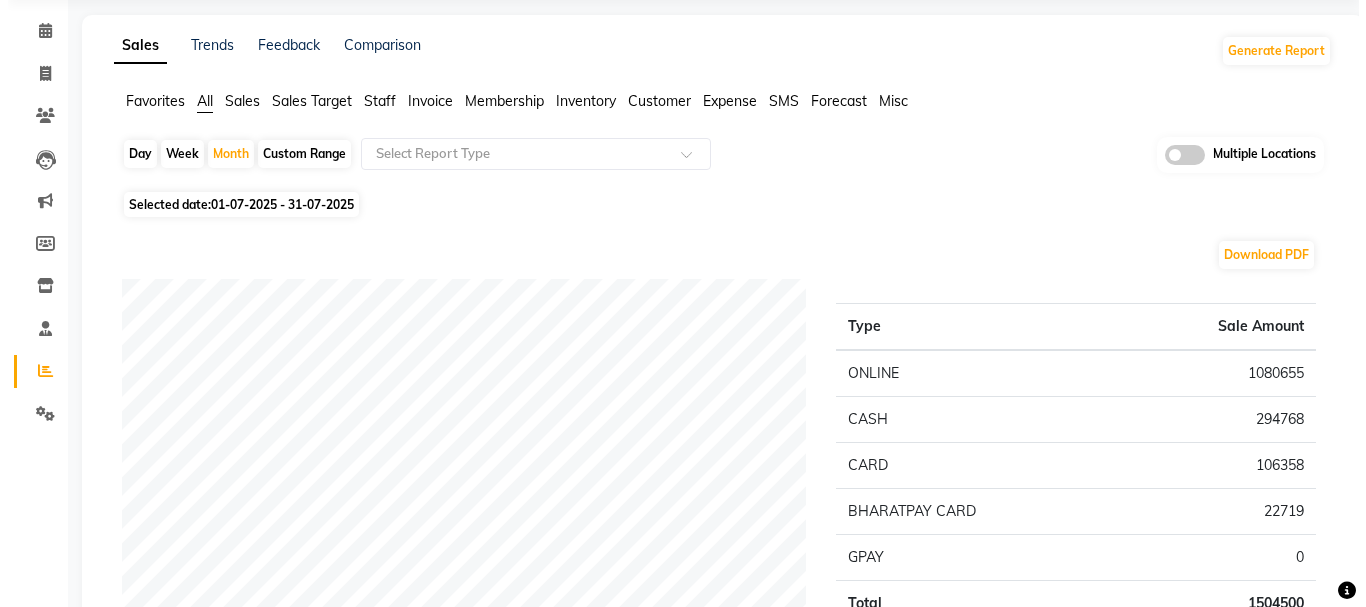 scroll, scrollTop: 0, scrollLeft: 0, axis: both 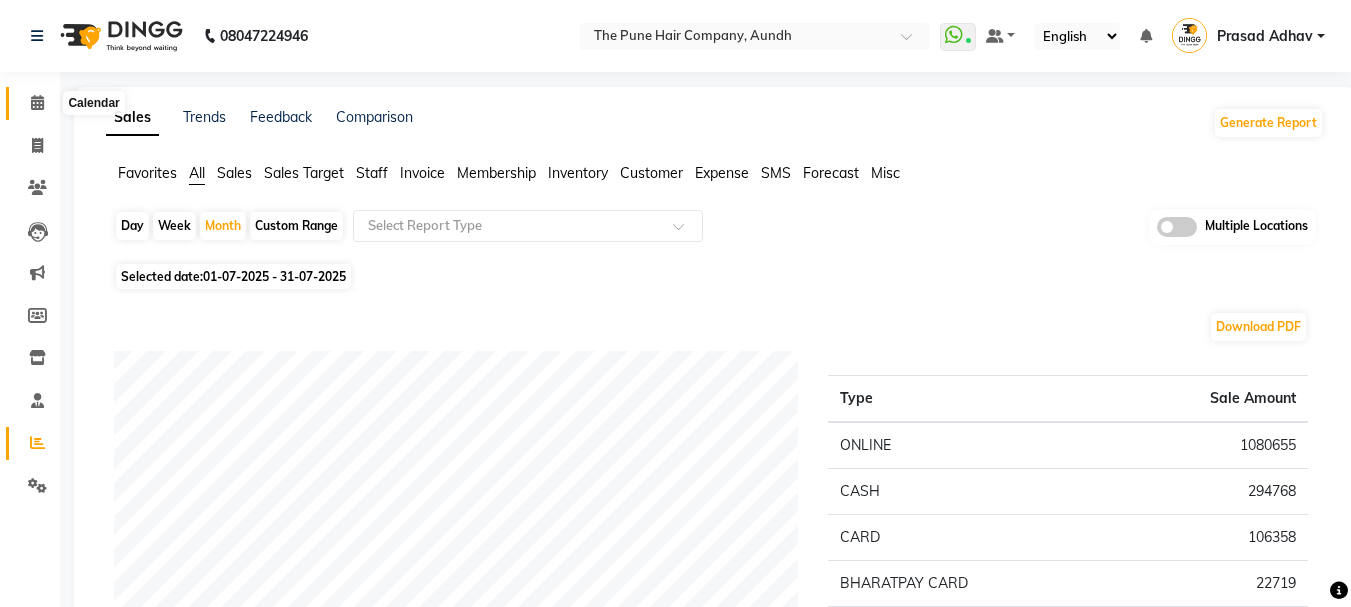 click 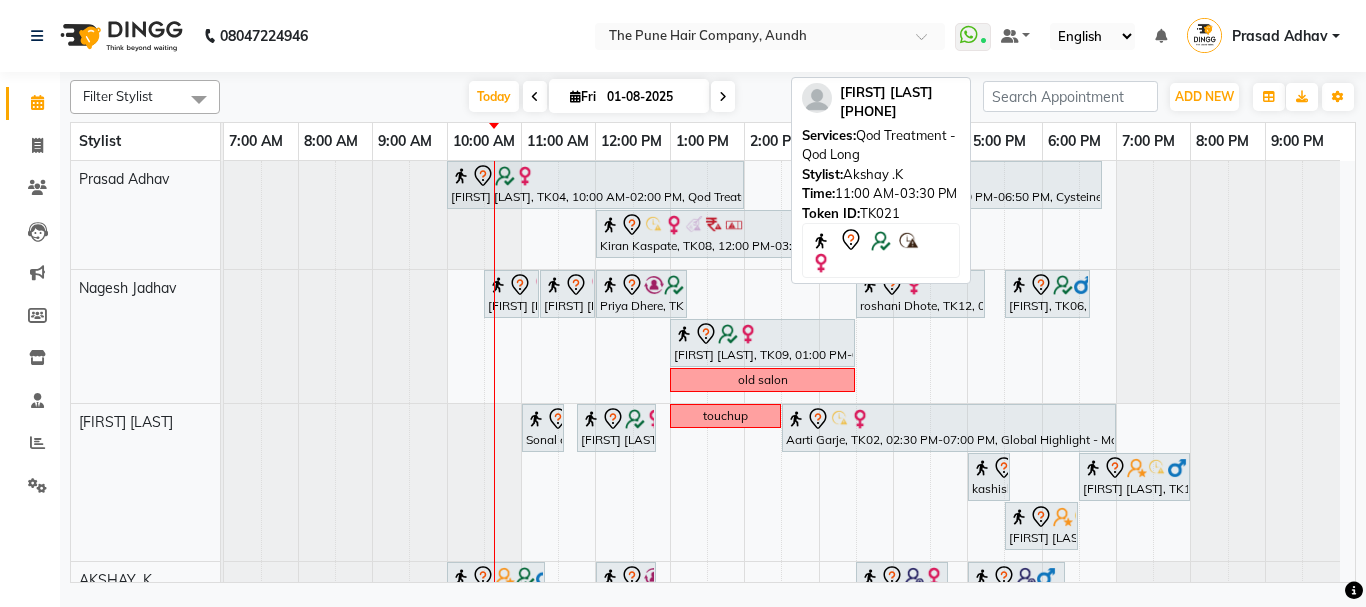 scroll, scrollTop: 400, scrollLeft: 0, axis: vertical 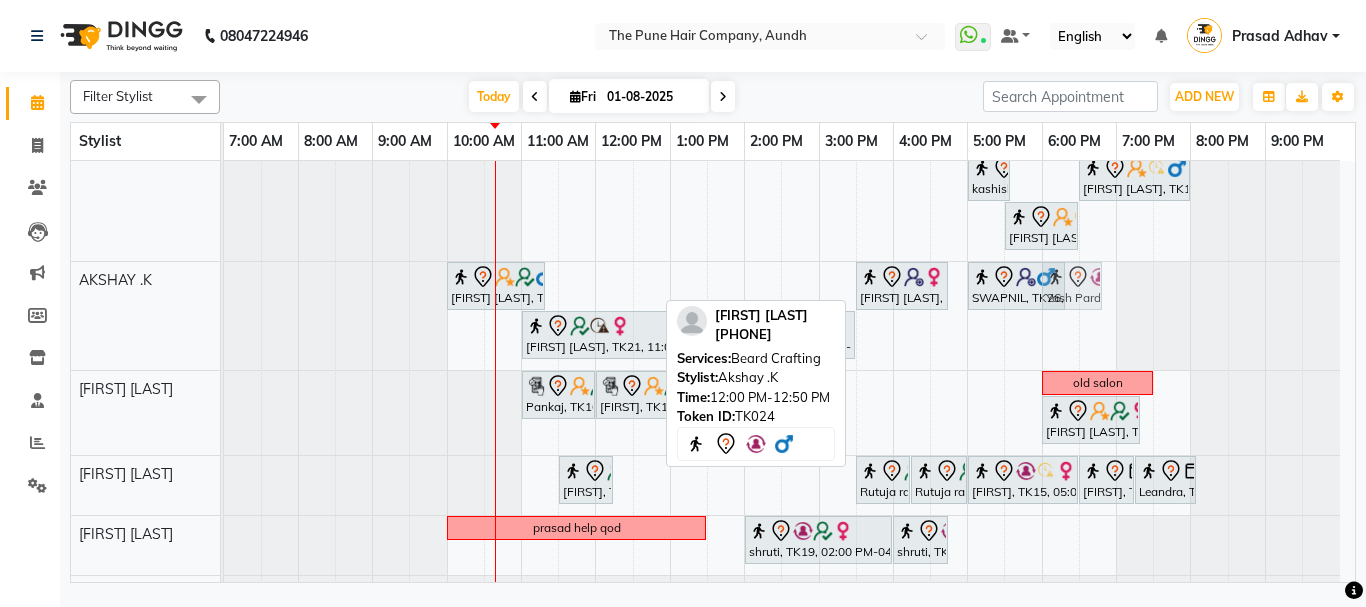 drag, startPoint x: 625, startPoint y: 288, endPoint x: 1082, endPoint y: 368, distance: 463.94934 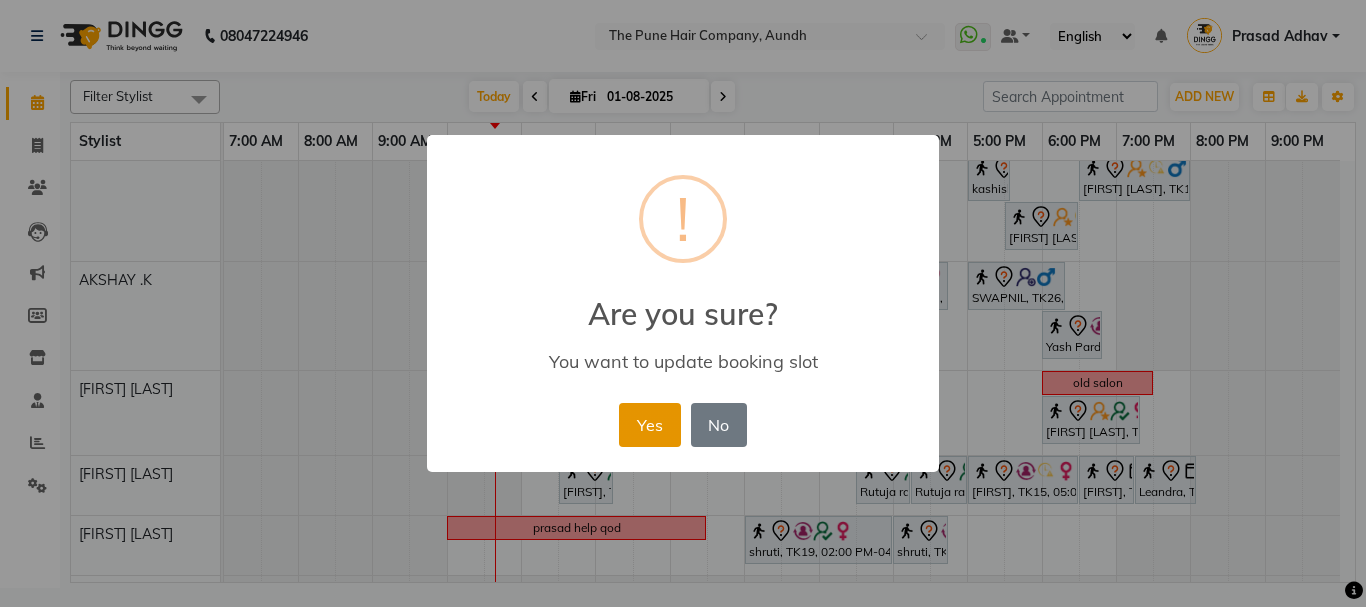 click on "Yes" at bounding box center (649, 425) 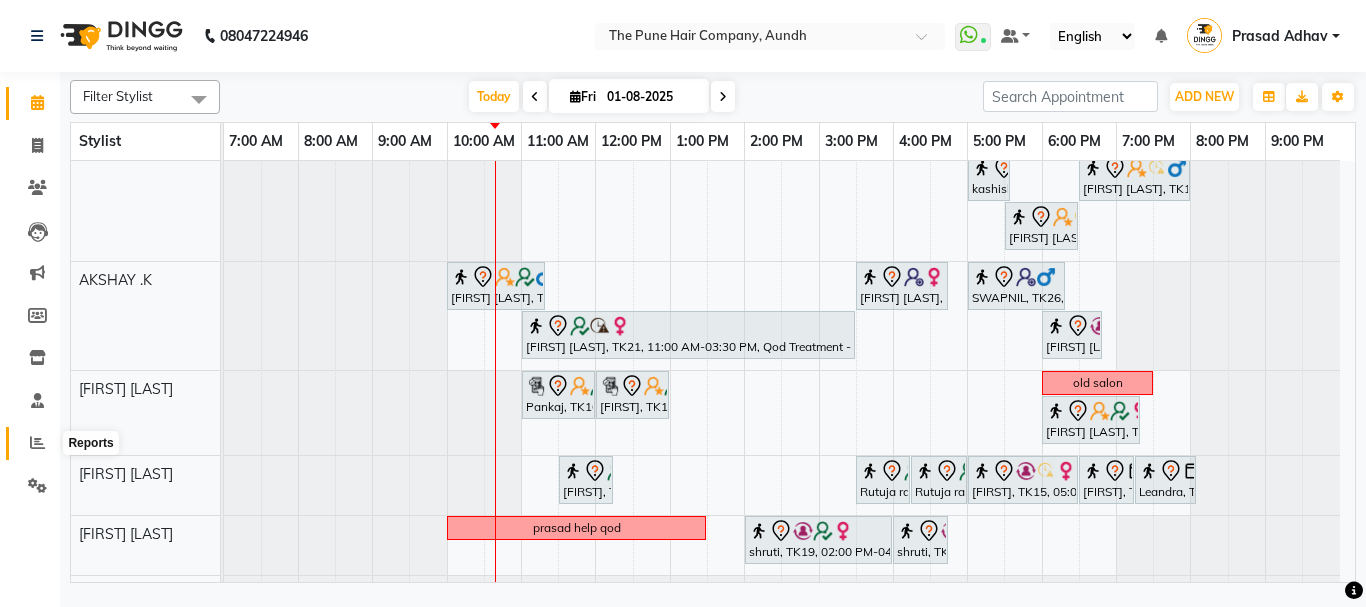 click 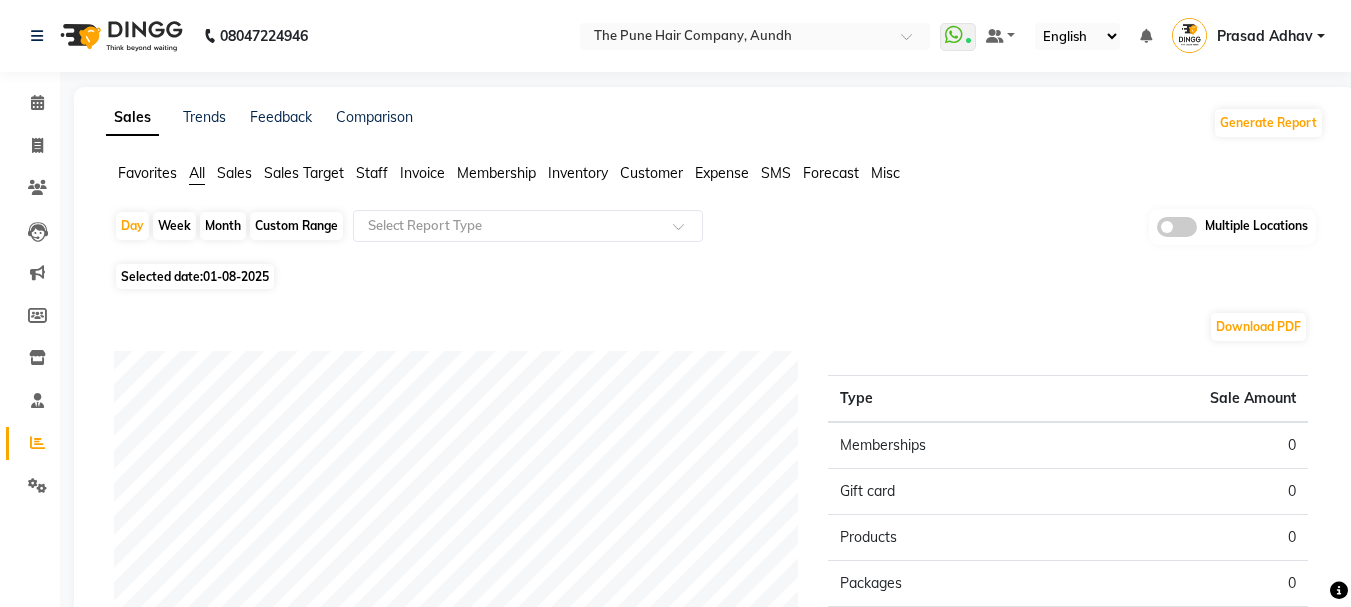 click on "Month" 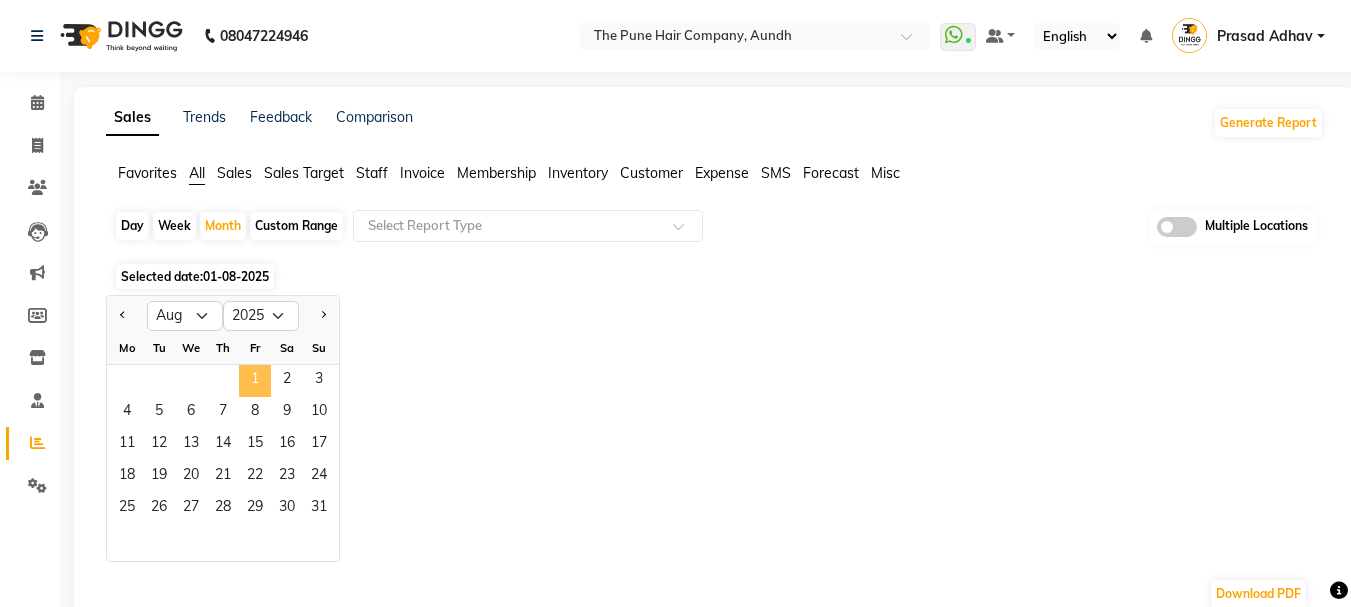 click on "1" 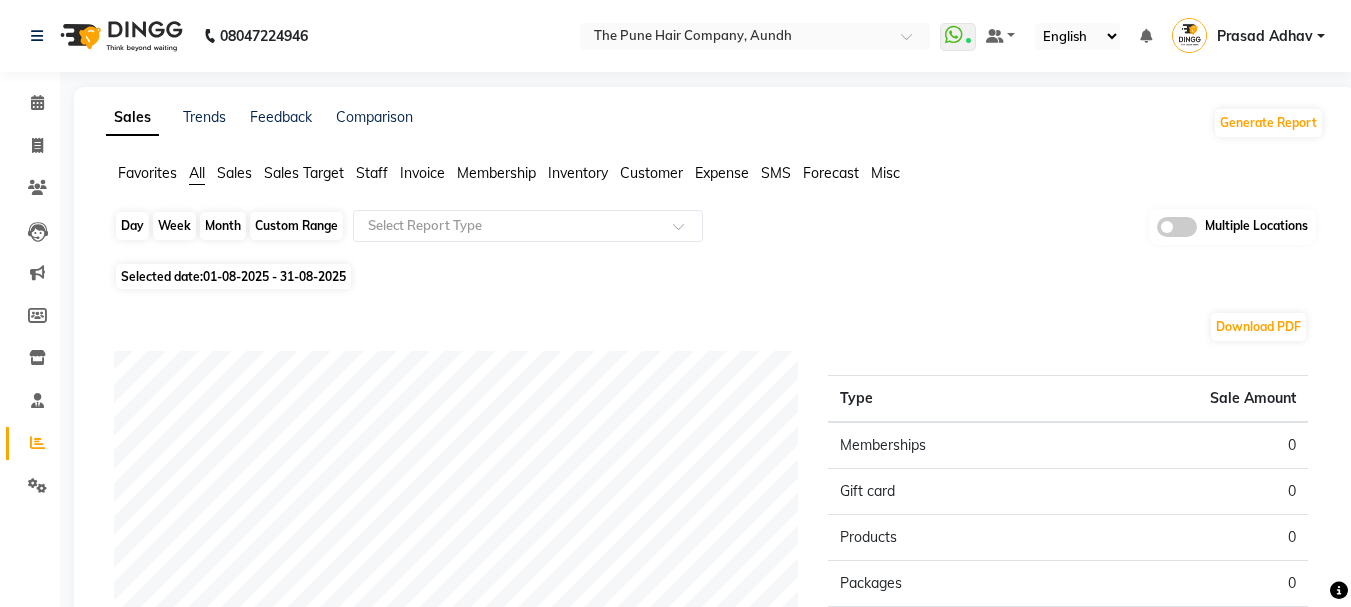 click on "Month" 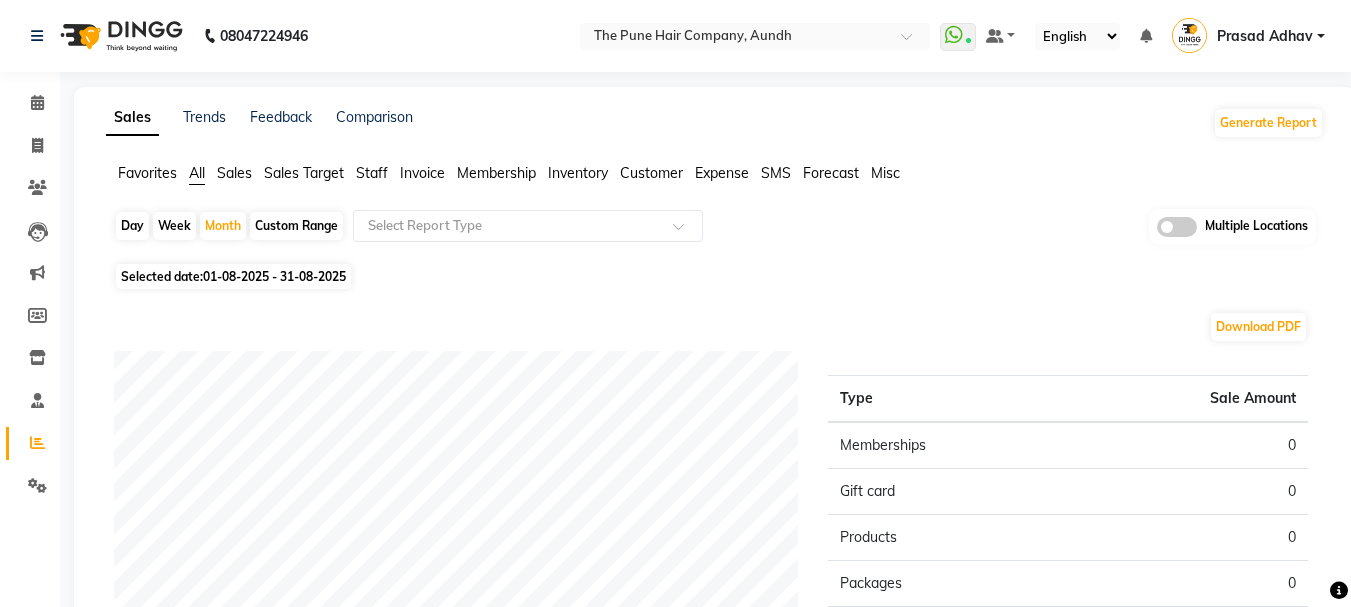 select on "8" 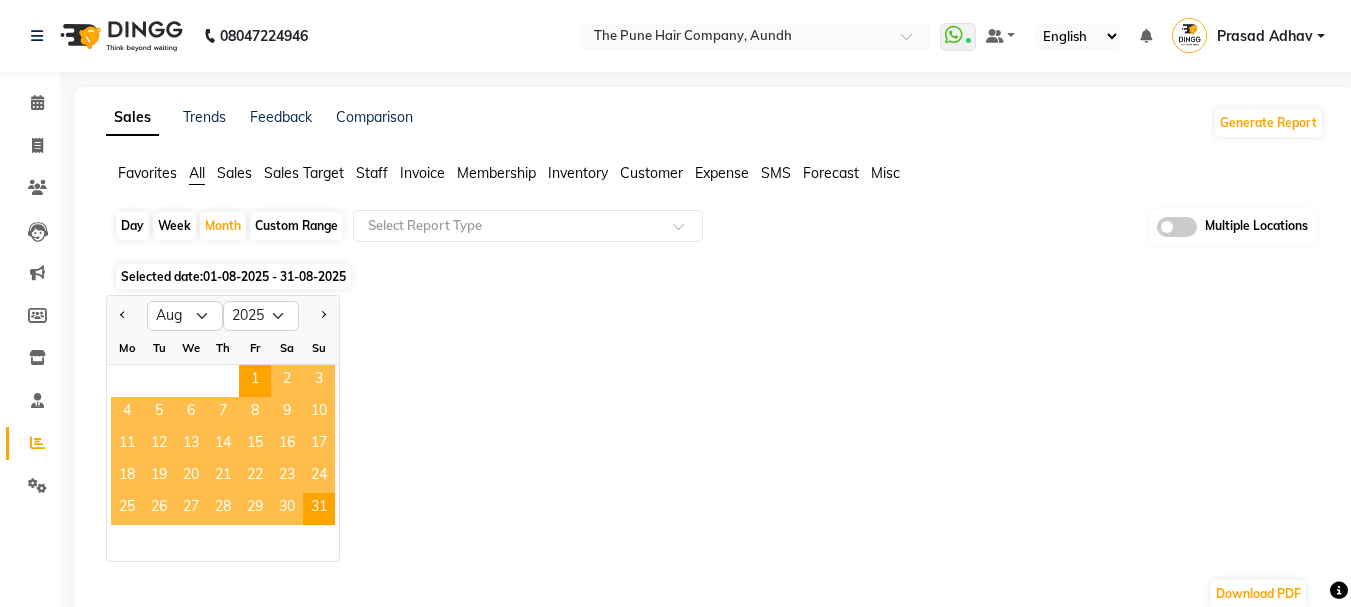 click on "9" 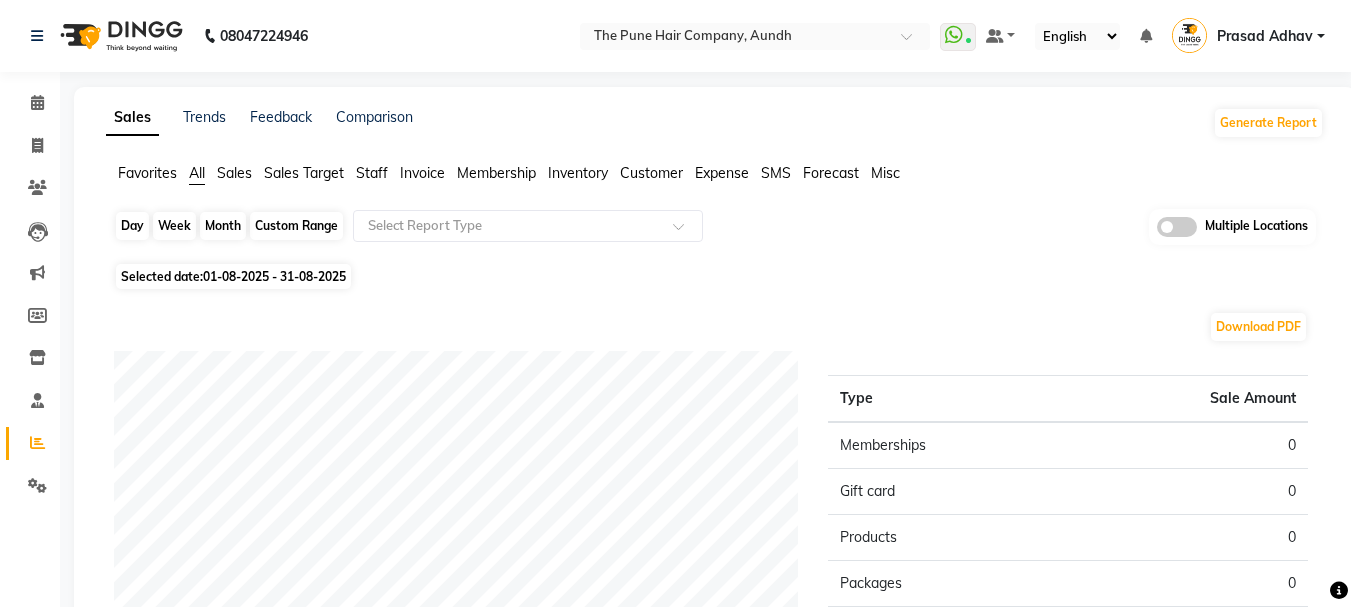 click on "Month" 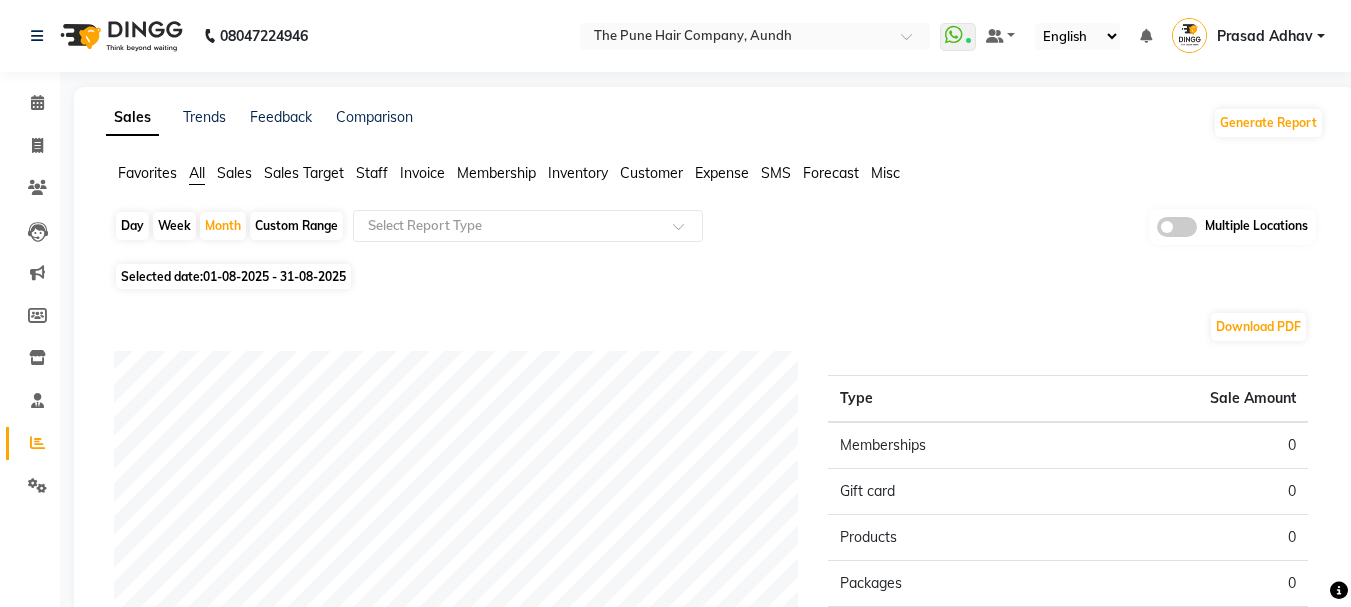 select on "8" 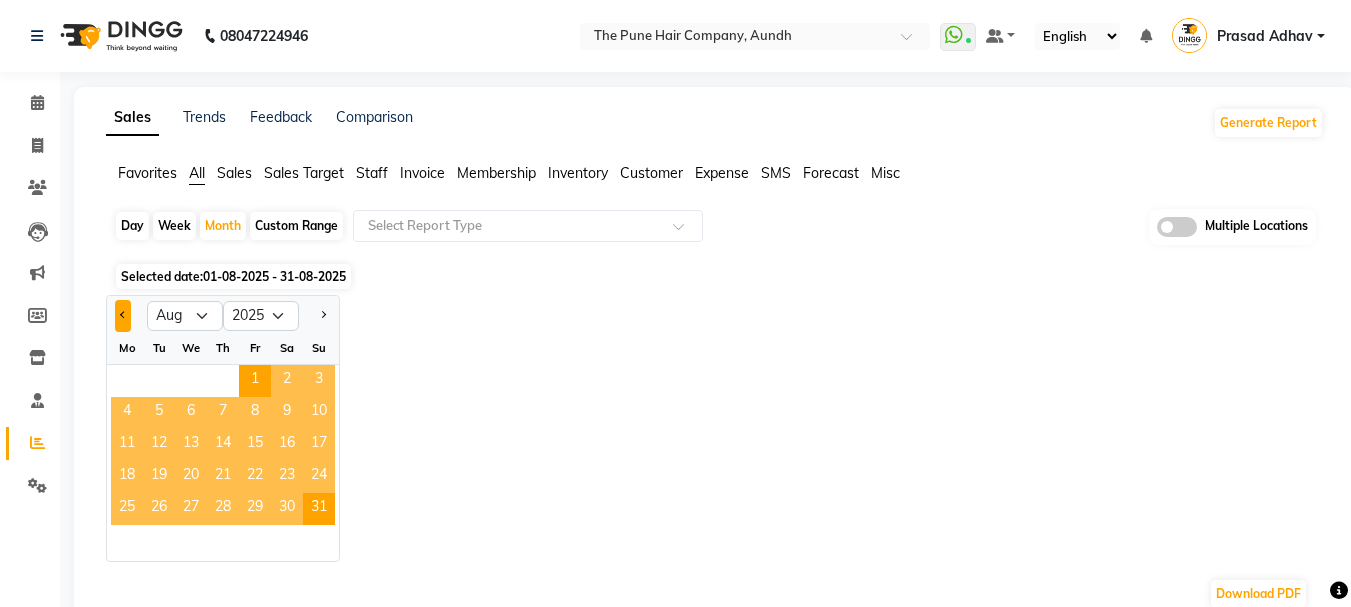 click 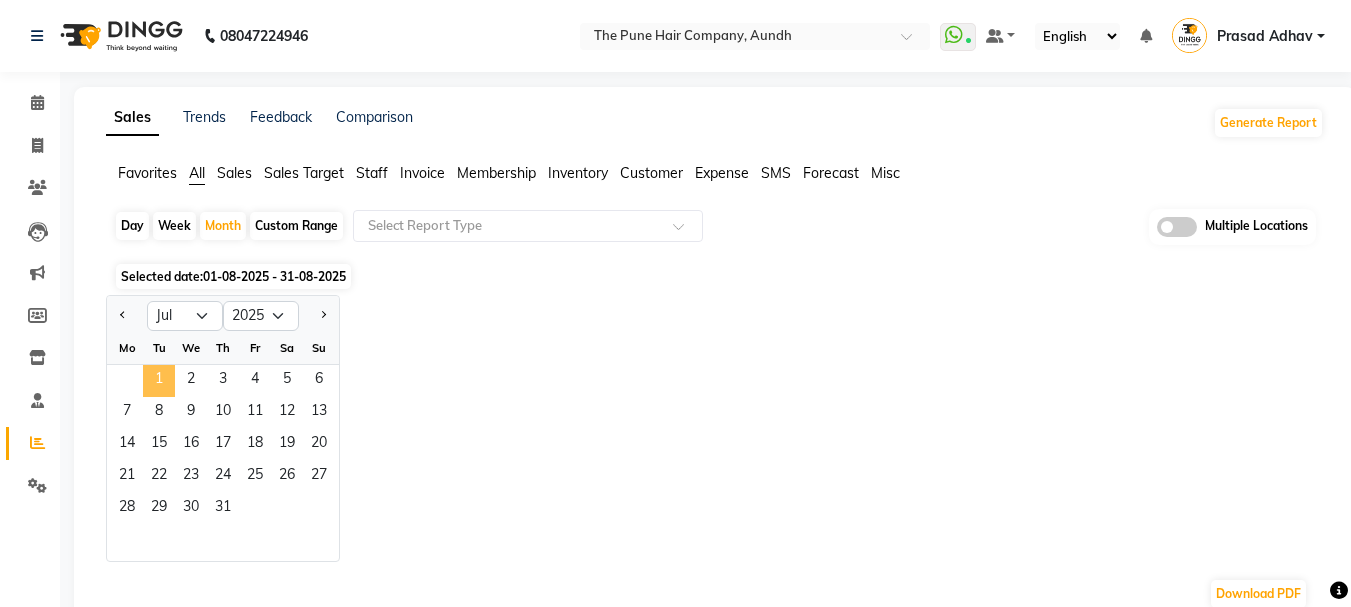 click on "1" 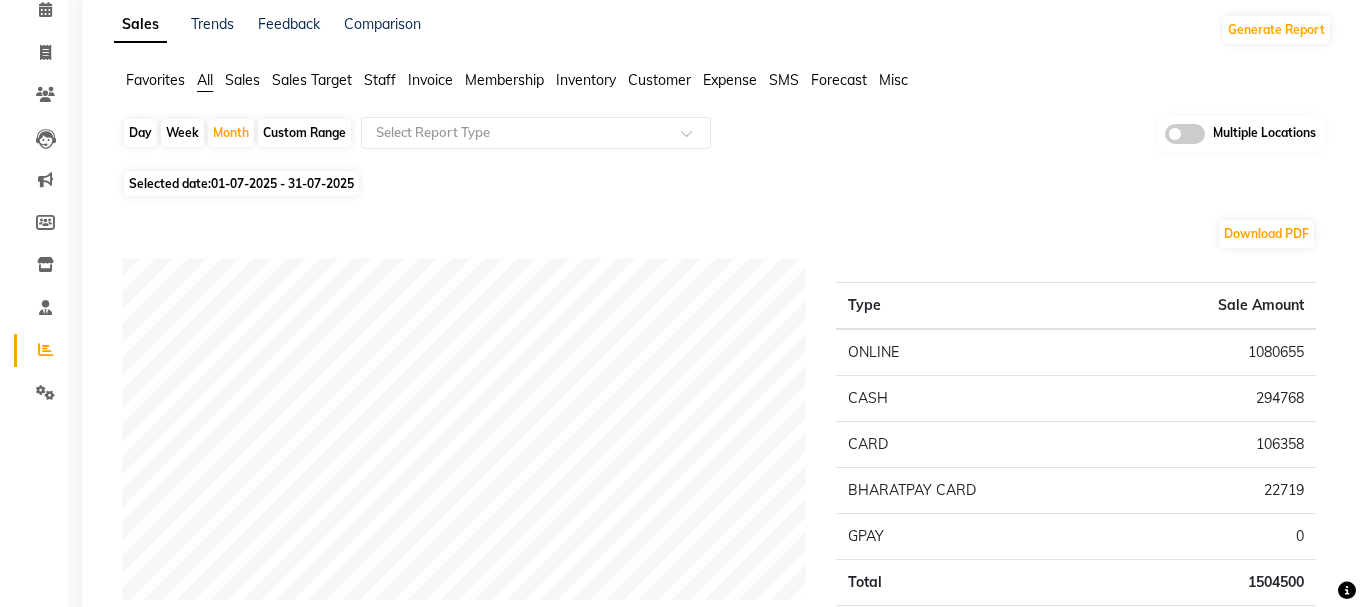 scroll, scrollTop: 0, scrollLeft: 0, axis: both 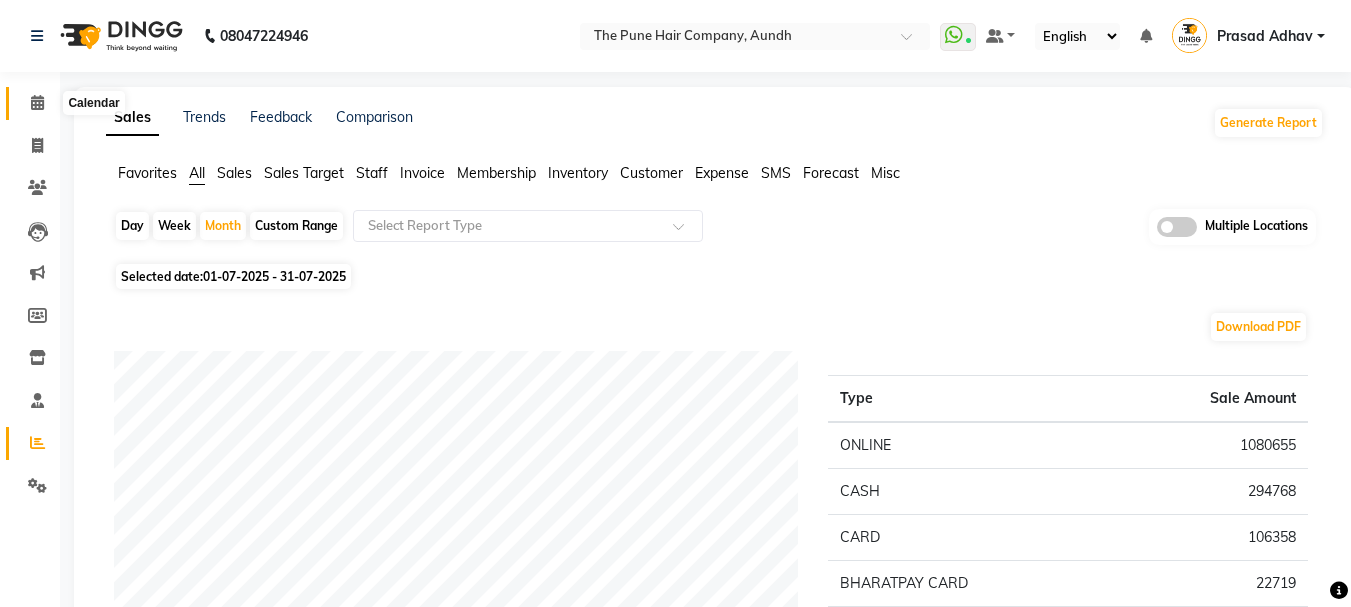 click 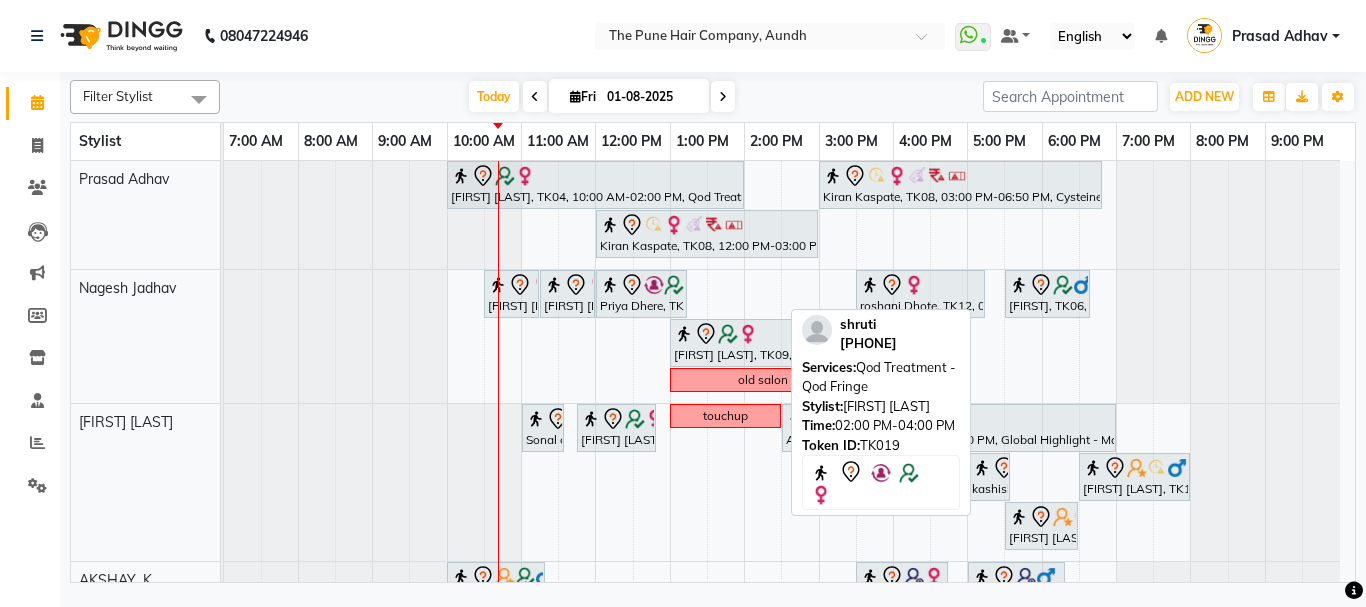 scroll, scrollTop: 400, scrollLeft: 0, axis: vertical 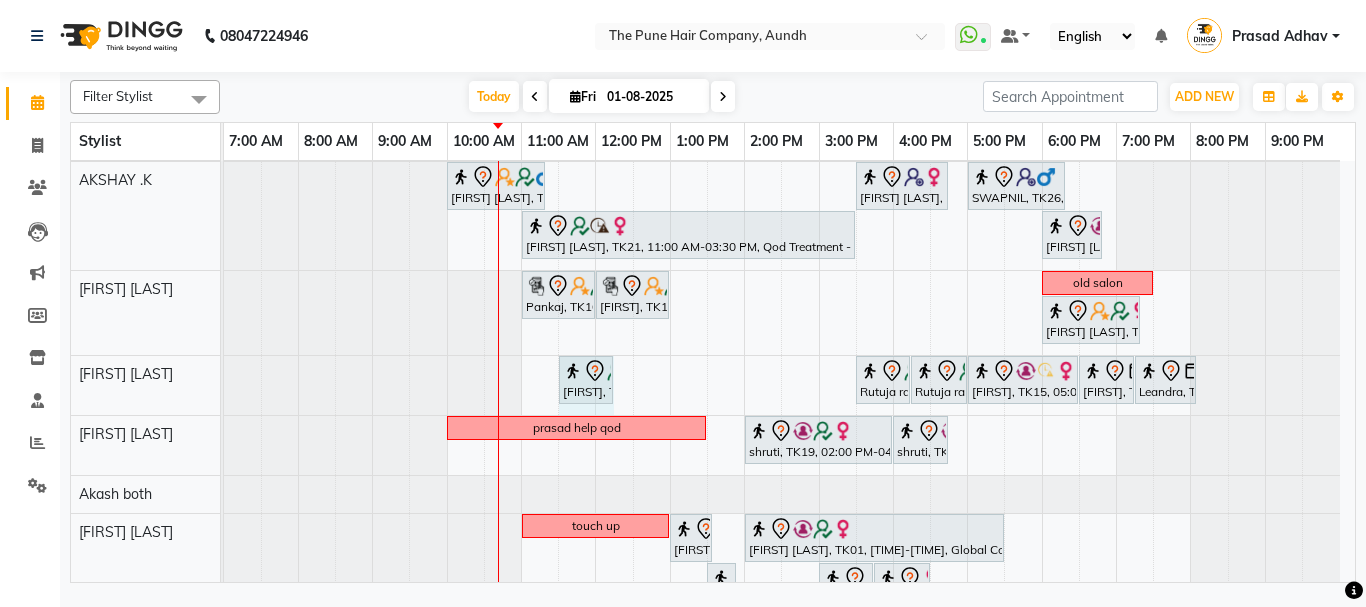 drag, startPoint x: 612, startPoint y: 376, endPoint x: 628, endPoint y: 375, distance: 16.03122 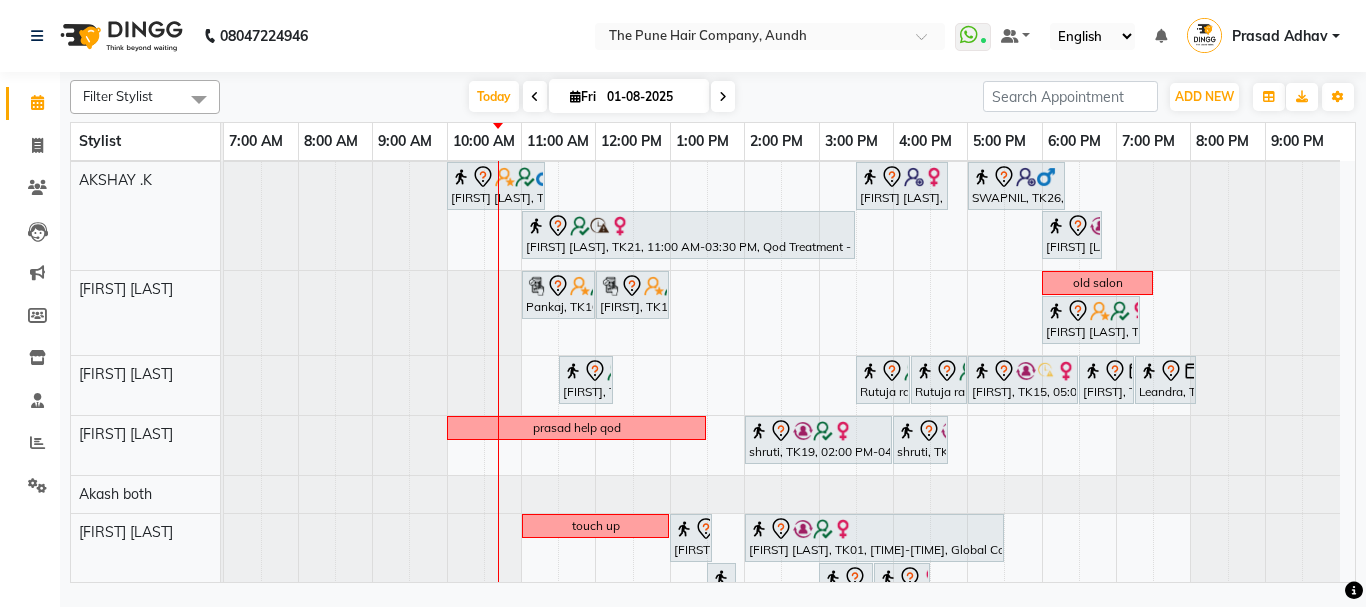scroll, scrollTop: 500, scrollLeft: 0, axis: vertical 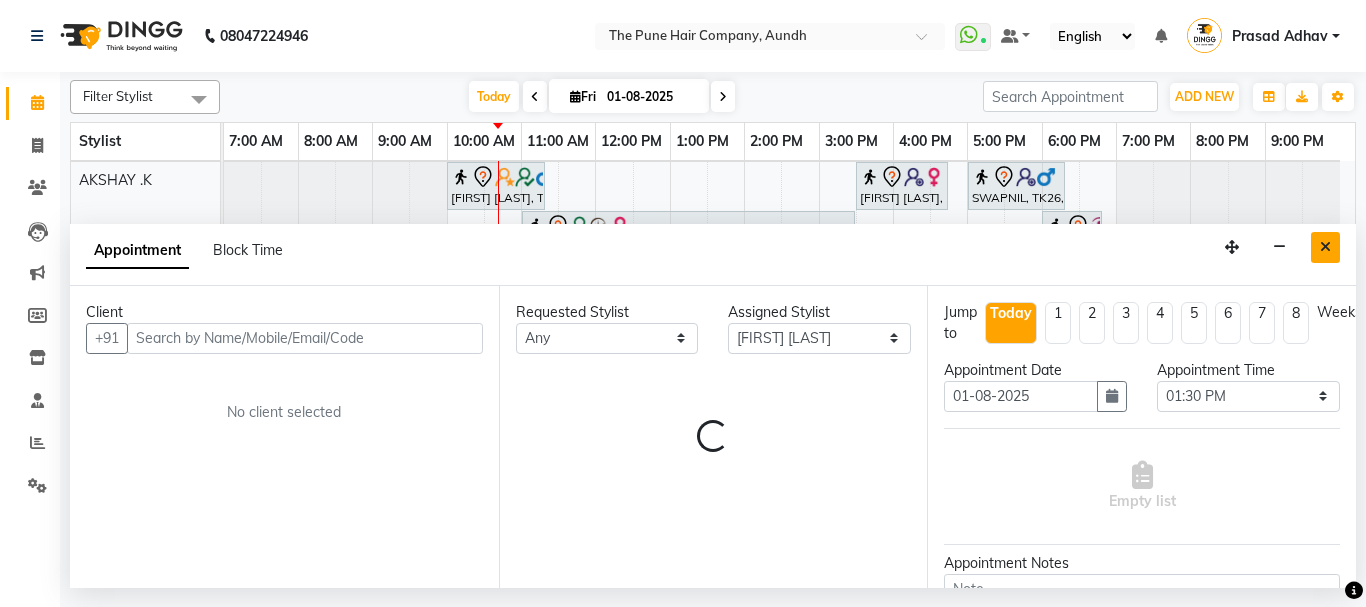 click at bounding box center (1325, 247) 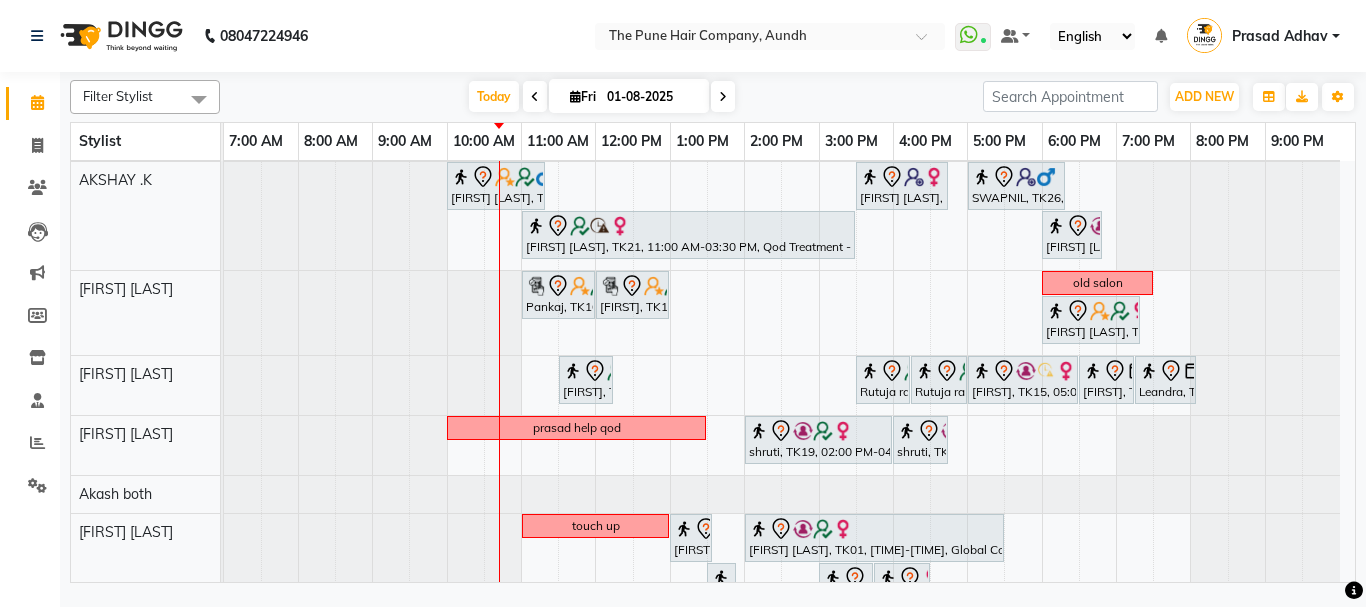 click on "trishali shrijiri, TK04, 10:00 AM-02:00 PM, Qod Treatment - Qod Long             Kiran Kaspate, TK08, 03:00 PM-06:50 PM, Cysteine Protien Treatment - Cysteine Medium             Kiran Kaspate, TK08, 12:00 PM-03:00 PM, Global Highlight - Majirel Highlights Medium             aprna barge, TK03, 10:30 AM-11:15 AM, Cut Female (Expert)             aprna barge, TK03, 11:15 AM-12:00 PM,  Additional Hair Wash (Female)             Priya Dhere, TK13, 12:00 PM-01:15 PM,  Hair wash medium             roshani Dhote, TK12, 03:30 PM-05:15 PM, Cut Female (Expert)             harshit, TK06, 05:30 PM-06:40 PM, Cut male (Expert)             REENA JAIN, TK09, 01:00 PM-03:30 PM, Hair Color Inoa - Inoa Touchup 2 Inch  old salon              Sonal chauhari, TK17, 11:00 AM-11:35 AM, Cut Male (Sr.stylist)             REENA JAIN, TK09, 11:45 AM-12:50 PM, Cut Male (Sr.stylist)  touchup              Aarti Garje, TK02, 02:30 PM-07:00 PM, Global Highlight - Majirel Highlights Long" at bounding box center (789, 310) 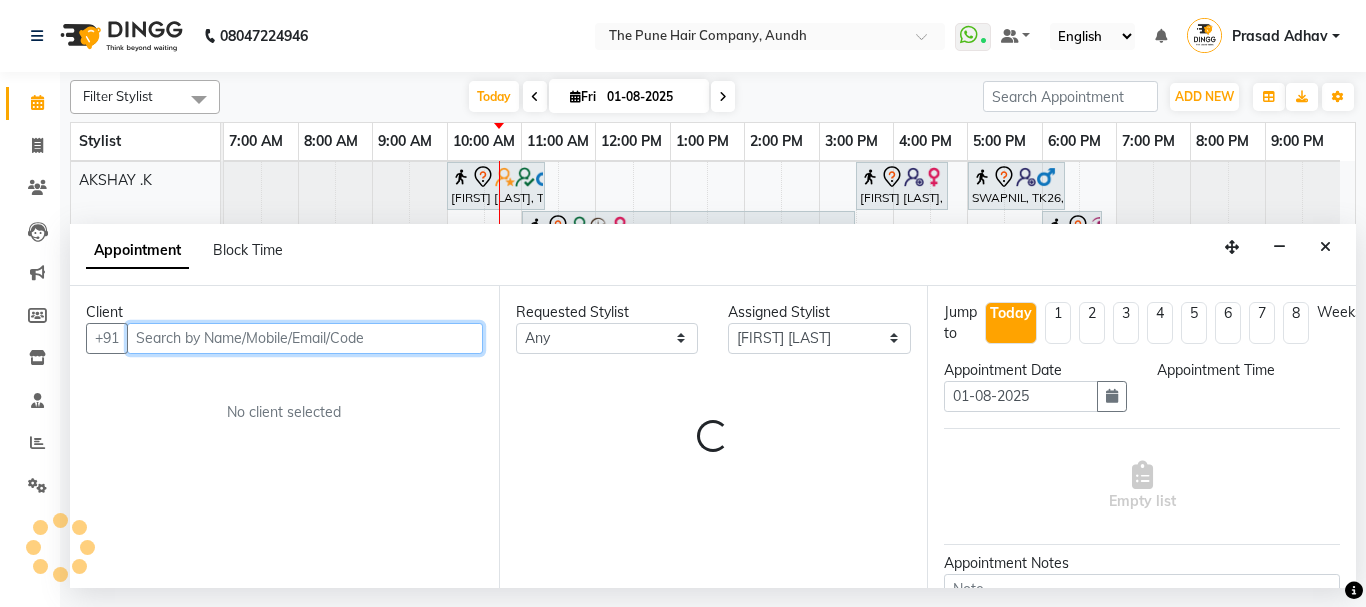 select on "810" 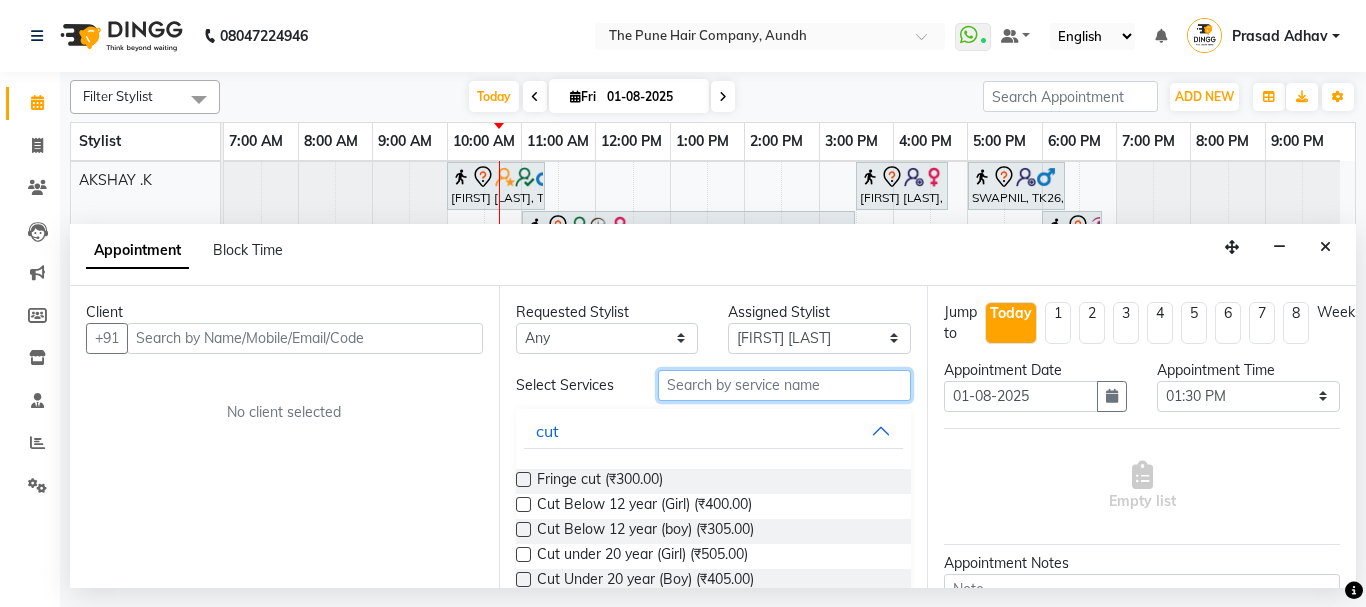 click at bounding box center [785, 385] 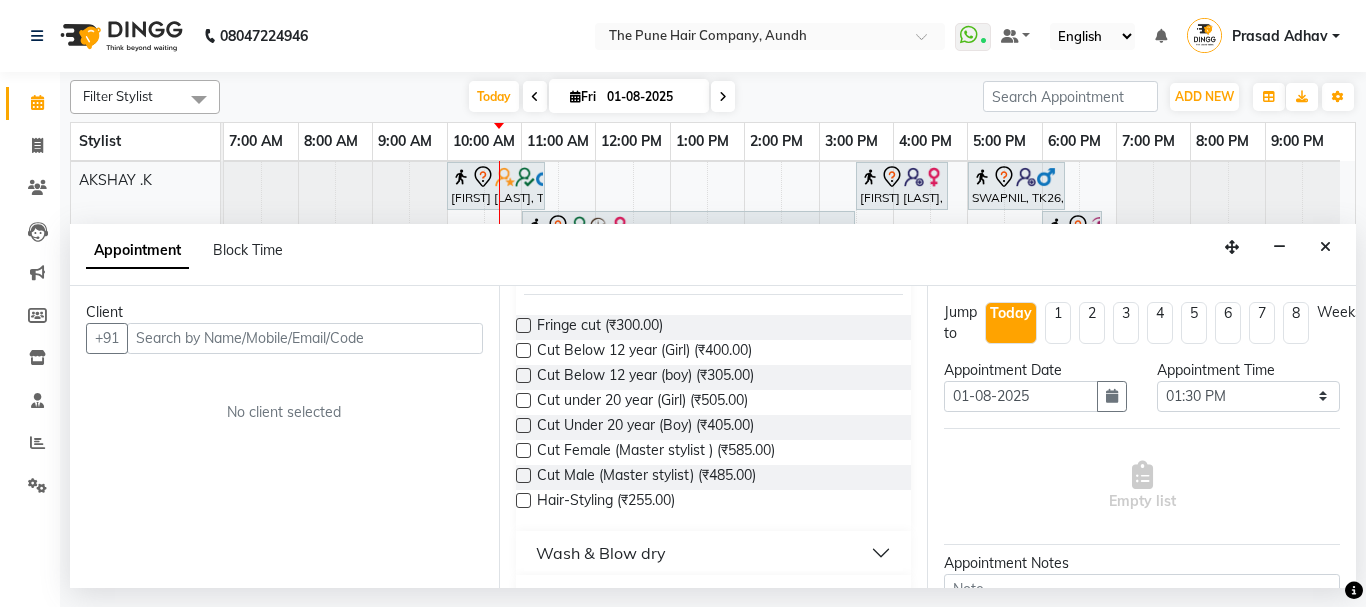 scroll, scrollTop: 200, scrollLeft: 0, axis: vertical 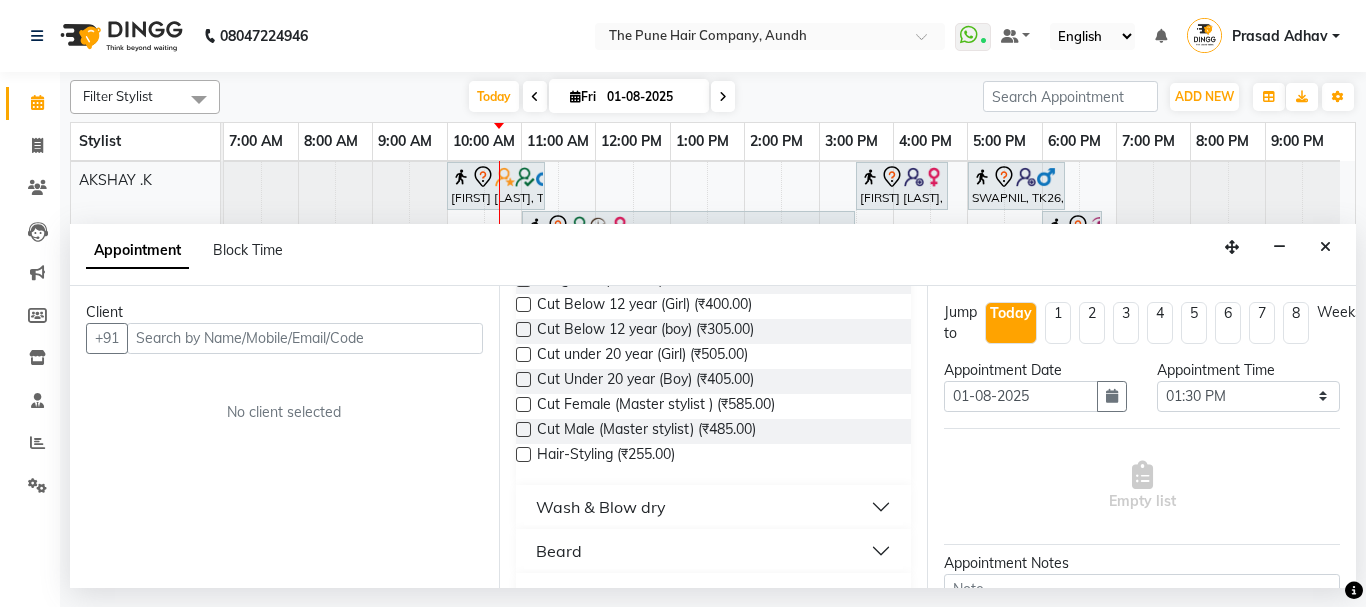 click at bounding box center [523, 429] 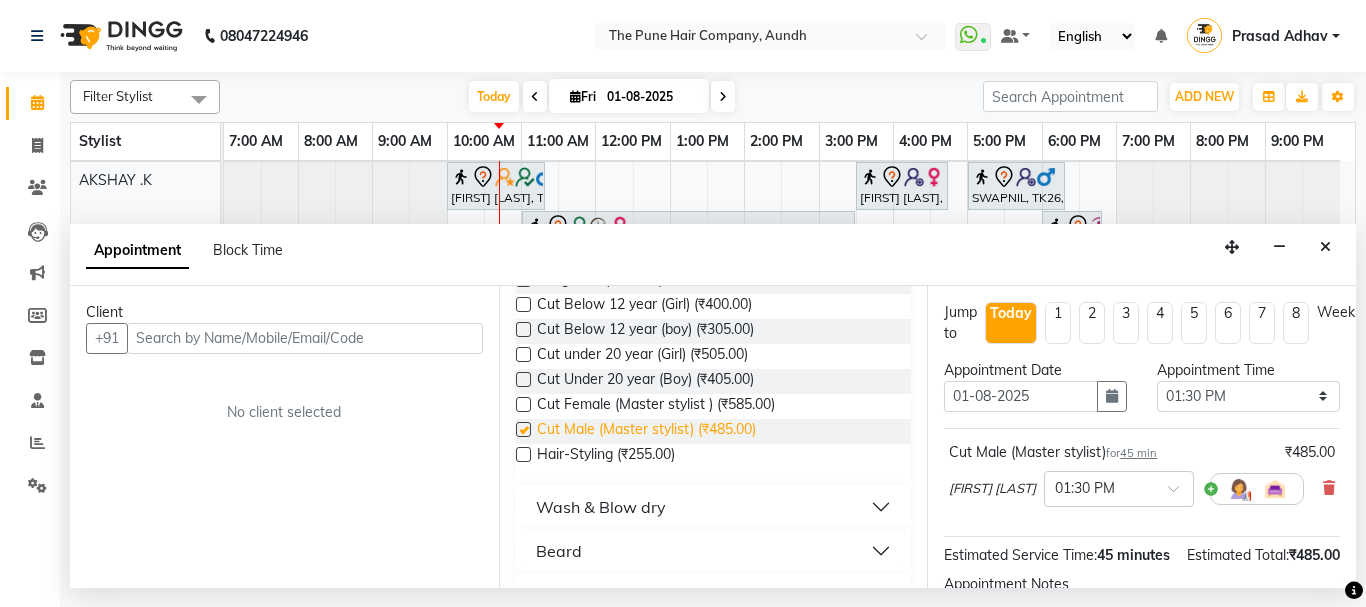 checkbox on "false" 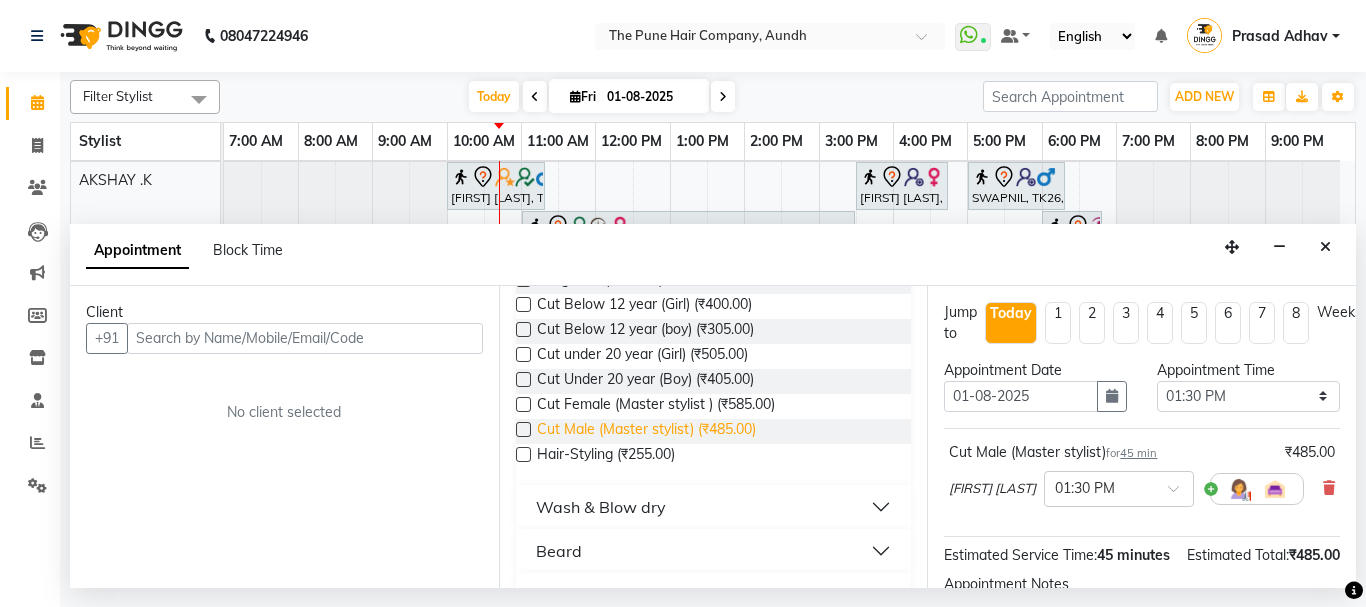 scroll, scrollTop: 0, scrollLeft: 0, axis: both 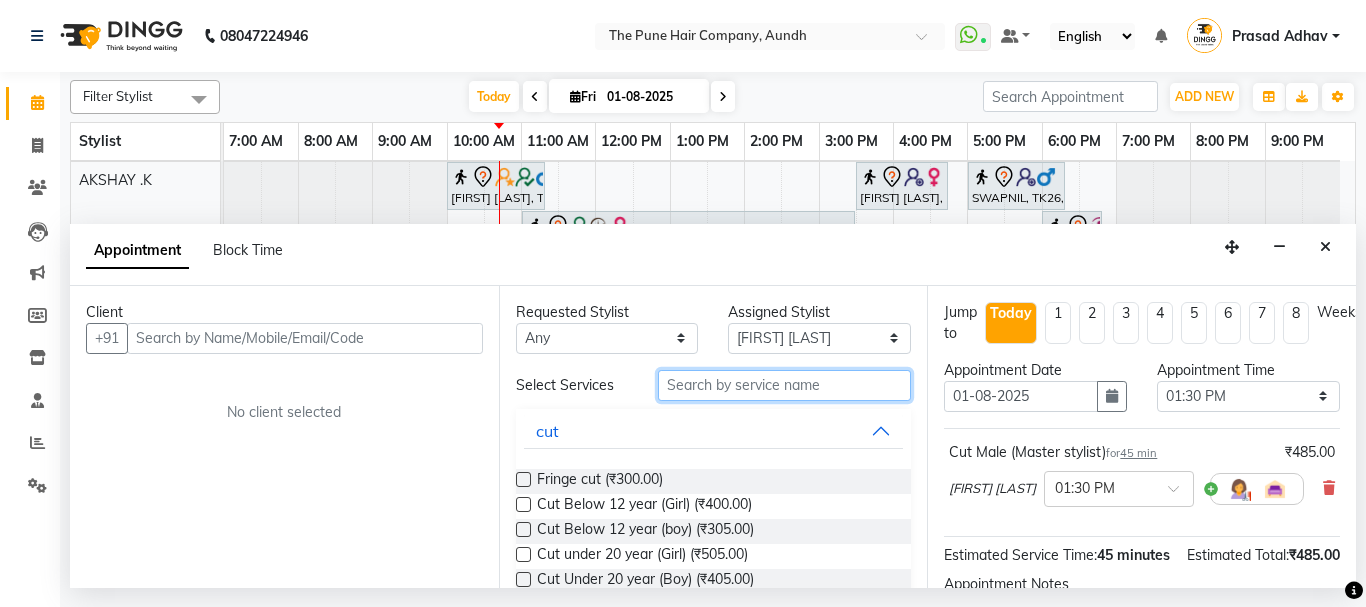 click at bounding box center [785, 385] 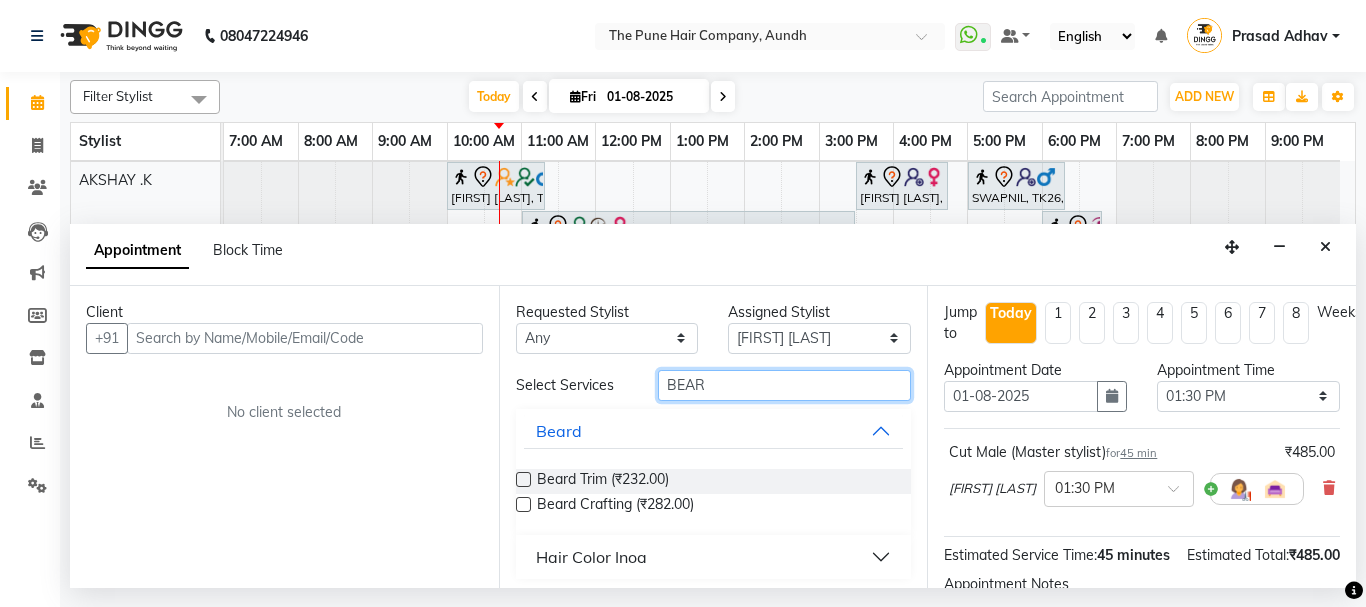 type on "BEAR" 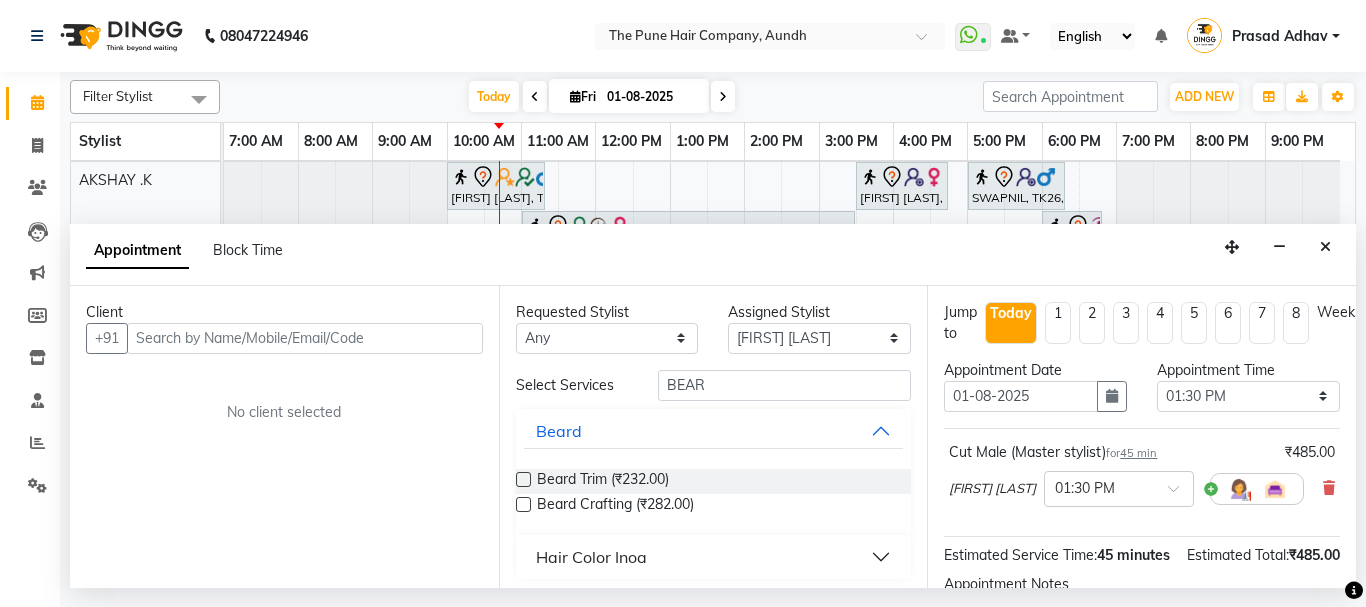 click at bounding box center (523, 504) 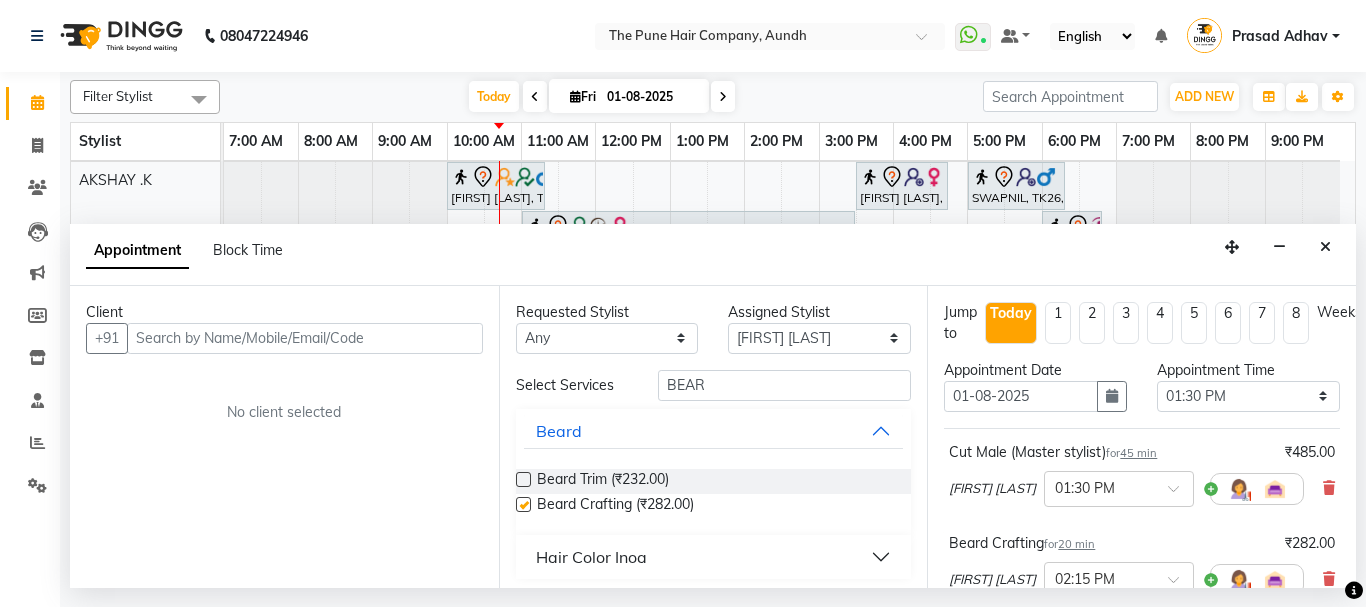 checkbox on "false" 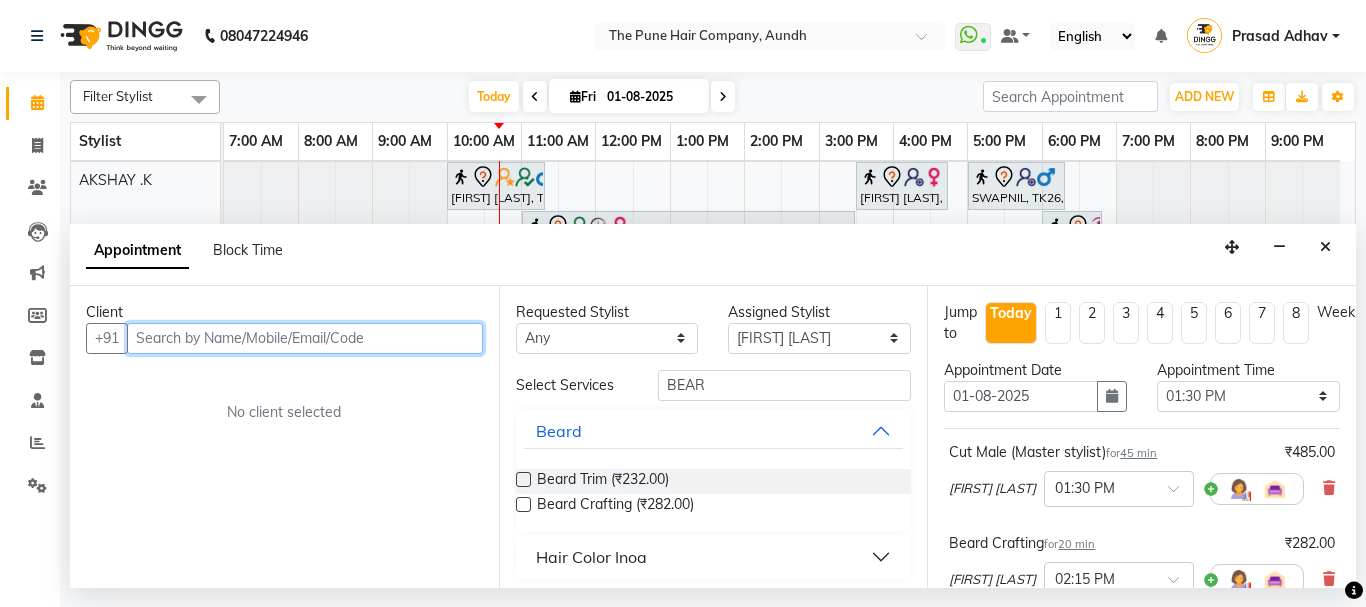 click at bounding box center [305, 338] 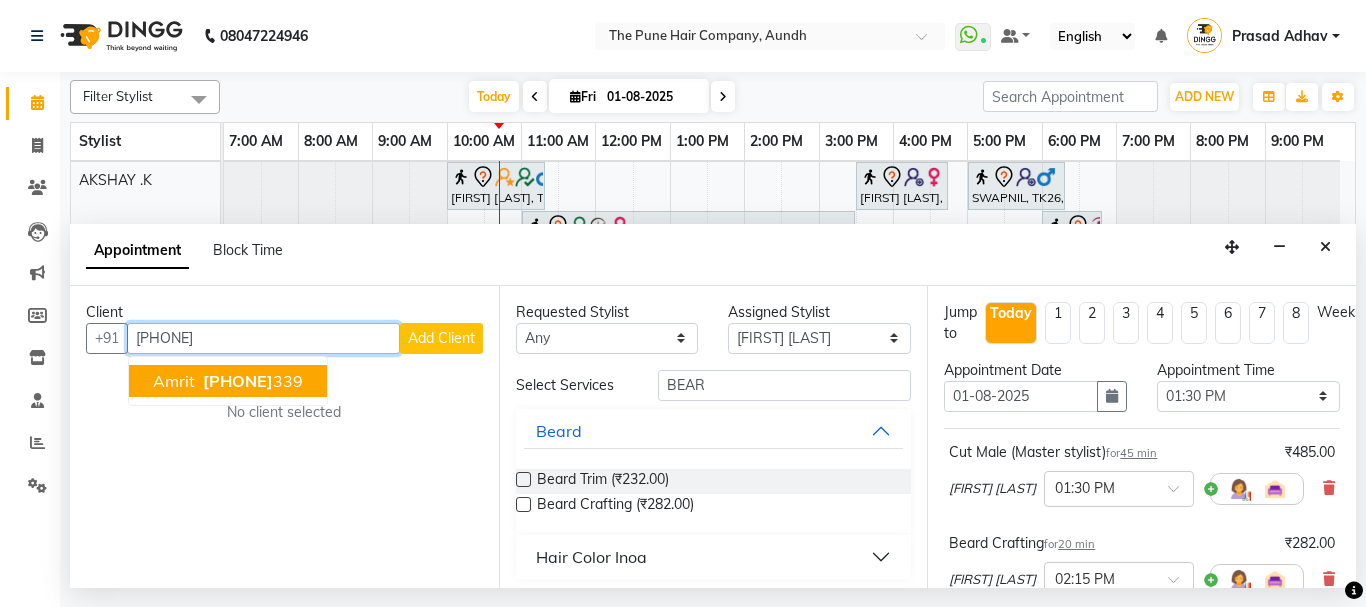 click on "9619569 339" at bounding box center [251, 381] 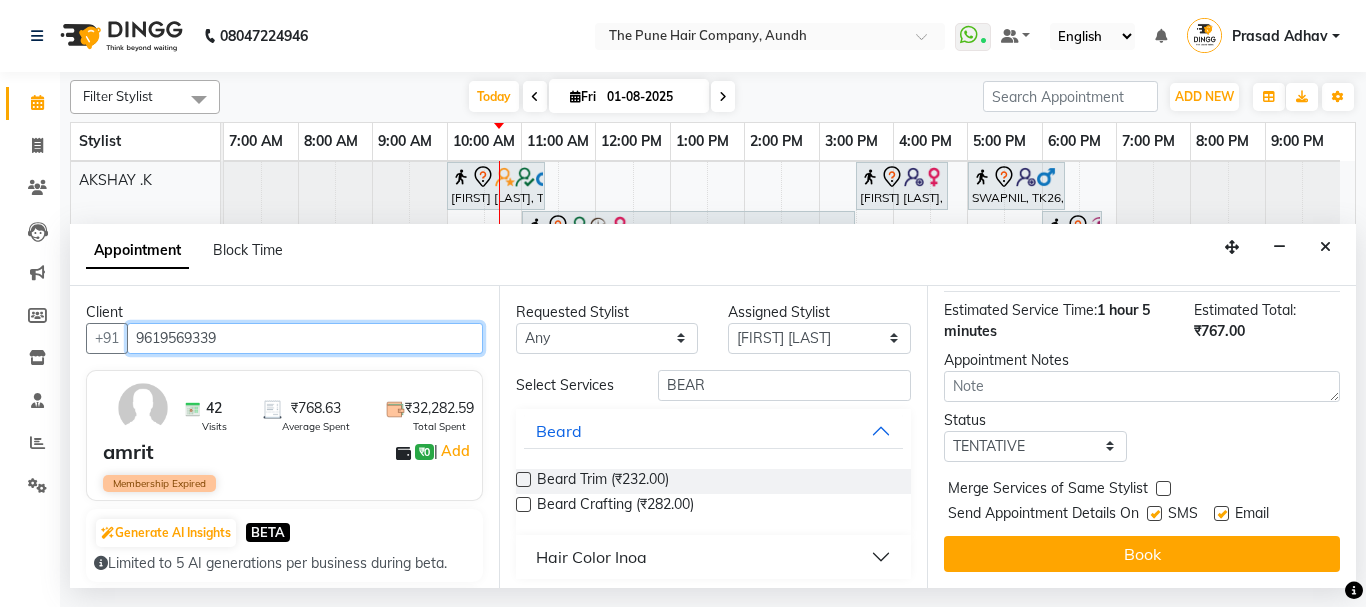 scroll, scrollTop: 357, scrollLeft: 0, axis: vertical 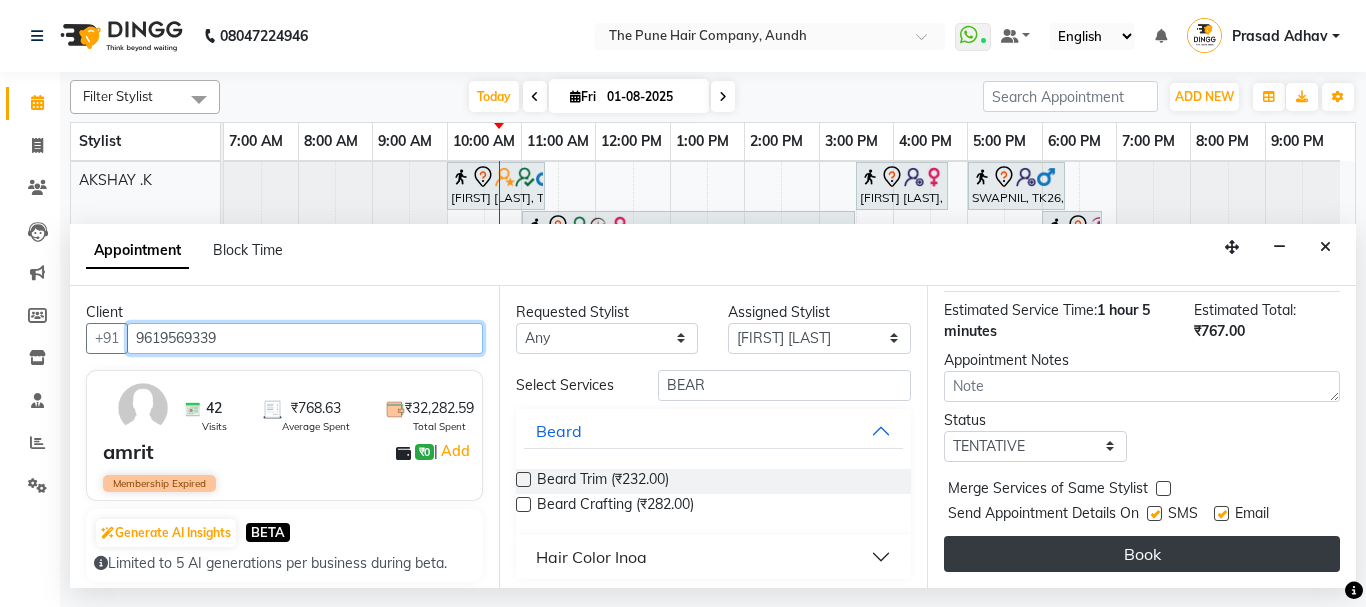 type on "9619569339" 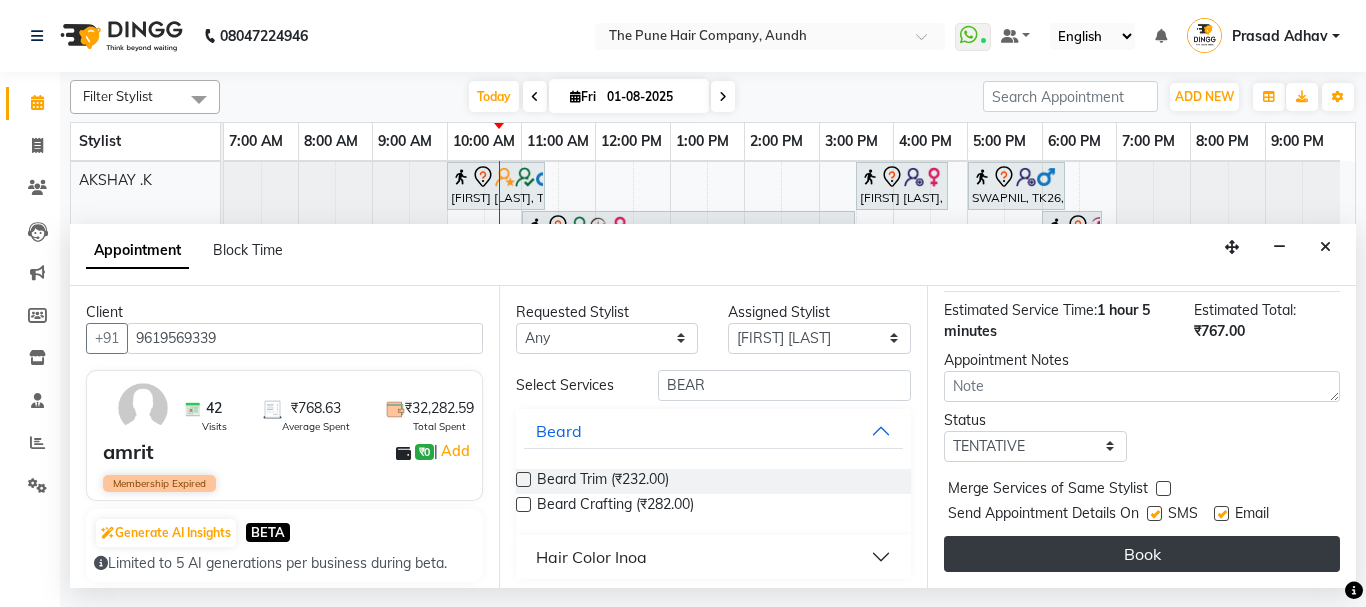 click on "Book" at bounding box center (1142, 554) 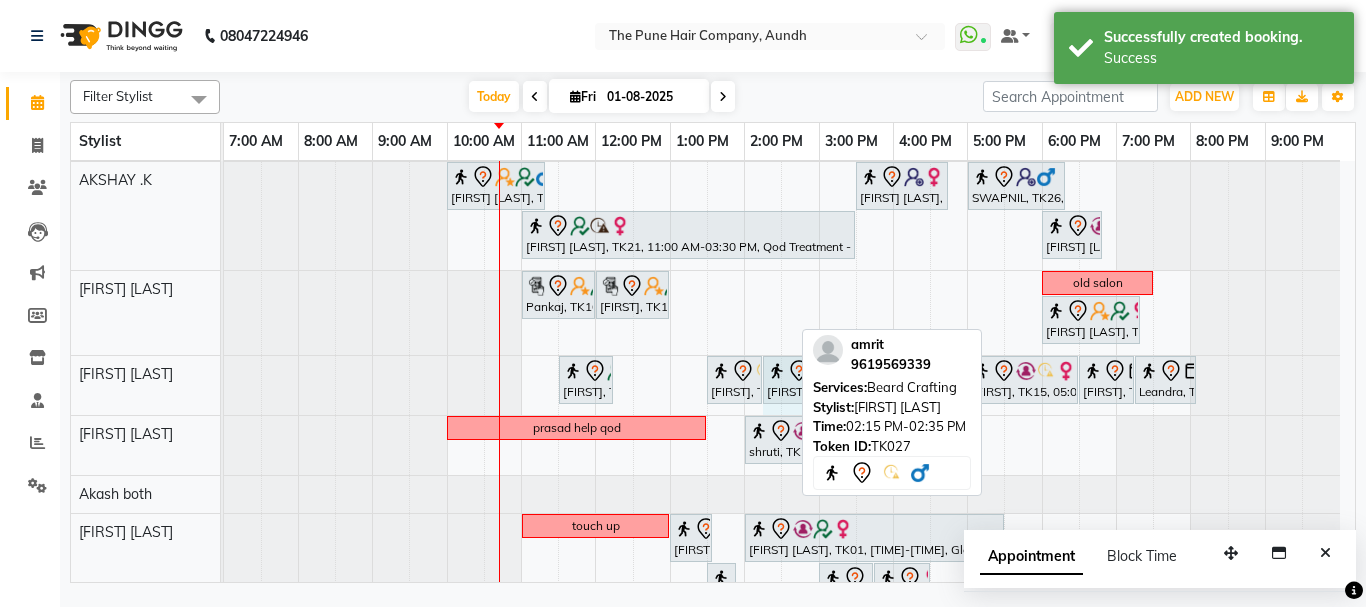 drag, startPoint x: 788, startPoint y: 366, endPoint x: 825, endPoint y: 378, distance: 38.8973 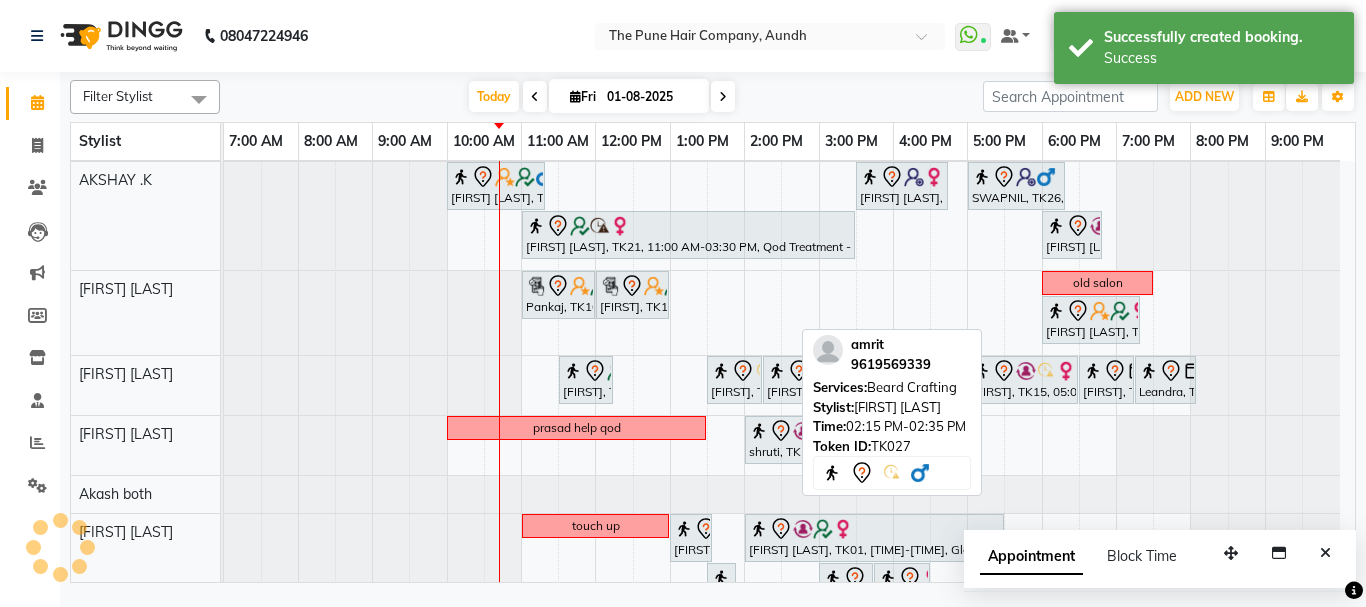 scroll, scrollTop: 677, scrollLeft: 0, axis: vertical 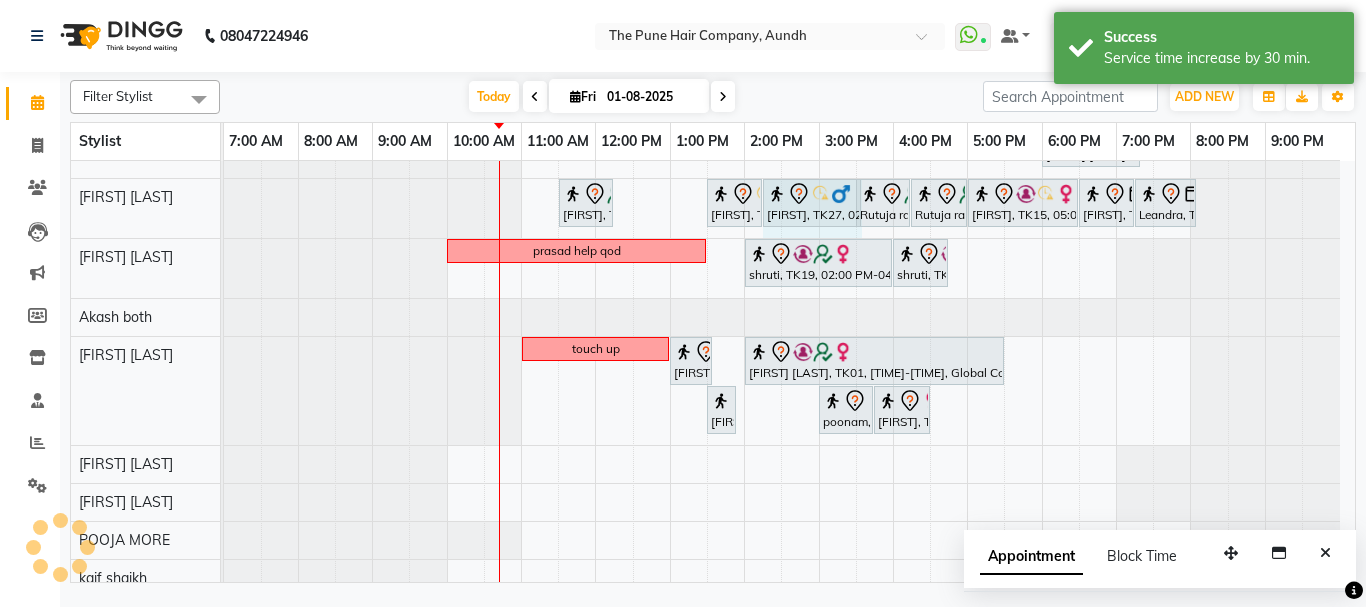 drag, startPoint x: 822, startPoint y: 201, endPoint x: 861, endPoint y: 208, distance: 39.623226 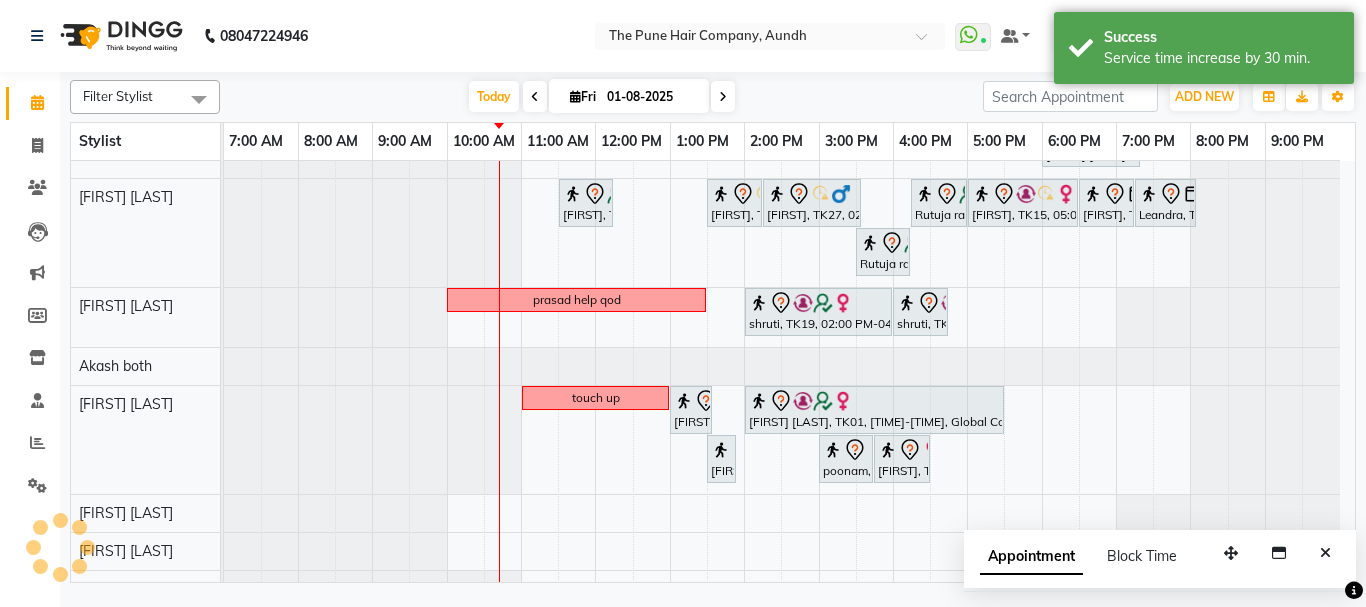scroll, scrollTop: 477, scrollLeft: 0, axis: vertical 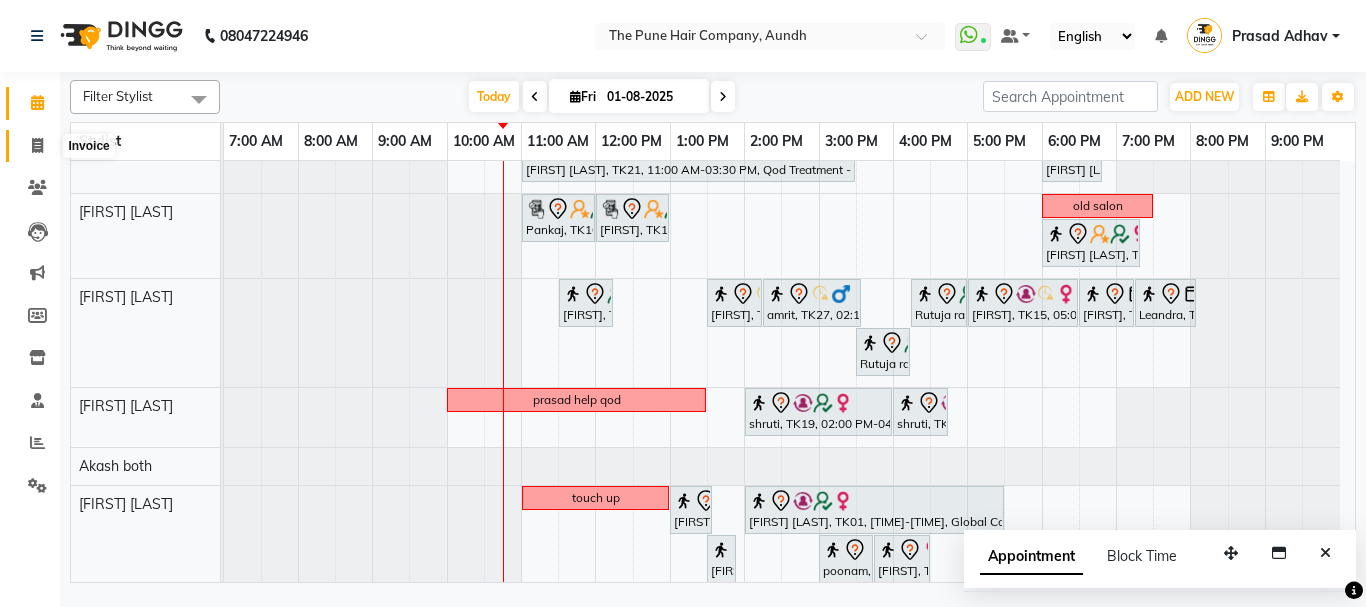 drag, startPoint x: 37, startPoint y: 141, endPoint x: 28, endPoint y: 135, distance: 10.816654 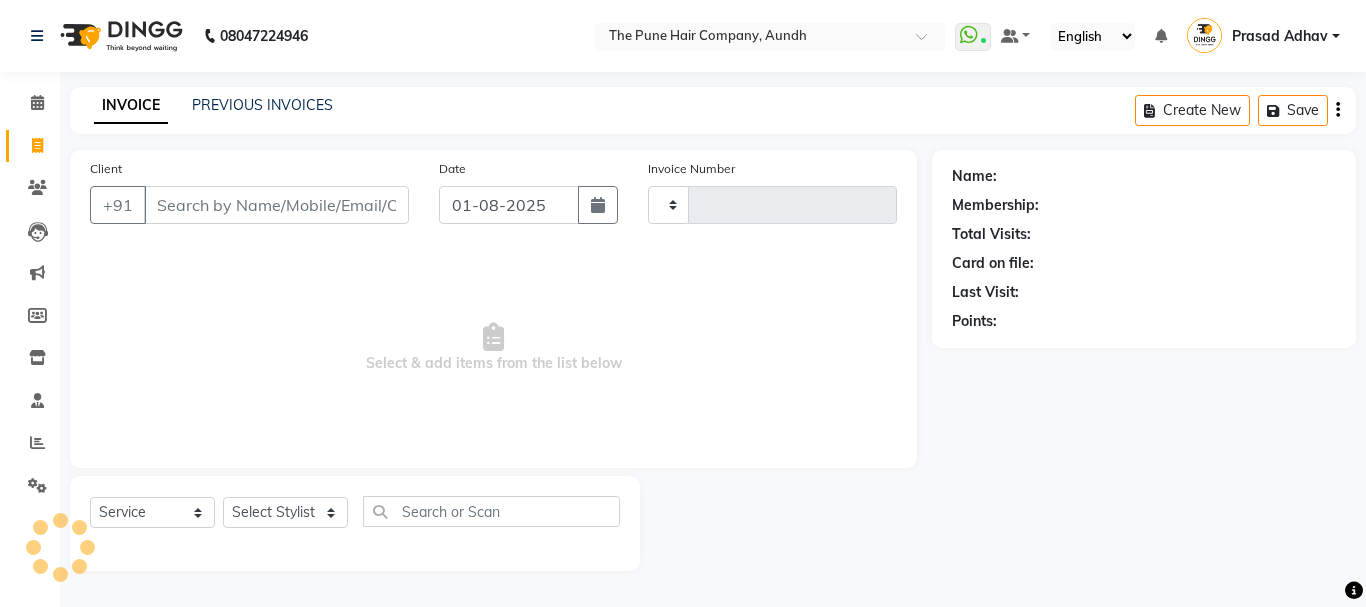 type on "3656" 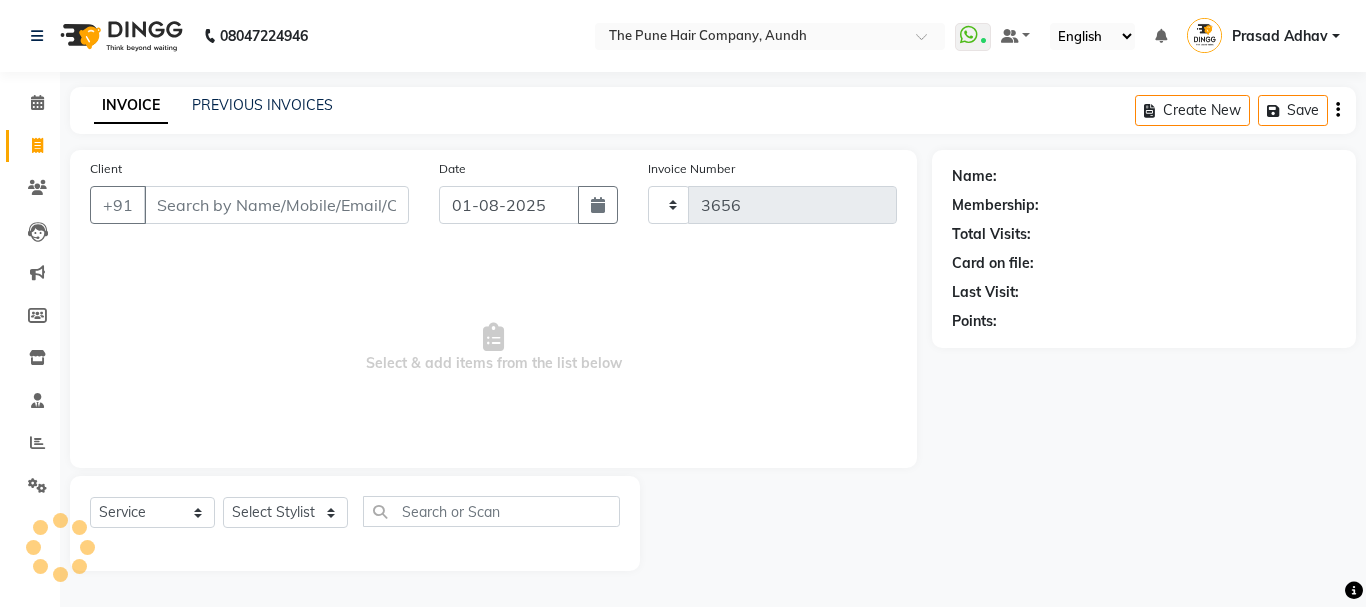 select on "106" 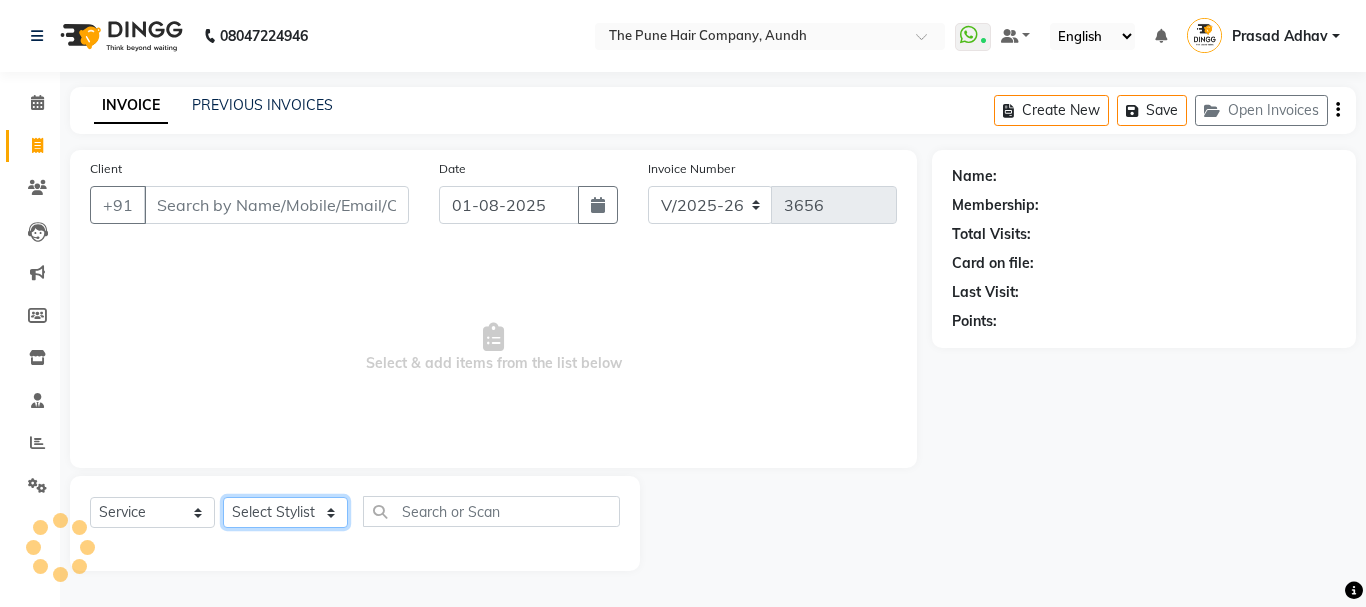 click on "Select Stylist" 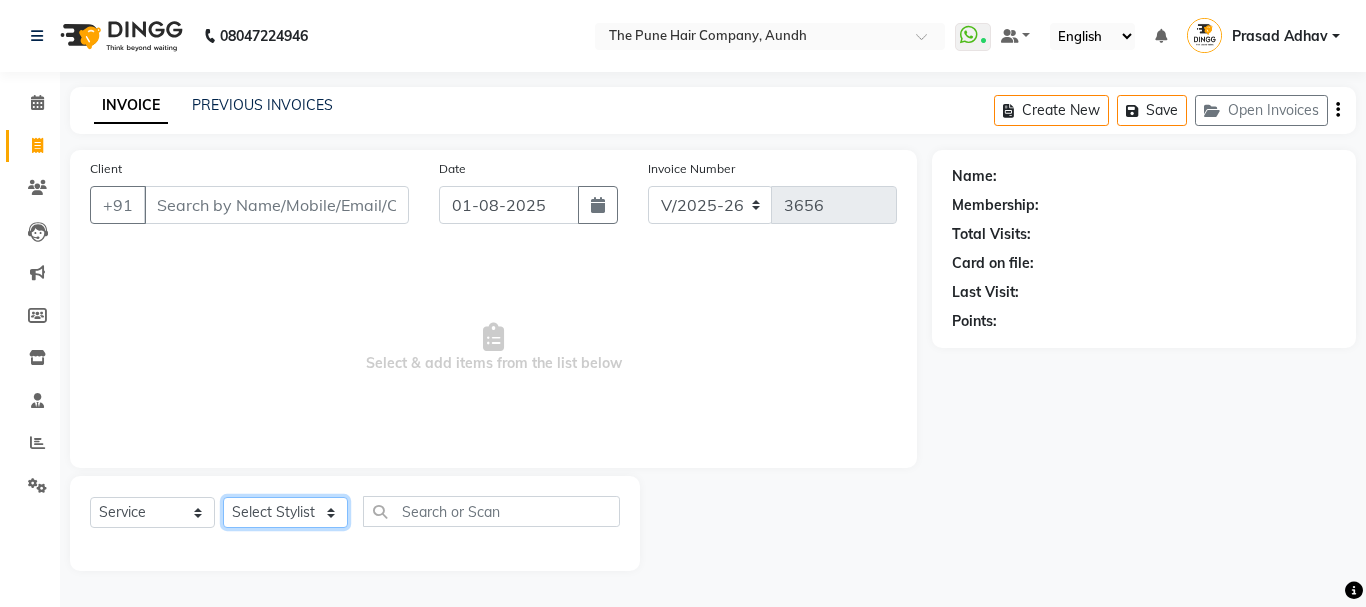 click on "Select Stylist" 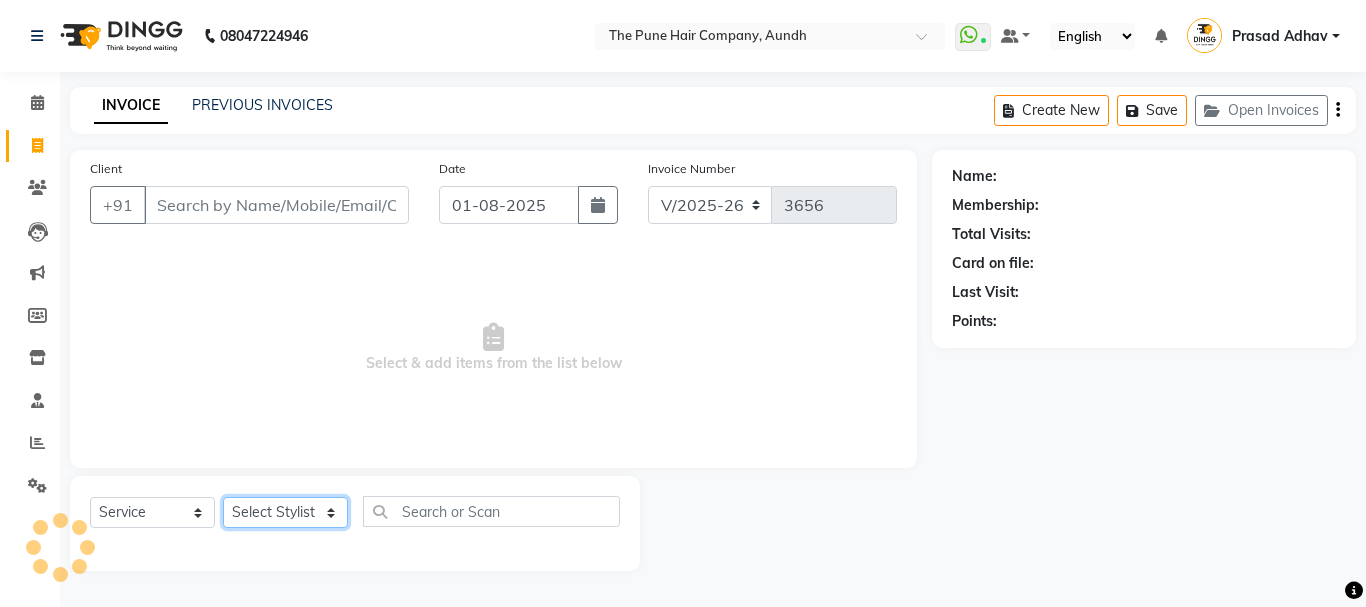 click on "Select Stylist" 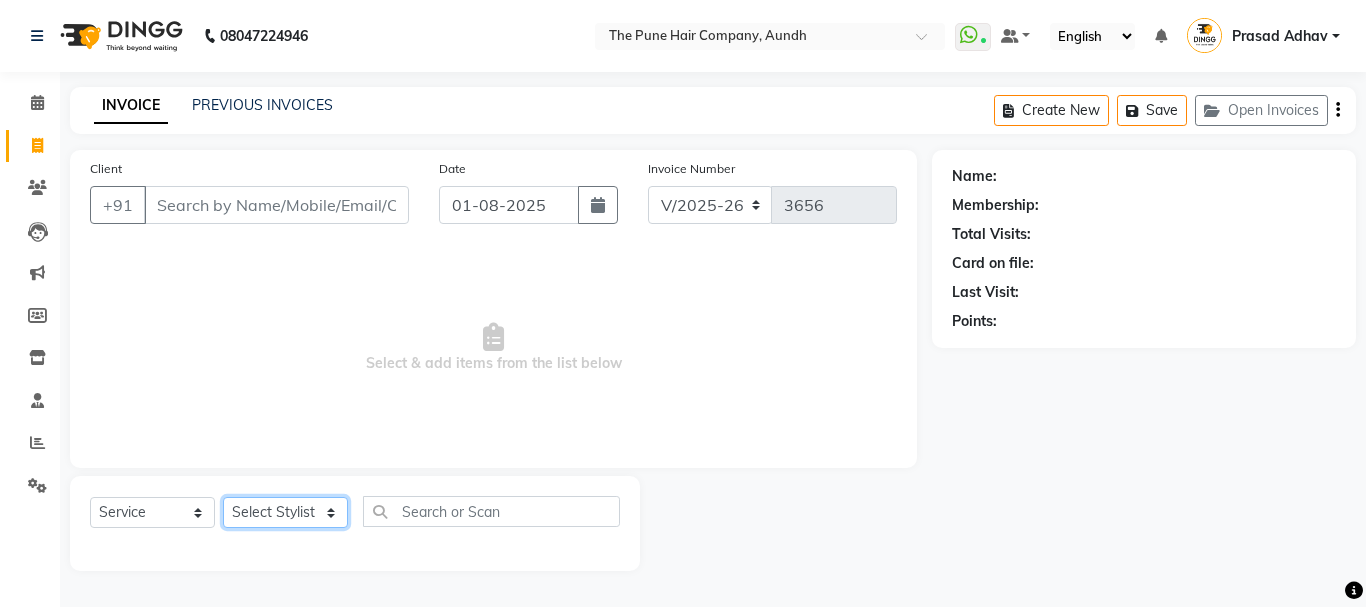drag, startPoint x: 289, startPoint y: 518, endPoint x: 304, endPoint y: 510, distance: 17 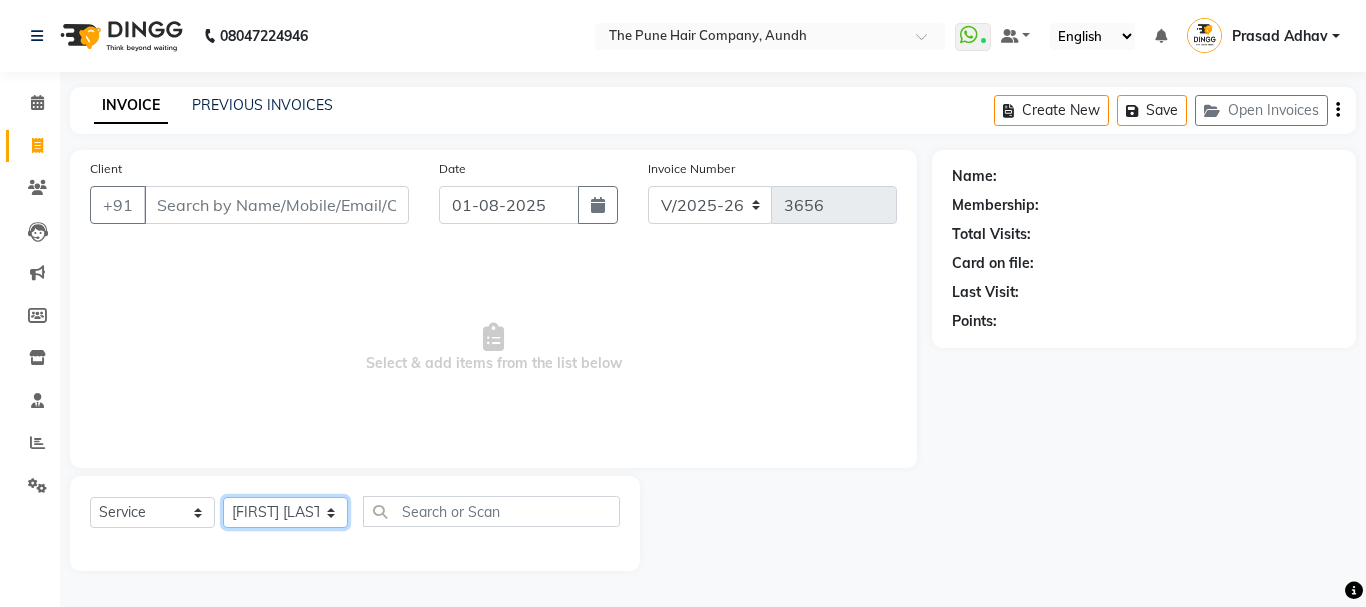 click on "Select Stylist [FIRST] [LAST] [FIRST] . [LAST] [FIRST] [LAST] [FIRST] [LAST] [FIRST] [LAST] [FIRST] [LAST] [FIRST] [LAST] [FIRST] [LAST] [FIRST] [LAST] [FIRST] [LAST] [FIRST] [LAST] [FIRST] [LAST]" 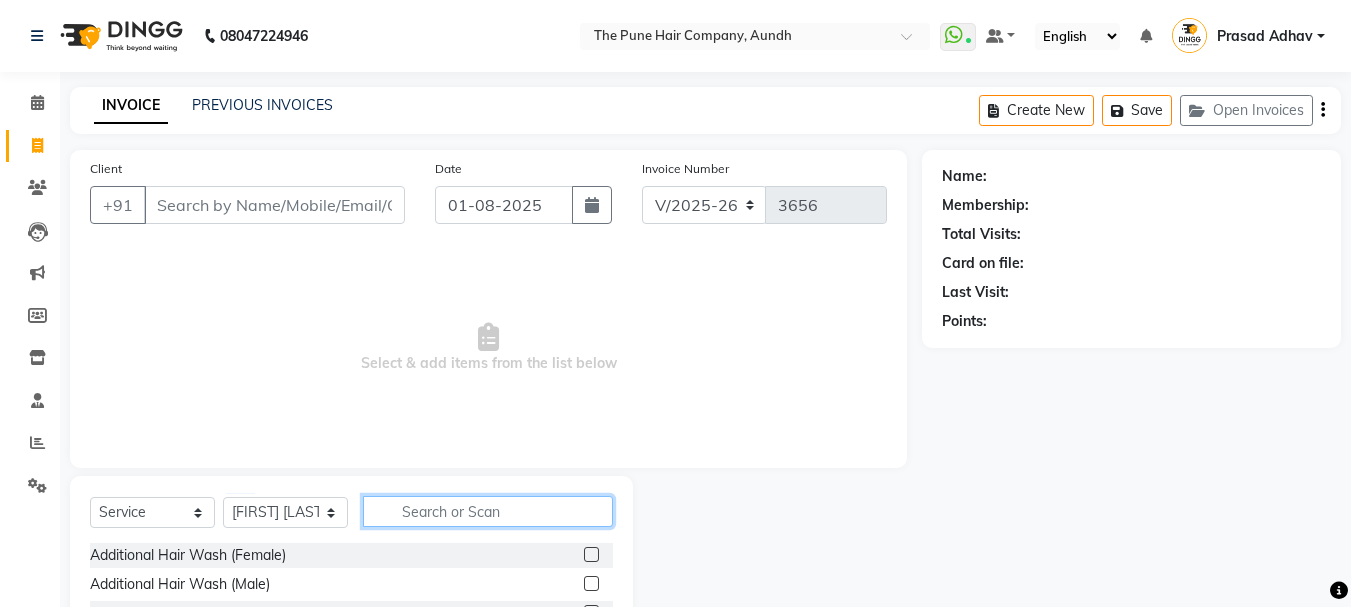 click 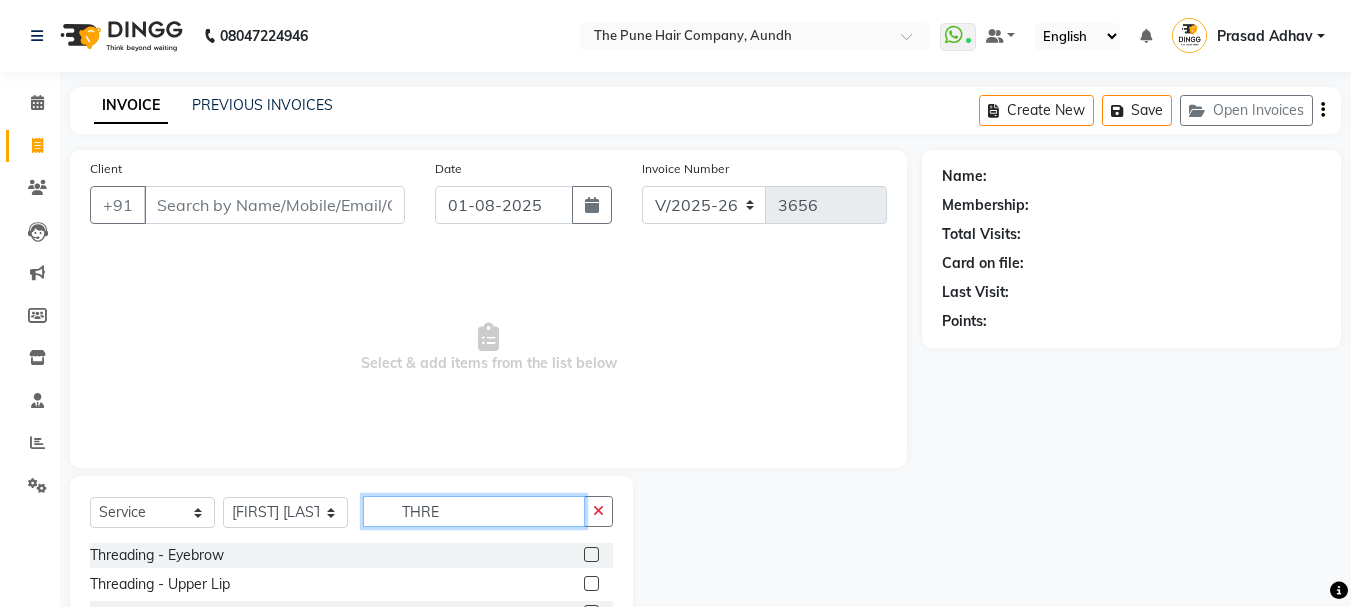 type on "THRE" 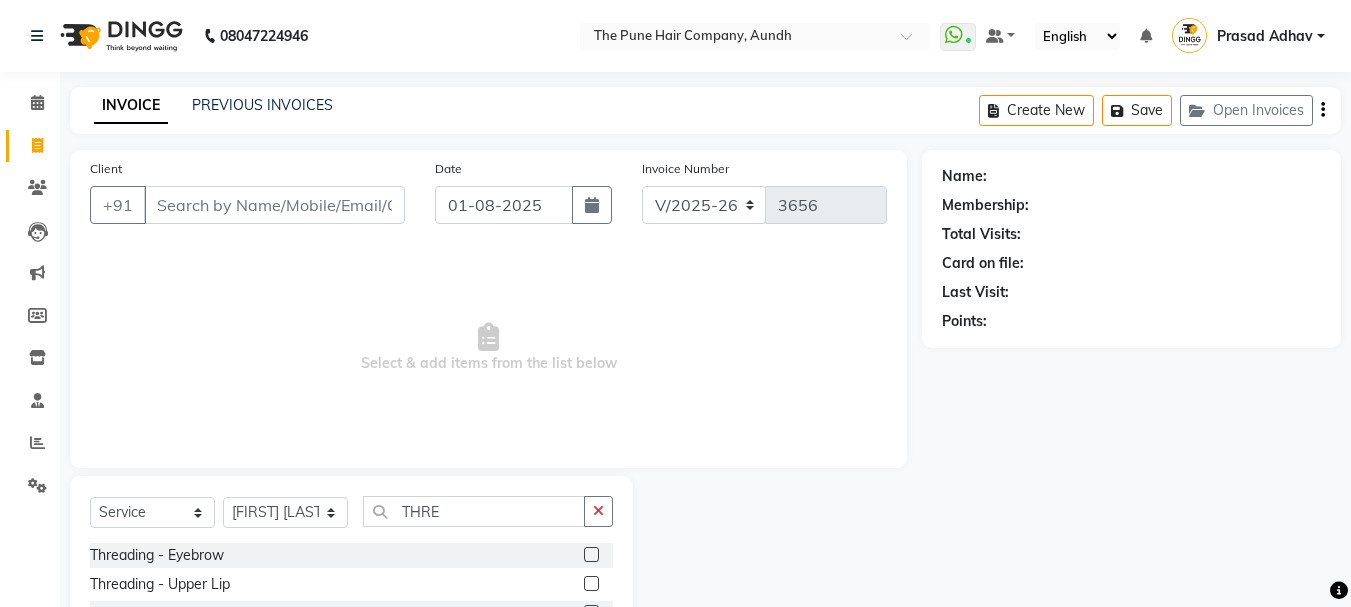 click 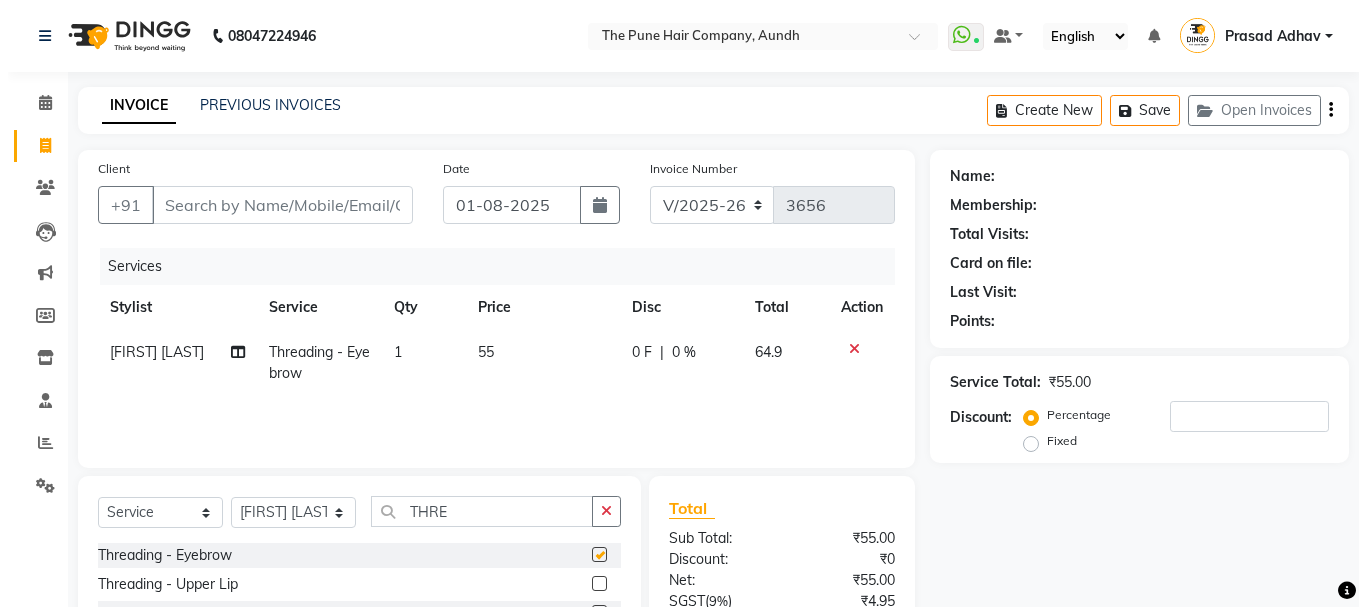 scroll, scrollTop: 3, scrollLeft: 0, axis: vertical 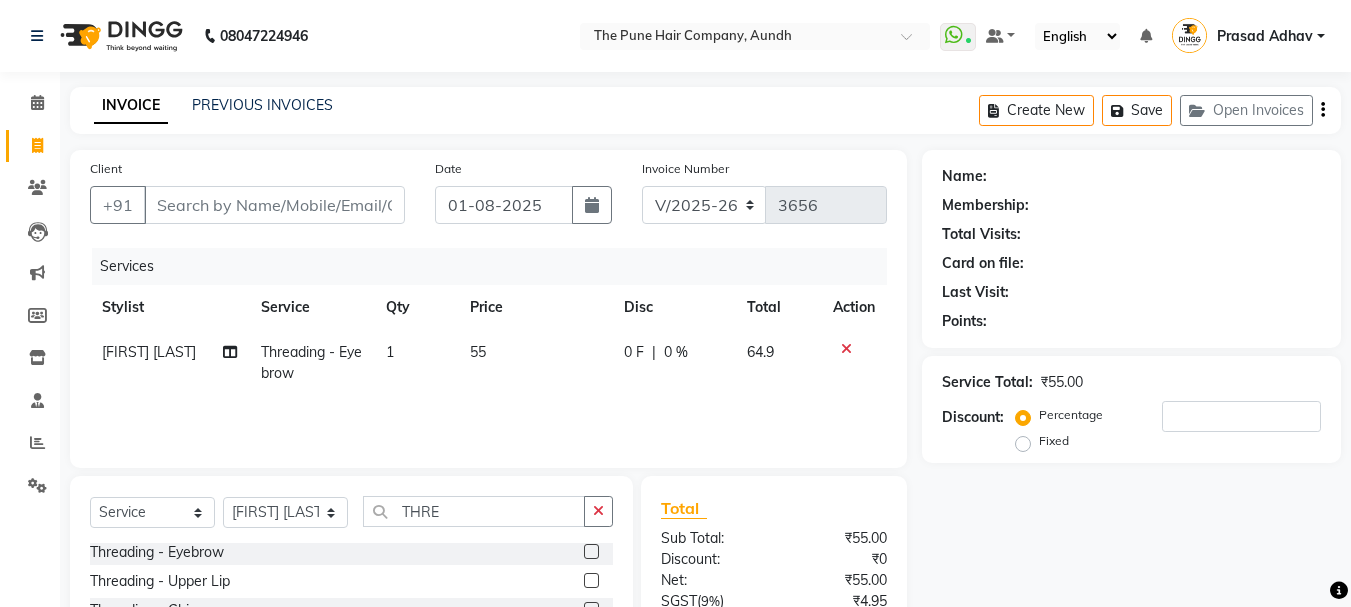 checkbox on "false" 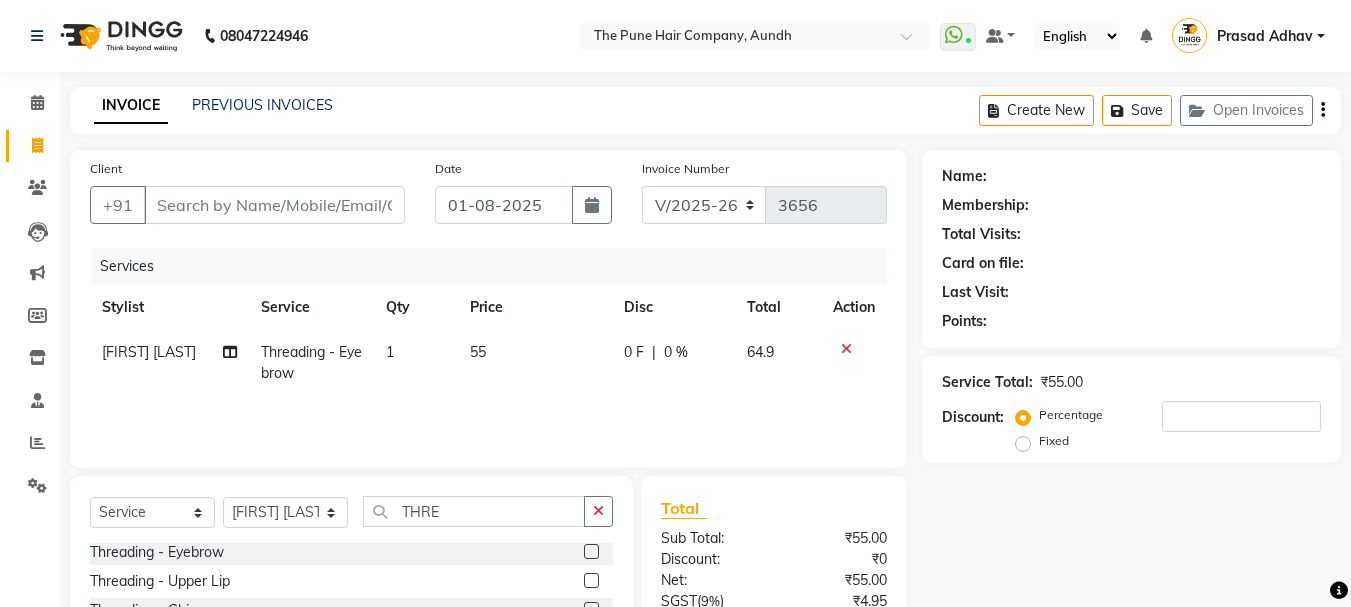 click 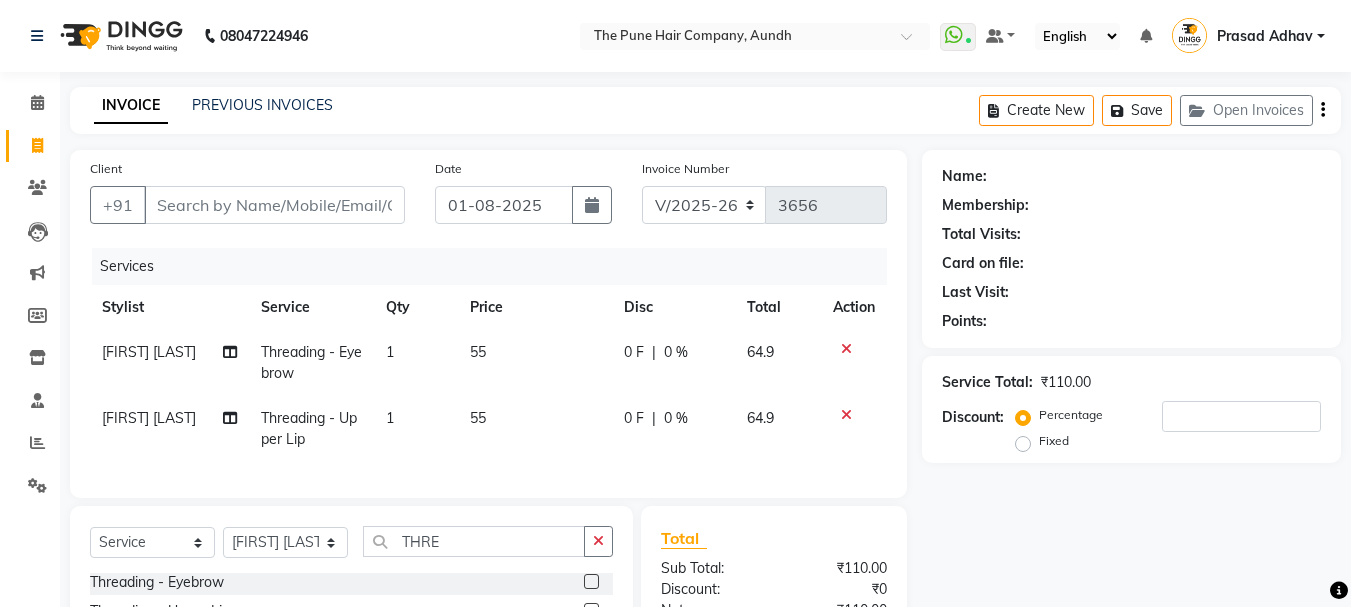 checkbox on "false" 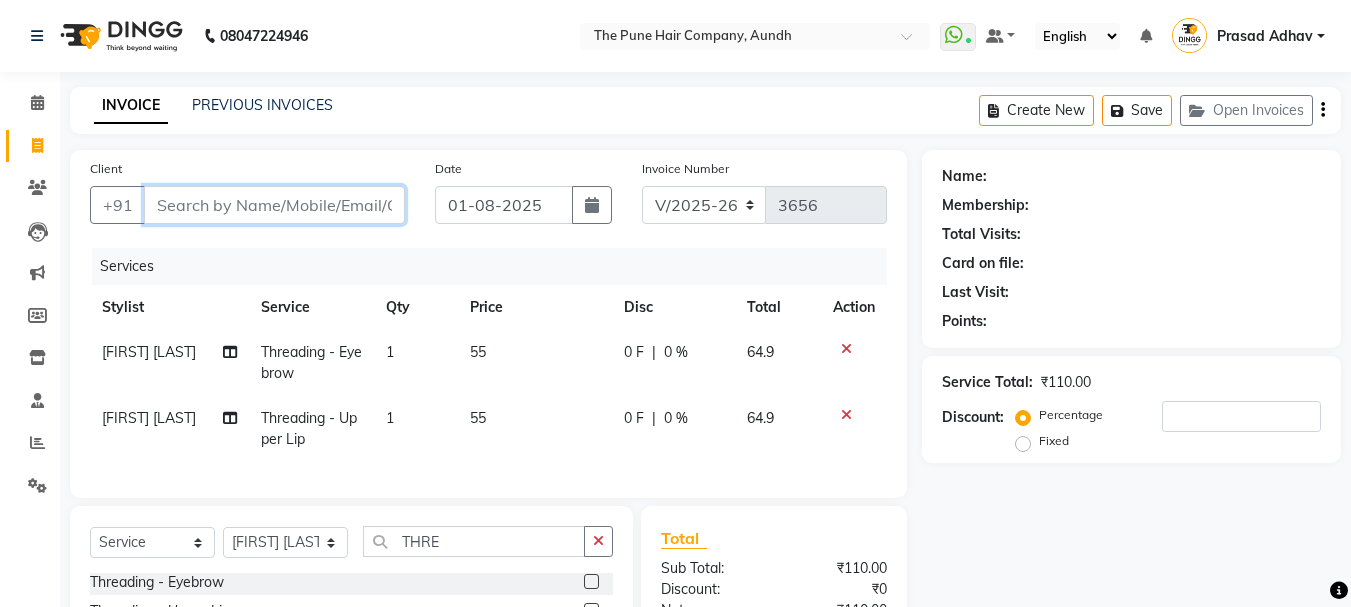 click on "Client" at bounding box center (274, 205) 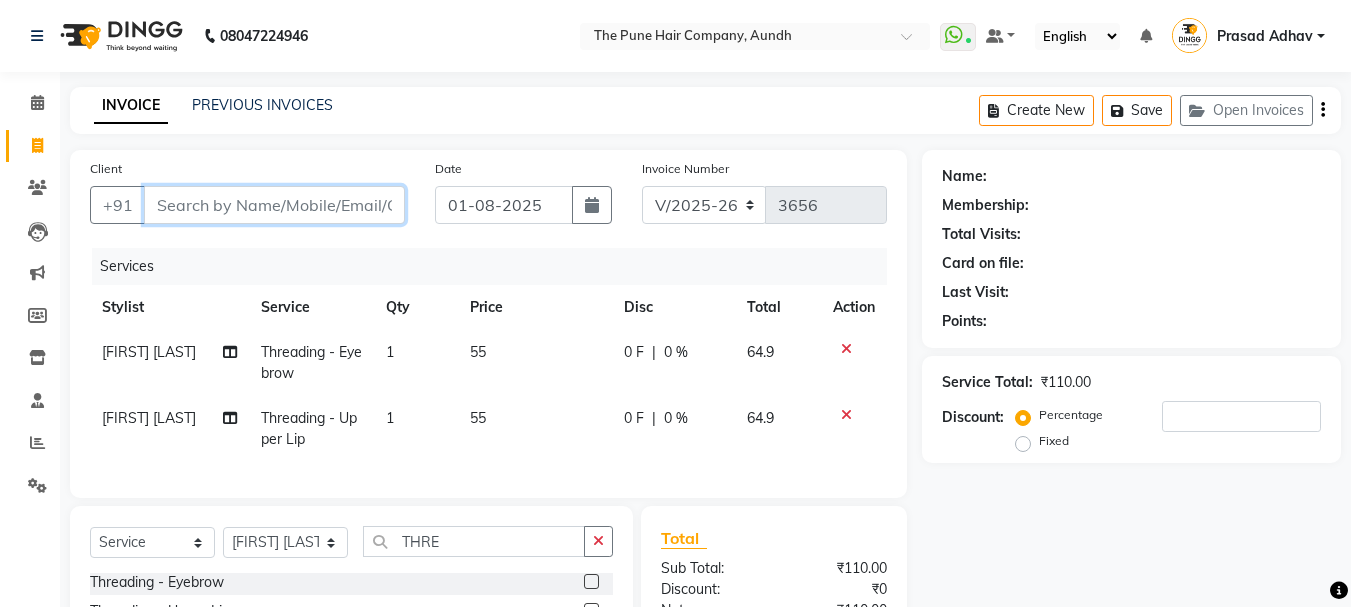 type on "R" 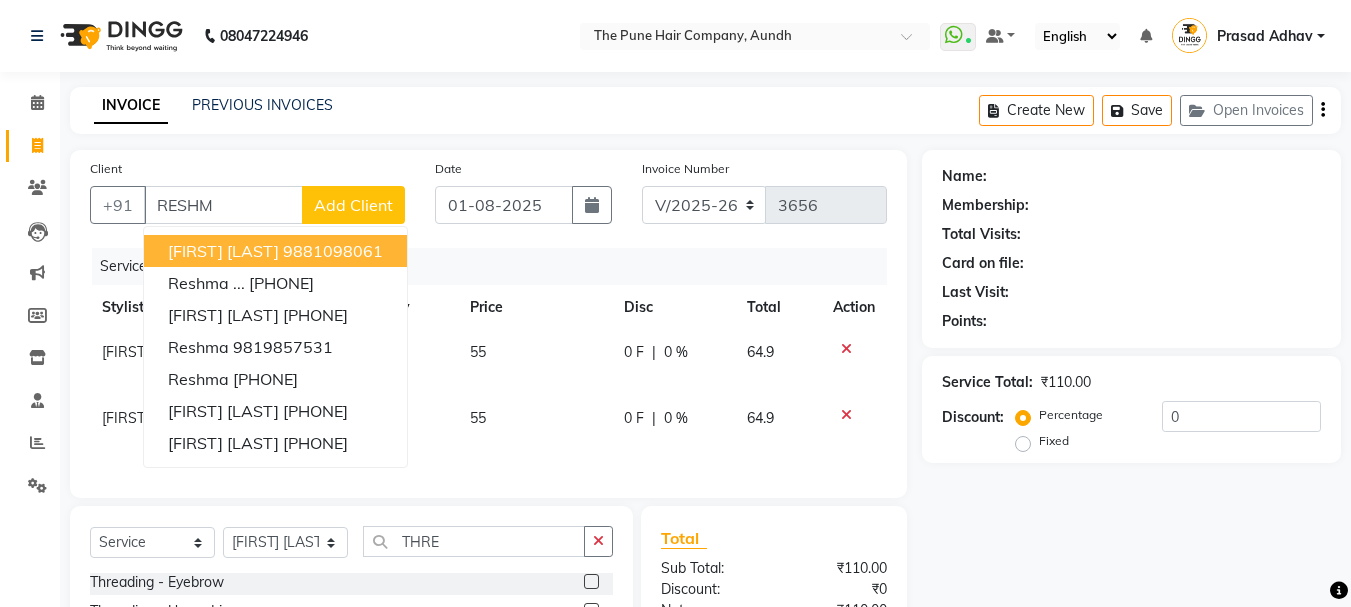 click on "Client +91 RESHM Reshma Patil  9881098061 Reshma ...  9881003100 RESHMA Kumar  9673028696 reshma  9819857531 Reshma  9881267588 Reshma  Fattepurkar  9284752815 reshmi deshmukh  9503535561 Add Client Date 01-08-2025 Invoice Number V/2025 V/2025-26 3656 Services Stylist Service Qty Price Disc Total Action Shweta gotur Threading - Eyebrow 1 55 0 F | 0 % 64.9 Shweta gotur Threading - Upper Lip 1 55 0 F | 0 % 64.9 Select  Service  Product  Membership  Package Voucher Prepaid Gift Card  Select Stylist Akash both AKSHAY .K harshal gaikwad kaif shaikh LAKKHAN SHINDE Nagesh Jadhav Nitish Desai  Pavan mane POOJA MORE Prasad Adhav  Prathmesh powar Shweta gotur Sonal saindane swapnil sonavane THRE Threading - Eyebrow  Threading - Upper Lip  Threading - Chin  Threading - Lower Lip  Threading - Jawline  Threading - Sidelocks  Threading - Forehead  Total Sub Total: ₹110.00 Discount: ₹0 Net: ₹110.00 SGST  ( 9% ) ₹9.90 CGST  ( 9% ) ₹9.90 Total: ₹129.80 Add Tip ₹0 Payable: ₹129.80 Paid: ₹0 Balance   :" 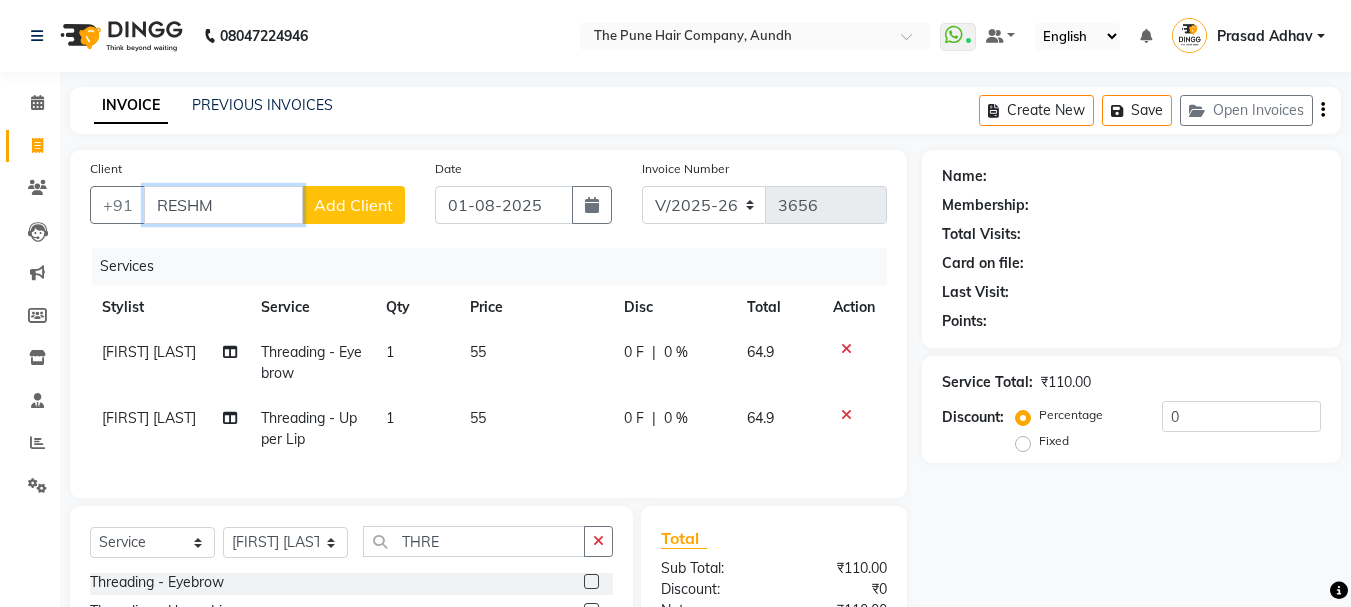 click on "RESHM" at bounding box center [223, 205] 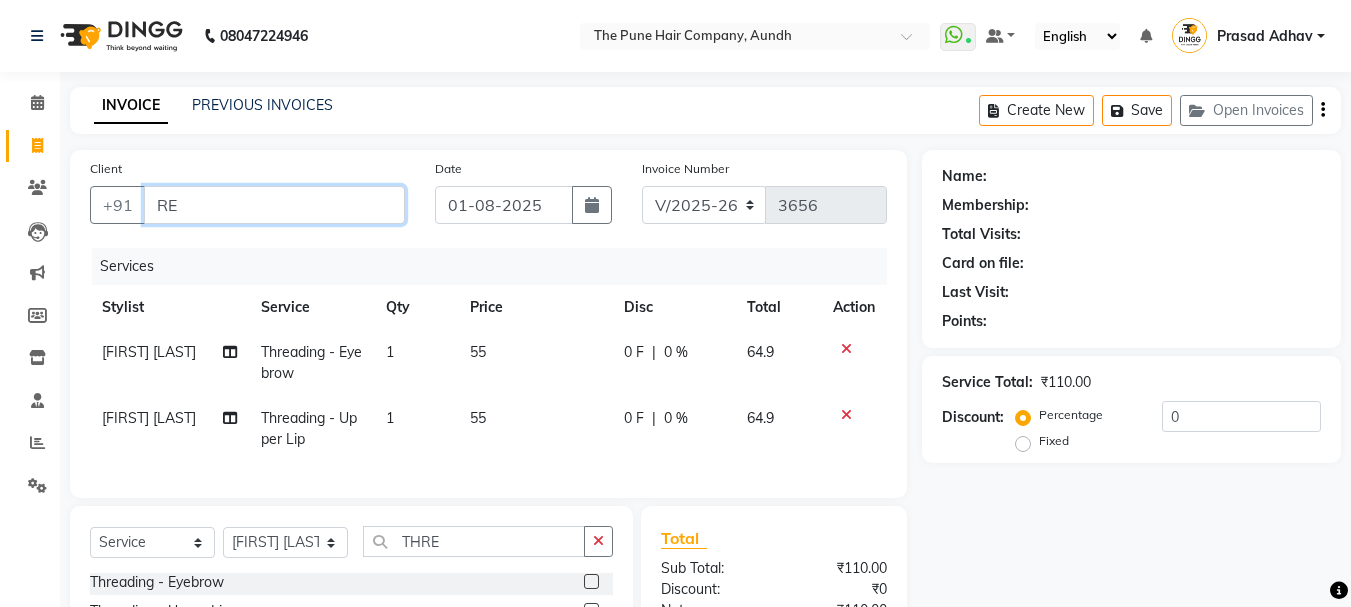 type on "R" 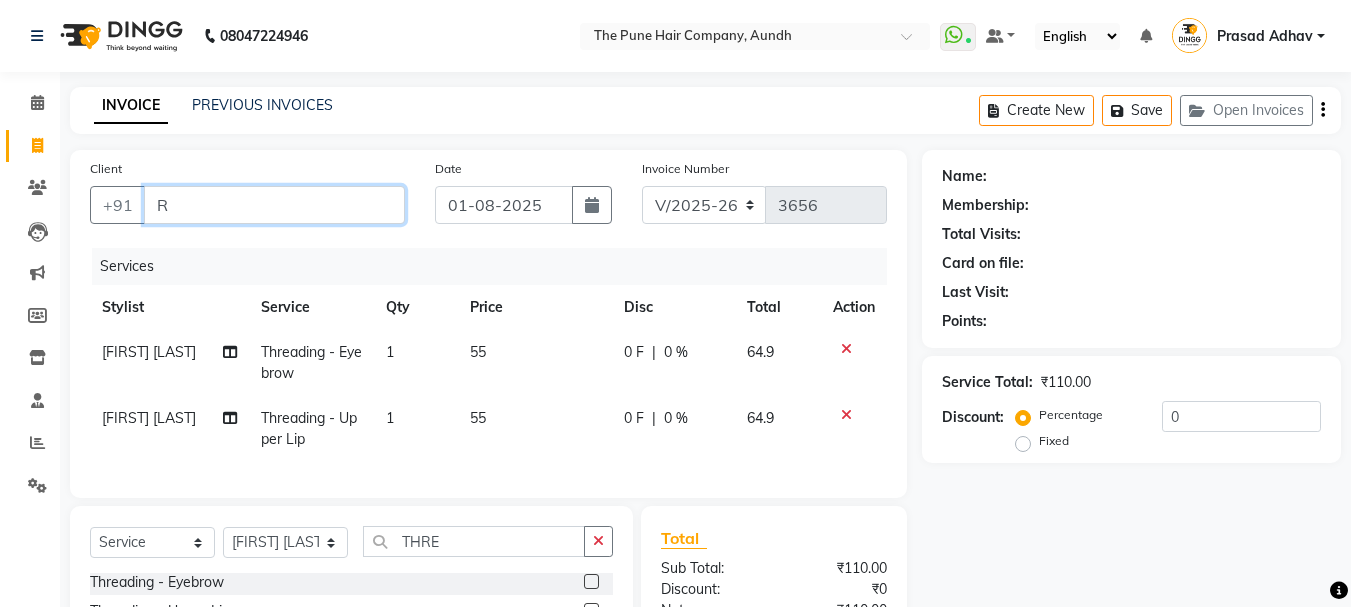 type 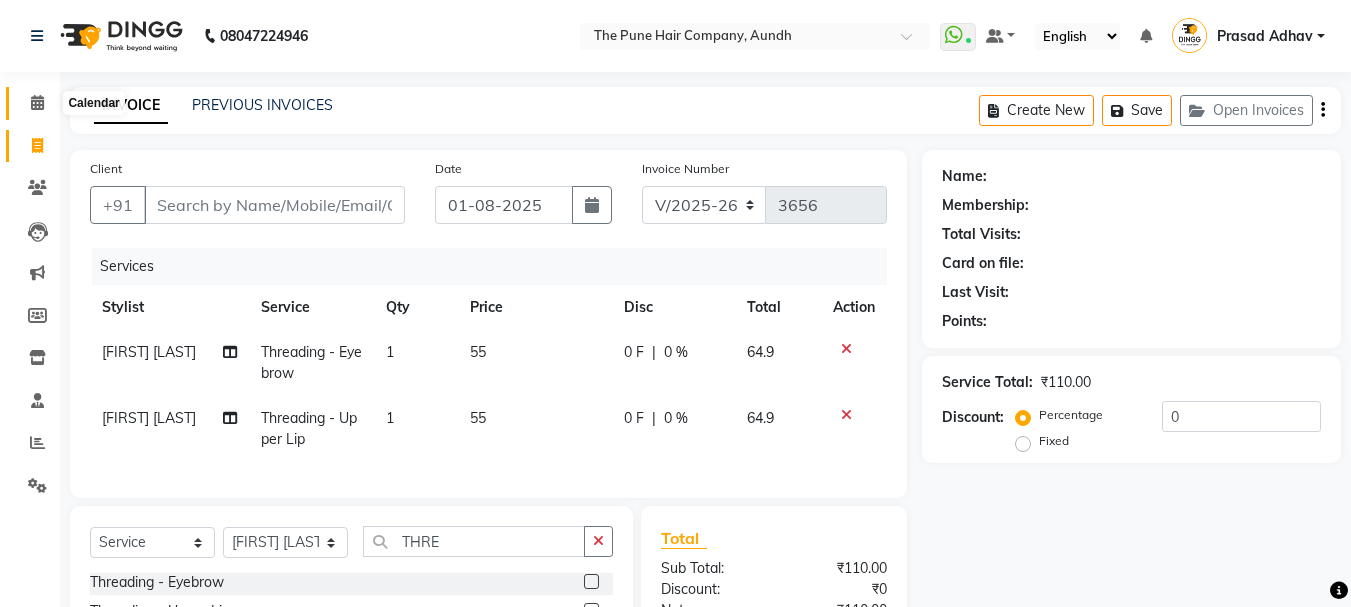 click 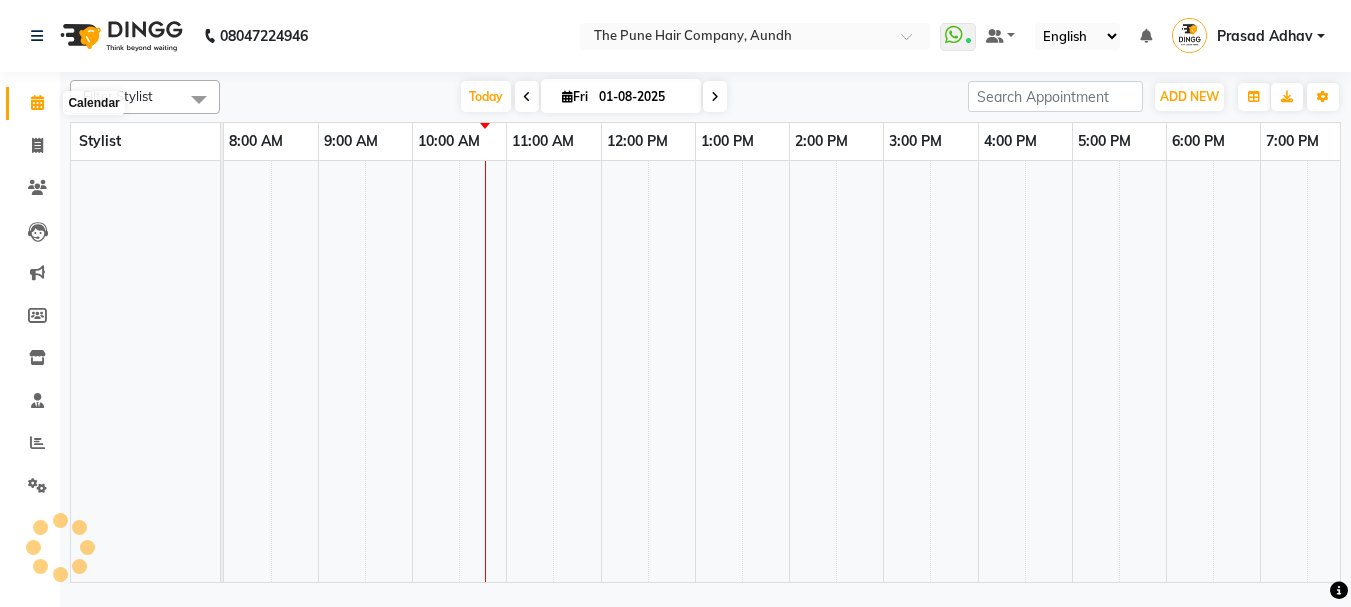 click on "Stylist 8:00 AM 9:00 AM 10:00 AM 11:00 AM 12:00 PM 1:00 PM 2:00 PM 3:00 PM 4:00 PM 5:00 PM 6:00 PM 7:00 PM" at bounding box center (705, 352) 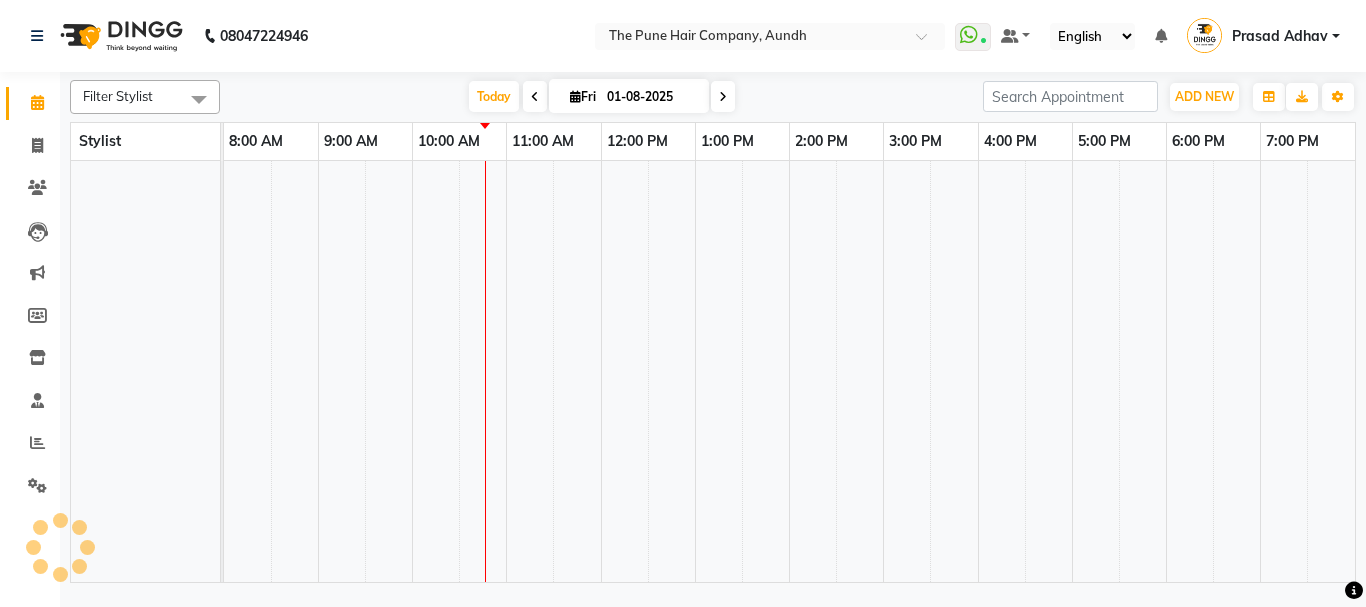 click on "01-08-2025" at bounding box center (651, 97) 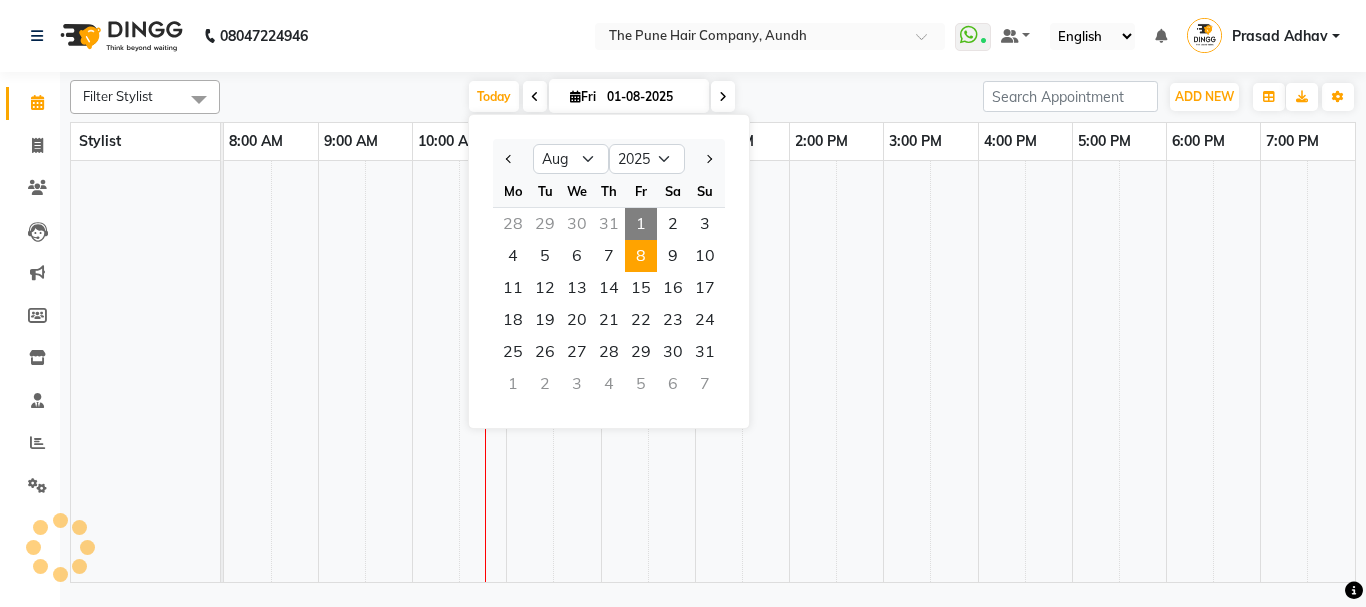 click on "8" at bounding box center (641, 256) 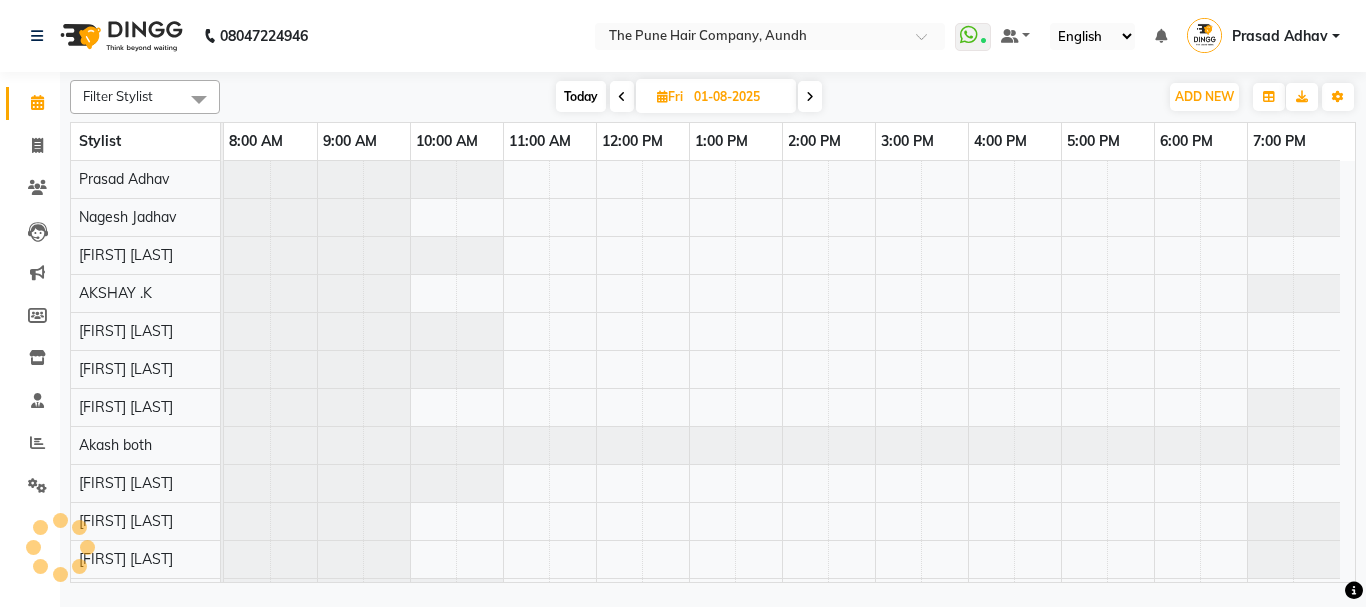 type on "08-08-2025" 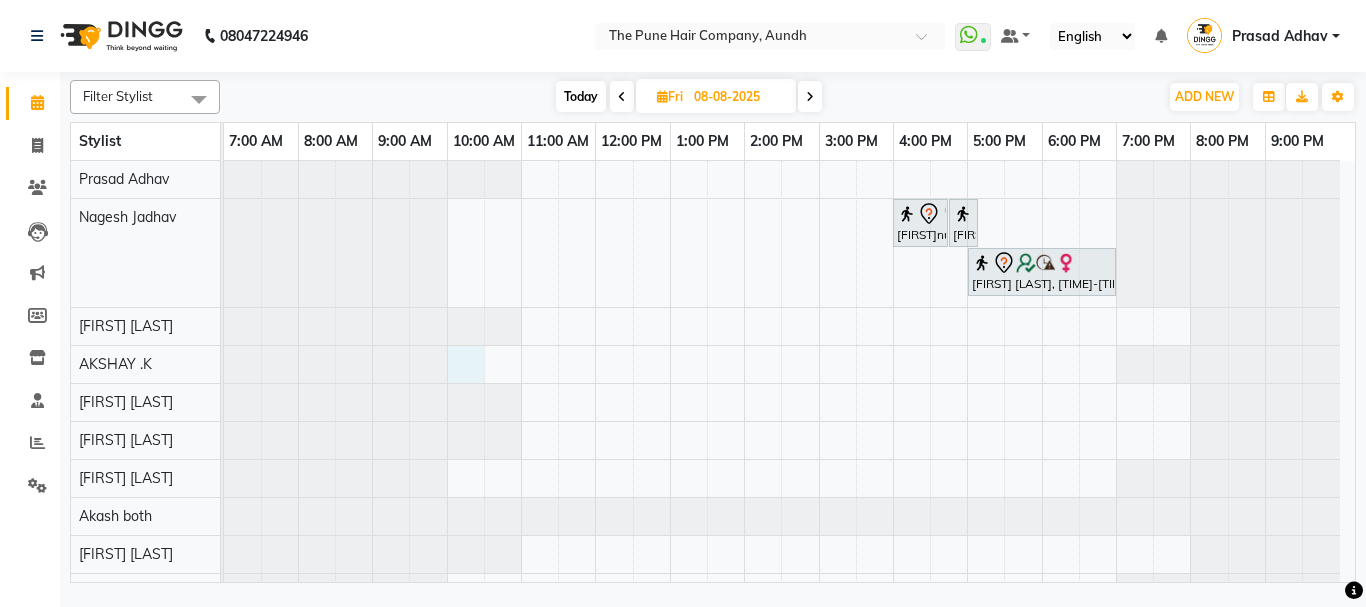 click on "prachinull, 04:00 PM-04:45 PM, Cut Female (Expert)             prachinull, 04:45 PM-05:00 PM,  Additional Hair Wash (Female)             aditi shignan, 05:00 PM-07:00 PM, Hair Color Inoa - Inoa Touchup 2 Inch" at bounding box center (789, 462) 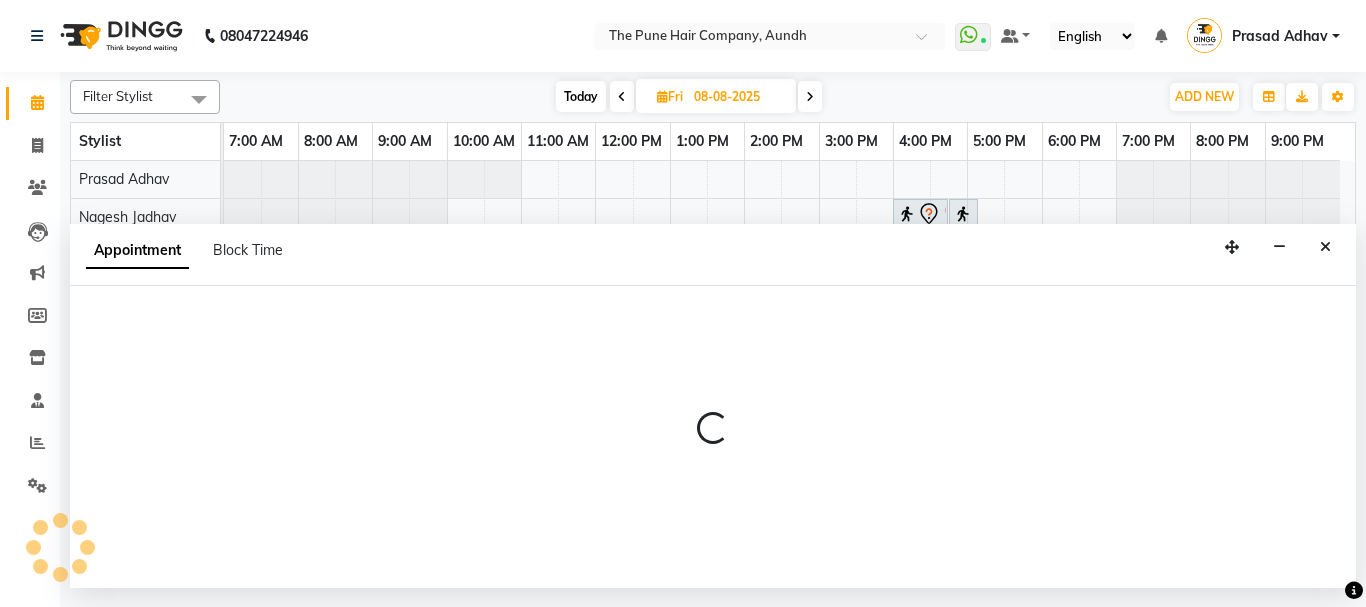 select on "6746" 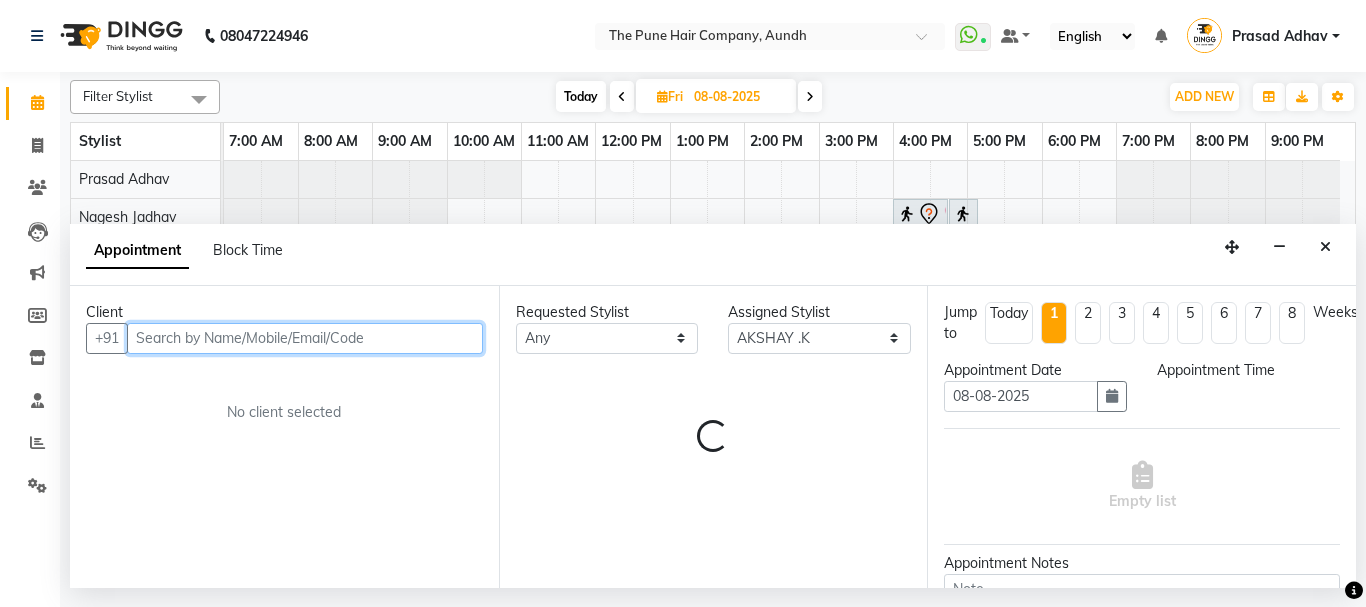select on "600" 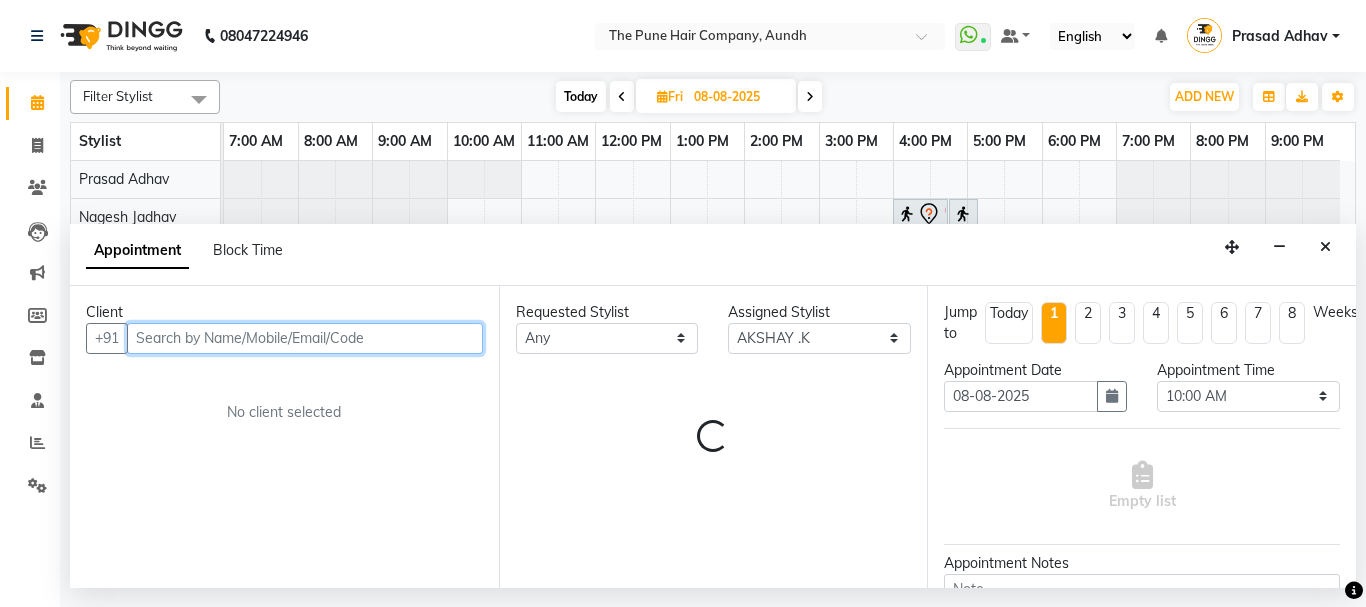 click at bounding box center [305, 338] 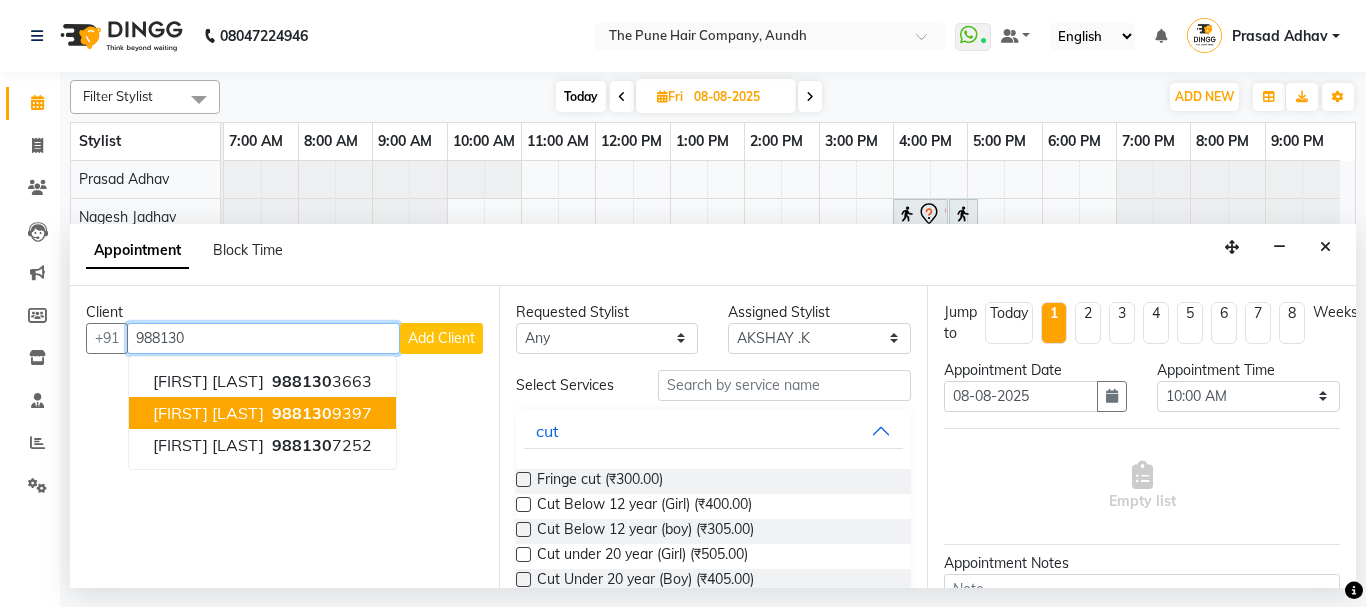 click on "[FIRST] [LAST]" at bounding box center (208, 413) 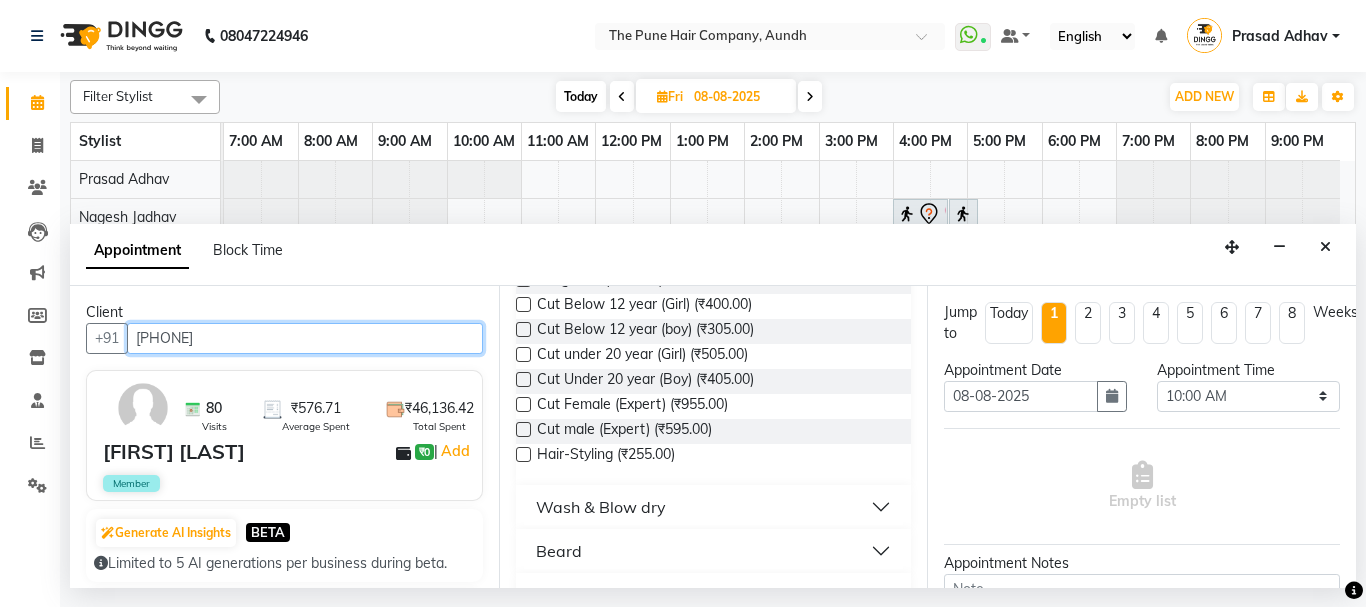 scroll, scrollTop: 0, scrollLeft: 0, axis: both 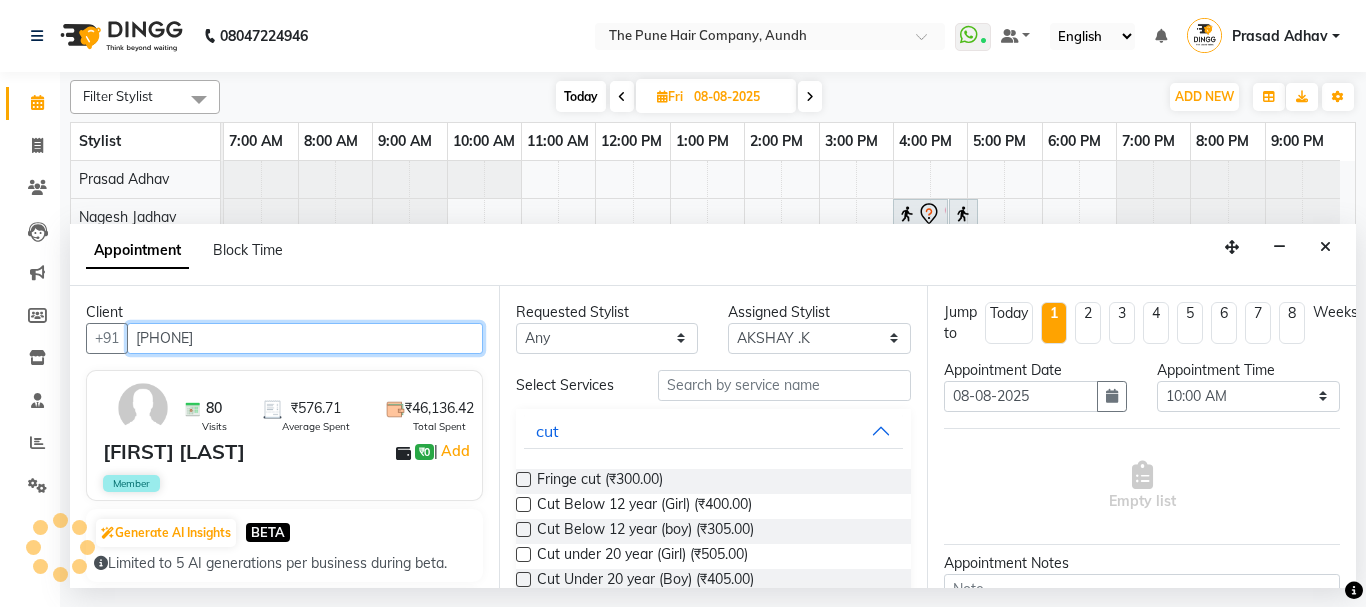 type on "[PHONE]" 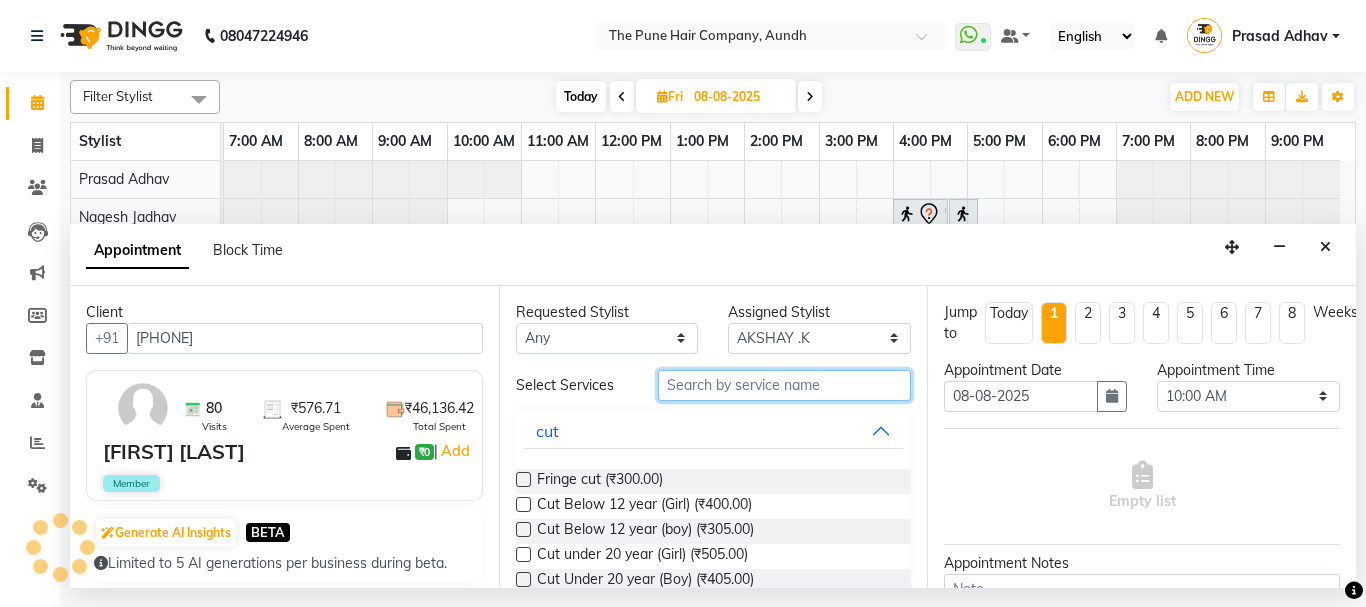 click at bounding box center [785, 385] 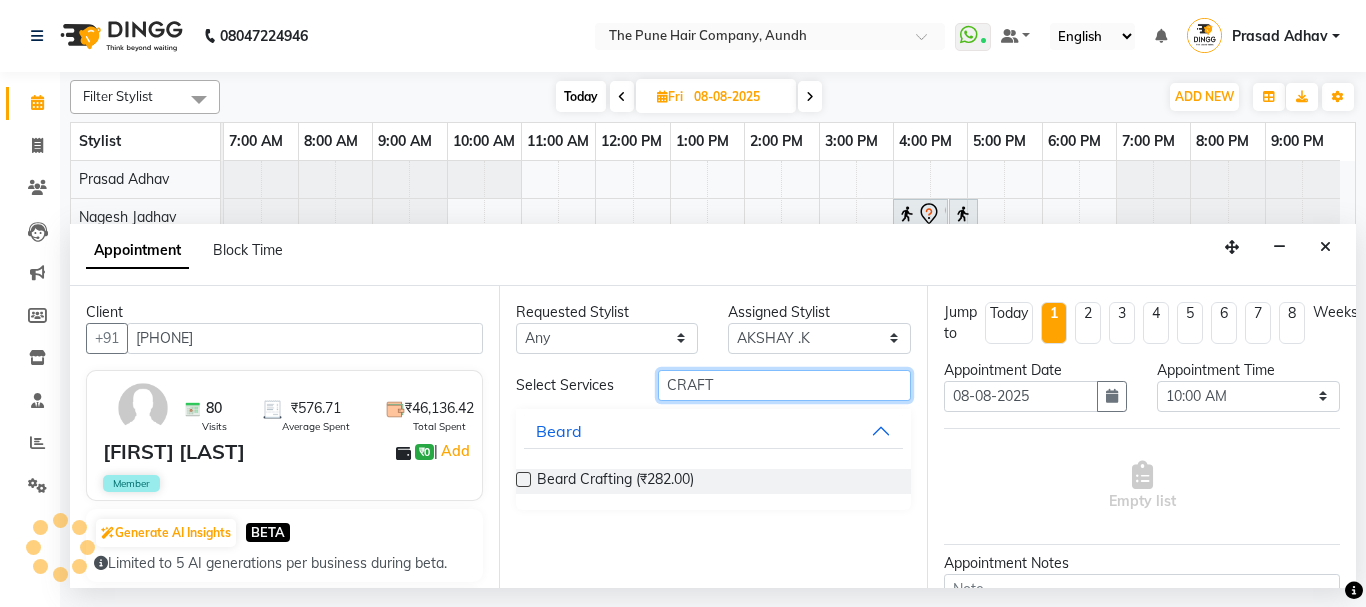 type on "CRAFT" 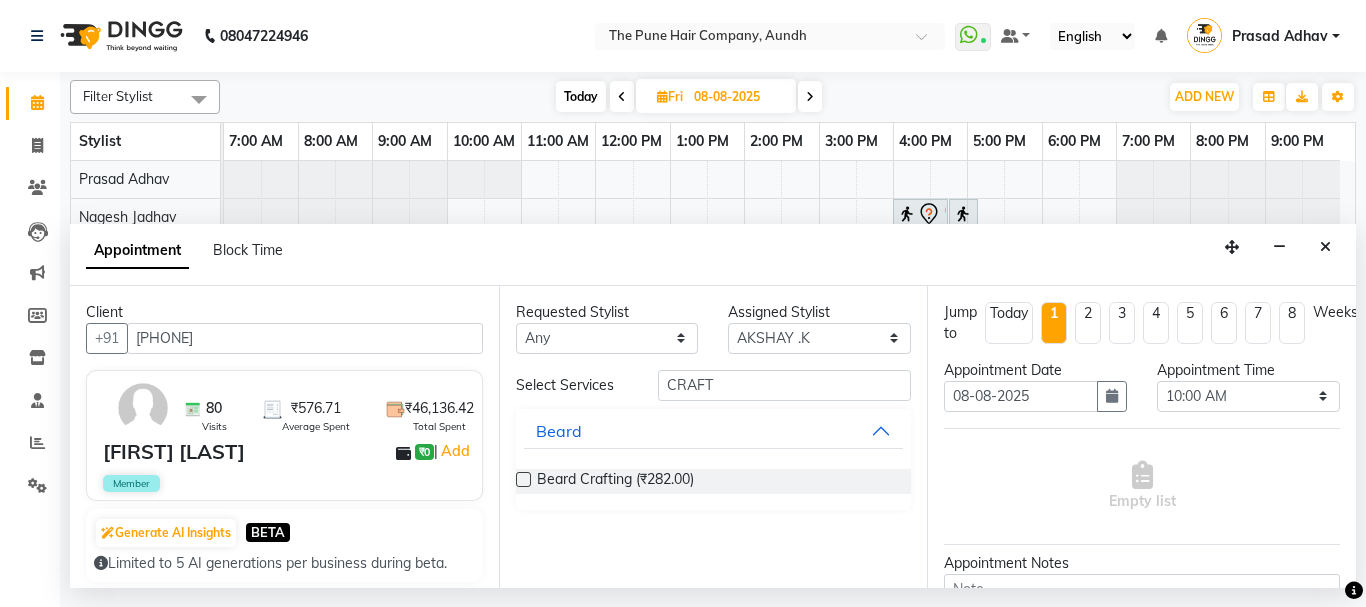 click at bounding box center [523, 479] 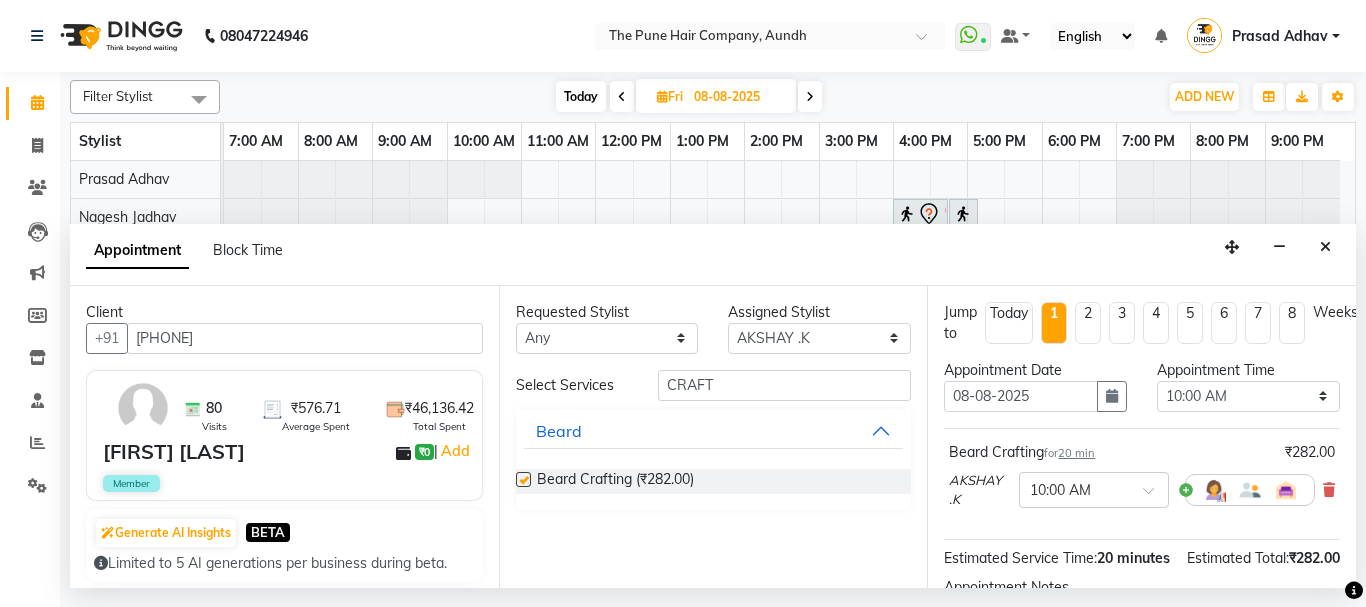 checkbox on "false" 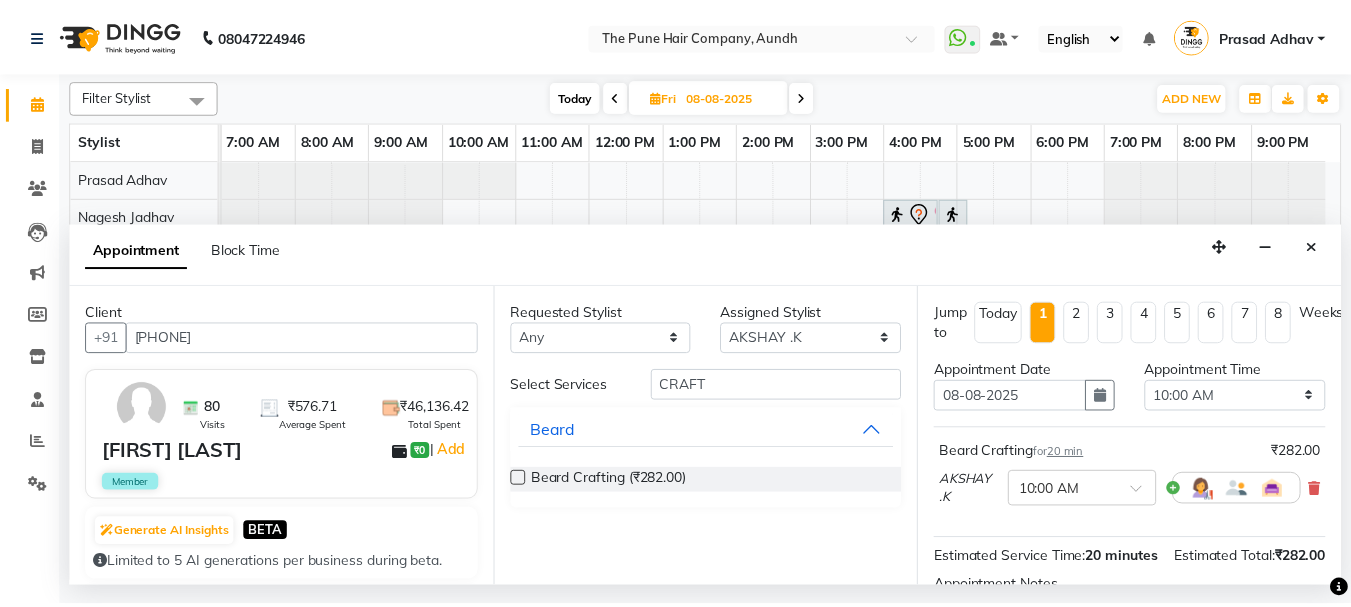 scroll, scrollTop: 263, scrollLeft: 0, axis: vertical 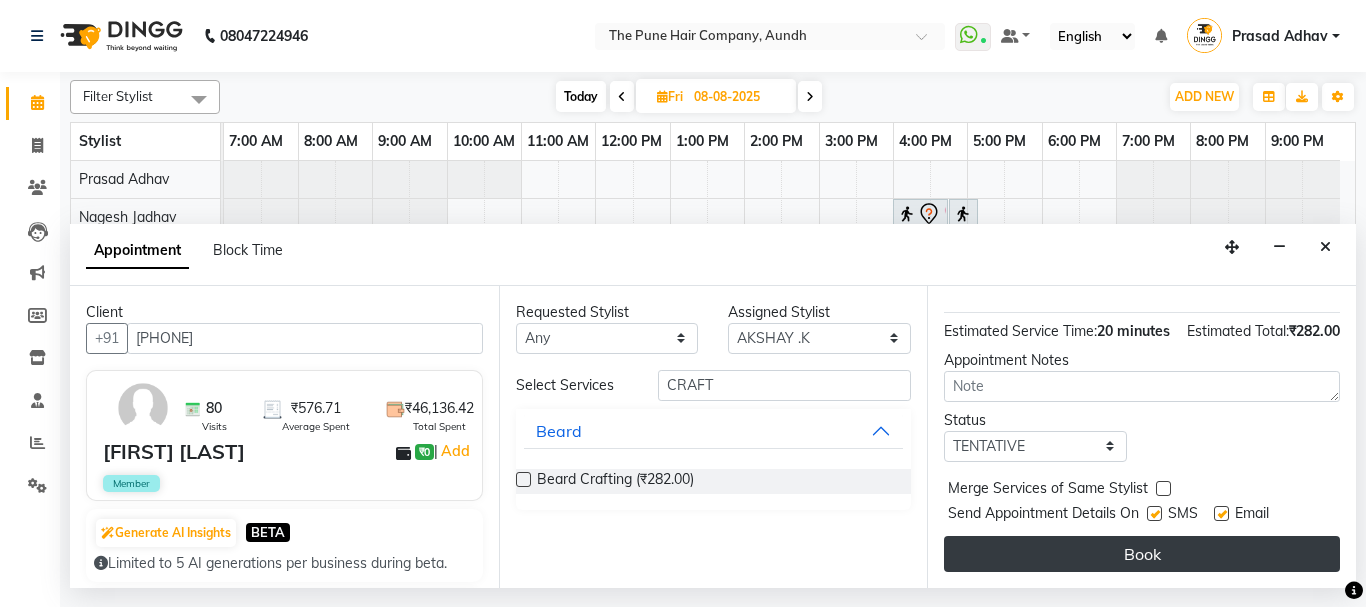 click on "Book" at bounding box center (1142, 554) 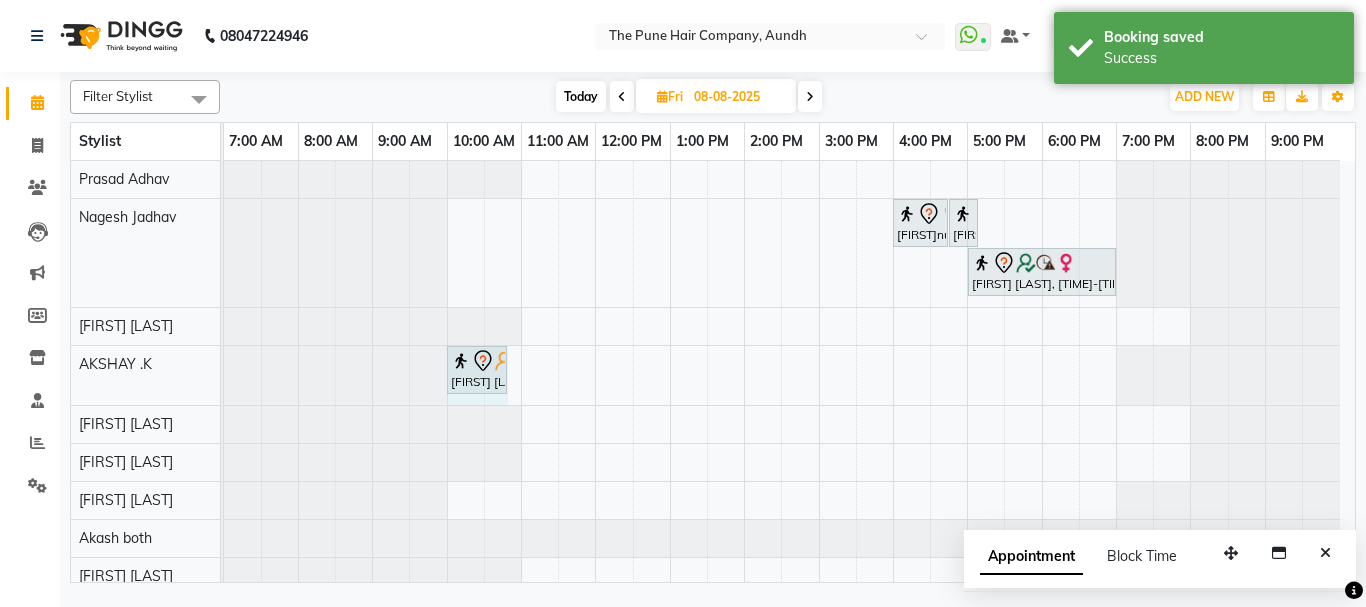 drag, startPoint x: 474, startPoint y: 368, endPoint x: 505, endPoint y: 373, distance: 31.400637 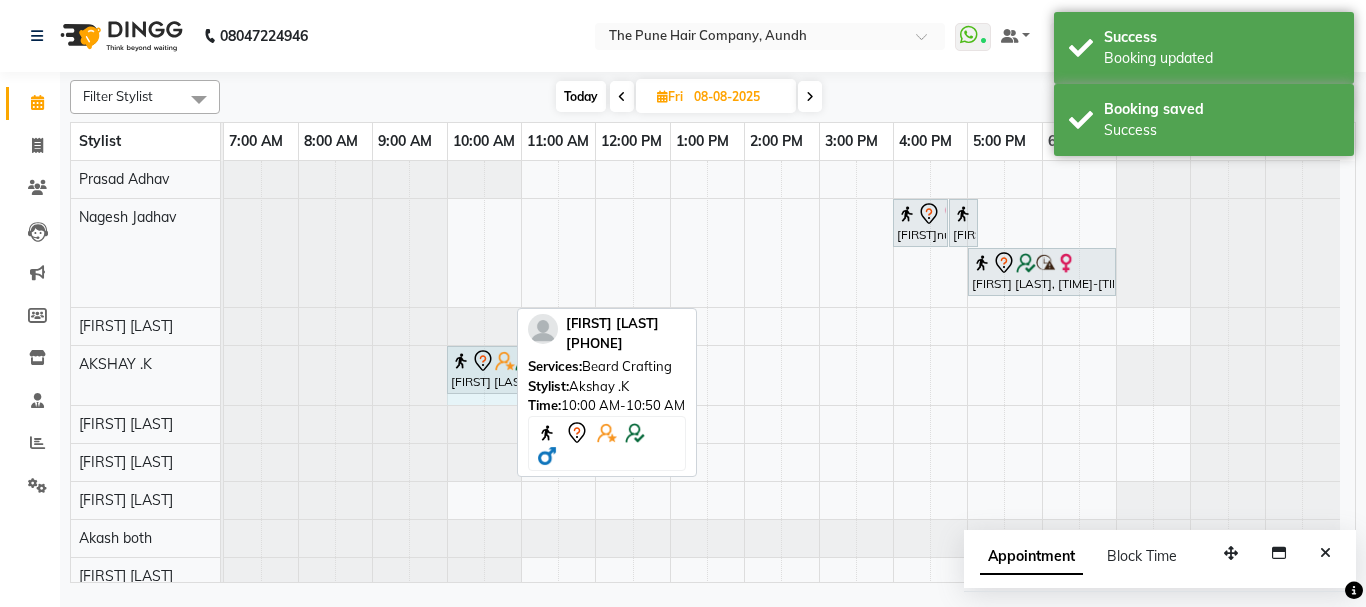 drag, startPoint x: 502, startPoint y: 372, endPoint x: 530, endPoint y: 368, distance: 28.284271 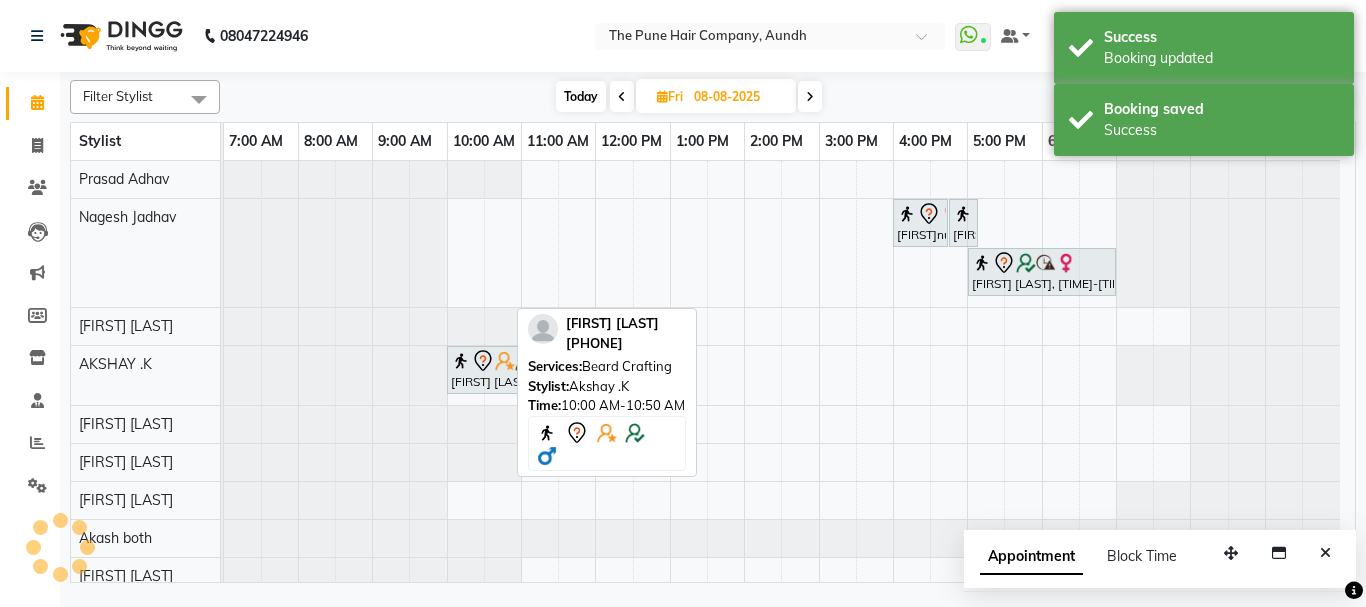 click on "Today  Fri 08-08-2025" at bounding box center (689, 97) 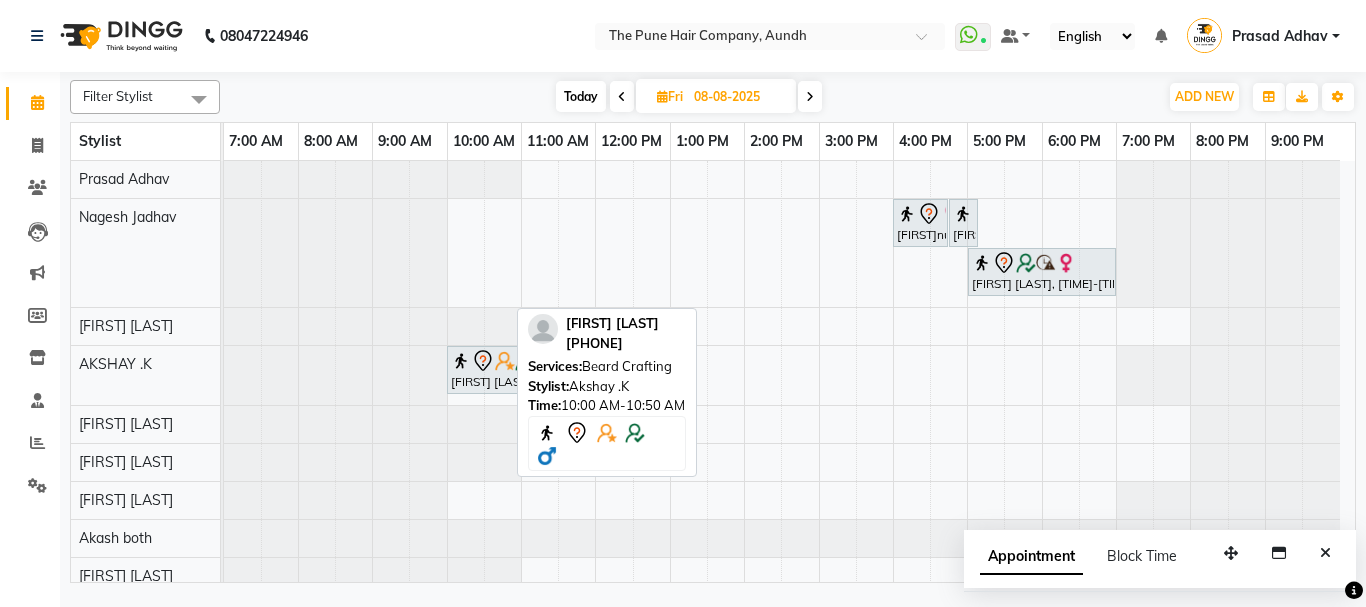 click on "Today" at bounding box center (581, 96) 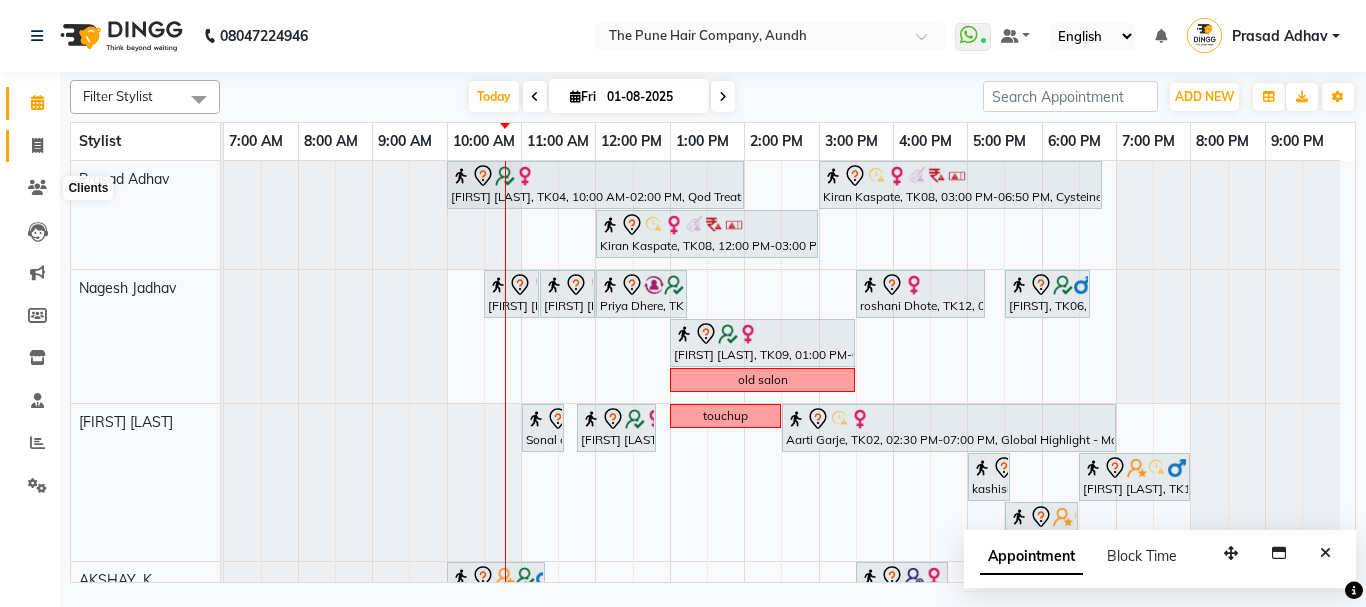 click 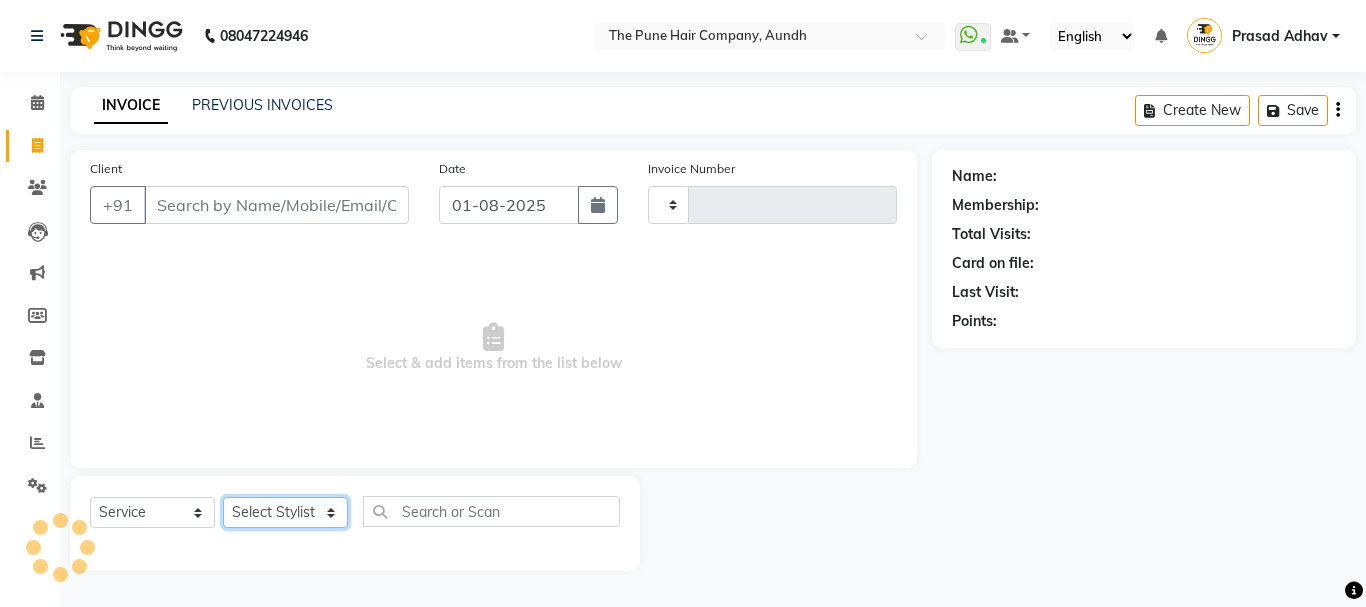 drag, startPoint x: 268, startPoint y: 512, endPoint x: 171, endPoint y: 518, distance: 97.18539 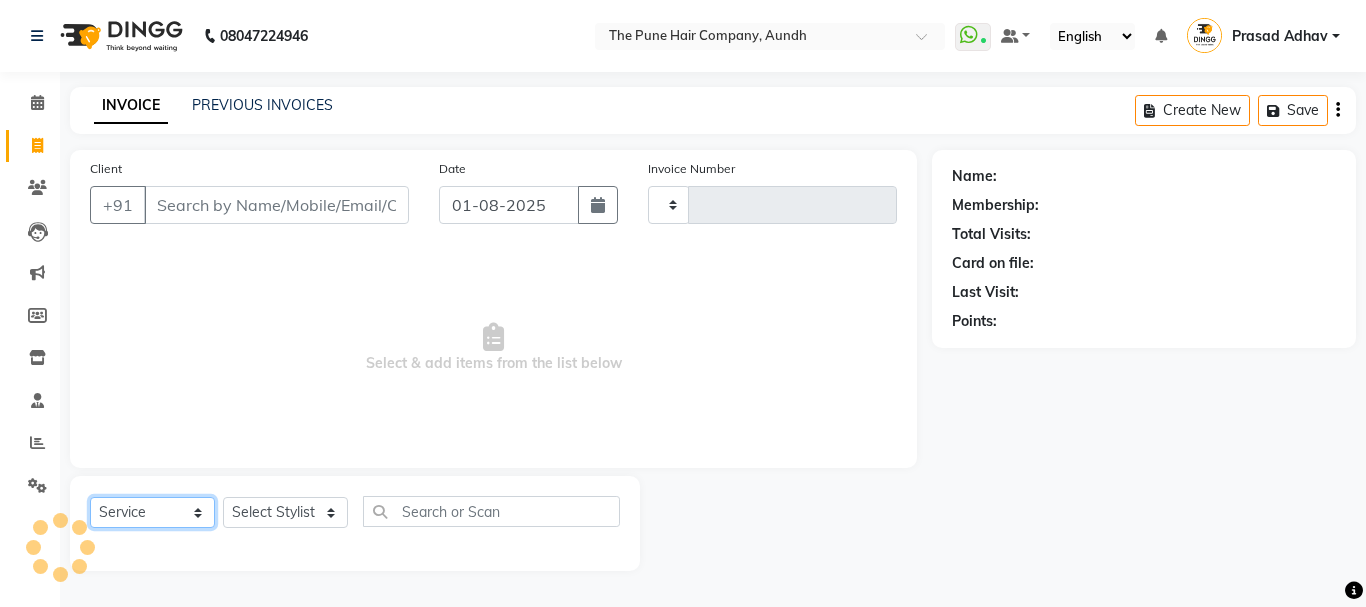 click on "Select  Service  Product  Membership  Package Voucher Prepaid Gift Card" 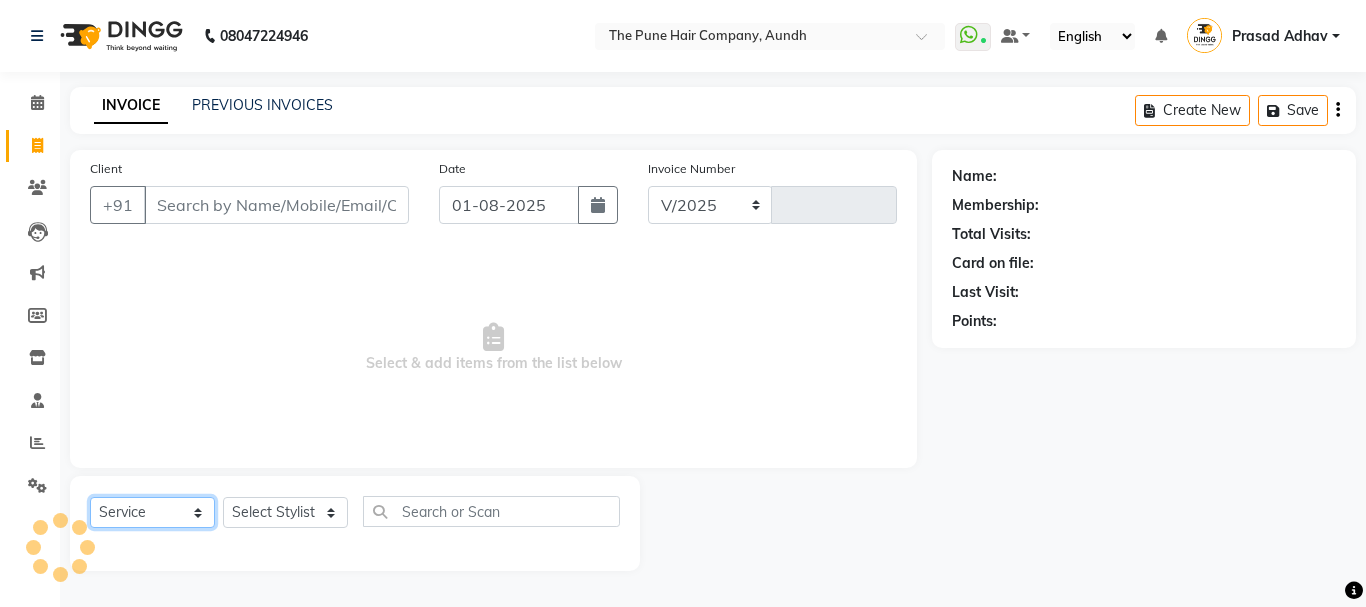 select on "106" 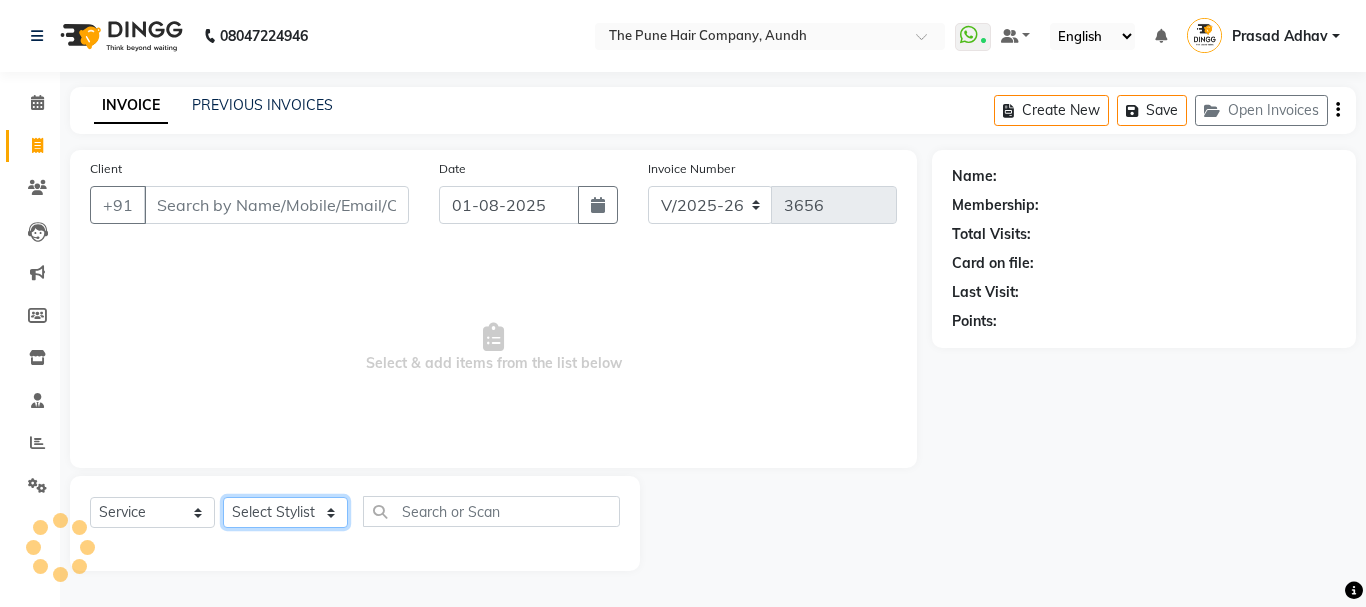 click on "Select Stylist" 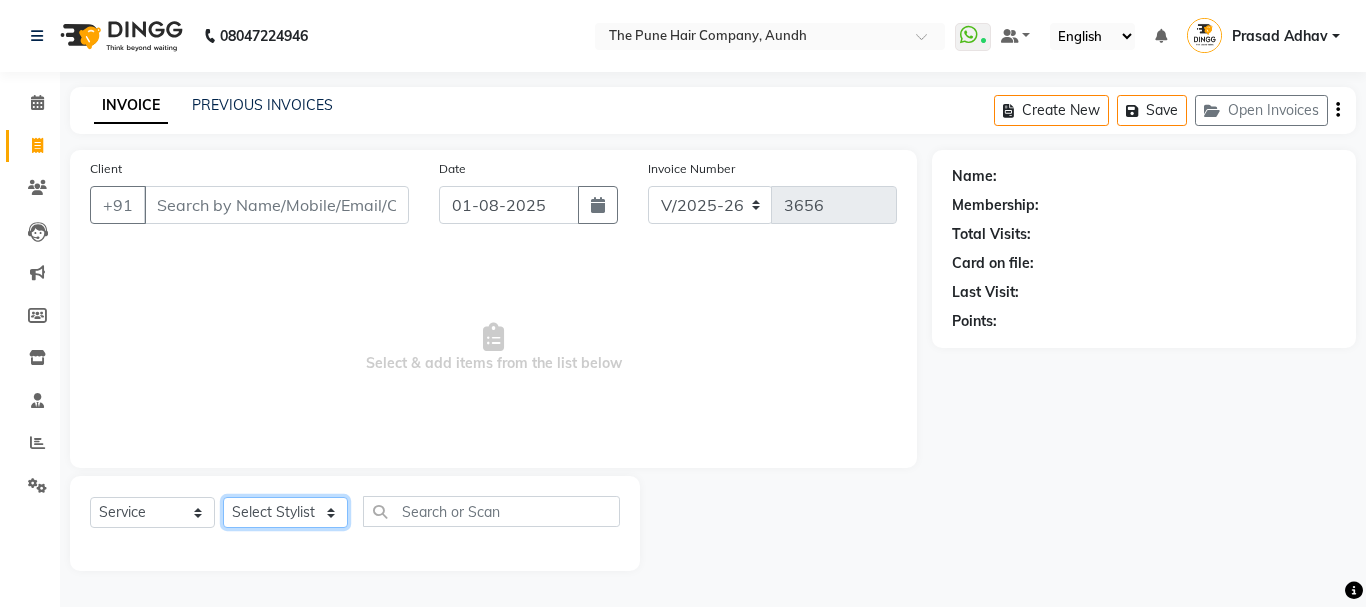 click on "Select Stylist [FIRST] [LAST] [FIRST] . [LAST] [FIRST] [LAST] [FIRST] [LAST] [FIRST] [LAST] [FIRST] [LAST] [FIRST] [LAST] [FIRST] [LAST] [FIRST] [LAST] [FIRST] [LAST] [FIRST] [LAST] [FIRST] [LAST]" 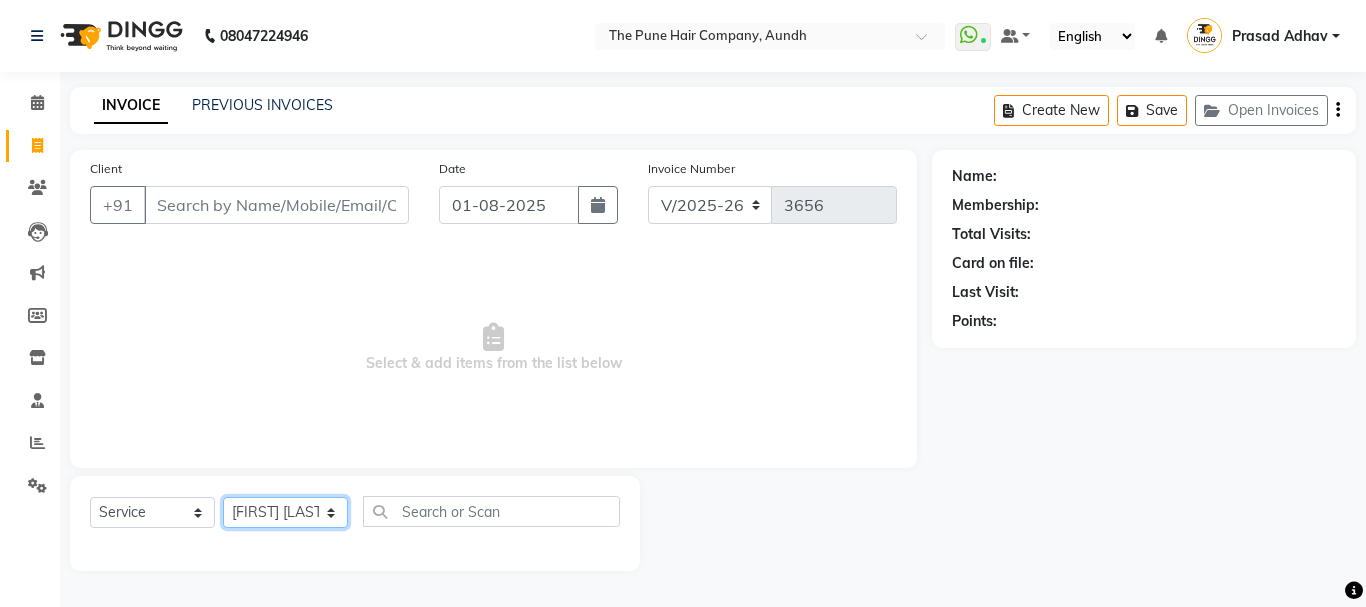 click on "Select Stylist [FIRST] [LAST] [FIRST] . [LAST] [FIRST] [LAST] [FIRST] [LAST] [FIRST] [LAST] [FIRST] [LAST] [FIRST] [LAST] [FIRST] [LAST] [FIRST] [LAST] [FIRST] [LAST] [FIRST] [LAST] [FIRST] [LAST]" 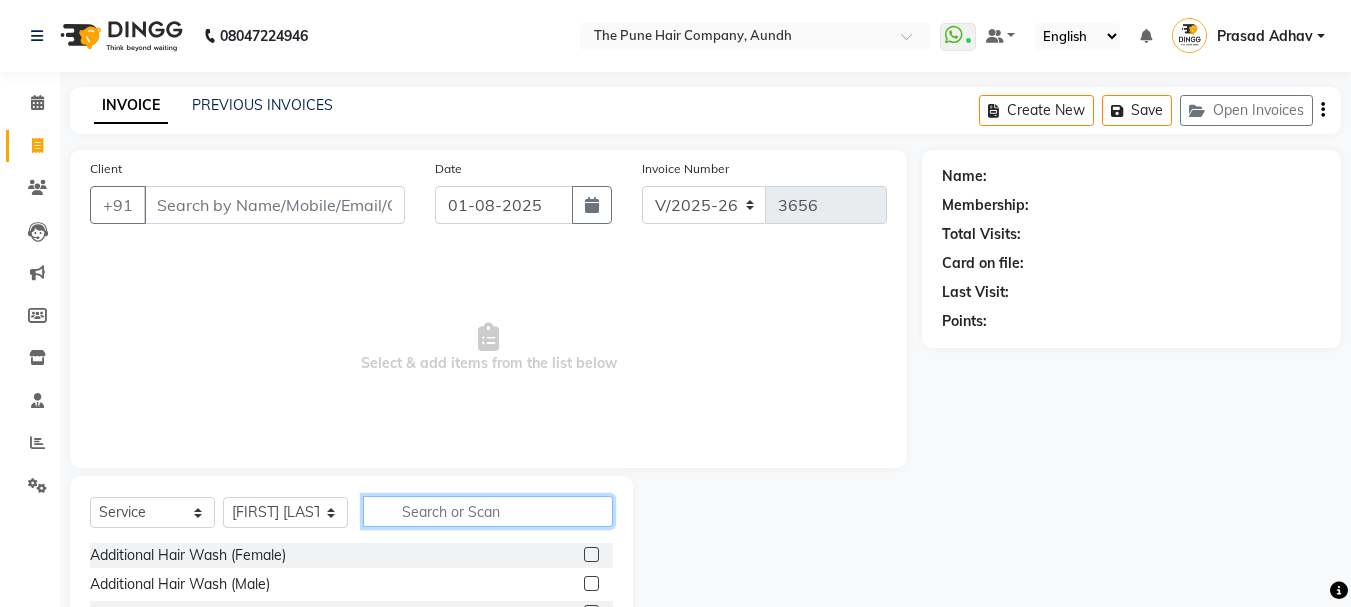 click 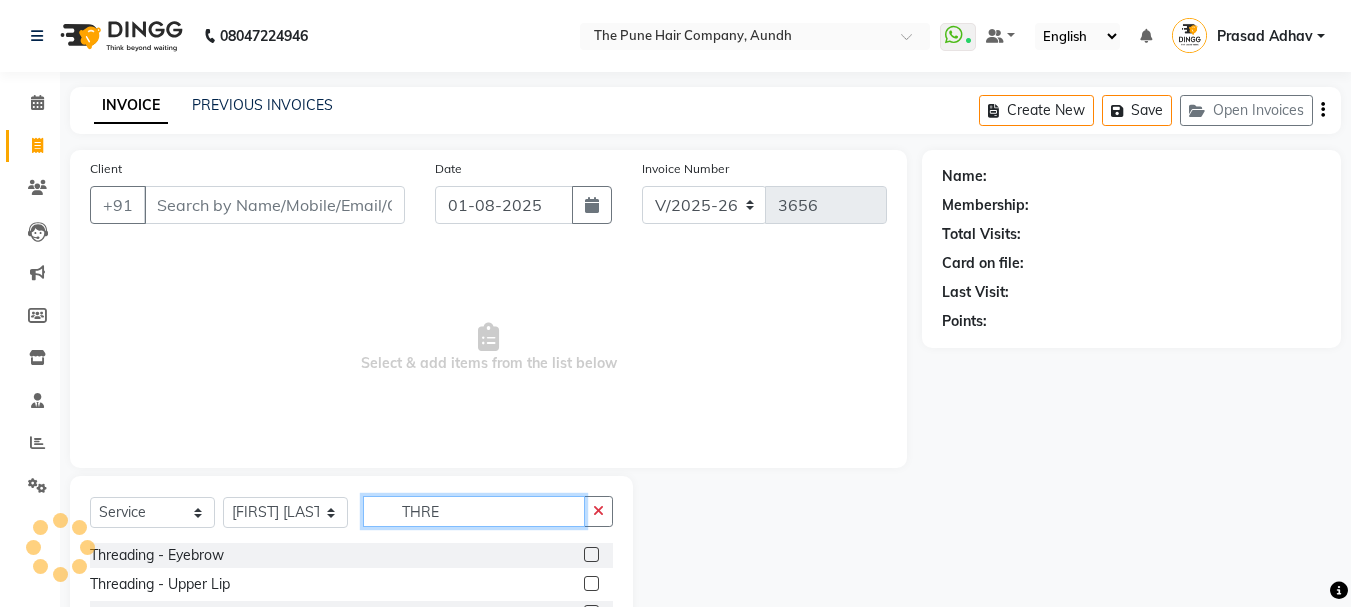 type on "THRE" 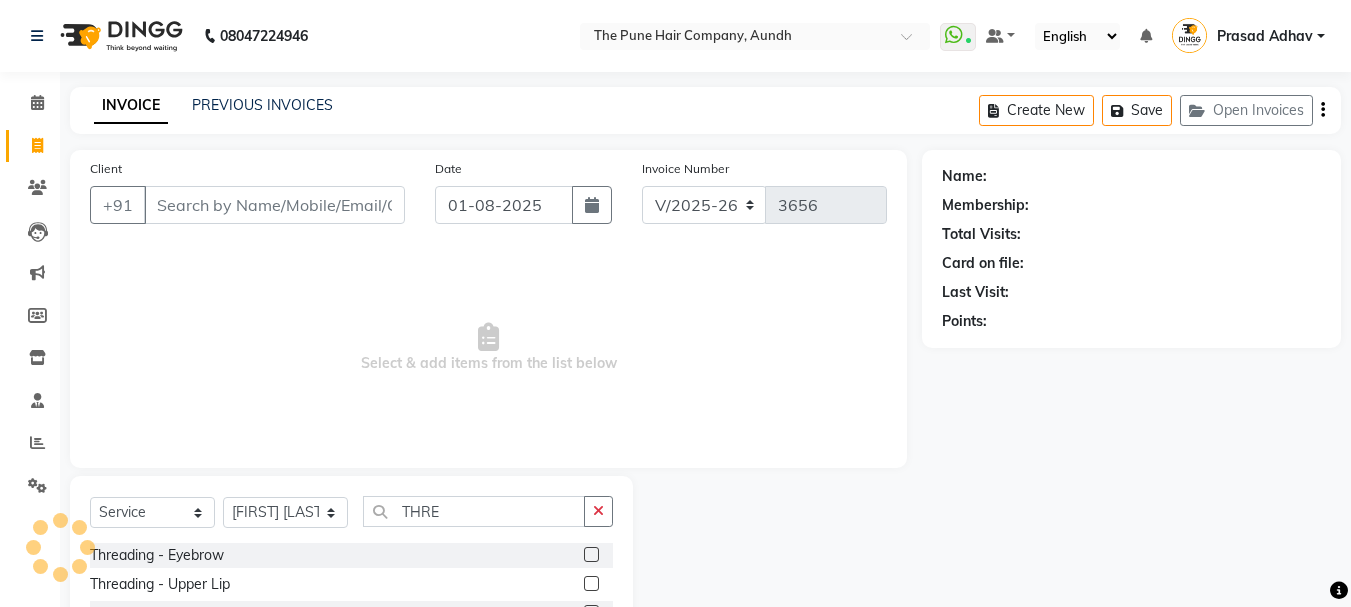 click 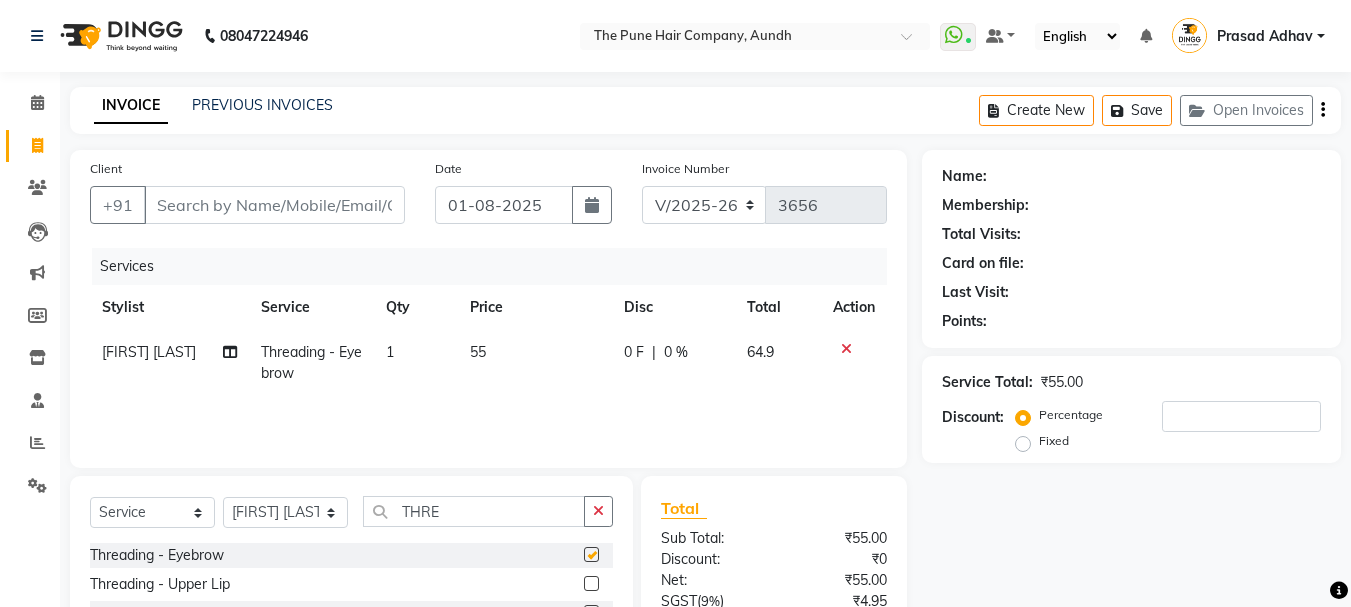 checkbox on "false" 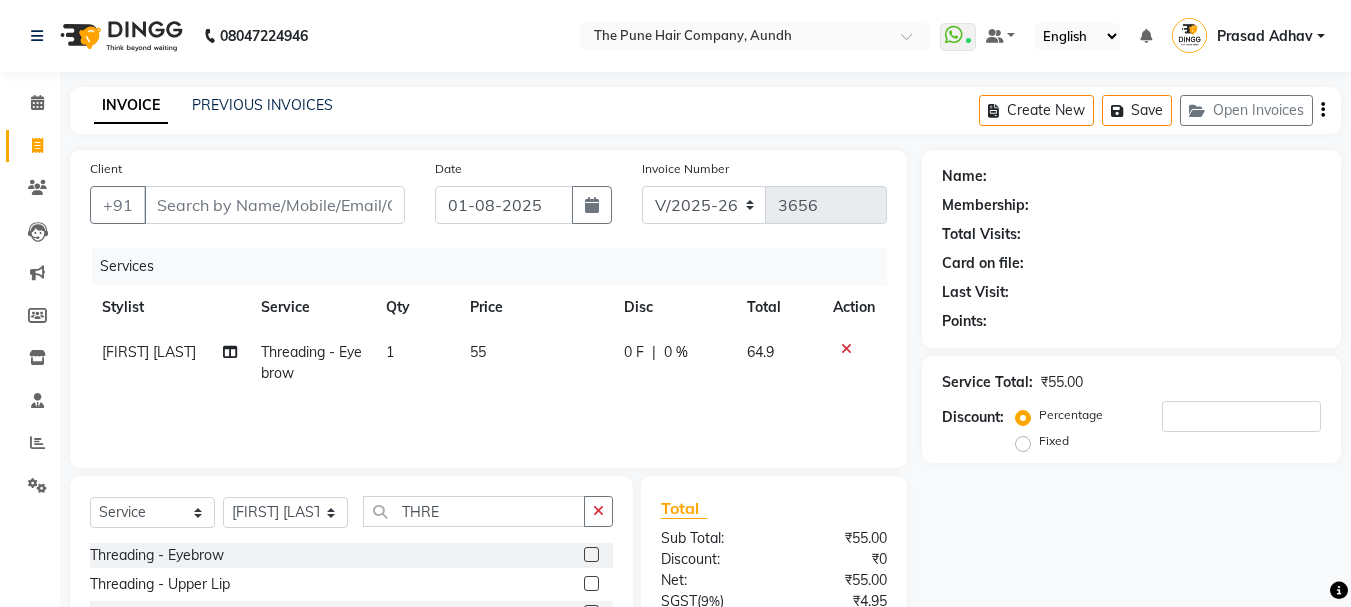 click 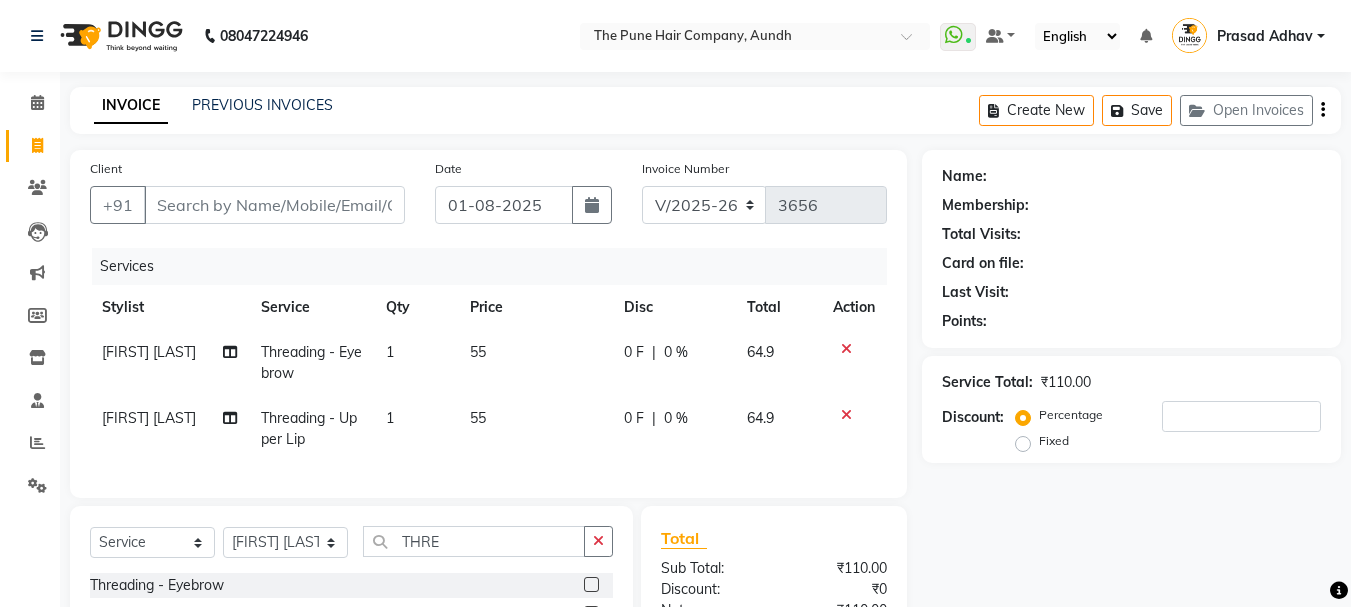 checkbox on "false" 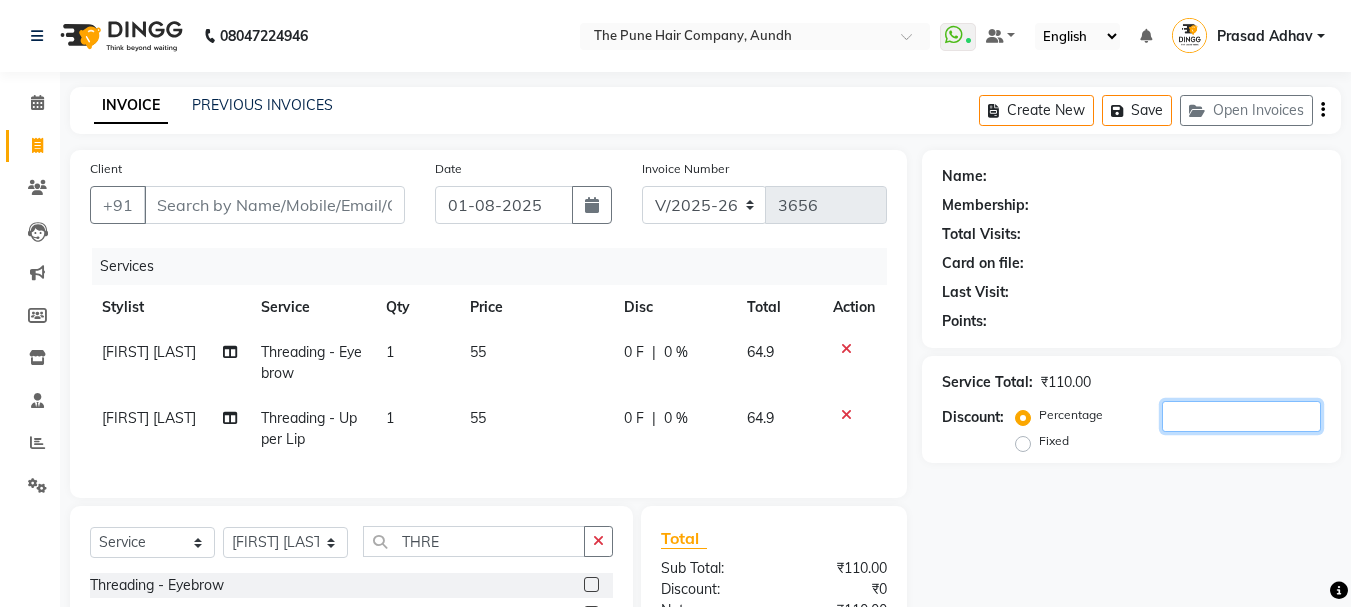 click 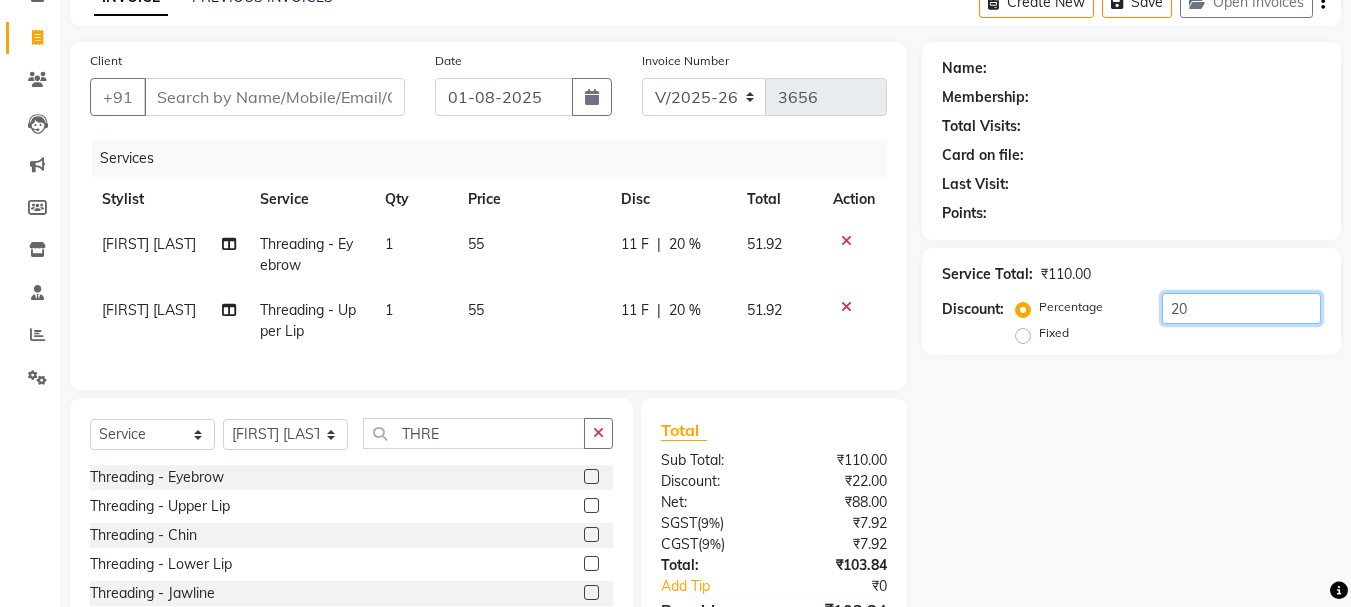 scroll, scrollTop: 0, scrollLeft: 0, axis: both 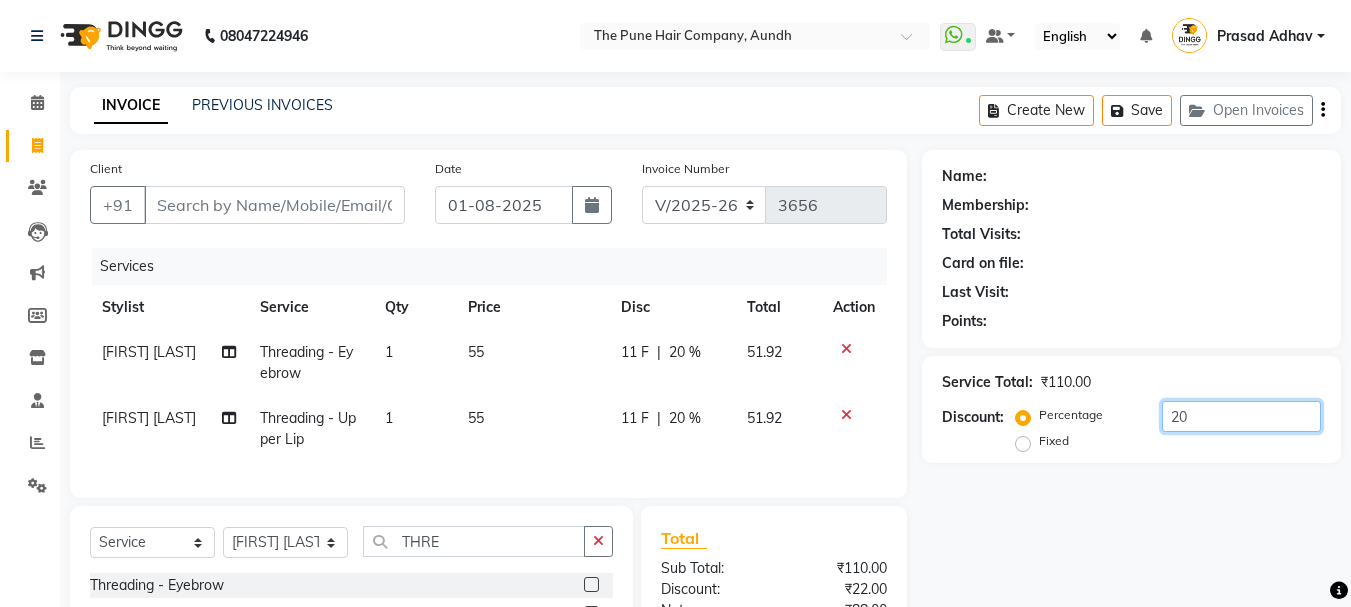 type on "20" 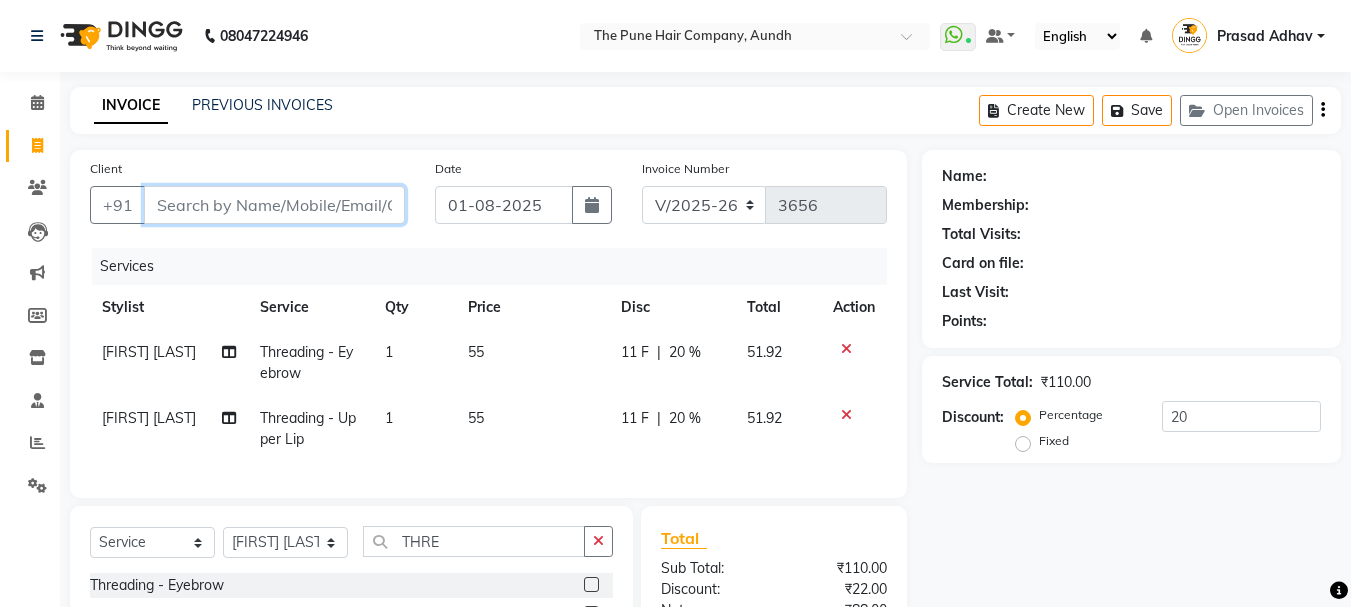 click on "Client" at bounding box center (274, 205) 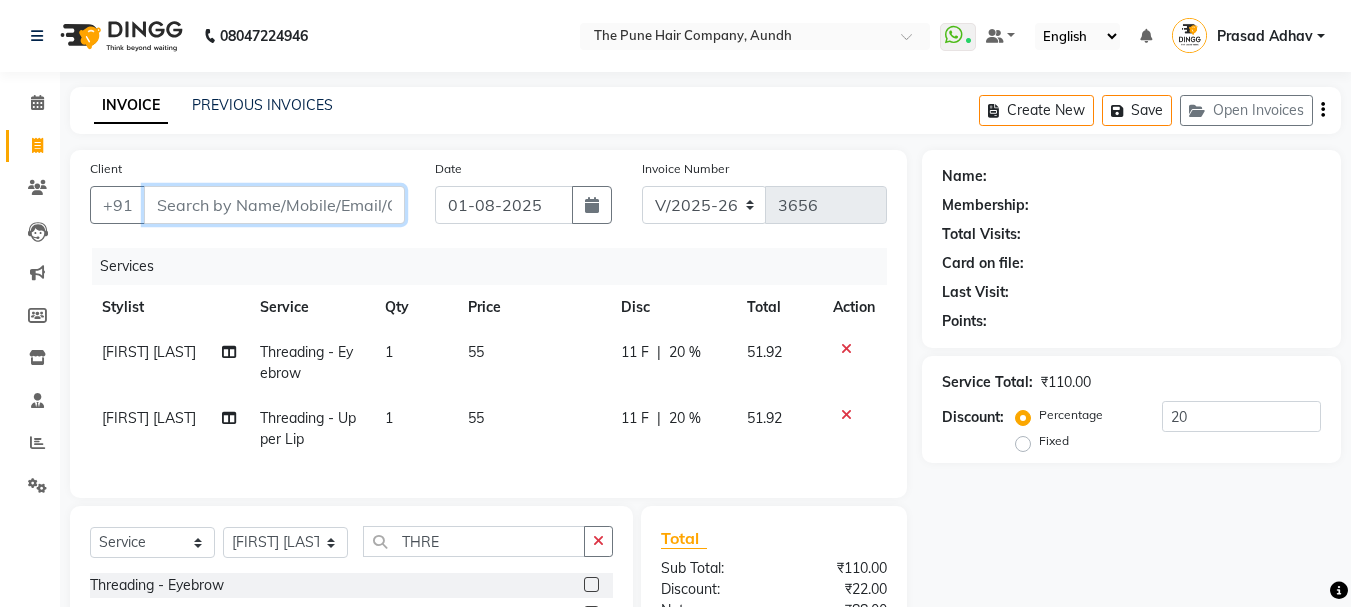 type on "9" 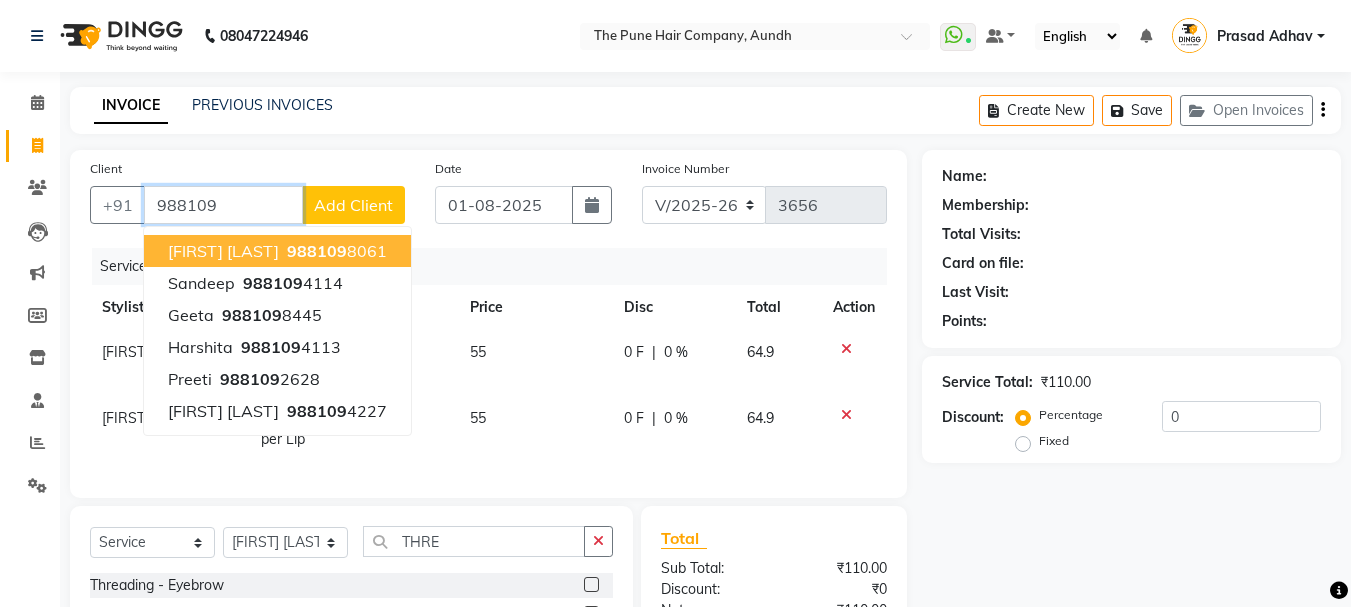 click on "Reshma Patil   988109 8061" at bounding box center (277, 251) 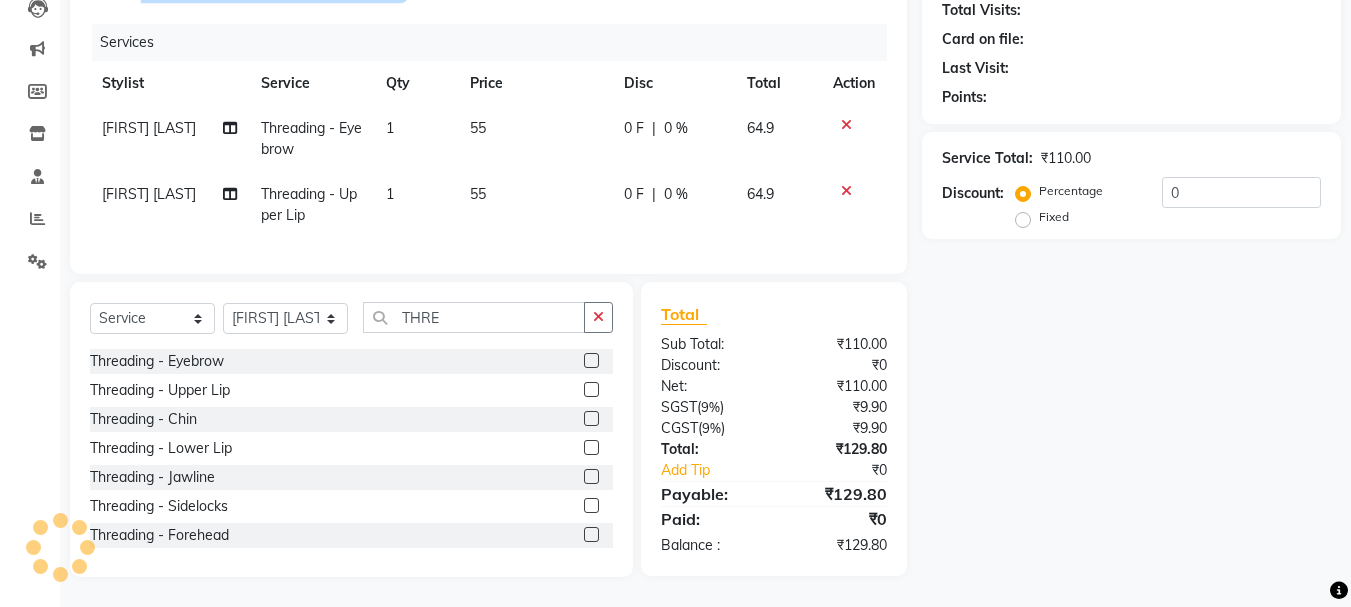 scroll, scrollTop: 239, scrollLeft: 0, axis: vertical 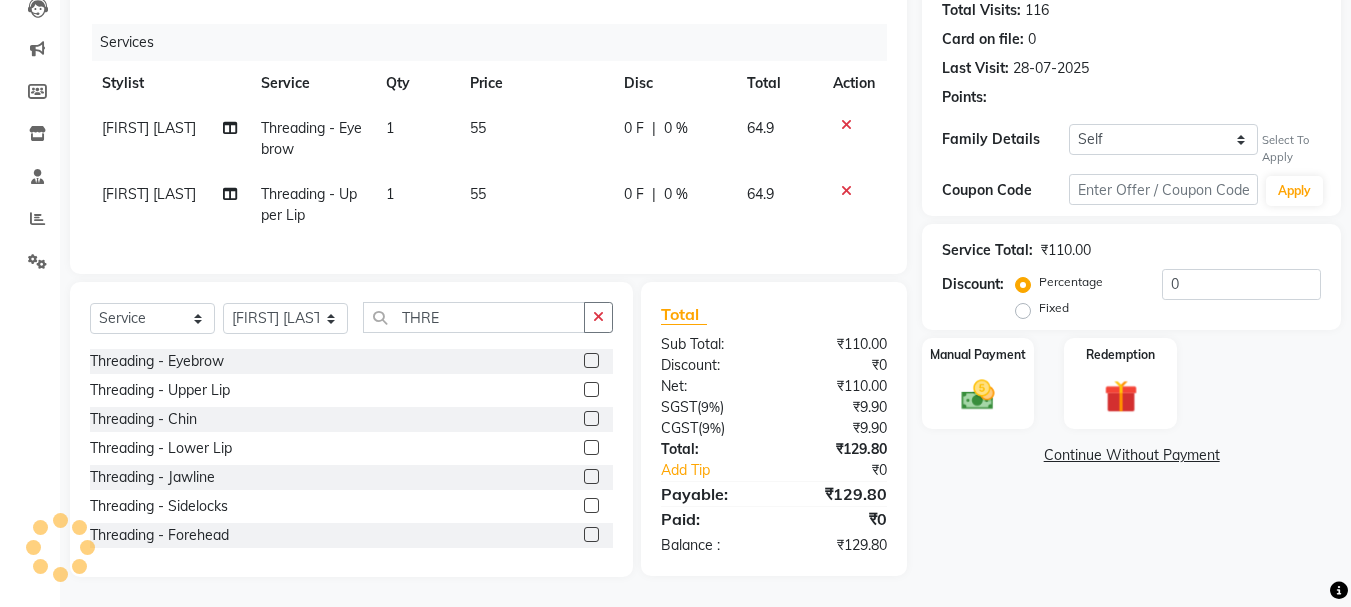 select on "1: Object" 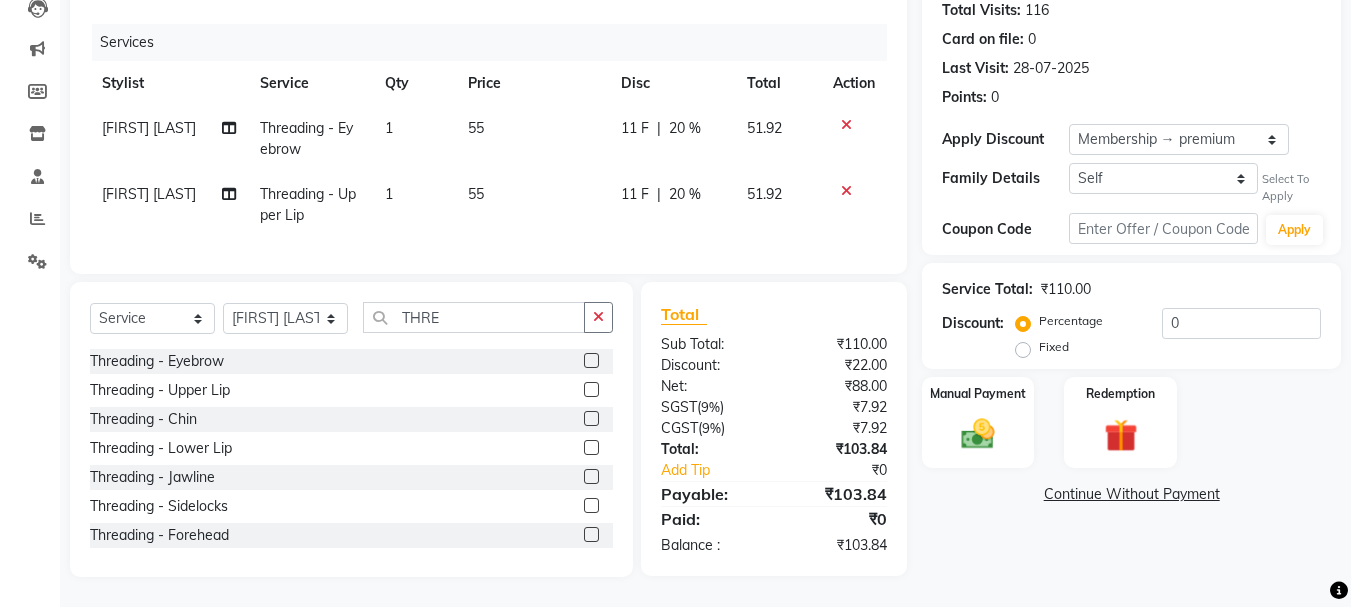 type on "20" 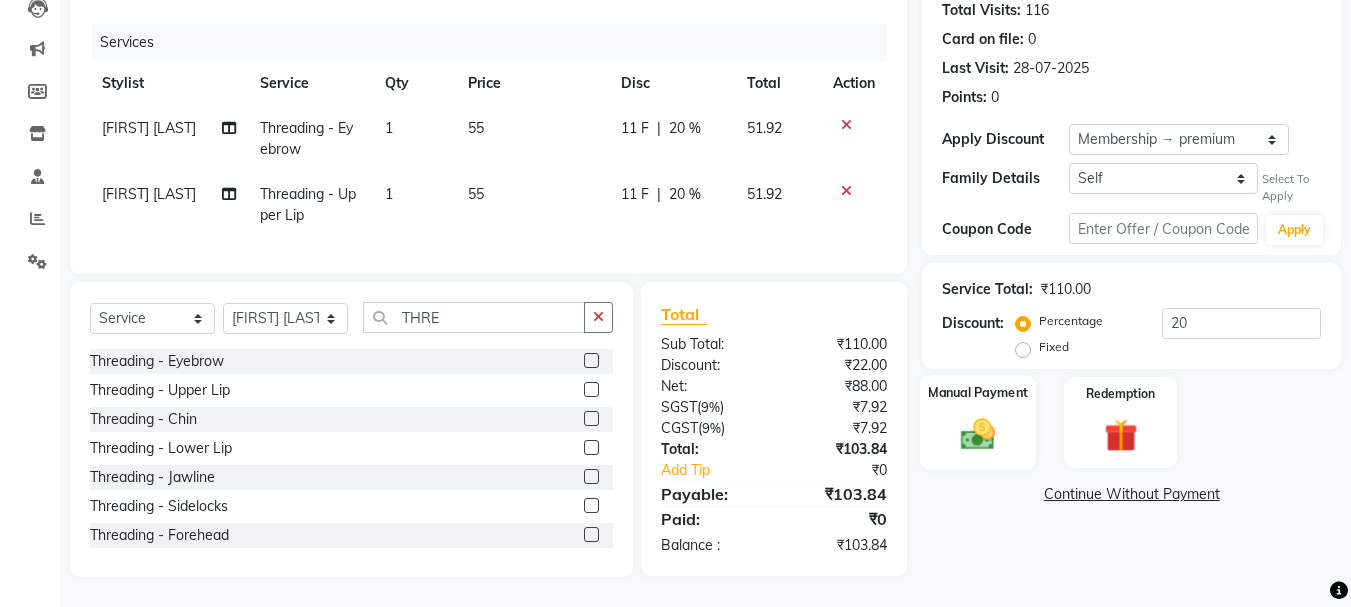click 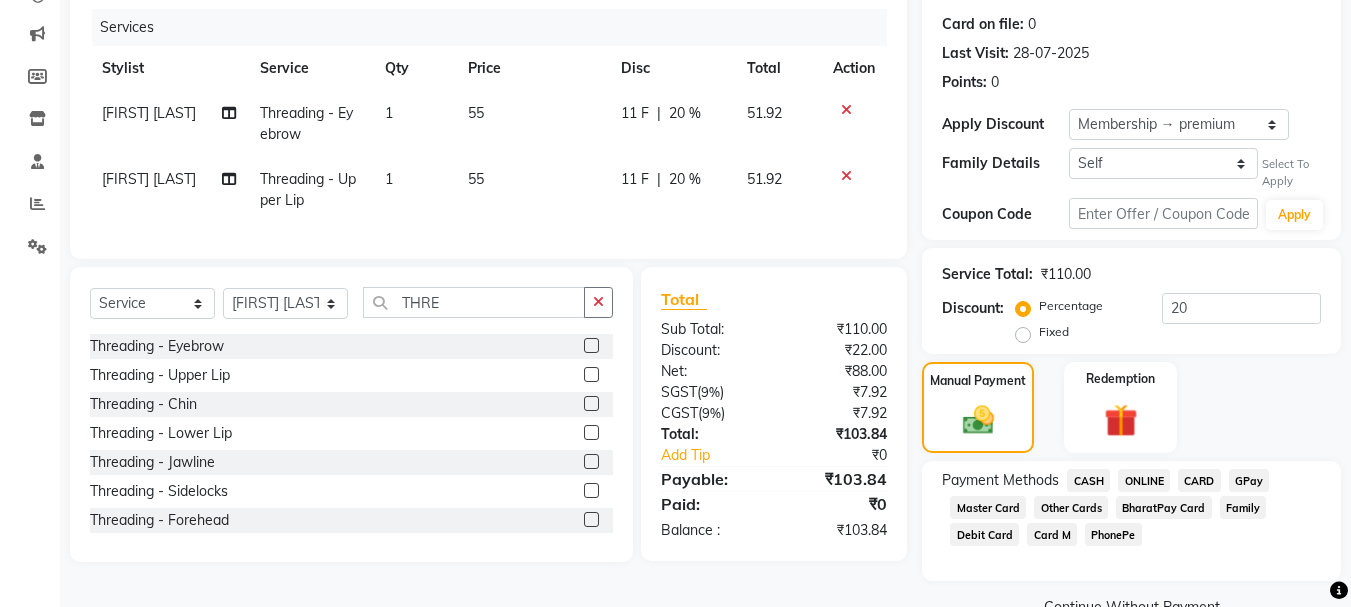 click on "CASH" 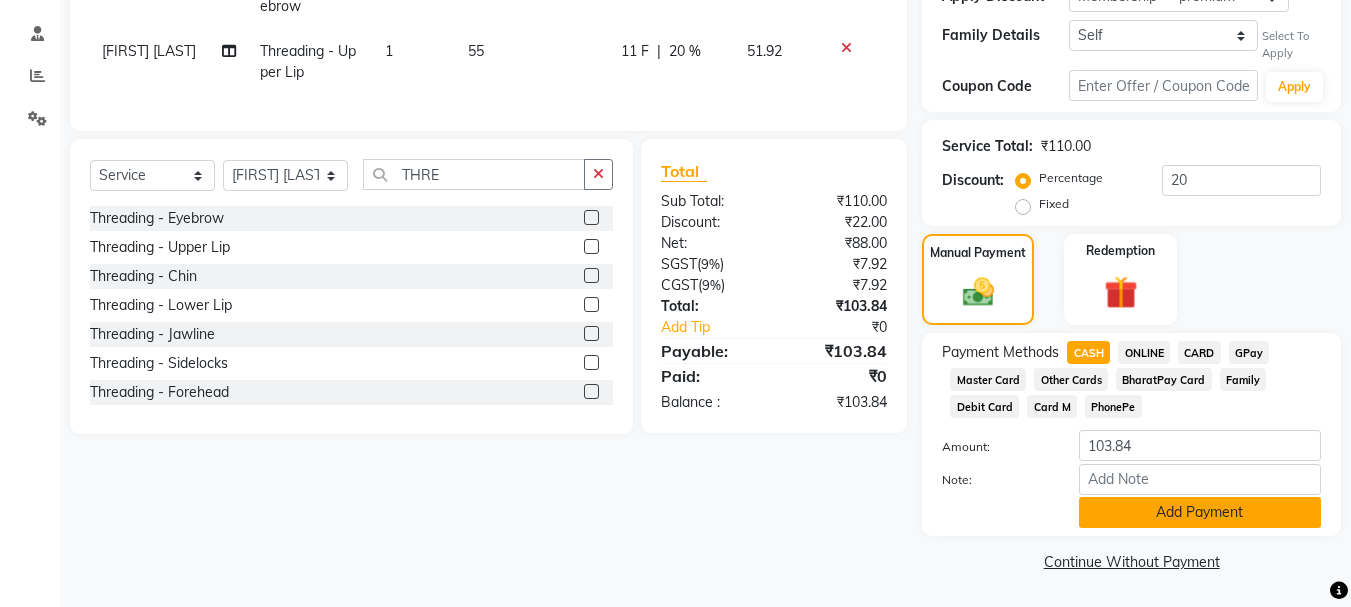 click on "Add Payment" 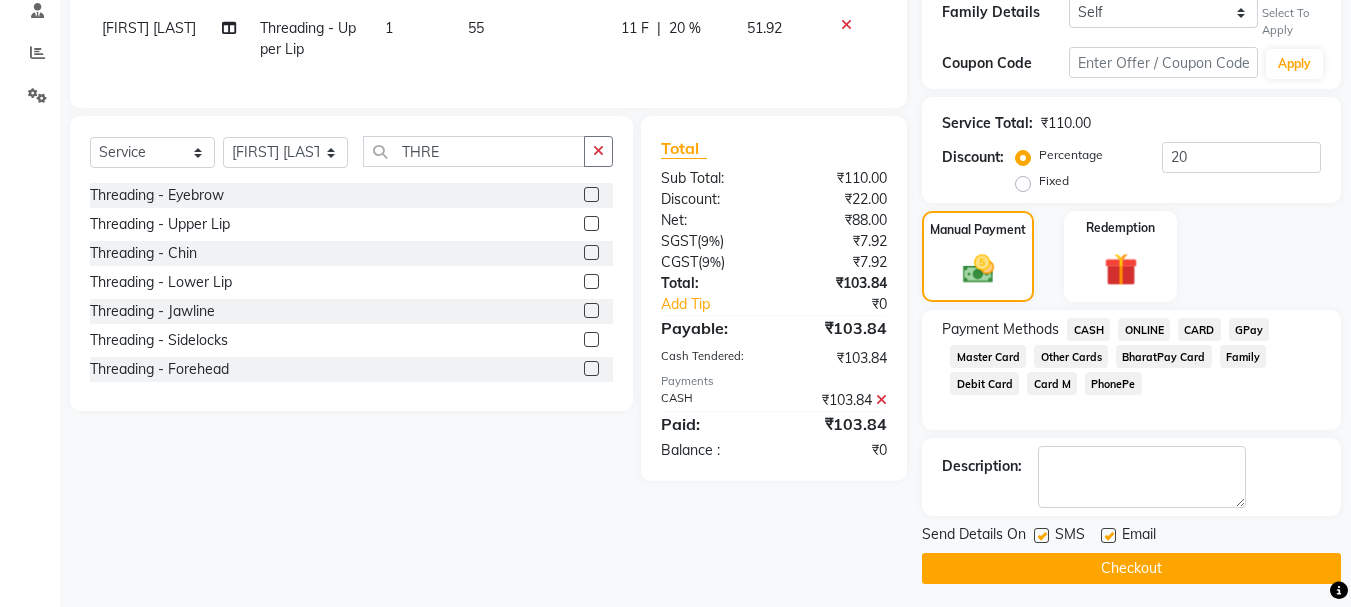 scroll, scrollTop: 397, scrollLeft: 0, axis: vertical 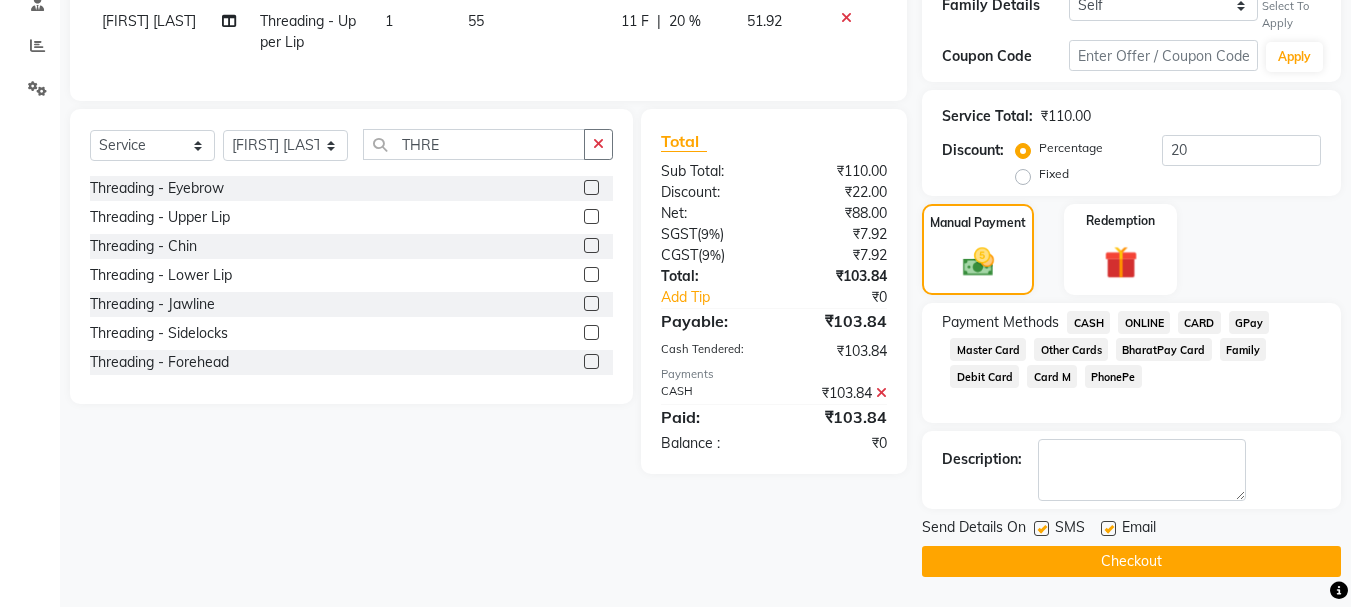 click on "Checkout" 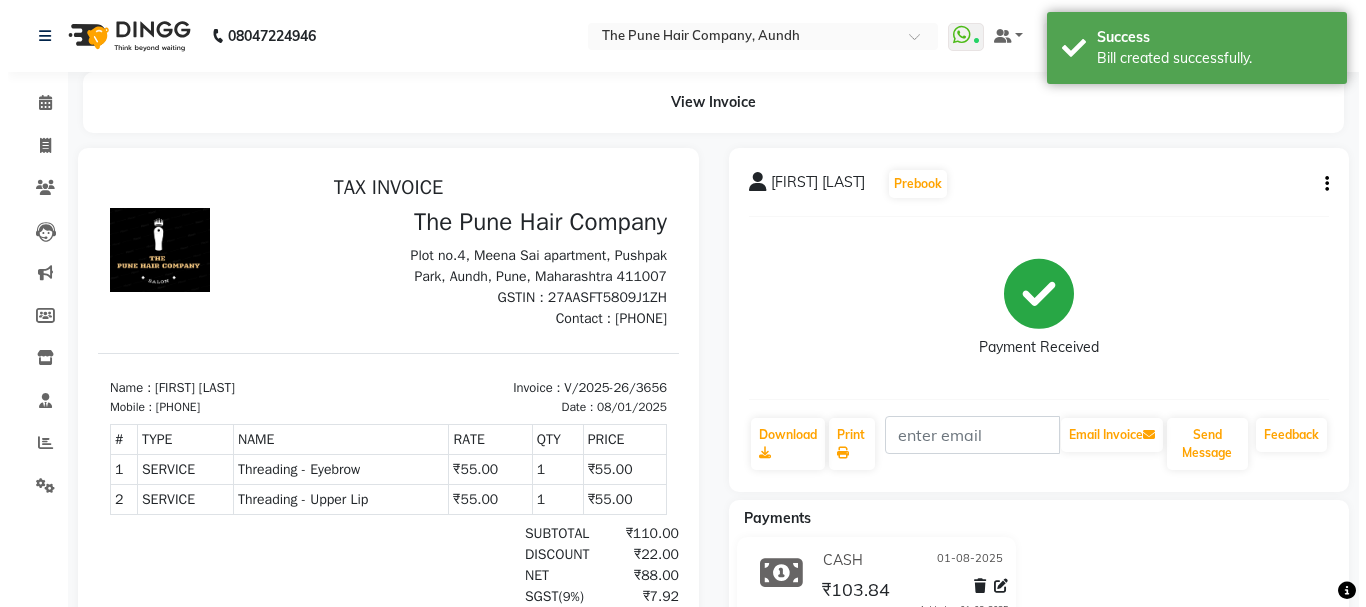 scroll, scrollTop: 0, scrollLeft: 0, axis: both 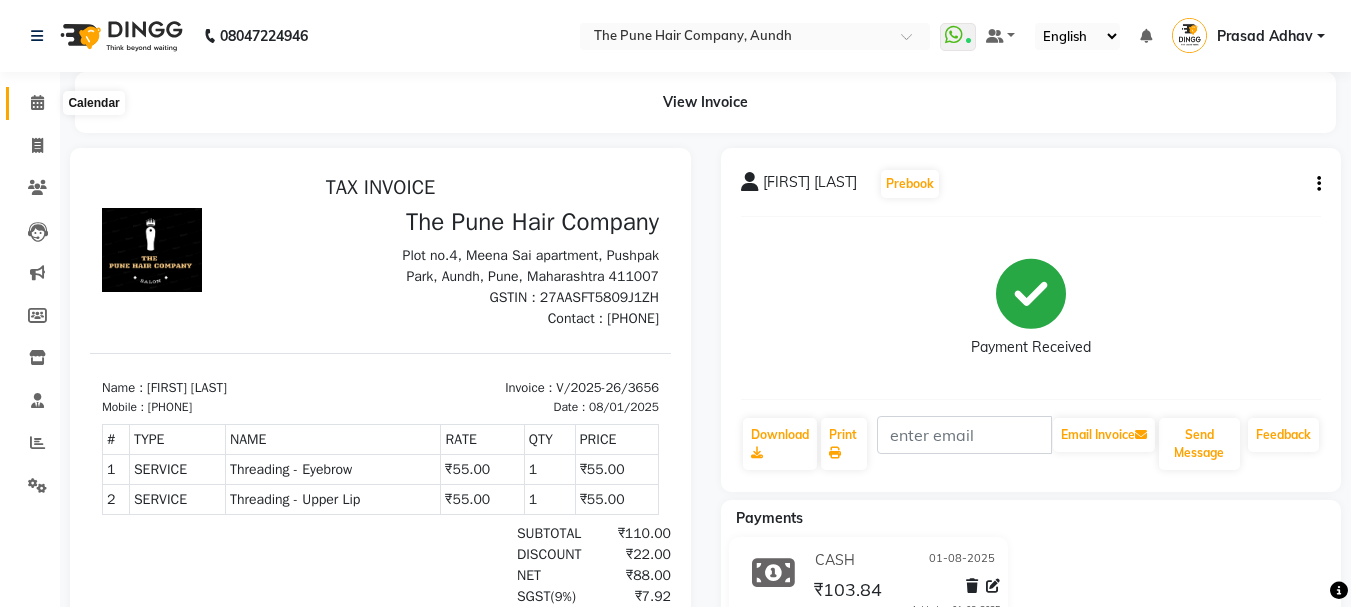 click 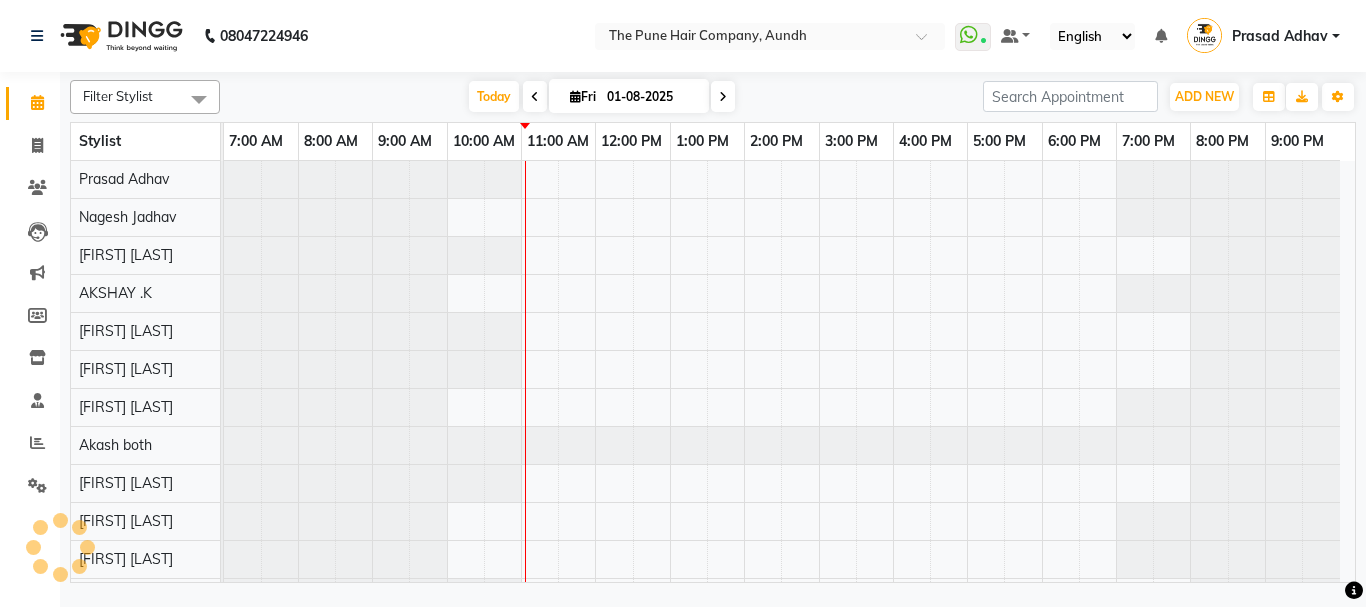 scroll, scrollTop: 110, scrollLeft: 0, axis: vertical 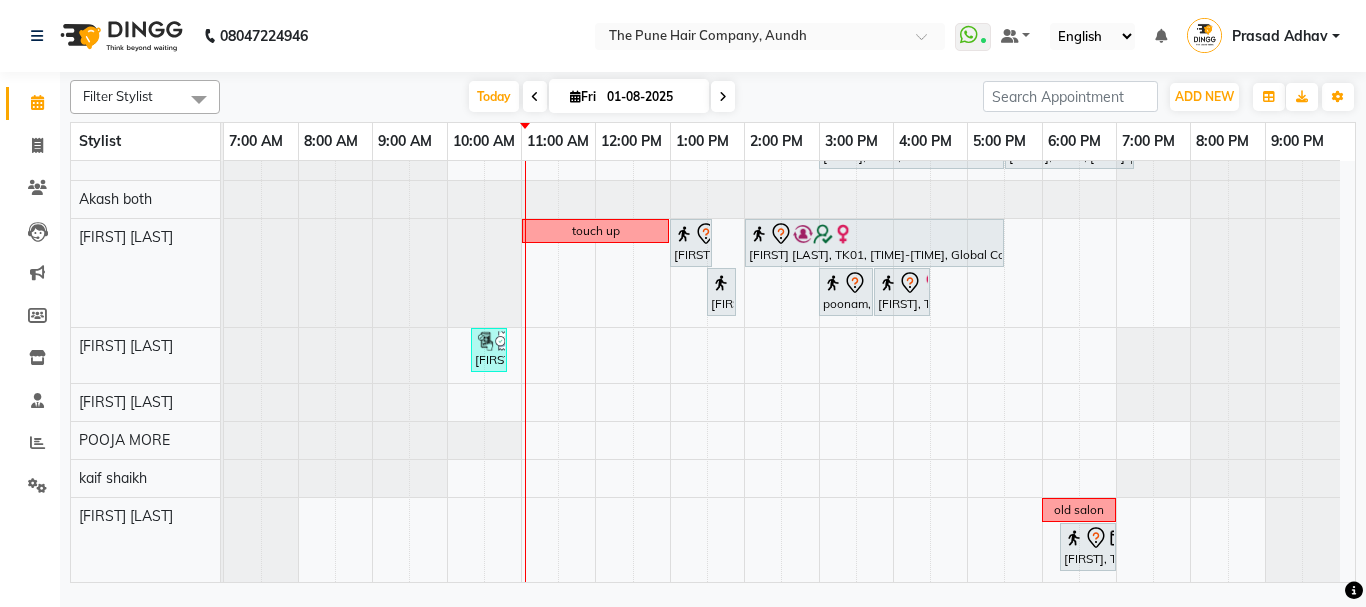 click on "trishali shrijiri, TK04, 10:00 AM-02:00 PM, Qod Treatment - Qod Long             Kiran Kaspate, TK08, 03:00 PM-06:50 PM, Cysteine Protien Treatment - Cysteine Medium             Kiran Kaspate, TK08, 12:00 PM-03:00 PM, Global Highlight - Majirel Highlights Medium             aprna barge, TK03, 10:30 AM-11:15 AM, Cut Female (Expert)             aprna barge, TK03, 11:15 AM-12:00 PM,  Additional Hair Wash (Female)             Priya Dhere, TK13, 12:00 PM-01:15 PM,  Hair wash medium             roshani Dhote, TK12, 03:30 PM-05:15 PM, Cut Female (Expert)             harshit, TK06, 05:30 PM-06:40 PM, Cut male (Expert)             REENA JAIN, TK09, 01:00 PM-03:30 PM, Hair Color Inoa - Inoa Touchup 2 Inch  old salon              Sonal chauhari, TK17, 11:00 AM-11:35 AM, Cut Male (Sr.stylist)             REENA JAIN, TK09, 11:45 AM-12:50 PM, Cut Male (Sr.stylist)  touchup              Aarti Garje, TK02, 02:30 PM-07:00 PM, Global Highlight - Majirel Highlights Long" at bounding box center [789, -1] 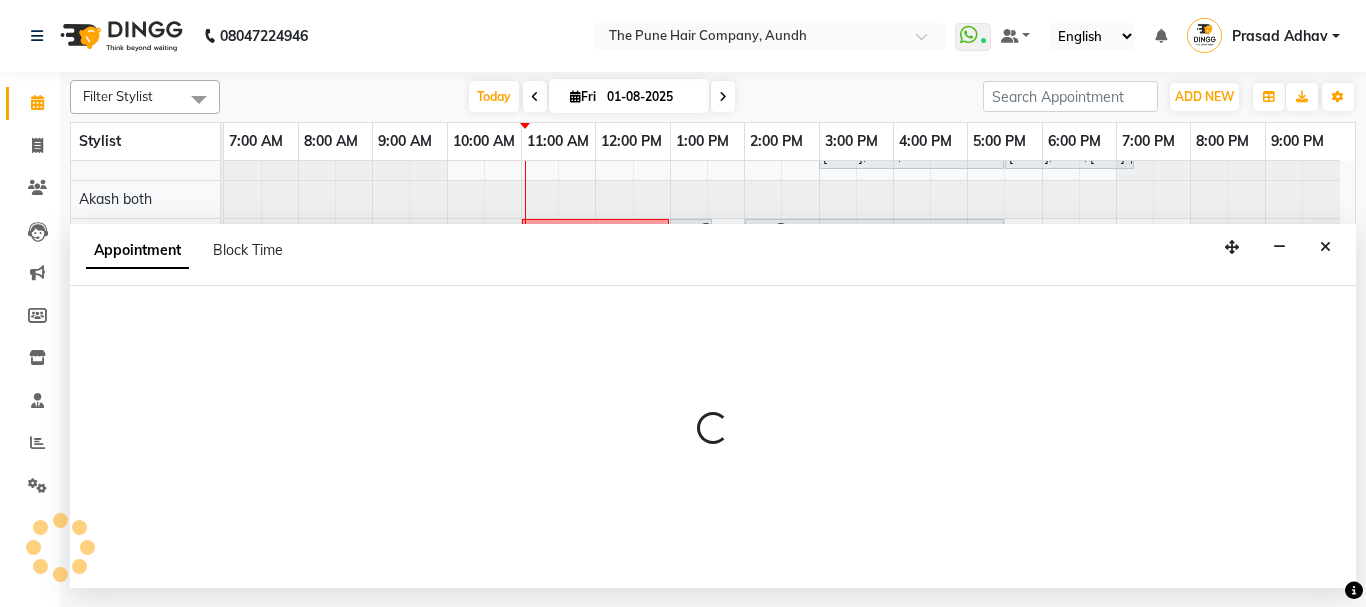 select on "49798" 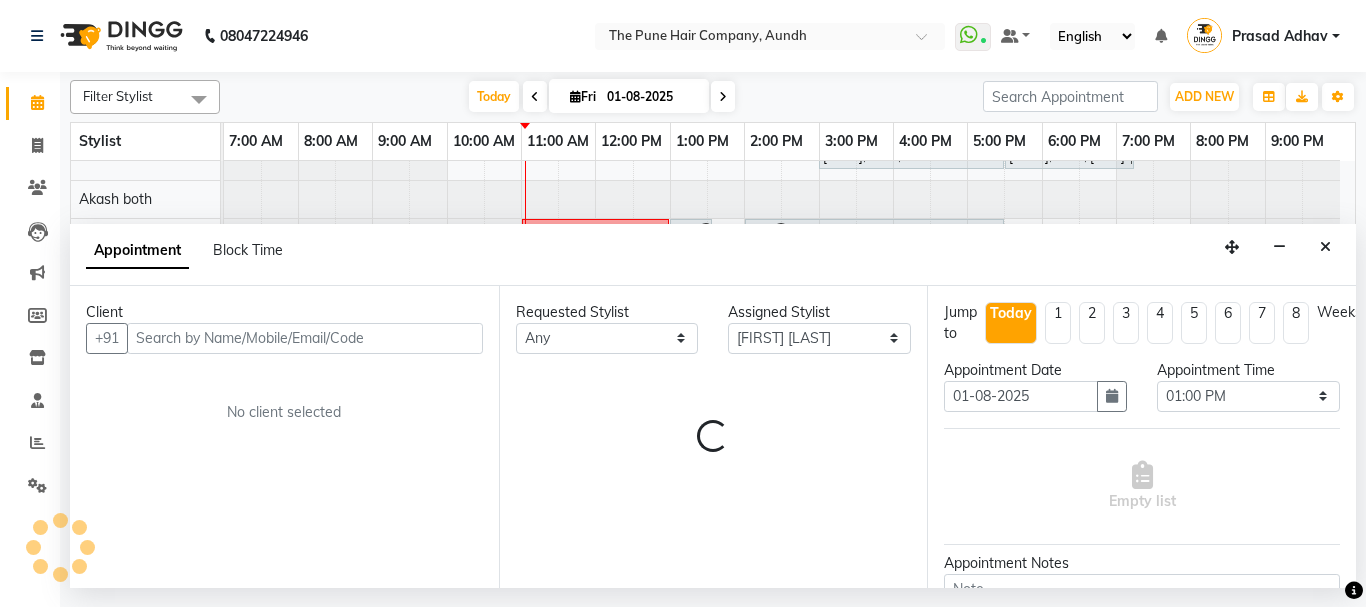 click on "Appointment Time" at bounding box center [1248, 370] 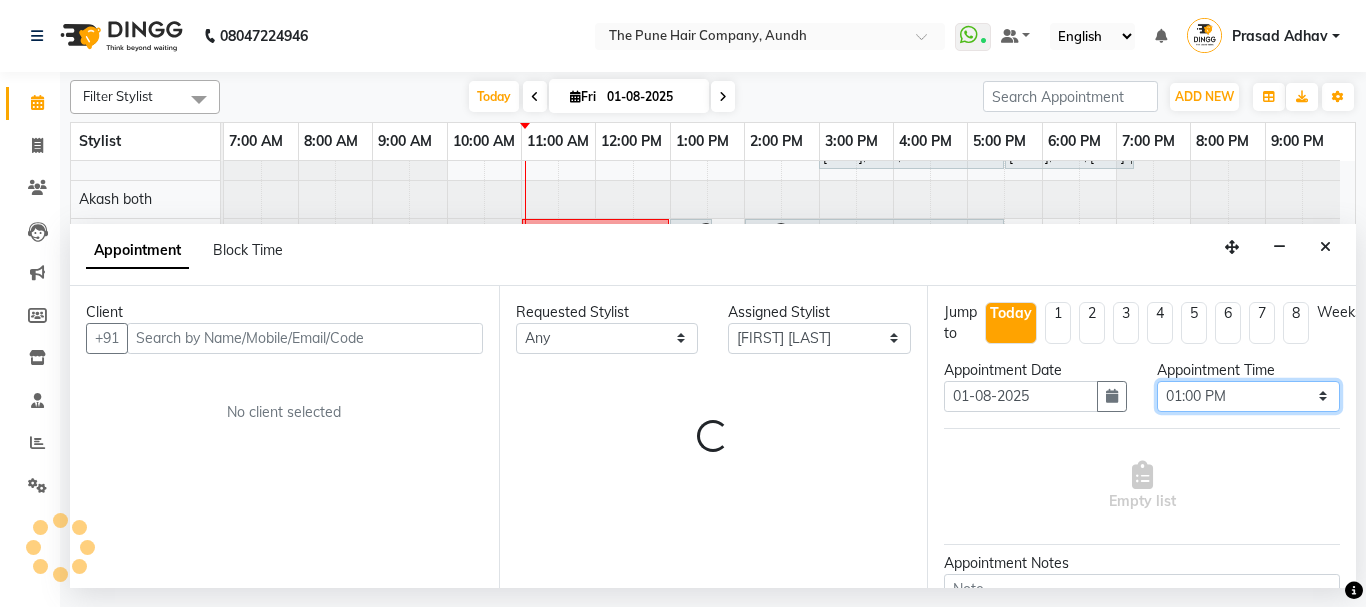 click on "Select 08:00 AM 08:15 AM 08:30 AM 08:45 AM 09:00 AM 09:15 AM 09:30 AM 09:45 AM 10:00 AM 10:15 AM 10:30 AM 10:45 AM 11:00 AM 11:15 AM 11:30 AM 11:45 AM 12:00 PM 12:15 PM 12:30 PM 12:45 PM 01:00 PM 01:15 PM 01:30 PM 01:45 PM 02:00 PM 02:15 PM 02:30 PM 02:45 PM 03:00 PM 03:15 PM 03:30 PM 03:45 PM 04:00 PM 04:15 PM 04:30 PM 04:45 PM 05:00 PM 05:15 PM 05:30 PM 05:45 PM 06:00 PM 06:15 PM 06:30 PM 06:45 PM 07:00 PM 07:15 PM 07:30 PM 07:45 PM 08:00 PM 08:15 PM 08:30 PM 08:45 PM 09:00 PM" at bounding box center (1248, 396) 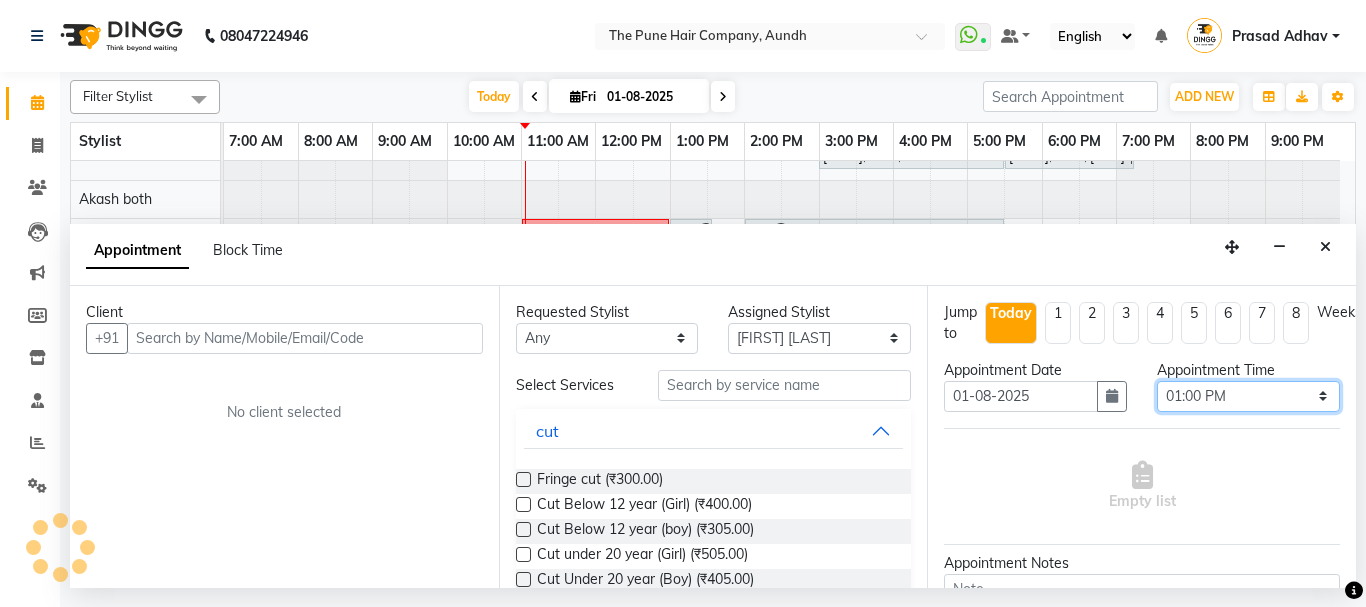 drag, startPoint x: 1249, startPoint y: 387, endPoint x: 1251, endPoint y: 365, distance: 22.090721 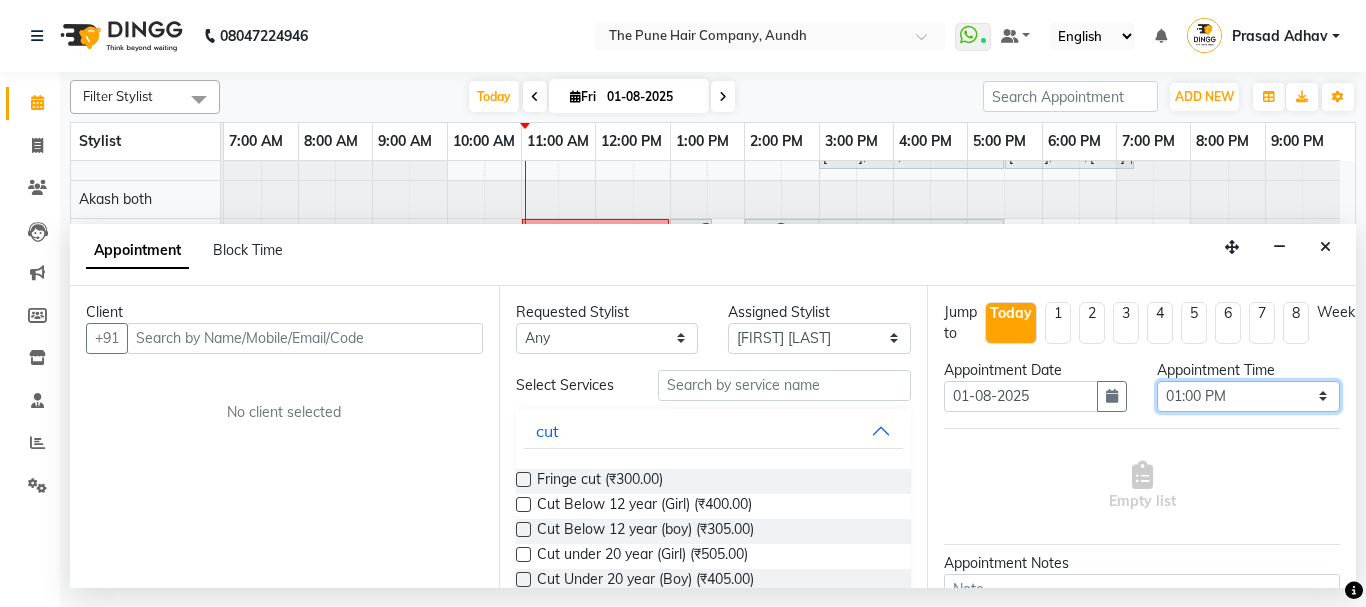 click on "Select 08:00 AM 08:15 AM 08:30 AM 08:45 AM 09:00 AM 09:15 AM 09:30 AM 09:45 AM 10:00 AM 10:15 AM 10:30 AM 10:45 AM 11:00 AM 11:15 AM 11:30 AM 11:45 AM 12:00 PM 12:15 PM 12:30 PM 12:45 PM 01:00 PM 01:15 PM 01:30 PM 01:45 PM 02:00 PM 02:15 PM 02:30 PM 02:45 PM 03:00 PM 03:15 PM 03:30 PM 03:45 PM 04:00 PM 04:15 PM 04:30 PM 04:45 PM 05:00 PM 05:15 PM 05:30 PM 05:45 PM 06:00 PM 06:15 PM 06:30 PM 06:45 PM 07:00 PM 07:15 PM 07:30 PM 07:45 PM 08:00 PM 08:15 PM 08:30 PM 08:45 PM 09:00 PM" at bounding box center (1248, 396) 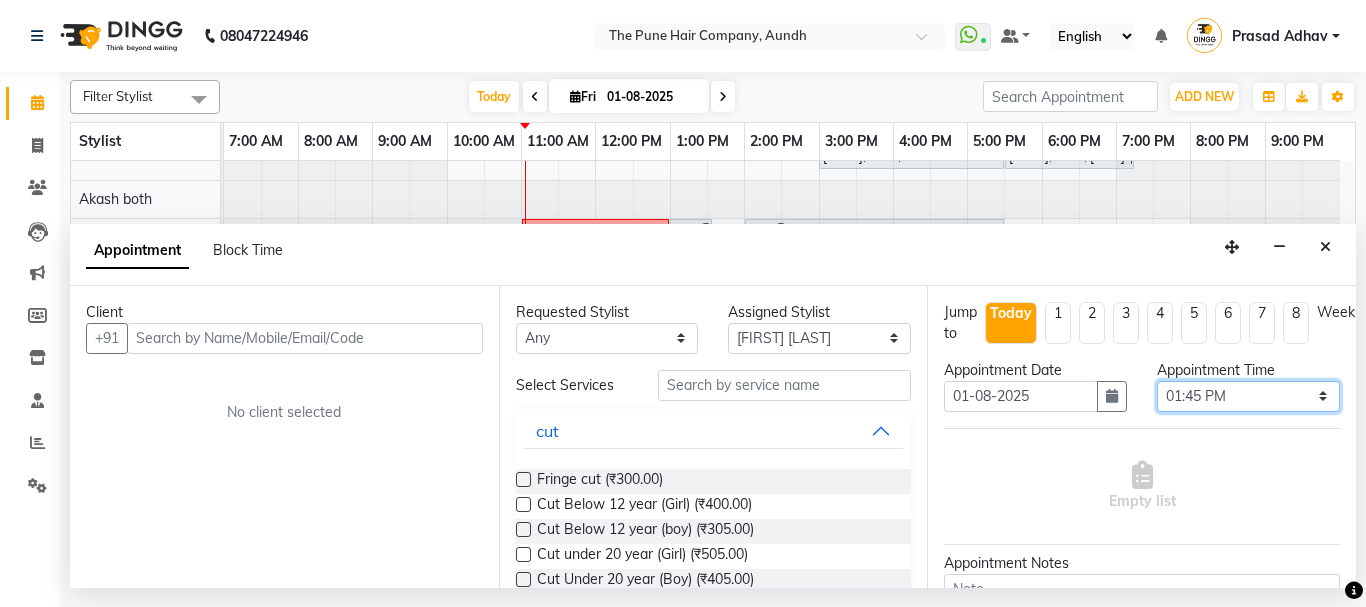 click on "Select 08:00 AM 08:15 AM 08:30 AM 08:45 AM 09:00 AM 09:15 AM 09:30 AM 09:45 AM 10:00 AM 10:15 AM 10:30 AM 10:45 AM 11:00 AM 11:15 AM 11:30 AM 11:45 AM 12:00 PM 12:15 PM 12:30 PM 12:45 PM 01:00 PM 01:15 PM 01:30 PM 01:45 PM 02:00 PM 02:15 PM 02:30 PM 02:45 PM 03:00 PM 03:15 PM 03:30 PM 03:45 PM 04:00 PM 04:15 PM 04:30 PM 04:45 PM 05:00 PM 05:15 PM 05:30 PM 05:45 PM 06:00 PM 06:15 PM 06:30 PM 06:45 PM 07:00 PM 07:15 PM 07:30 PM 07:45 PM 08:00 PM 08:15 PM 08:30 PM 08:45 PM 09:00 PM" at bounding box center [1248, 396] 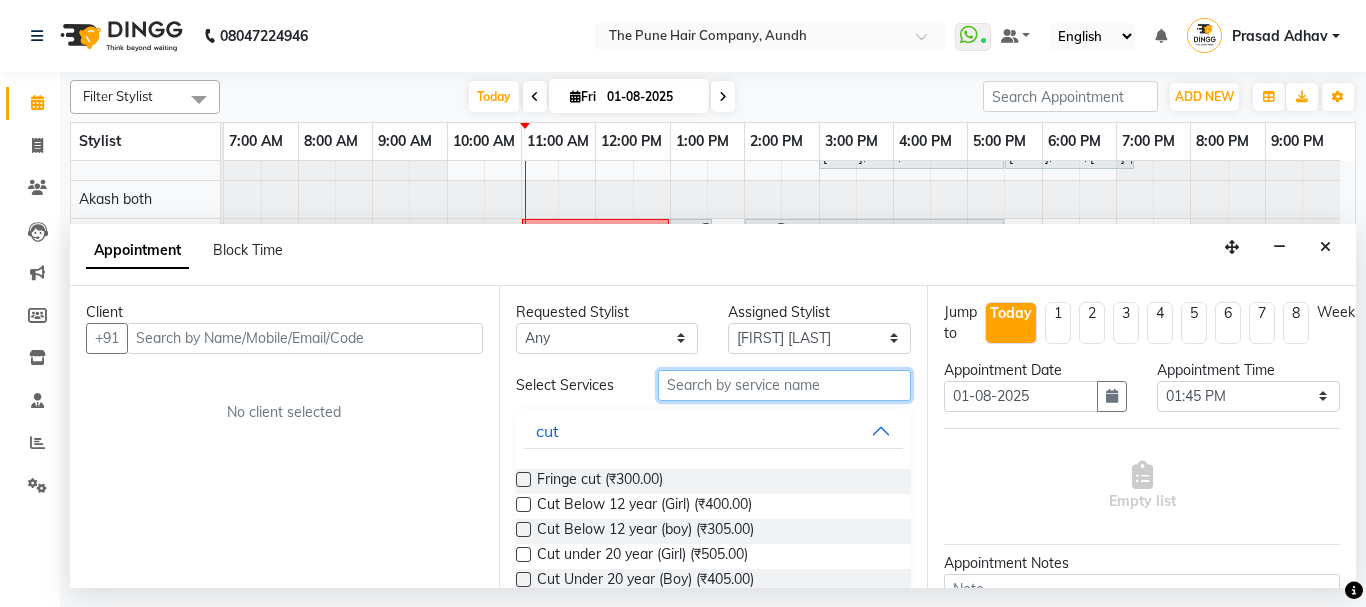 click at bounding box center (785, 385) 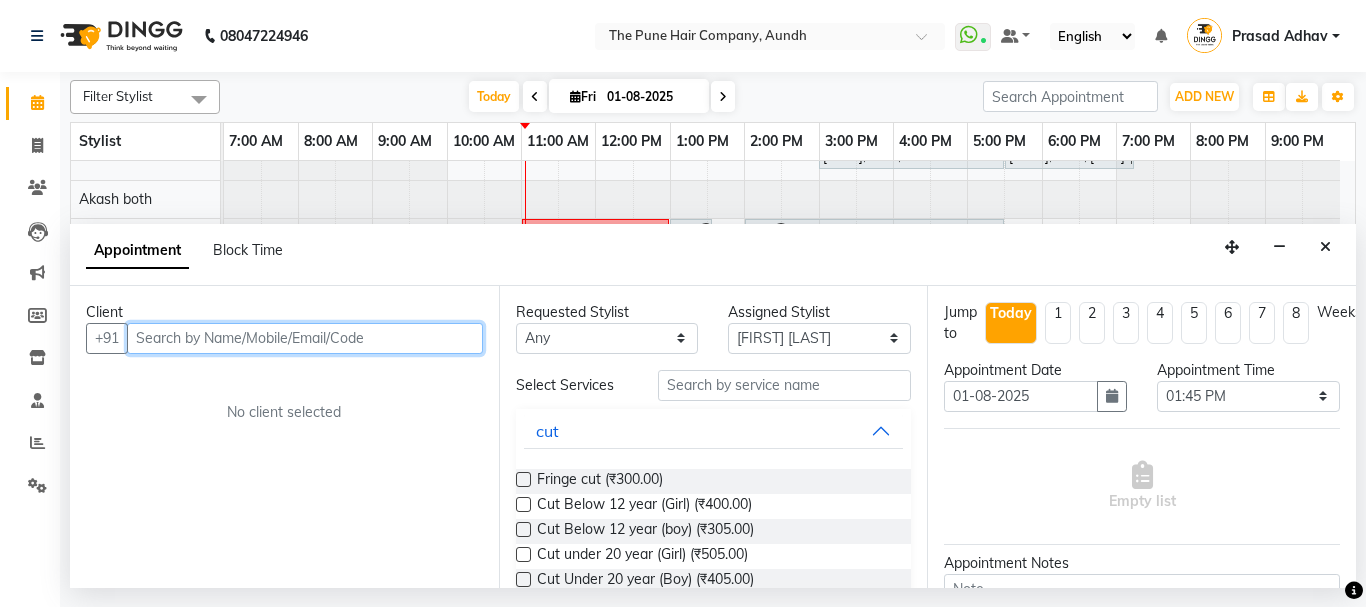 click at bounding box center (305, 338) 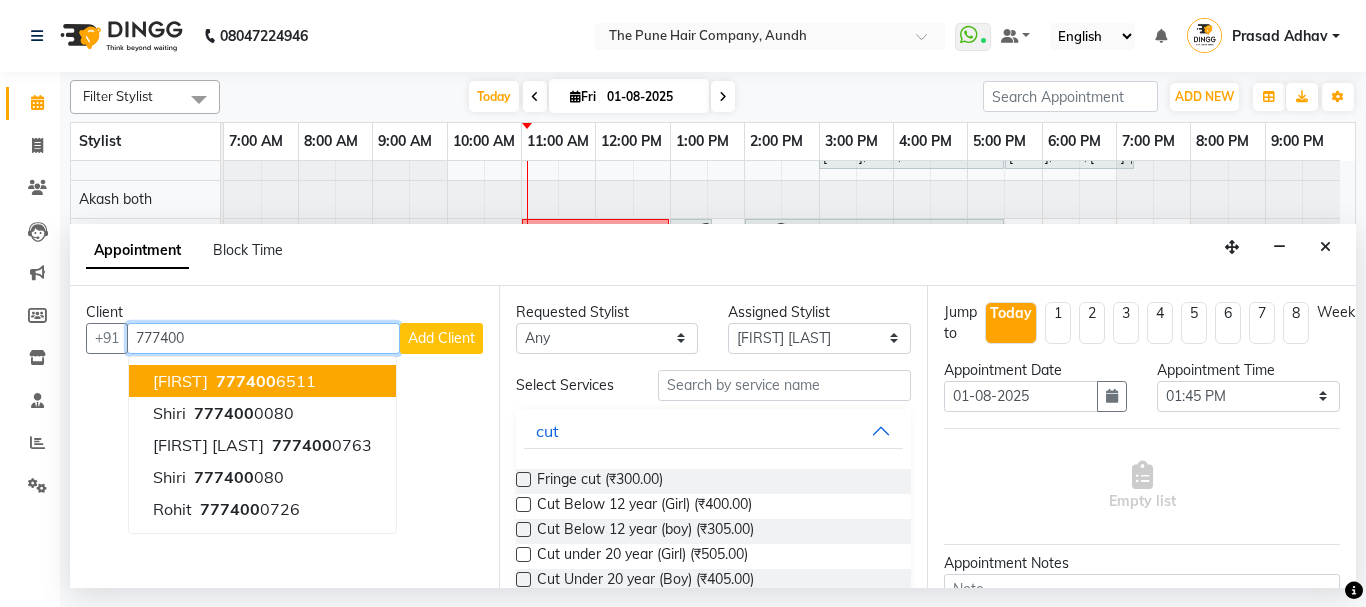 click on "777400" at bounding box center [246, 381] 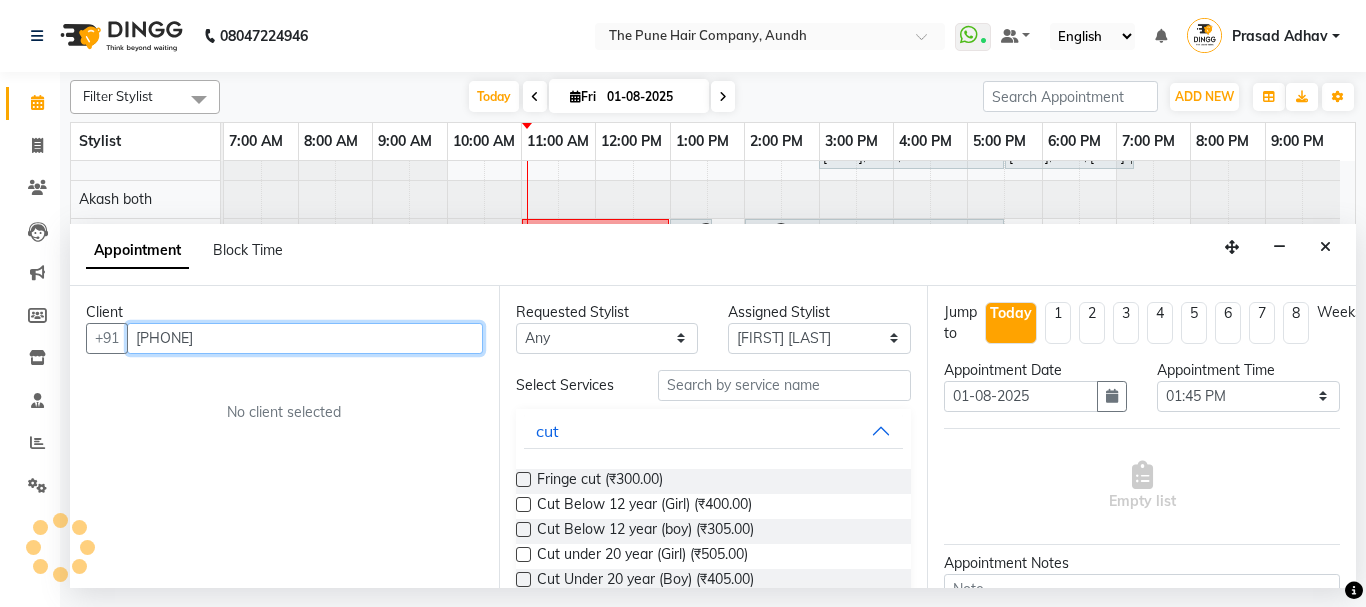 type on "[PHONE]" 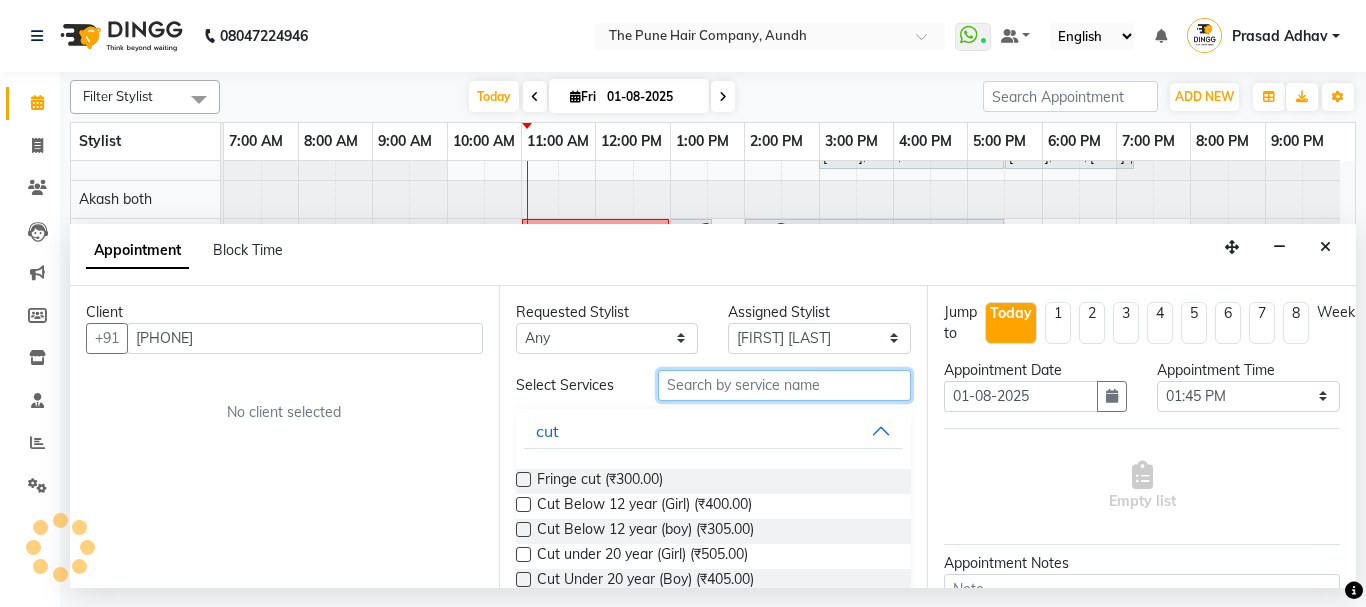 click at bounding box center [785, 385] 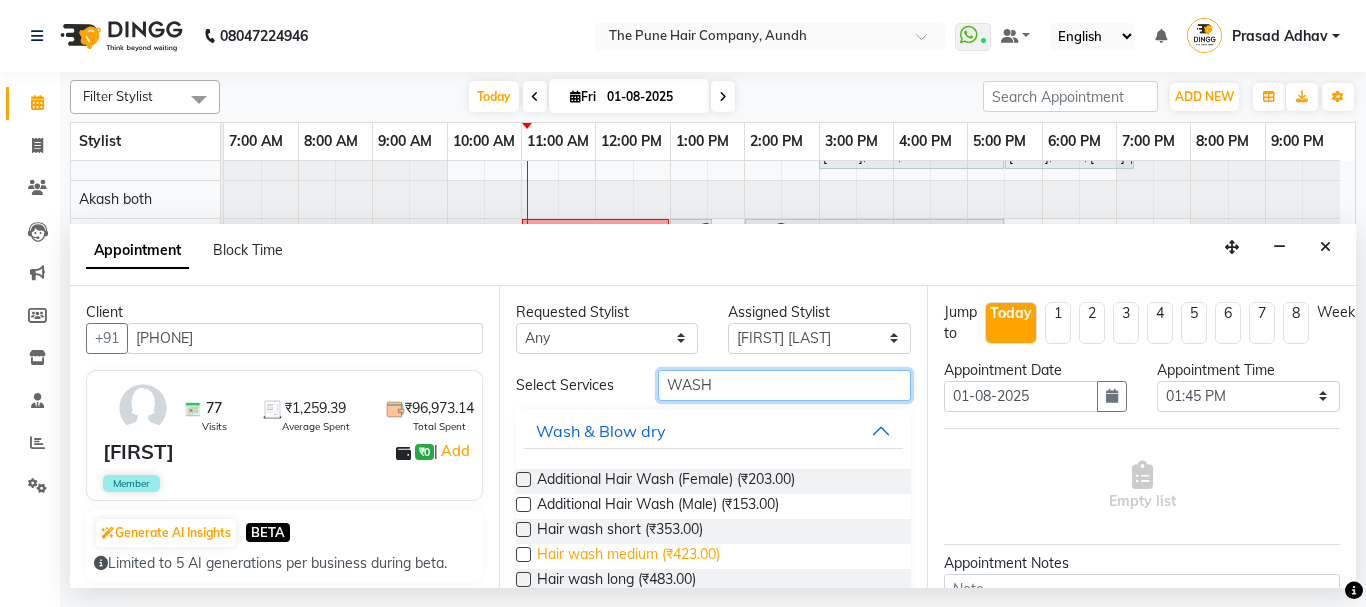 type on "WASH" 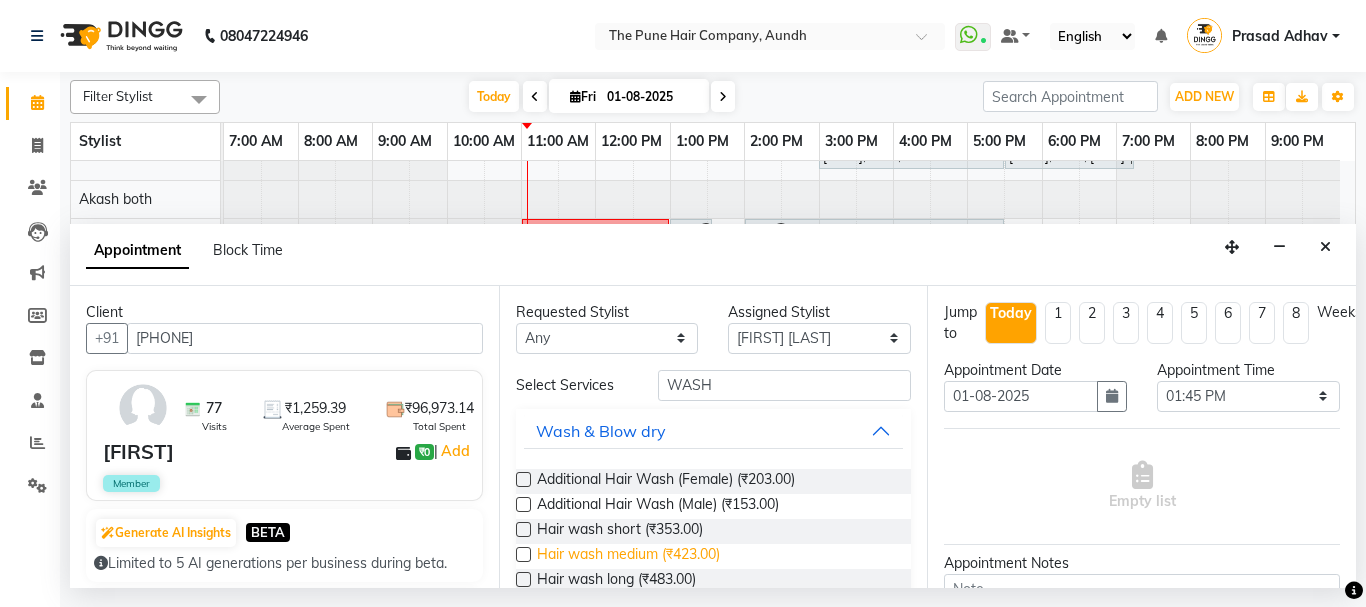 click on "Hair wash medium (₹423.00)" at bounding box center [628, 556] 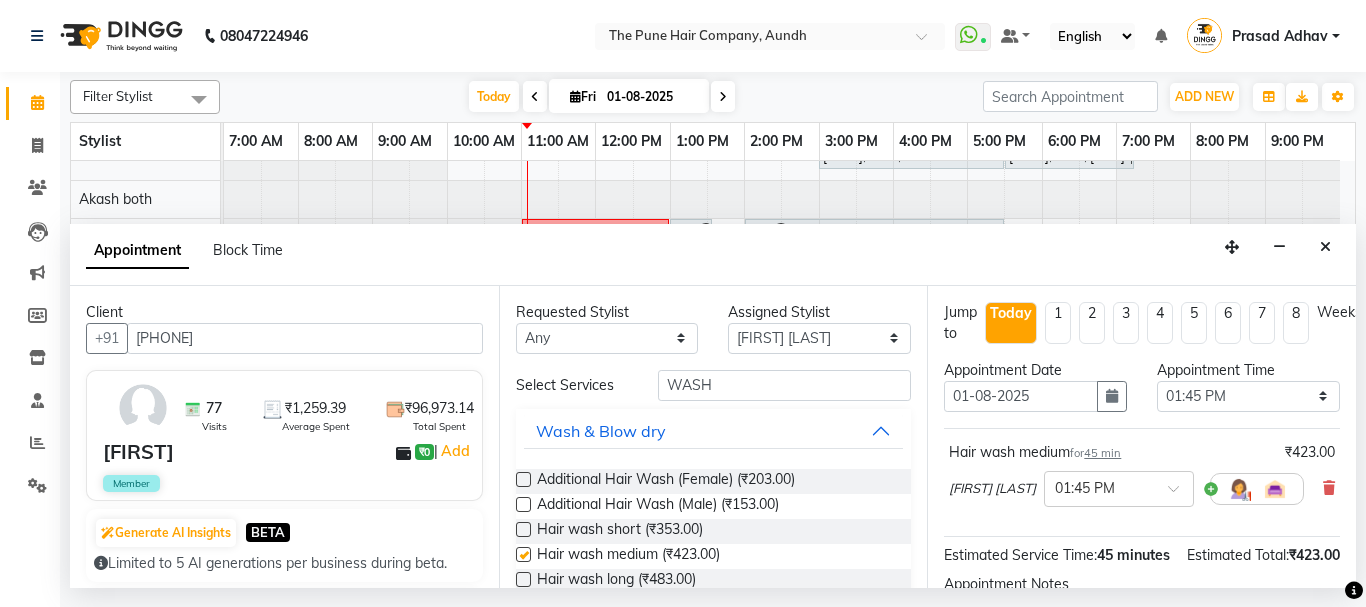 checkbox on "false" 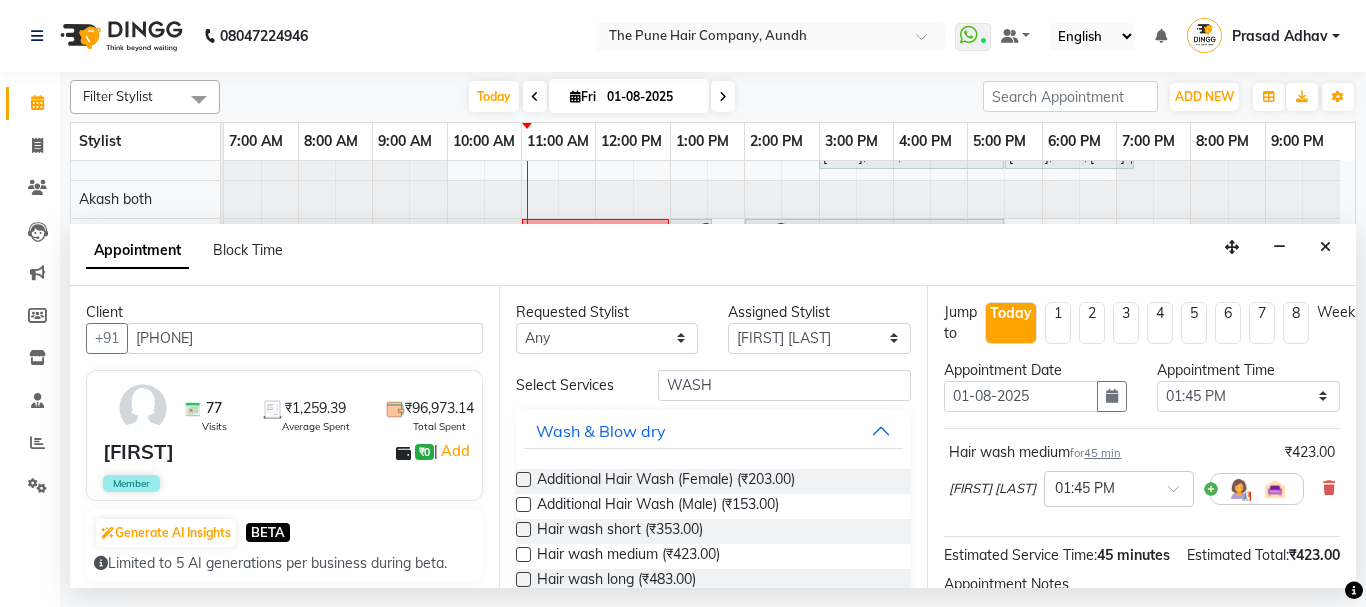 scroll, scrollTop: 263, scrollLeft: 0, axis: vertical 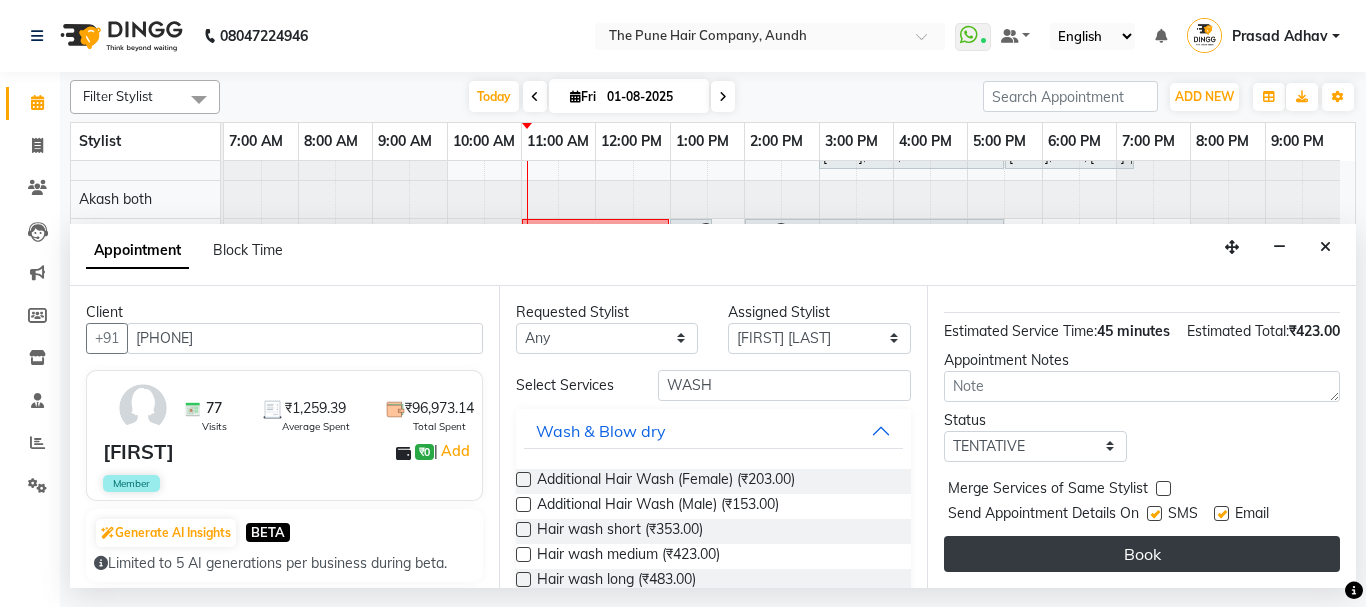 click on "Book" at bounding box center [1142, 554] 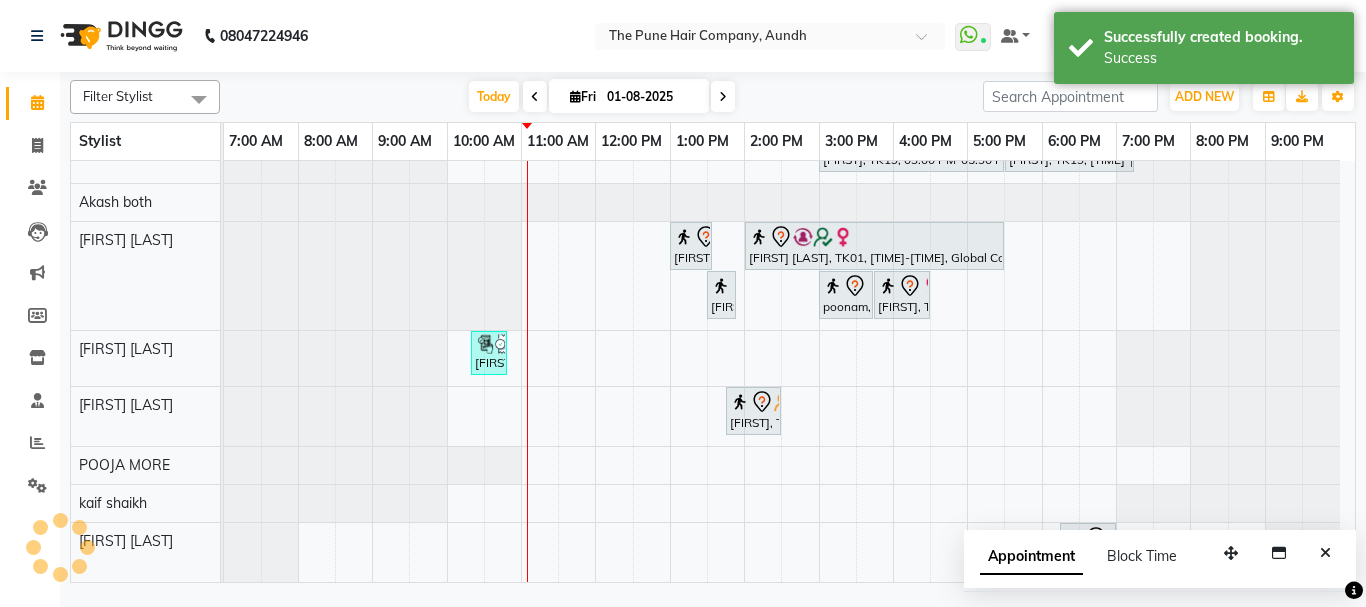 scroll, scrollTop: 691, scrollLeft: 0, axis: vertical 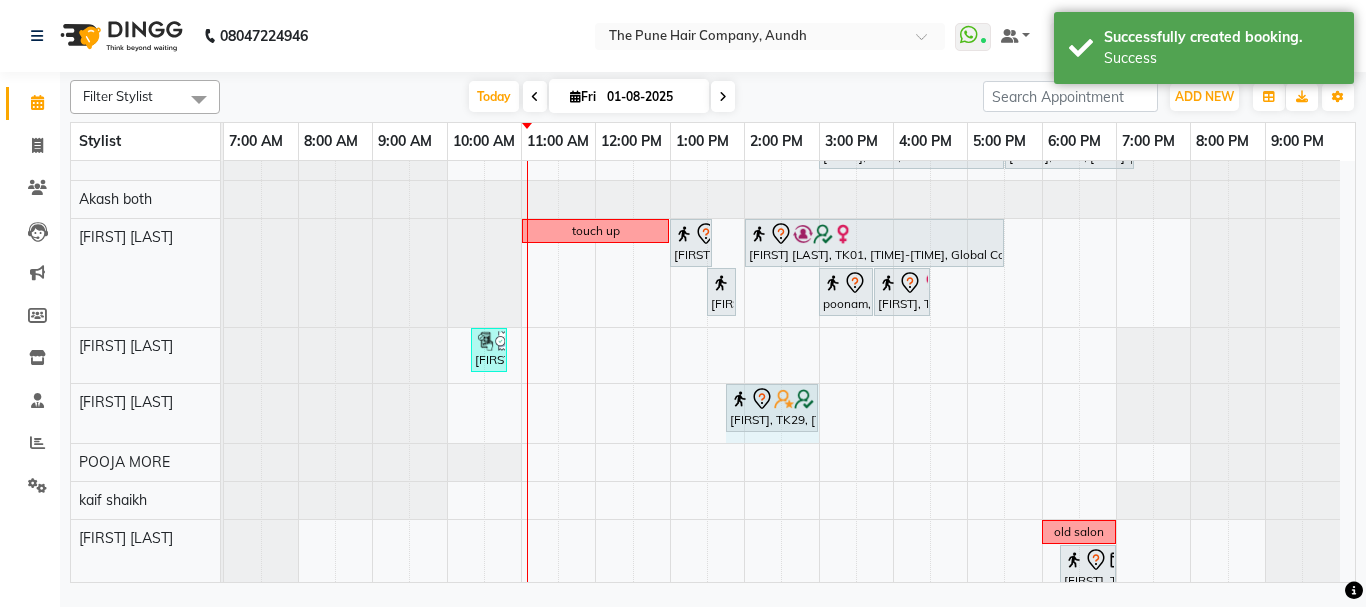 drag, startPoint x: 779, startPoint y: 412, endPoint x: 811, endPoint y: 413, distance: 32.01562 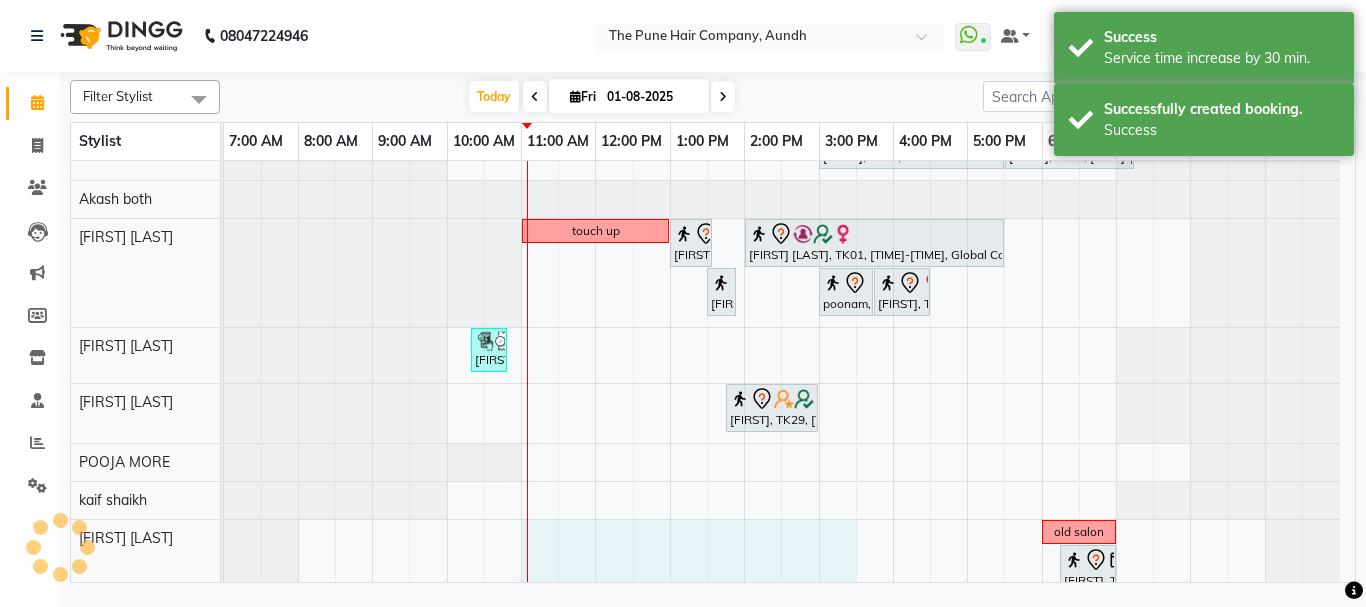 scroll, scrollTop: 766, scrollLeft: 0, axis: vertical 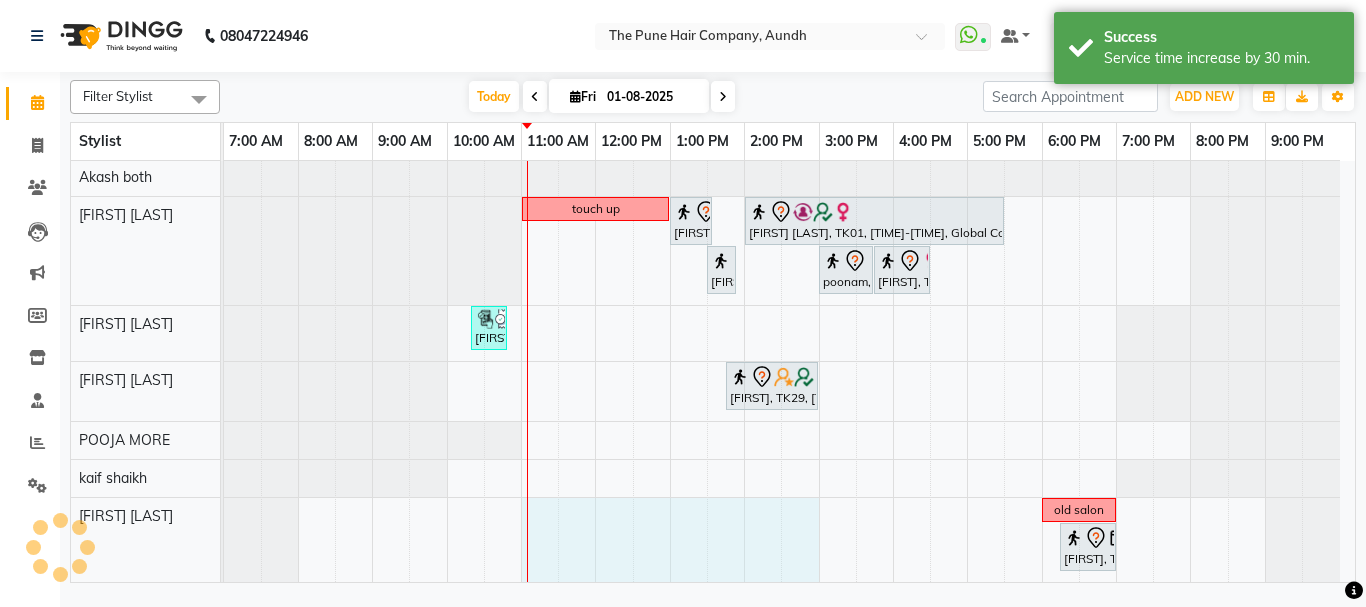 click on "trishali shrijiri, TK04, 10:00 AM-02:00 PM, Qod Treatment - Qod Long             Kiran Kaspate, TK08, 03:00 PM-06:50 PM, Cysteine Protien Treatment - Cysteine Medium             Kiran Kaspate, TK08, 12:00 PM-03:00 PM, Global Highlight - Majirel Highlights Medium             aprna barge, TK03, 10:30 AM-11:15 AM, Cut Female (Expert)             aprna barge, TK03, 11:15 AM-12:00 PM,  Additional Hair Wash (Female)             Priya Dhere, TK13, 12:00 PM-01:15 PM,  Hair wash medium             roshani Dhote, TK12, 03:30 PM-05:15 PM, Cut Female (Expert)             harshit, TK06, 05:30 PM-06:40 PM, Cut male (Expert)             REENA JAIN, TK09, 01:00 PM-03:30 PM, Hair Color Inoa - Inoa Touchup 2 Inch  old salon              Sonal chauhari, TK17, 11:00 AM-11:35 AM, Cut Male (Sr.stylist)             REENA JAIN, TK09, 11:45 AM-12:50 PM, Cut Male (Sr.stylist)  touchup              Aarti Garje, TK02, 02:30 PM-07:00 PM, Global Highlight - Majirel Highlights Long" at bounding box center [789, -12] 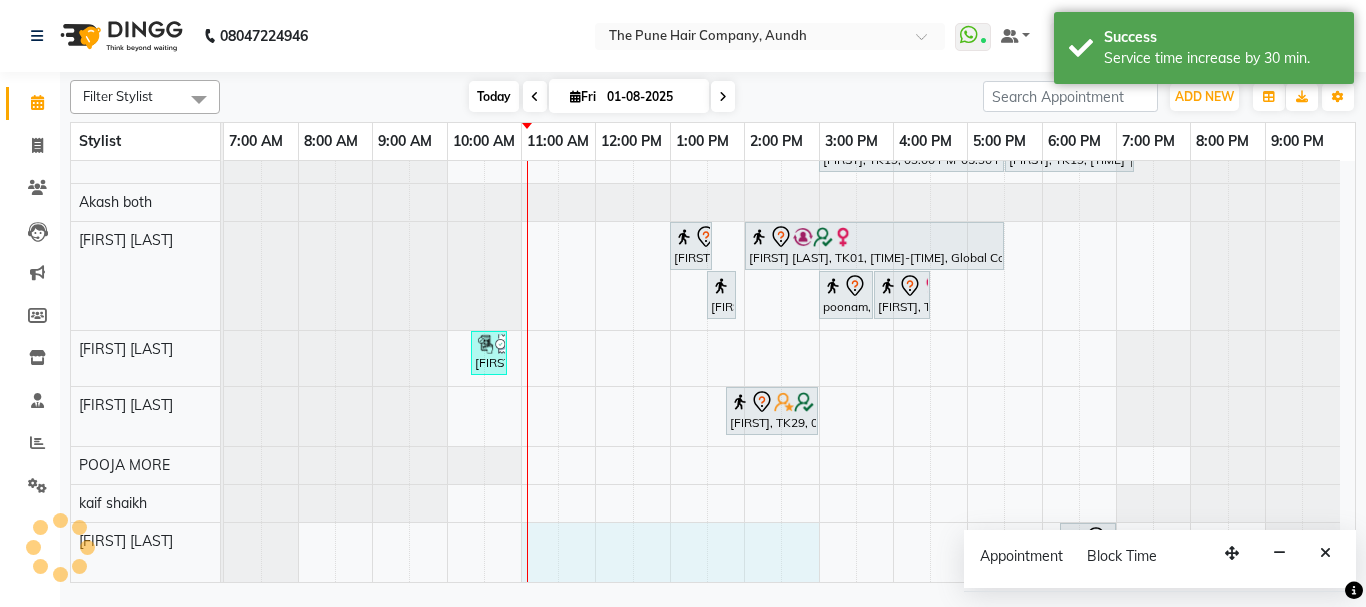 select on "78334" 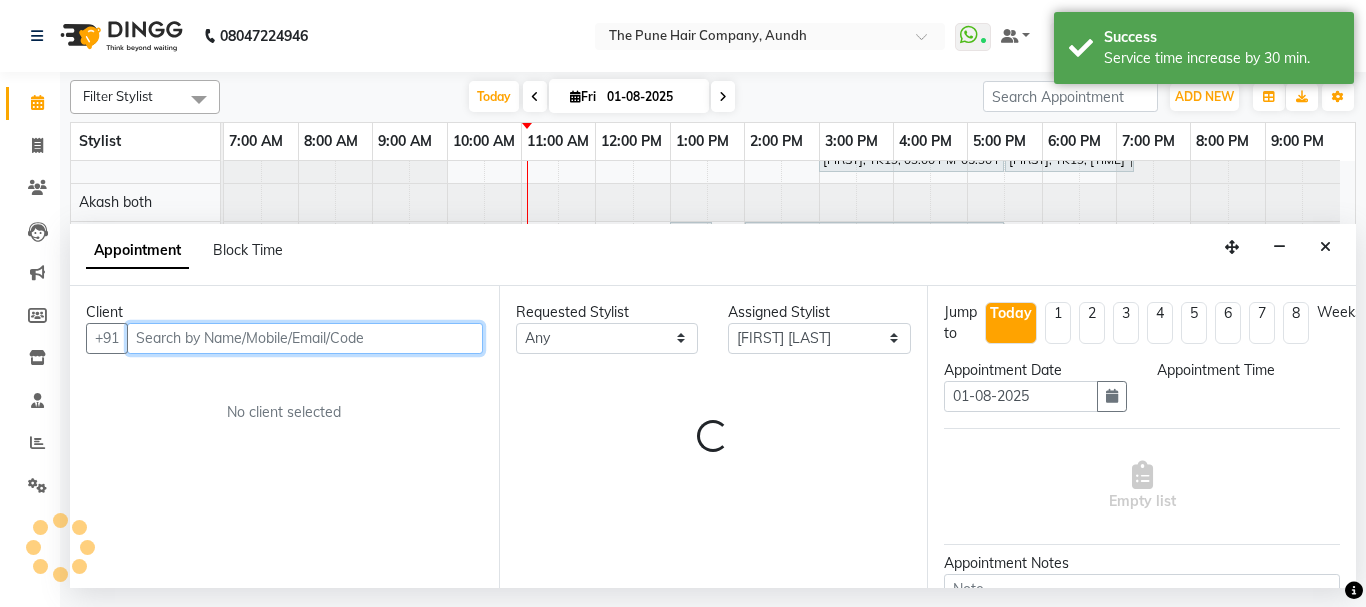 scroll, scrollTop: 691, scrollLeft: 0, axis: vertical 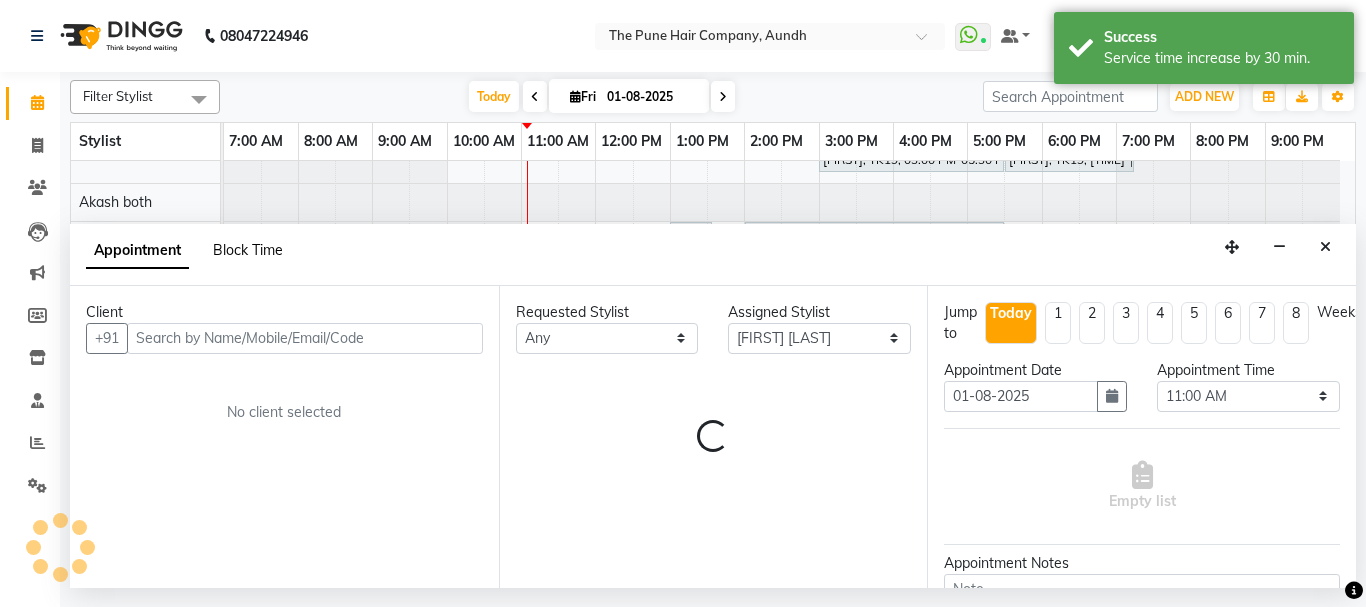 click on "Block Time" at bounding box center [248, 250] 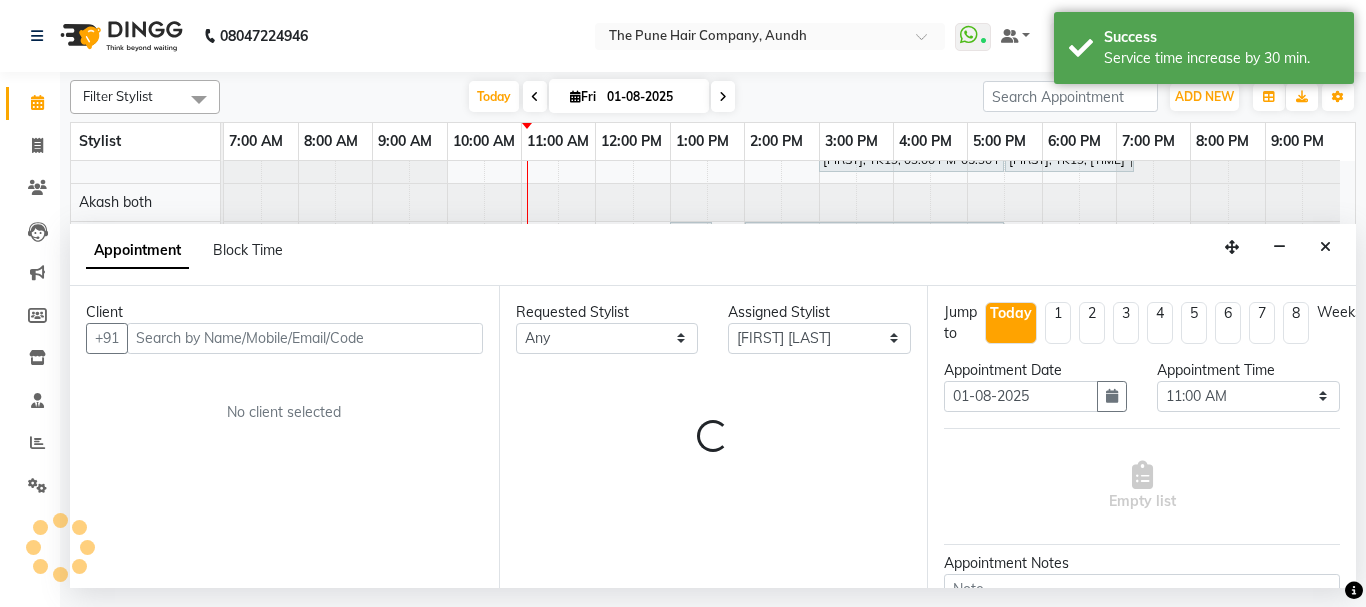 select on "78334" 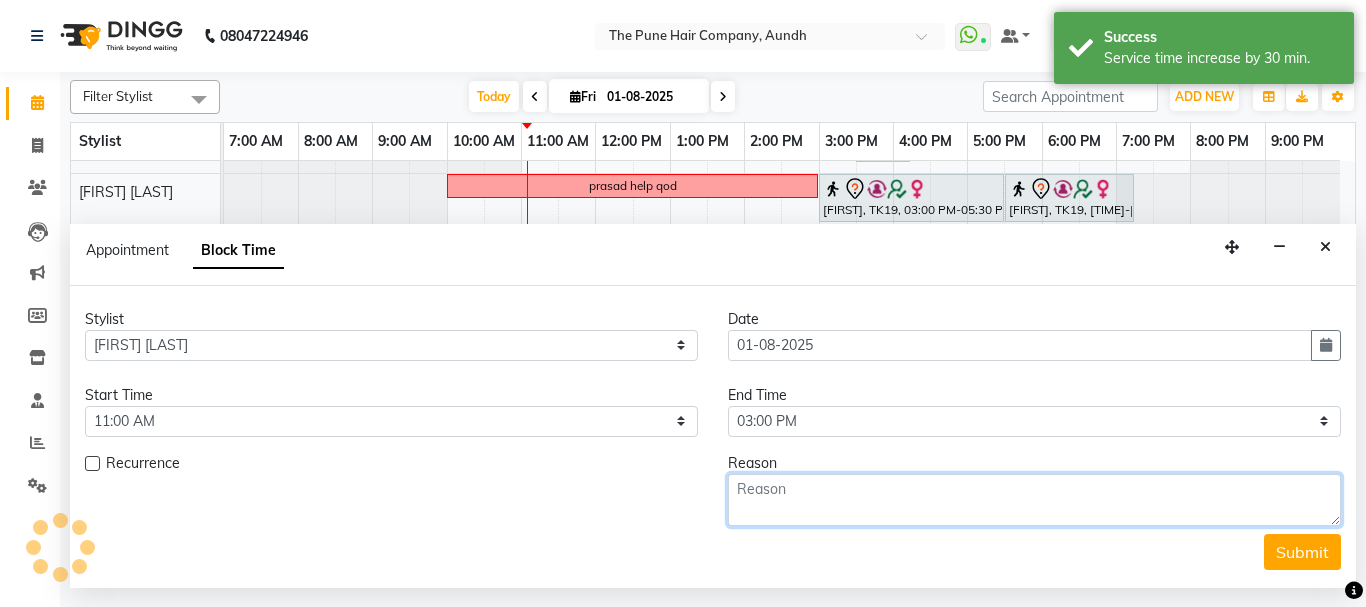 click at bounding box center [1034, 500] 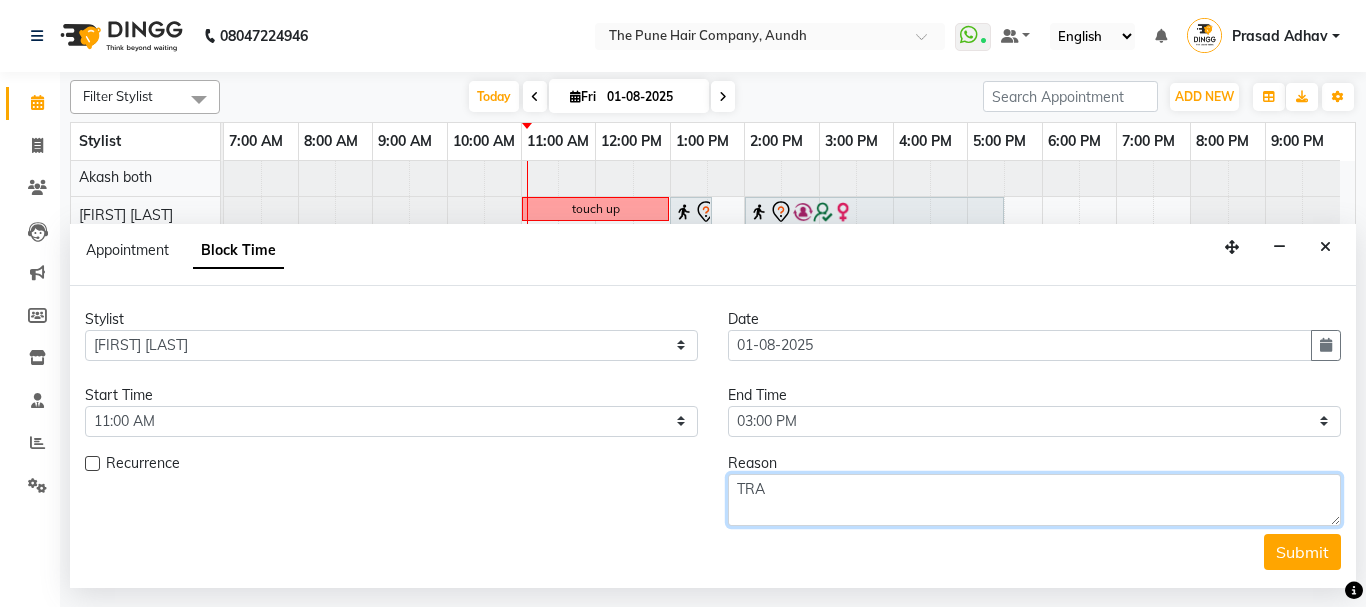scroll, scrollTop: 766, scrollLeft: 0, axis: vertical 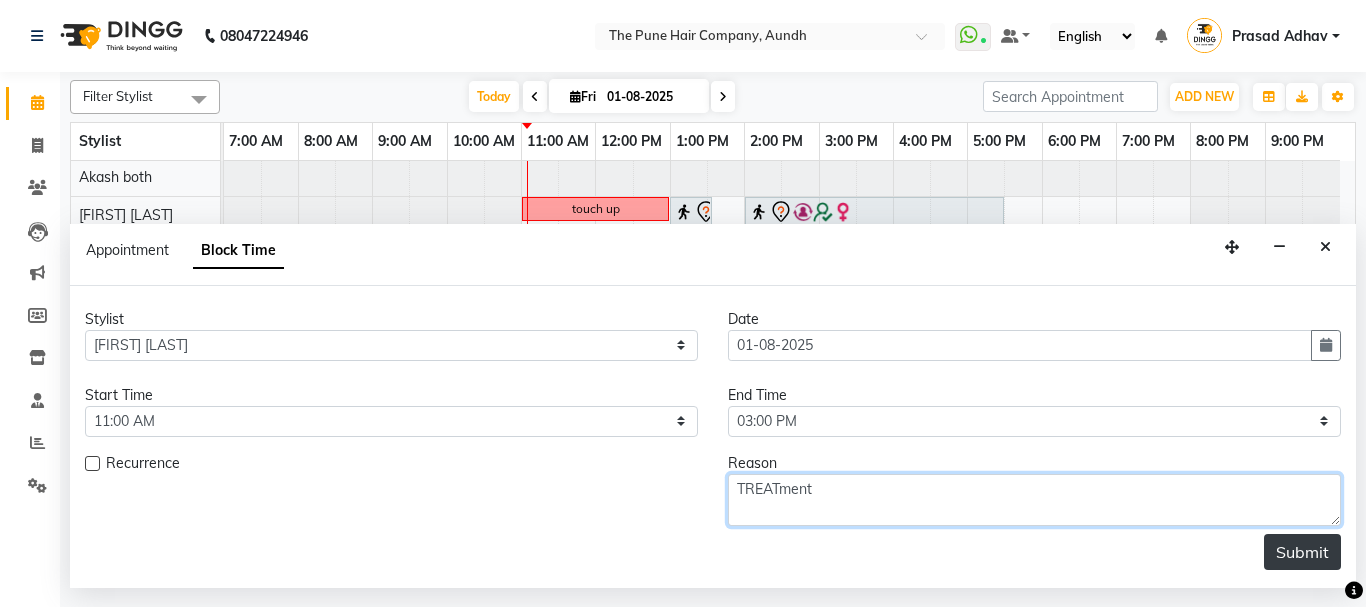 type on "TREATment" 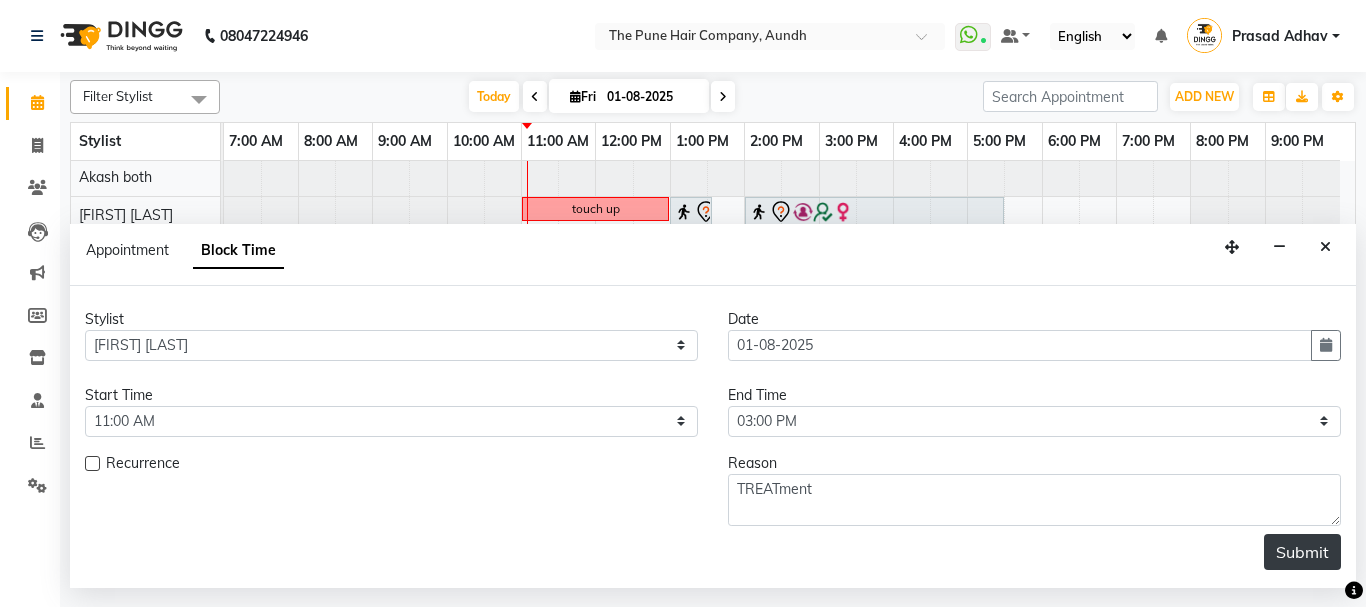 click on "Submit" at bounding box center [1302, 552] 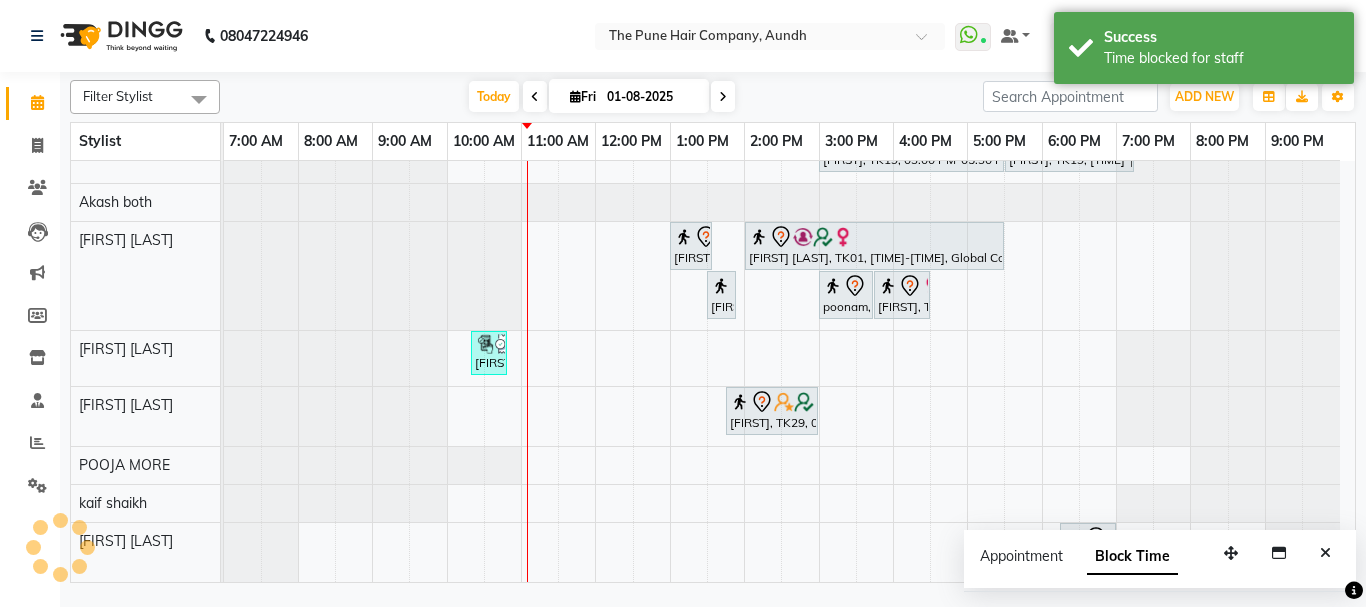 scroll, scrollTop: 691, scrollLeft: 0, axis: vertical 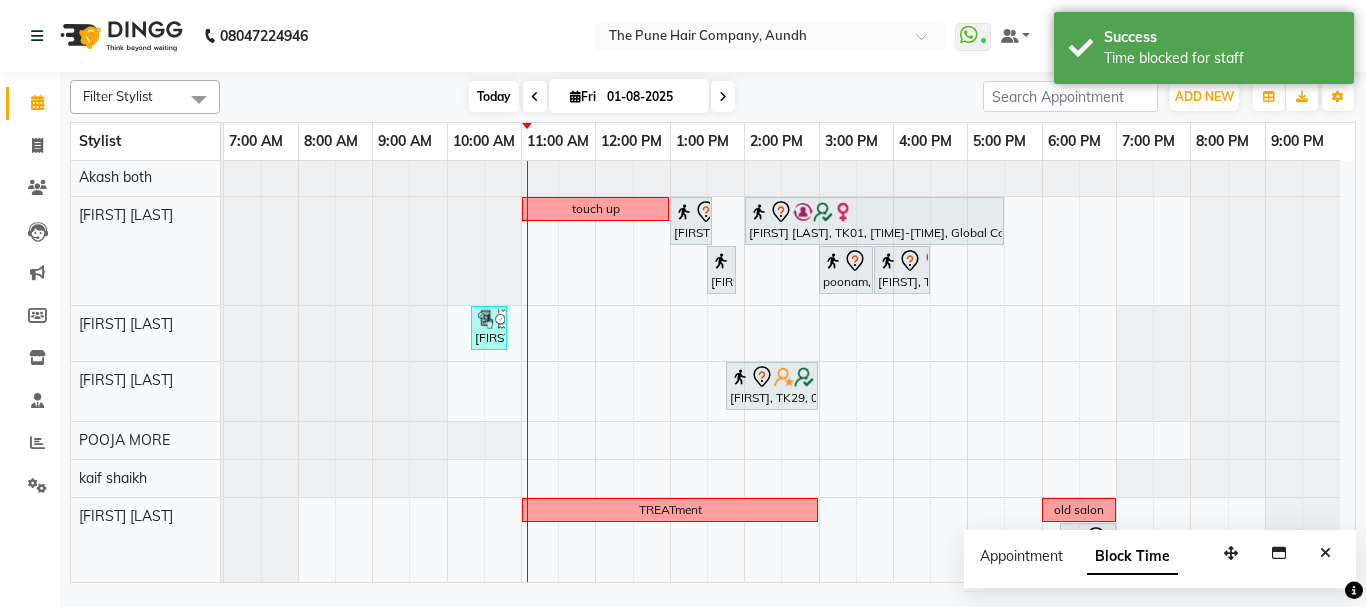 click on "Today" at bounding box center (494, 96) 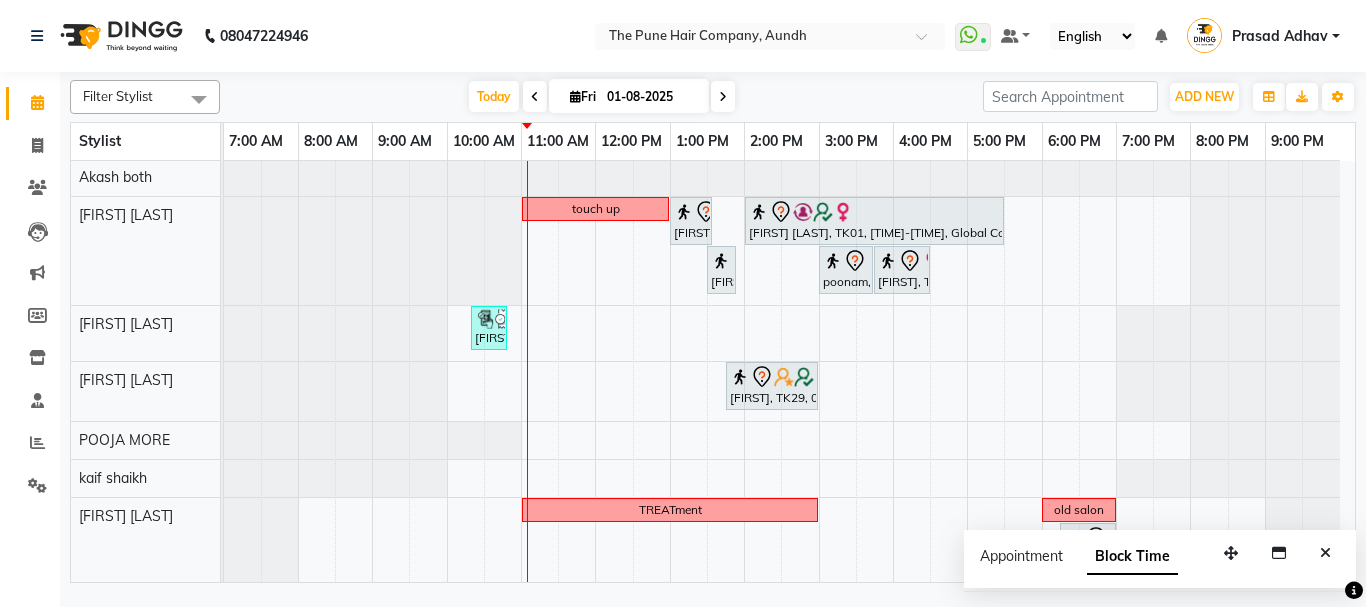 scroll, scrollTop: 0, scrollLeft: 0, axis: both 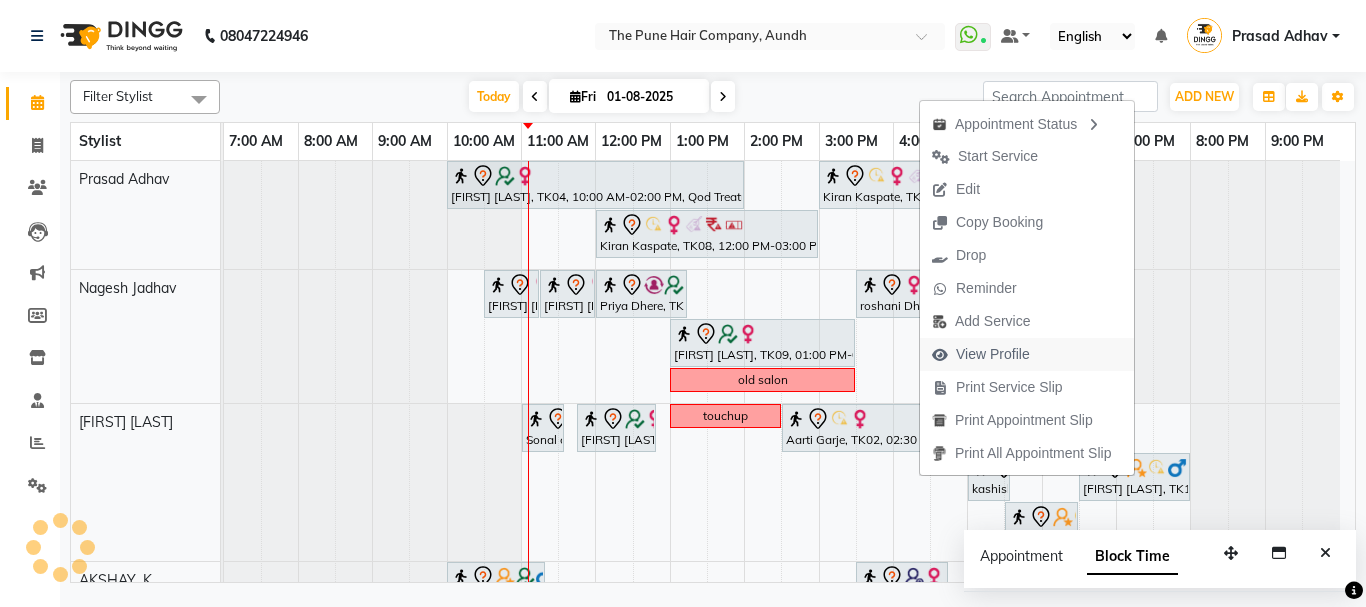 click on "View Profile" at bounding box center (993, 354) 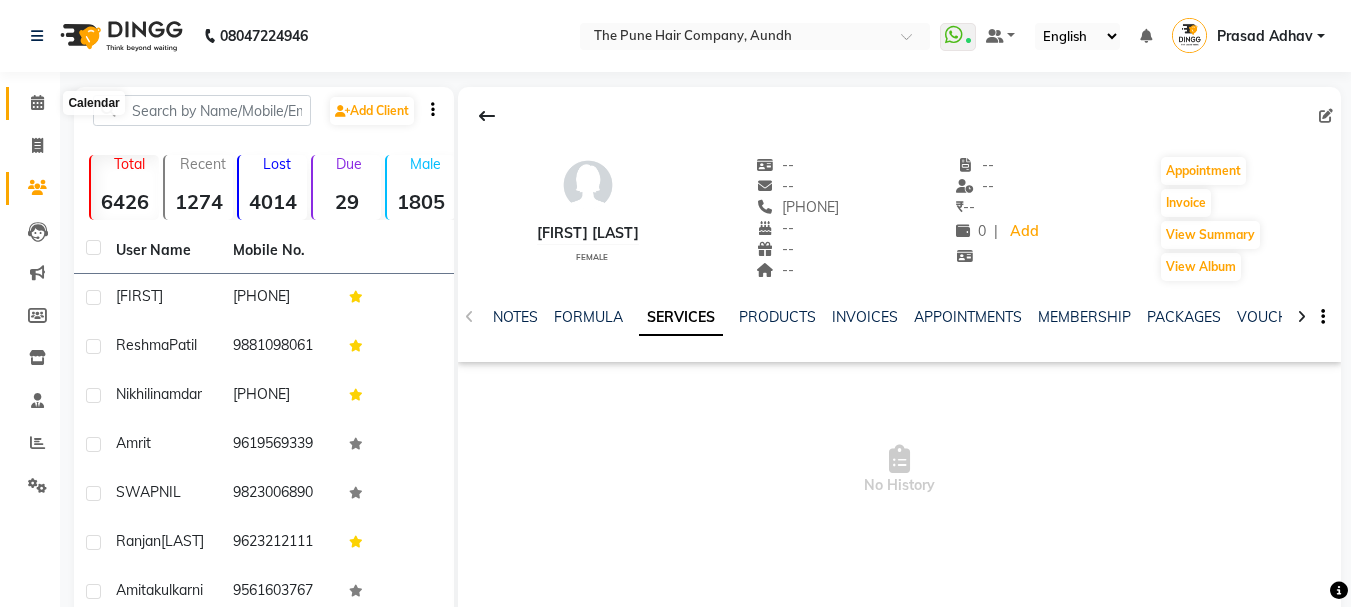 click 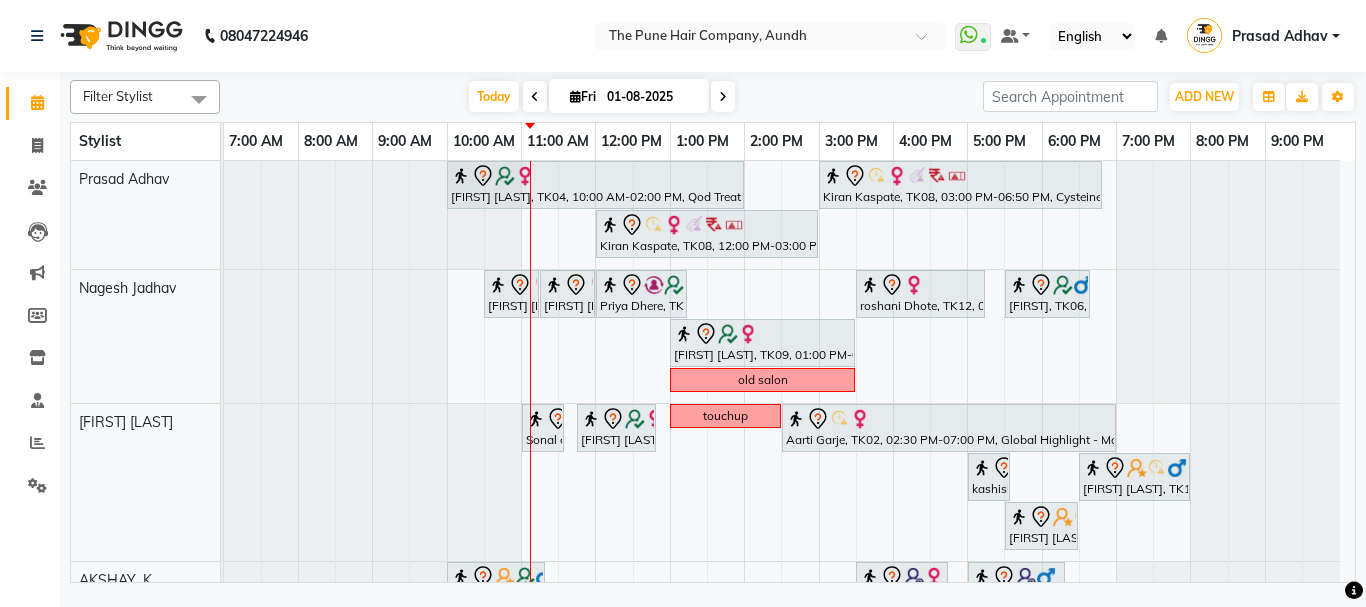 click on "Filter Stylist Select All Akash both AKSHAY .K harshal gaikwad kaif shaikh LAKKHAN SHINDE Nagesh Jadhav Nitish Desai  Pavan mane POOJA MORE Prasad Adhav  Prathmesh powar Shweta gotur Sonal saindane swapnil sonavane Today  Fri 01-08-2025 Toggle Dropdown Add Appointment Add Invoice Add Expense Add Attendance Add Client Add Transaction Toggle Dropdown Add Appointment Add Invoice Add Expense Add Attendance Add Client ADD NEW Toggle Dropdown Add Appointment Add Invoice Add Expense Add Attendance Add Client Add Transaction Filter Stylist Select All Akash both AKSHAY .K harshal gaikwad kaif shaikh LAKKHAN SHINDE Nagesh Jadhav Nitish Desai  Pavan mane POOJA MORE Prasad Adhav  Prathmesh powar Shweta gotur Sonal saindane swapnil sonavane Group By  Staff View   Room View  View as Vertical  Vertical - Week View  Horizontal  Horizontal - Week View  List  Toggle Dropdown Calendar Settings Manage Tags   Arrange Stylists   Reset Stylists  Full Screen  Show Available Stylist  Appointment Form Zoom 50% Stylist 7:00 AM 8:00 AM" 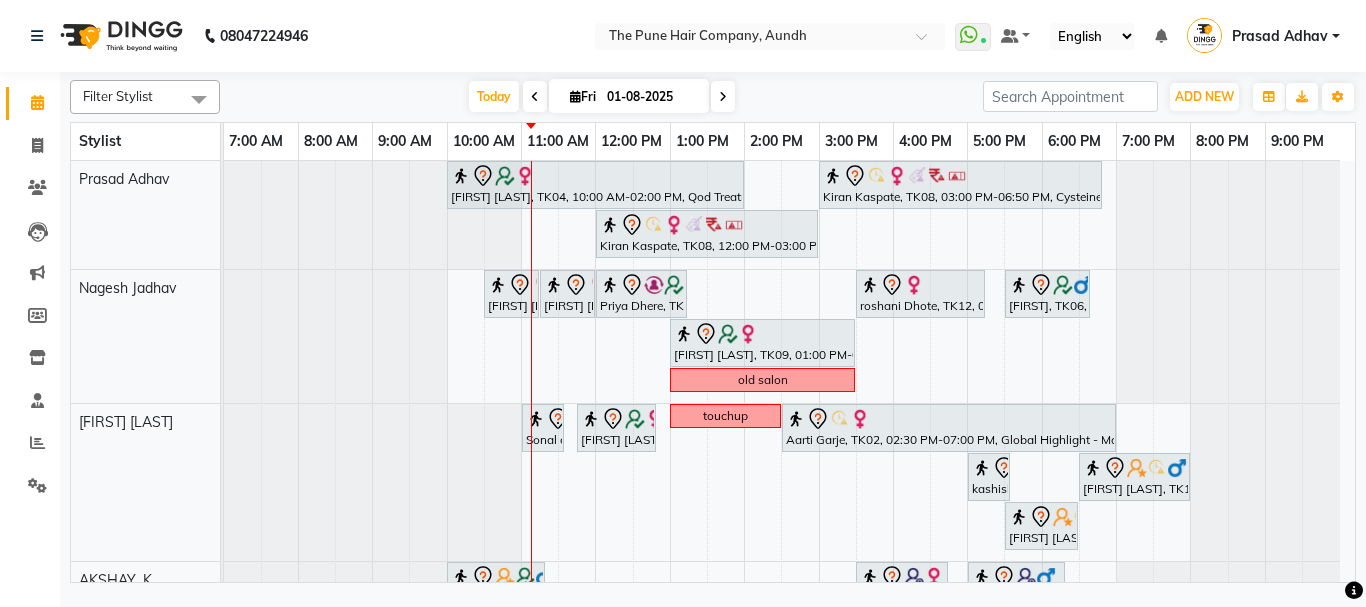 scroll, scrollTop: 368, scrollLeft: 0, axis: vertical 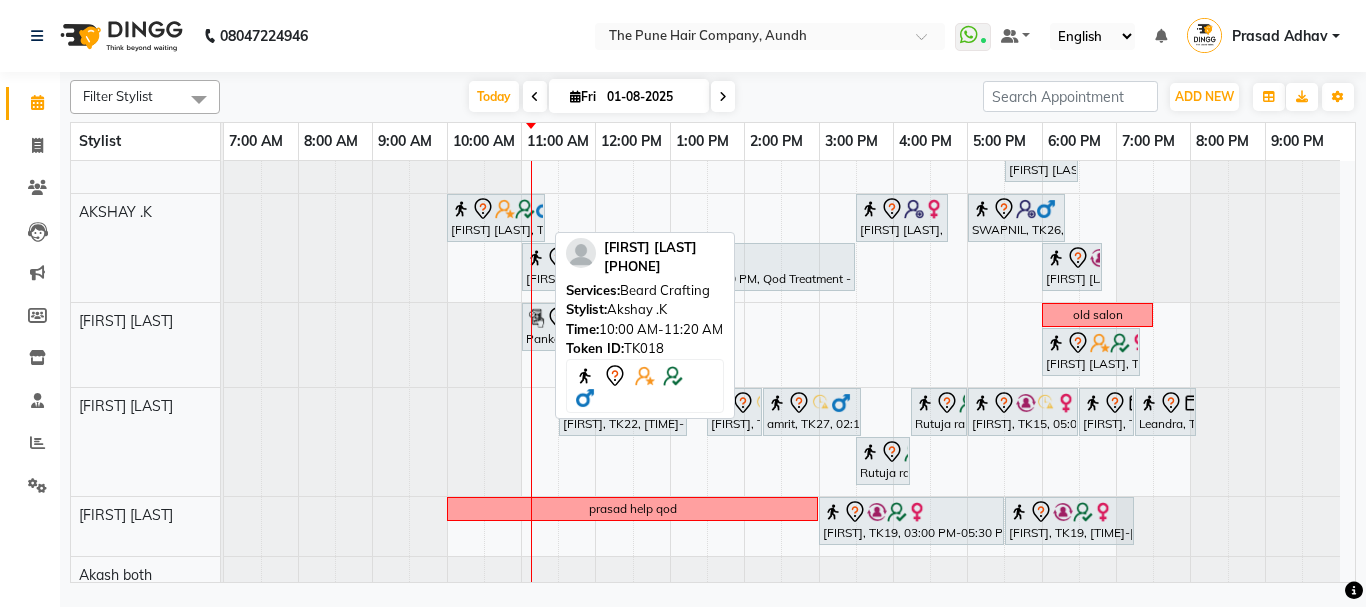 click 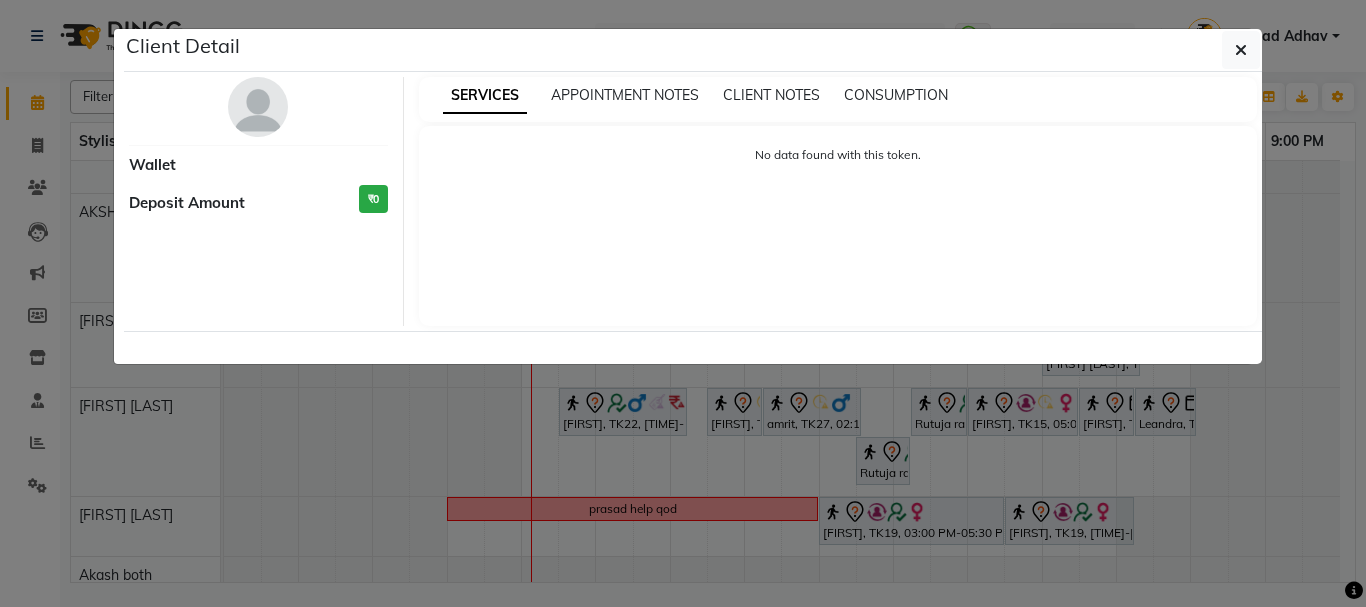 select on "7" 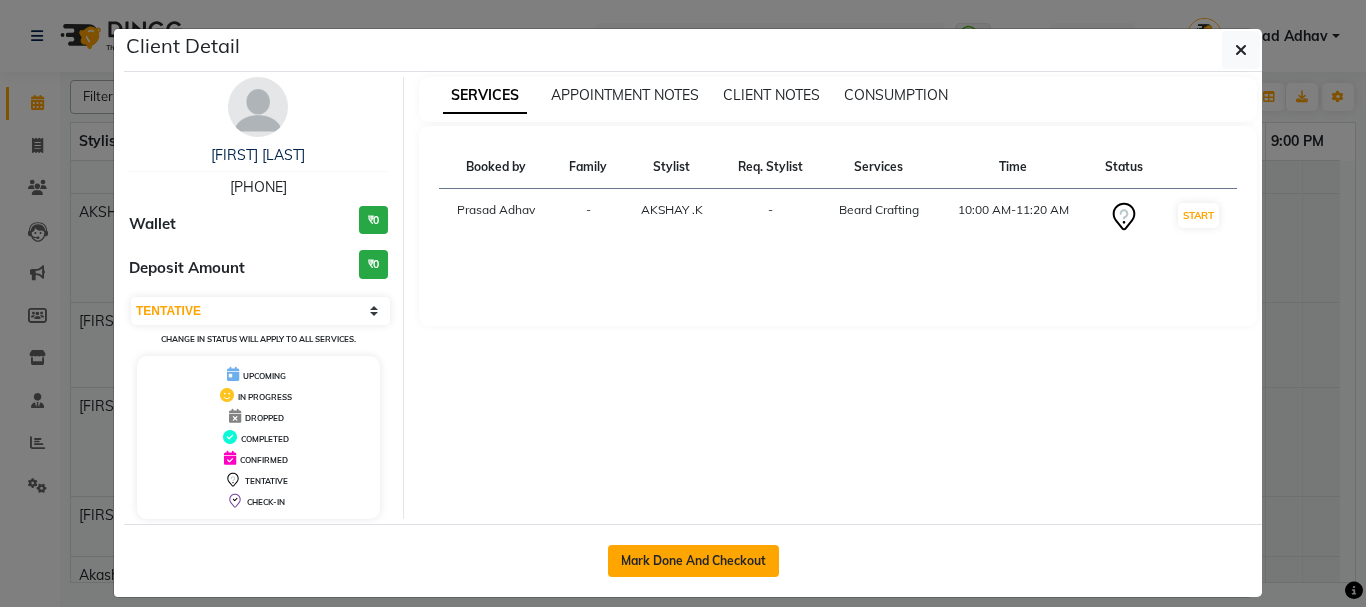 click on "Mark Done And Checkout" 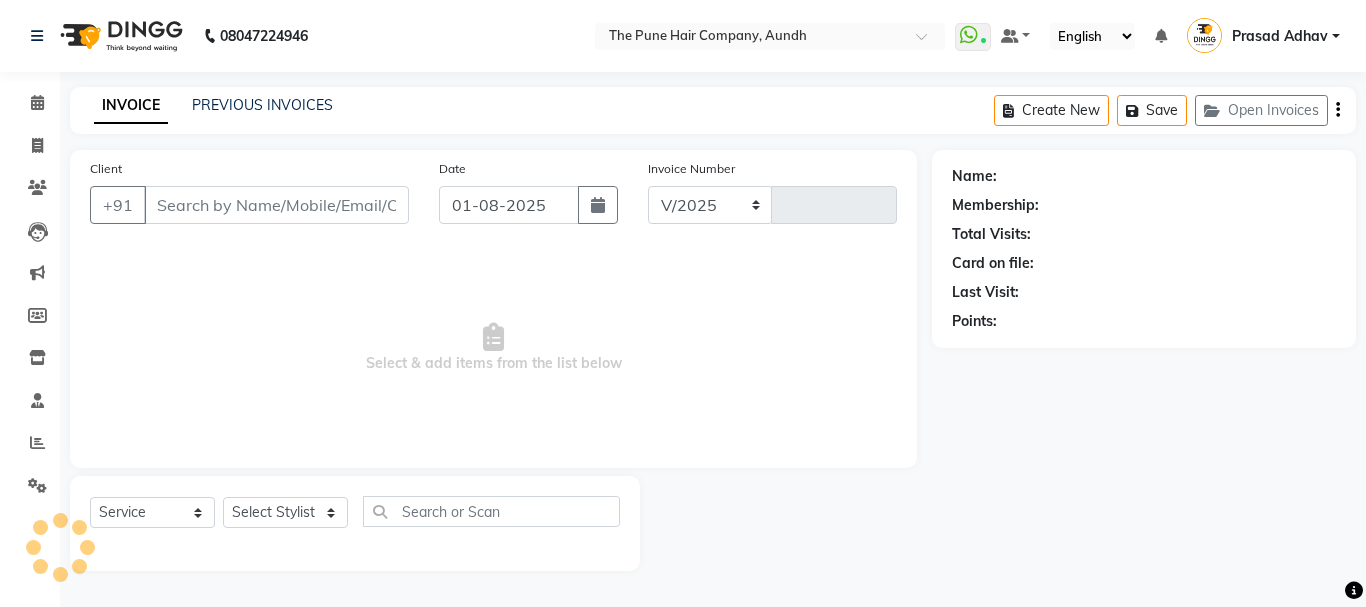 select on "106" 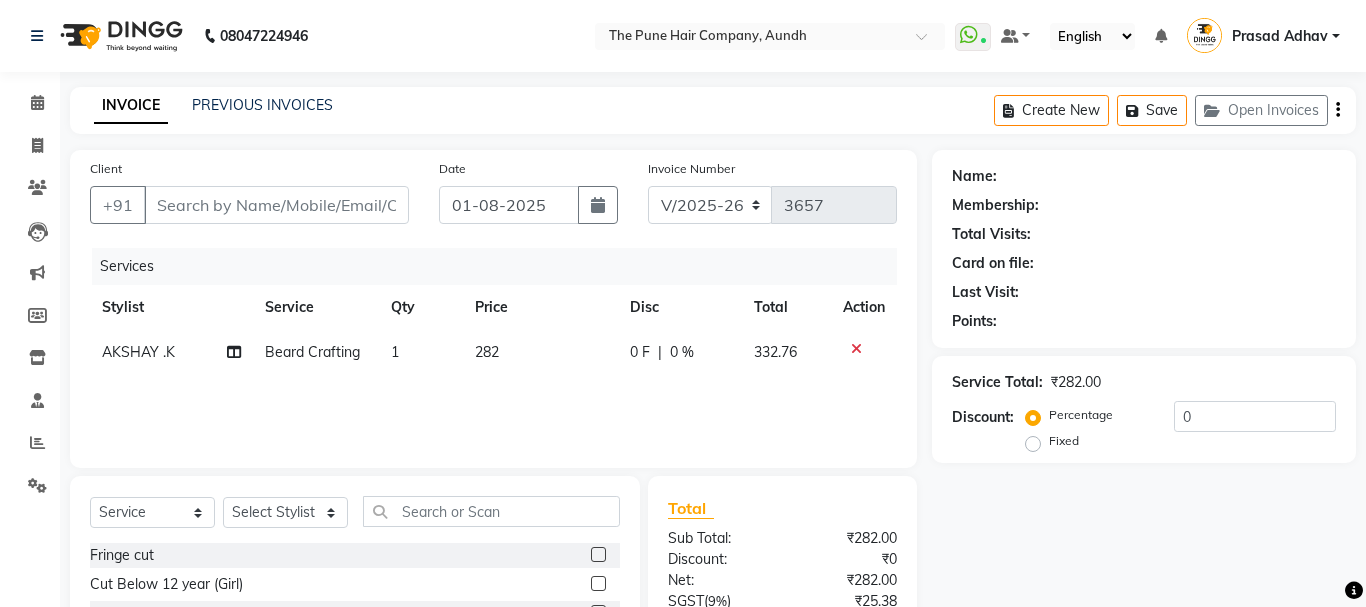 type on "[PHONE]" 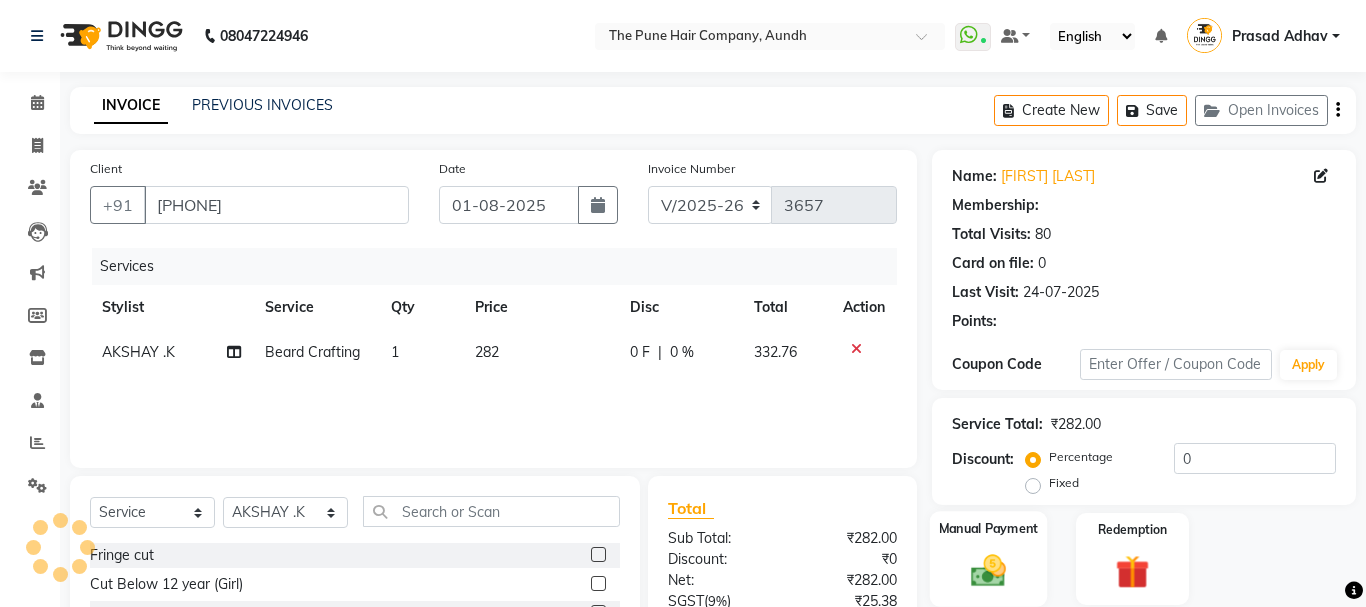 select on "1: Object" 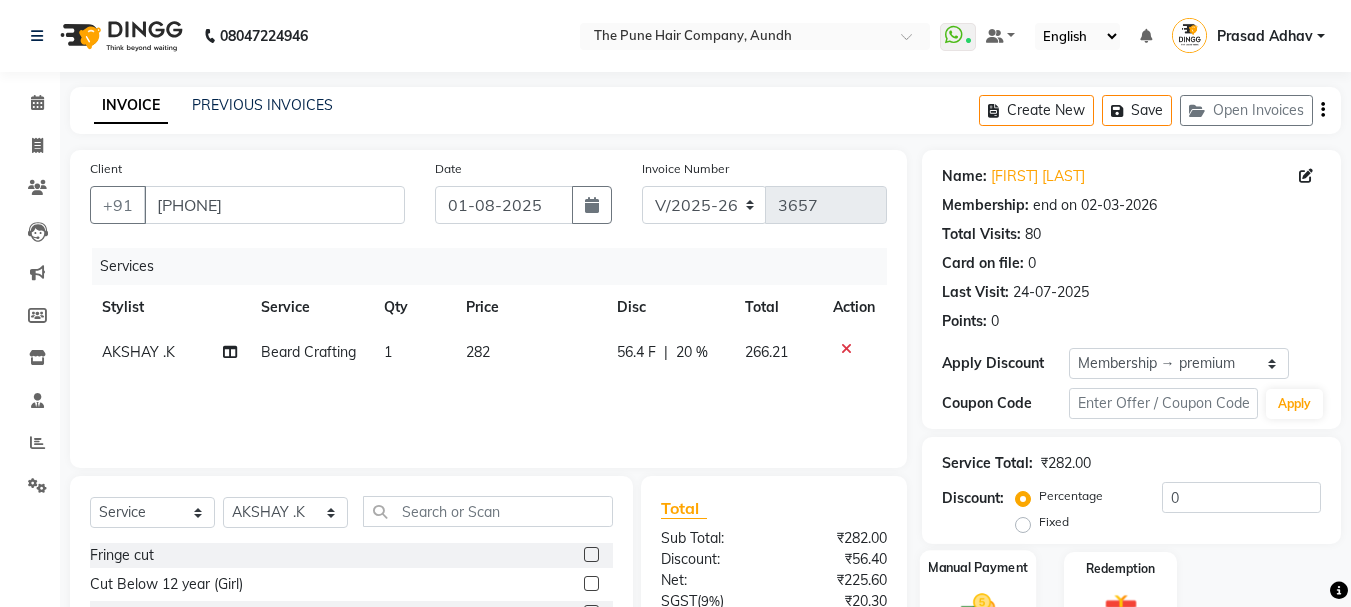 type on "20" 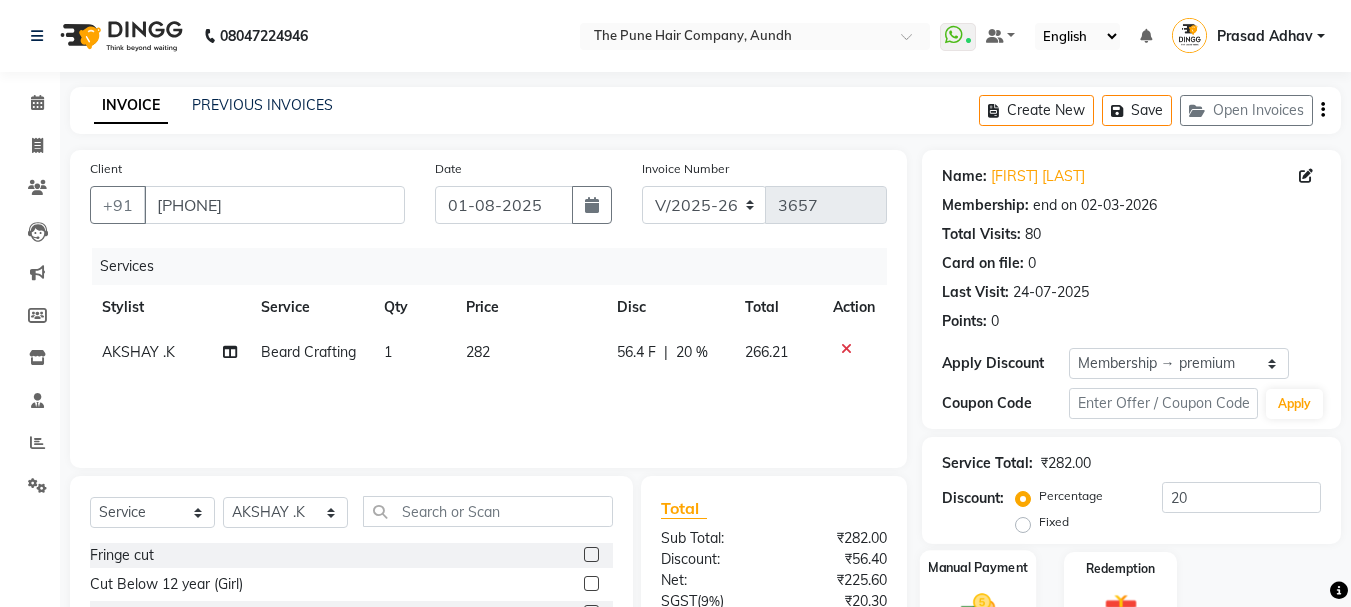 click on "Manual Payment" 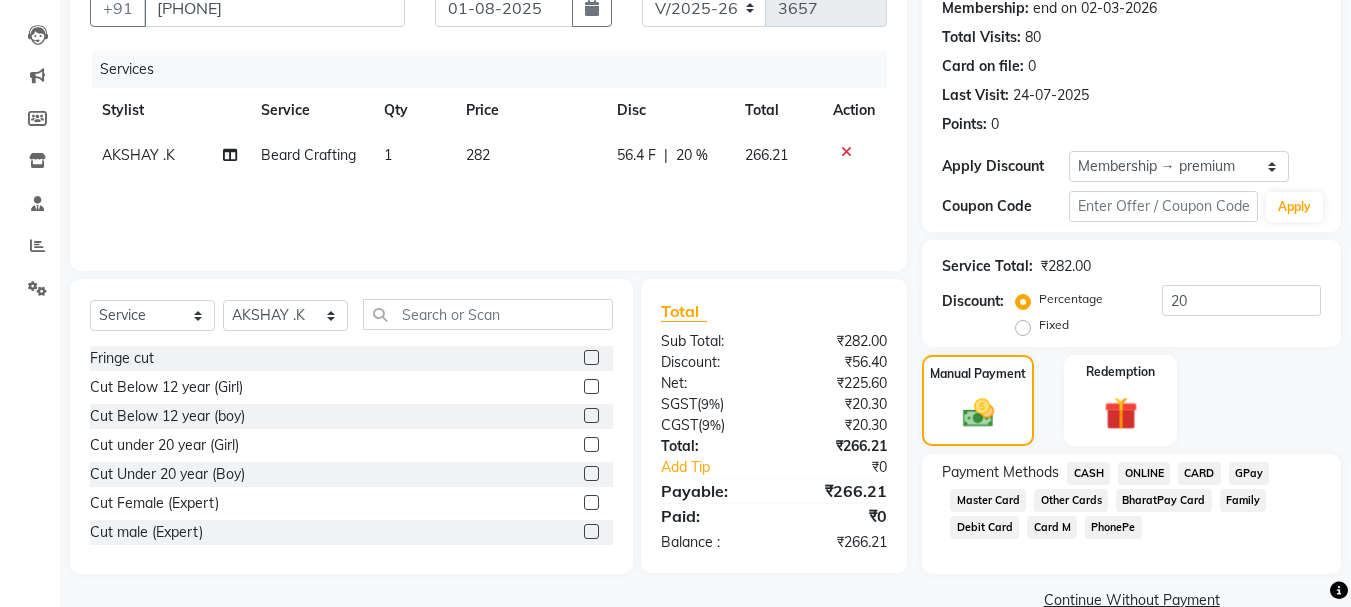 scroll, scrollTop: 235, scrollLeft: 0, axis: vertical 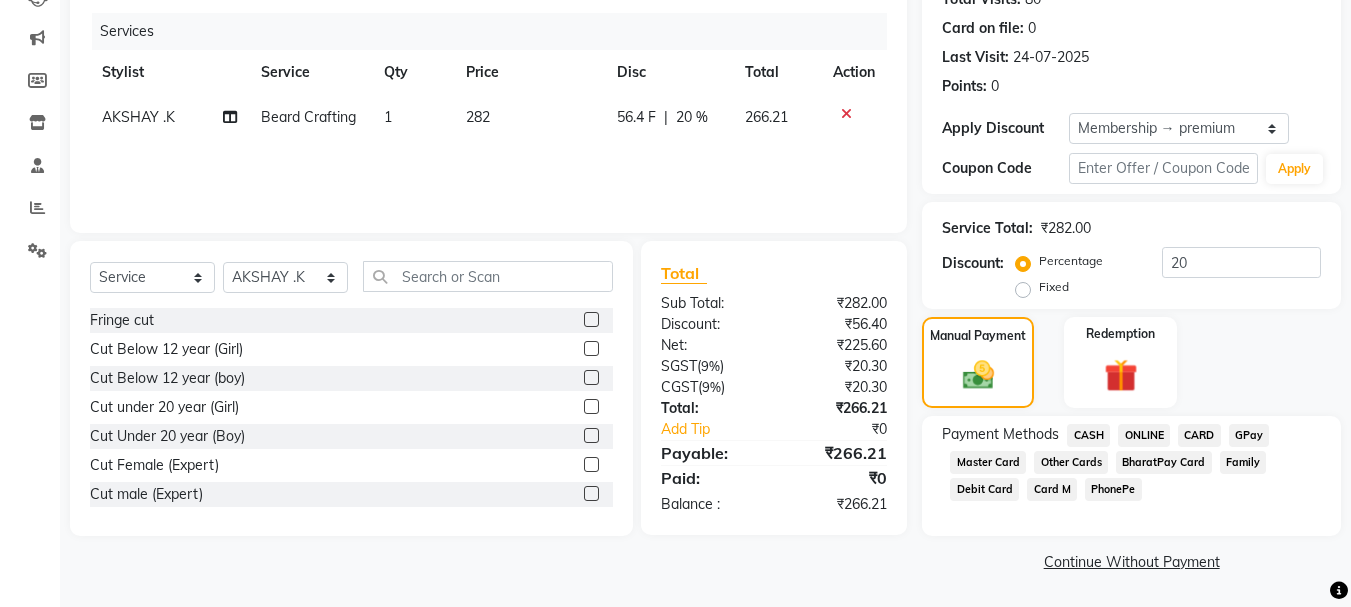click on "ONLINE" 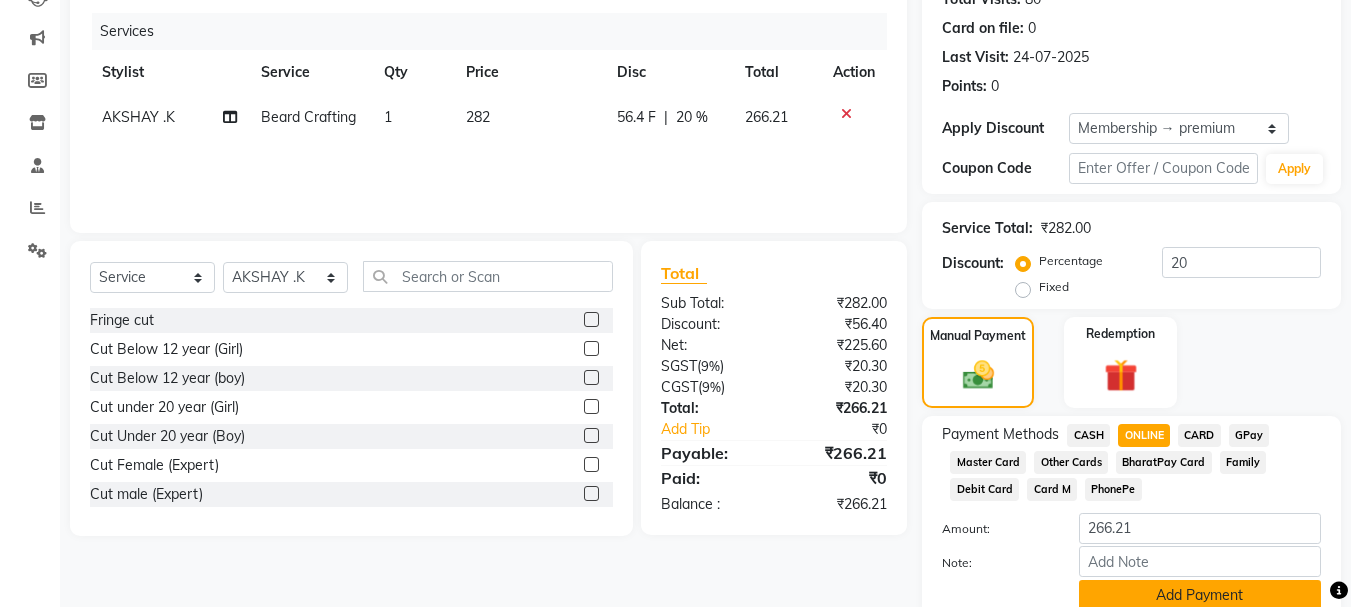click on "Add Payment" 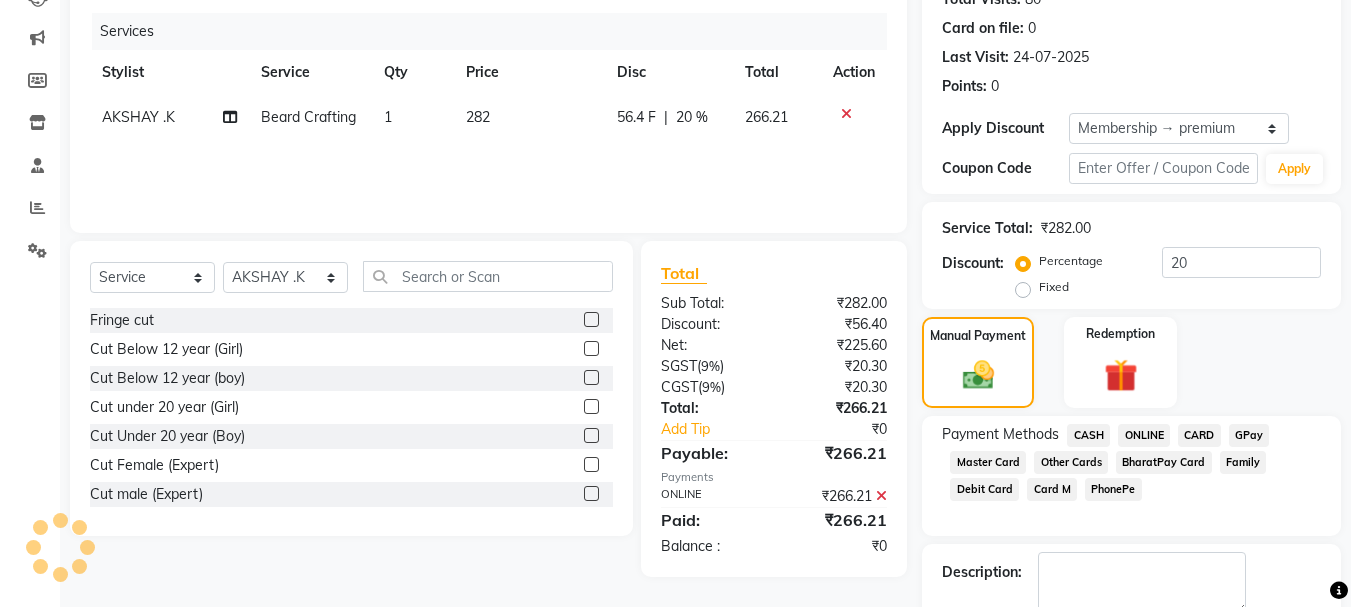 scroll, scrollTop: 348, scrollLeft: 0, axis: vertical 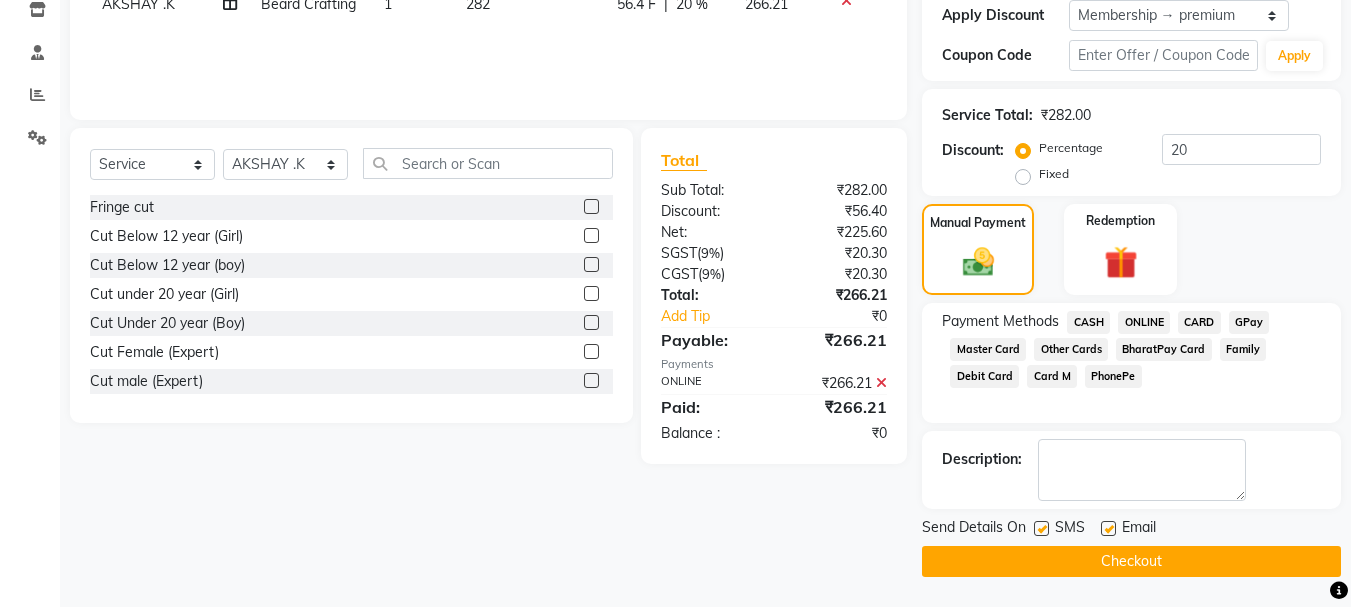 click on "Checkout" 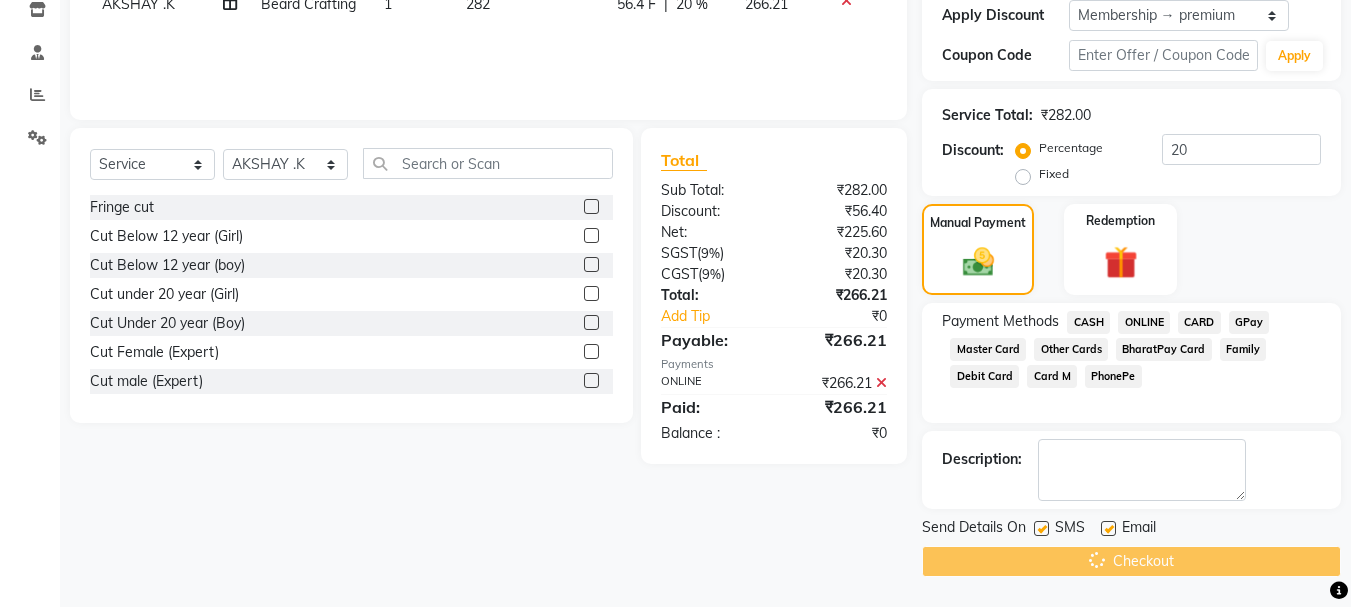 click on "08047224946 Select Location × The Pune Hair Company, Aundh  WhatsApp Status  ✕ Status:  Connected Most Recent Message: 31-07-2025     07:03 PM Recent Service Activity: 01-08-2025     10:03 AM Default Panel My Panel English ENGLISH Español العربية मराठी हिंदी ગુજરાતી தமிழ் 中文 Notifications nothing to show Prasad Adhav  Manage Profile Change Password Sign out  Version:3.15.9  ☀ The Pune Hair Company, Aundh ☀ The Pune hair company, Wakad ☀ Pune Hair Company , Wanawarie  Calendar  Invoice  Clients  Leads   Marketing  Members  Inventory  Staff  Reports  Settings Completed InProgress Upcoming Dropped Tentative Check-In Confirm Bookings Generate Report Segments Page Builder INVOICE PREVIOUS INVOICES Create New   Save   Open Invoices  Client +91 9881309397 Date 01-08-2025 Invoice Number V/2025 V/2025-26 3657 Services Stylist Service Qty Price Disc Total Action AKSHAY .K  Beard Crafting 1 282 56.4 F | 20 % 266.21 Select  Service  Product  Package" at bounding box center [675, 129] 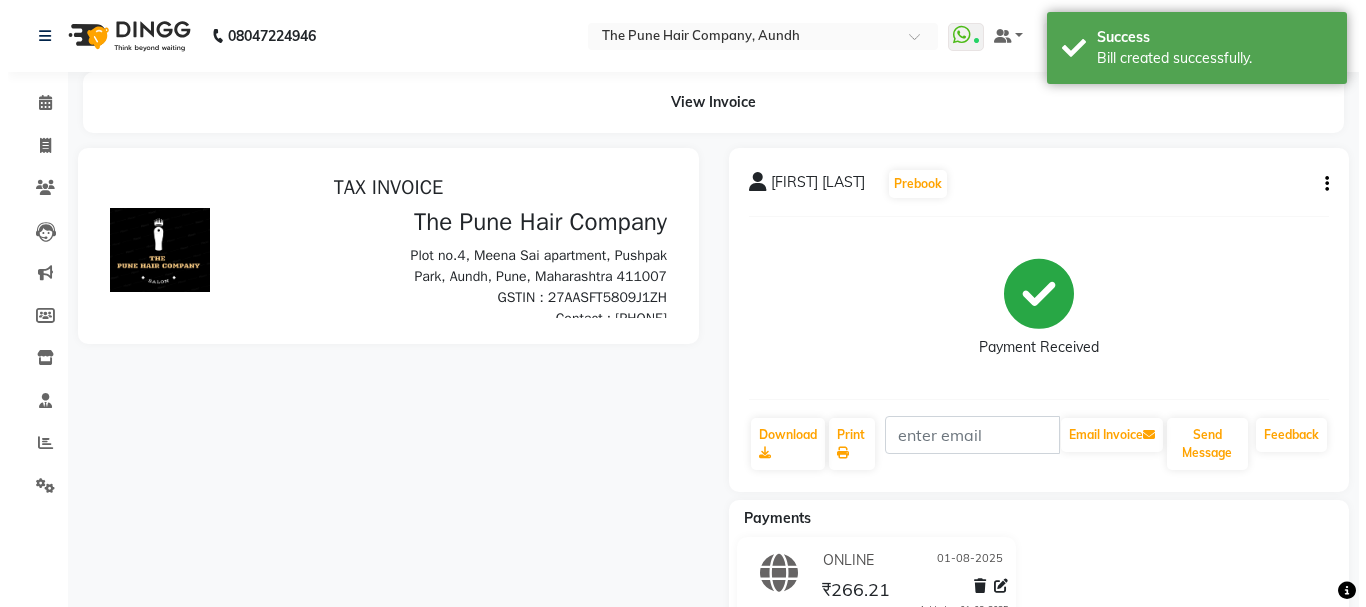 scroll, scrollTop: 0, scrollLeft: 0, axis: both 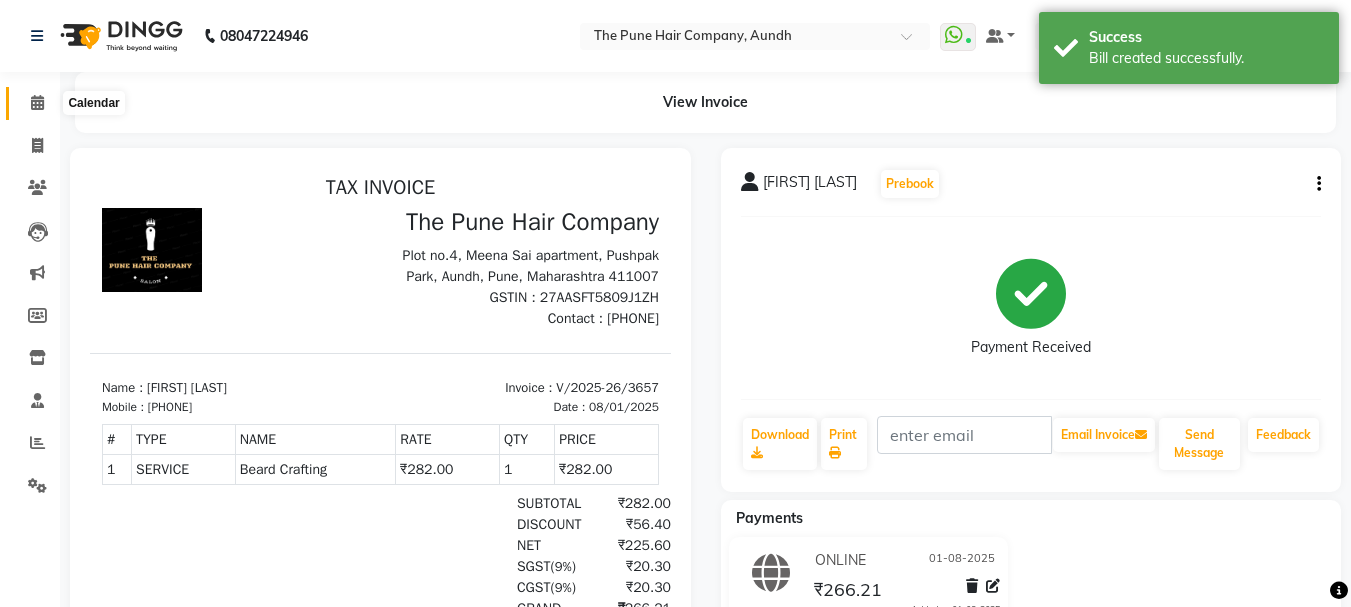 click 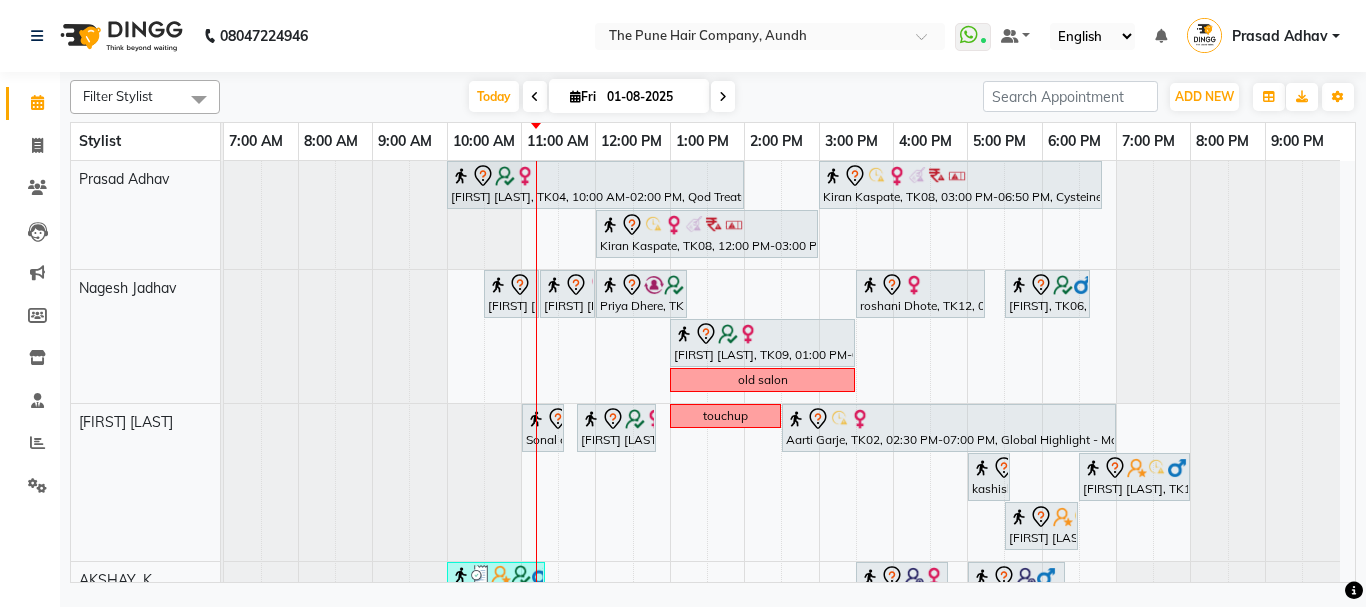 scroll, scrollTop: 368, scrollLeft: 0, axis: vertical 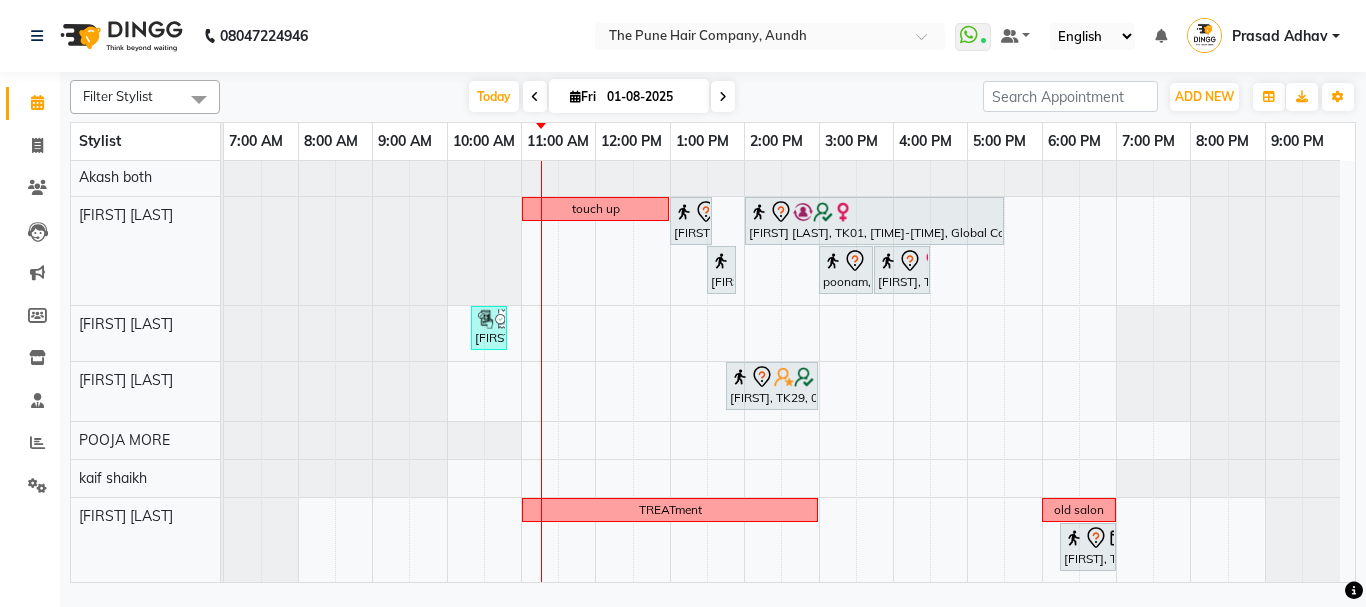 click at bounding box center (723, 96) 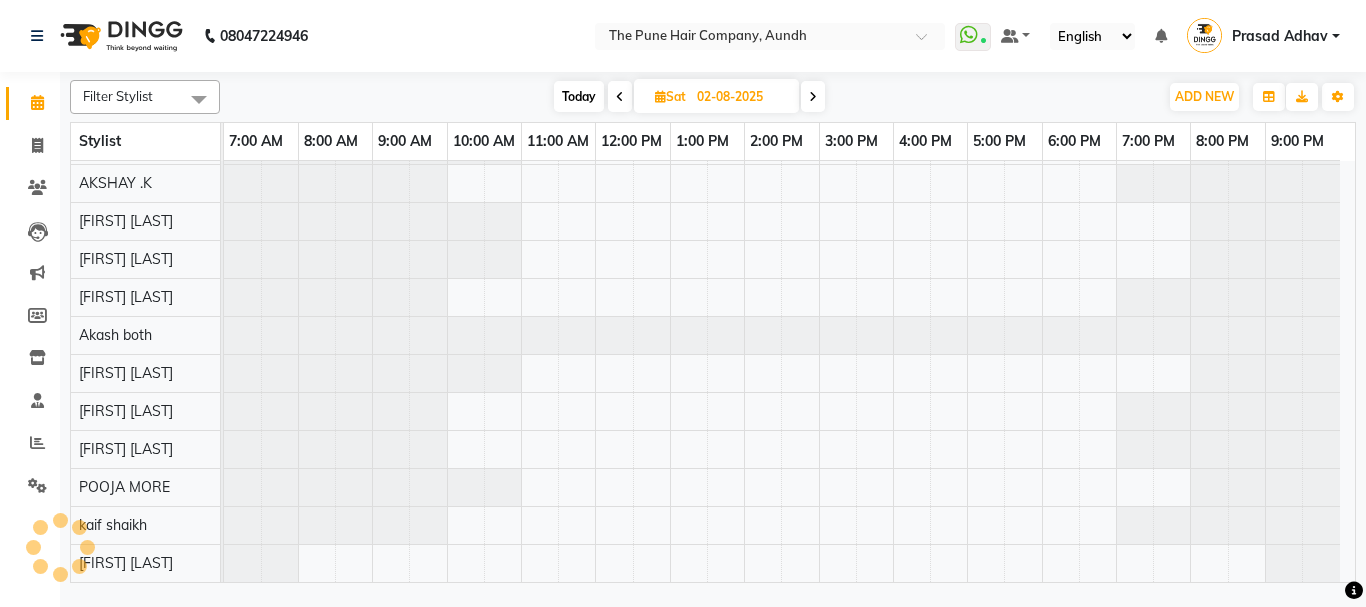 scroll, scrollTop: 110, scrollLeft: 0, axis: vertical 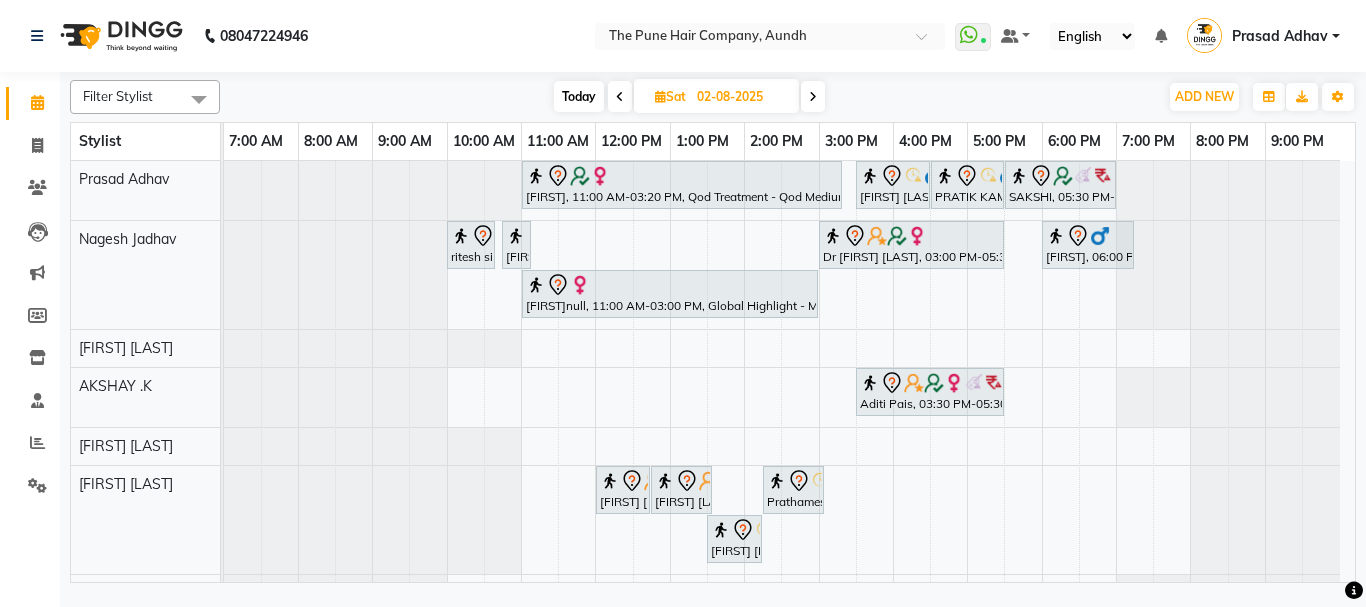 click on "reshma, 11:00 AM-03:20 PM, Qod Treatment - Qod Medium             PRATIK  KAMTHE , 03:30 PM-04:30 PM, Cut Male ( Top Stylist )             PRATIK  KAMTHE , 04:30 PM-05:30 PM, Hair Color Majirel - Majirel Global Male             SAKSHI, 05:30 PM-07:00 PM, Hair wash & blow dry - long             ritesh singh, 10:00 AM-10:40 AM, Cut male (Expert)             ritesh singh, 10:45 AM-11:05 AM,  Beard Crafting             Dr Swati Apte, 03:00 PM-05:30 PM, Hair Color Inoa - Inoa Touchup 2 Inch             Sourabh, 06:00 PM-07:15 PM, Cut Female (Expert)             avneetnull, 11:00 AM-03:00 PM, Global Highlight - Majirel Highlights Medium             Aditi Pais, 03:30 PM-05:30 PM, Hair Color Inoa - Inoa Touchup 2 Inch             Vedang Deshmukh, 12:00 PM-12:45 PM, Cut Male (Master stylist)             Vedang Deshmukh, 12:45 PM-01:35 PM,  Beard Crafting             Prathamesh Kurhekar, 02:15 PM-03:05 PM,  Beard Crafting             Prathamesh Kurhekar, 01:30 PM-02:15 PM, Cut Male (Master stylist)" at bounding box center (789, 541) 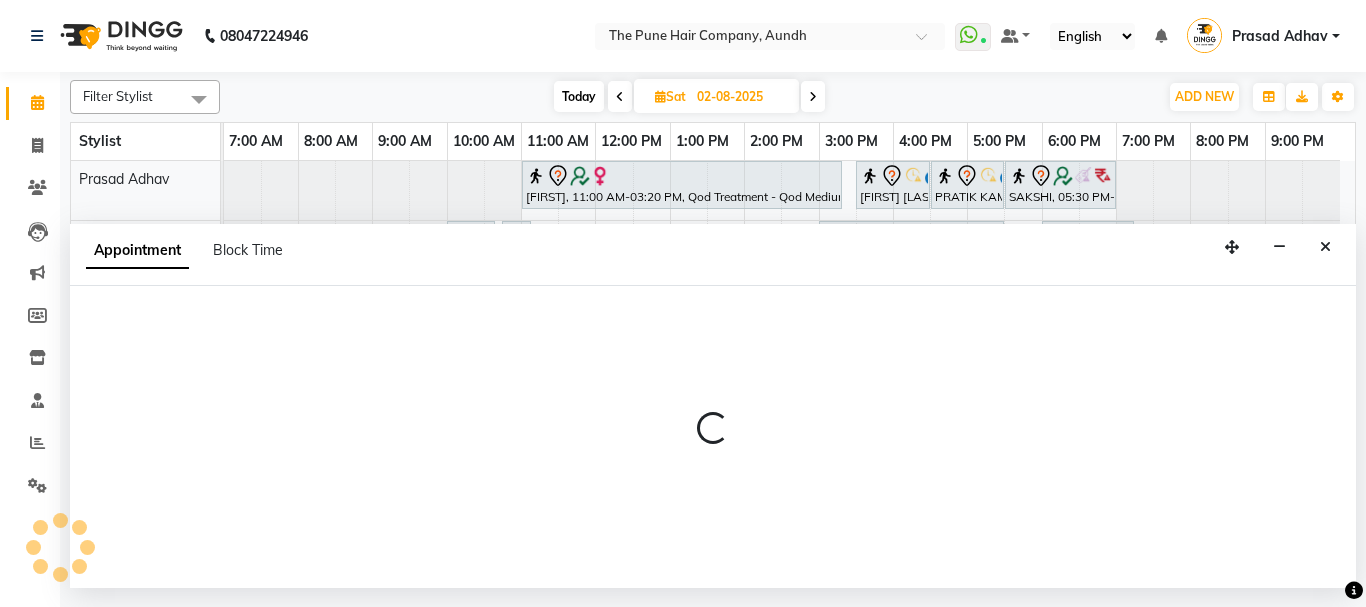 select on "6746" 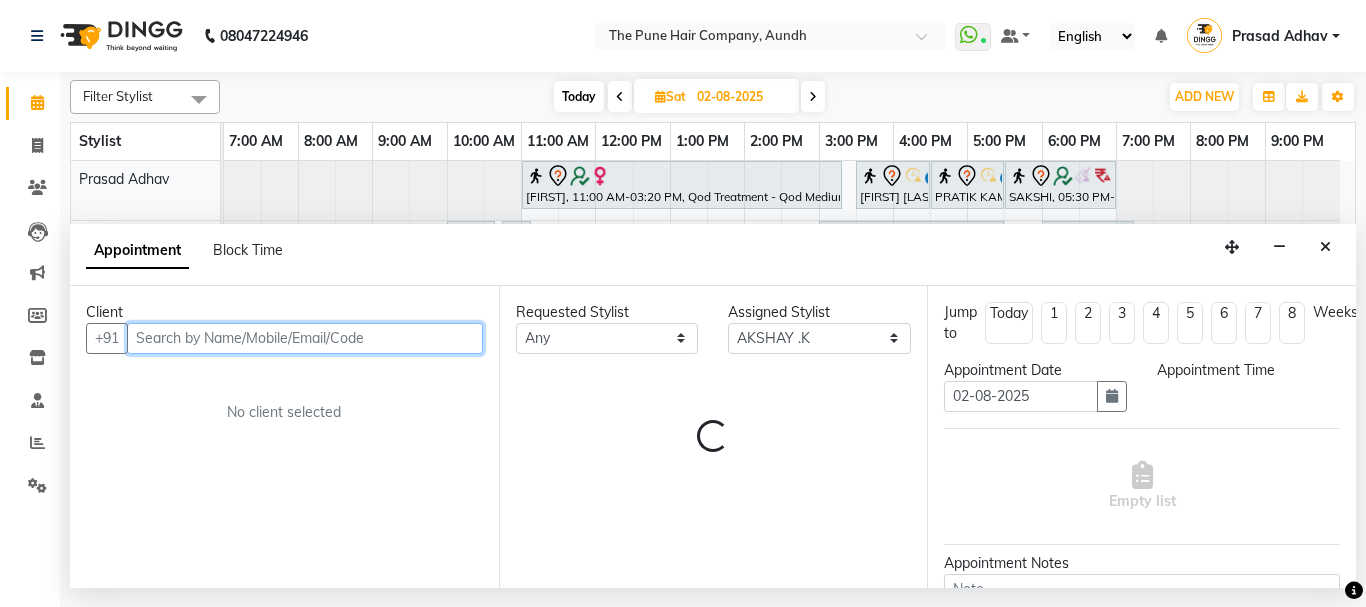 select on "600" 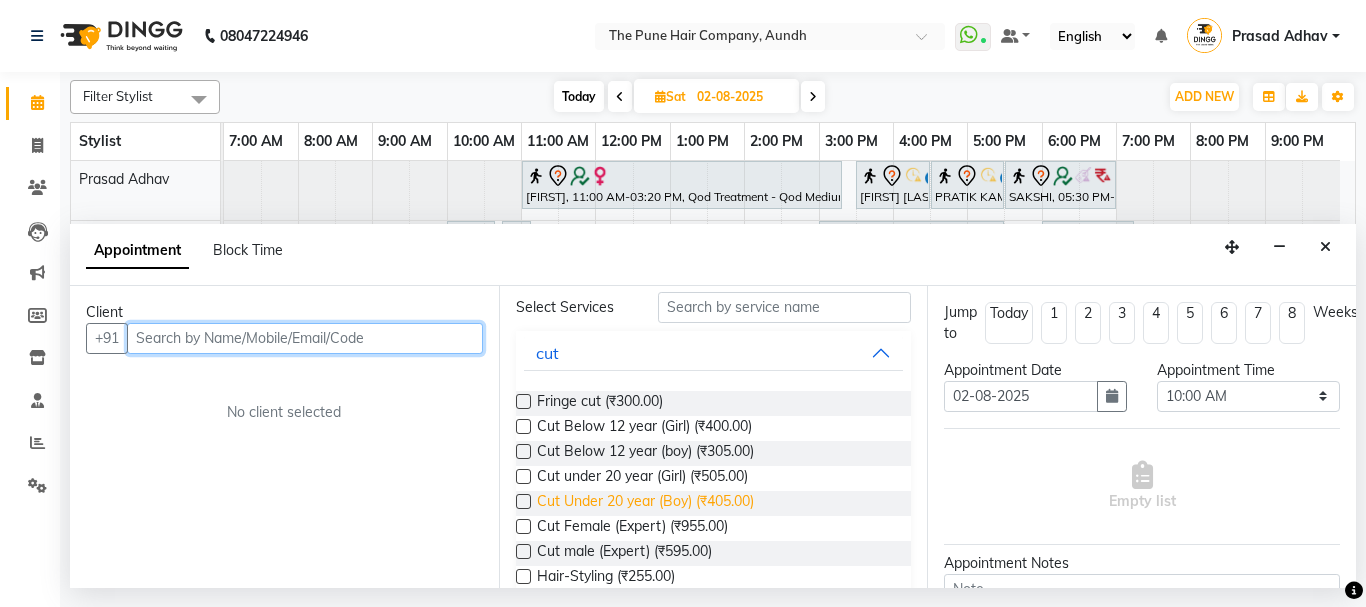 scroll, scrollTop: 200, scrollLeft: 0, axis: vertical 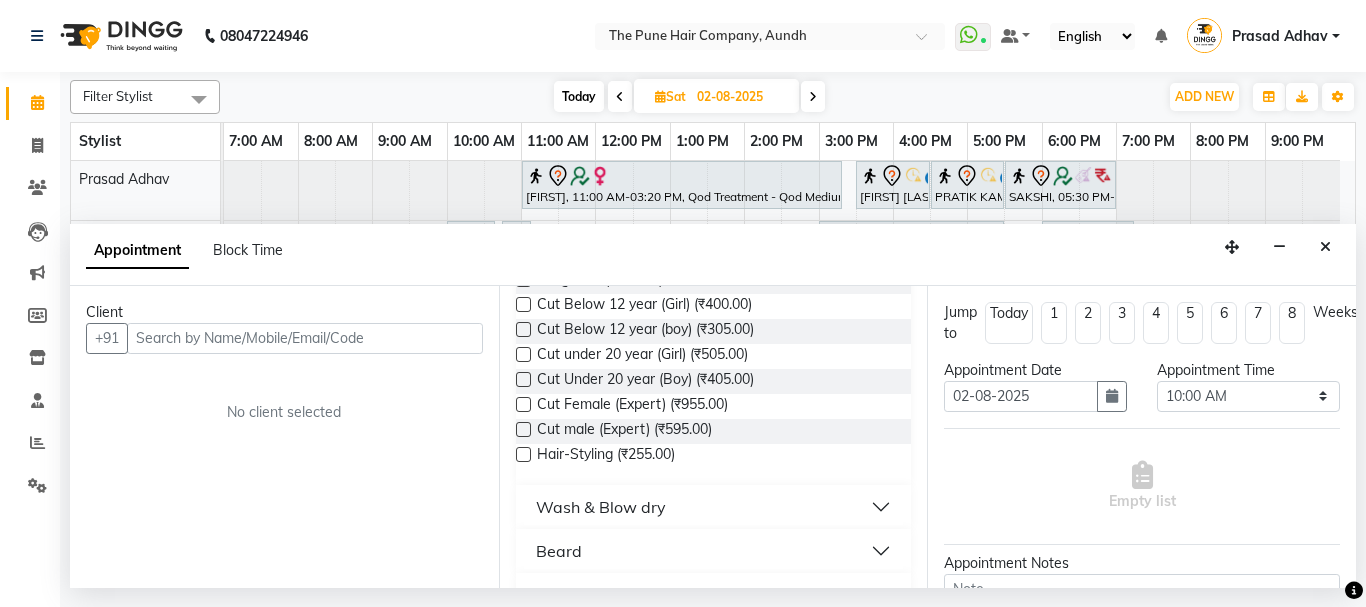 click on "Cut male (Expert) (₹595.00)" at bounding box center (714, 431) 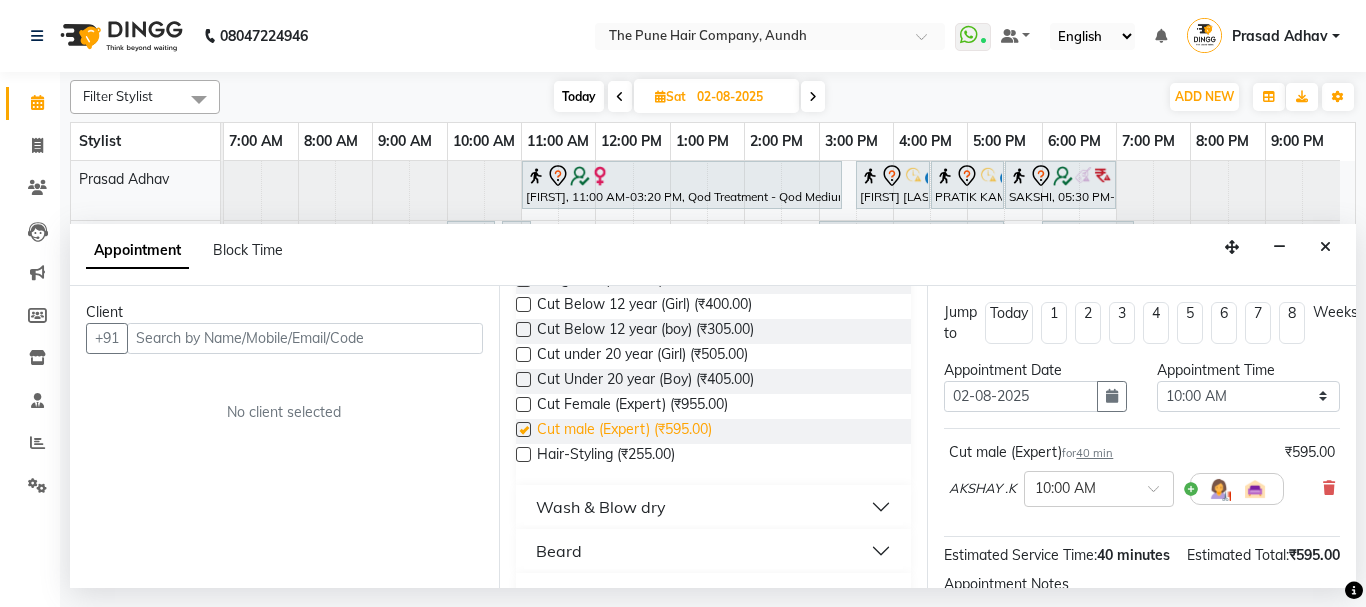 scroll, scrollTop: 0, scrollLeft: 0, axis: both 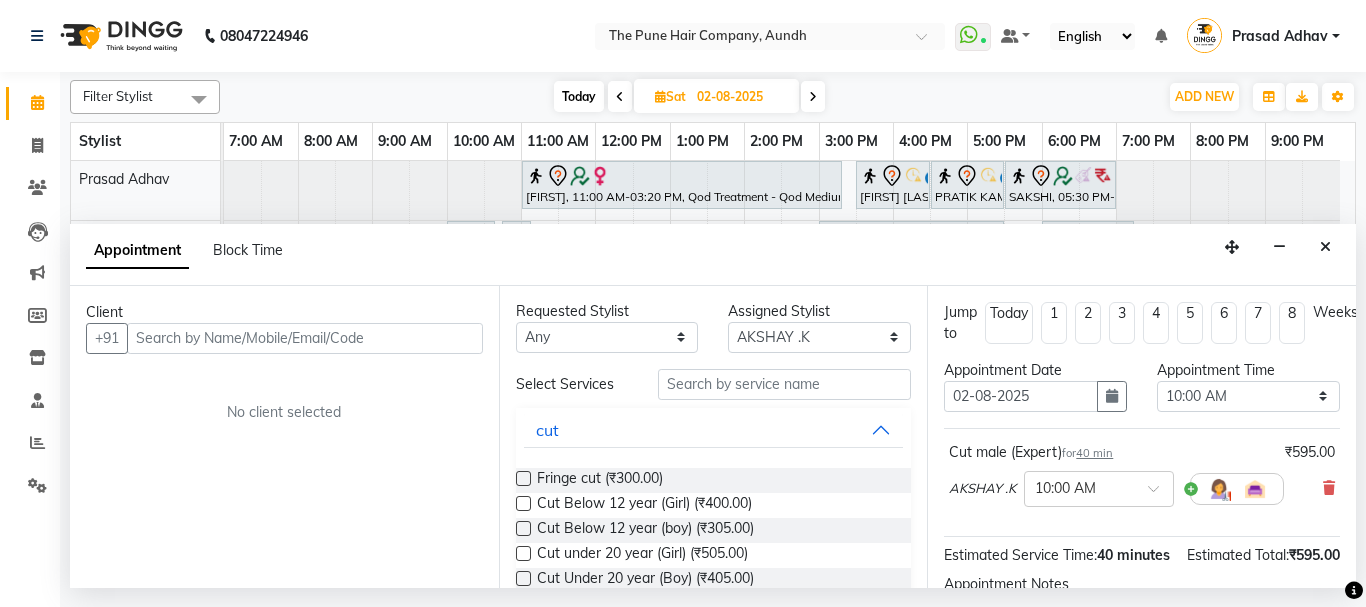 checkbox on "false" 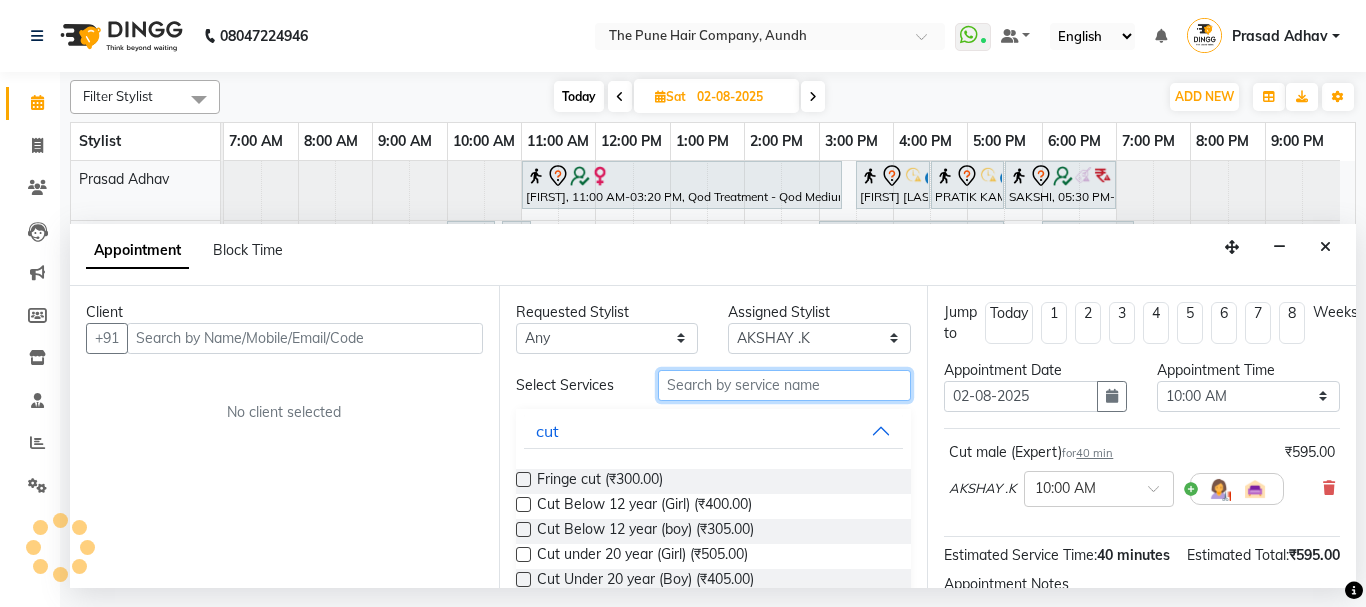 click at bounding box center [785, 385] 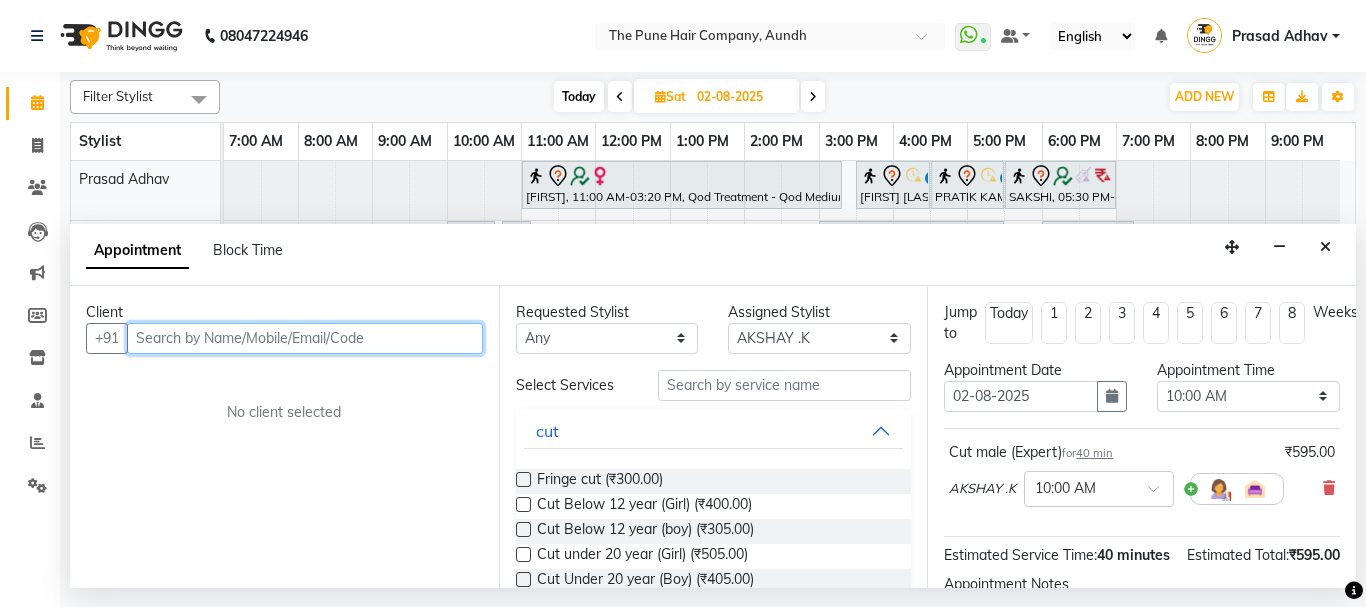click at bounding box center [305, 338] 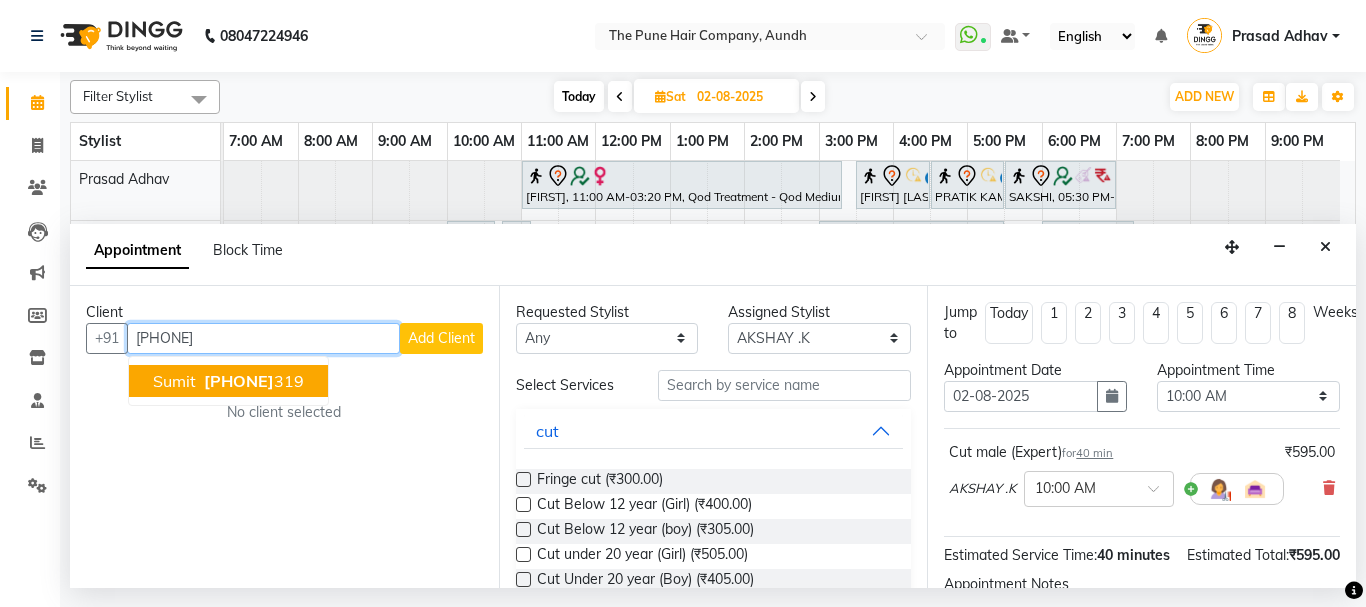 click on "7030359 319" at bounding box center [252, 381] 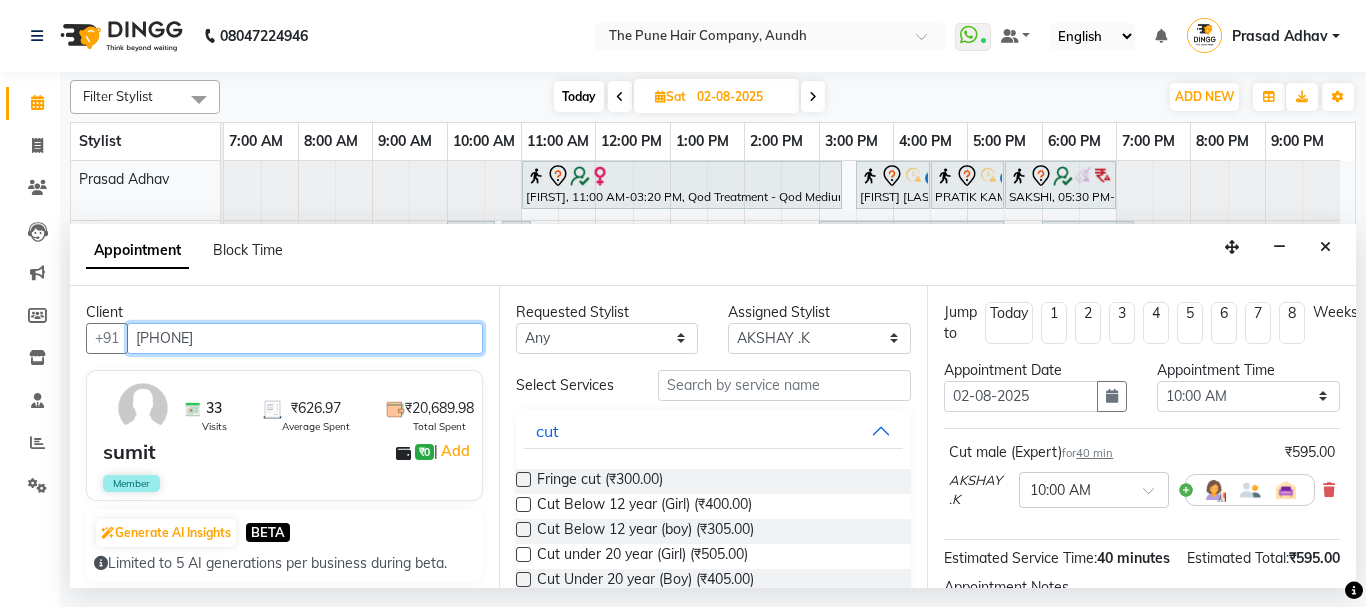 scroll, scrollTop: 263, scrollLeft: 0, axis: vertical 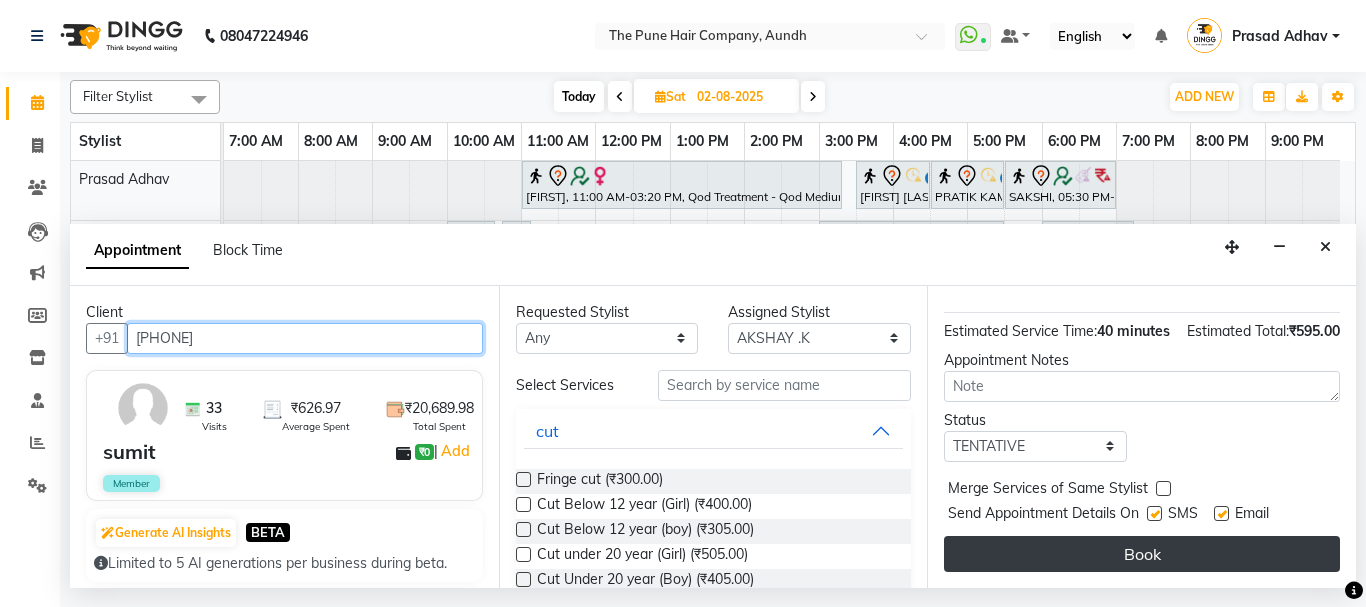 type on "[PHONE]" 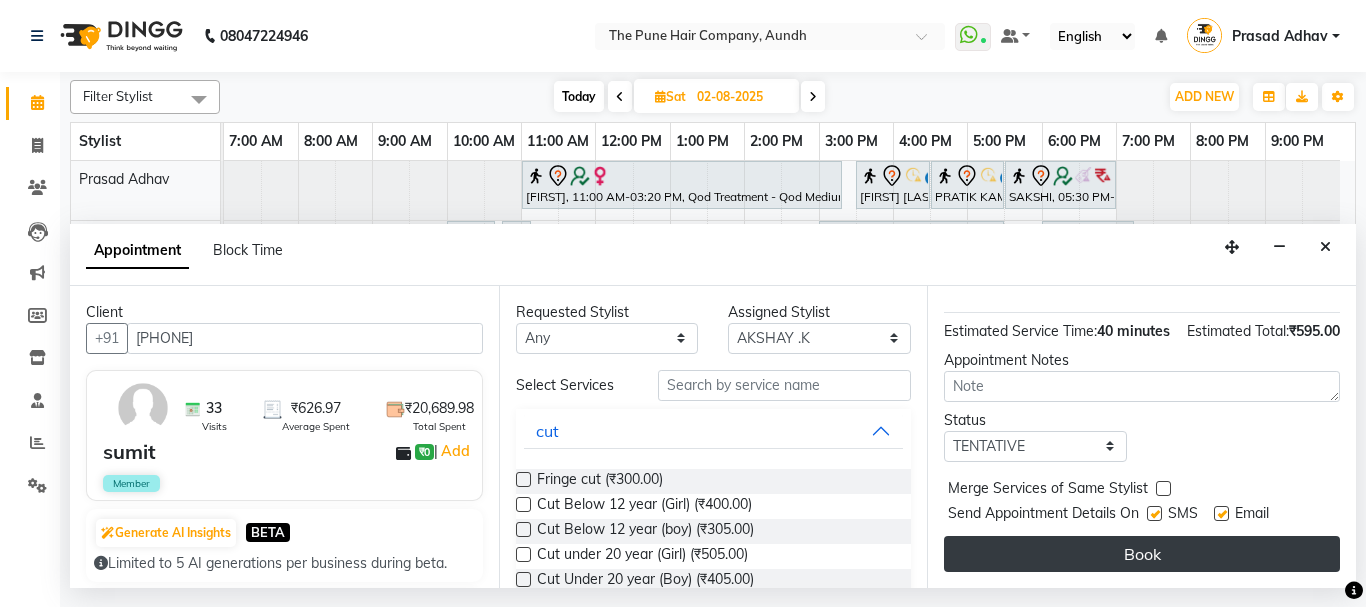 click on "Book" at bounding box center [1142, 554] 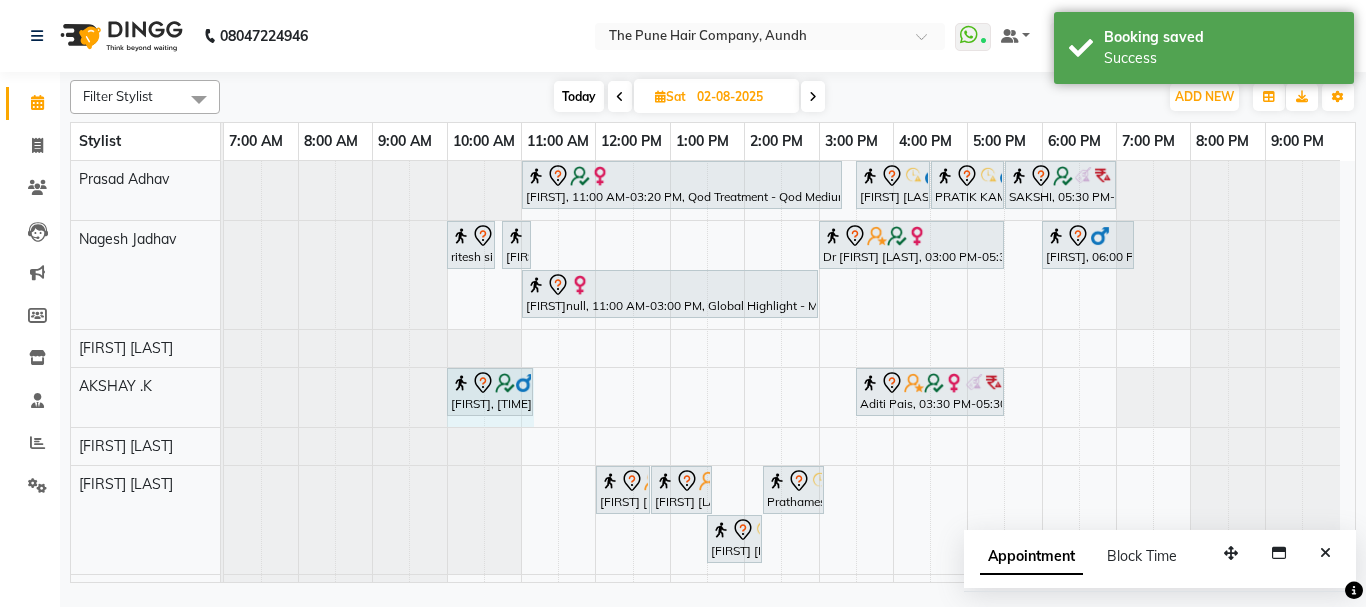 drag, startPoint x: 497, startPoint y: 384, endPoint x: 528, endPoint y: 382, distance: 31.06445 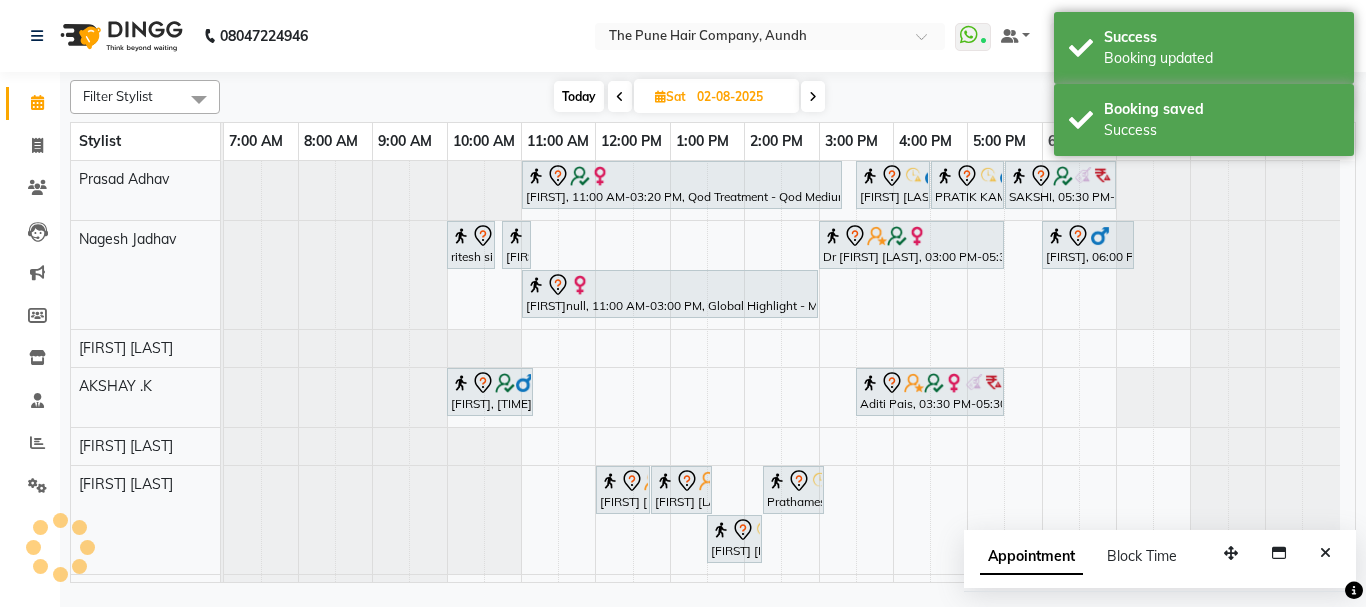 scroll, scrollTop: 340, scrollLeft: 0, axis: vertical 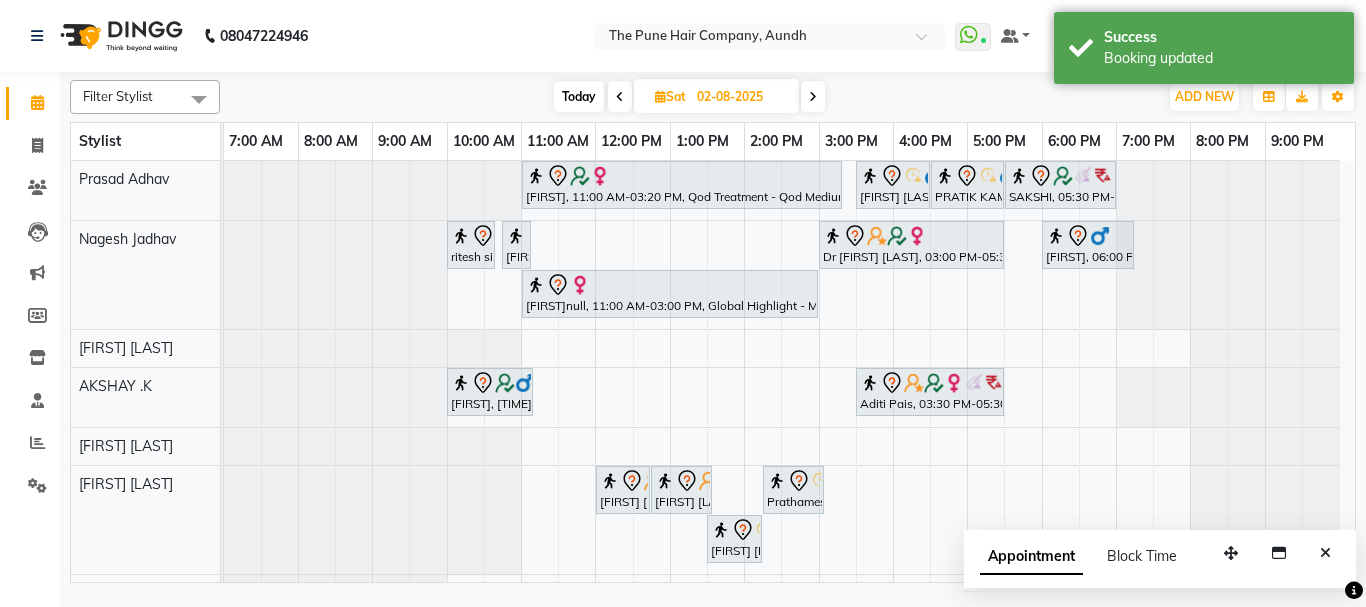 click on "Today" at bounding box center [579, 96] 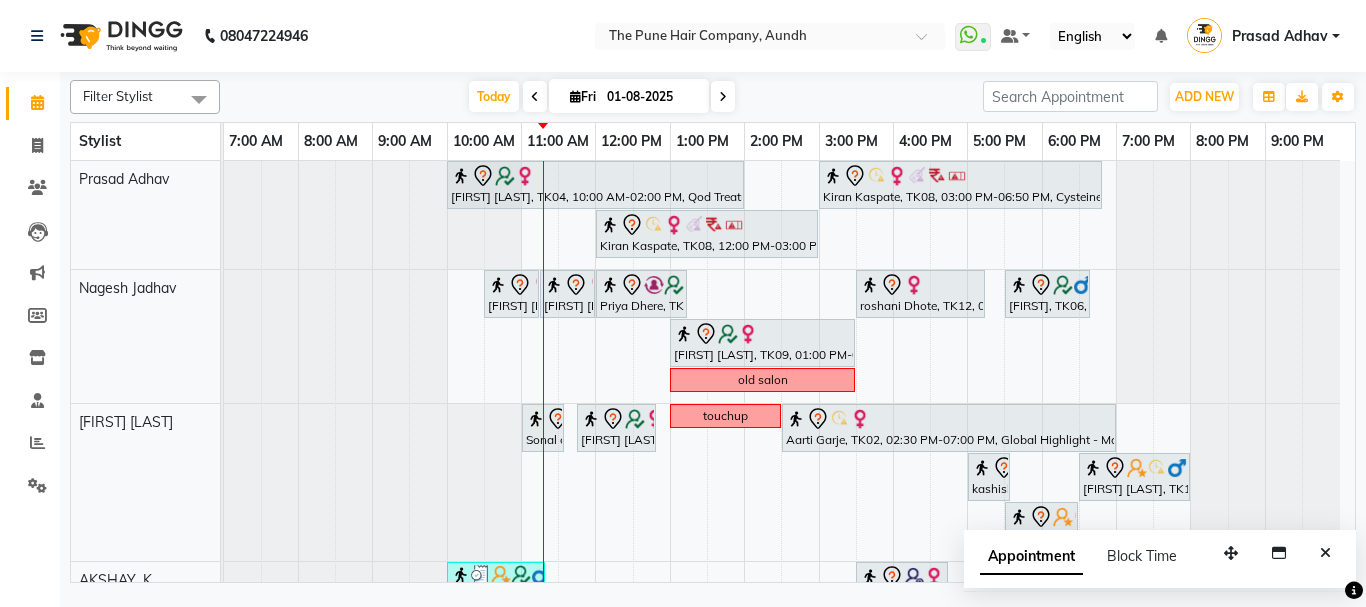 scroll, scrollTop: 500, scrollLeft: 0, axis: vertical 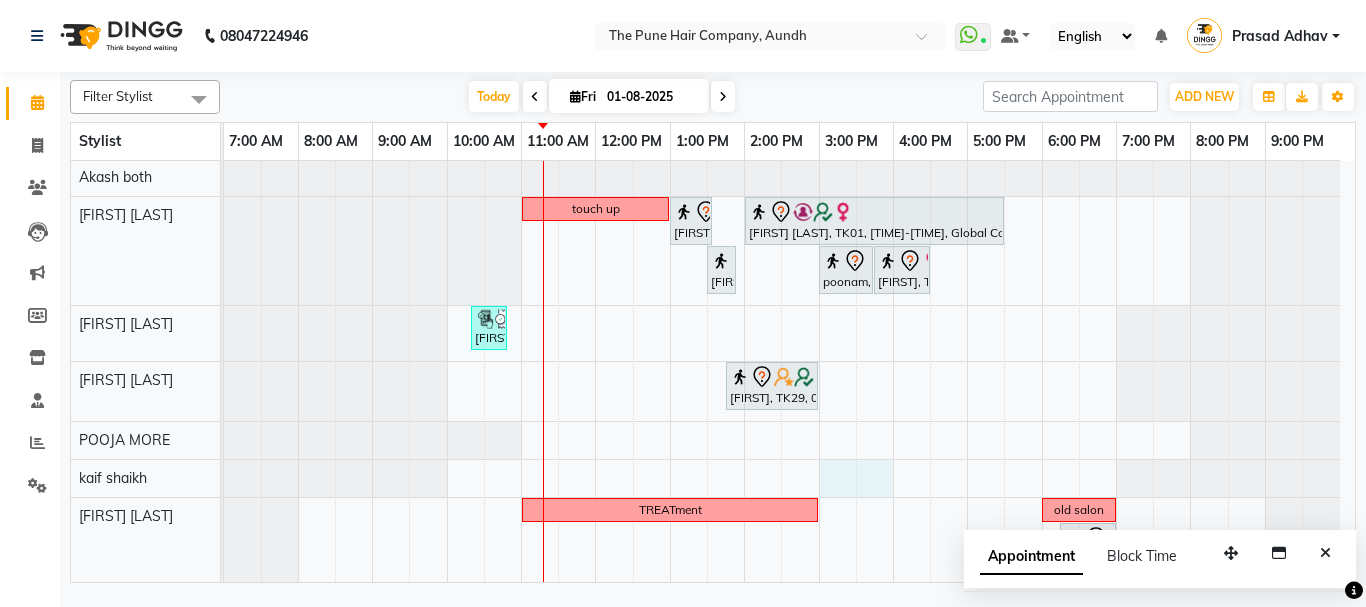 drag, startPoint x: 832, startPoint y: 479, endPoint x: 864, endPoint y: 464, distance: 35.341194 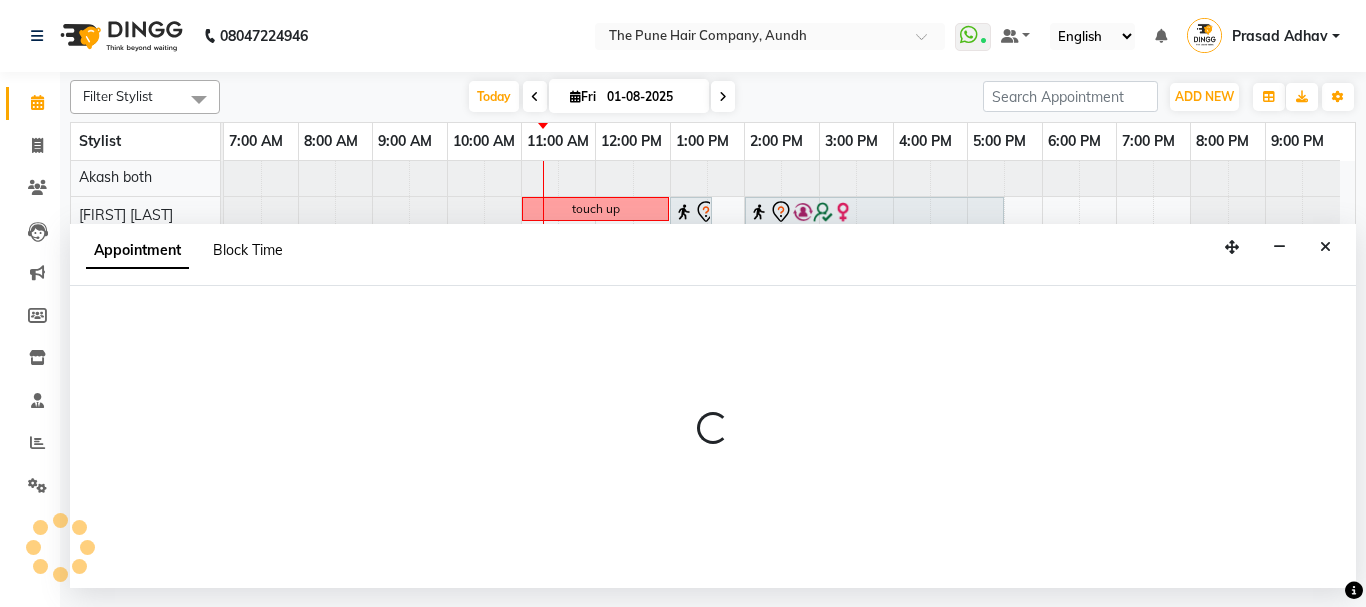 click on "Block Time" at bounding box center [248, 250] 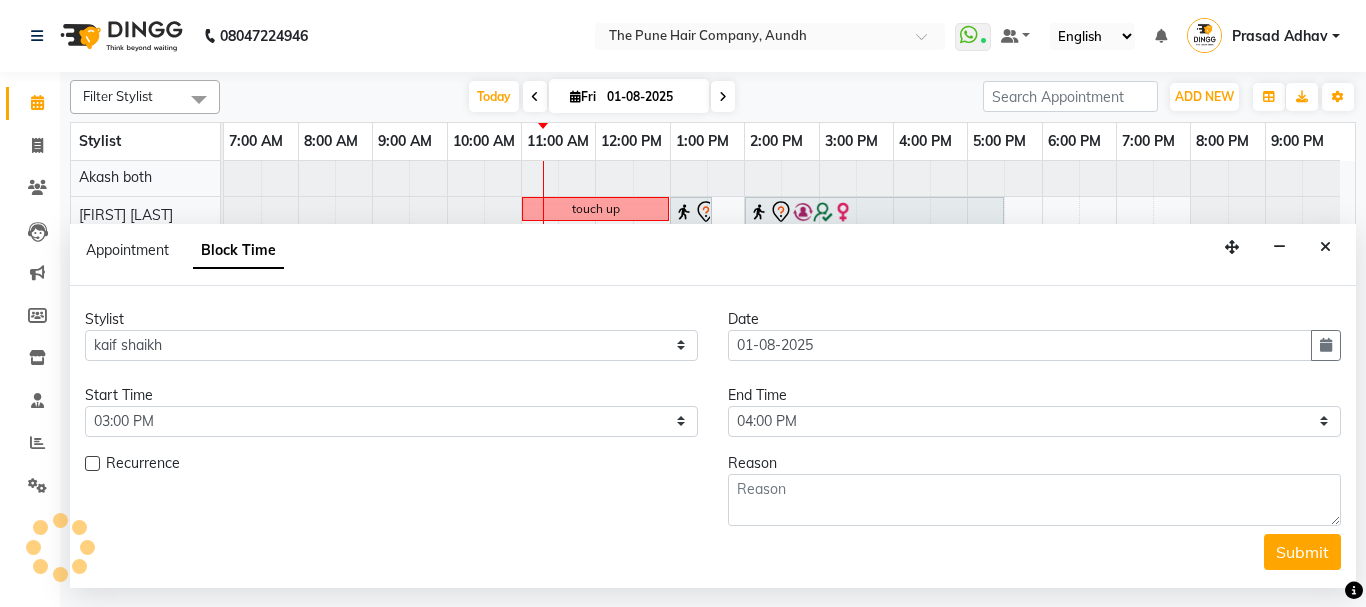 click on "Block Time" at bounding box center [238, 251] 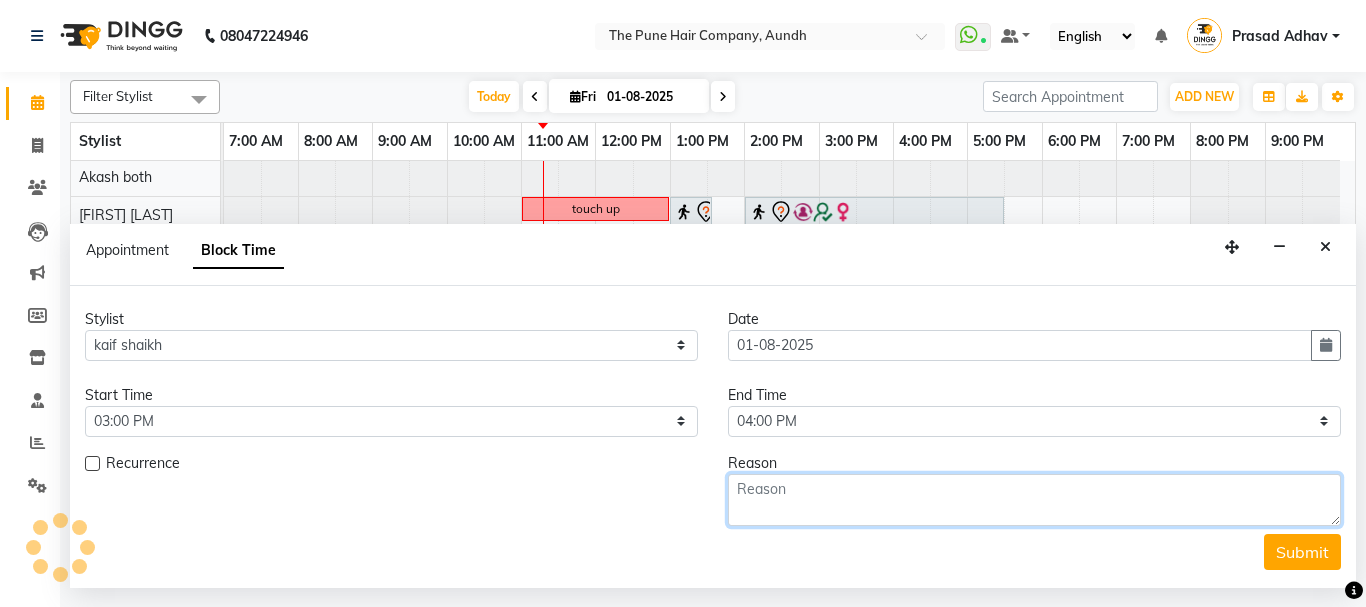 click at bounding box center [1034, 500] 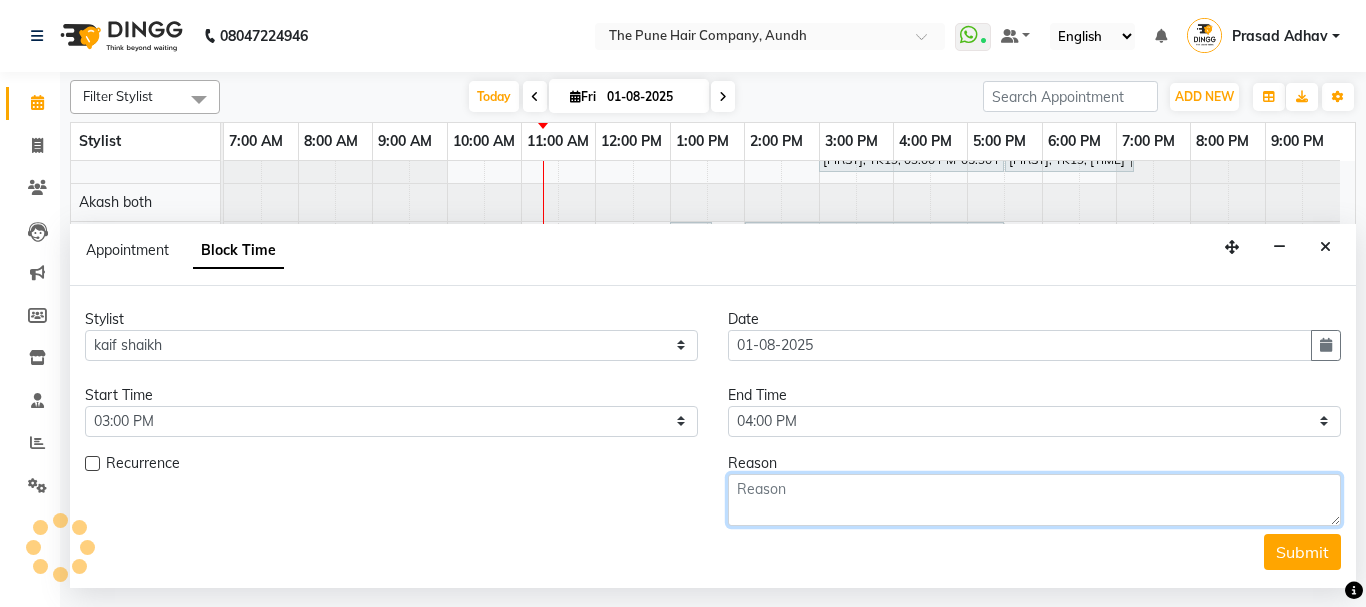 scroll, scrollTop: 766, scrollLeft: 0, axis: vertical 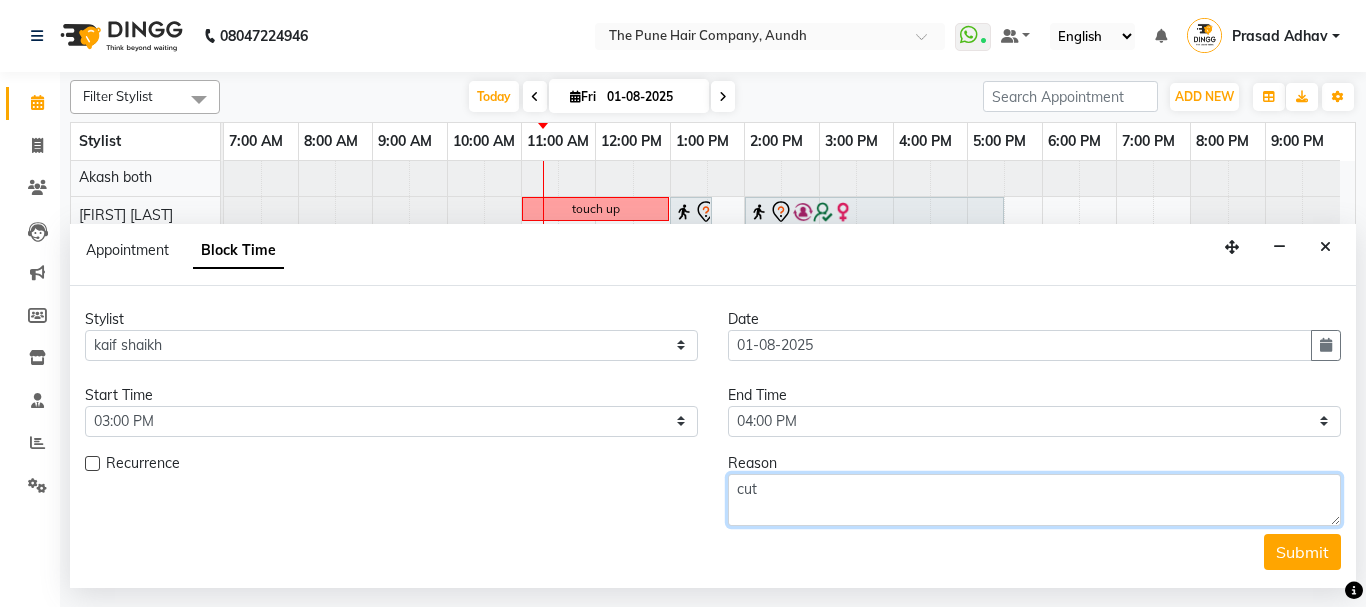 click on "cut" at bounding box center [1034, 500] 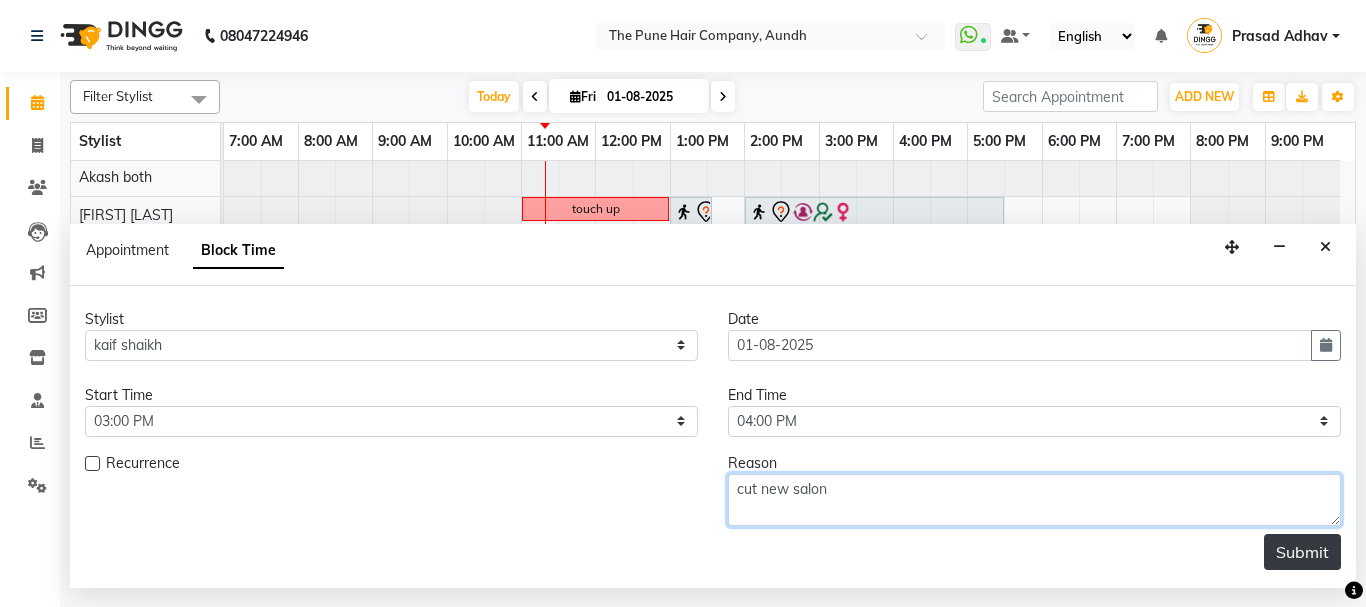 type on "cut new salon" 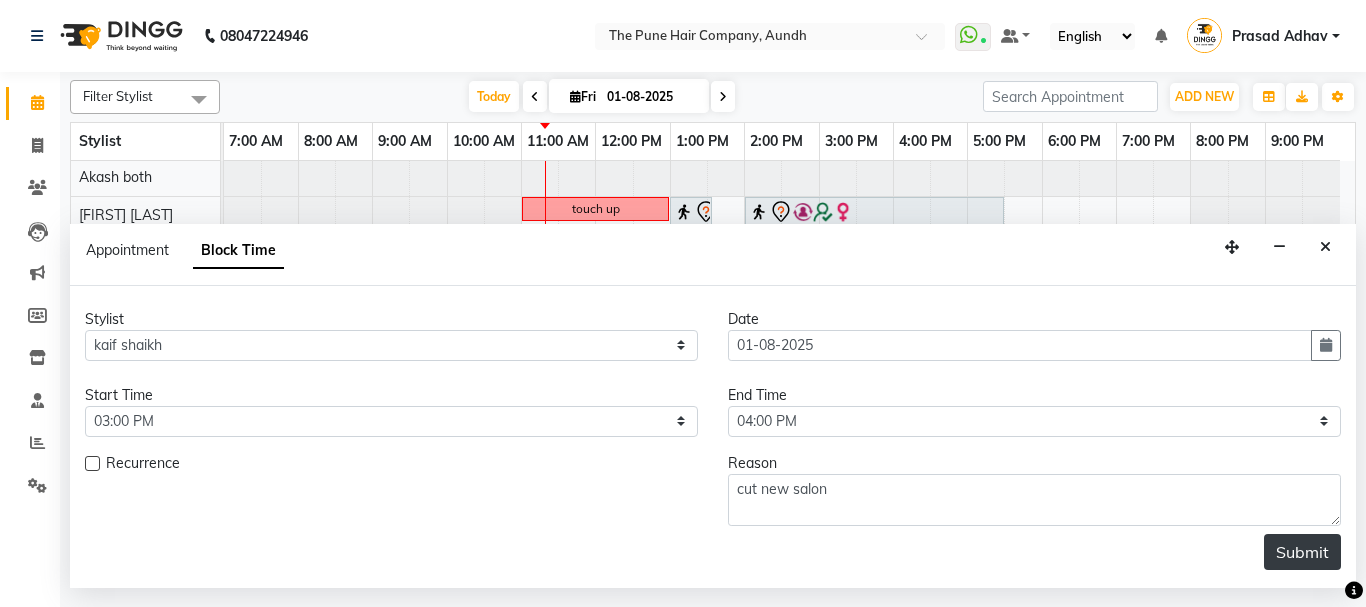 click on "Submit" at bounding box center (1302, 552) 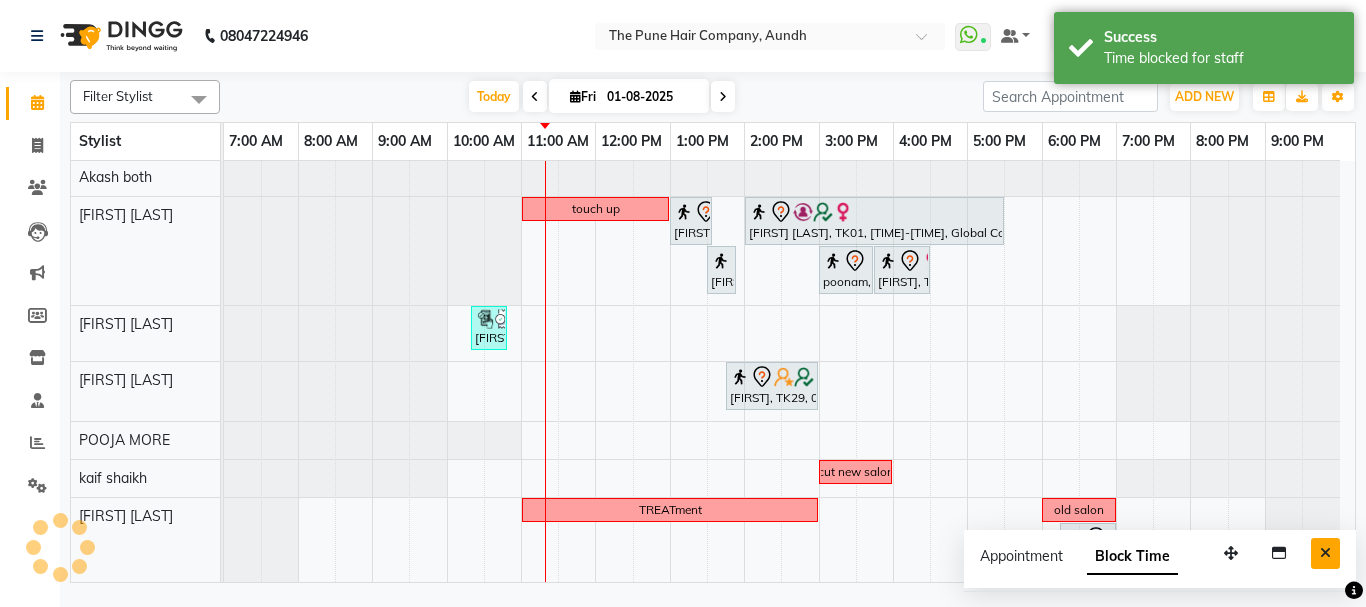 scroll, scrollTop: 766, scrollLeft: 0, axis: vertical 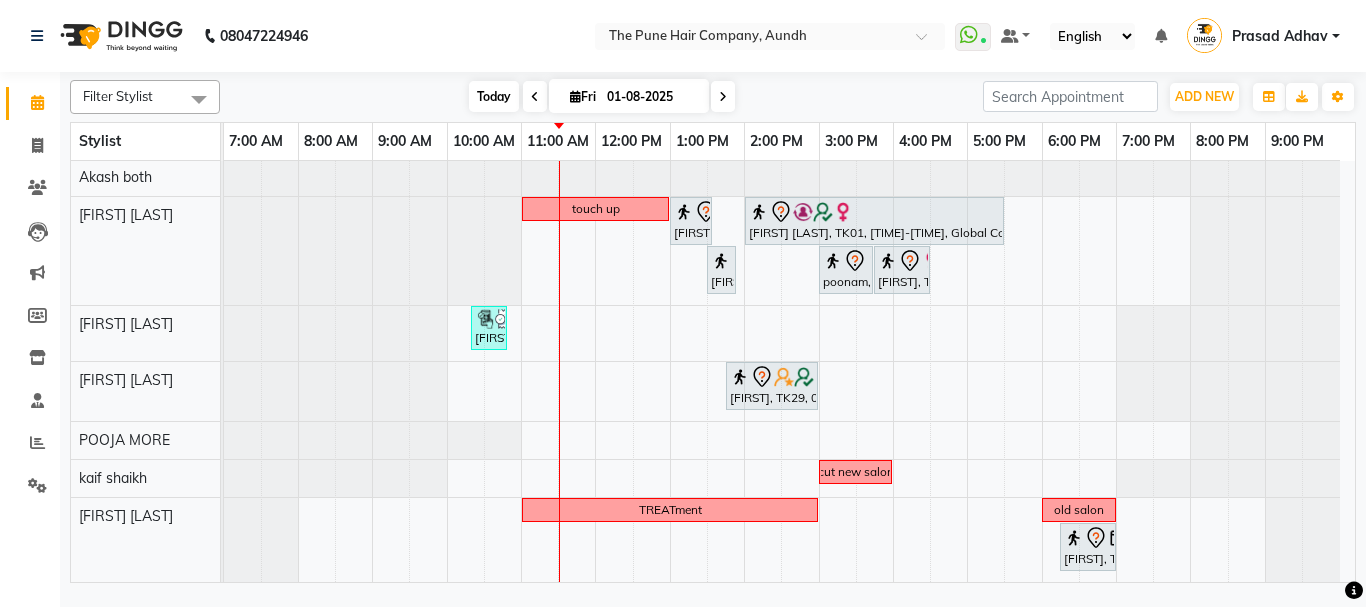 click on "Today" at bounding box center (494, 96) 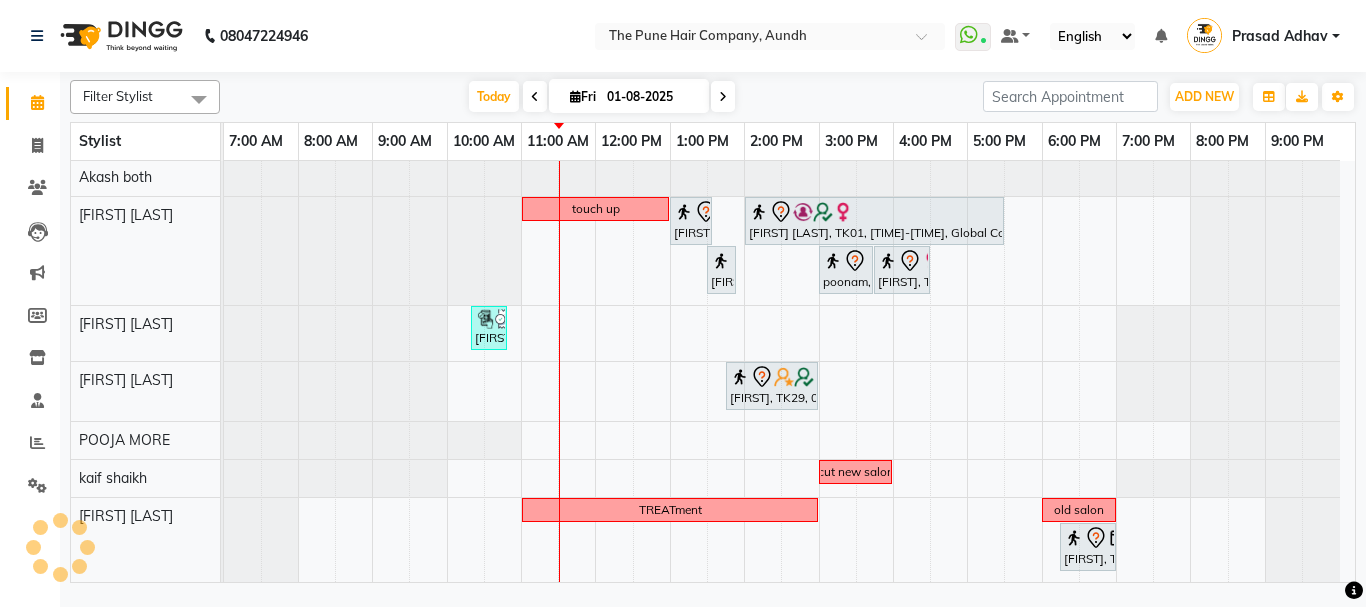 scroll, scrollTop: 466, scrollLeft: 0, axis: vertical 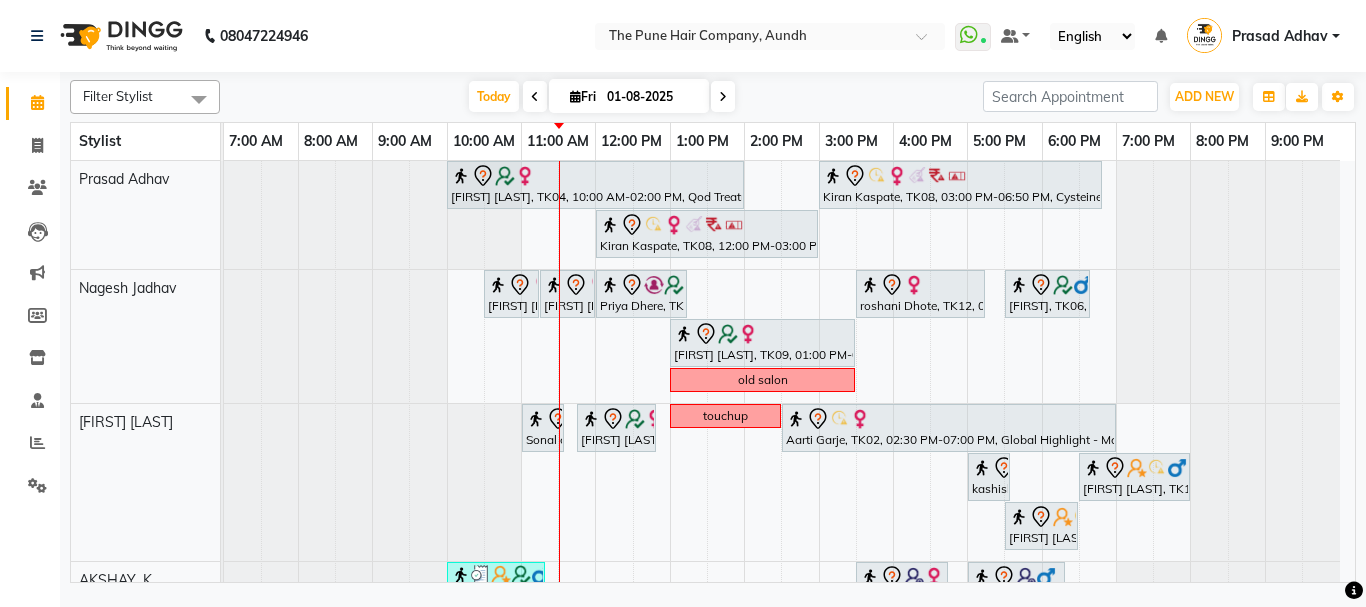 click at bounding box center (723, 96) 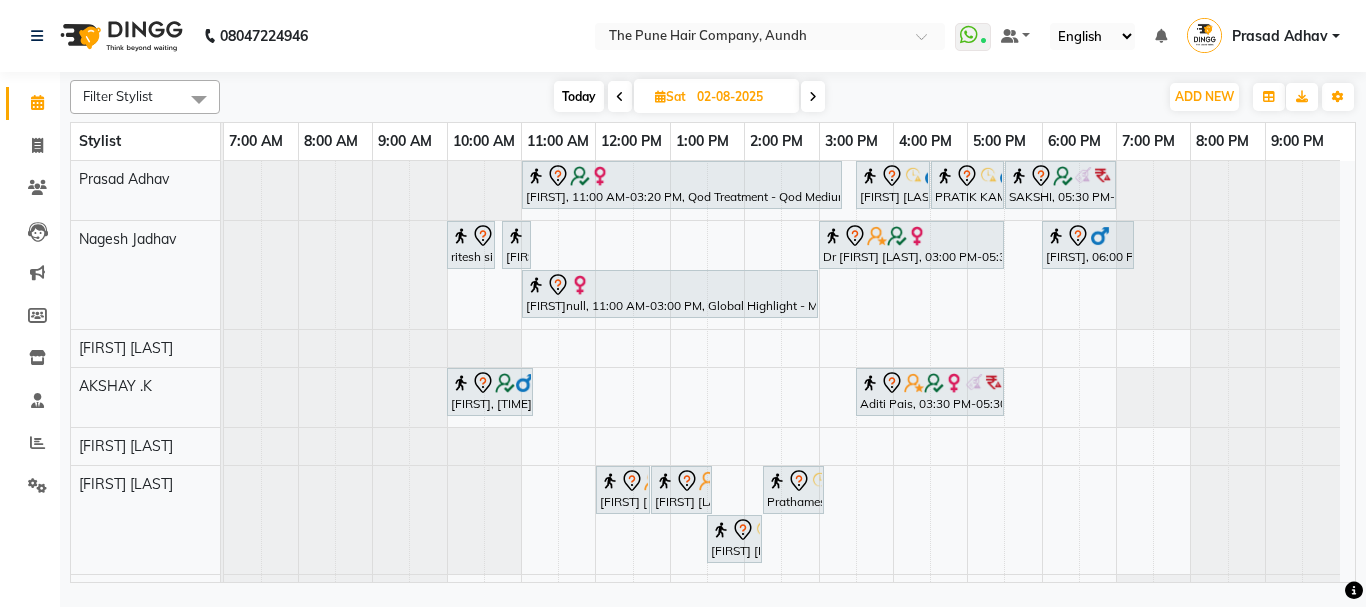 click on "reshma, 11:00 AM-03:20 PM, Qod Treatment - Qod Medium             PRATIK  KAMTHE , 03:30 PM-04:30 PM, Cut Male ( Top Stylist )             PRATIK  KAMTHE , 04:30 PM-05:30 PM, Hair Color Majirel - Majirel Global Male             SAKSHI, 05:30 PM-07:00 PM, Hair wash & blow dry - long             ritesh singh, 10:00 AM-10:40 AM, Cut male (Expert)             ritesh singh, 10:45 AM-11:05 AM,  Beard Crafting             Dr Swati Apte, 03:00 PM-05:30 PM, Hair Color Inoa - Inoa Touchup 2 Inch             Sourabh, 06:00 PM-07:15 PM, Cut Female (Expert)             avneetnull, 11:00 AM-03:00 PM, Global Highlight - Majirel Highlights Medium             sumit, 10:00 AM-11:10 AM, Cut male (Expert)             Aditi Pais, 03:30 PM-05:30 PM, Hair Color Inoa - Inoa Touchup 2 Inch             Vedang Deshmukh, 12:00 PM-12:45 PM, Cut Male (Master stylist)             Vedang Deshmukh, 12:45 PM-01:35 PM,  Beard Crafting             Prathamesh Kurhekar, 02:15 PM-03:05 PM,  Beard Crafting" at bounding box center (789, 541) 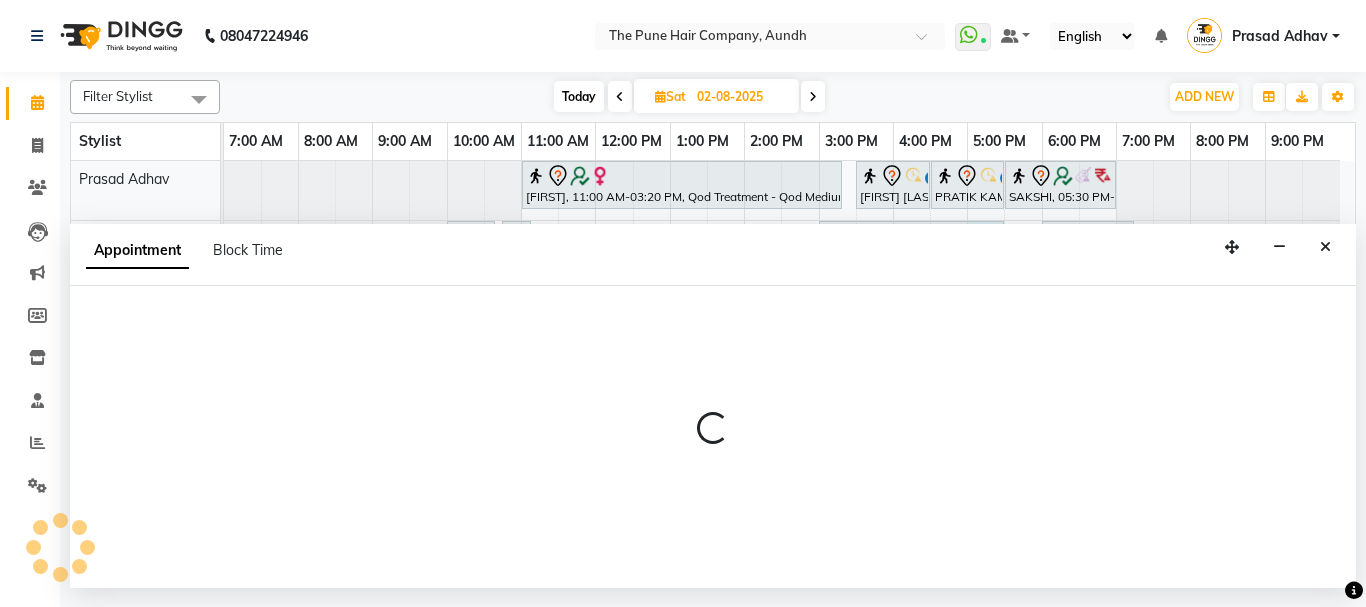 select on "3339" 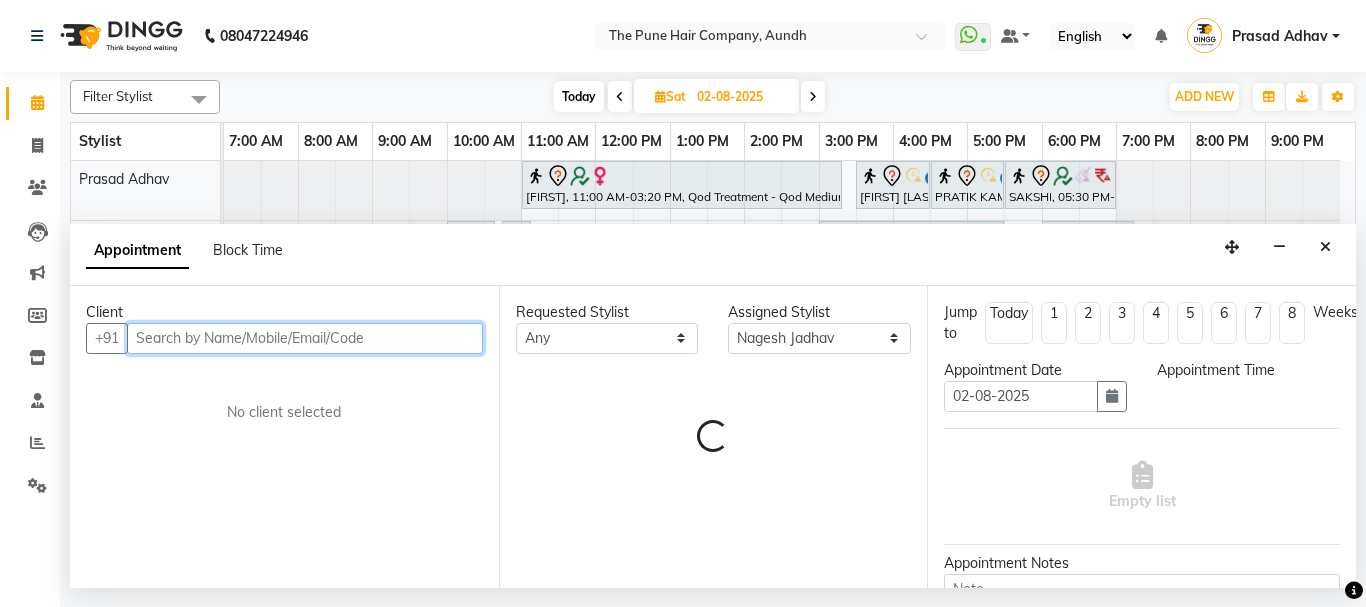 select on "1020" 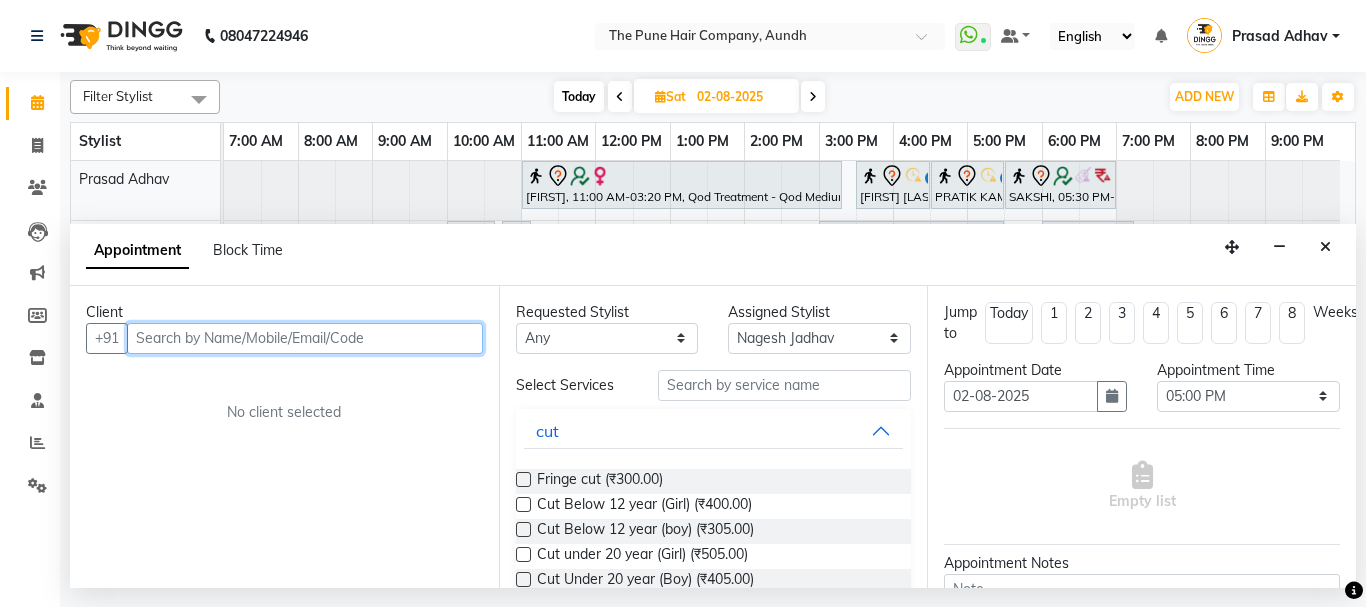 click at bounding box center (305, 338) 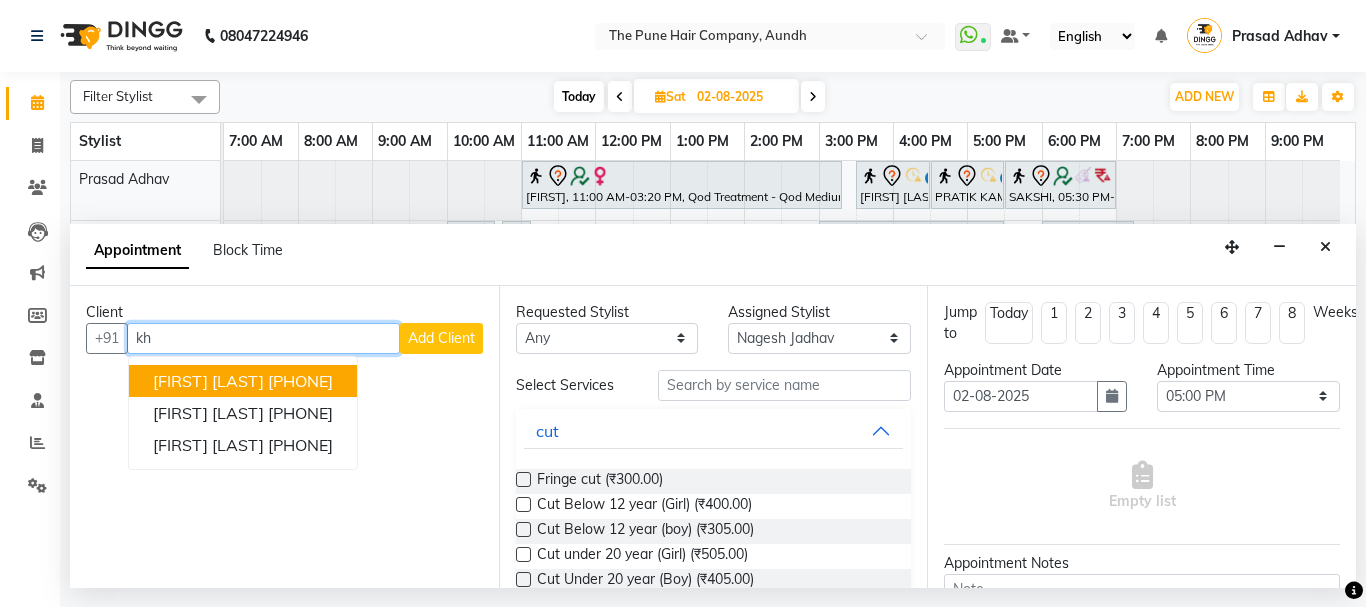 type on "k" 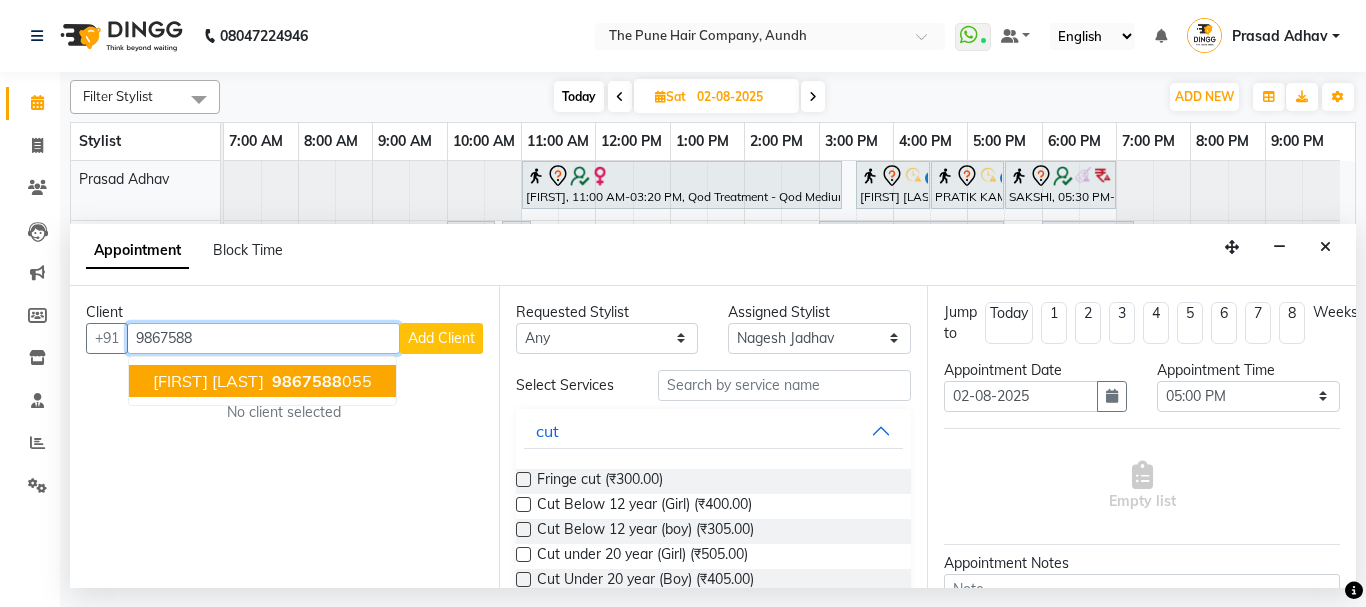 click on "9867588" at bounding box center (307, 381) 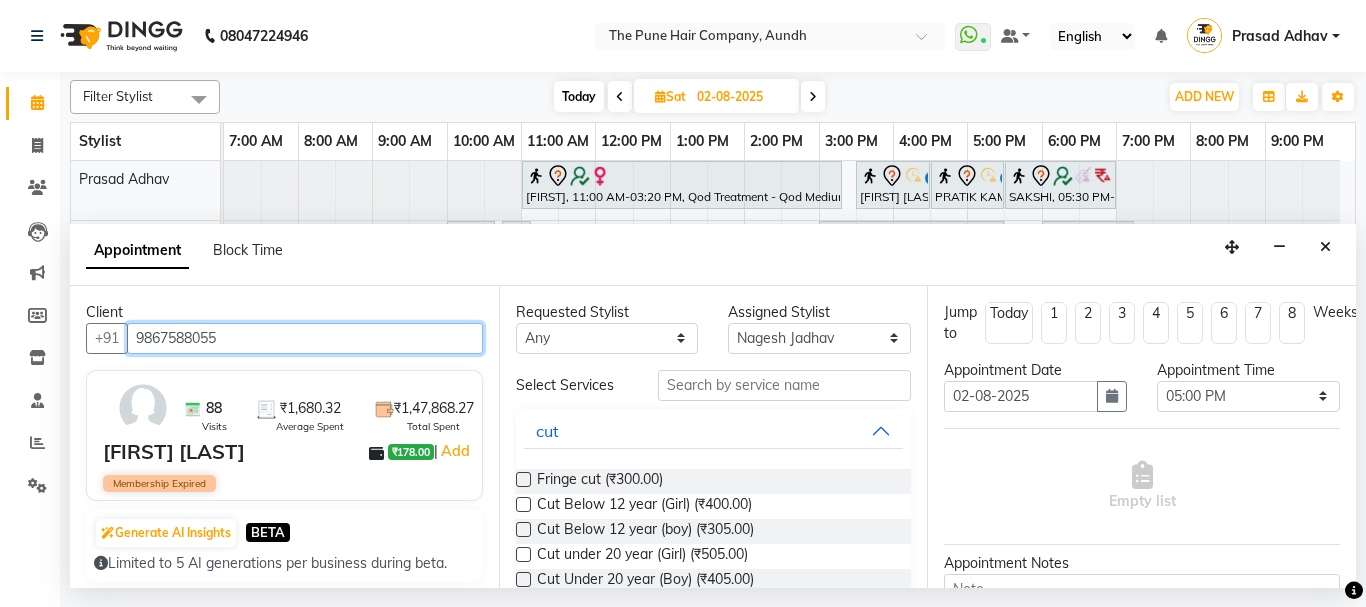 type on "9867588055" 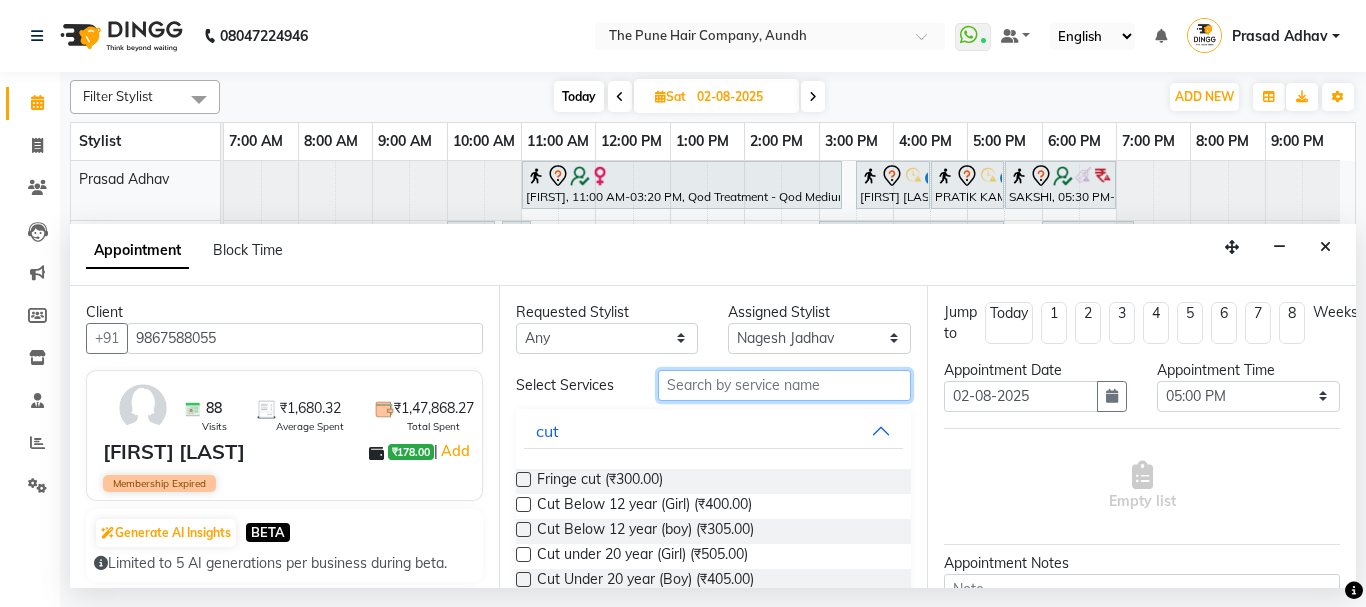 click at bounding box center [785, 385] 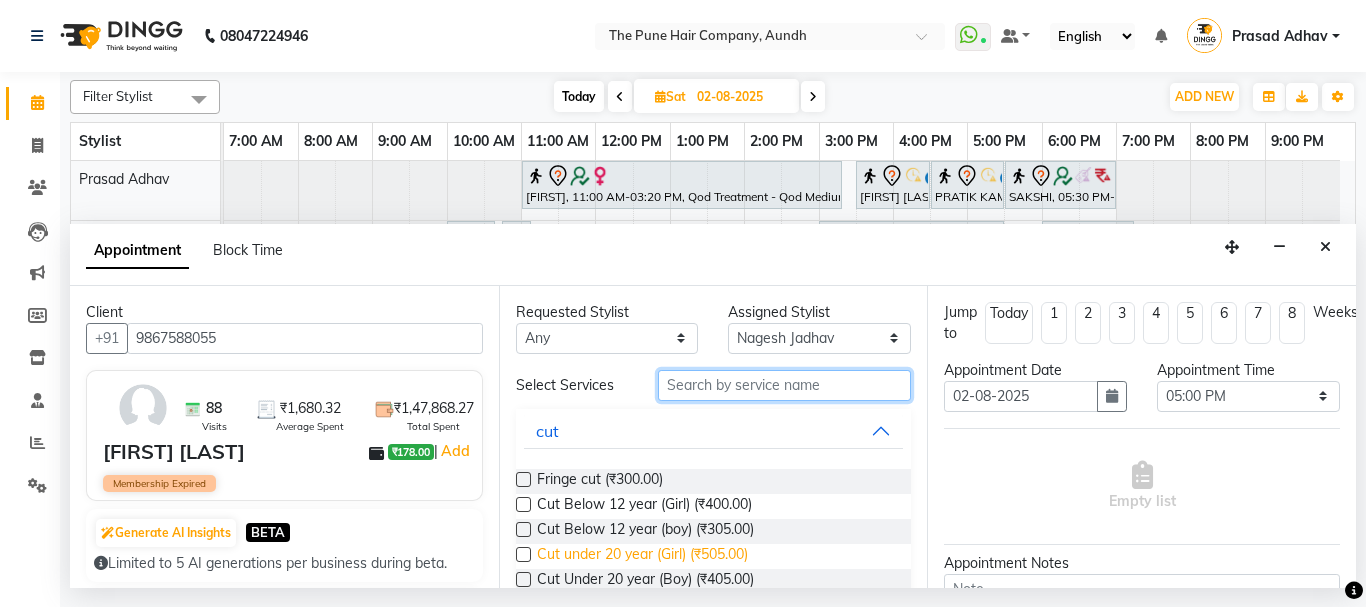 scroll, scrollTop: 100, scrollLeft: 0, axis: vertical 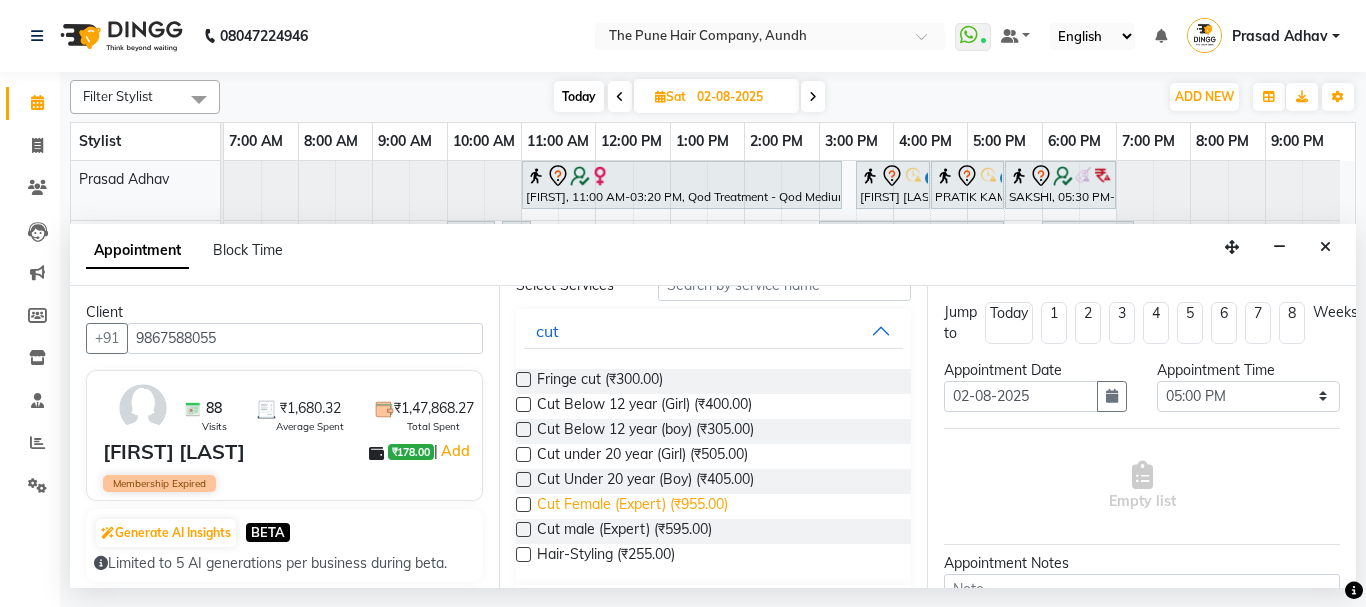 click on "Cut Female (Expert) (₹955.00)" at bounding box center (632, 506) 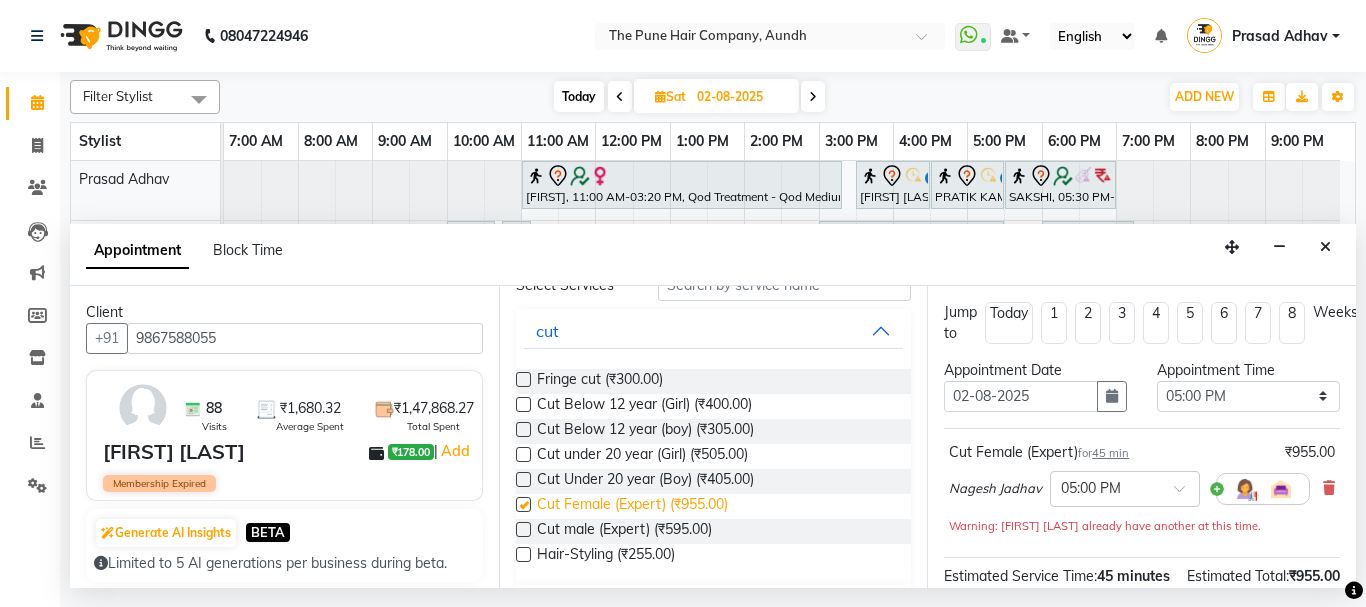 checkbox on "false" 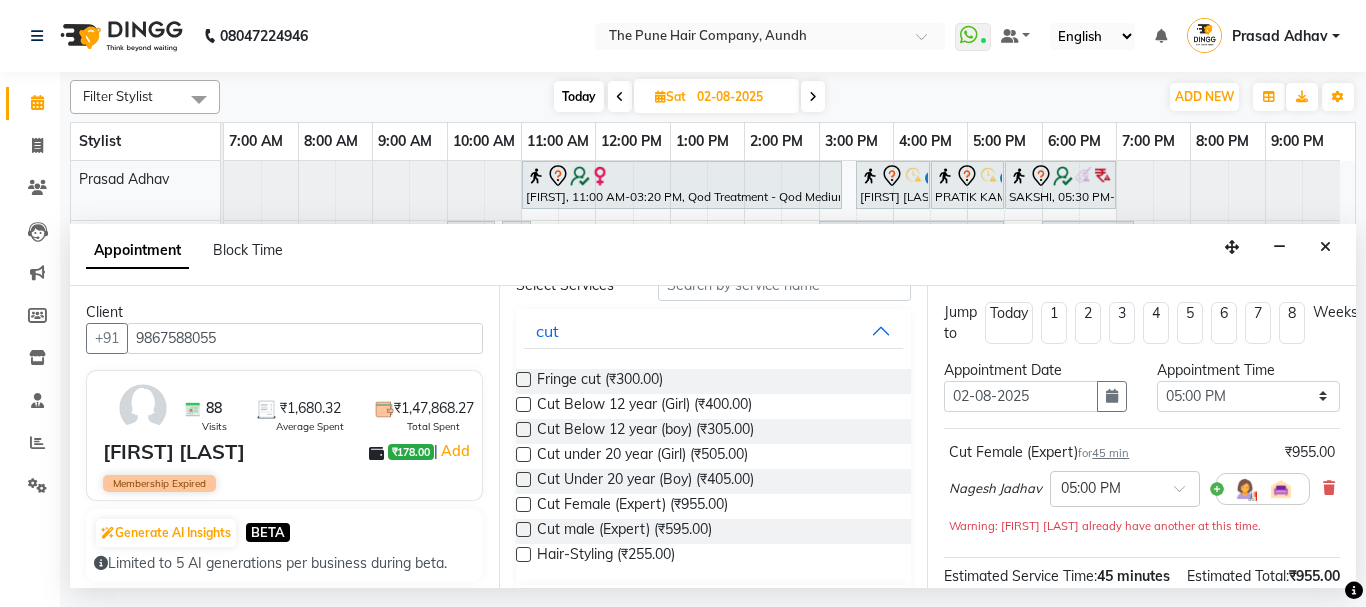 scroll, scrollTop: 0, scrollLeft: 0, axis: both 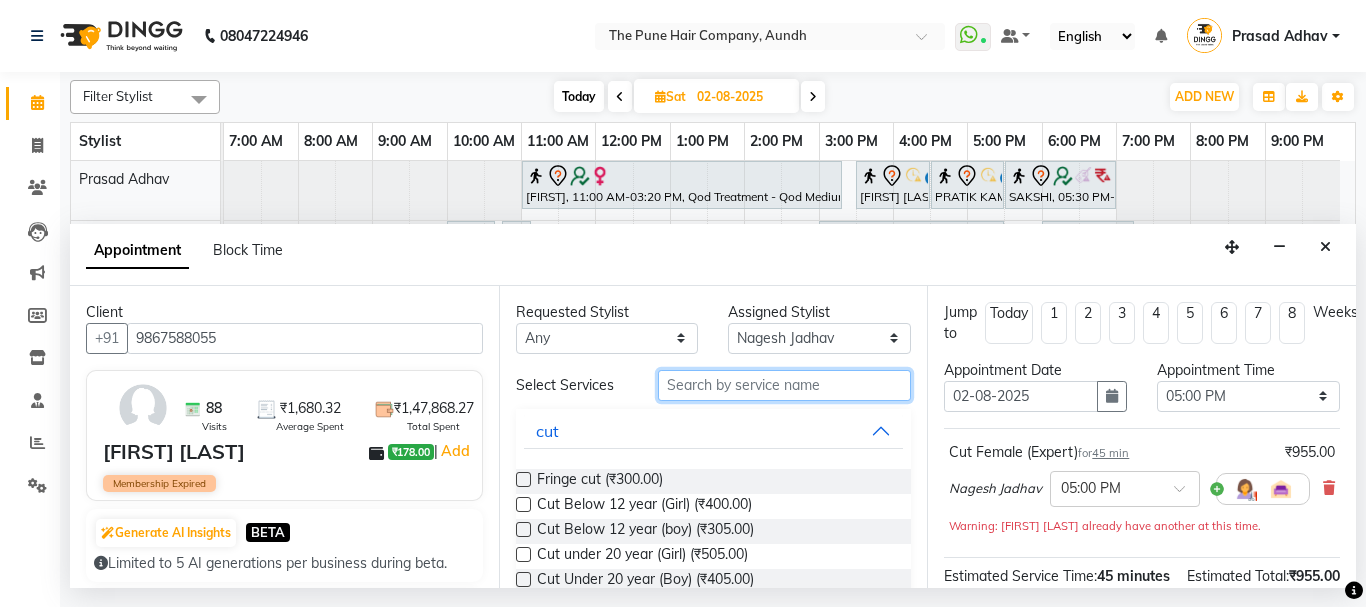 click at bounding box center (785, 385) 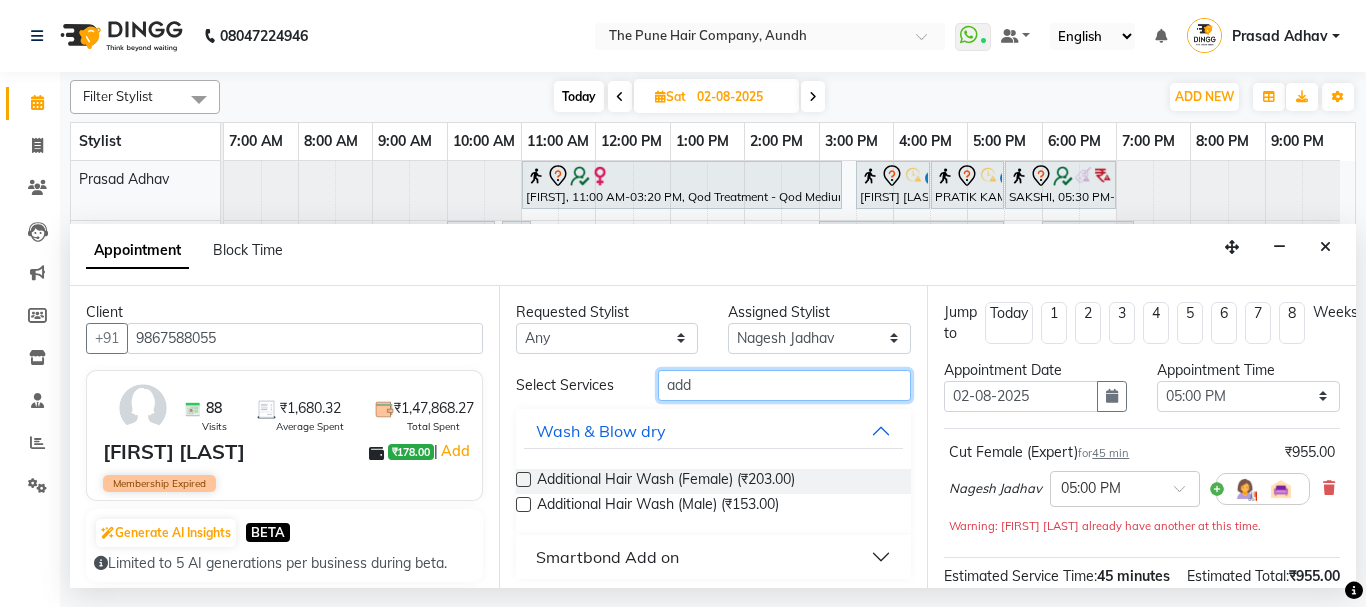 type on "add" 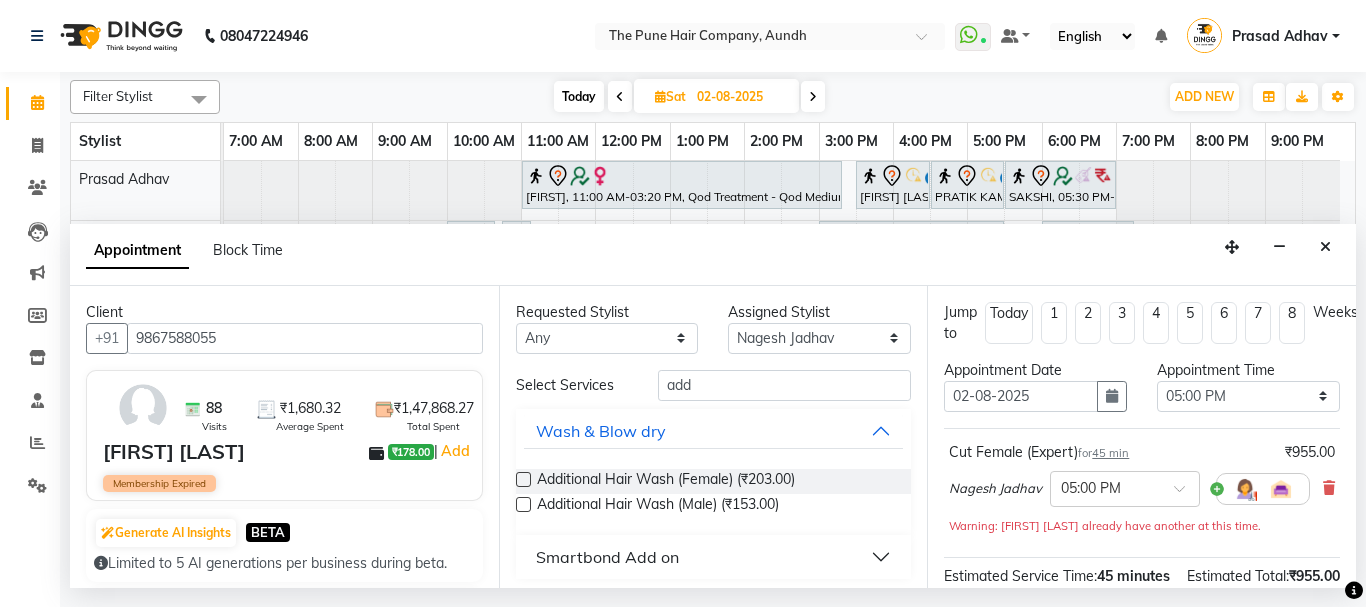 click at bounding box center (523, 479) 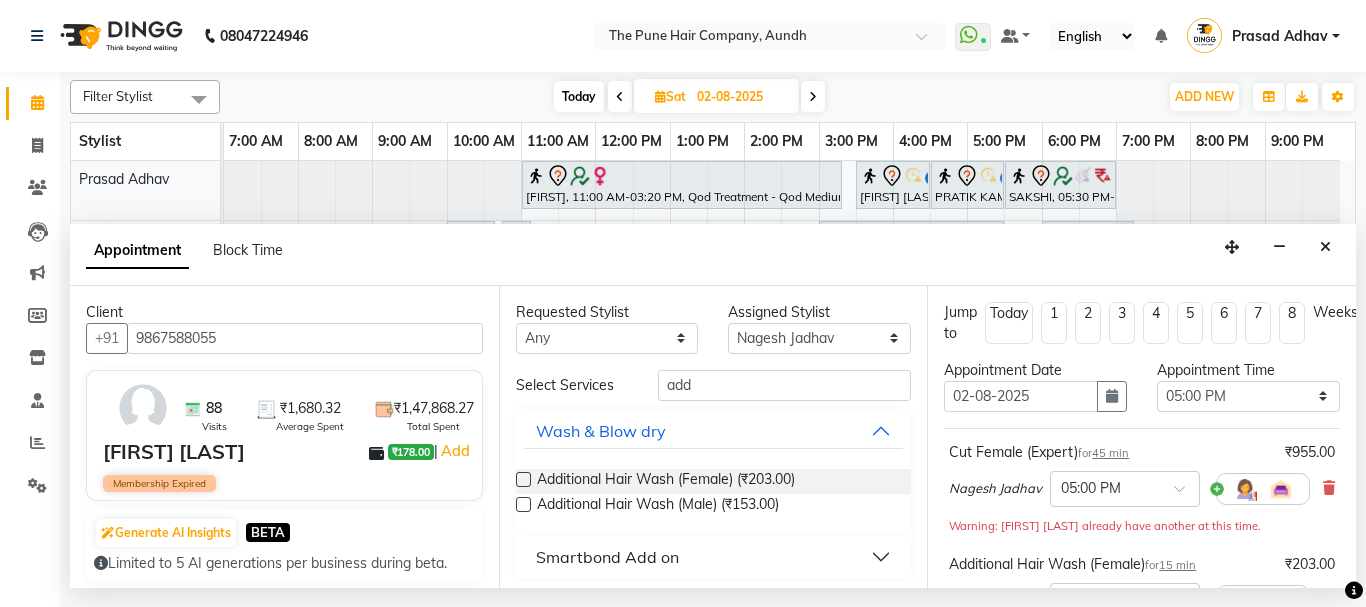 click at bounding box center (523, 479) 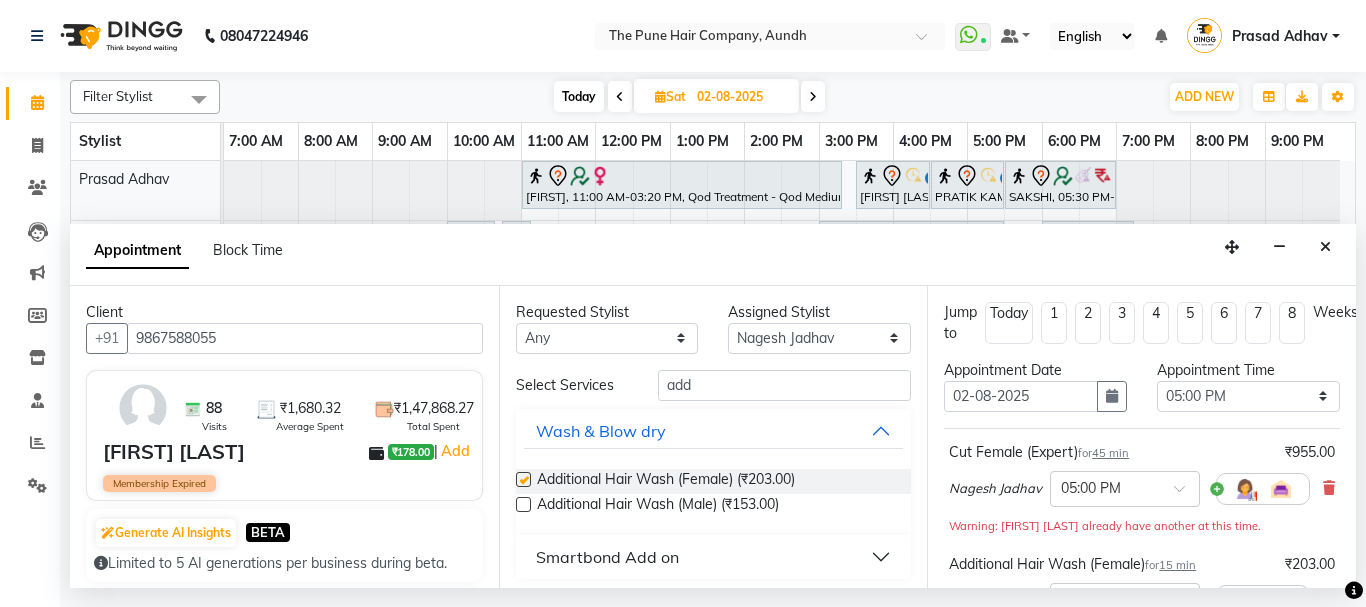 checkbox on "false" 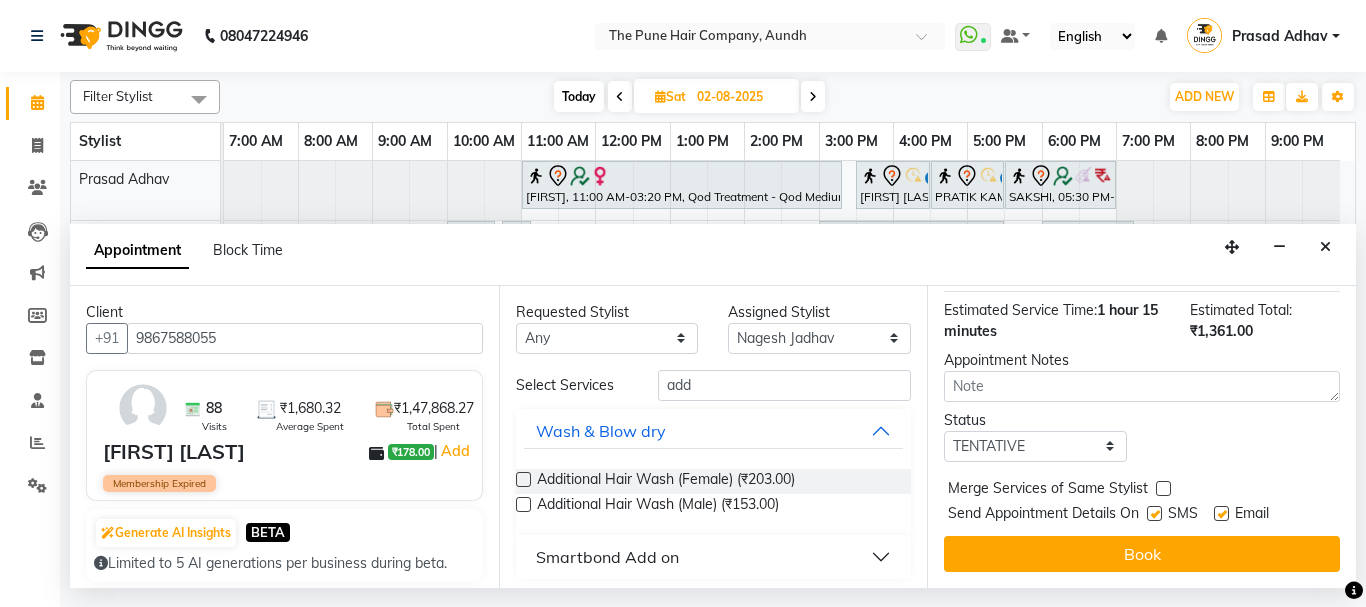 scroll, scrollTop: 472, scrollLeft: 0, axis: vertical 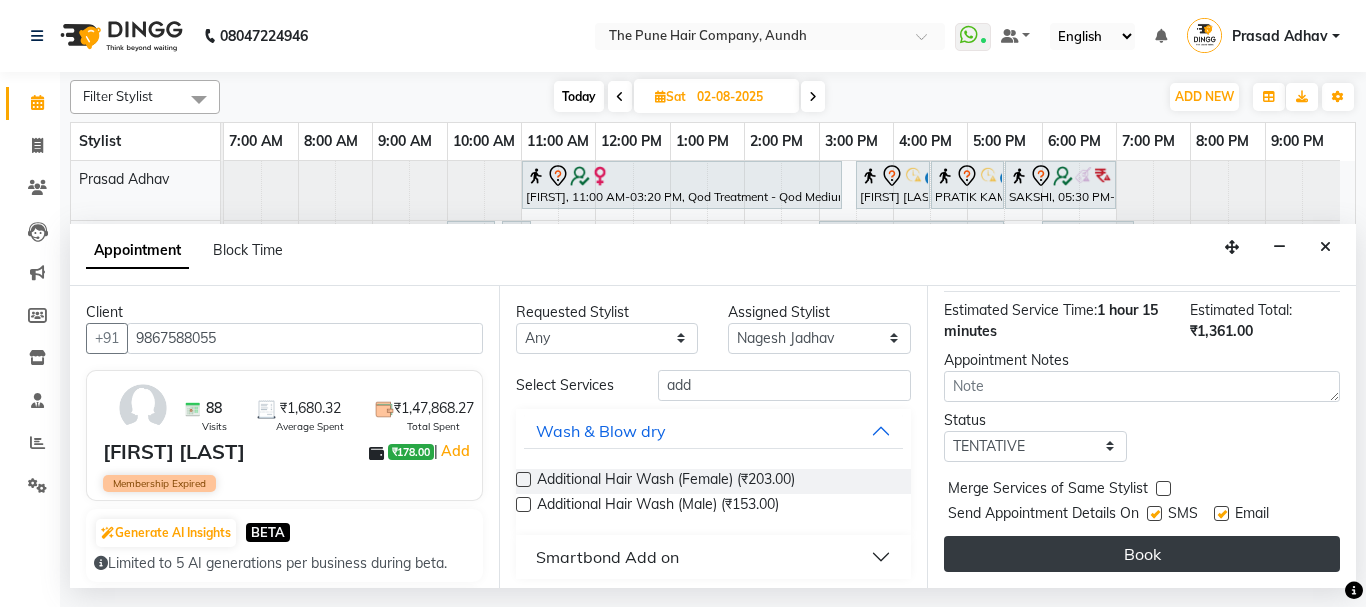 click on "Book" at bounding box center [1142, 554] 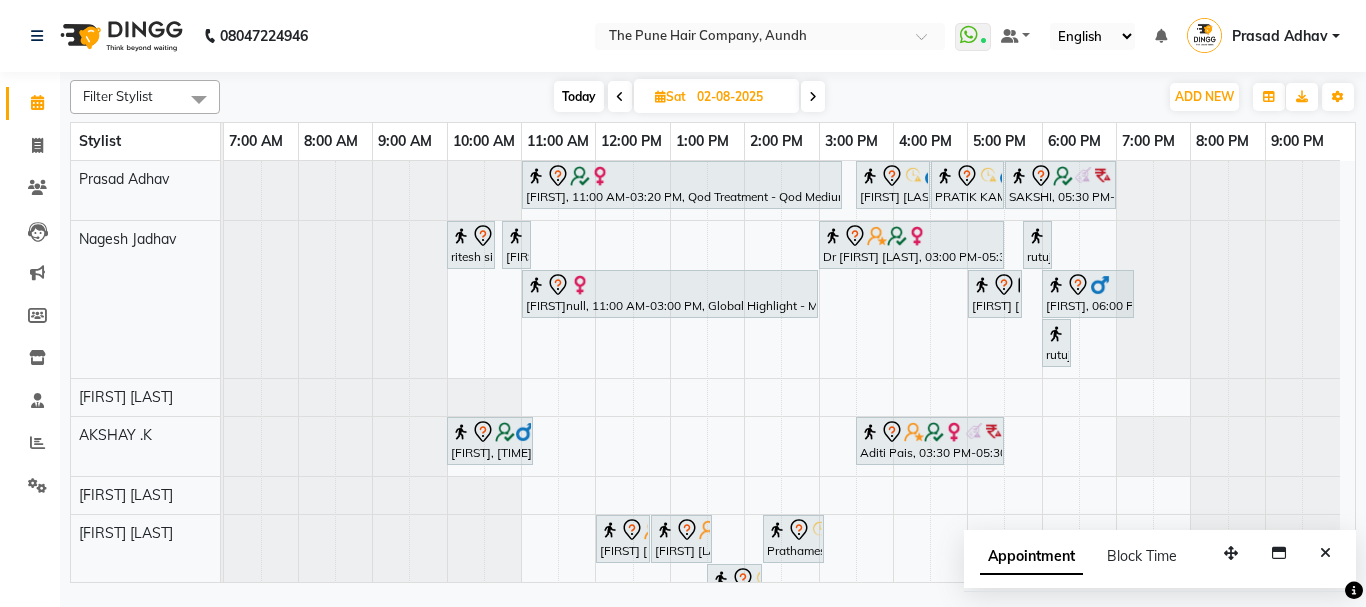 click on "Today" at bounding box center [579, 96] 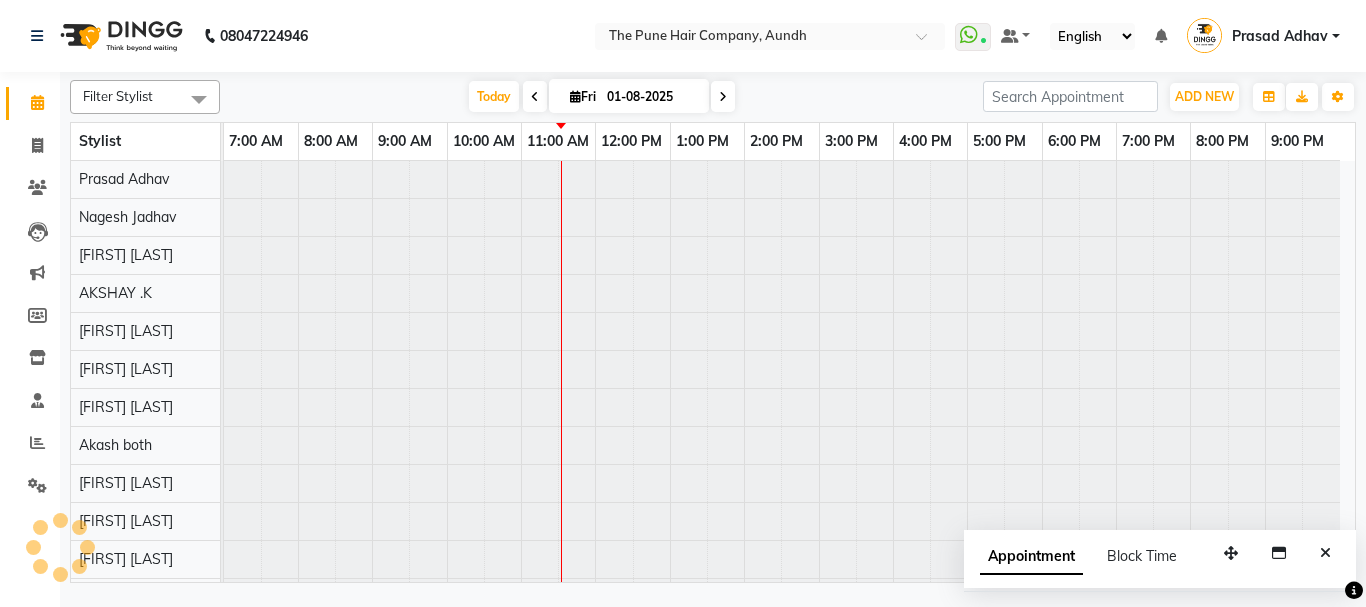 scroll, scrollTop: 110, scrollLeft: 0, axis: vertical 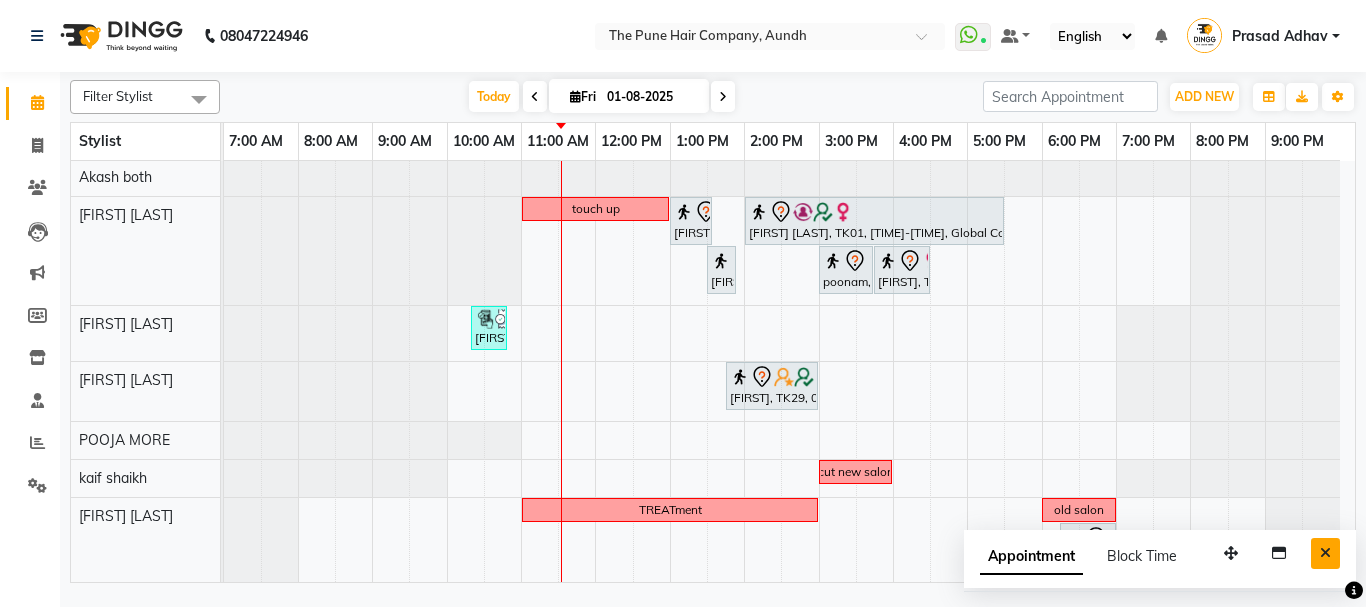 click at bounding box center [1325, 553] 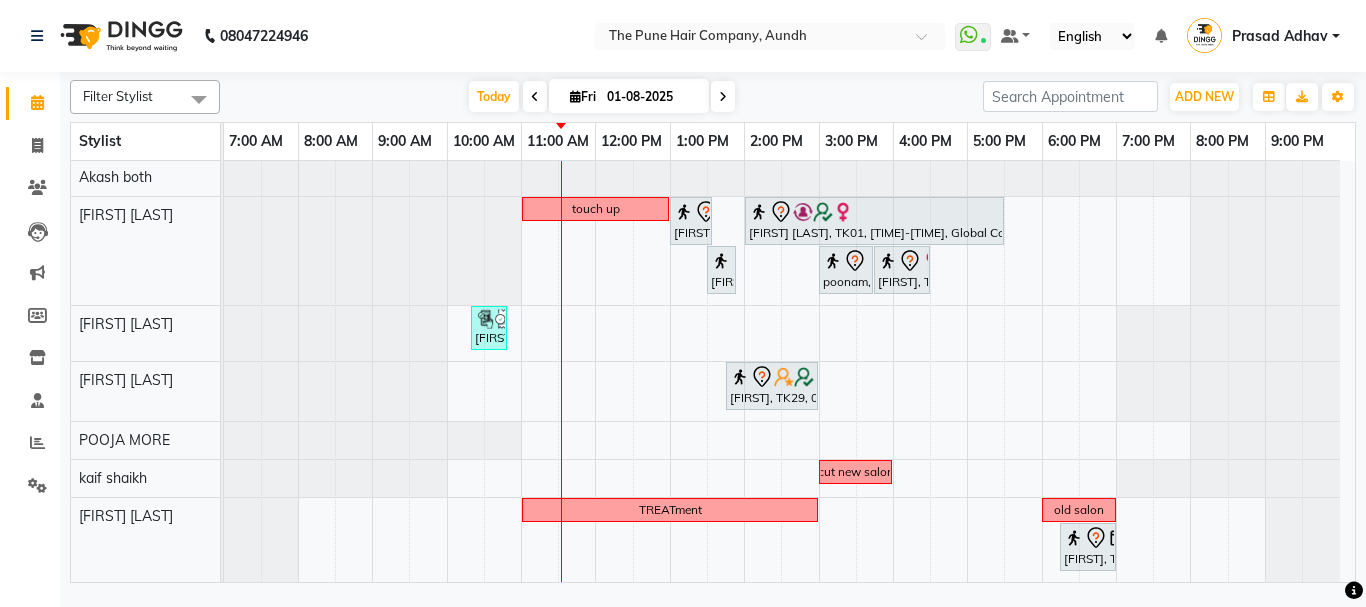 scroll, scrollTop: 640, scrollLeft: 0, axis: vertical 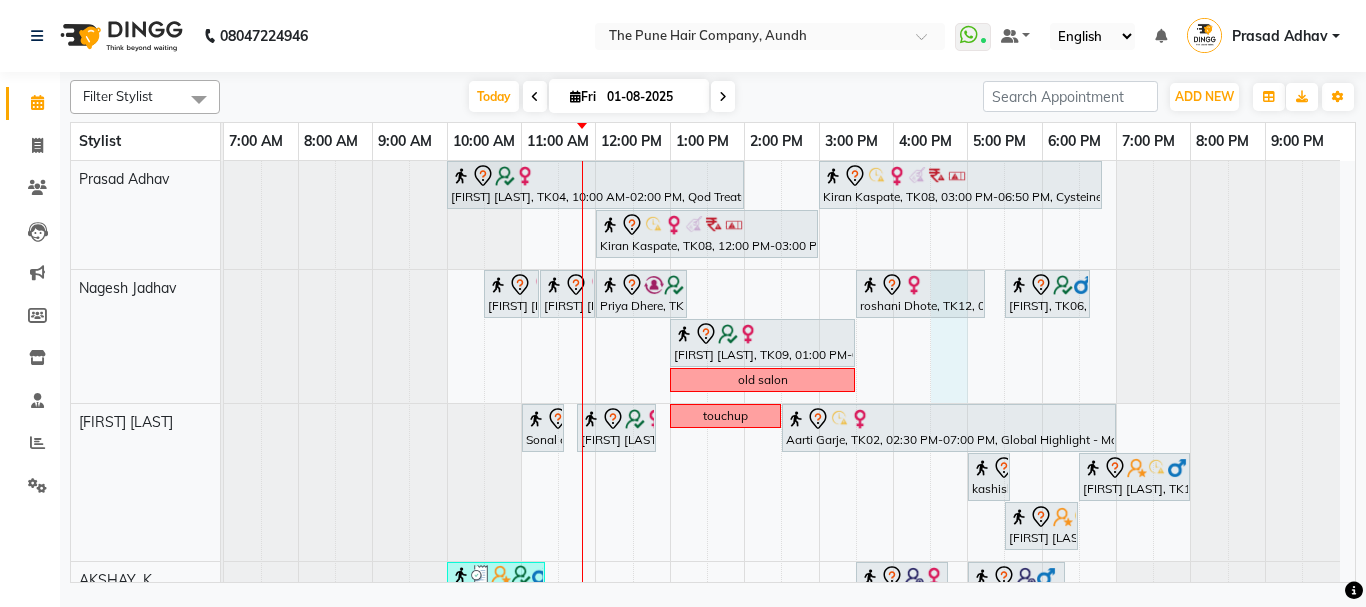 click on "trishali shrijiri, TK04, 10:00 AM-02:00 PM, Qod Treatment - Qod Long             Kiran Kaspate, TK08, 03:00 PM-06:50 PM, Cysteine Protien Treatment - Cysteine Medium             Kiran Kaspate, TK08, 12:00 PM-03:00 PM, Global Highlight - Majirel Highlights Medium             aprna barge, TK03, 10:30 AM-11:15 AM, Cut Female (Expert)             aprna barge, TK03, 11:15 AM-12:00 PM,  Additional Hair Wash (Female)             Priya Dhere, TK13, 12:00 PM-01:15 PM,  Hair wash medium             roshani Dhote, TK12, 03:30 PM-05:15 PM, Cut Female (Expert)             harshit, TK06, 05:30 PM-06:40 PM, Cut male (Expert)             REENA JAIN, TK09, 01:00 PM-03:30 PM, Hair Color Inoa - Inoa Touchup 2 Inch  old salon              Sonal chauhari, TK17, 11:00 AM-11:35 AM, Cut Male (Sr.stylist)             REENA JAIN, TK09, 11:45 AM-12:50 PM, Cut Male (Sr.stylist)  touchup              Aarti Garje, TK02, 02:30 PM-07:00 PM, Global Highlight - Majirel Highlights Long" at bounding box center (789, 754) 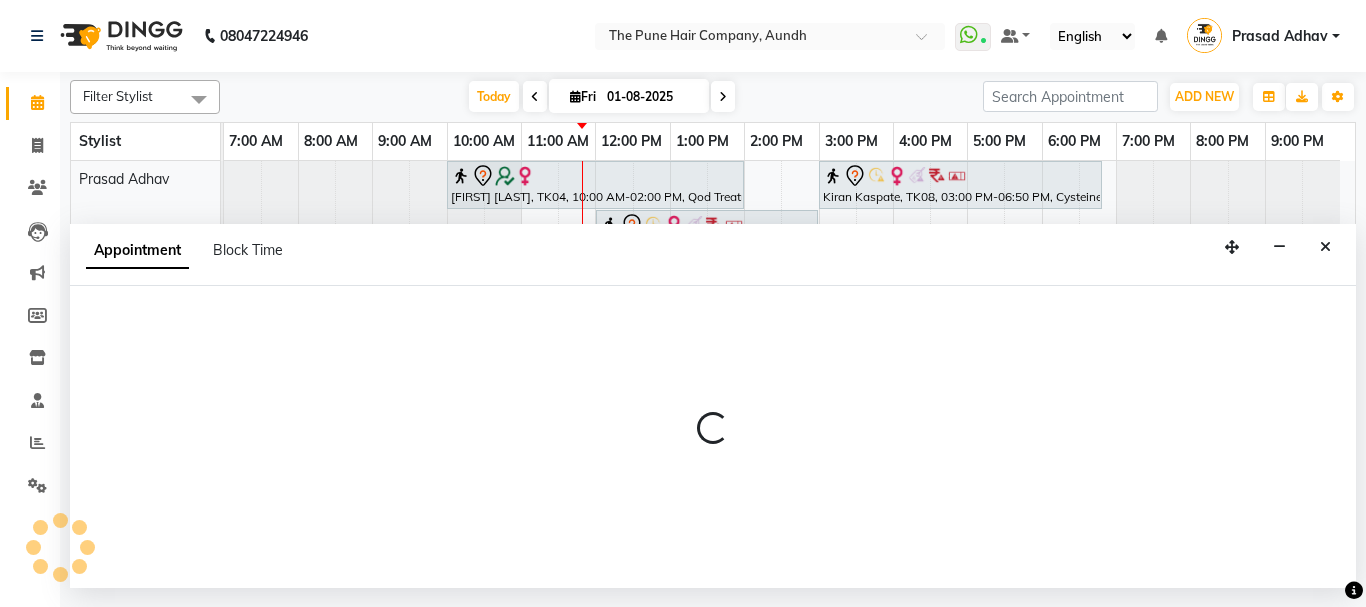 select on "3339" 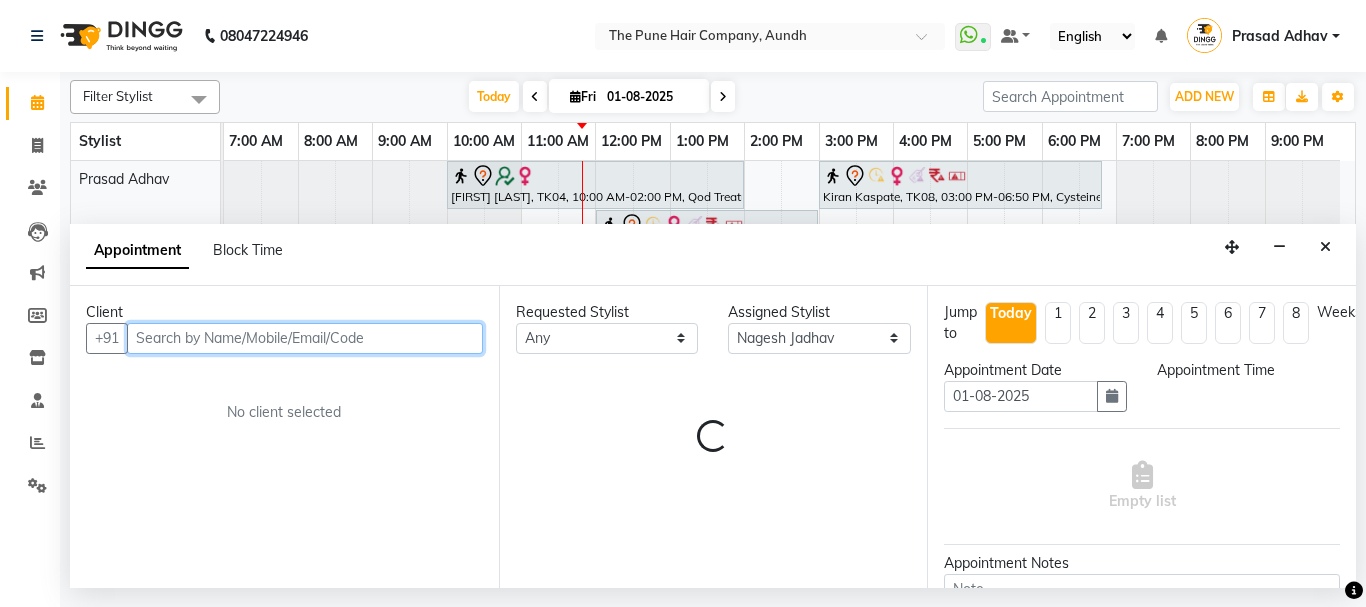 select on "990" 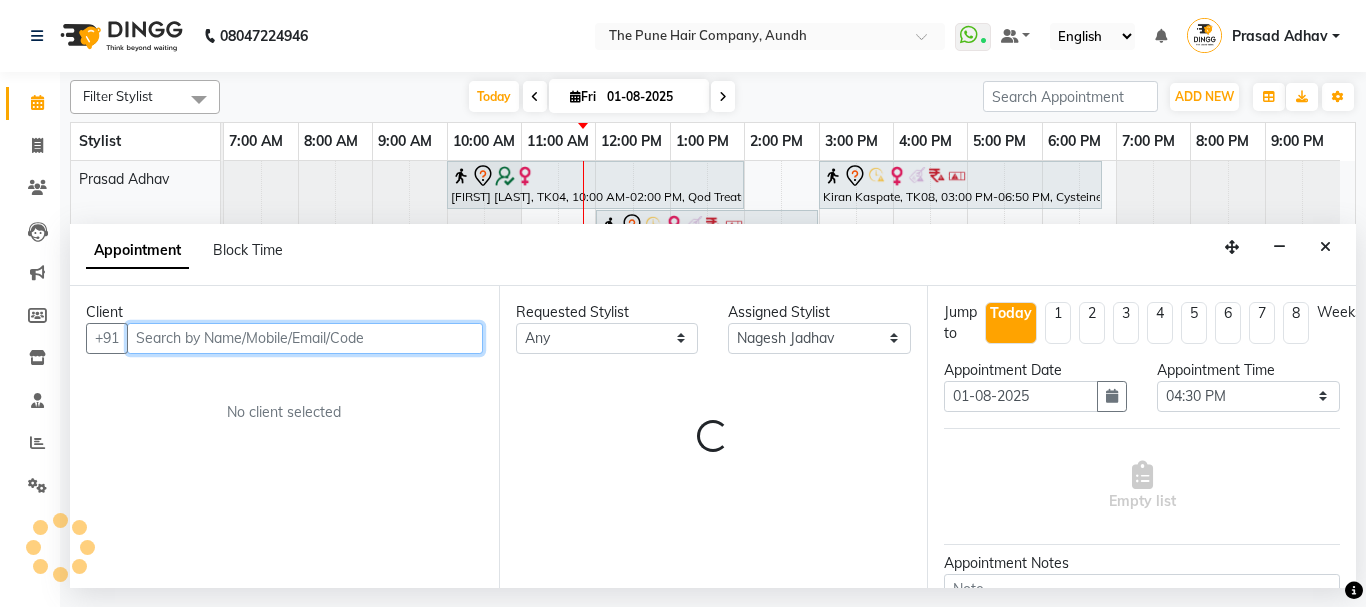 click at bounding box center (305, 338) 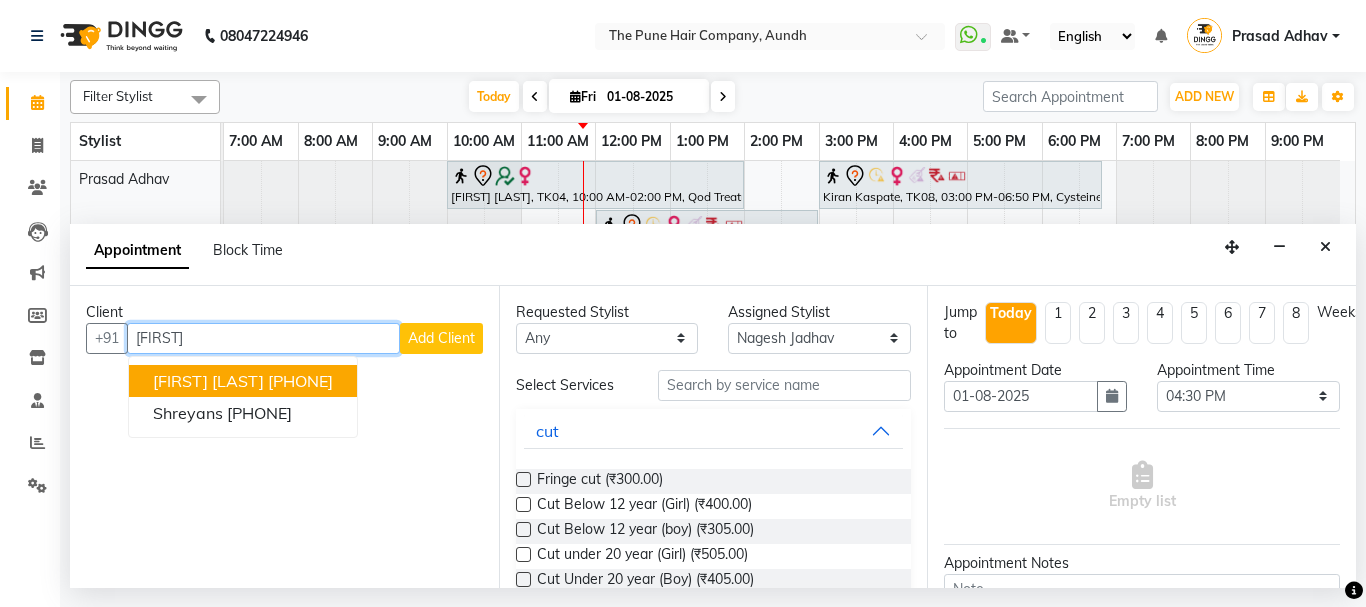click on "[PHONE]" at bounding box center (300, 381) 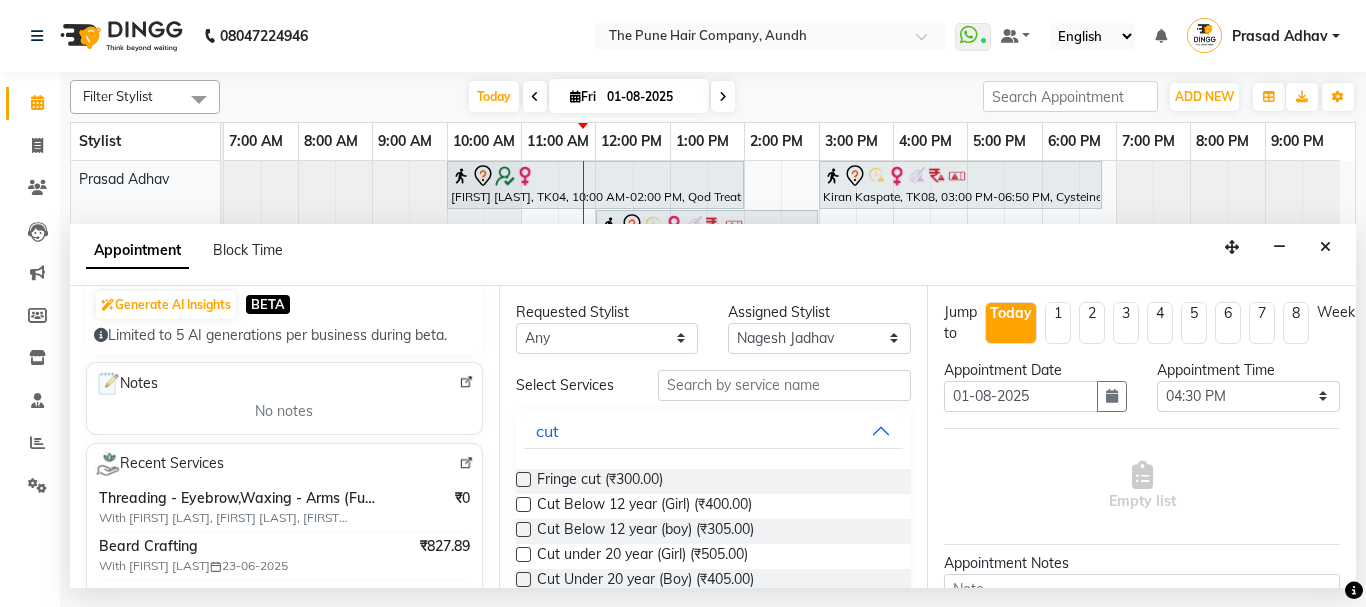 scroll, scrollTop: 200, scrollLeft: 0, axis: vertical 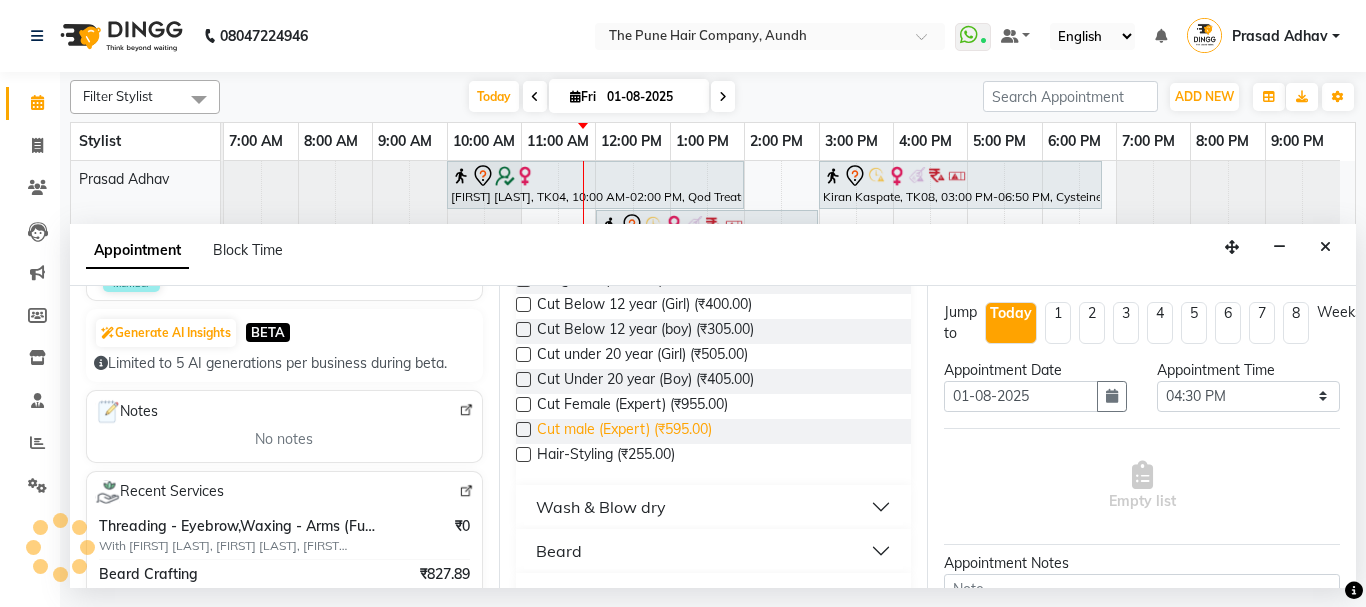 type on "[PHONE]" 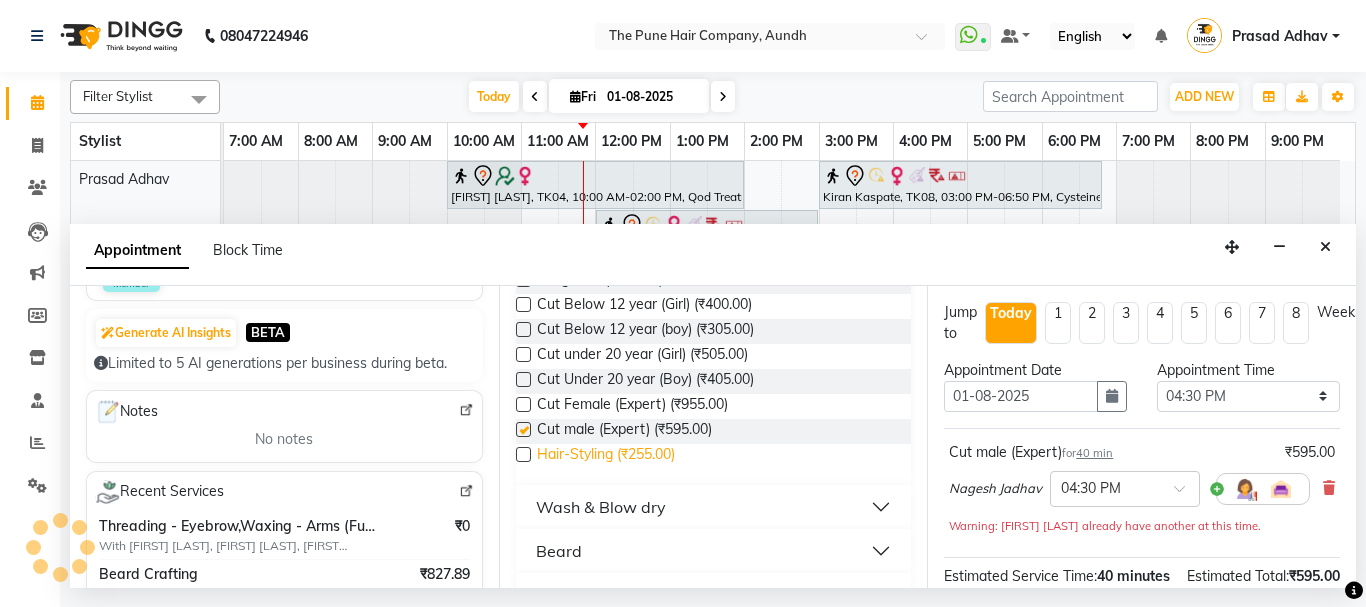 checkbox on "false" 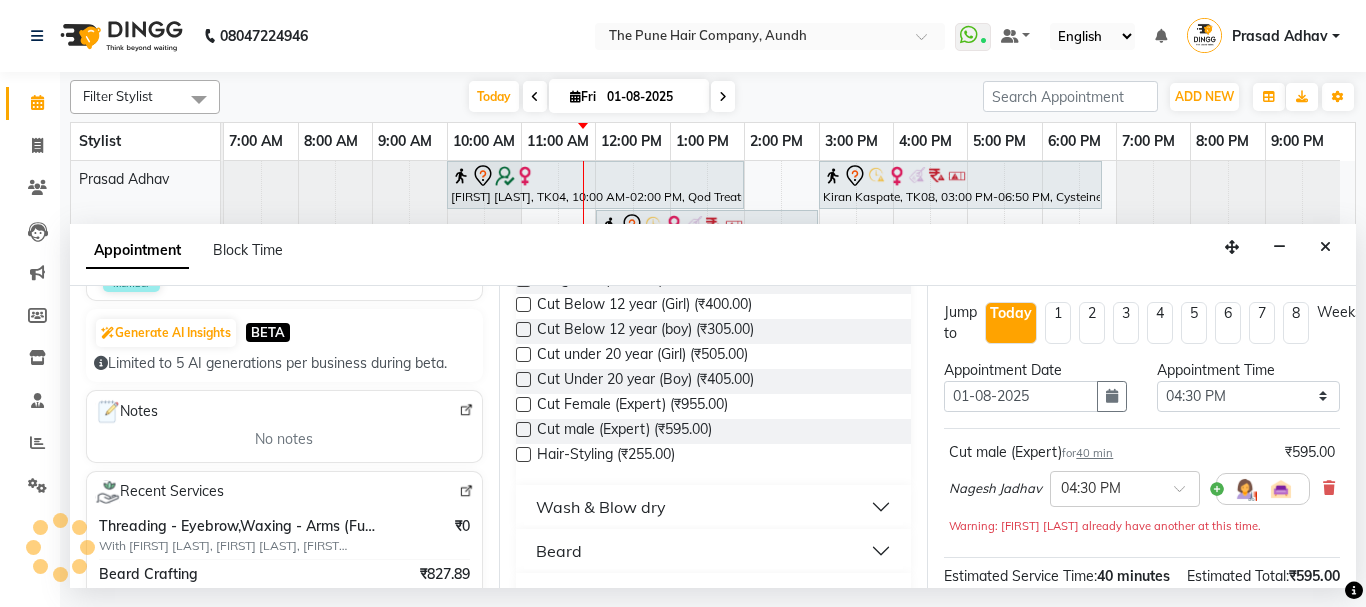 scroll, scrollTop: 0, scrollLeft: 0, axis: both 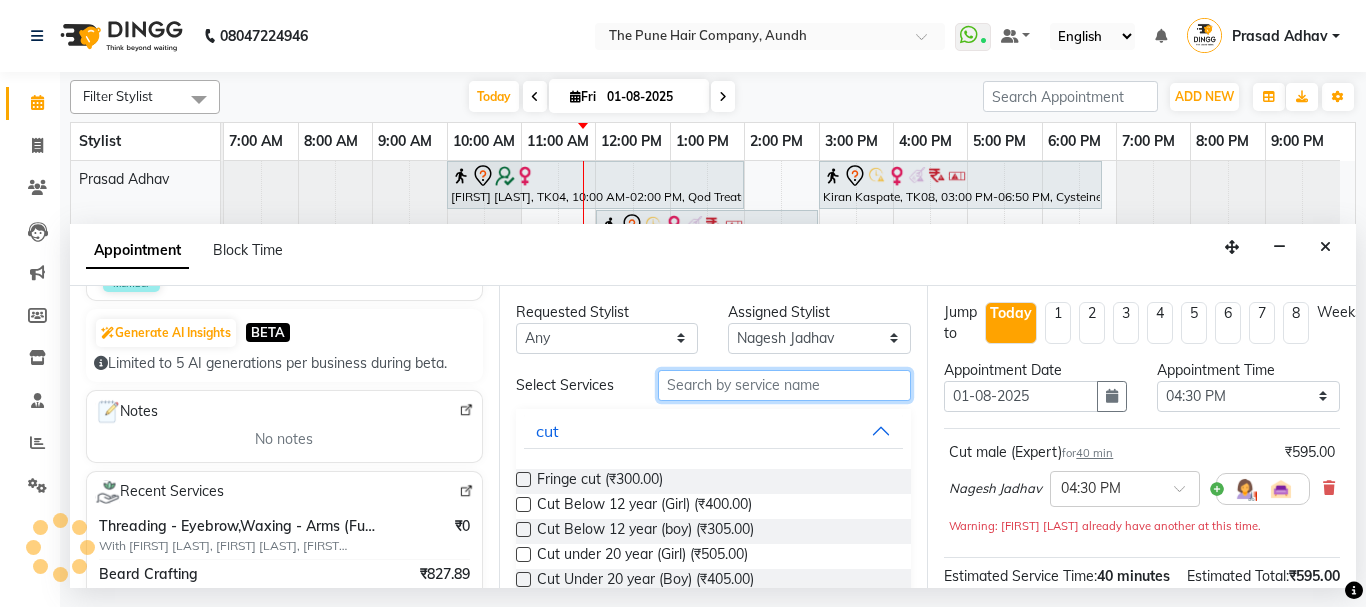 click at bounding box center [785, 385] 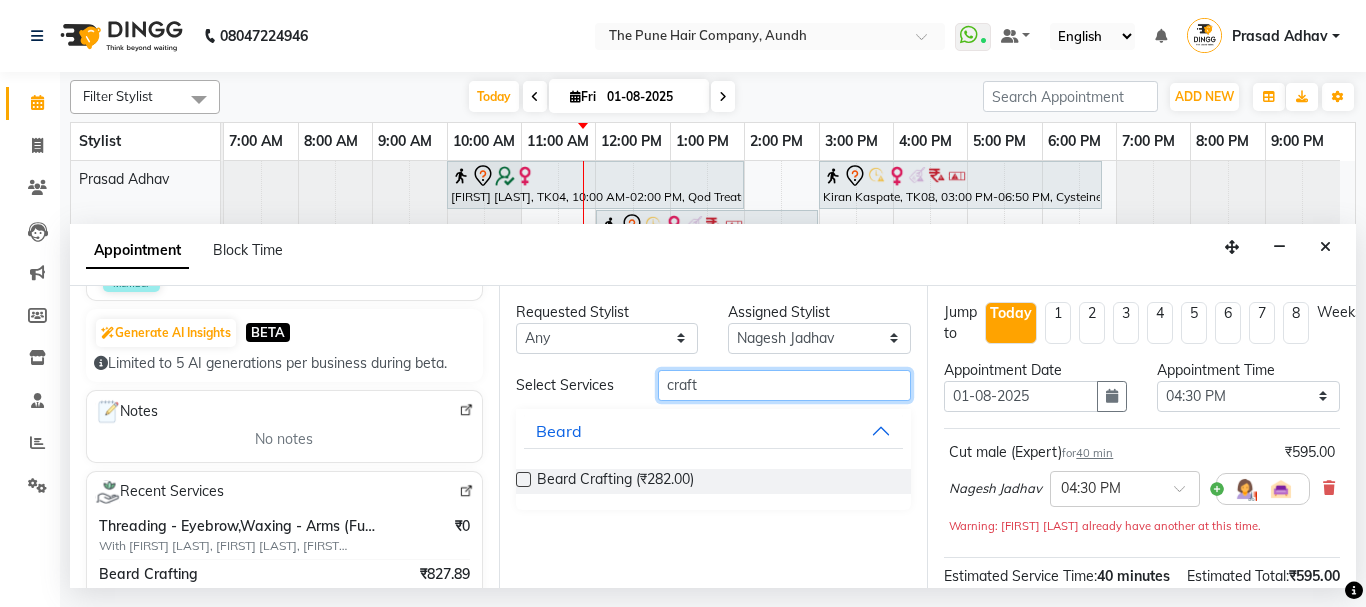 type on "craft" 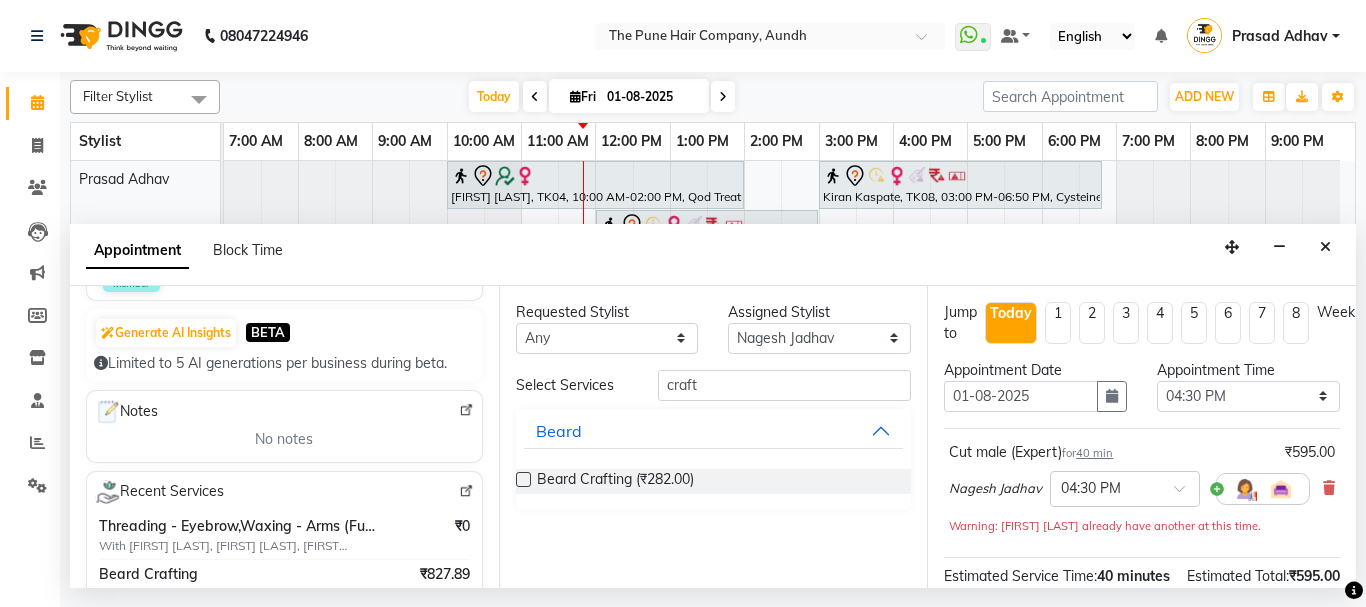 click at bounding box center [523, 479] 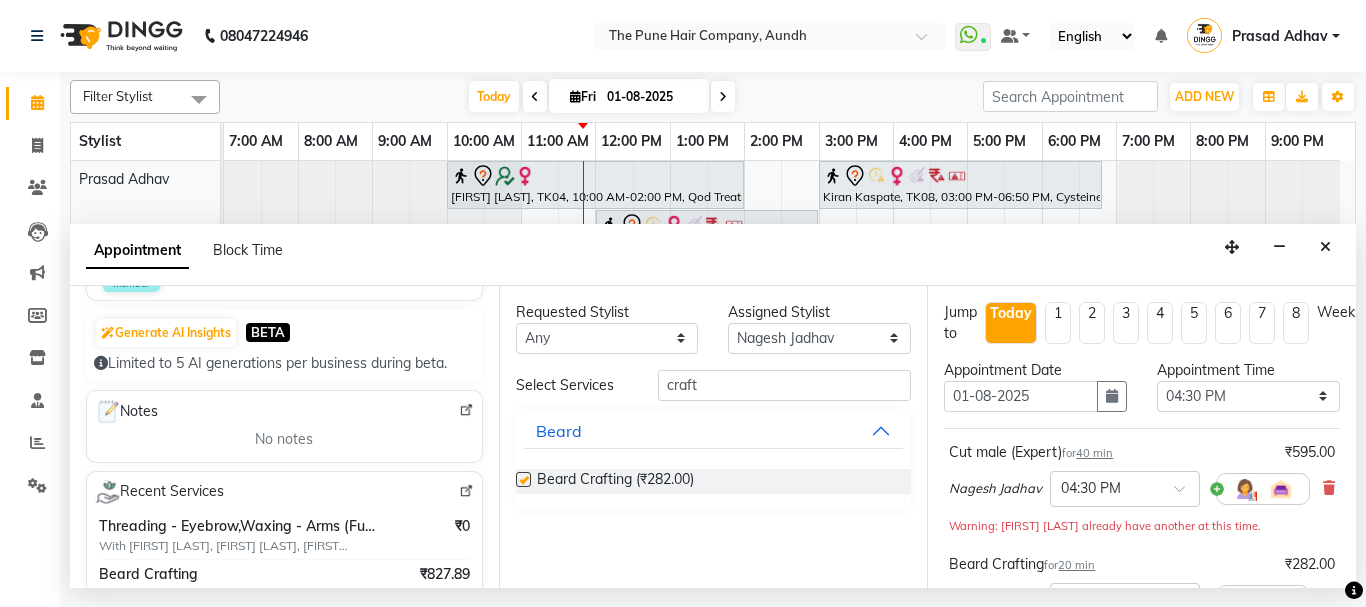 checkbox on "false" 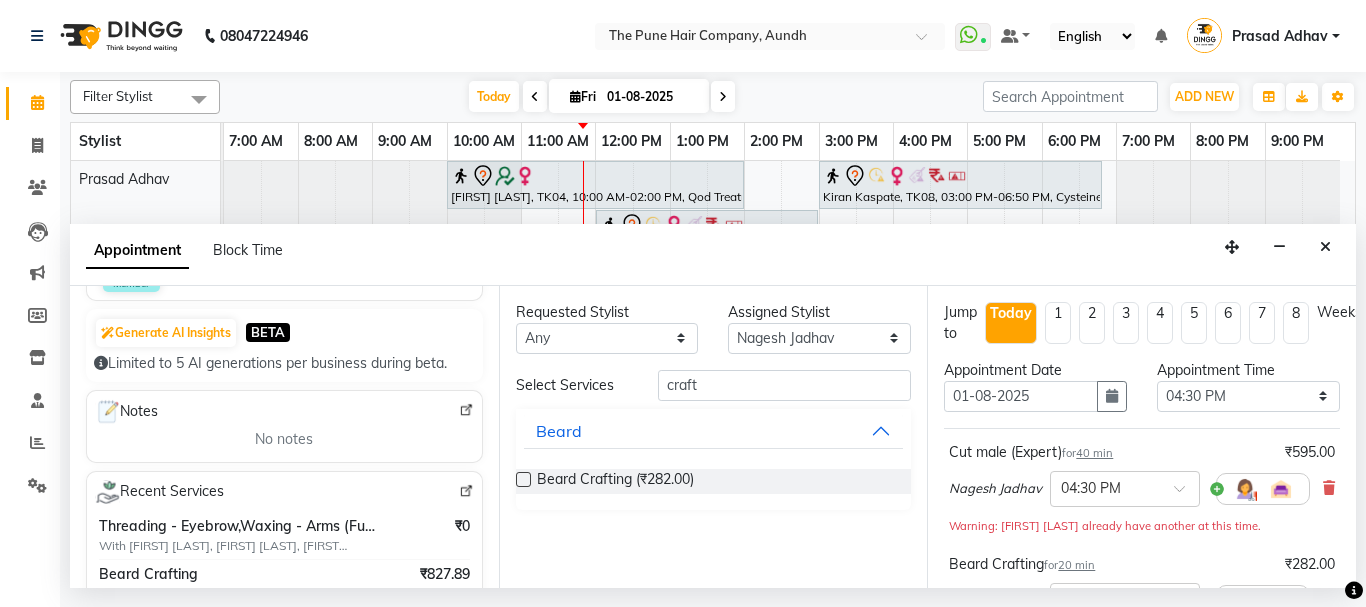 scroll, scrollTop: 357, scrollLeft: 0, axis: vertical 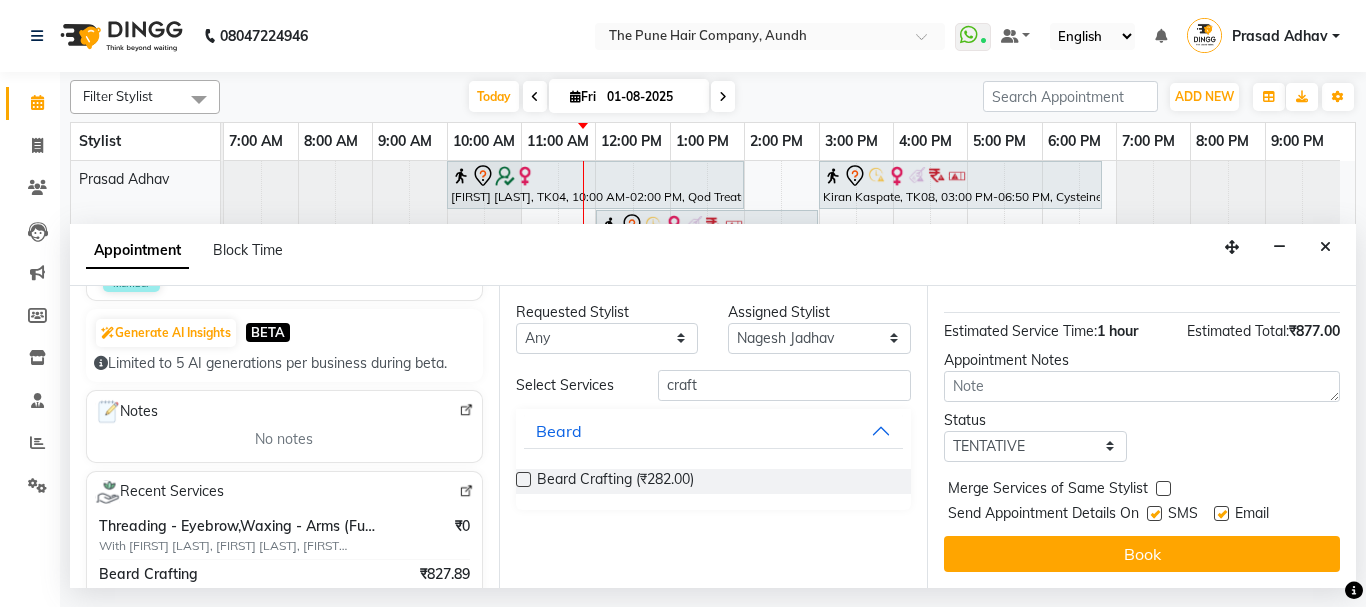 click on "Book" at bounding box center (1142, 554) 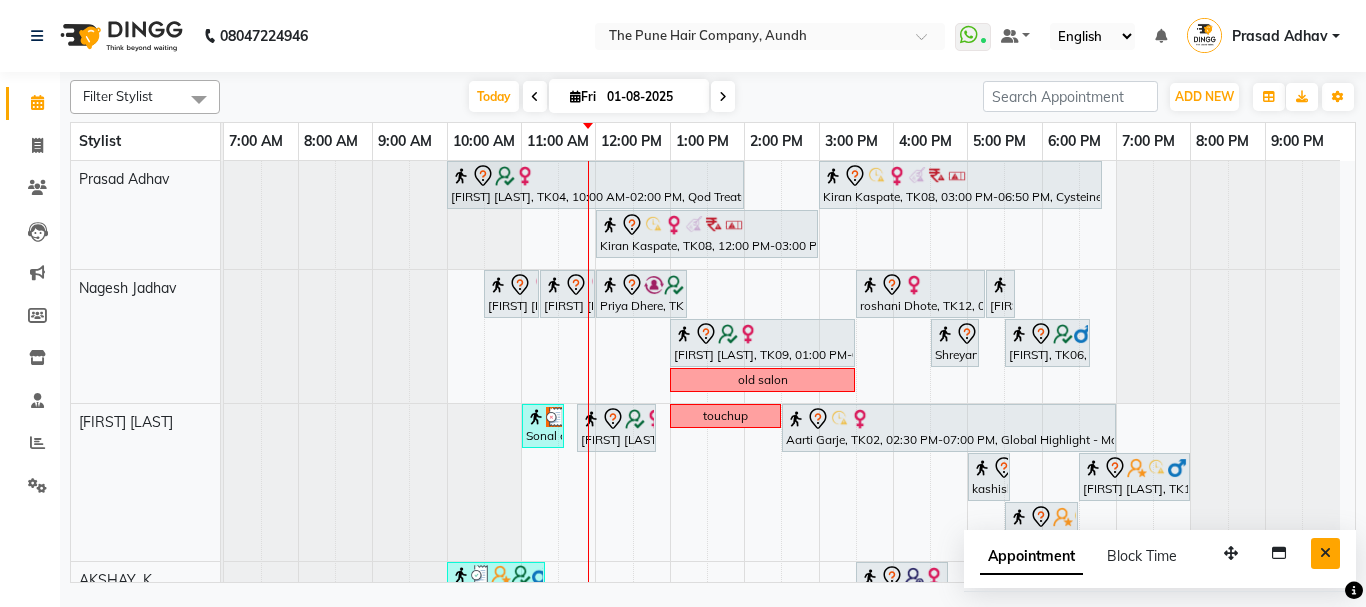 click at bounding box center [1325, 553] 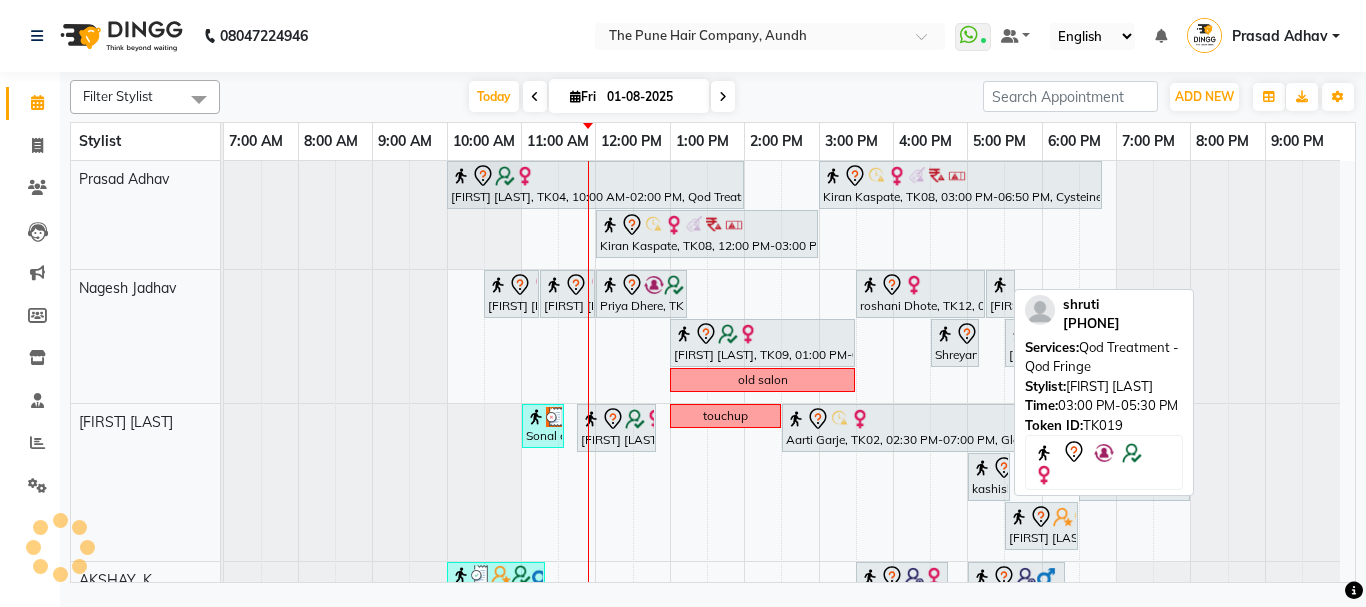 scroll, scrollTop: 500, scrollLeft: 0, axis: vertical 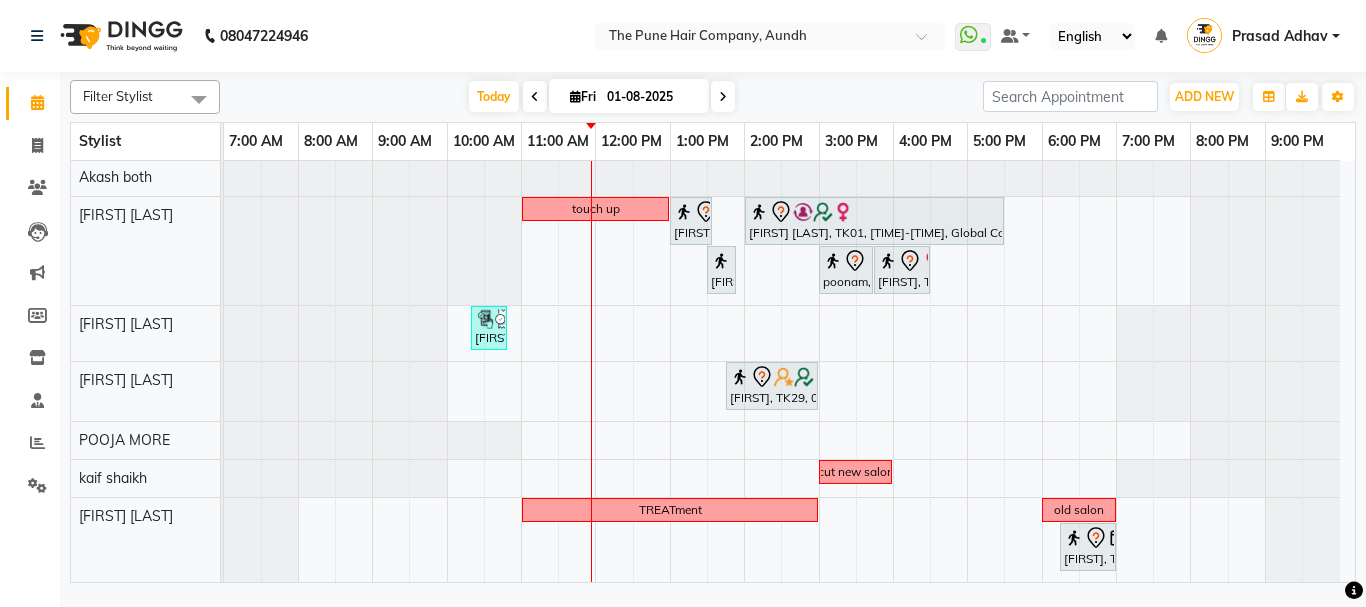 click on "trishali shrijiri, TK04, 10:00 AM-02:00 PM, Qod Treatment - Qod Long             Kiran Kaspate, TK08, 03:00 PM-06:50 PM, Cysteine Protien Treatment - Cysteine Medium             Kiran Kaspate, TK08, 12:00 PM-03:00 PM, Global Highlight - Majirel Highlights Medium             aprna barge, TK03, 10:30 AM-11:15 AM, Cut Female (Expert)             aprna barge, TK03, 11:15 AM-12:00 PM,  Additional Hair Wash (Female)             Priya Dhere, TK13, 12:00 PM-01:15 PM,  Hair wash medium             roshani Dhote, TK12, 03:30 PM-05:15 PM, Cut Female (Expert)             Shreyans Jain, TK30, 05:15 PM-05:35 PM,  Beard Crafting             REENA JAIN, TK09, 01:00 PM-03:30 PM, Hair Color Inoa - Inoa Touchup 2 Inch             Shreyans Jain, TK30, 04:30 PM-05:10 PM, Cut male (Expert)             harshit, TK06, 05:30 PM-06:40 PM, Cut male (Expert)  old salon      Sonal chauhari, TK17, 11:00 AM-11:35 AM, Cut Male (Sr.stylist)             REENA JAIN, TK09, 11:45 AM-12:50 PM, Cut Male (Sr.stylist)  touchup" at bounding box center [789, -12] 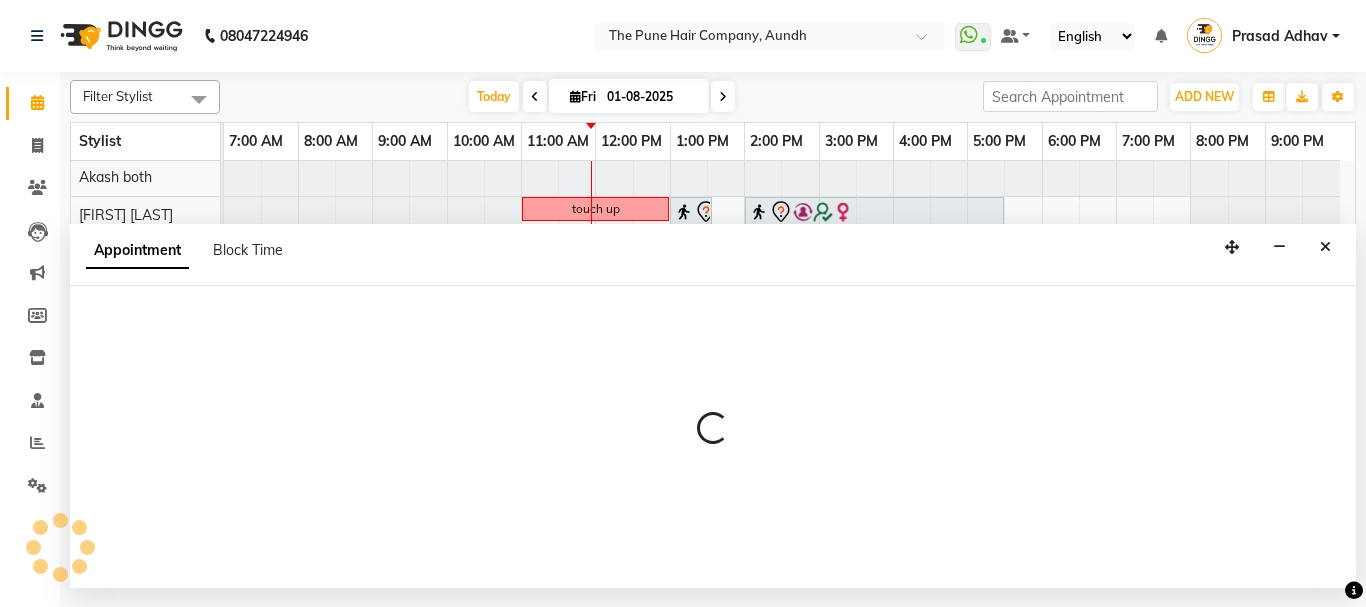 select on "49798" 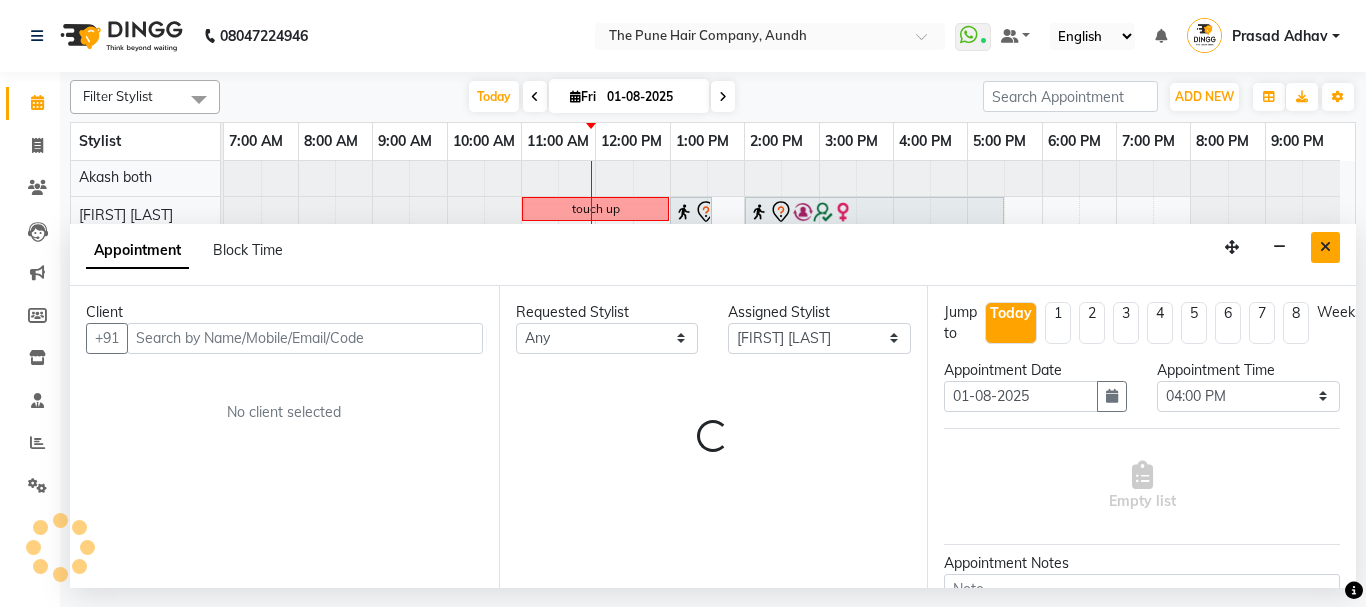 click at bounding box center [1325, 247] 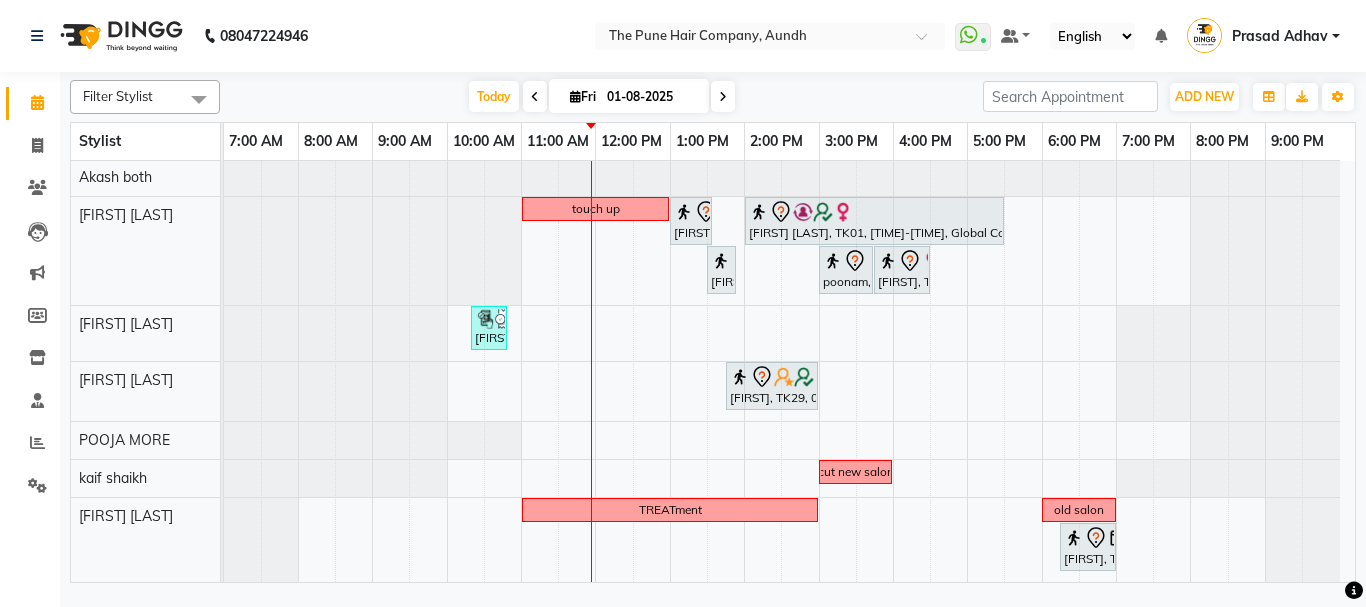 click on "trishali shrijiri, TK04, 10:00 AM-02:00 PM, Qod Treatment - Qod Long             Kiran Kaspate, TK08, 03:00 PM-06:50 PM, Cysteine Protien Treatment - Cysteine Medium             Kiran Kaspate, TK08, 12:00 PM-03:00 PM, Global Highlight - Majirel Highlights Medium             aprna barge, TK03, 10:30 AM-11:15 AM, Cut Female (Expert)             aprna barge, TK03, 11:15 AM-12:00 PM,  Additional Hair Wash (Female)             Priya Dhere, TK13, 12:00 PM-01:15 PM,  Hair wash medium             roshani Dhote, TK12, 03:30 PM-05:15 PM, Cut Female (Expert)             Shreyans Jain, TK30, 05:15 PM-05:35 PM,  Beard Crafting             REENA JAIN, TK09, 01:00 PM-03:30 PM, Hair Color Inoa - Inoa Touchup 2 Inch             Shreyans Jain, TK30, 04:30 PM-05:10 PM, Cut male (Expert)             harshit, TK06, 05:30 PM-06:40 PM, Cut male (Expert)  old salon      Sonal chauhari, TK17, 11:00 AM-11:35 AM, Cut Male (Sr.stylist)             REENA JAIN, TK09, 11:45 AM-12:50 PM, Cut Male (Sr.stylist)  touchup" at bounding box center [789, -12] 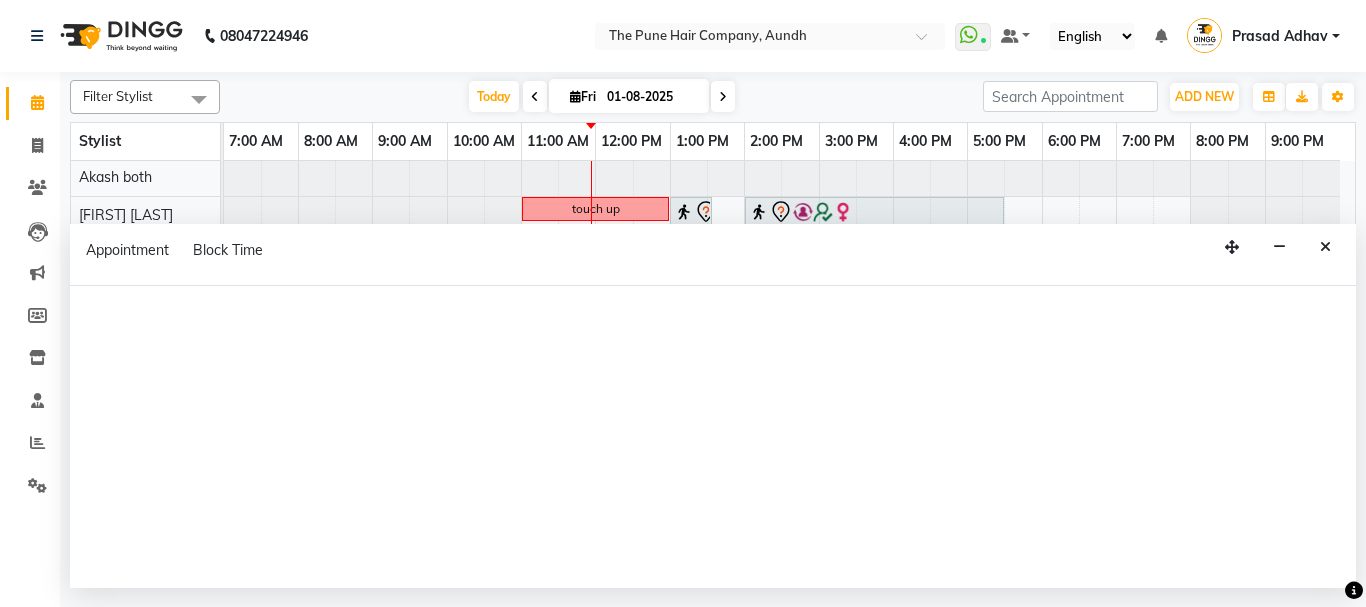 select on "49798" 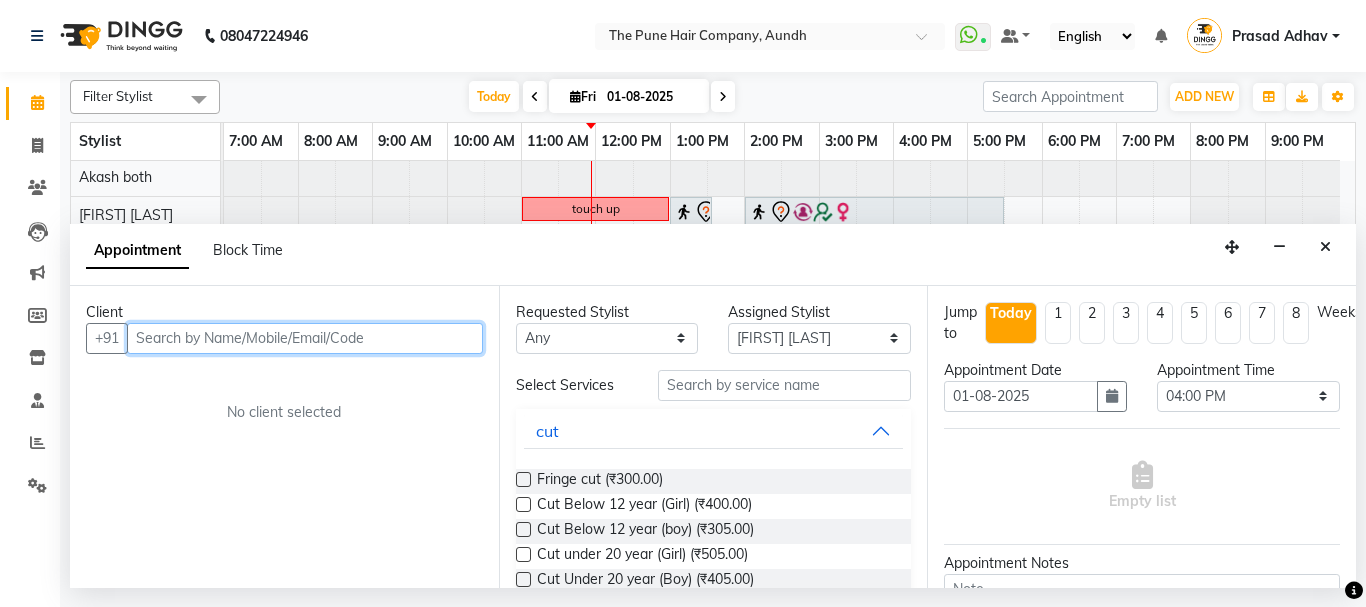 click at bounding box center [305, 338] 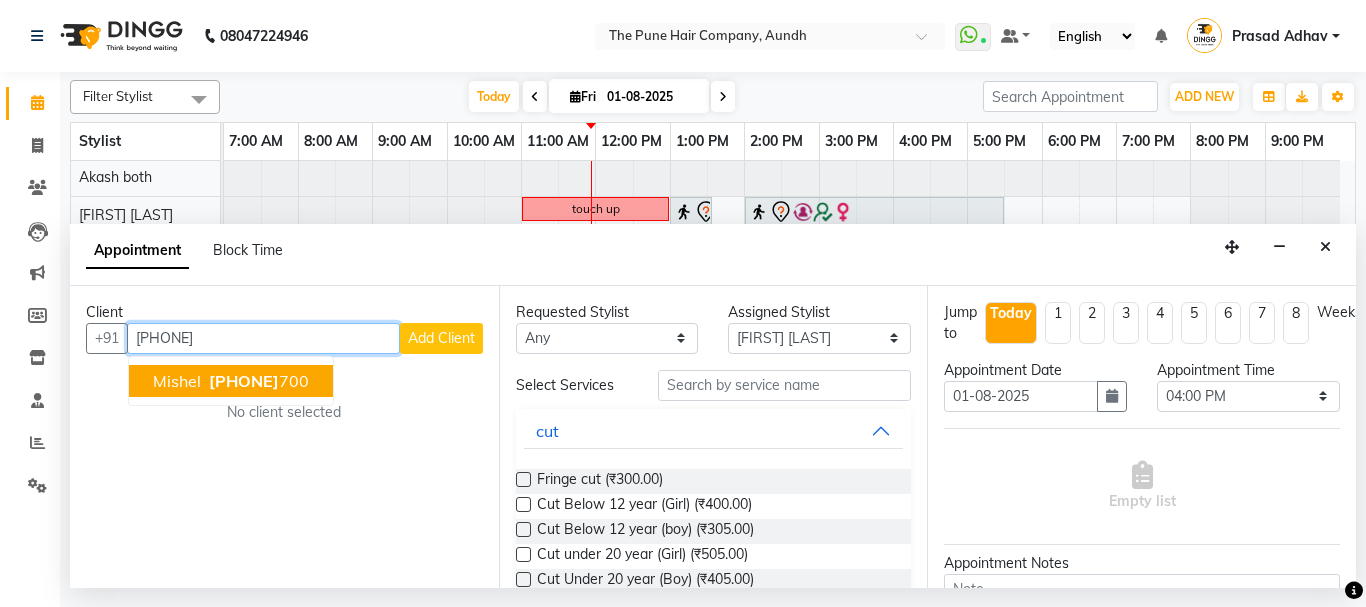 click on "8805074" at bounding box center [244, 381] 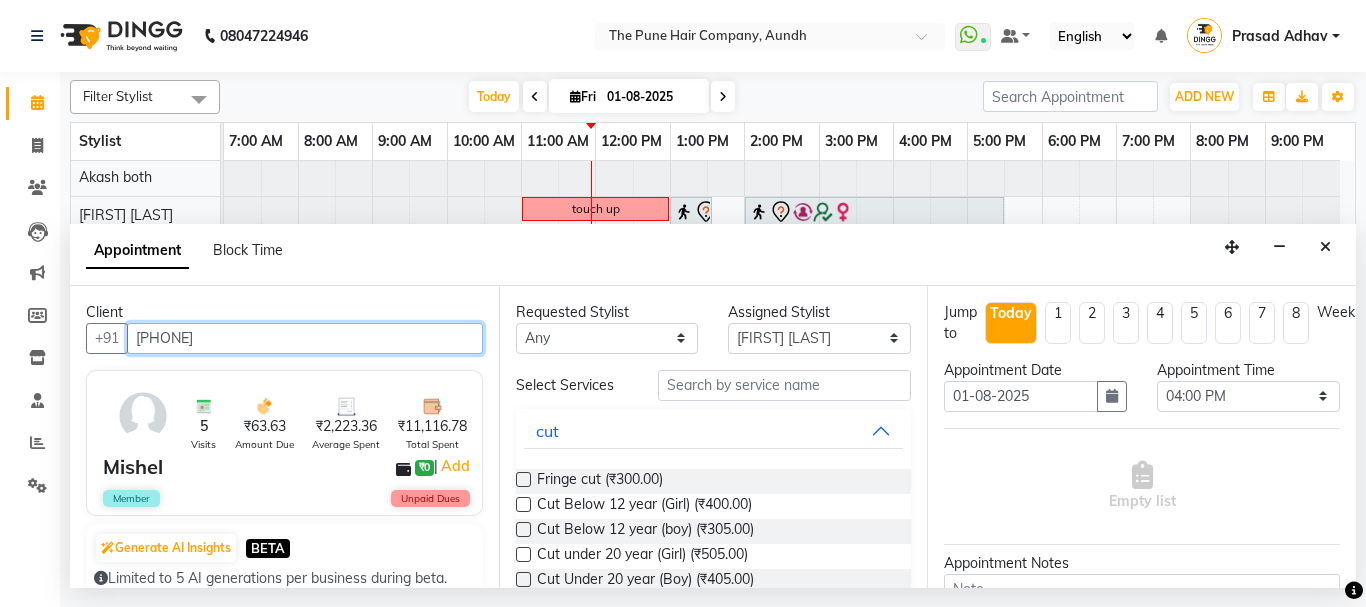 scroll, scrollTop: 100, scrollLeft: 0, axis: vertical 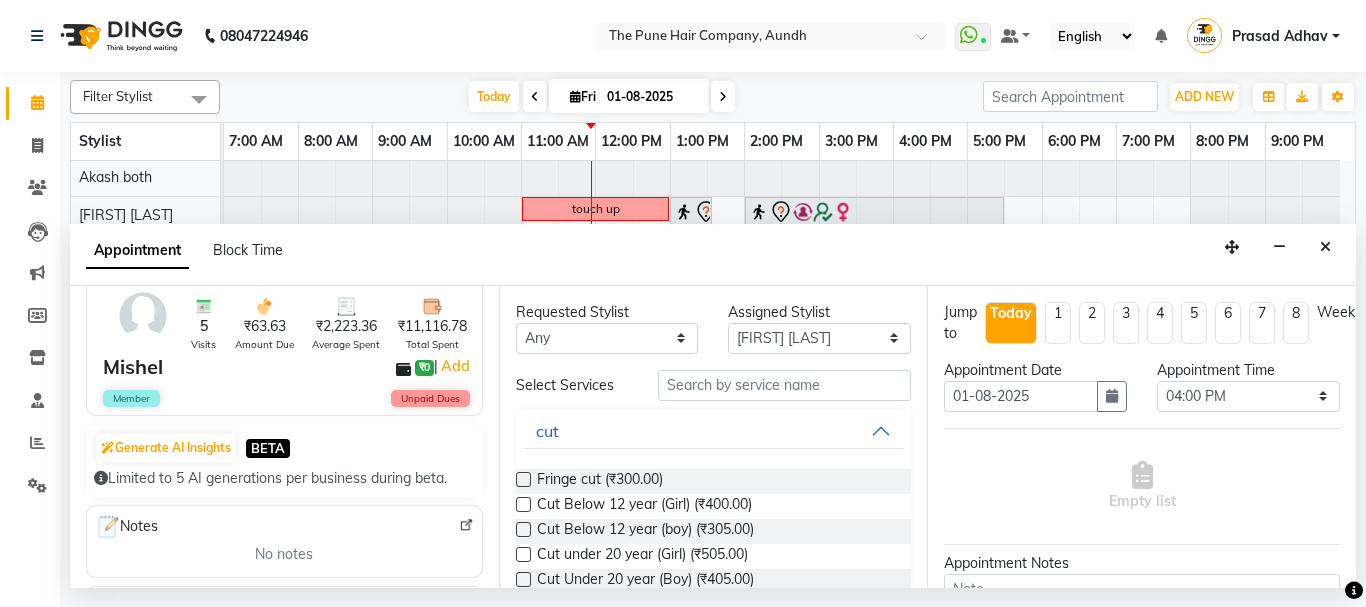 type on "[PHONE]" 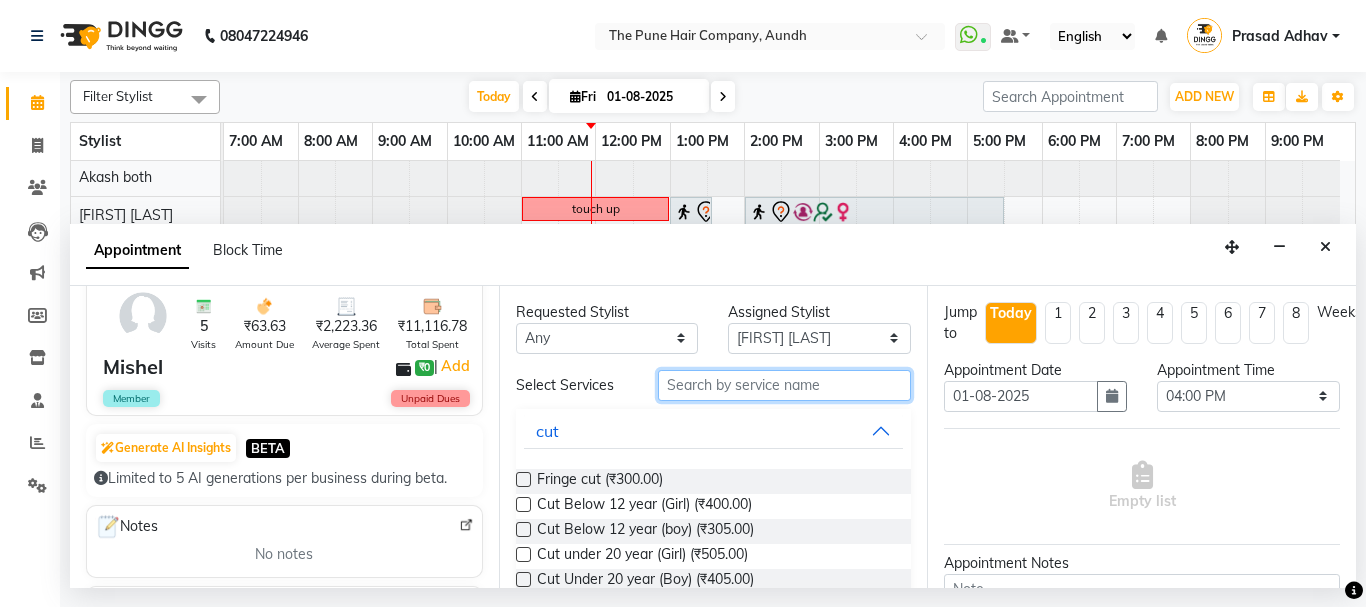 click at bounding box center [785, 385] 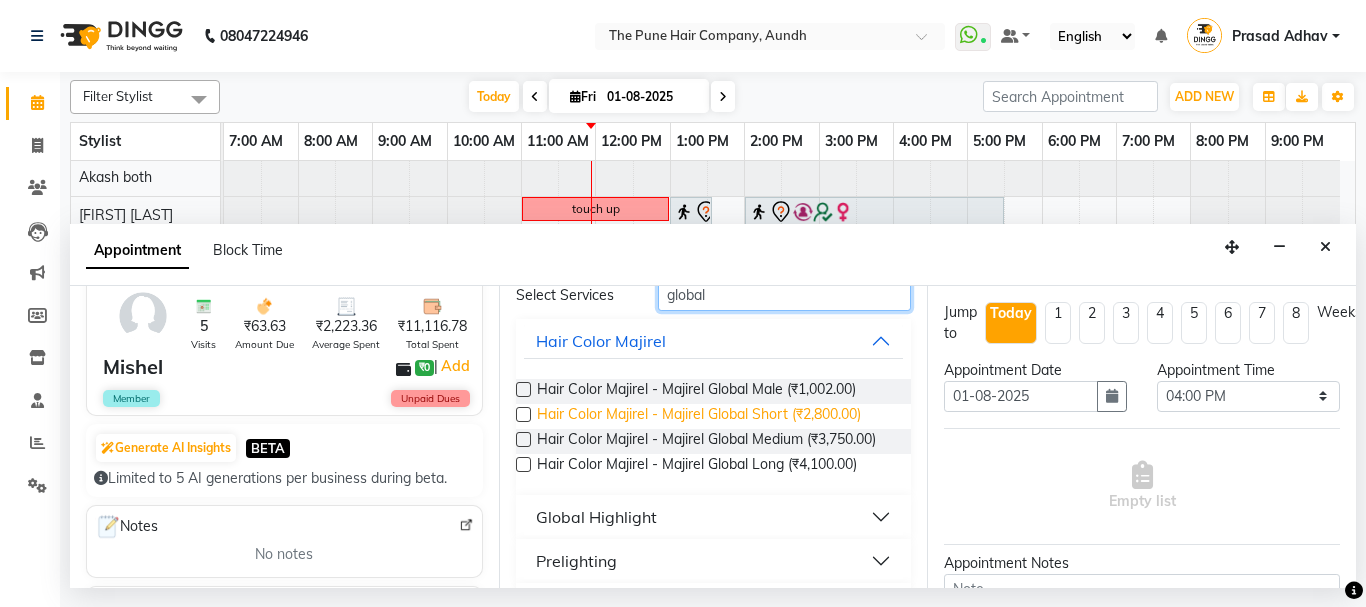 scroll, scrollTop: 100, scrollLeft: 0, axis: vertical 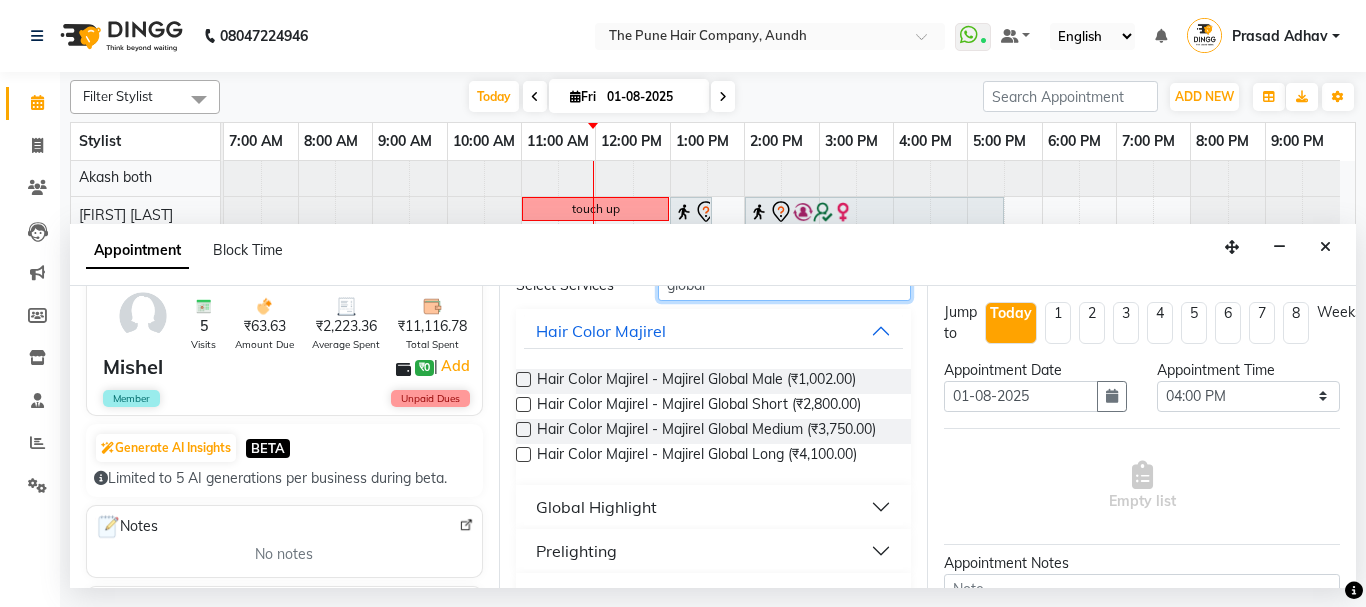 type on "global" 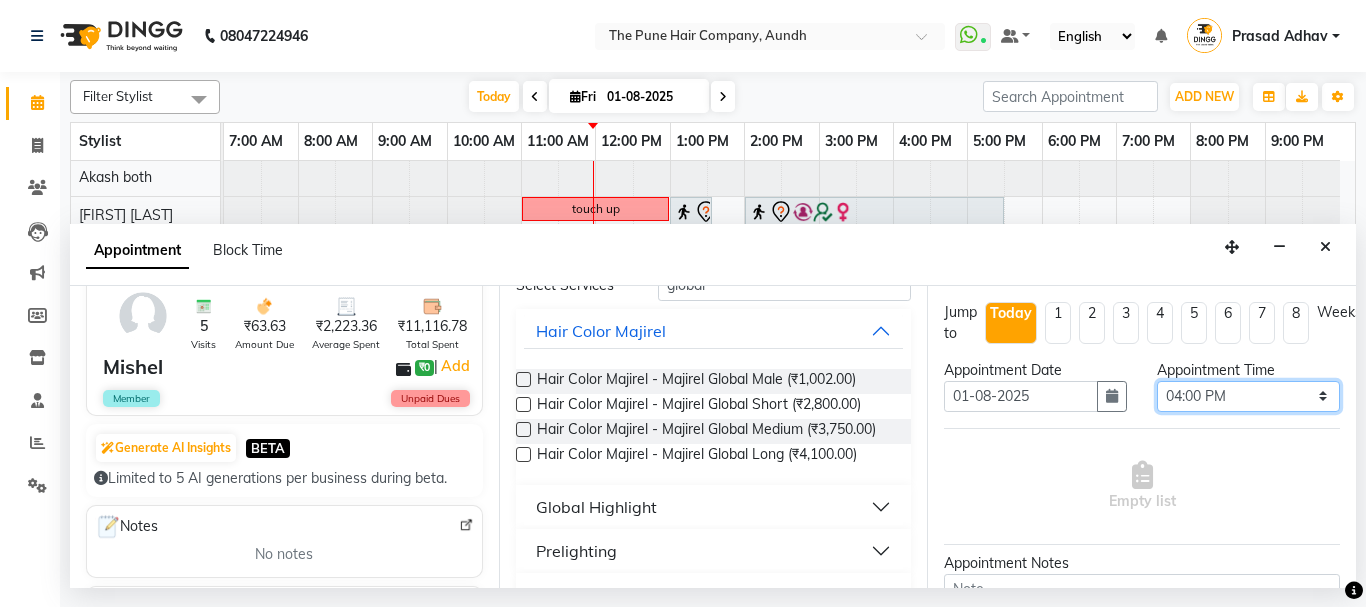 click on "Select 08:00 AM 08:15 AM 08:30 AM 08:45 AM 09:00 AM 09:15 AM 09:30 AM 09:45 AM 10:00 AM 10:15 AM 10:30 AM 10:45 AM 11:00 AM 11:15 AM 11:30 AM 11:45 AM 12:00 PM 12:15 PM 12:30 PM 12:45 PM 01:00 PM 01:15 PM 01:30 PM 01:45 PM 02:00 PM 02:15 PM 02:30 PM 02:45 PM 03:00 PM 03:15 PM 03:30 PM 03:45 PM 04:00 PM 04:15 PM 04:30 PM 04:45 PM 05:00 PM 05:15 PM 05:30 PM 05:45 PM 06:00 PM 06:15 PM 06:30 PM 06:45 PM 07:00 PM 07:15 PM 07:30 PM 07:45 PM 08:00 PM 08:15 PM 08:30 PM 08:45 PM 09:00 PM" at bounding box center (1248, 396) 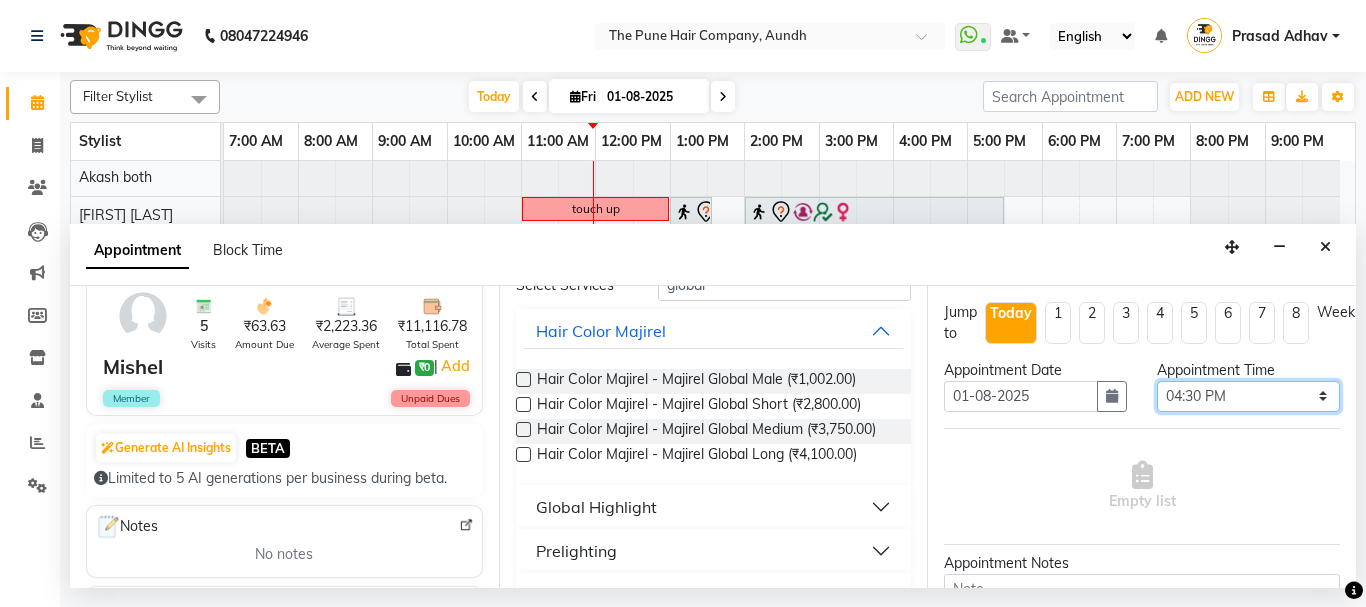 click on "Select 08:00 AM 08:15 AM 08:30 AM 08:45 AM 09:00 AM 09:15 AM 09:30 AM 09:45 AM 10:00 AM 10:15 AM 10:30 AM 10:45 AM 11:00 AM 11:15 AM 11:30 AM 11:45 AM 12:00 PM 12:15 PM 12:30 PM 12:45 PM 01:00 PM 01:15 PM 01:30 PM 01:45 PM 02:00 PM 02:15 PM 02:30 PM 02:45 PM 03:00 PM 03:15 PM 03:30 PM 03:45 PM 04:00 PM 04:15 PM 04:30 PM 04:45 PM 05:00 PM 05:15 PM 05:30 PM 05:45 PM 06:00 PM 06:15 PM 06:30 PM 06:45 PM 07:00 PM 07:15 PM 07:30 PM 07:45 PM 08:00 PM 08:15 PM 08:30 PM 08:45 PM 09:00 PM" at bounding box center (1248, 396) 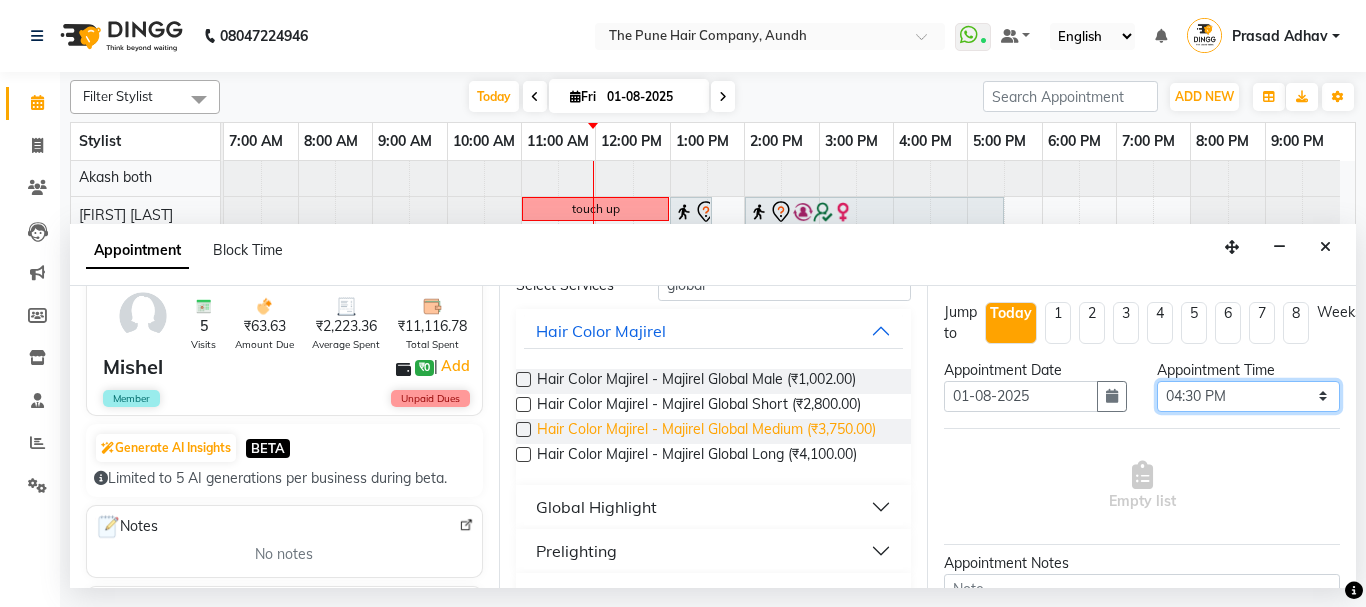 scroll, scrollTop: 162, scrollLeft: 0, axis: vertical 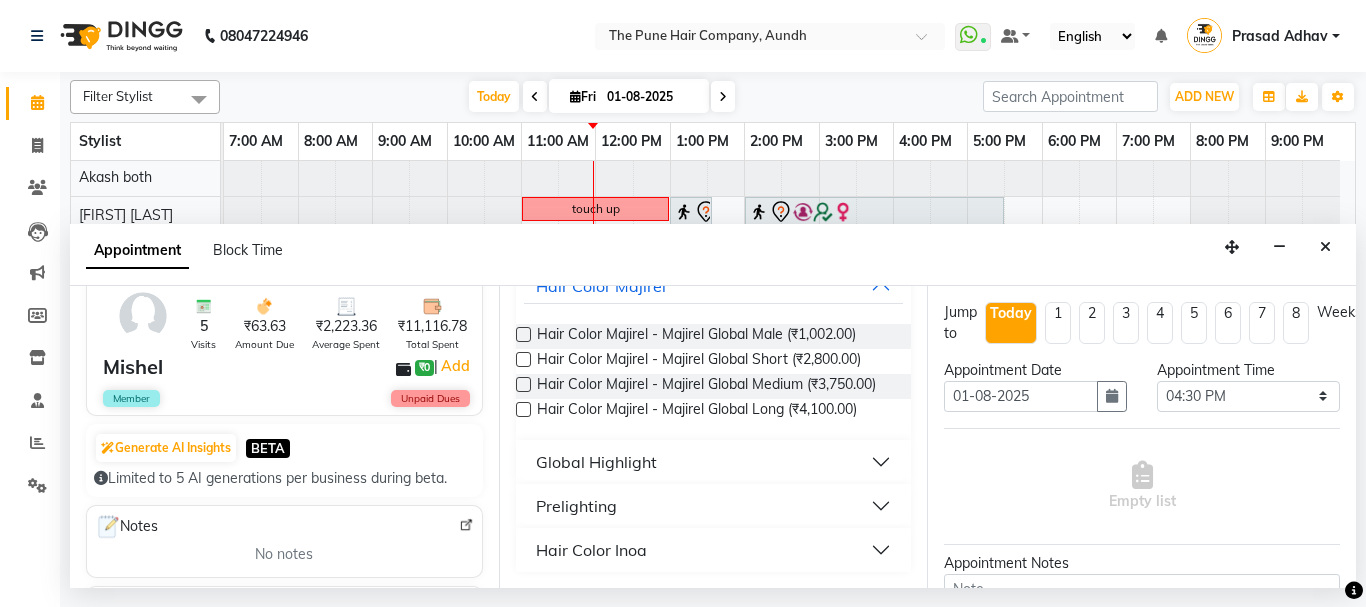 click on "Hair Color Inoa" at bounding box center (591, 550) 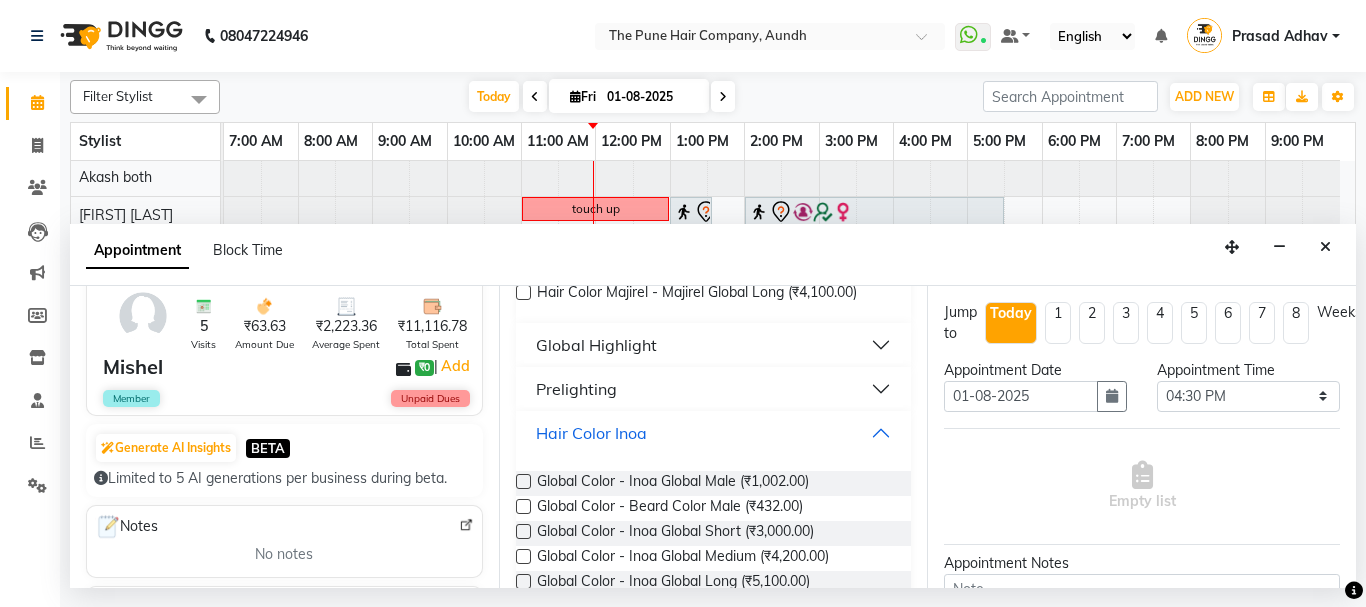 scroll, scrollTop: 319, scrollLeft: 0, axis: vertical 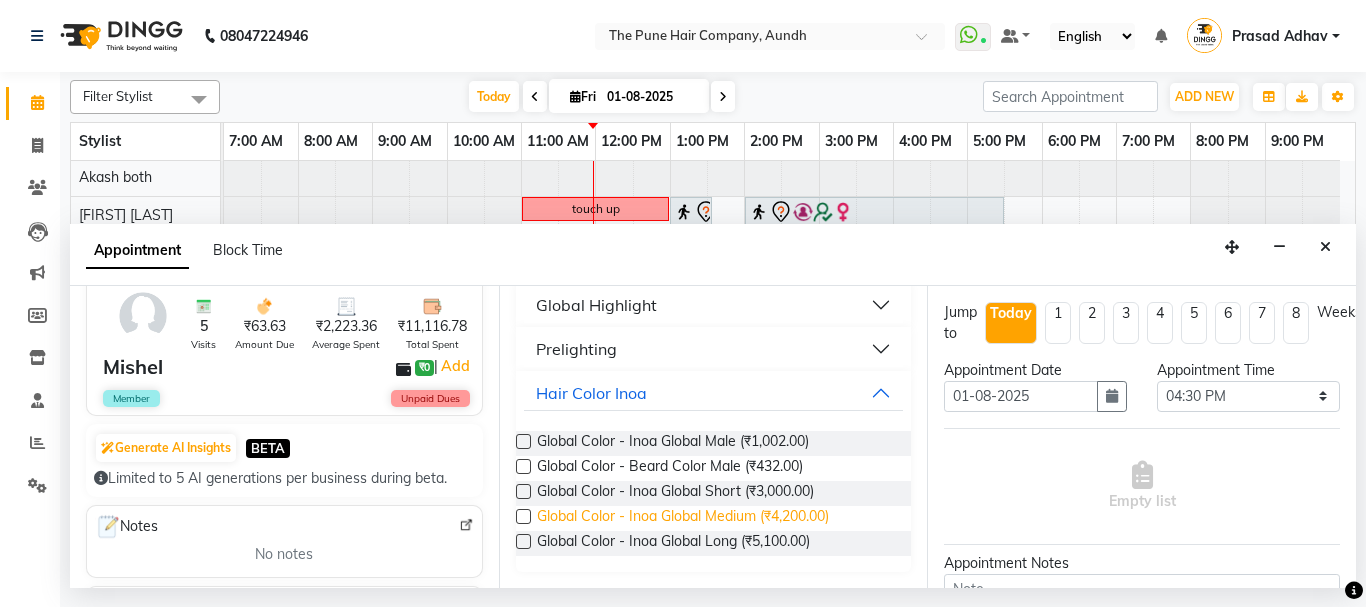 click on "Global Color - Inoa Global Medium (₹4,200.00)" at bounding box center [683, 518] 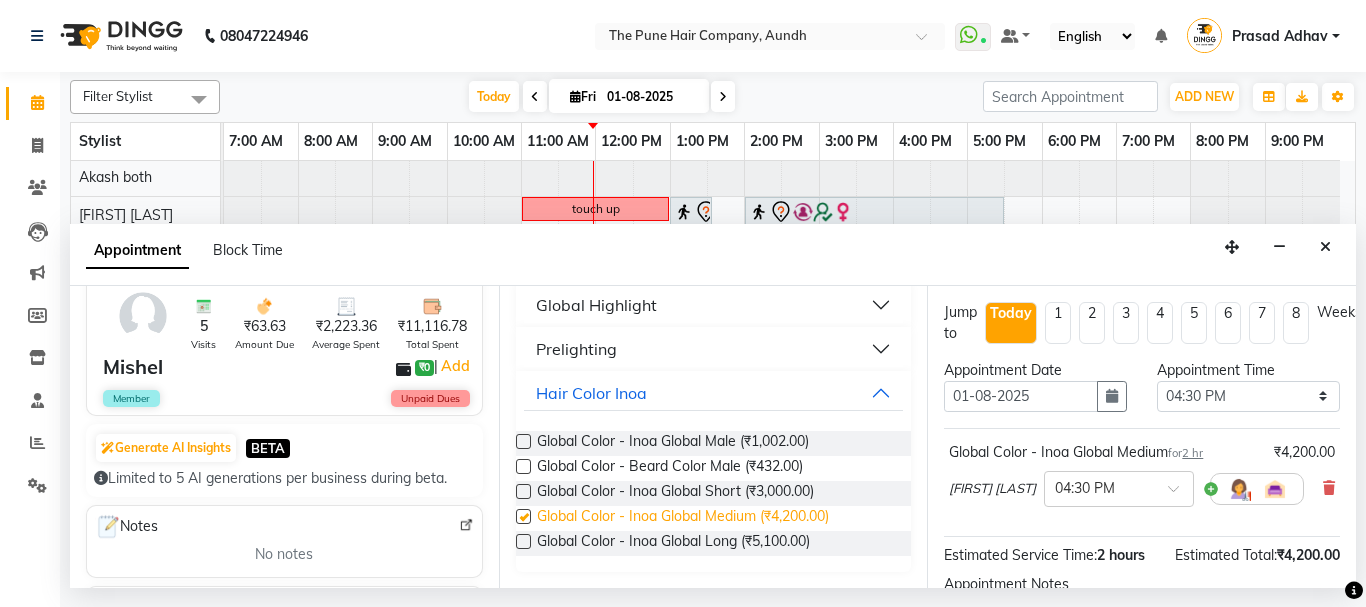 checkbox on "false" 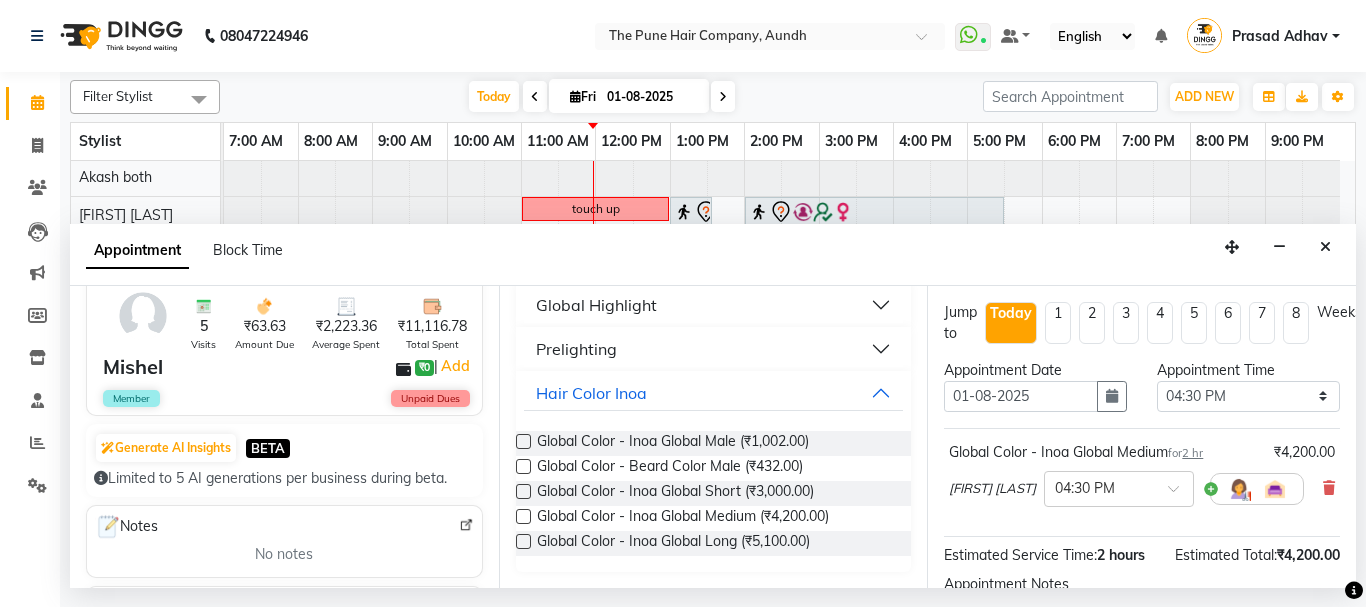scroll, scrollTop: 263, scrollLeft: 0, axis: vertical 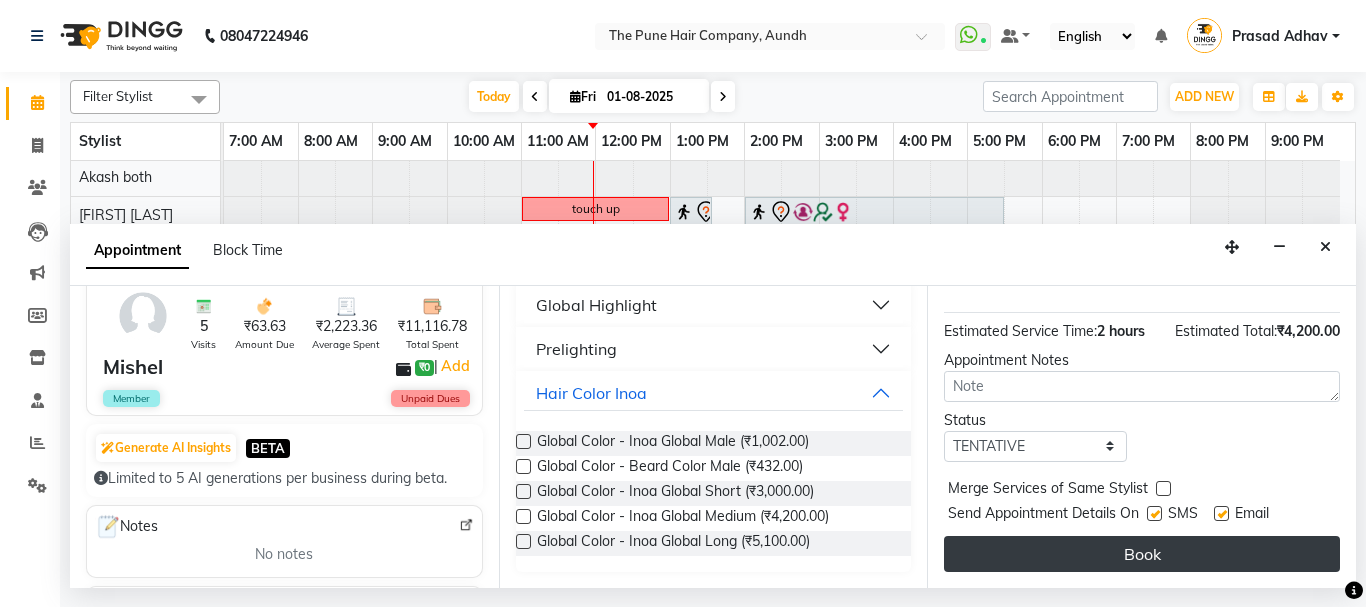 click on "Book" at bounding box center [1142, 554] 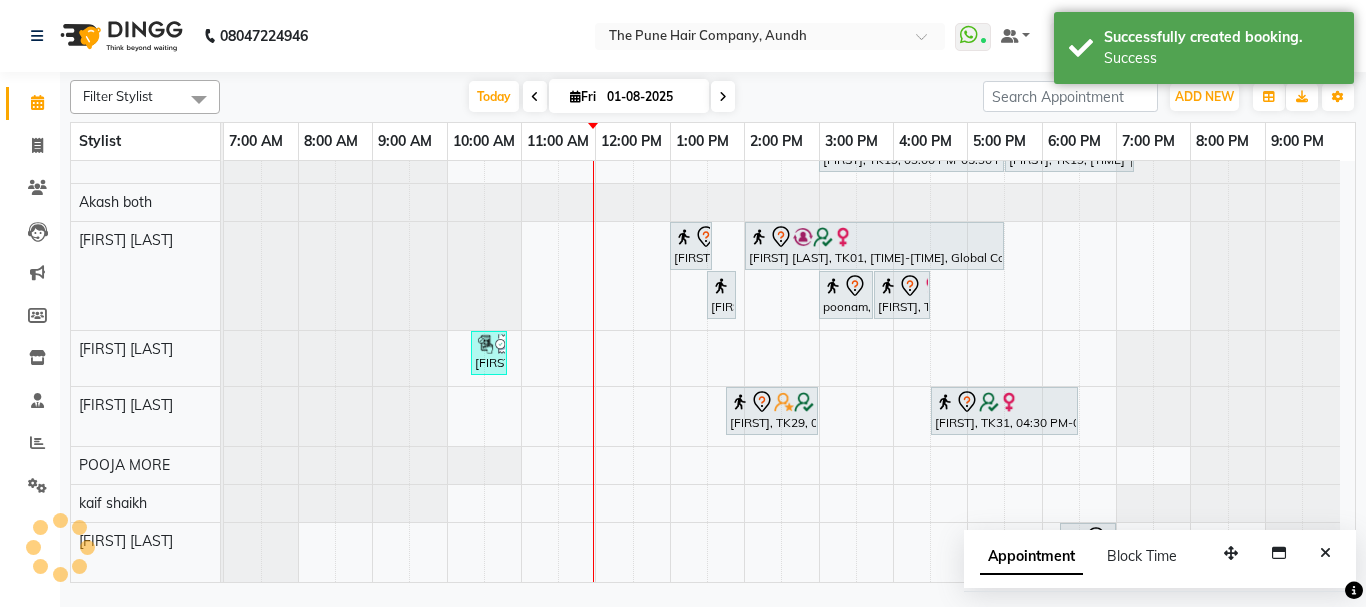 scroll, scrollTop: 691, scrollLeft: 0, axis: vertical 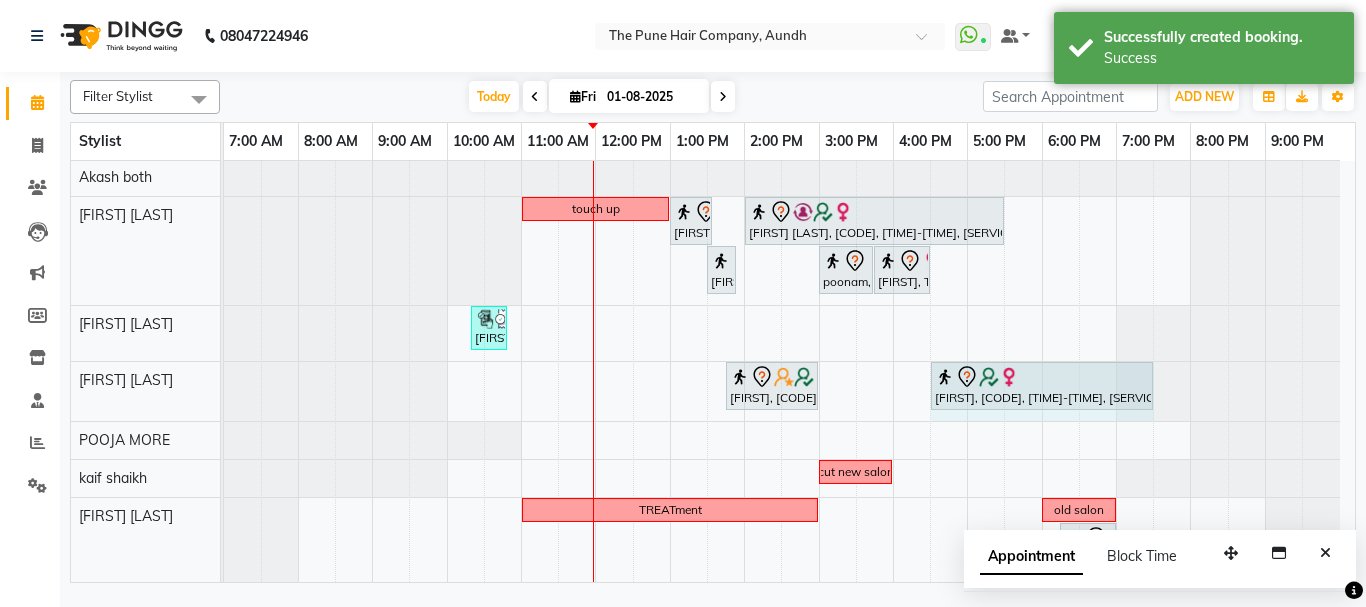 drag, startPoint x: 1075, startPoint y: 377, endPoint x: 1147, endPoint y: 390, distance: 73.1642 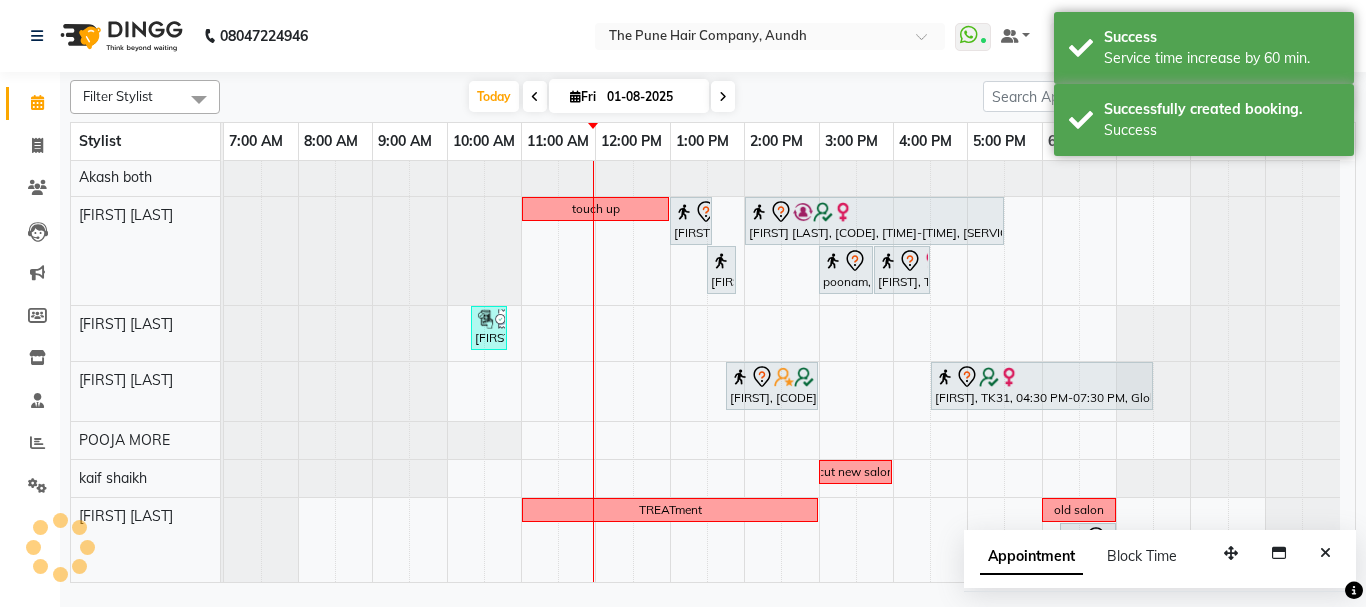 scroll, scrollTop: 766, scrollLeft: 0, axis: vertical 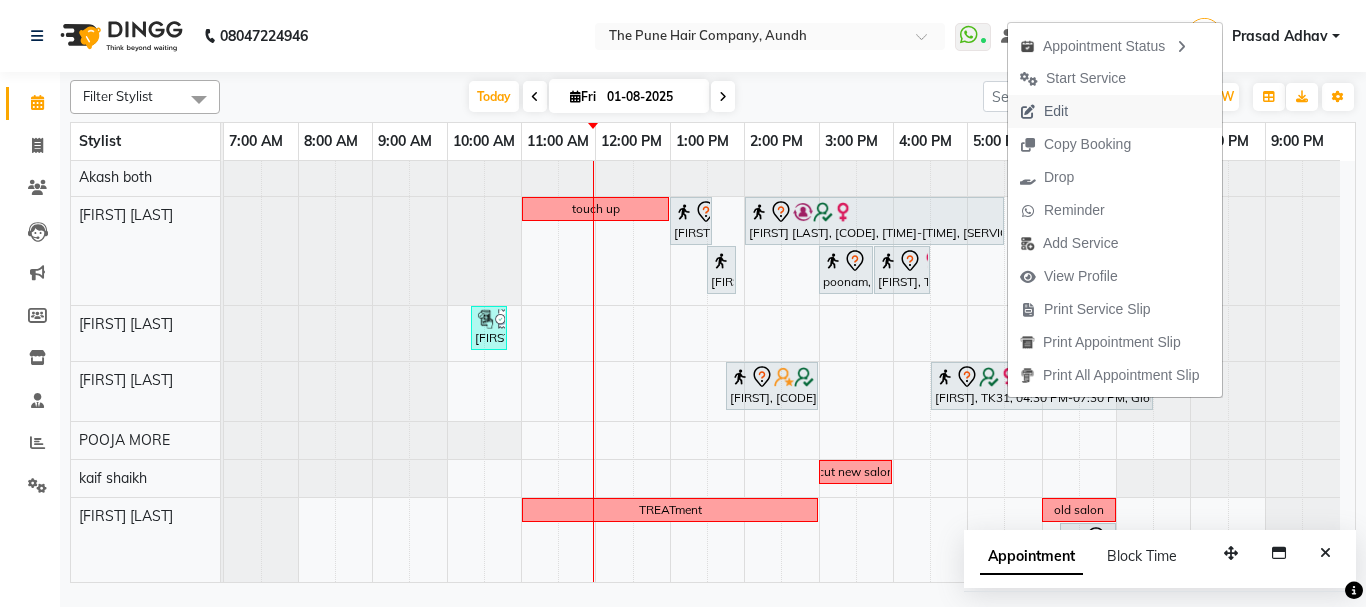 click on "Edit" at bounding box center (1056, 111) 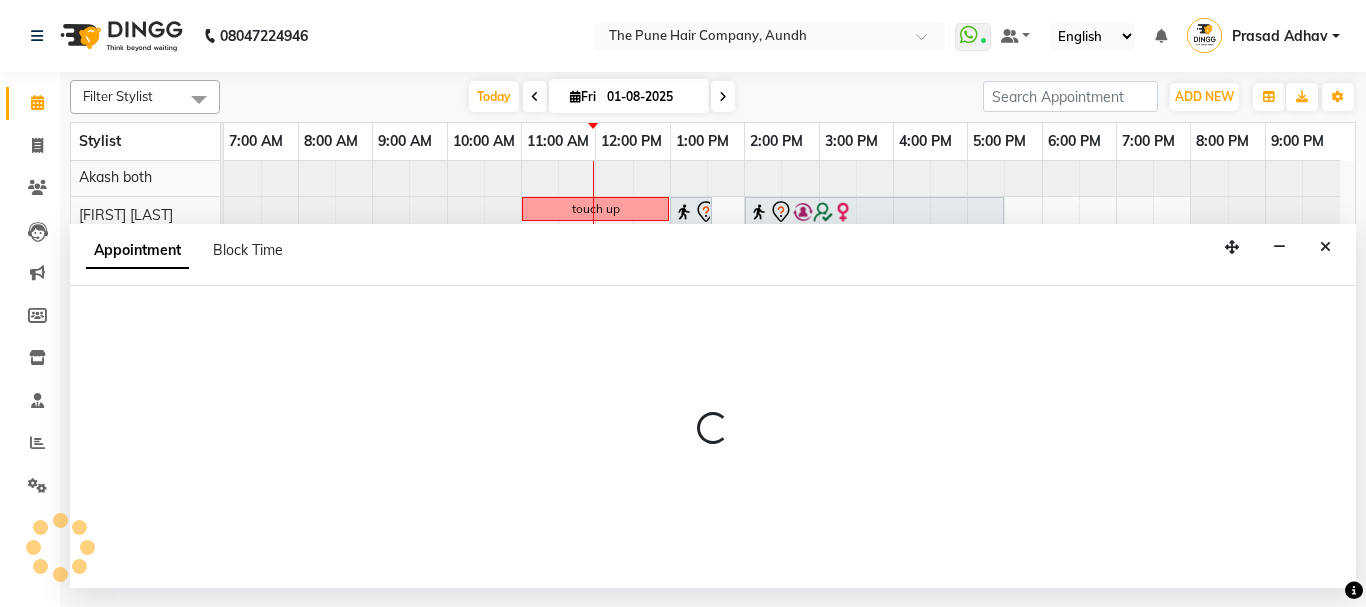select on "tentative" 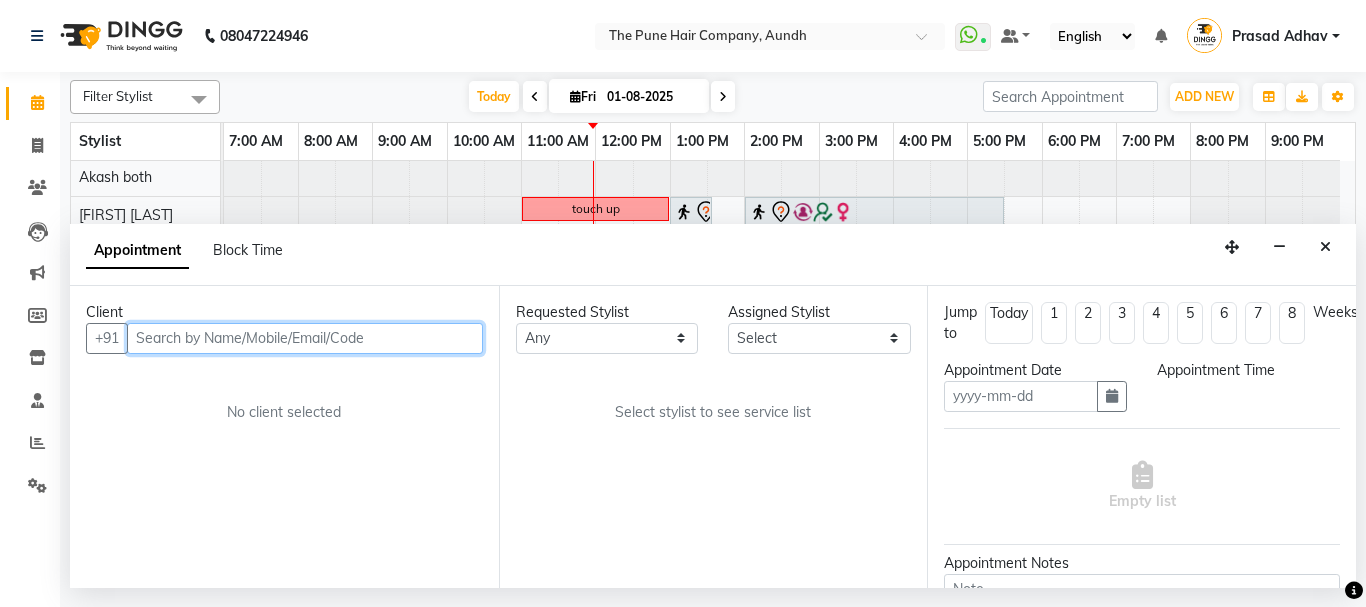 type on "01-08-2025" 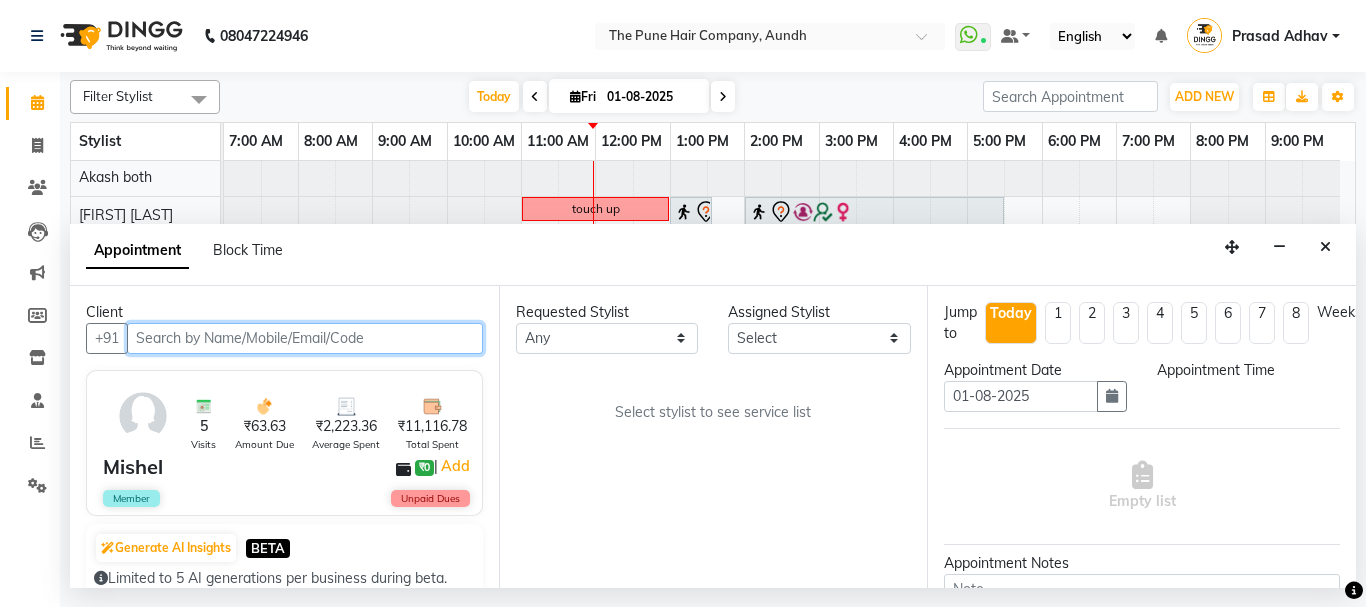select on "990" 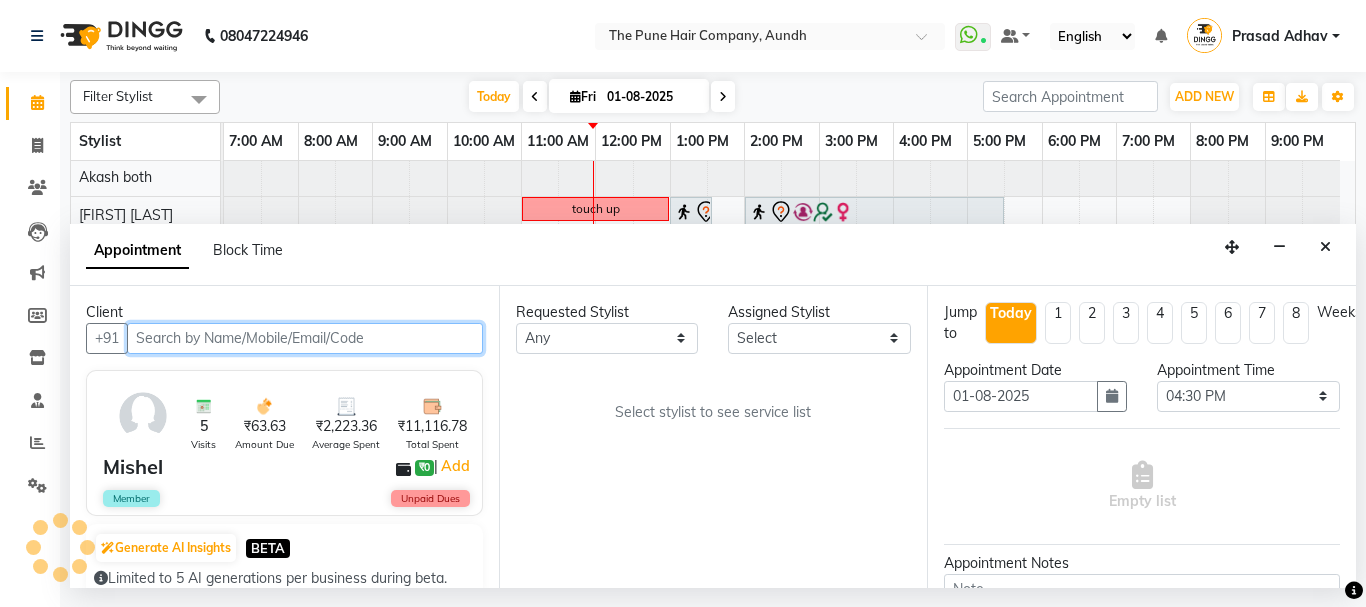 select on "49798" 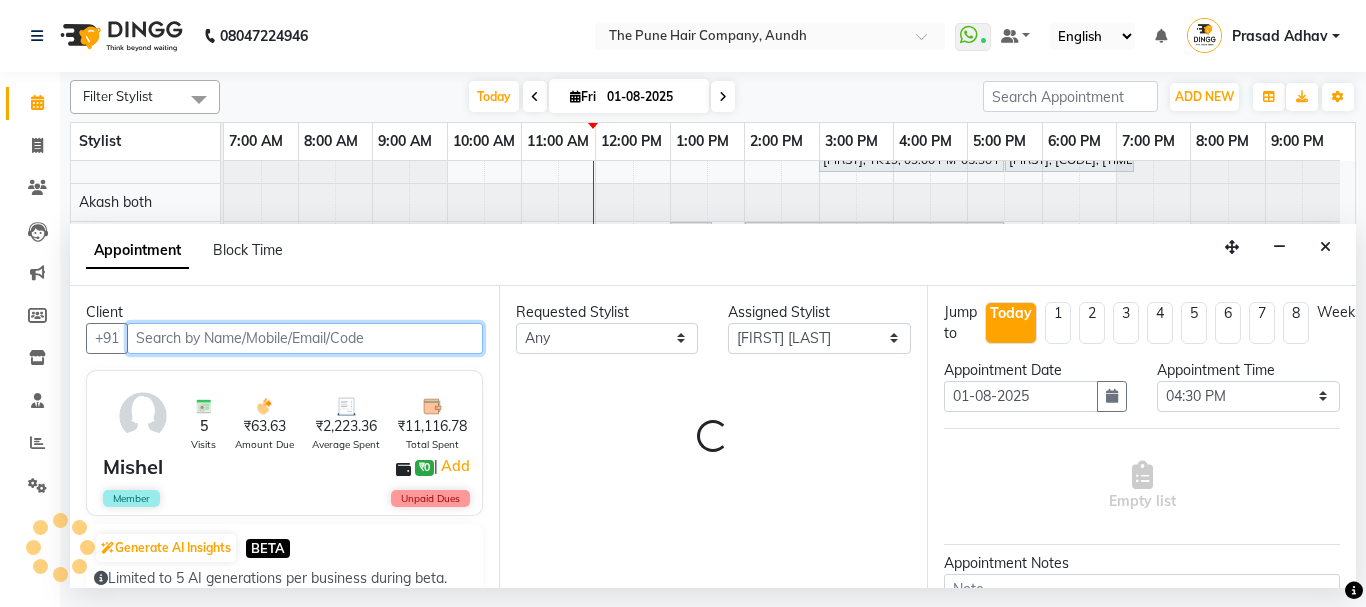 scroll, scrollTop: 691, scrollLeft: 0, axis: vertical 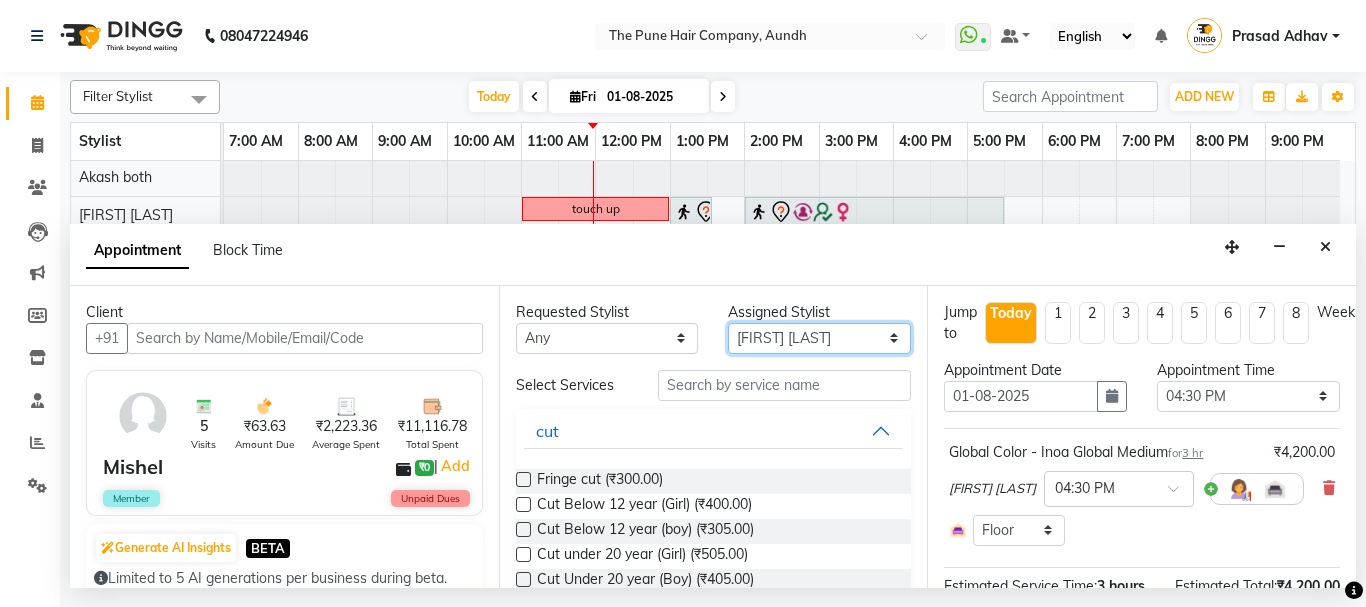 click on "Select Akash both AKSHAY .K [FIRST] [LAST] [FIRST] [LAST] [FIRST] [LAST] [FIRST] [LAST] [FIRST] [LAST] [FIRST] [LAST] [FIRST] [LAST] [FIRST] [LAST] [FIRST] [LAST] [FIRST] [LAST] [FIRST] [LAST] [FIRST] [LAST]" at bounding box center [819, 338] 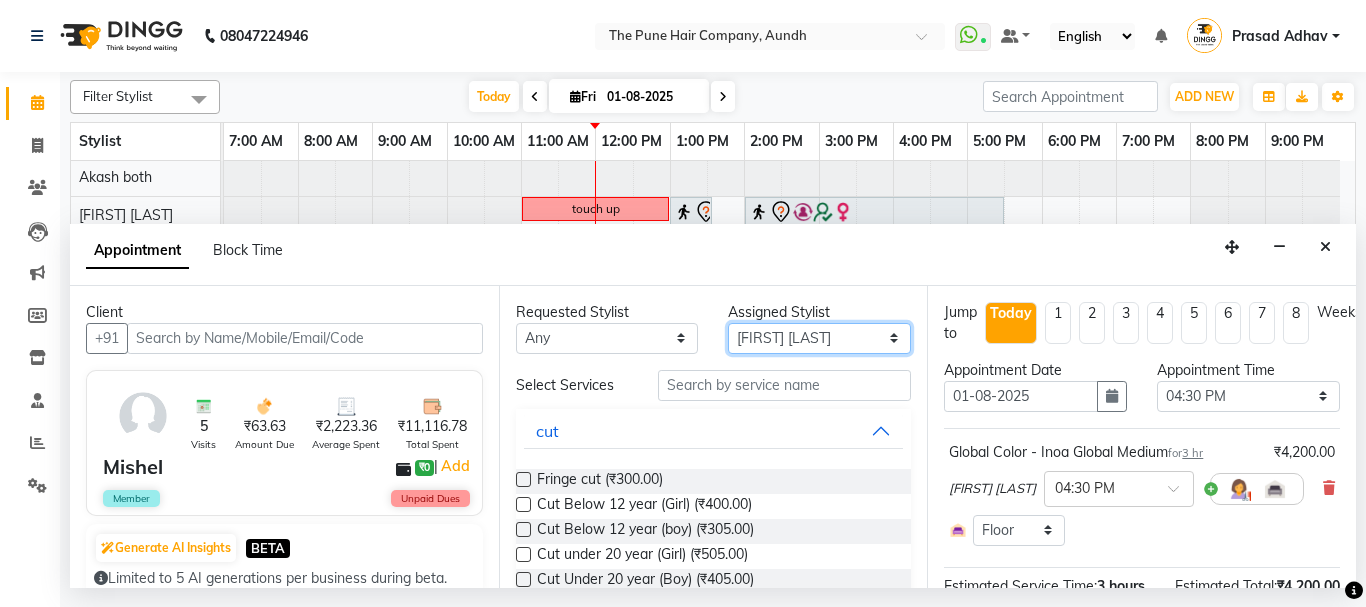 select on "49799" 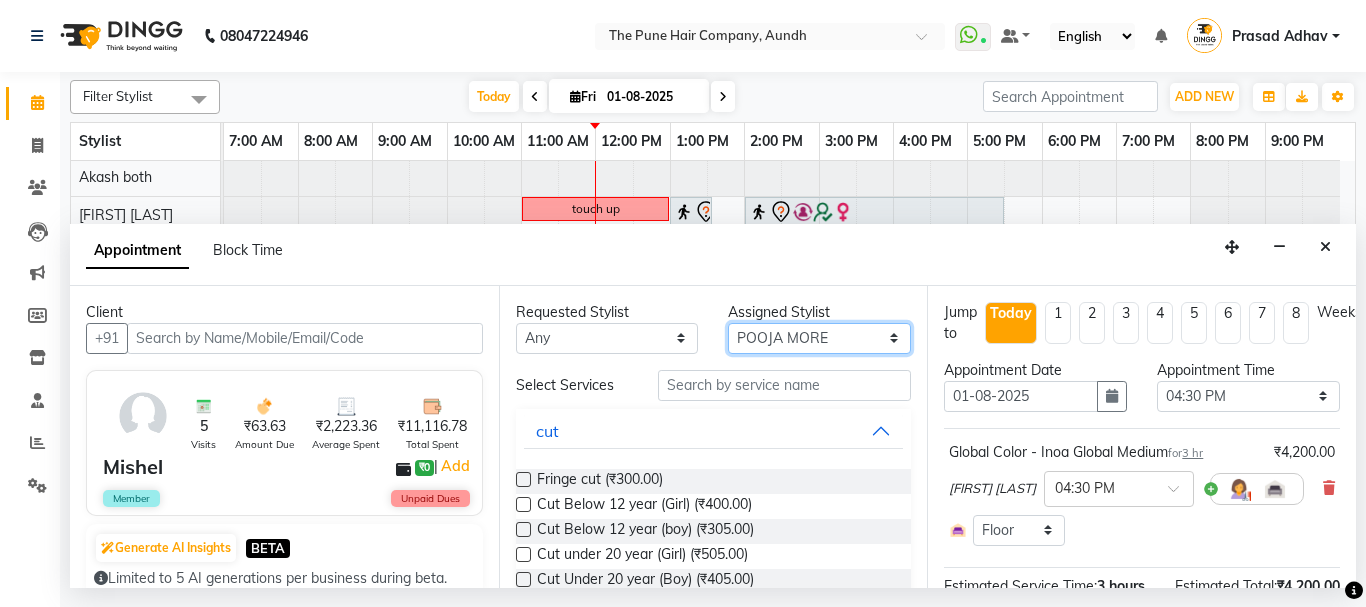 click on "Select Akash both AKSHAY .K [FIRST] [LAST] [FIRST] [LAST] [FIRST] [LAST] [FIRST] [LAST] [FIRST] [LAST] [FIRST] [LAST] [FIRST] [LAST] [FIRST] [LAST] [FIRST] [LAST] [FIRST] [LAST] [FIRST] [LAST] [FIRST] [LAST]" at bounding box center [819, 338] 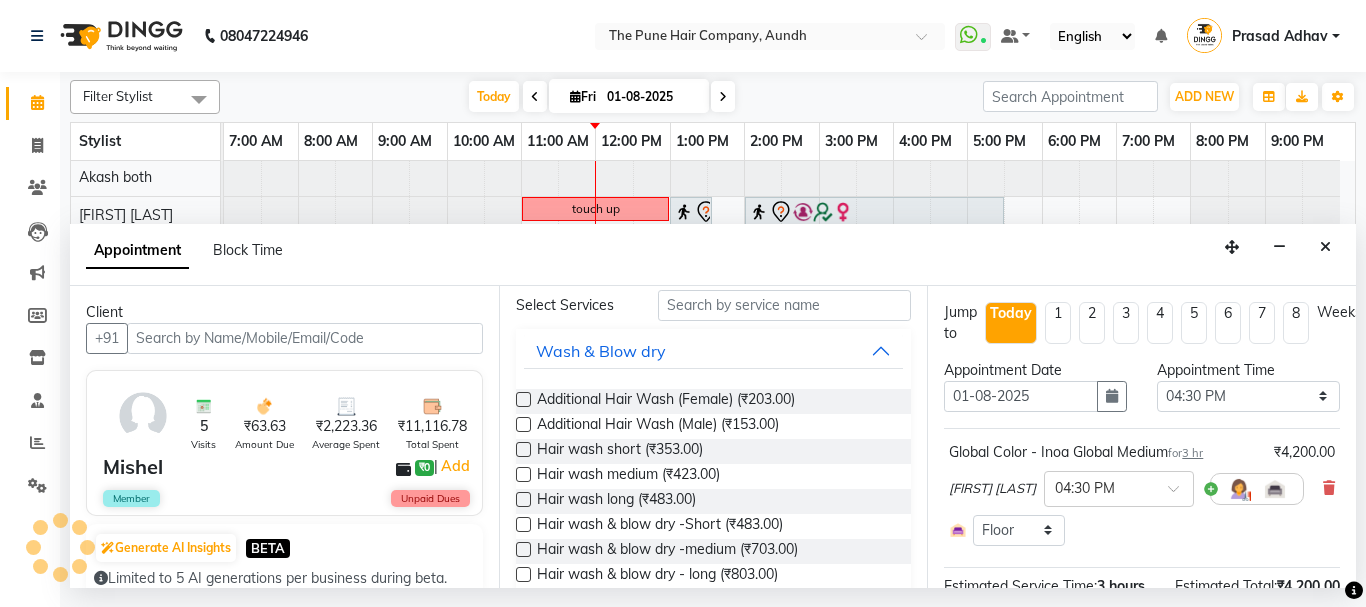 scroll, scrollTop: 0, scrollLeft: 0, axis: both 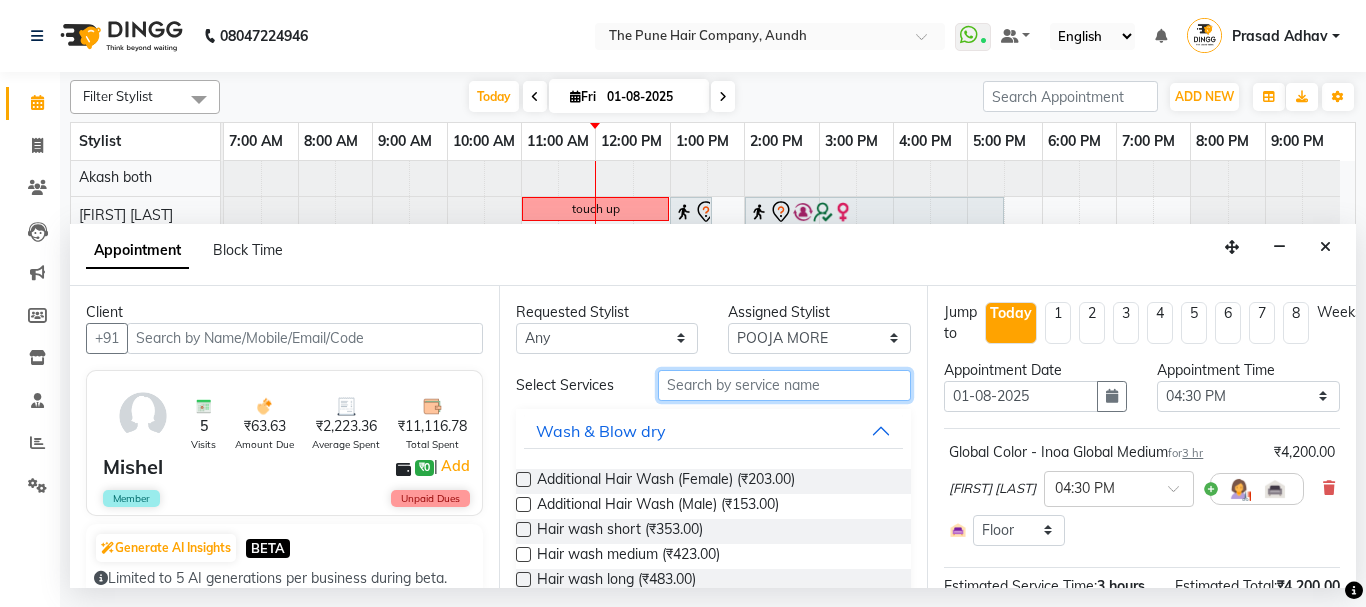 click at bounding box center (785, 385) 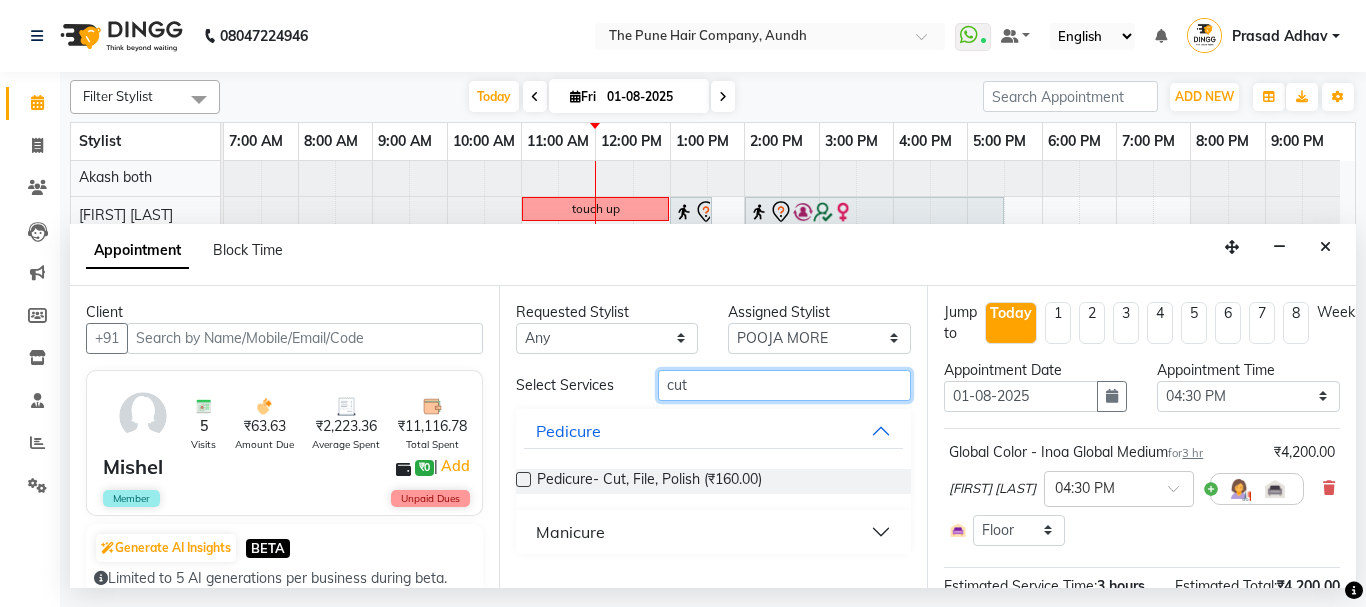 type on "cut" 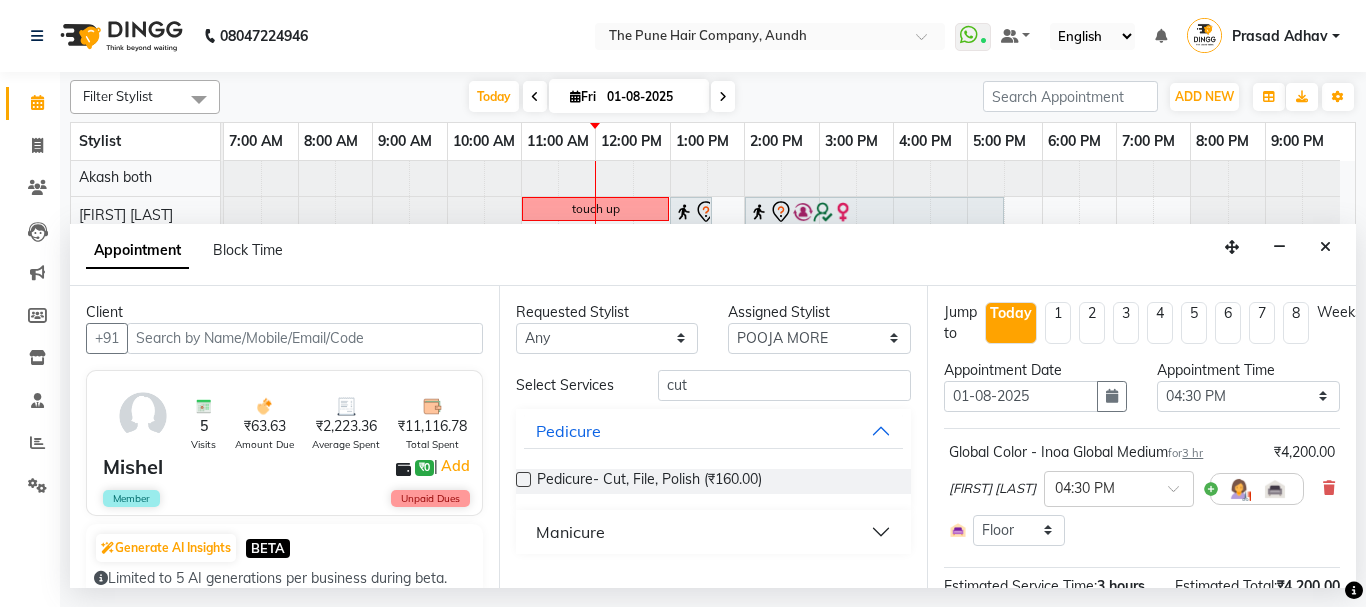 click on "Manicure" at bounding box center [714, 532] 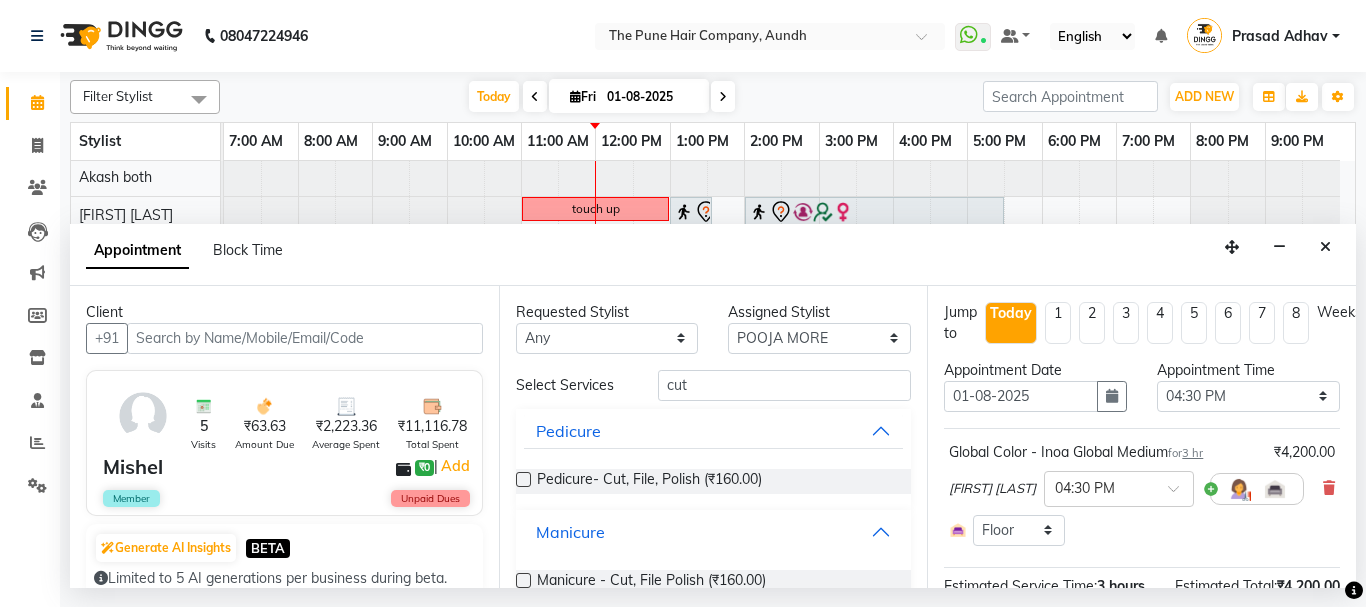scroll, scrollTop: 37, scrollLeft: 0, axis: vertical 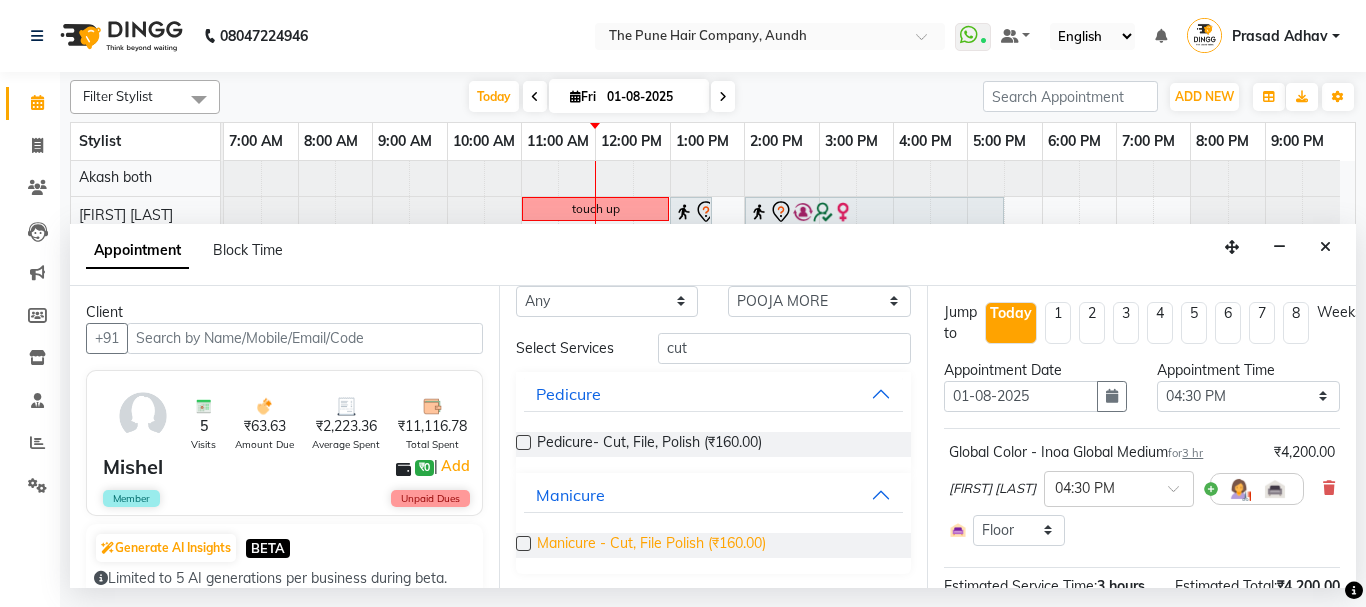 click on "Manicure - Cut, File Polish (₹160.00)" at bounding box center [651, 545] 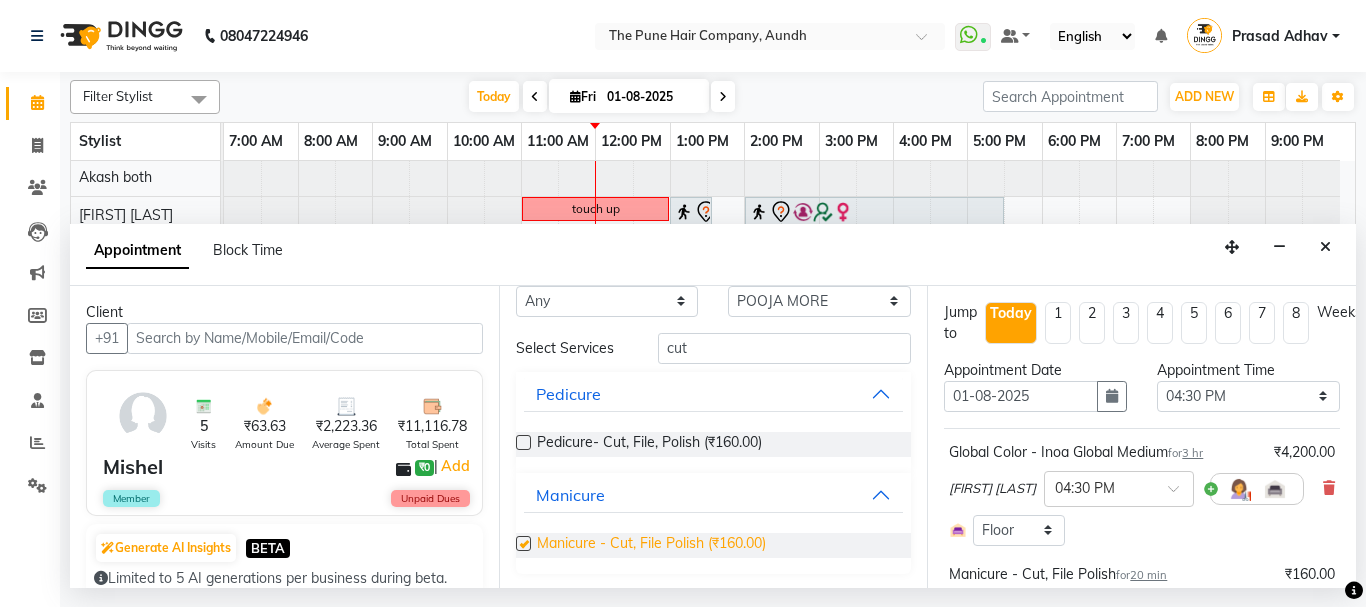 checkbox on "false" 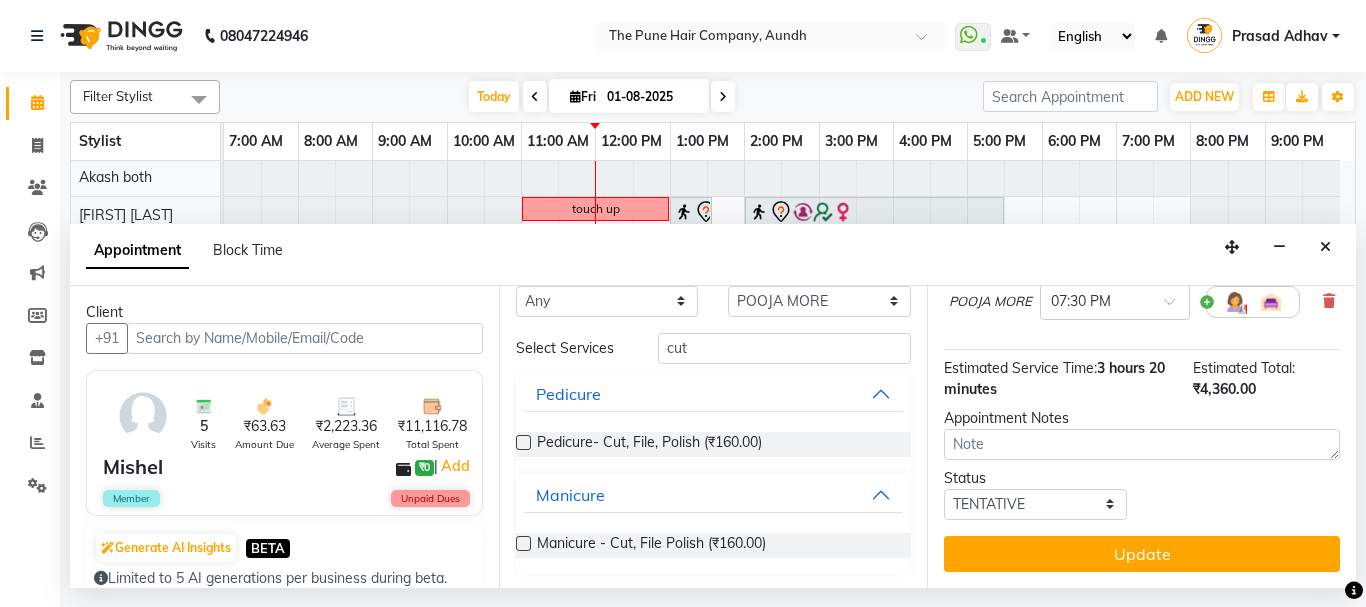 scroll, scrollTop: 230, scrollLeft: 0, axis: vertical 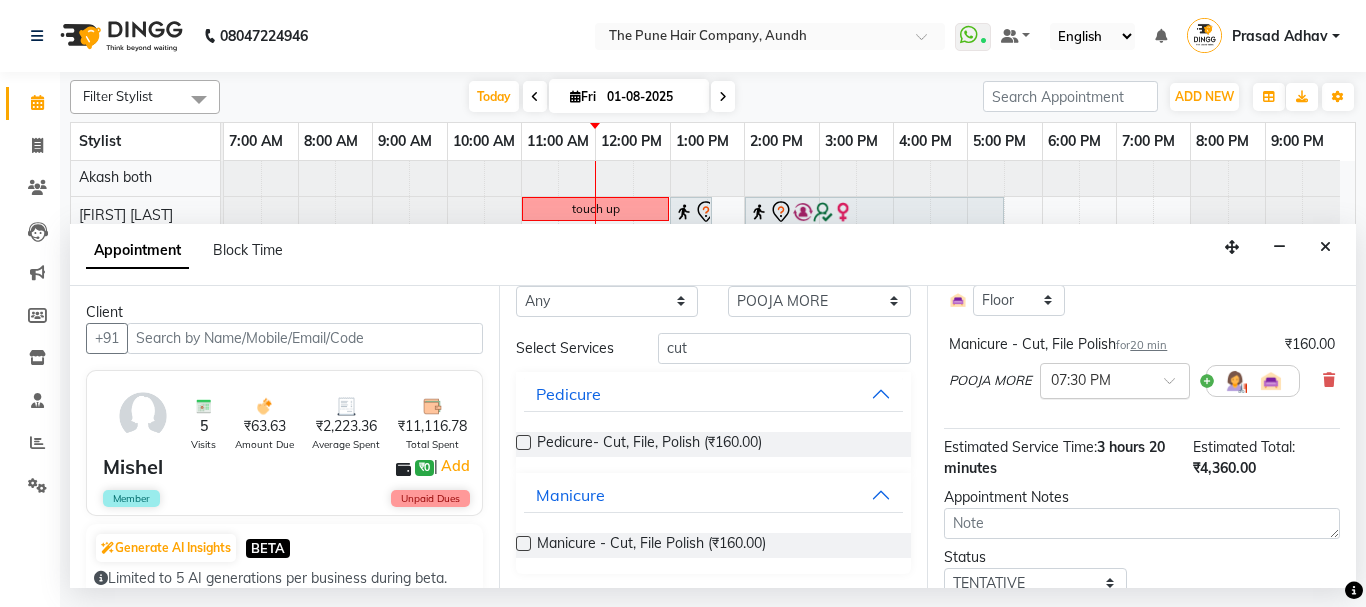 click at bounding box center (1176, 386) 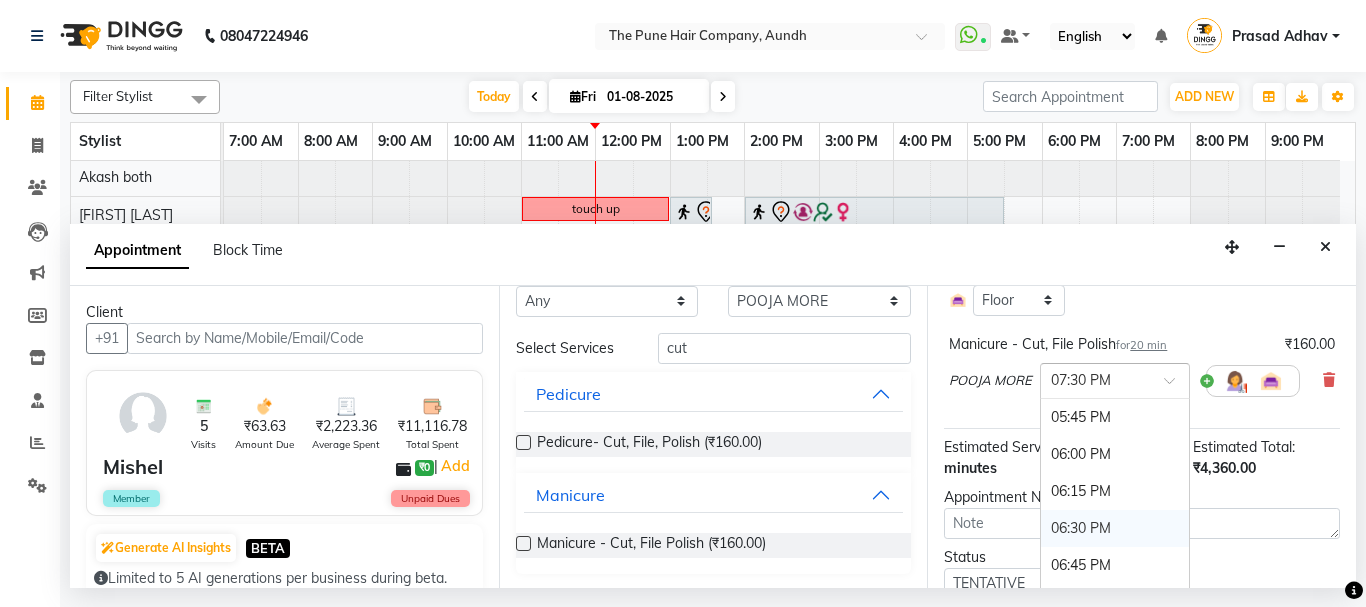 scroll, scrollTop: 1426, scrollLeft: 0, axis: vertical 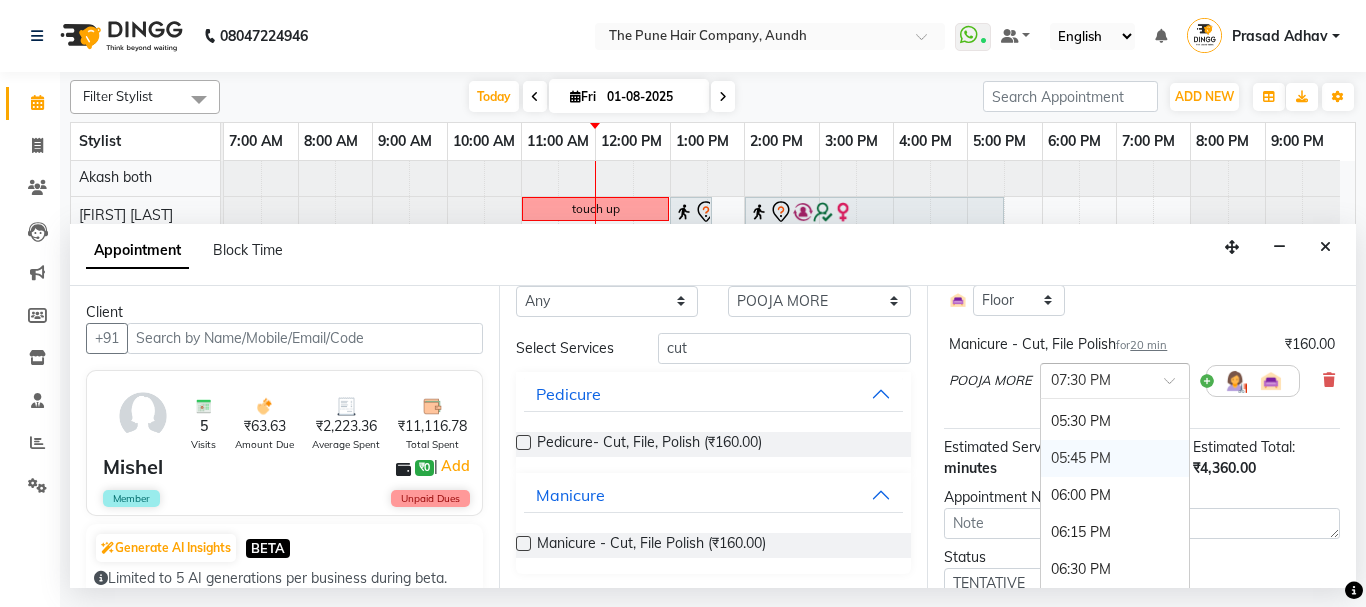 click on "05:45 PM" at bounding box center (1115, 458) 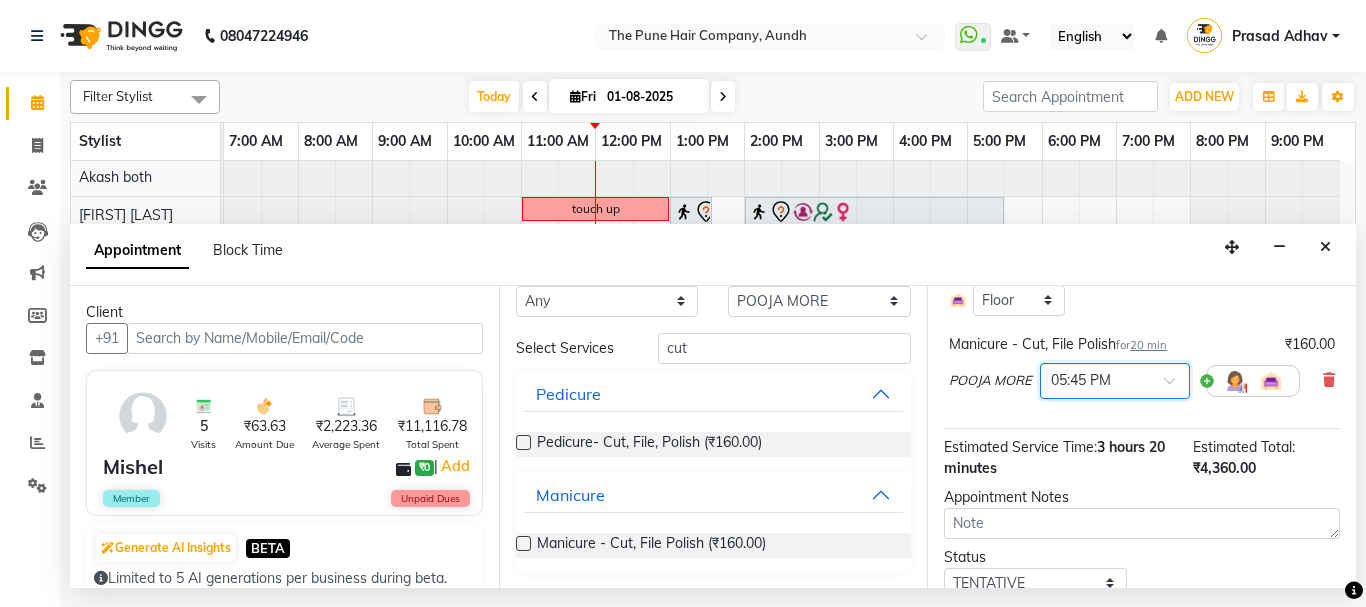 scroll, scrollTop: 330, scrollLeft: 0, axis: vertical 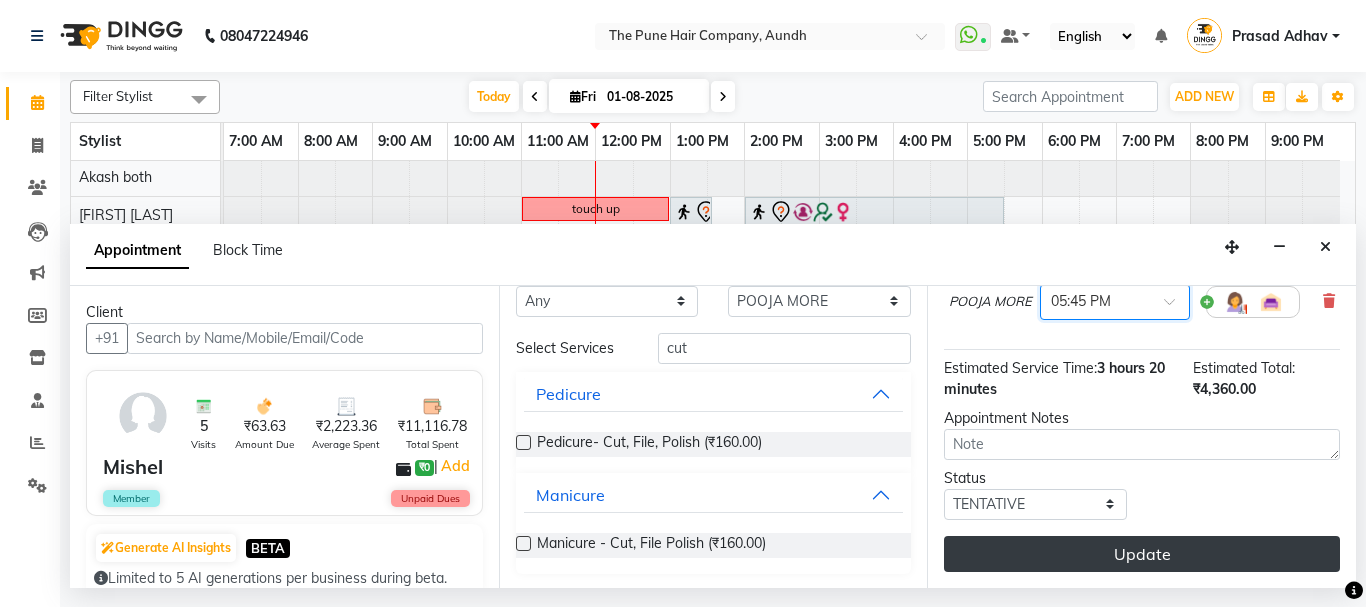 click on "Update" at bounding box center [1142, 554] 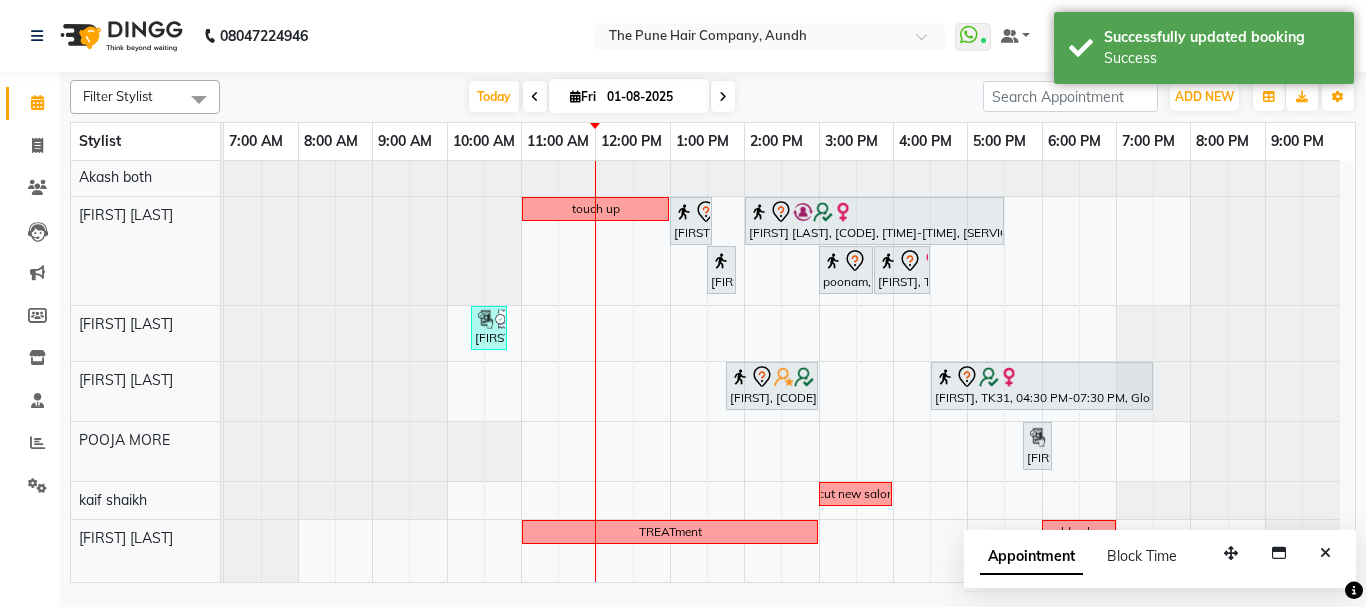 scroll, scrollTop: 766, scrollLeft: 0, axis: vertical 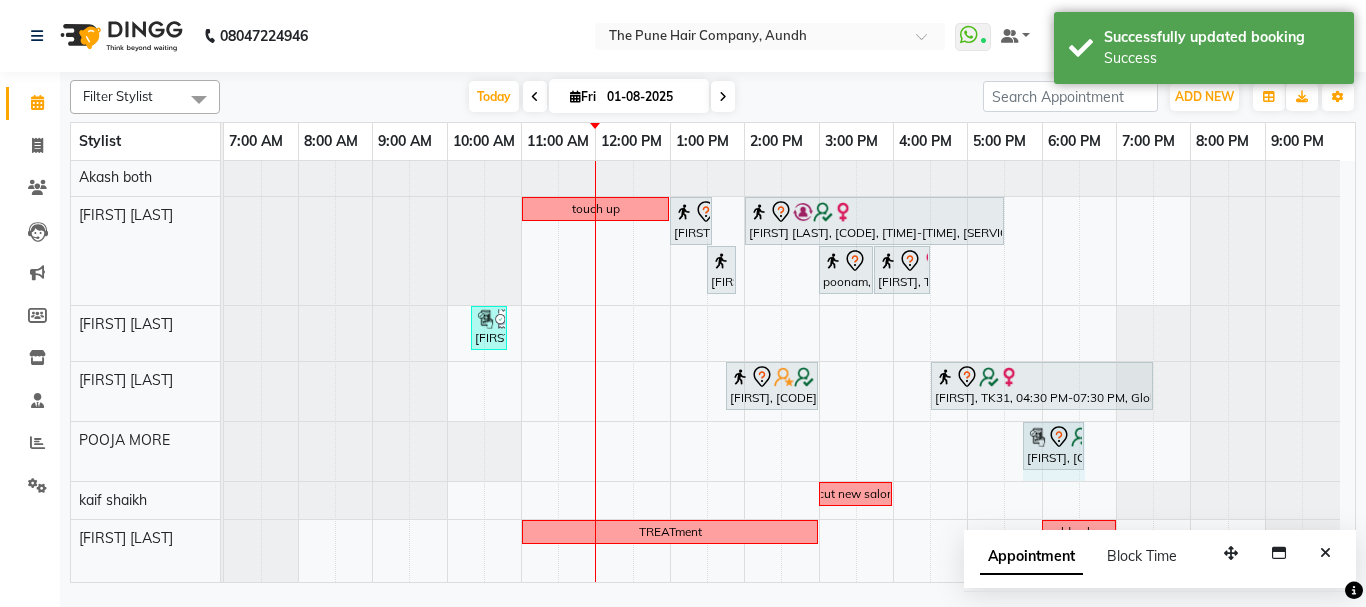 drag, startPoint x: 1047, startPoint y: 439, endPoint x: 1082, endPoint y: 446, distance: 35.69314 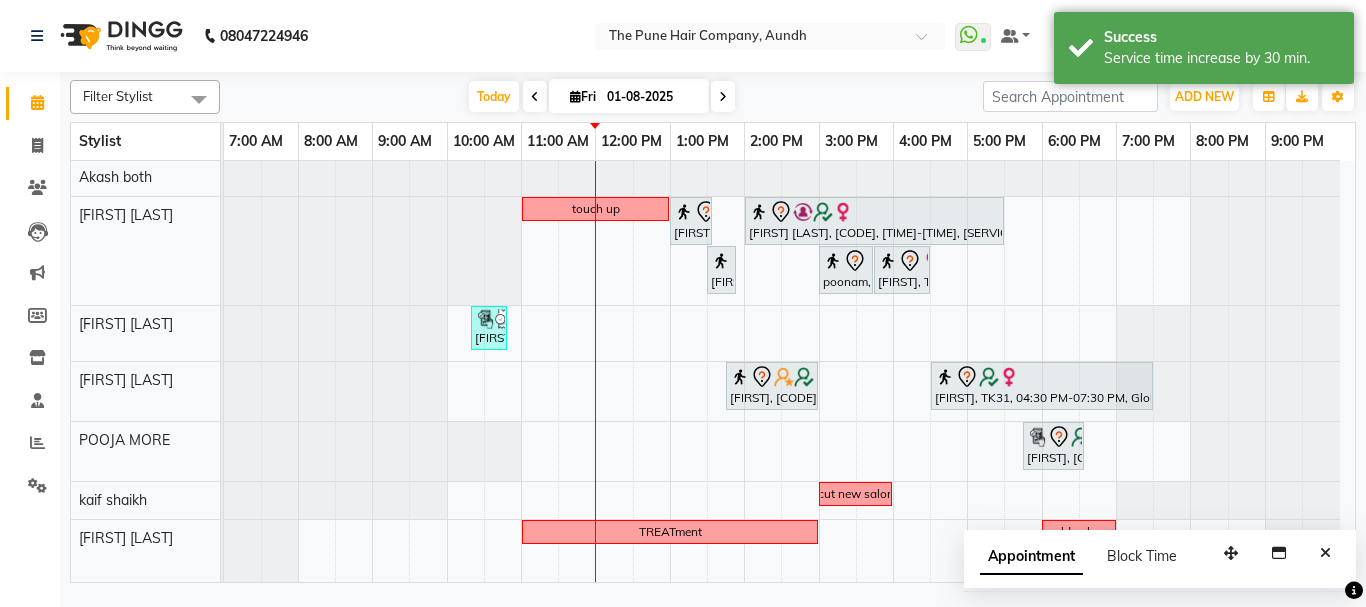 scroll, scrollTop: 766, scrollLeft: 0, axis: vertical 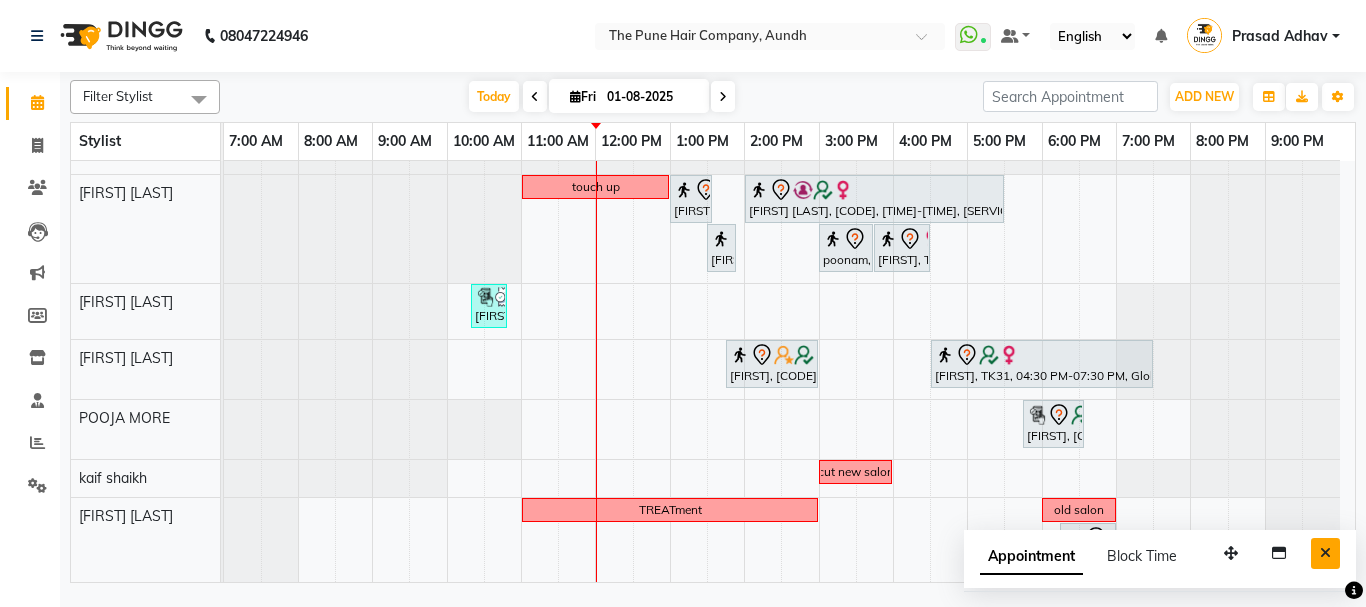 click at bounding box center [1325, 553] 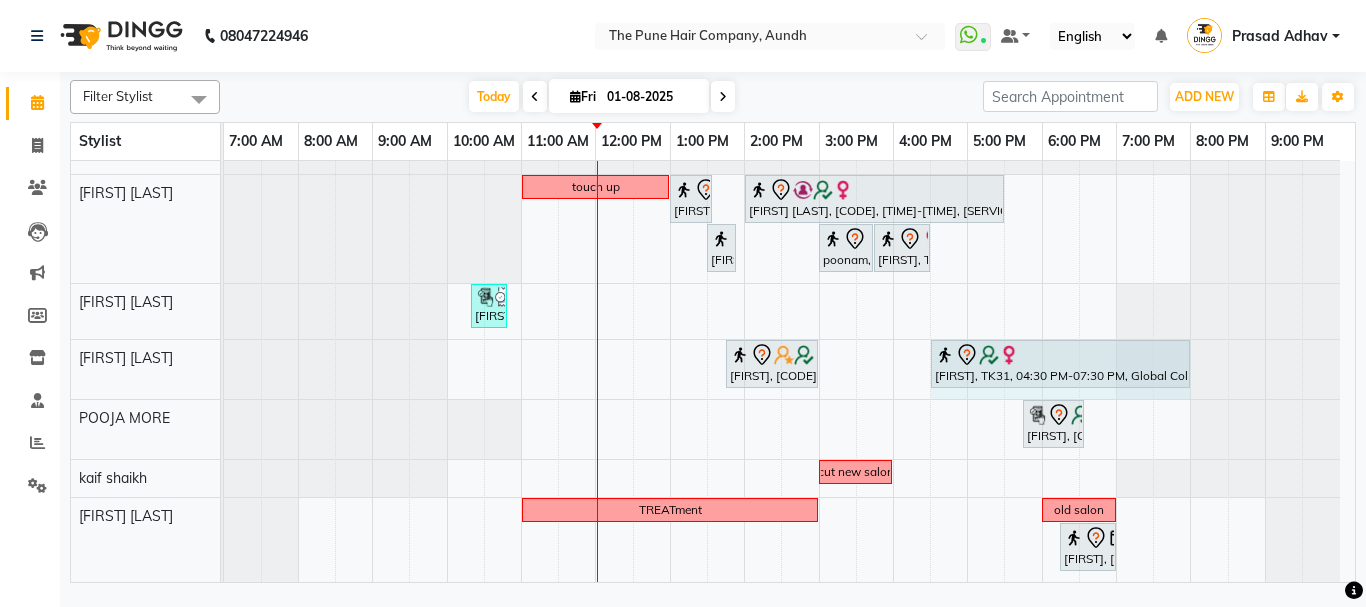 drag, startPoint x: 1153, startPoint y: 361, endPoint x: 1184, endPoint y: 351, distance: 32.572994 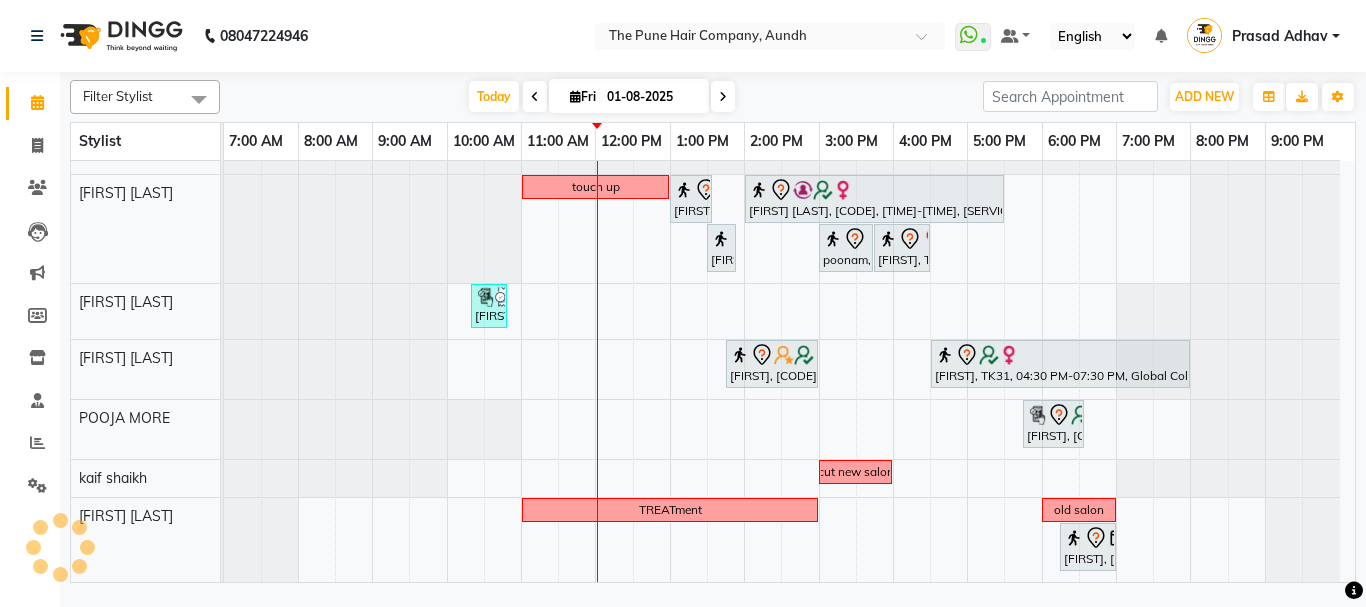 scroll, scrollTop: 188, scrollLeft: 0, axis: vertical 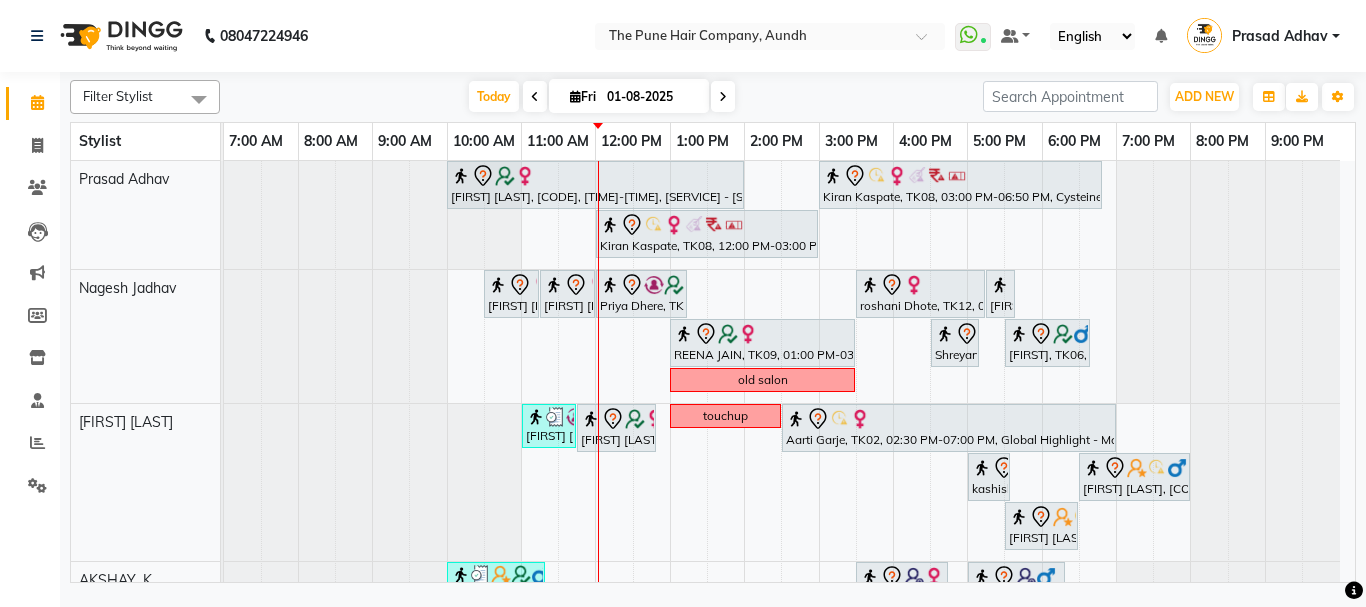 click at bounding box center (723, 96) 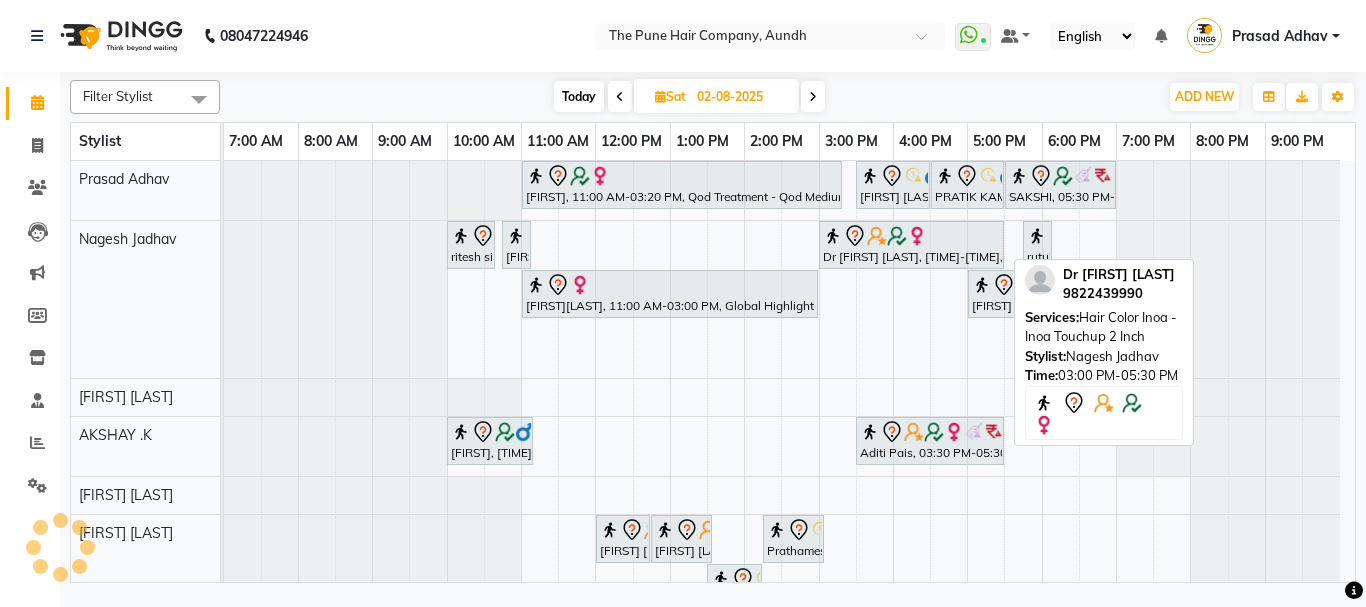 scroll, scrollTop: 0, scrollLeft: 0, axis: both 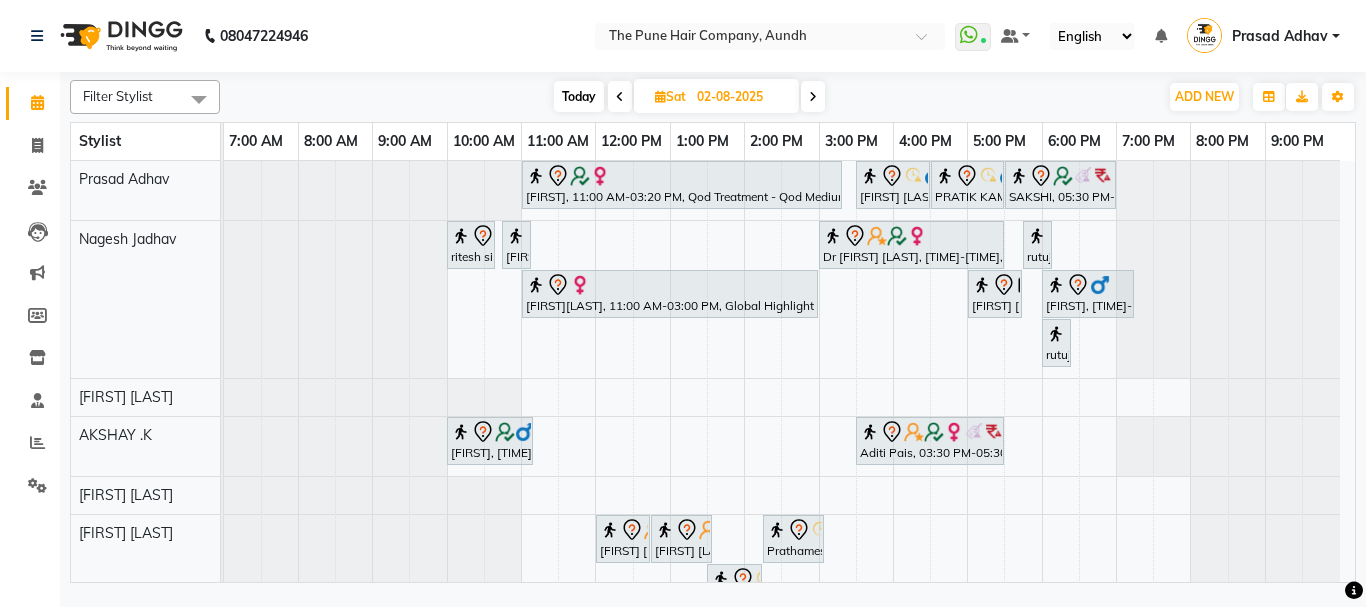 click on "Today" at bounding box center [579, 96] 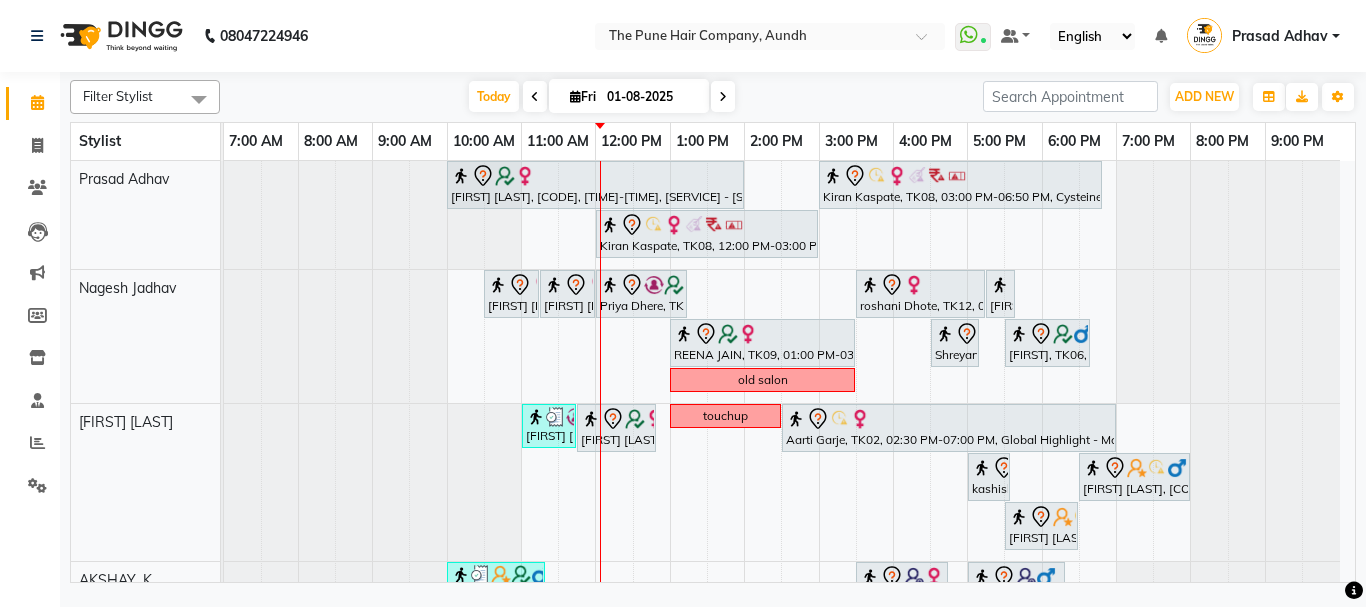 scroll, scrollTop: 700, scrollLeft: 0, axis: vertical 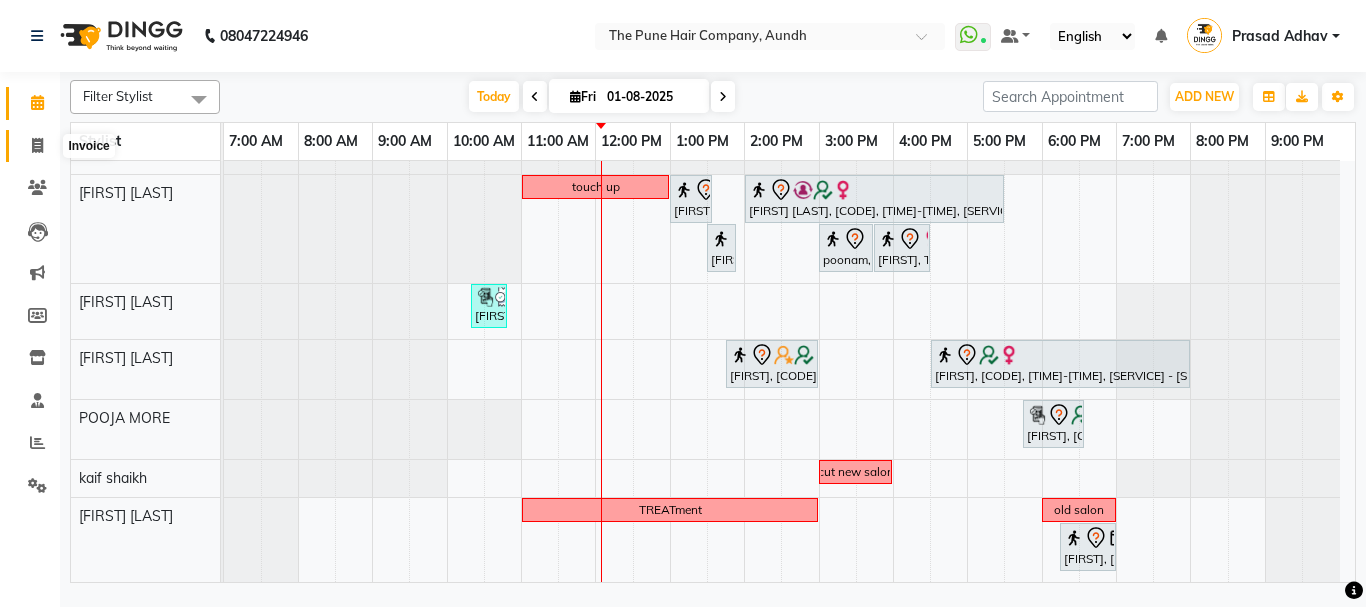 click 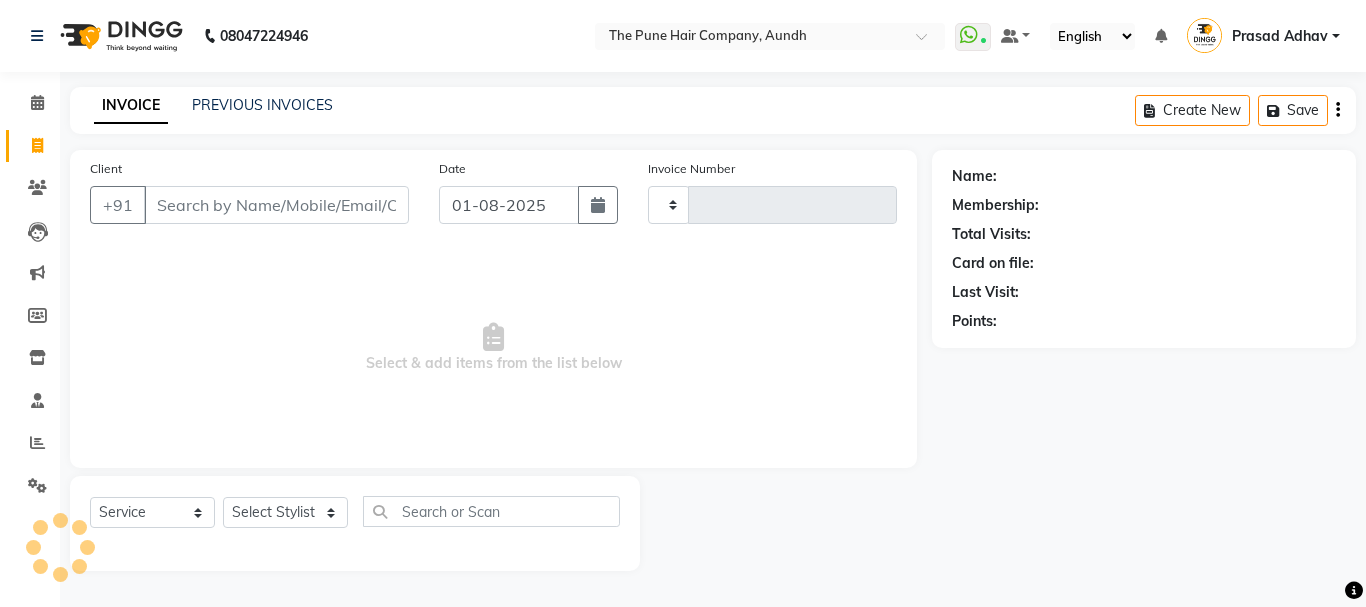 click 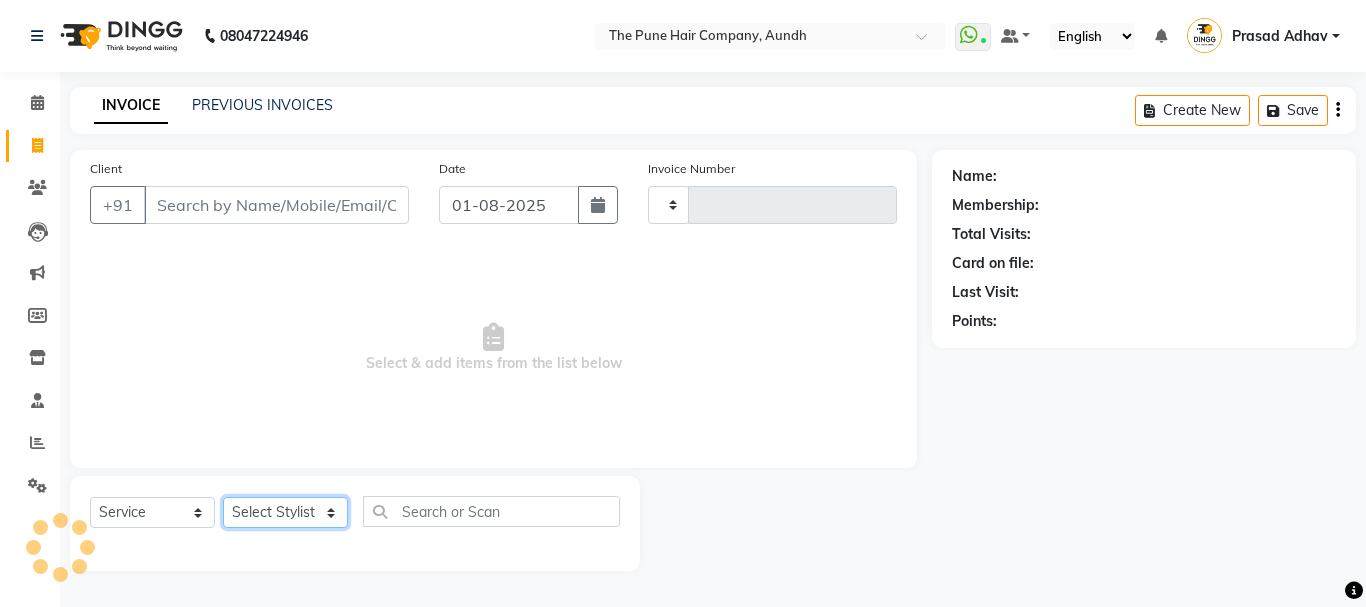 click on "Select Stylist" 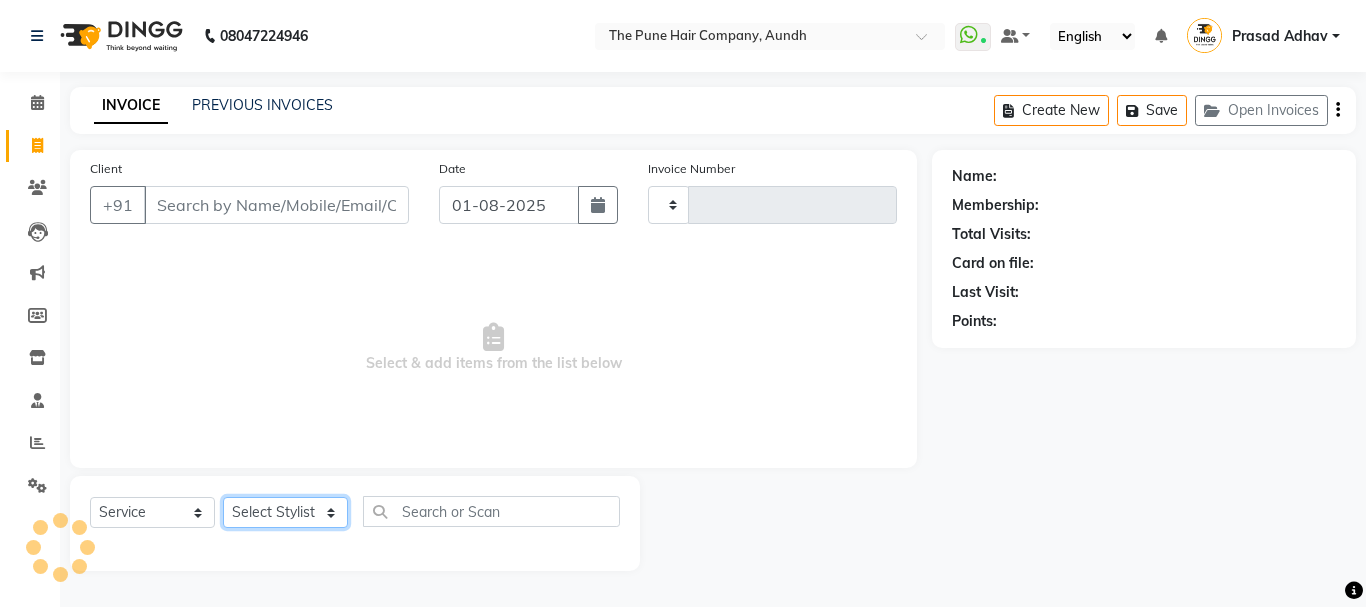 click on "Select Stylist" 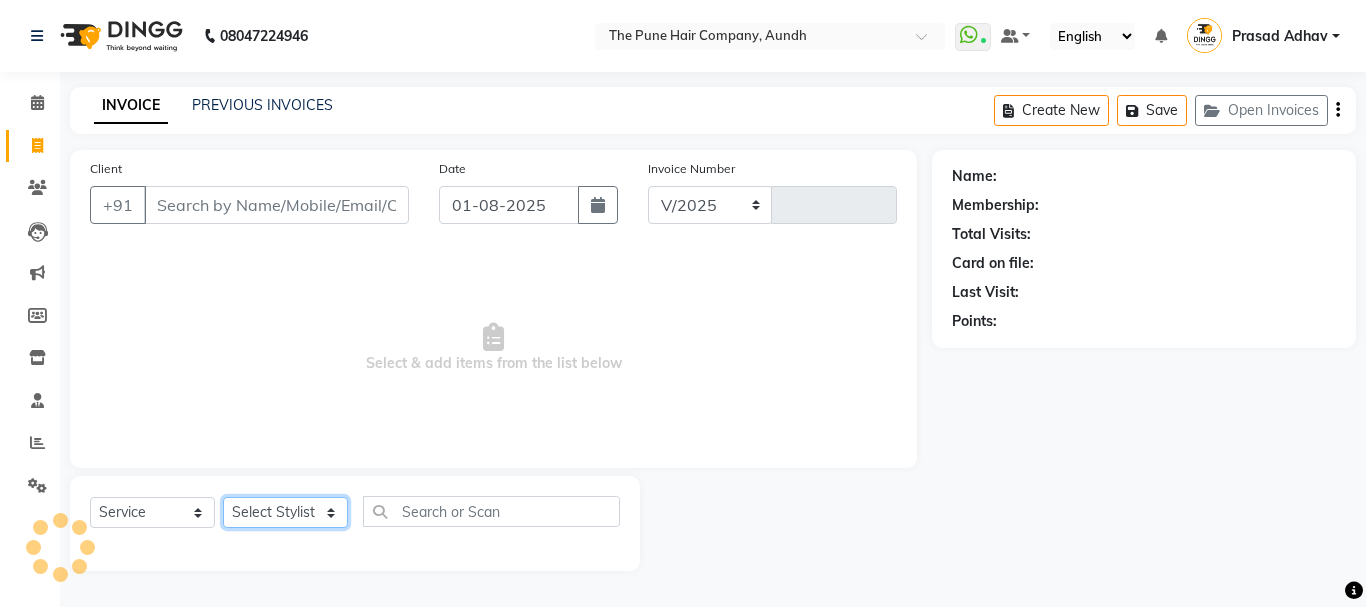 select on "106" 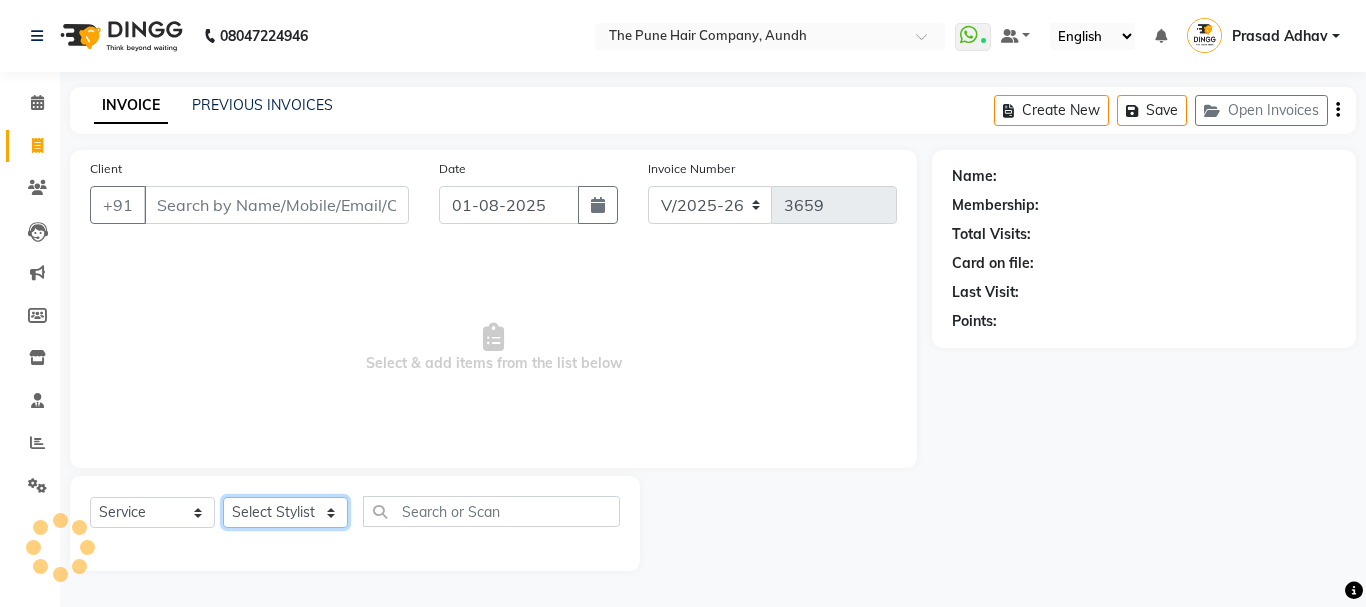 click on "Select Stylist" 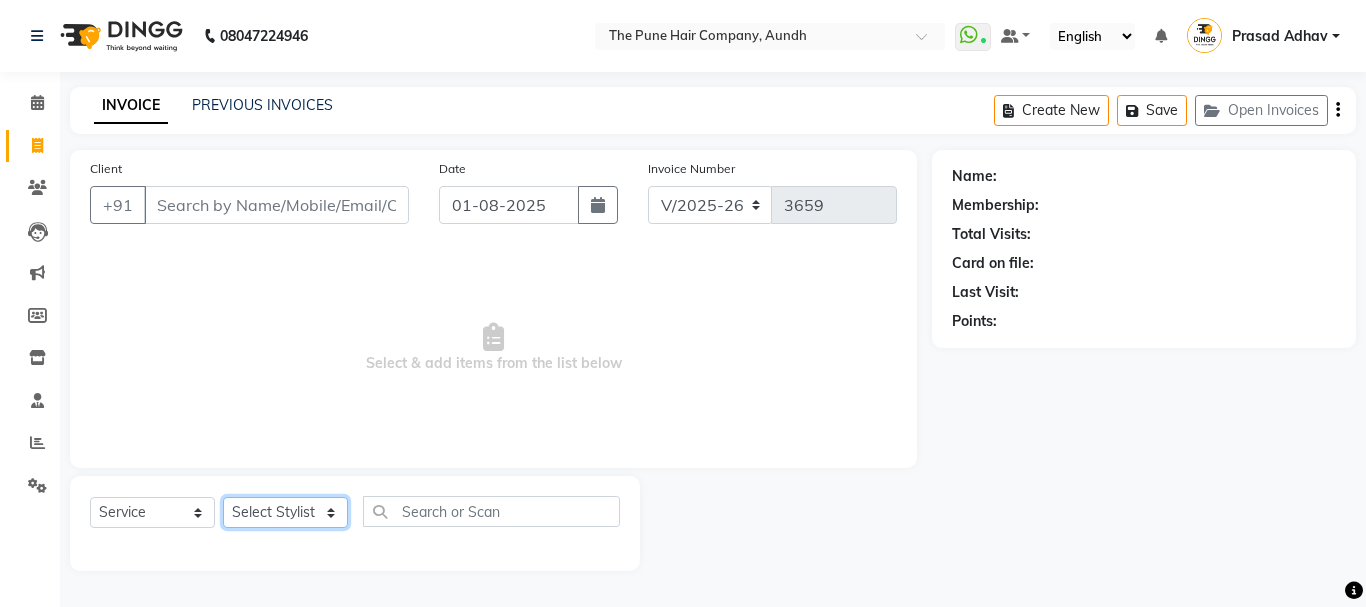 select on "49441" 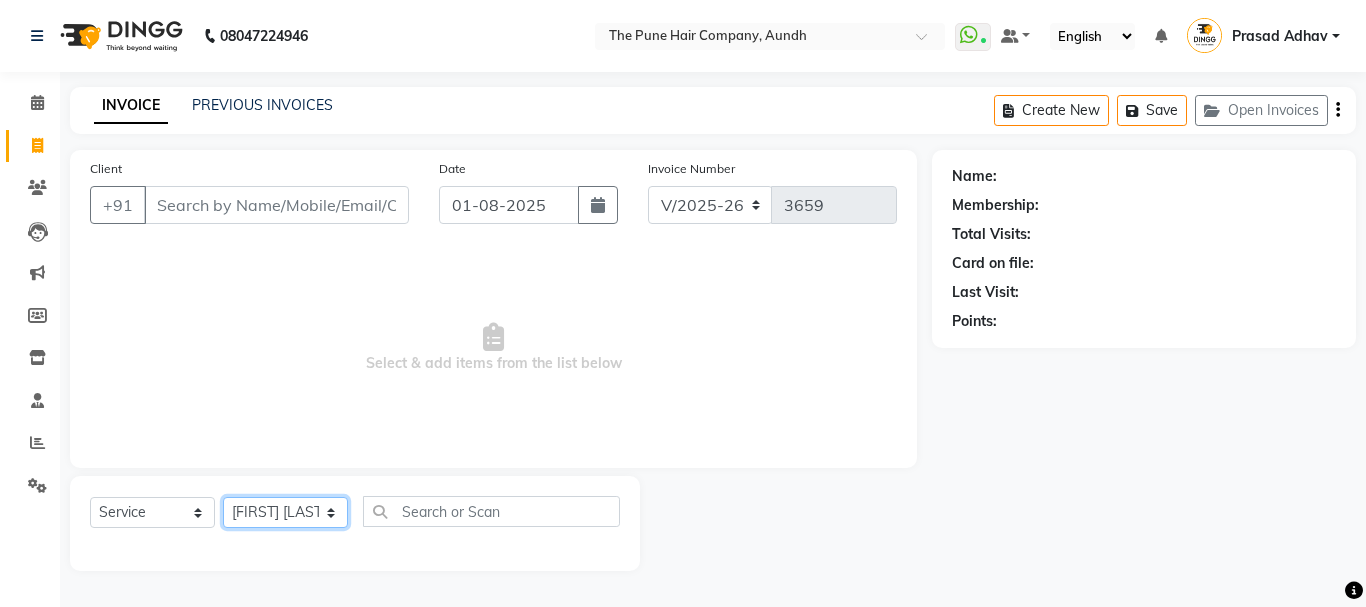 click on "Select Stylist [FIRST] [LAST] [FIRST] . [LAST] [FIRST] [LAST] [FIRST] [LAST] [FIRST] [LAST] [FIRST] [LAST] [FIRST] [LAST] [FIRST] [LAST] [FIRST] [LAST] [FIRST] [LAST] [FIRST] [LAST] [FIRST] [LAST]" 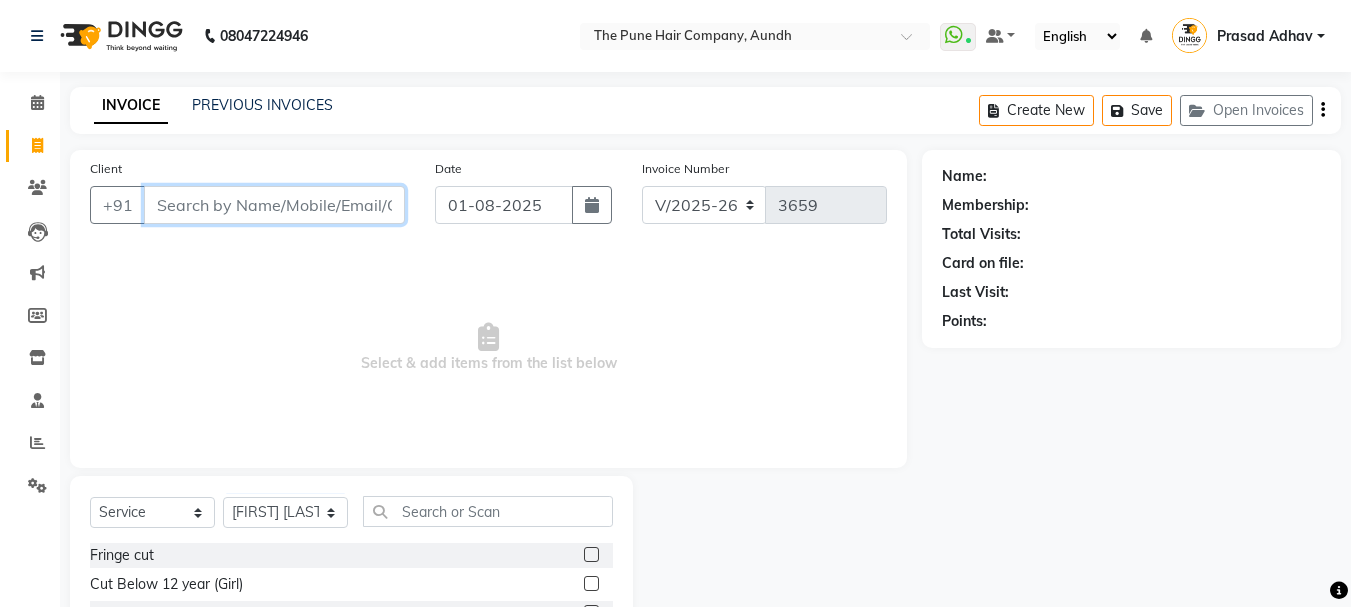 click on "Client" at bounding box center [274, 205] 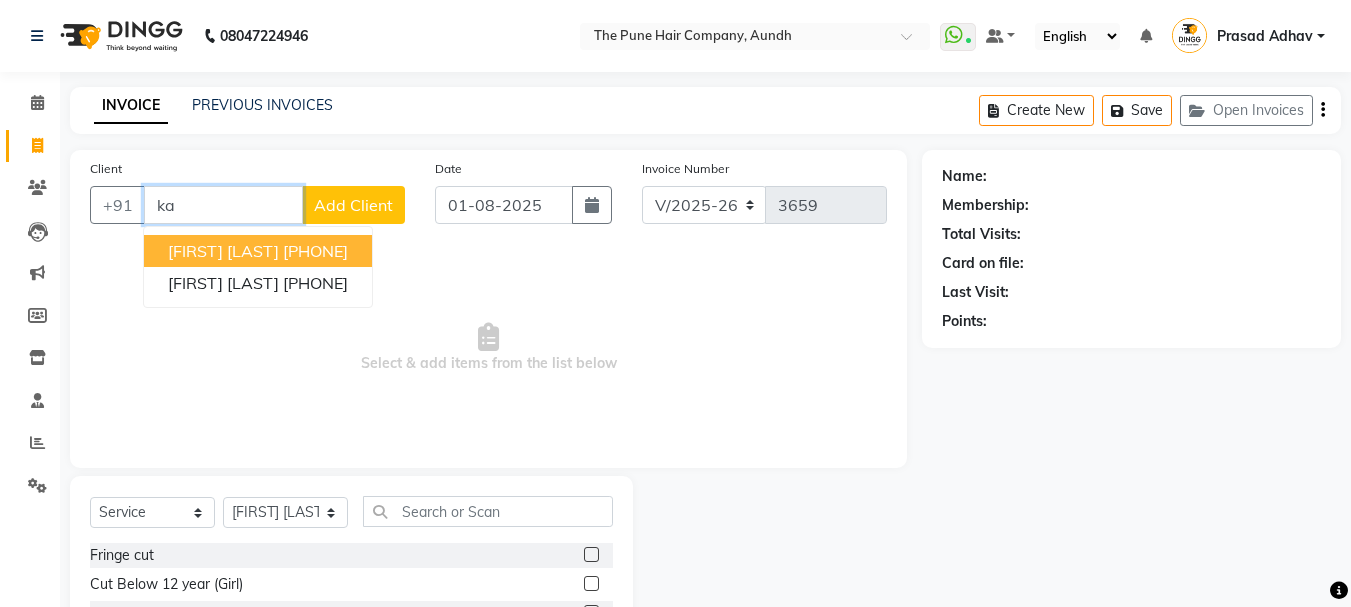 type on "k" 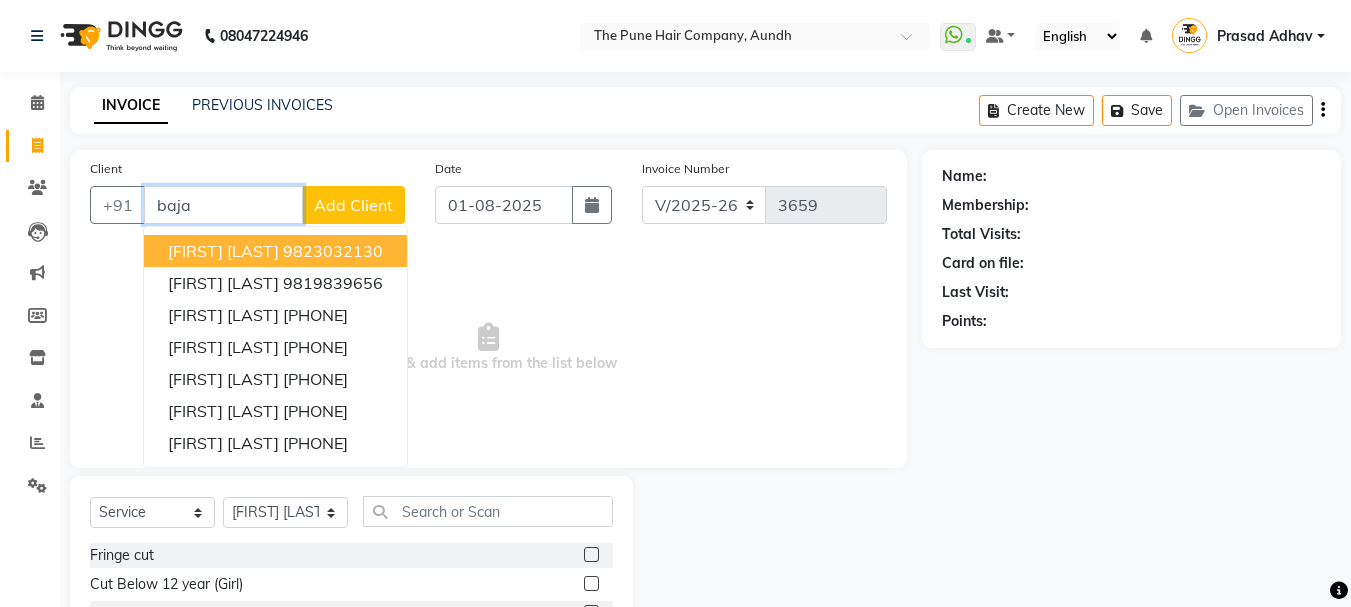 click on "9823032130" at bounding box center (333, 251) 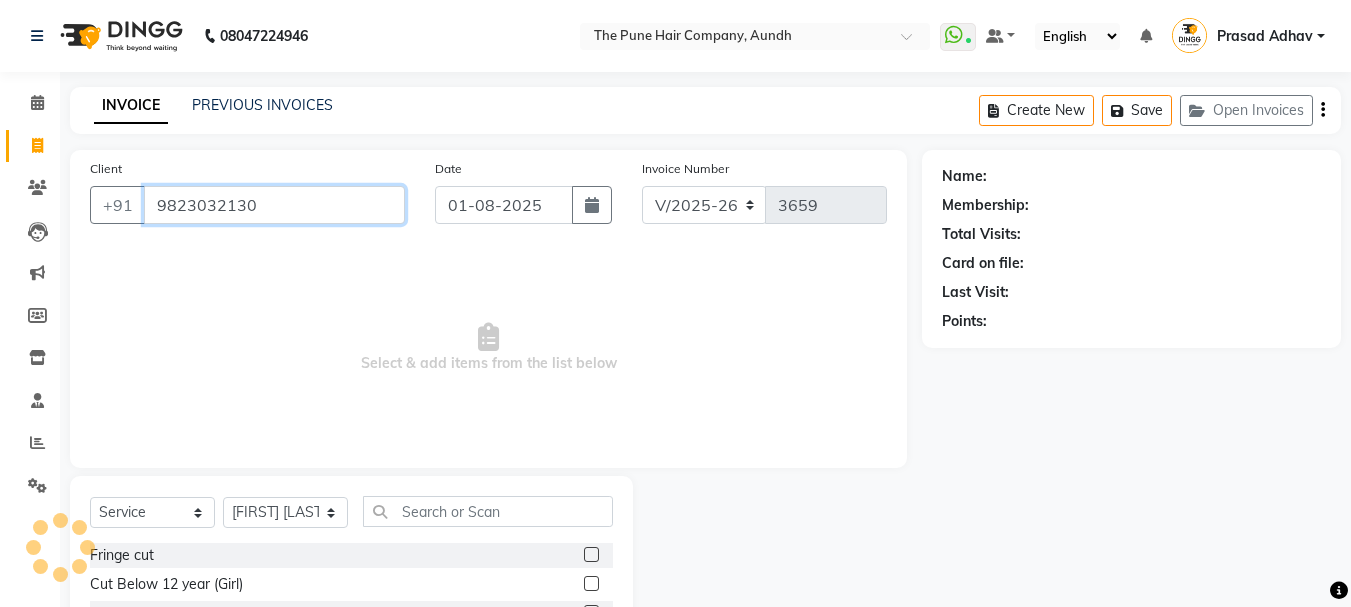 type on "9823032130" 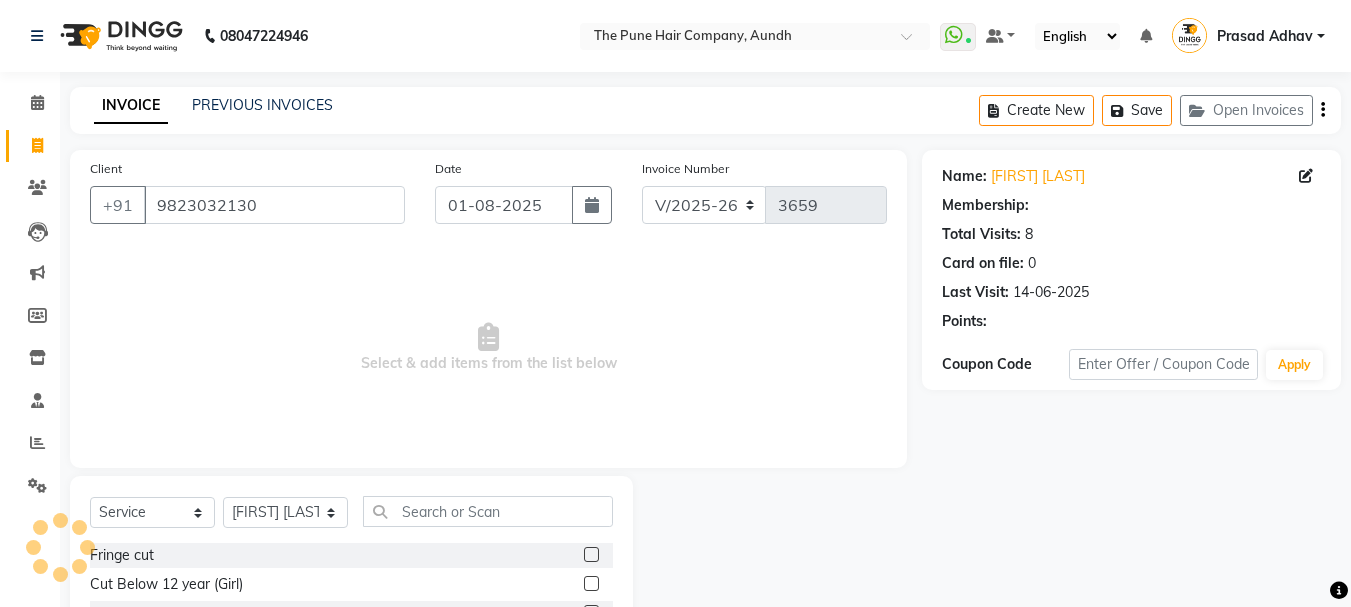 select on "1: Object" 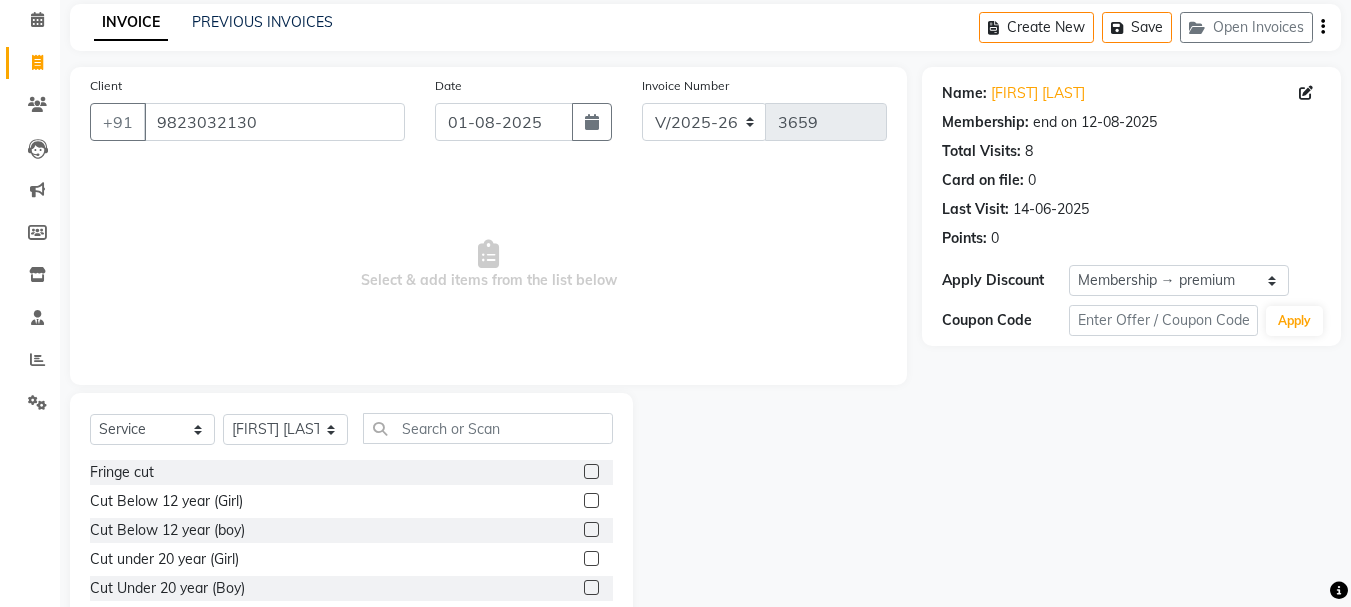 scroll, scrollTop: 194, scrollLeft: 0, axis: vertical 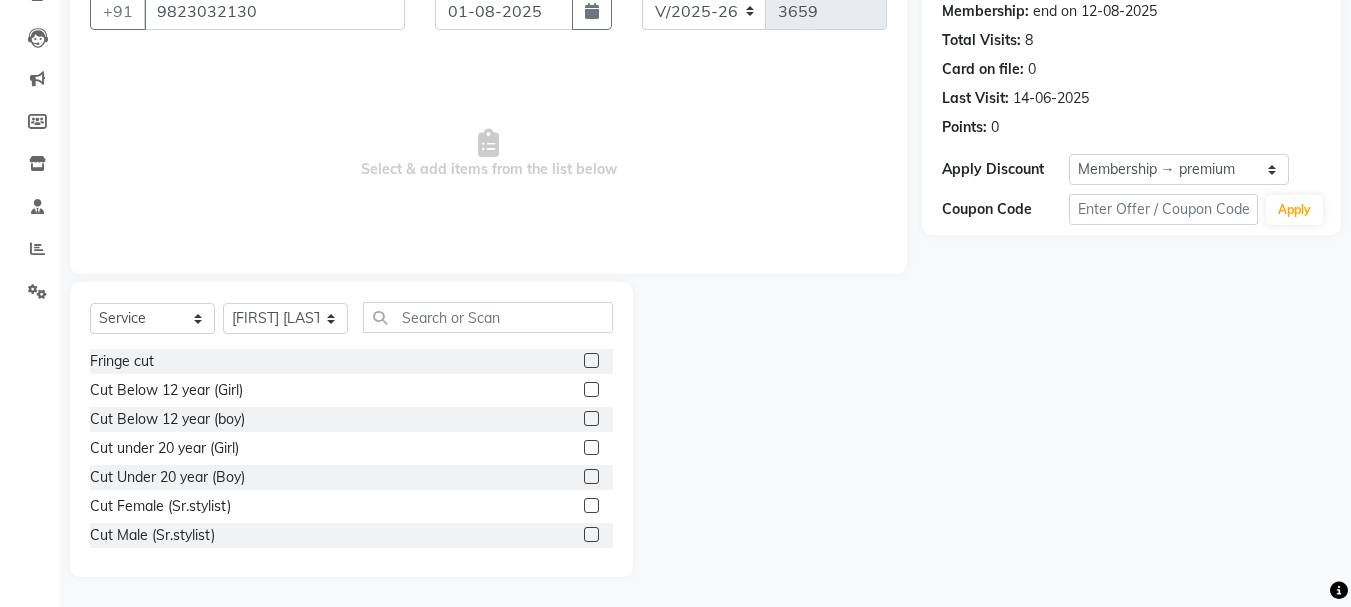 click 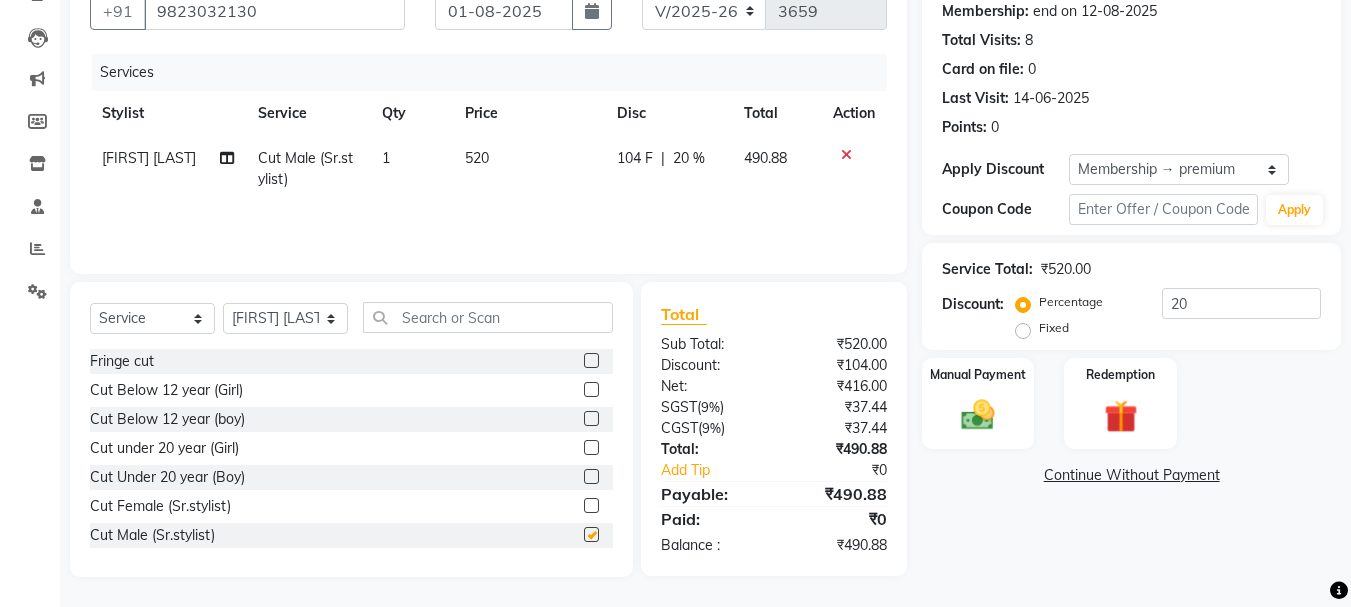 checkbox on "false" 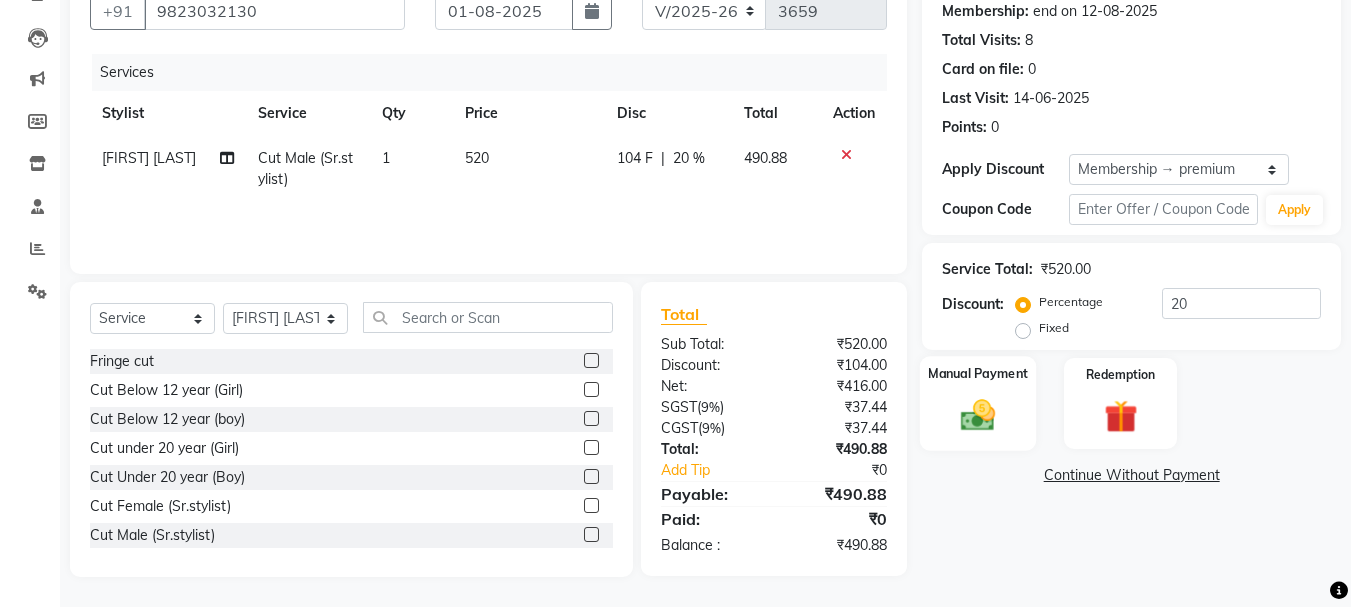 click 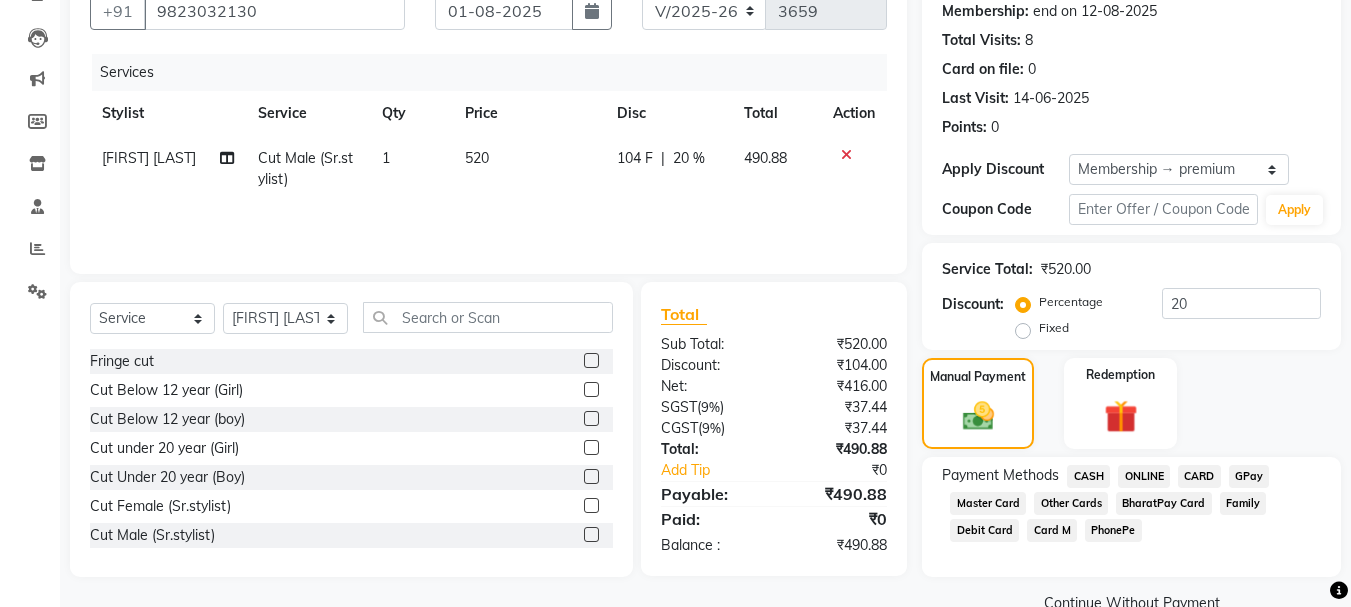click on "ONLINE" 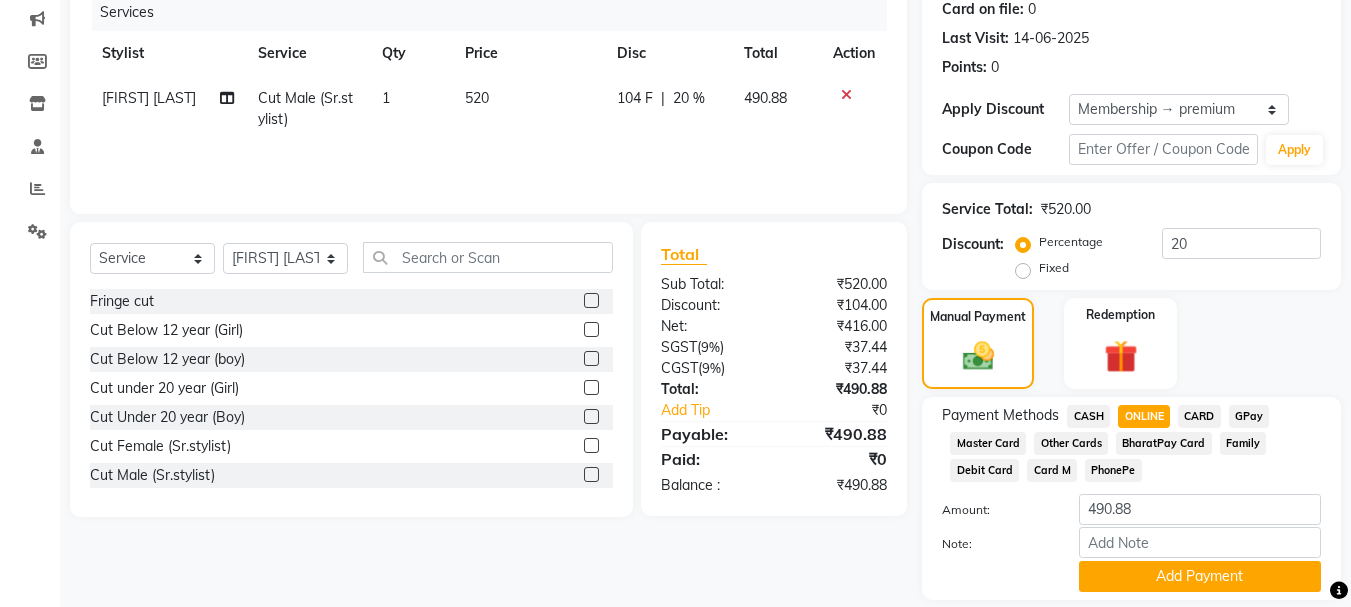 scroll, scrollTop: 318, scrollLeft: 0, axis: vertical 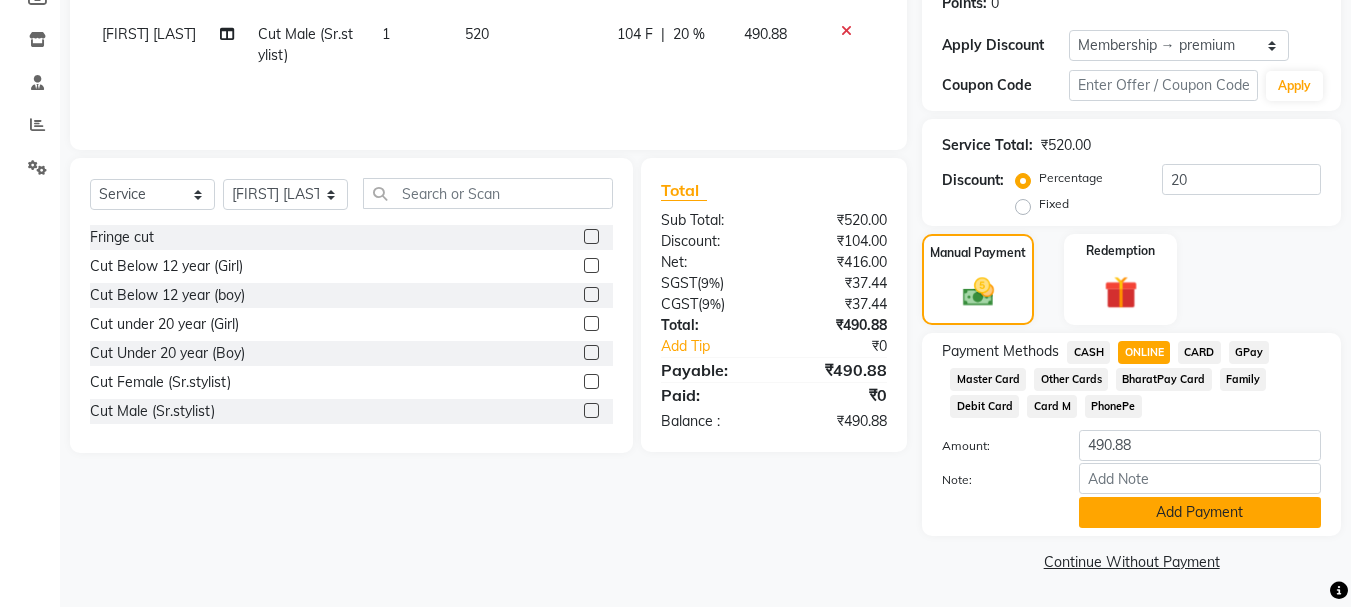 click on "Add Payment" 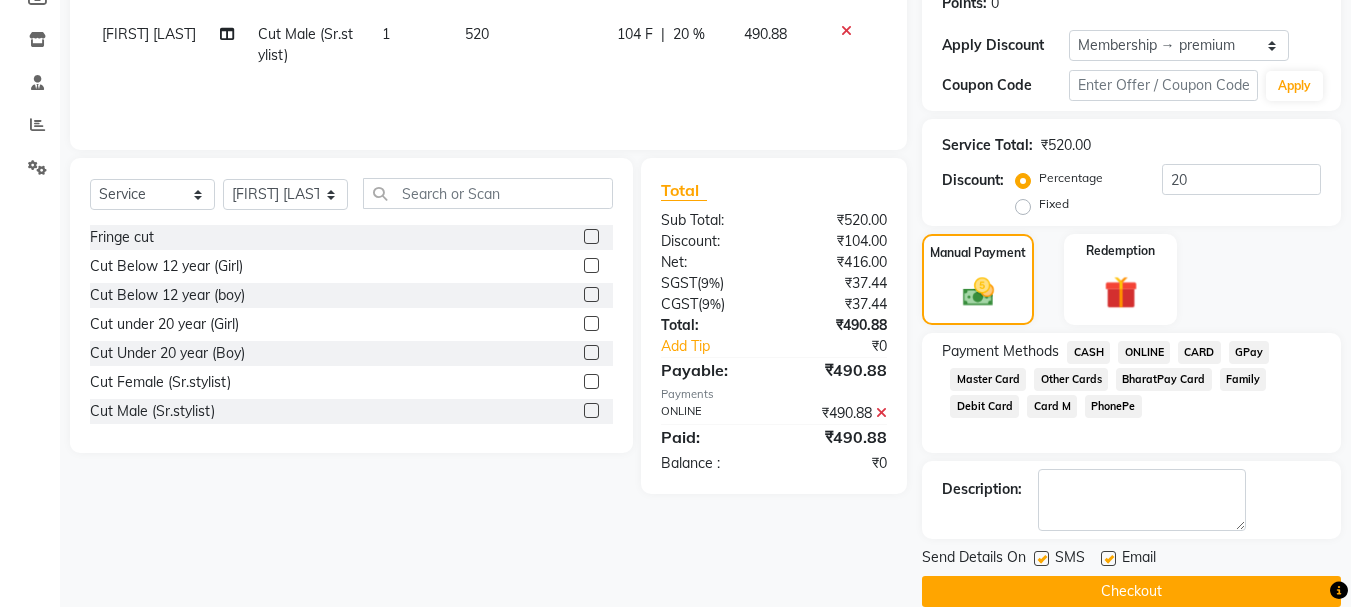 click on "Checkout" 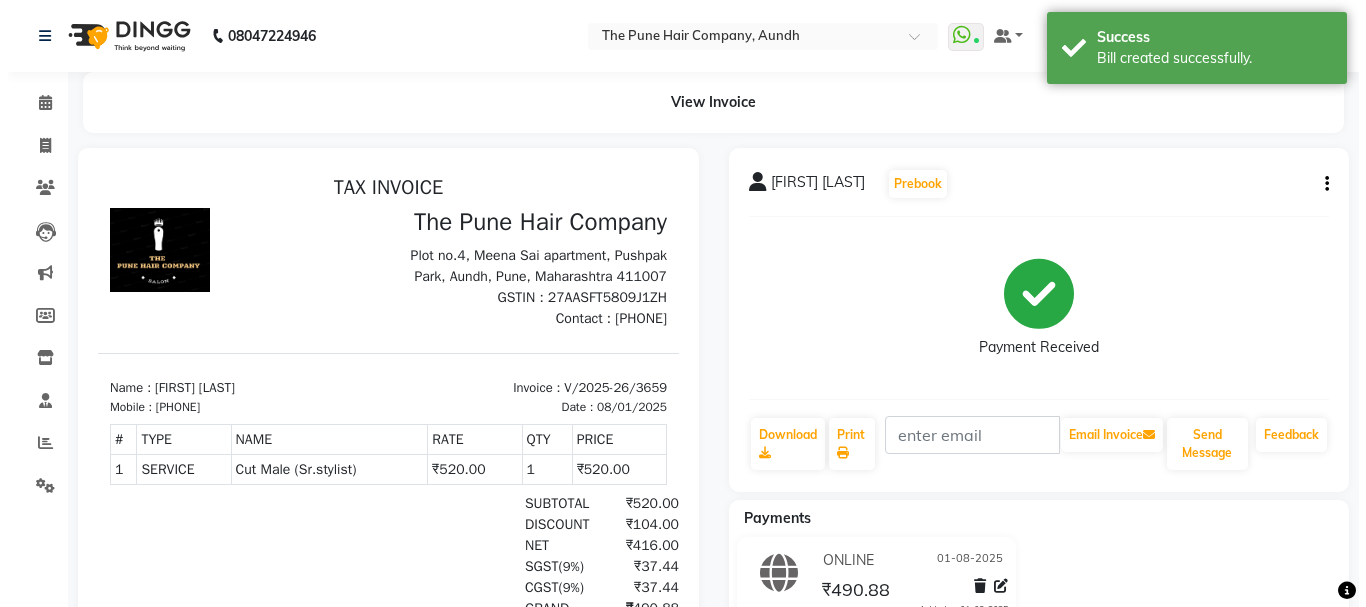 scroll, scrollTop: 0, scrollLeft: 0, axis: both 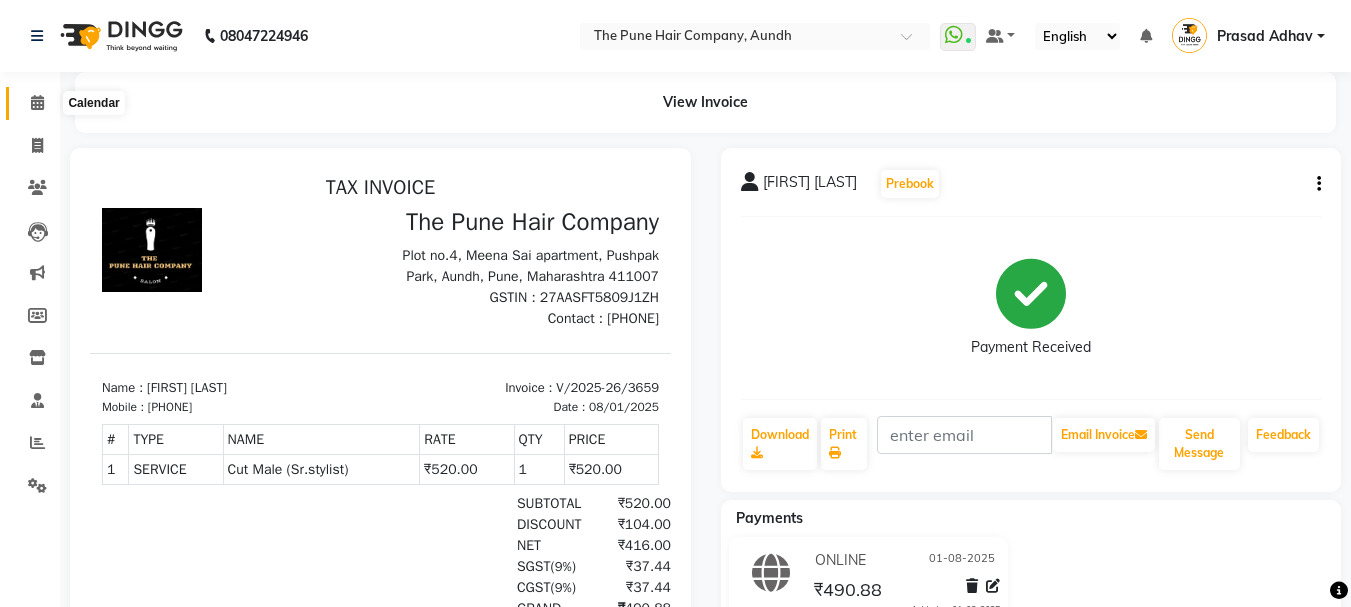 click 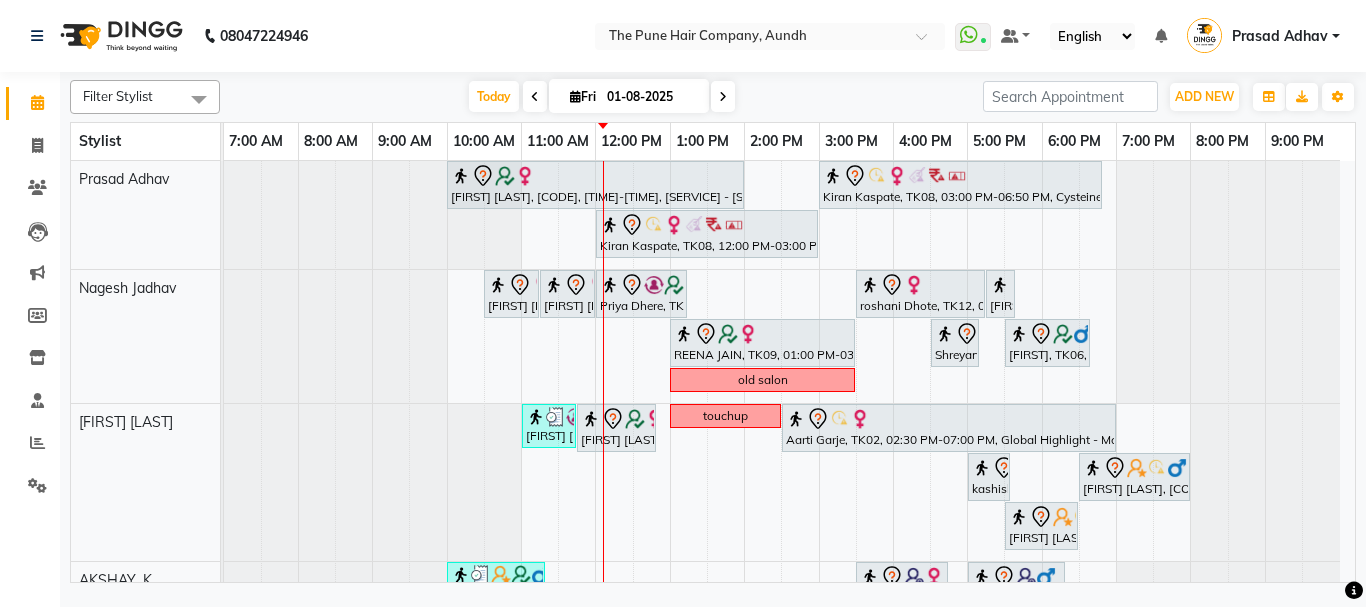 scroll, scrollTop: 100, scrollLeft: 0, axis: vertical 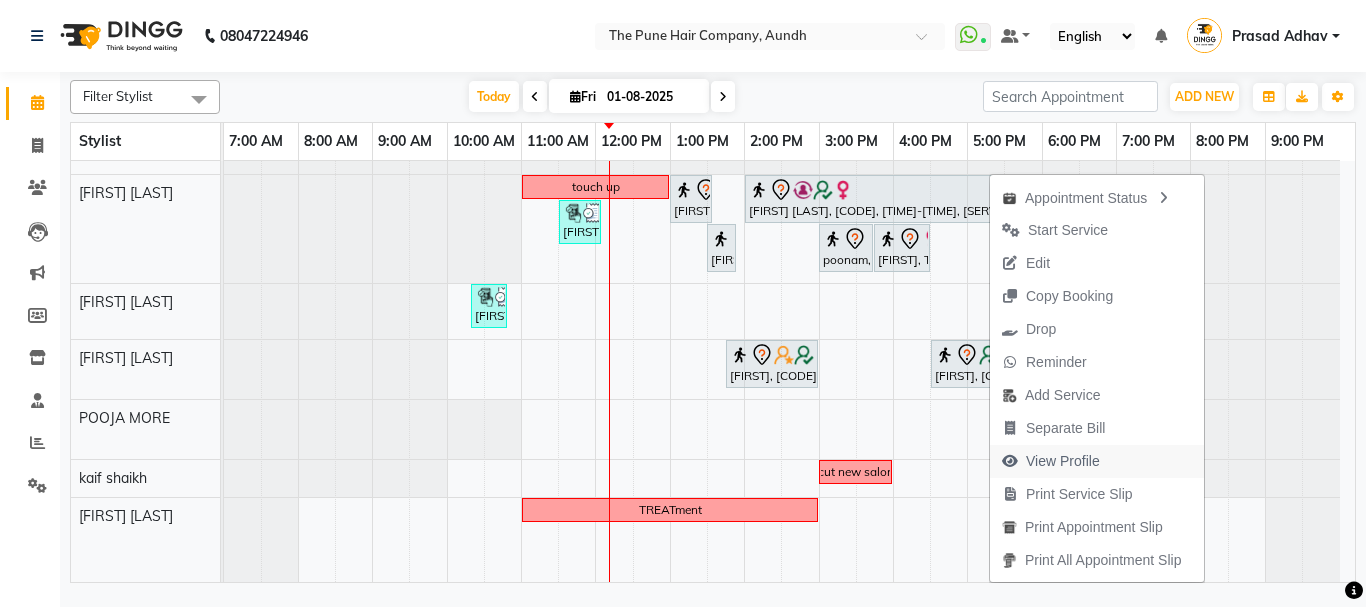 click on "View Profile" at bounding box center [1063, 461] 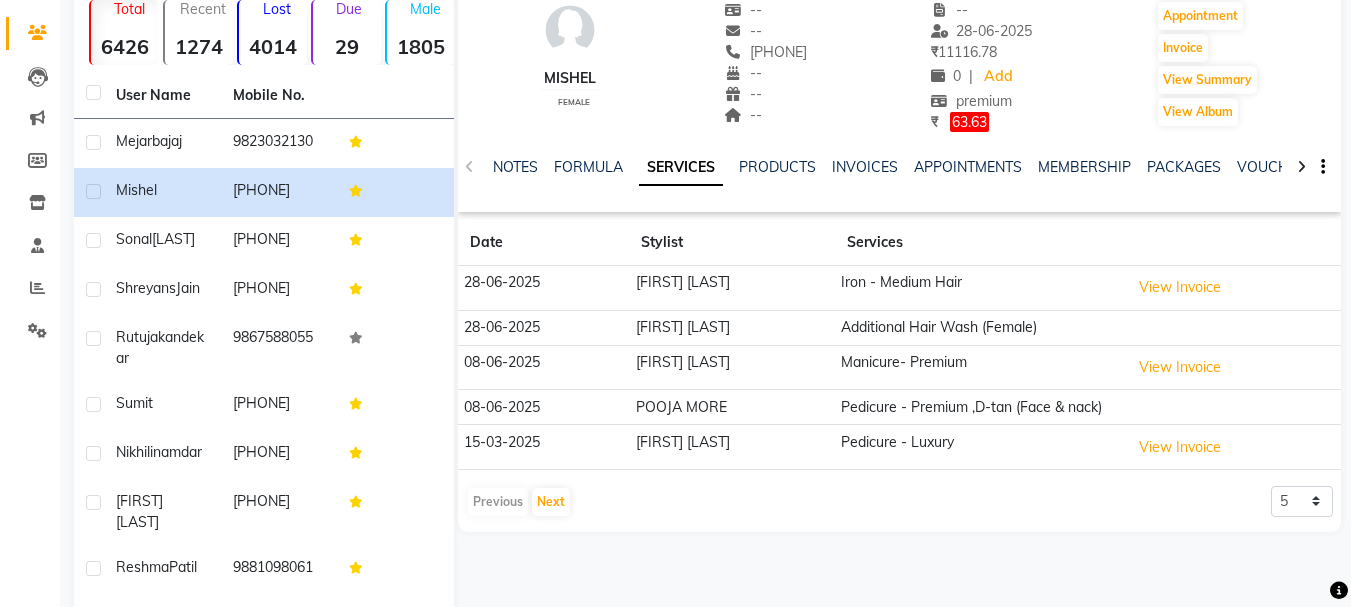 scroll, scrollTop: 200, scrollLeft: 0, axis: vertical 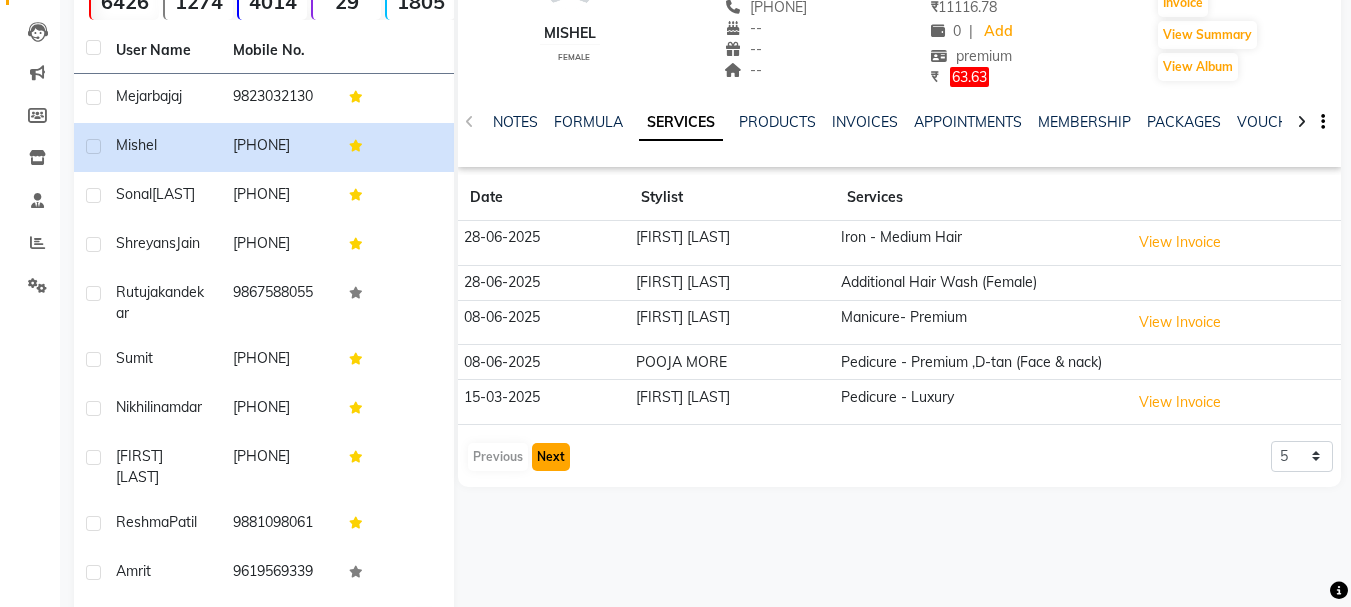 click on "Next" 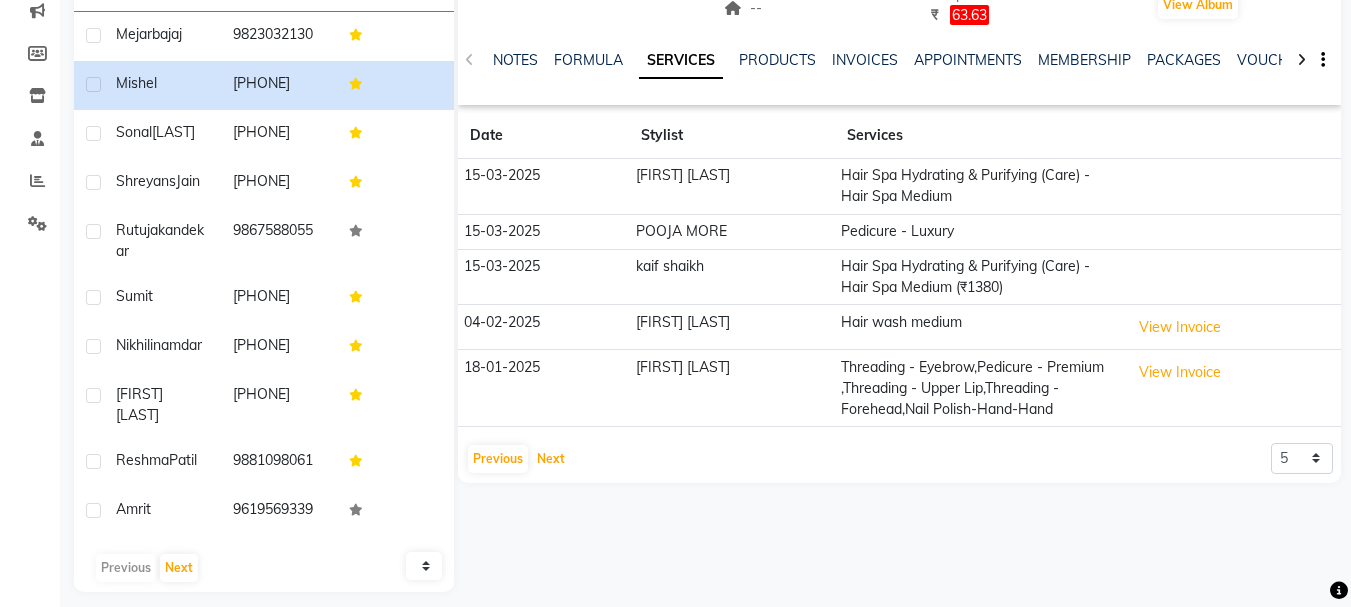 scroll, scrollTop: 294, scrollLeft: 0, axis: vertical 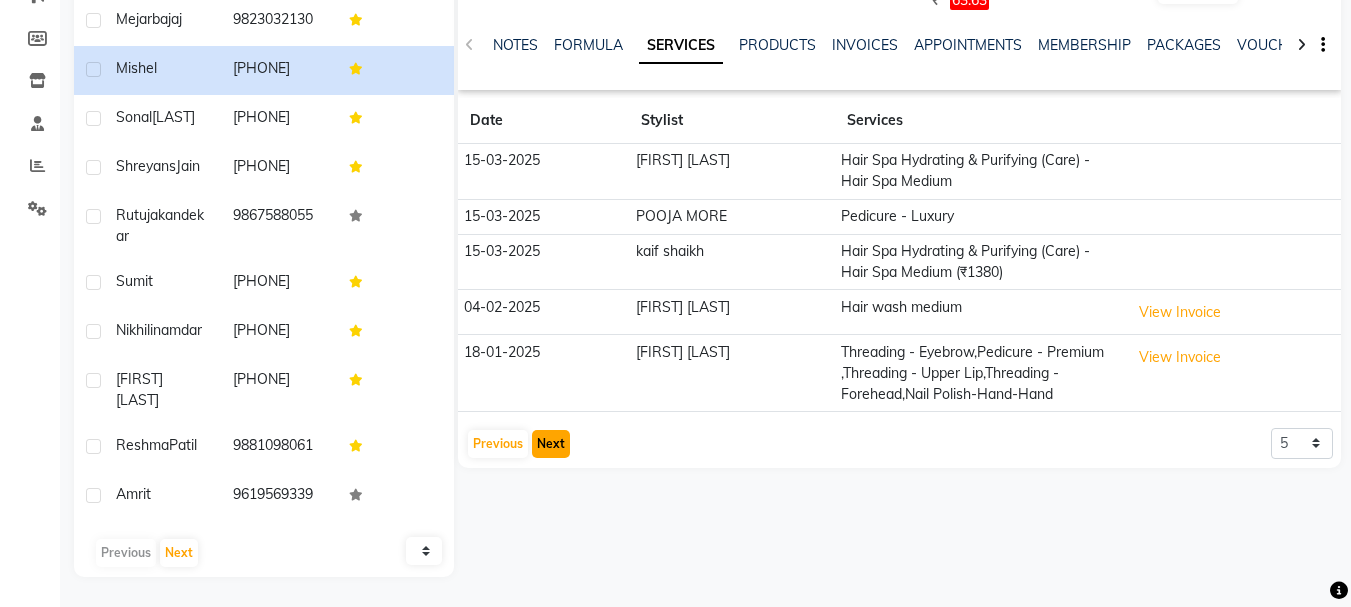 click on "Next" 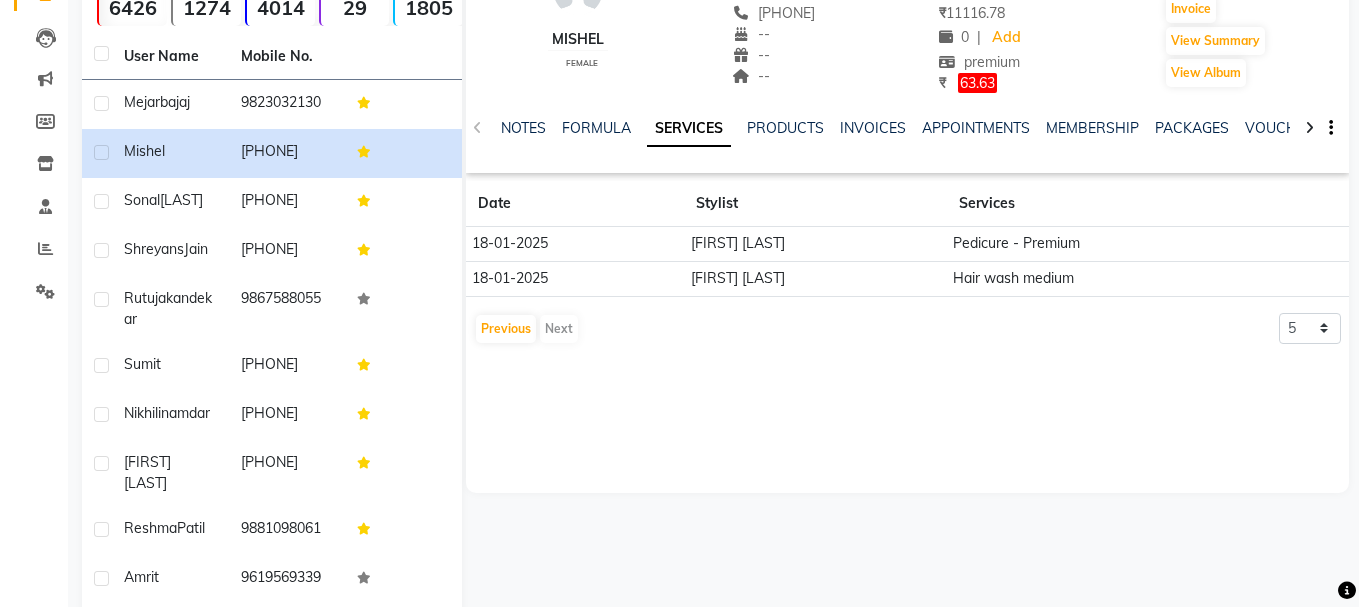 scroll, scrollTop: 0, scrollLeft: 0, axis: both 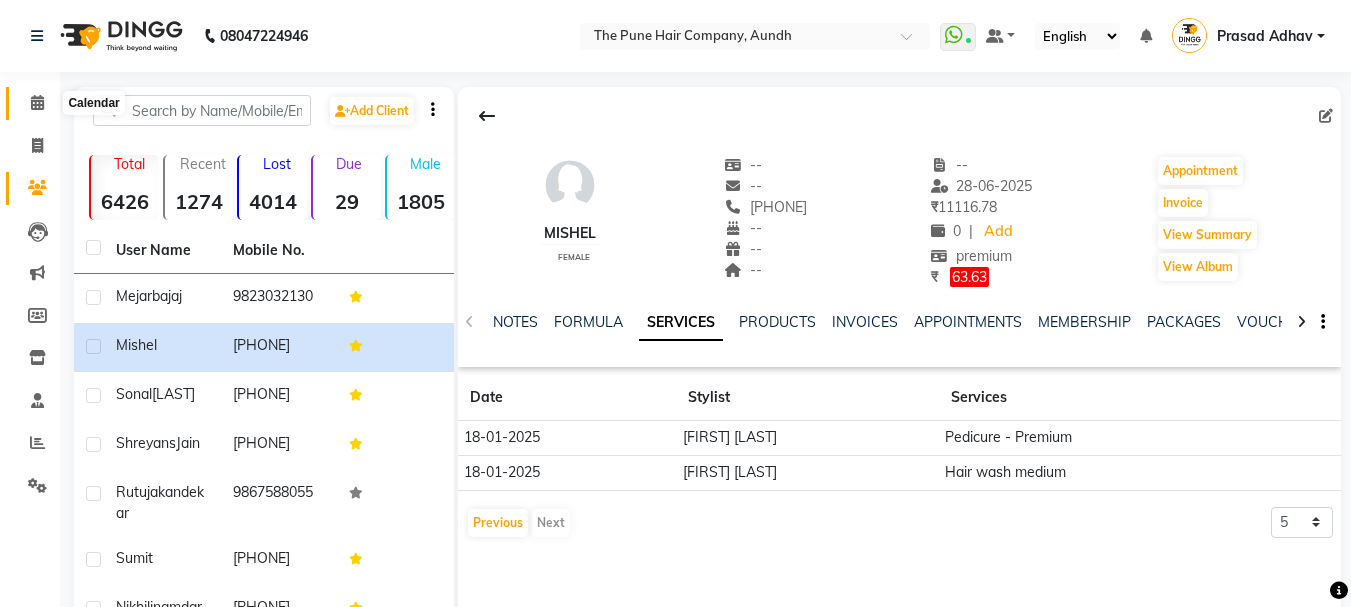 click 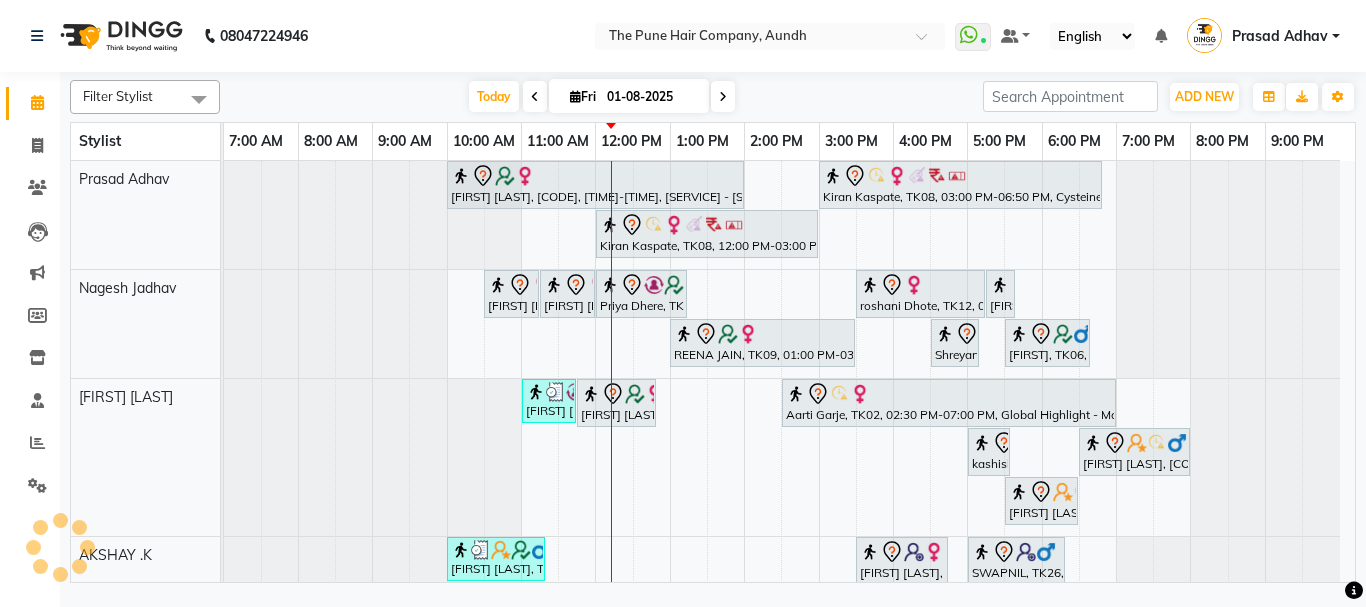 scroll, scrollTop: 110, scrollLeft: 0, axis: vertical 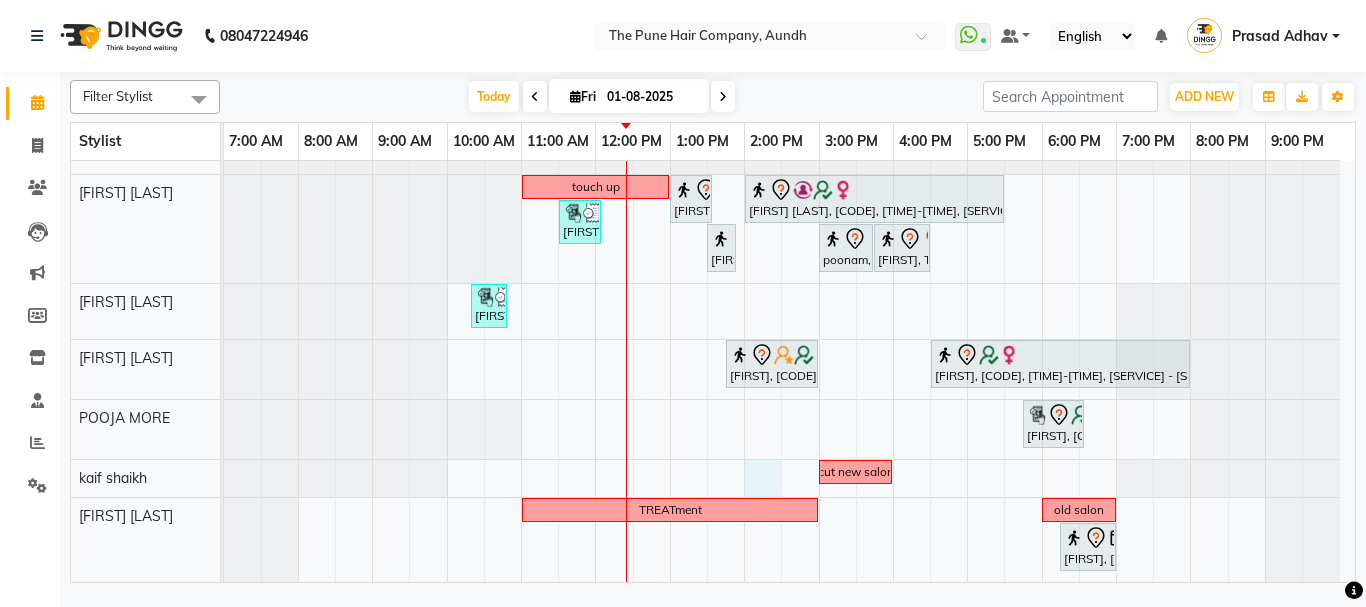 click on "[FIRST] [LAST], TK04, 10:00 AM-02:00 PM, Qod Treatment - Qod Long             [FIRST] [LAST], TK08, 03:00 PM-06:50 PM, Cysteine Protien Treatment - Cysteine Medium             [FIRST] [LAST], TK08, 12:00 PM-03:00 PM, Global Highlight - Majirel Highlights Medium             [FIRST] [LAST], TK03, 10:30 AM-11:15 AM, Cut Female (Expert)             [FIRST] [LAST], TK03, 11:15 AM-12:00 PM,  Additional Hair Wash (Female)             [FIRST] [LAST], TK13, 12:00 PM-01:15 PM,  Hair wash medium             [FIRST] [LAST], TK12, 03:30 PM-05:15 PM, Cut Female (Expert)             [FIRST] [LAST], TK30, 05:15 PM-05:35 PM,  Beard Crafting             REENA JAIN, TK09, 01:00 PM-03:30 PM, Hair Color Inoa - Inoa Touchup 2 Inch             [FIRST] [LAST], TK30, 04:30 PM-05:10 PM, Cut male (Expert)             [FIRST], TK06, 05:30 PM-06:40 PM, Cut male (Expert)  old salon      [FIRST] [LAST], TK17, 11:00 AM-11:45 AM, Cut Under 20 year (Boy)             REENA JAIN, TK09, 11:45 AM-12:50 PM, Cut Male (Sr.stylist)  touchup" at bounding box center [789, -23] 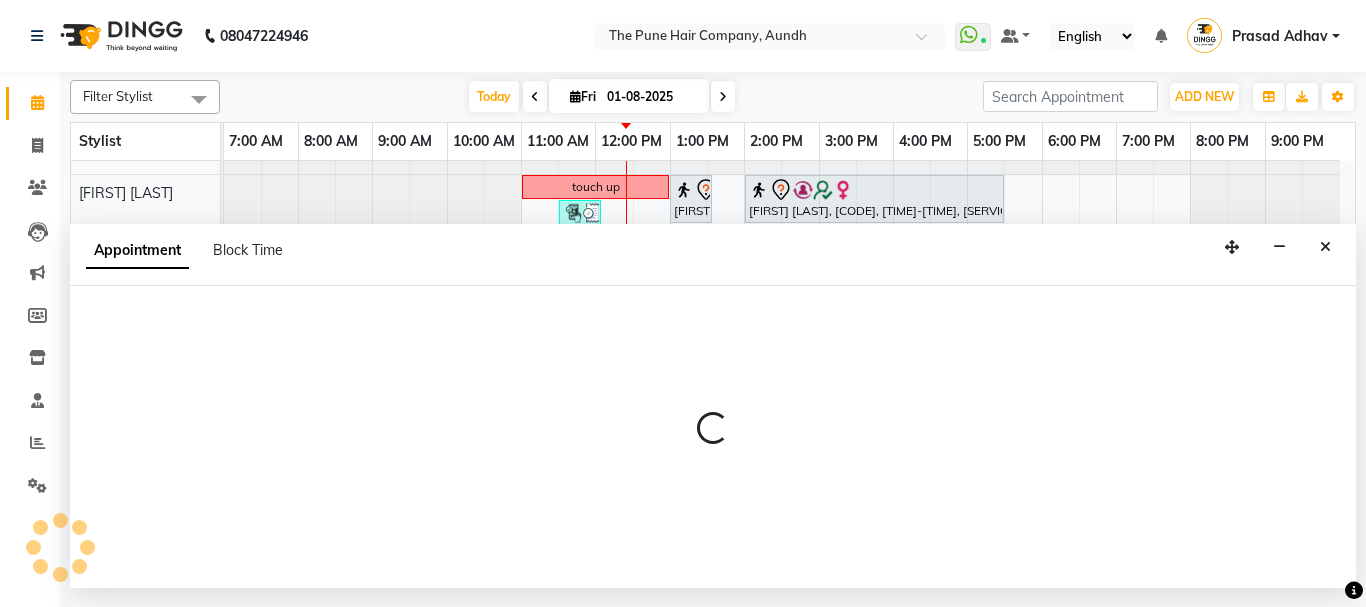 select on "50093" 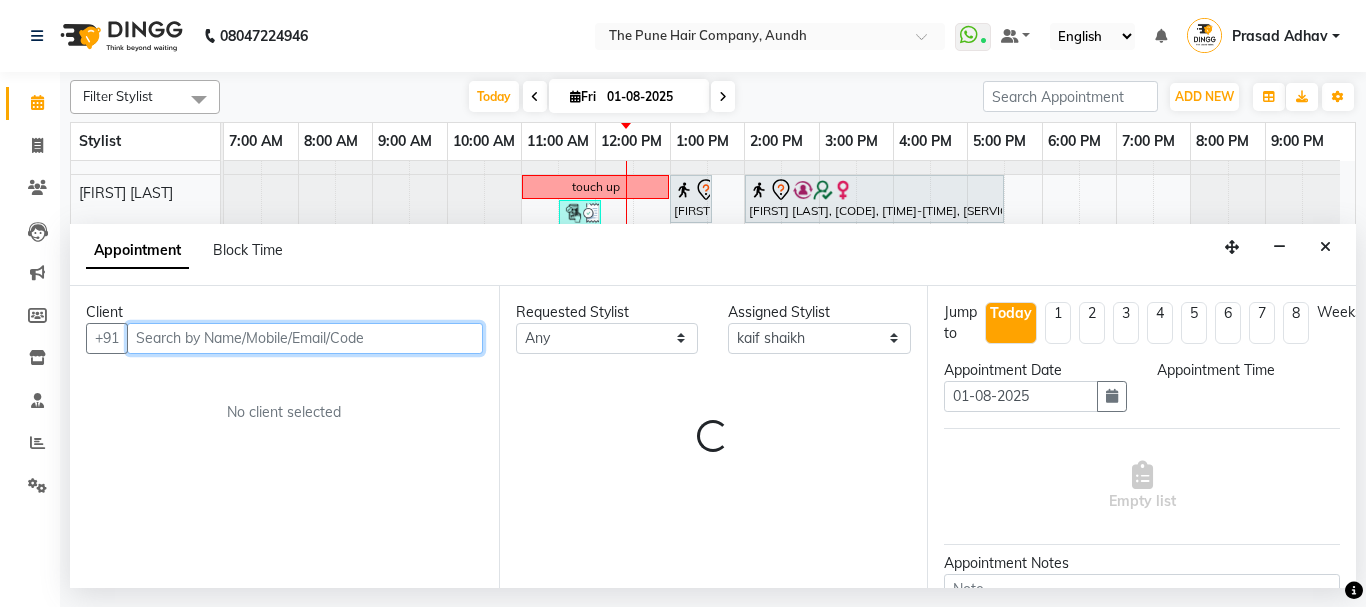 select on "840" 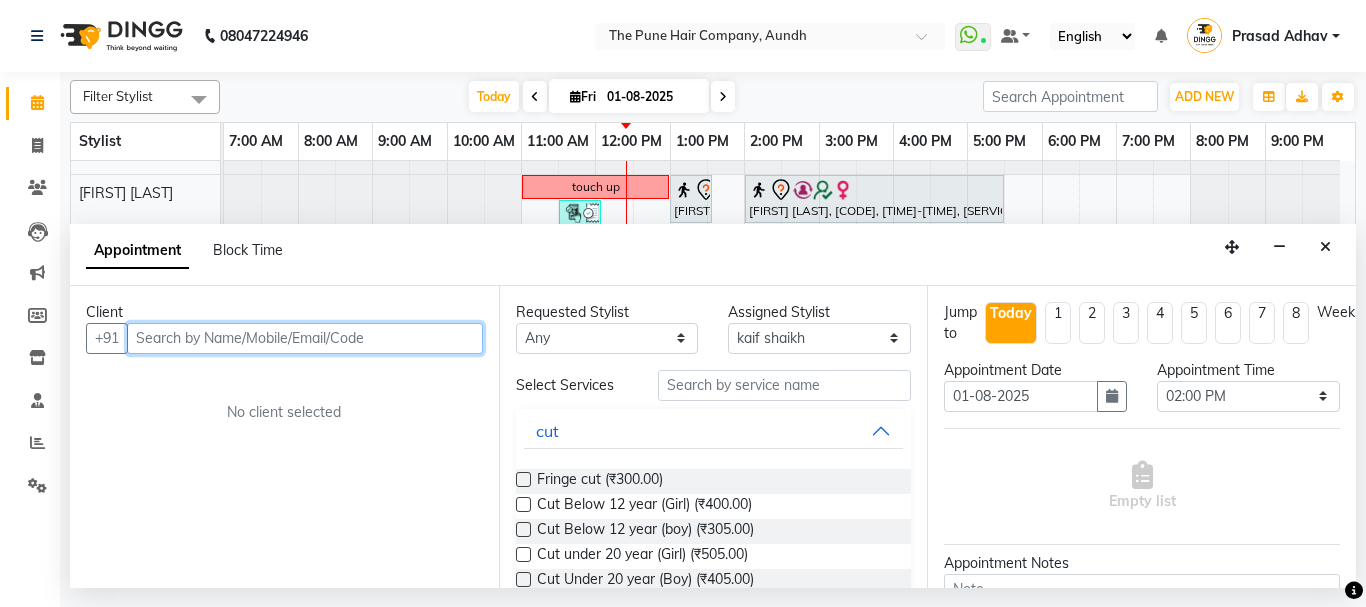 click at bounding box center [305, 338] 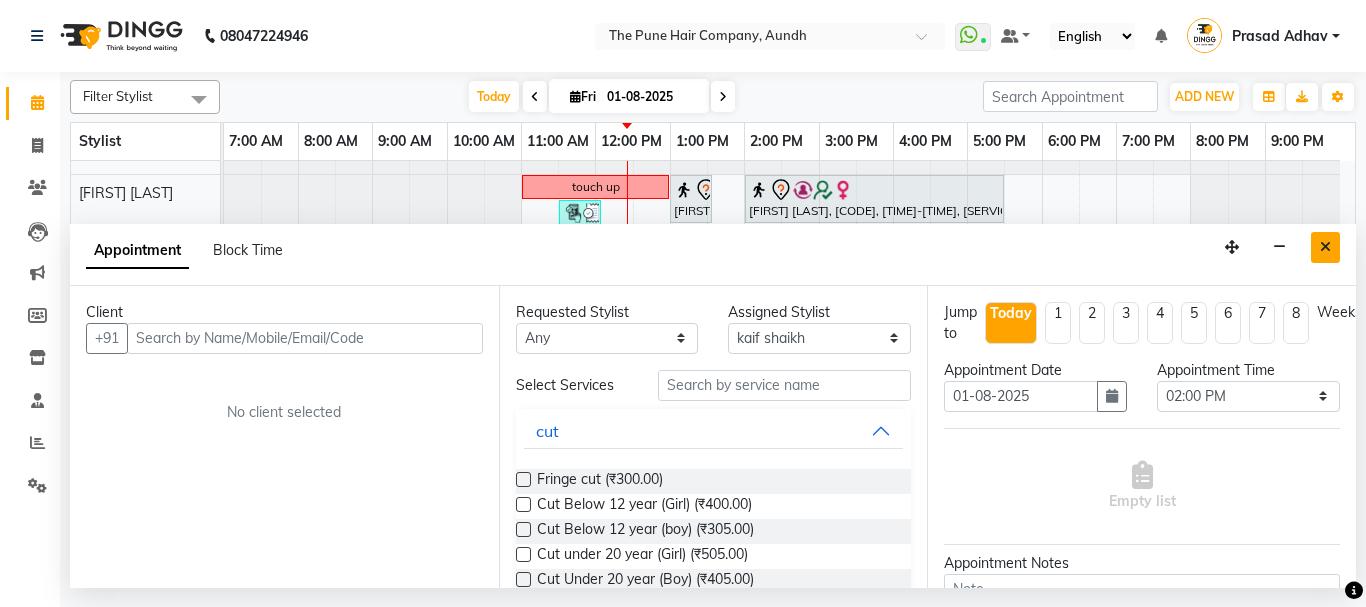 click at bounding box center (1325, 247) 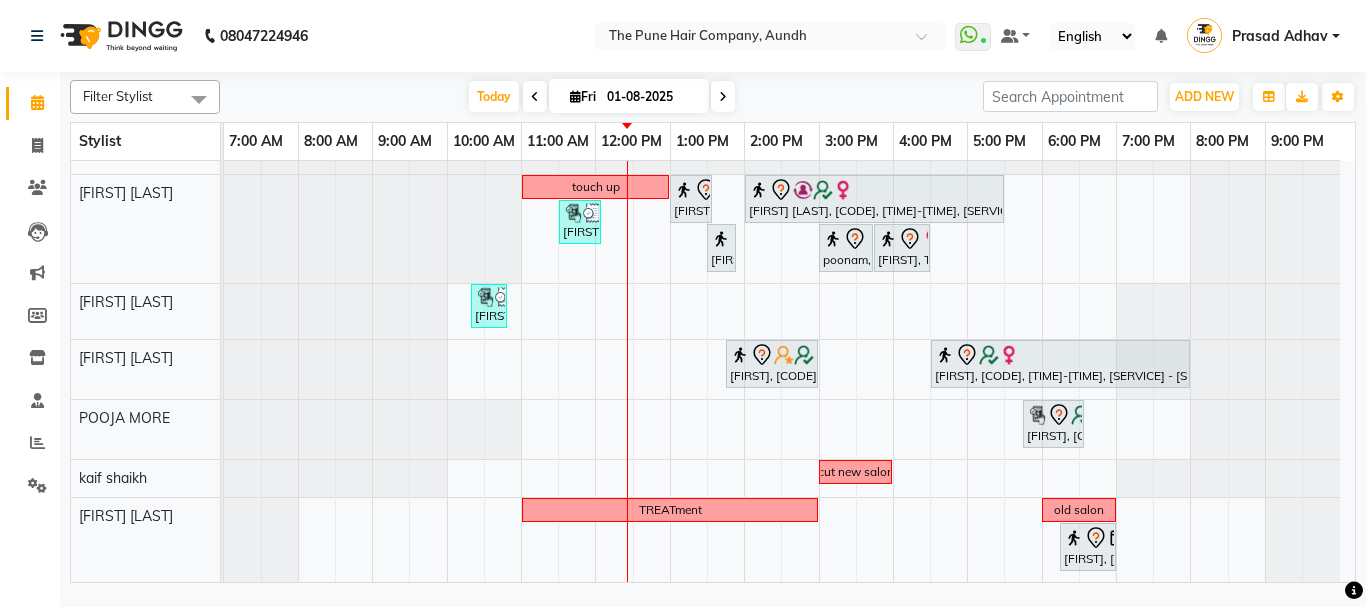 click on "[FIRST] [LAST], TK04, 10:00 AM-02:00 PM, Qod Treatment - Qod Long             [FIRST] [LAST], TK08, 03:00 PM-06:50 PM, Cysteine Protien Treatment - Cysteine Medium             [FIRST] [LAST], TK08, 12:00 PM-03:00 PM, Global Highlight - Majirel Highlights Medium             [FIRST] [LAST], TK03, 10:30 AM-11:15 AM, Cut Female (Expert)             [FIRST] [LAST], TK03, 11:15 AM-12:00 PM,  Additional Hair Wash (Female)             [FIRST] [LAST], TK13, 12:00 PM-01:15 PM,  Hair wash medium             [FIRST] [LAST], TK12, 03:30 PM-05:15 PM, Cut Female (Expert)             [FIRST] [LAST], TK30, 05:15 PM-05:35 PM,  Beard Crafting             REENA JAIN, TK09, 01:00 PM-03:30 PM, Hair Color Inoa - Inoa Touchup 2 Inch             [FIRST] [LAST], TK30, 04:30 PM-05:10 PM, Cut male (Expert)             [FIRST], TK06, 05:30 PM-06:40 PM, Cut male (Expert)  old salon      [FIRST] [LAST], TK17, 11:00 AM-11:45 AM, Cut Under 20 year (Boy)             REENA JAIN, TK09, 11:45 AM-12:50 PM, Cut Male (Sr.stylist)  touchup" at bounding box center [789, -23] 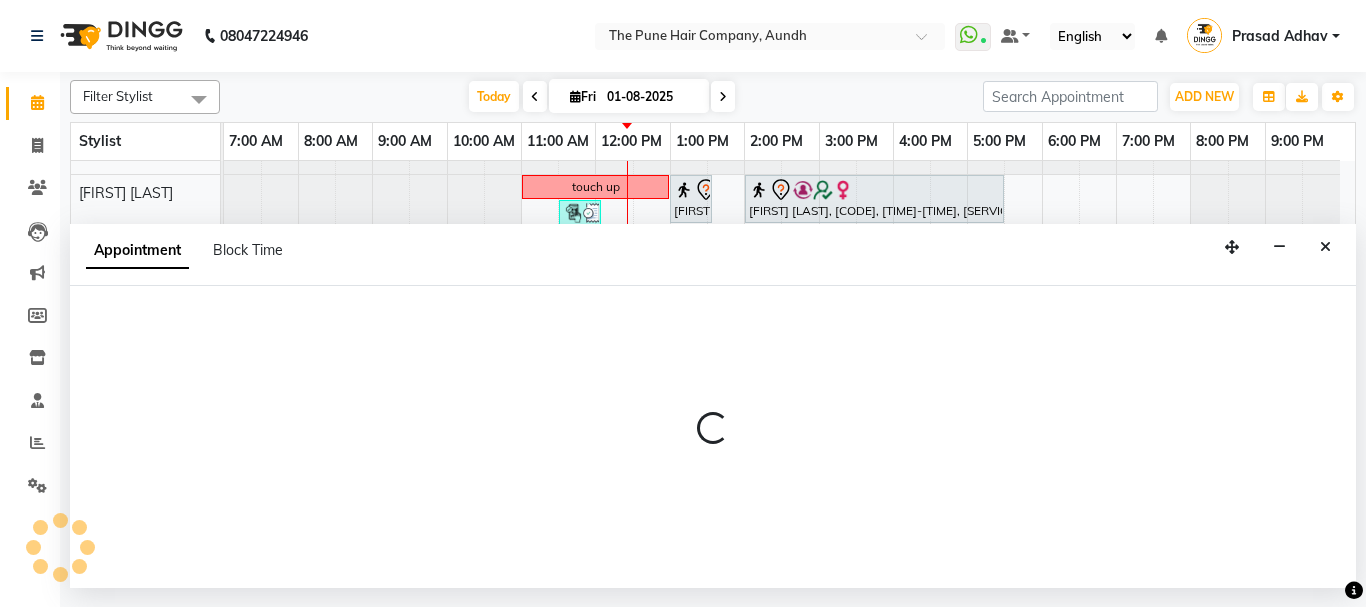 select on "50093" 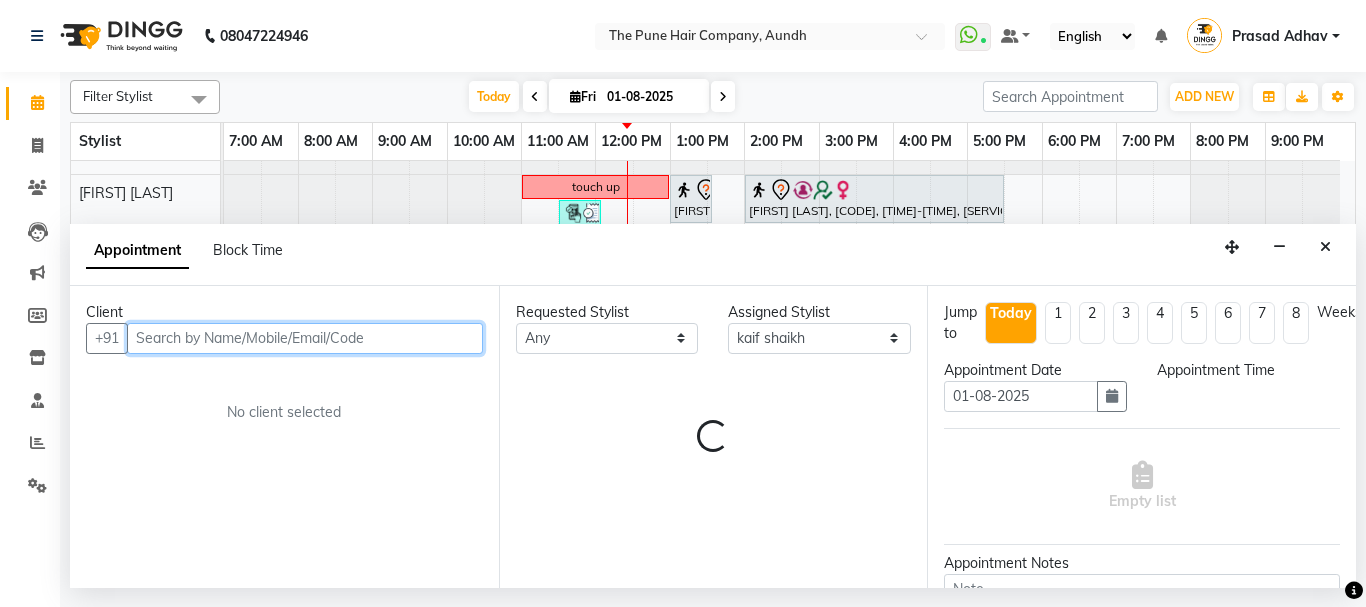 select on "840" 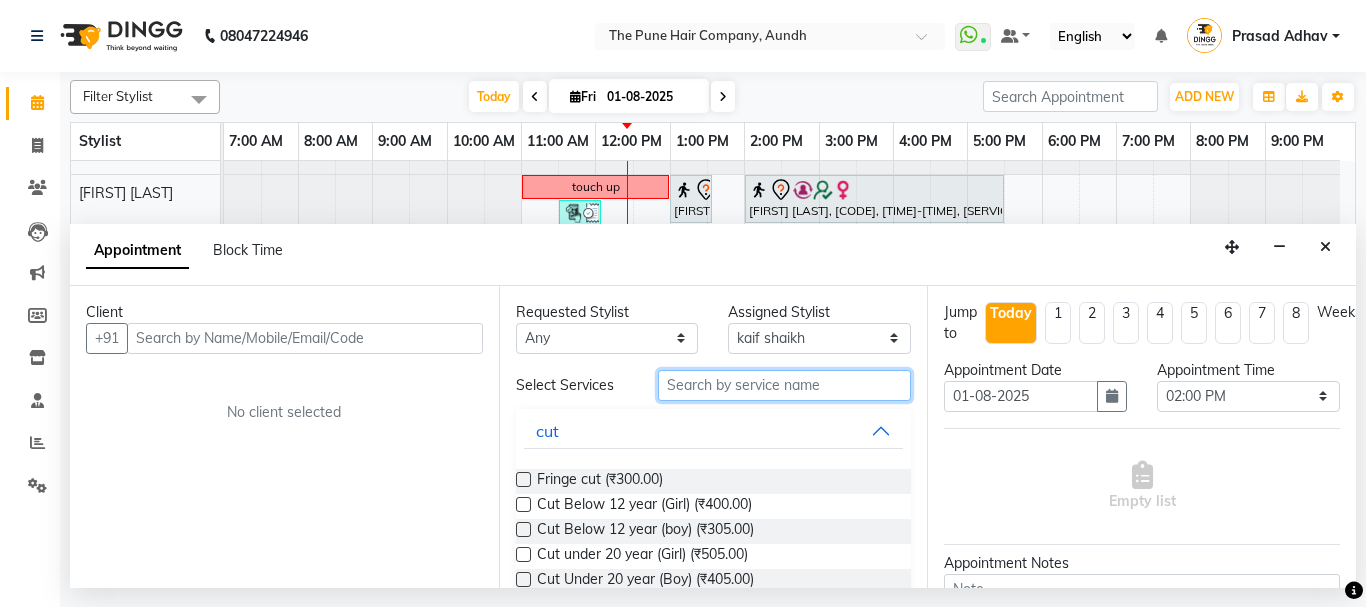 click at bounding box center (785, 385) 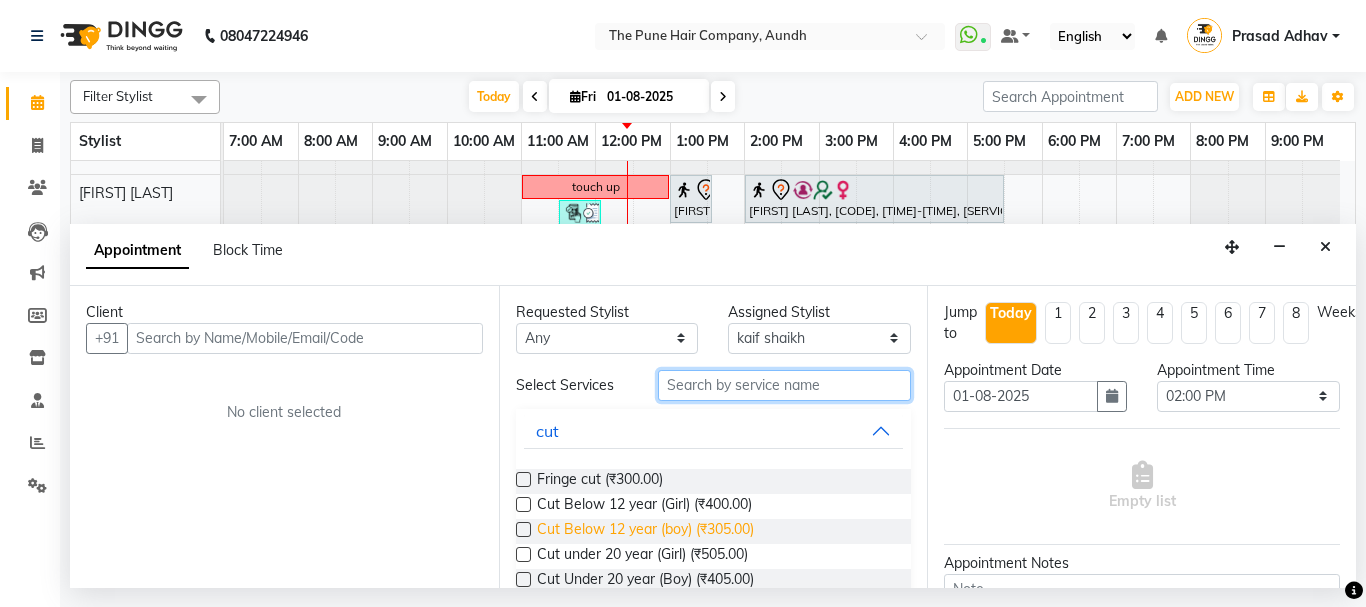 scroll, scrollTop: 100, scrollLeft: 0, axis: vertical 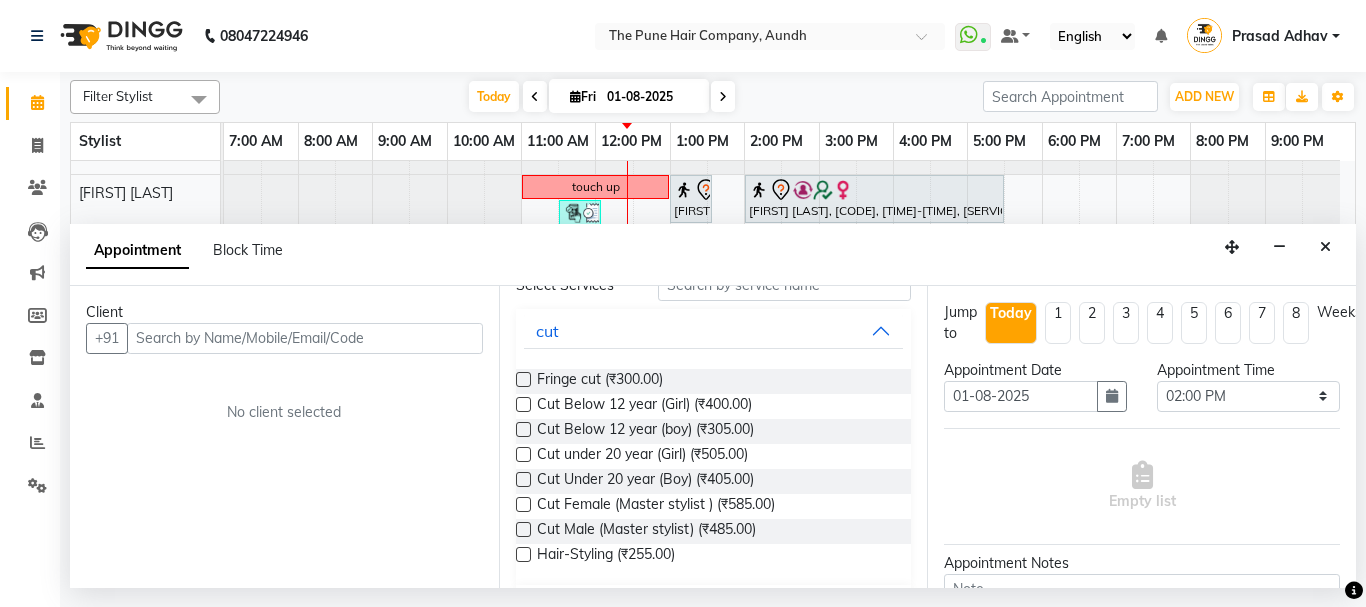 click at bounding box center (523, 479) 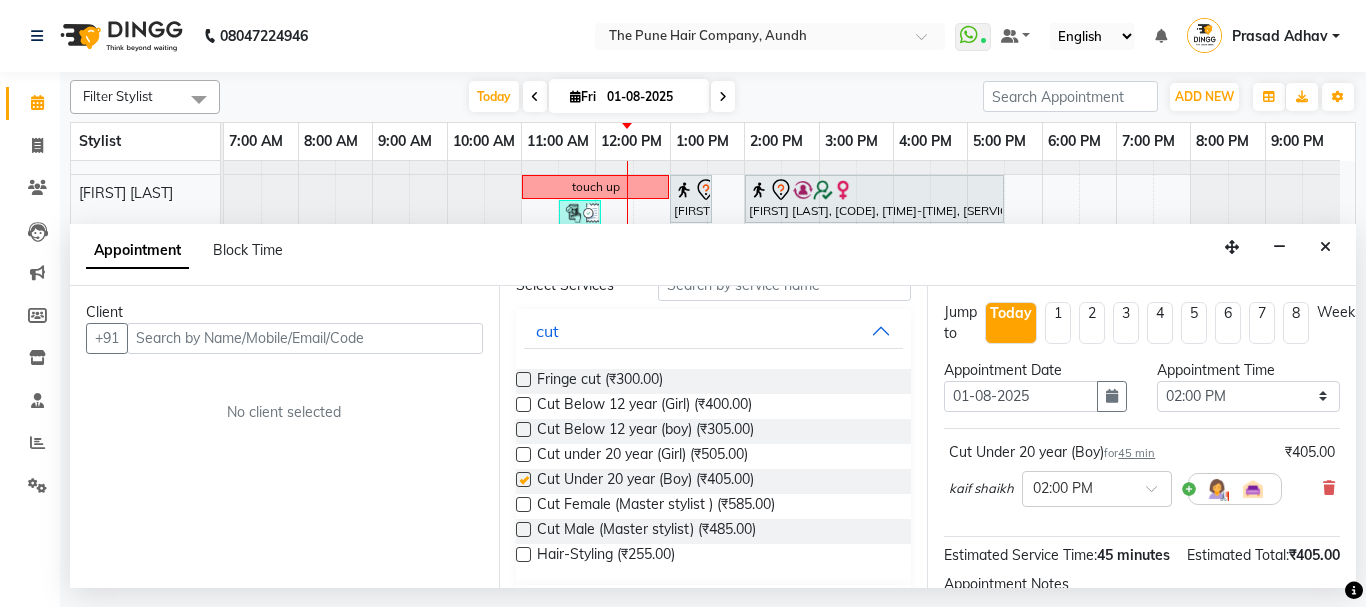 checkbox on "false" 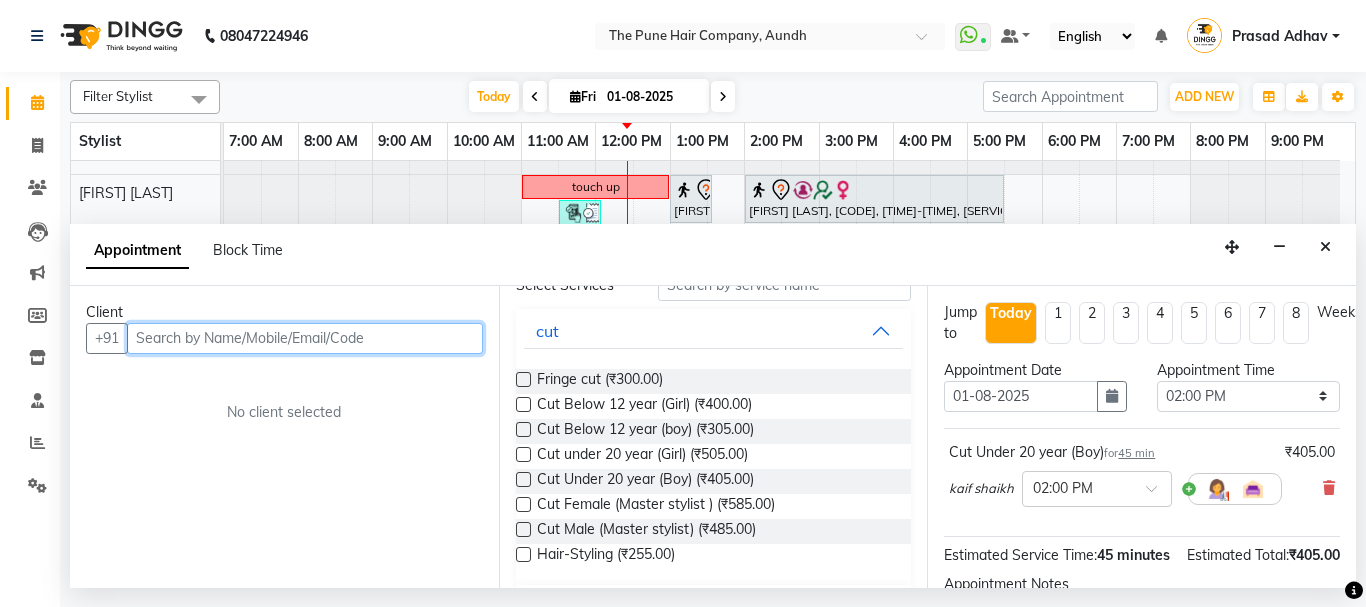 click at bounding box center [305, 338] 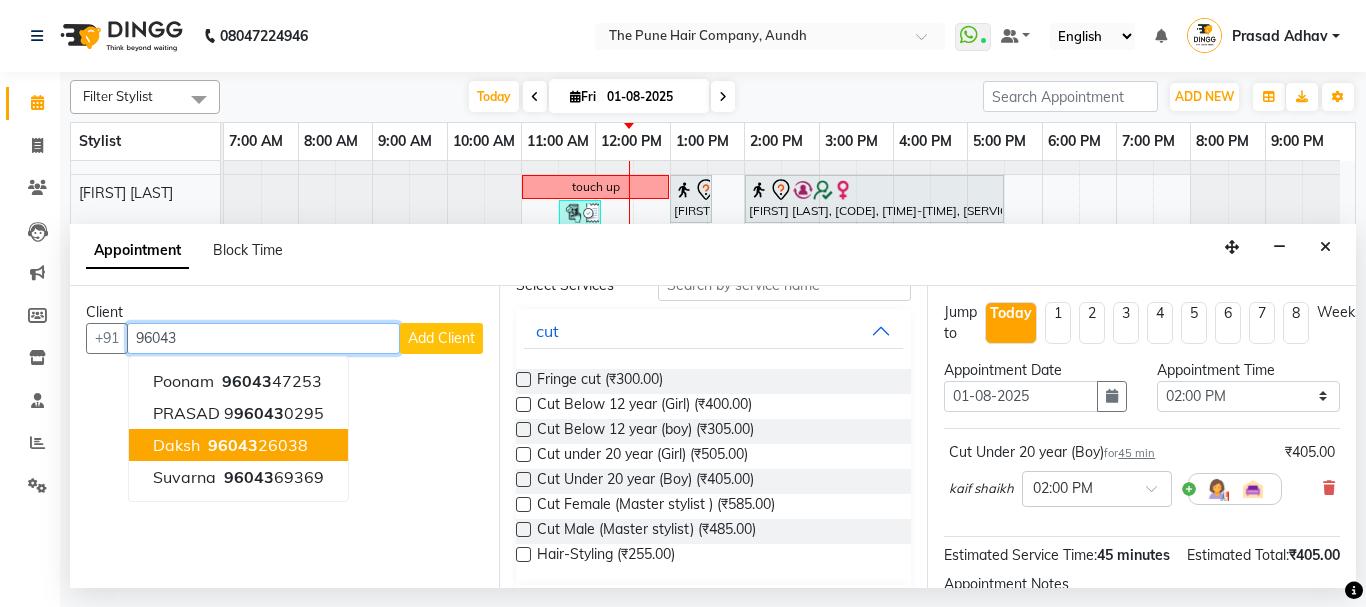 click on "[FIRST] [PHONE]" at bounding box center (238, 445) 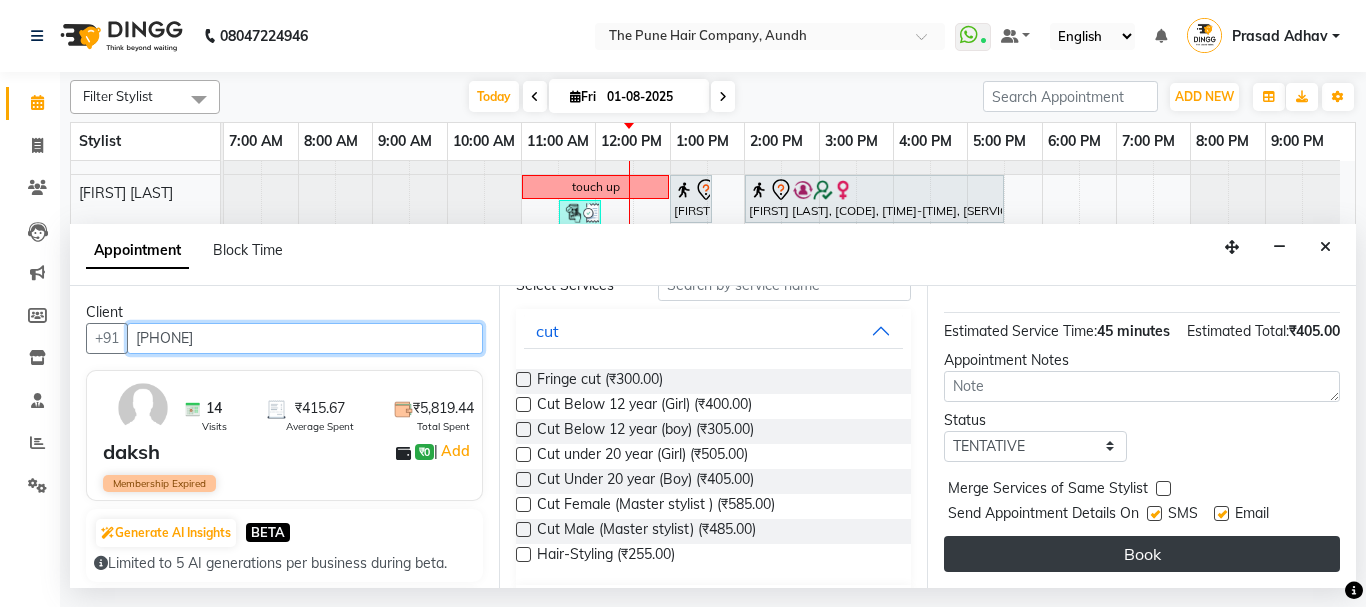 scroll, scrollTop: 260, scrollLeft: 0, axis: vertical 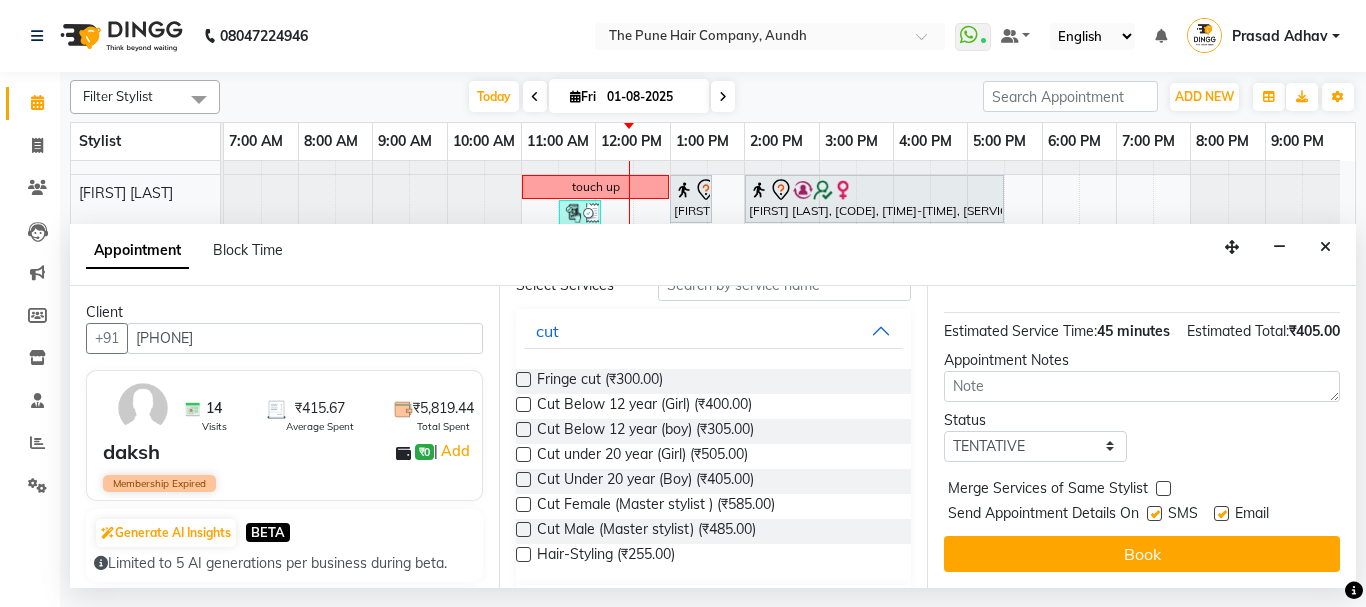 click on "Book" at bounding box center (1142, 554) 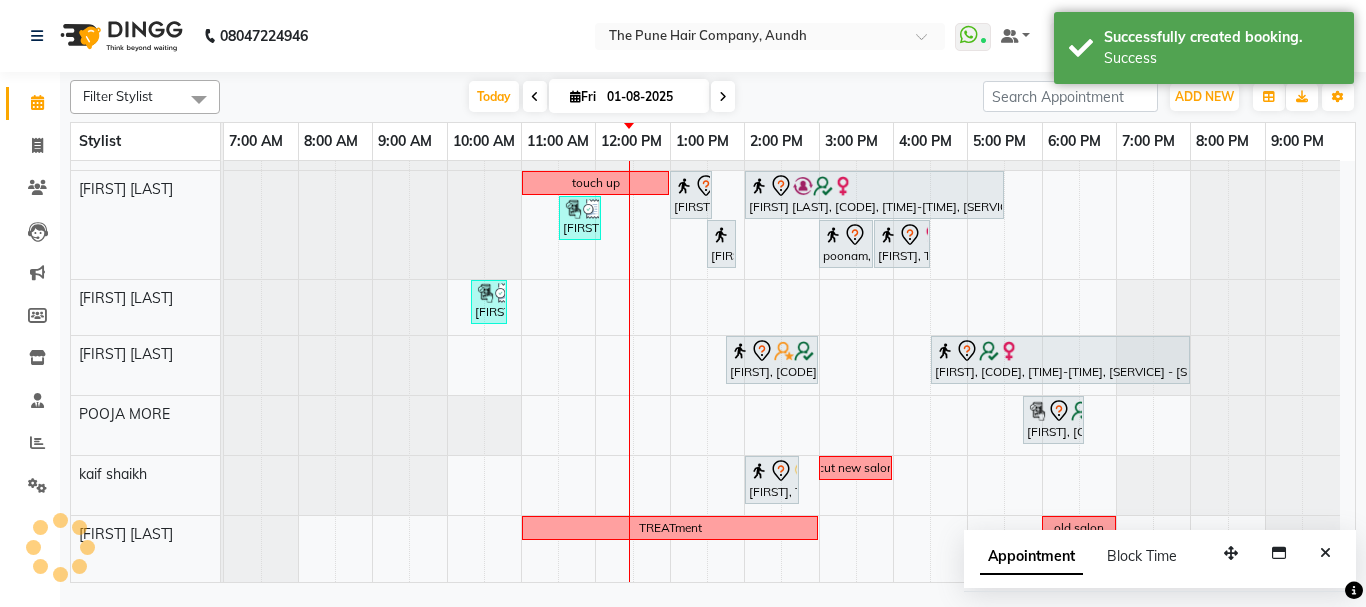 scroll, scrollTop: 788, scrollLeft: 0, axis: vertical 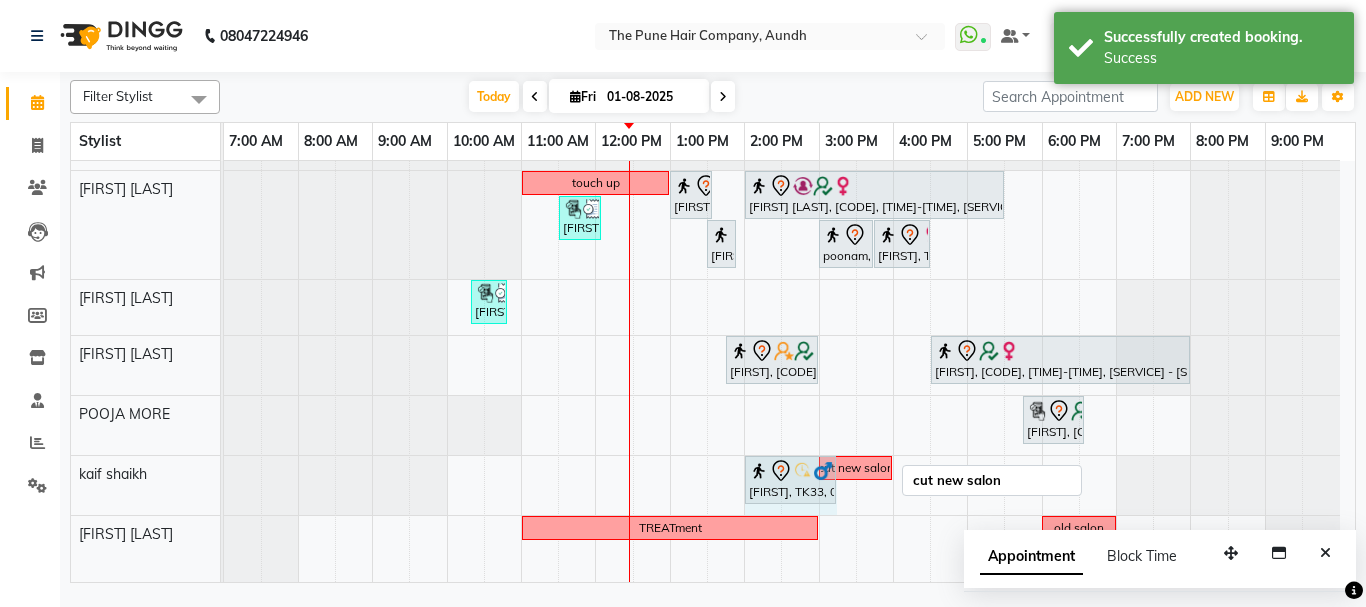 drag, startPoint x: 794, startPoint y: 469, endPoint x: 826, endPoint y: 480, distance: 33.83785 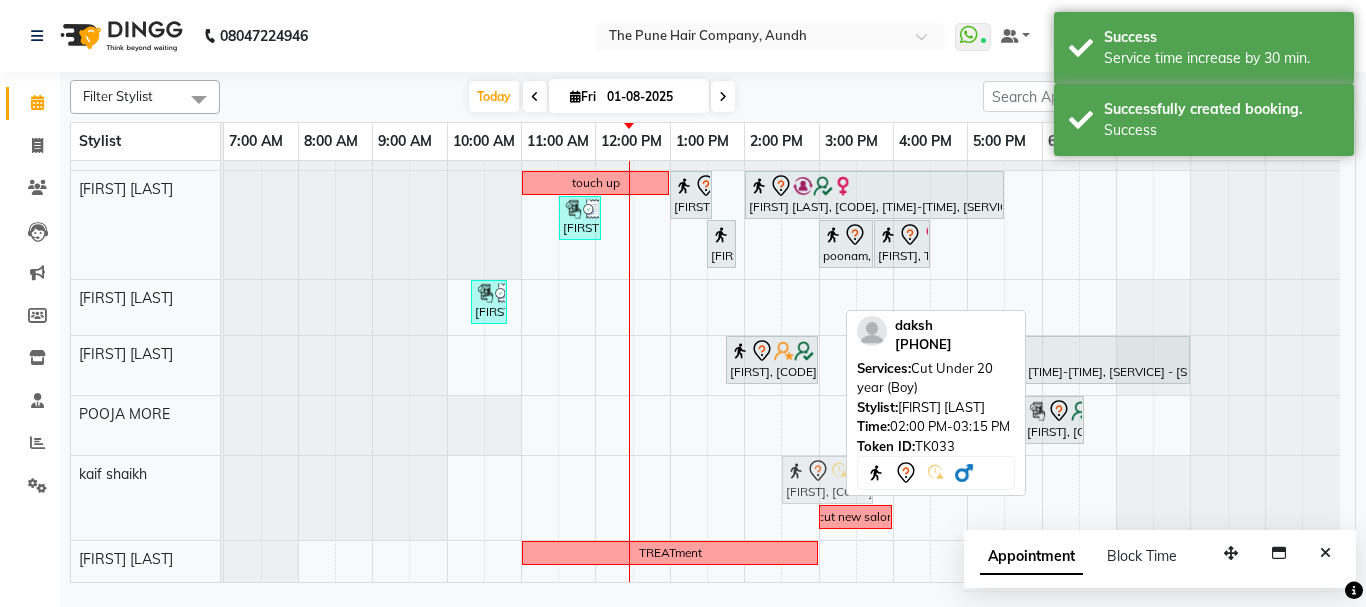 scroll, scrollTop: 735, scrollLeft: 0, axis: vertical 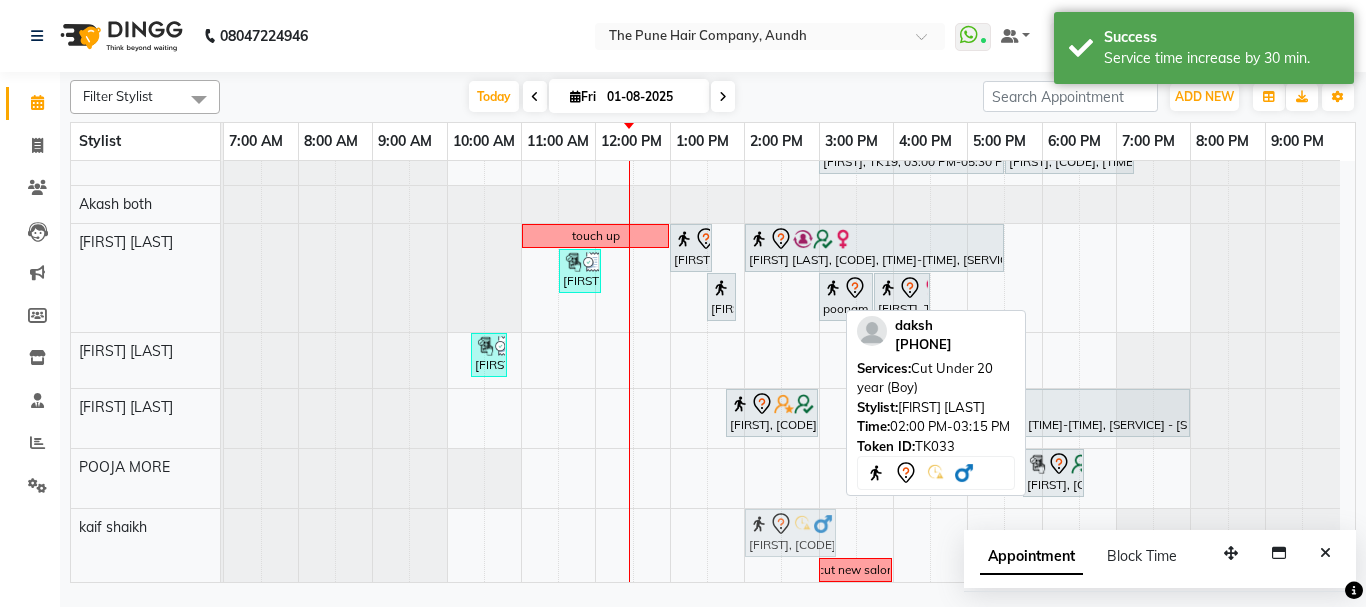 drag, startPoint x: 777, startPoint y: 520, endPoint x: 755, endPoint y: 521, distance: 22.022715 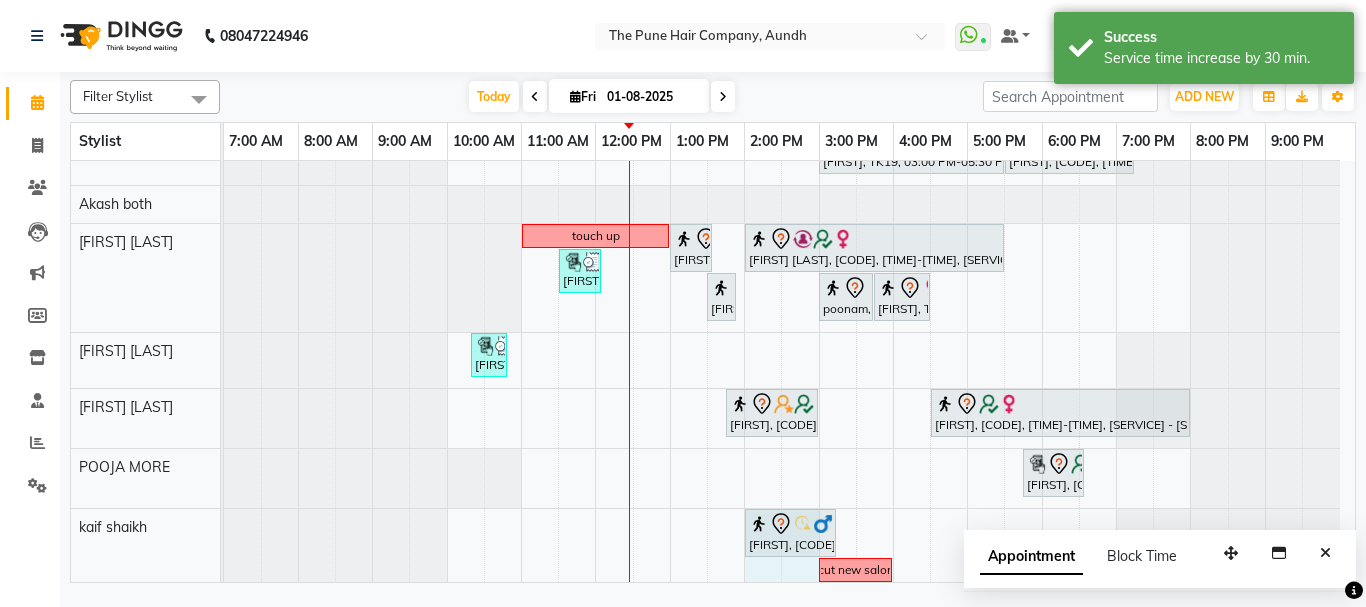 scroll, scrollTop: 825, scrollLeft: 0, axis: vertical 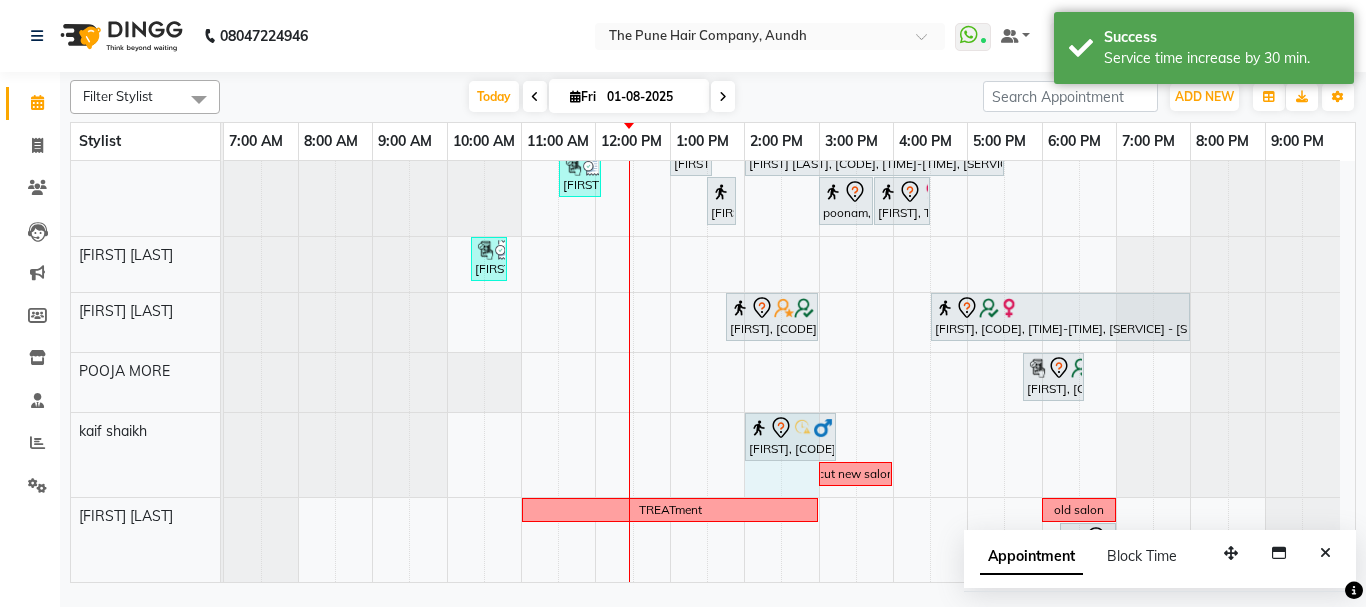 drag, startPoint x: 759, startPoint y: 567, endPoint x: 784, endPoint y: 568, distance: 25.019993 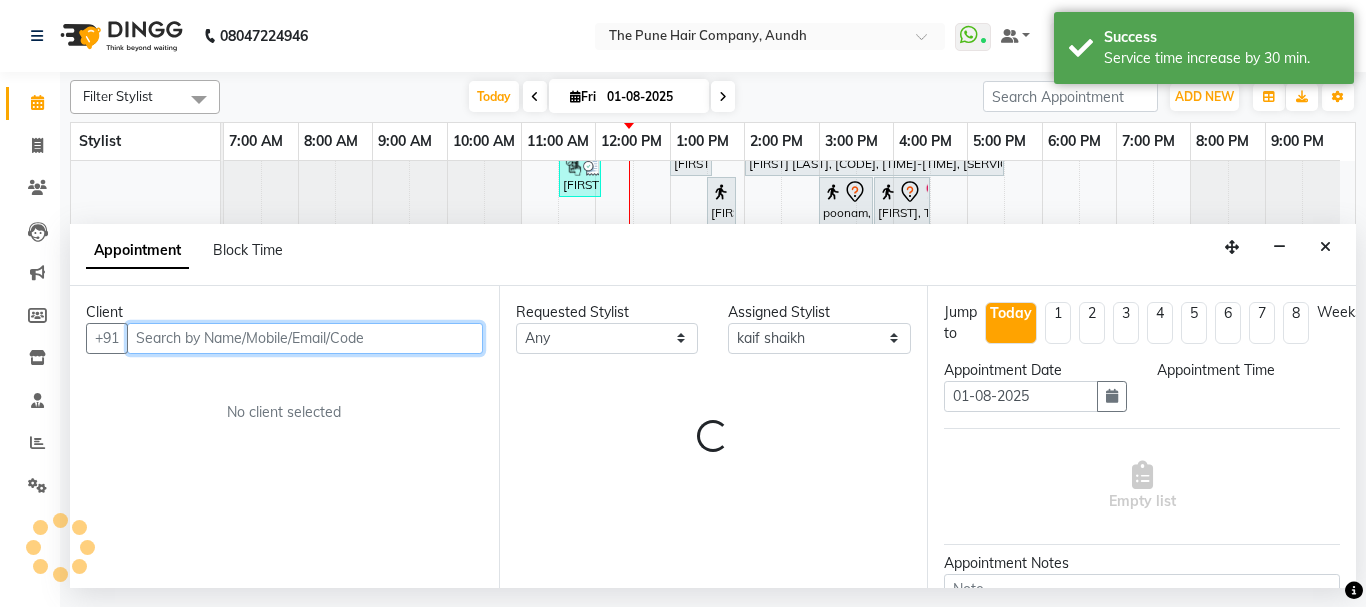 select on "840" 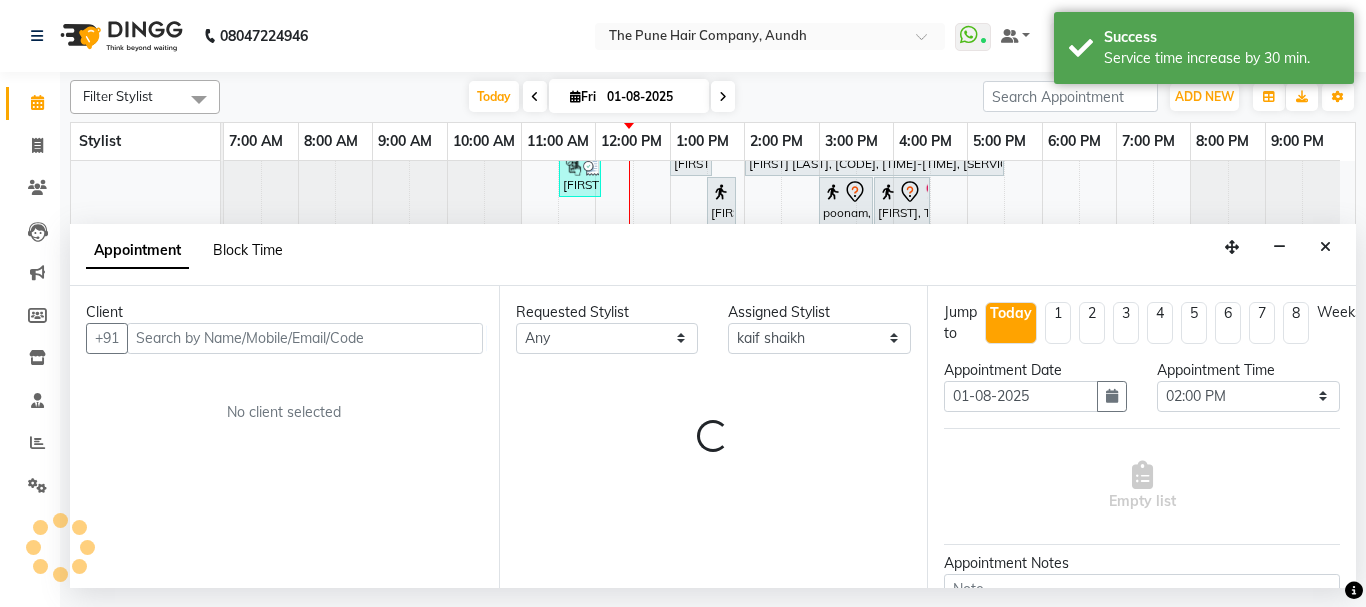 click on "Block Time" at bounding box center (248, 250) 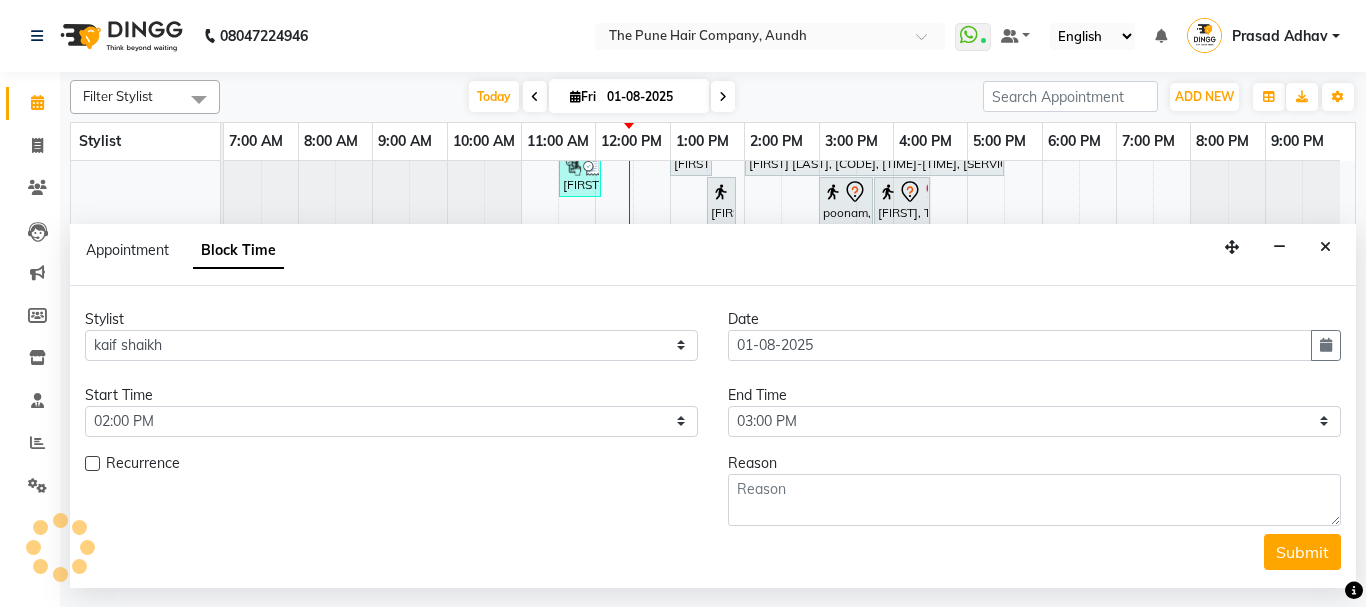 click on "Appointment Block Time" at bounding box center (197, 250) 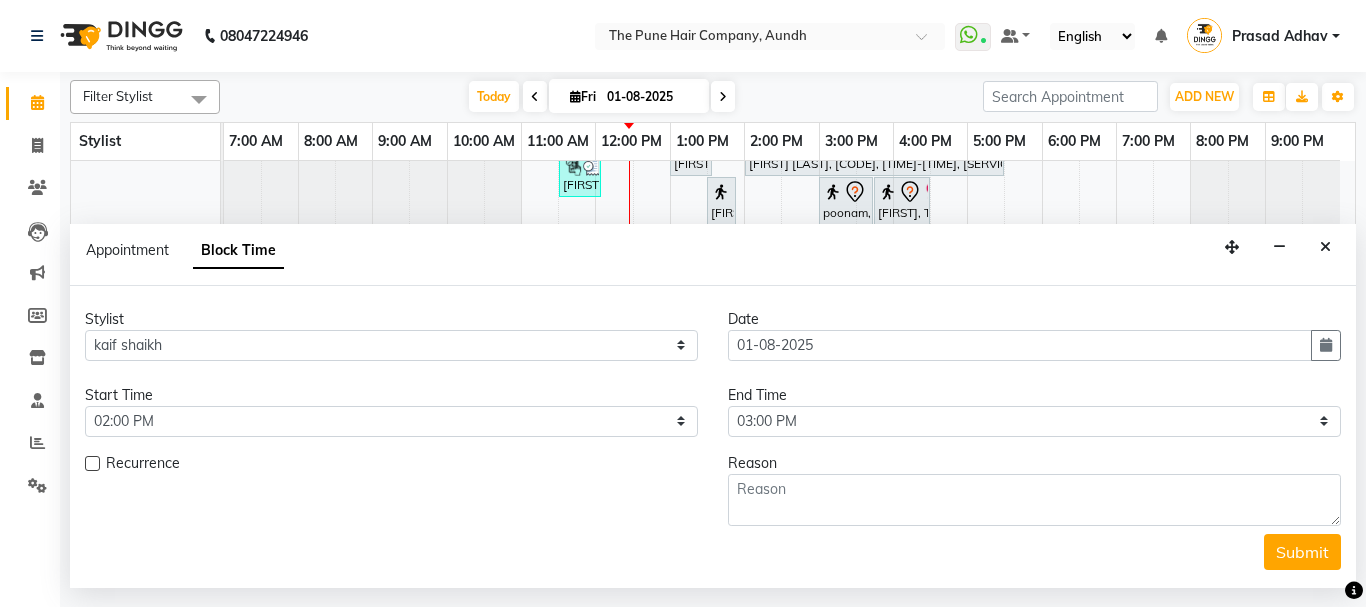 scroll, scrollTop: 831, scrollLeft: 0, axis: vertical 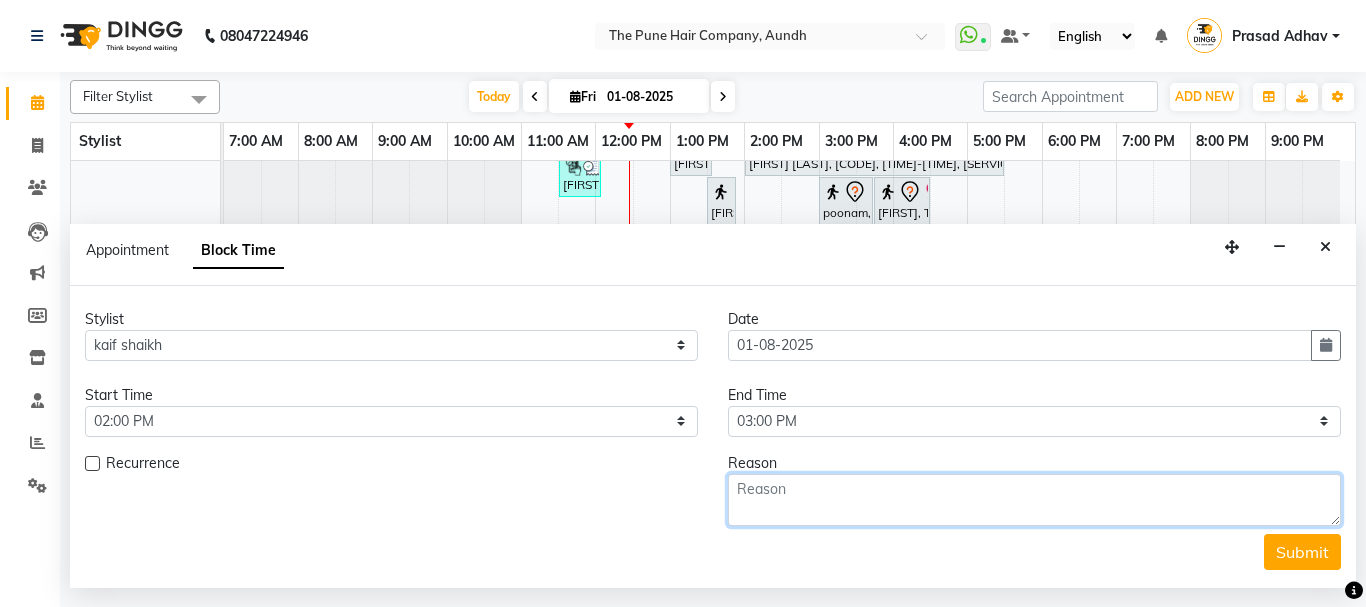 click at bounding box center (1034, 500) 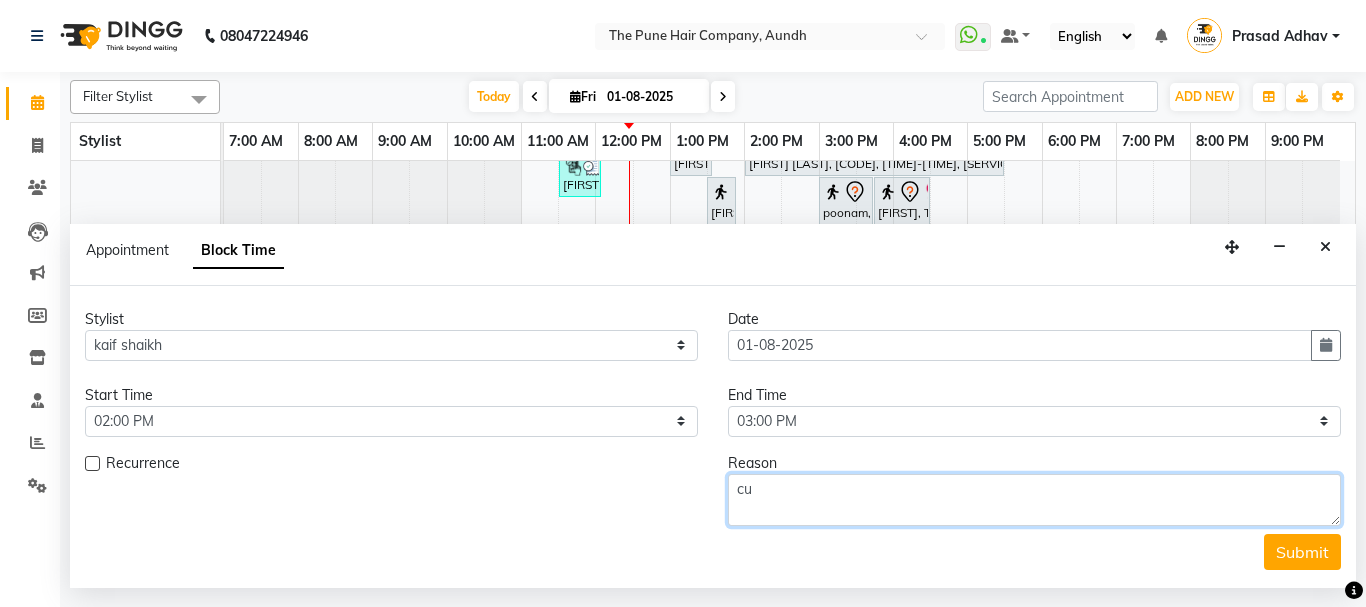 type on "c" 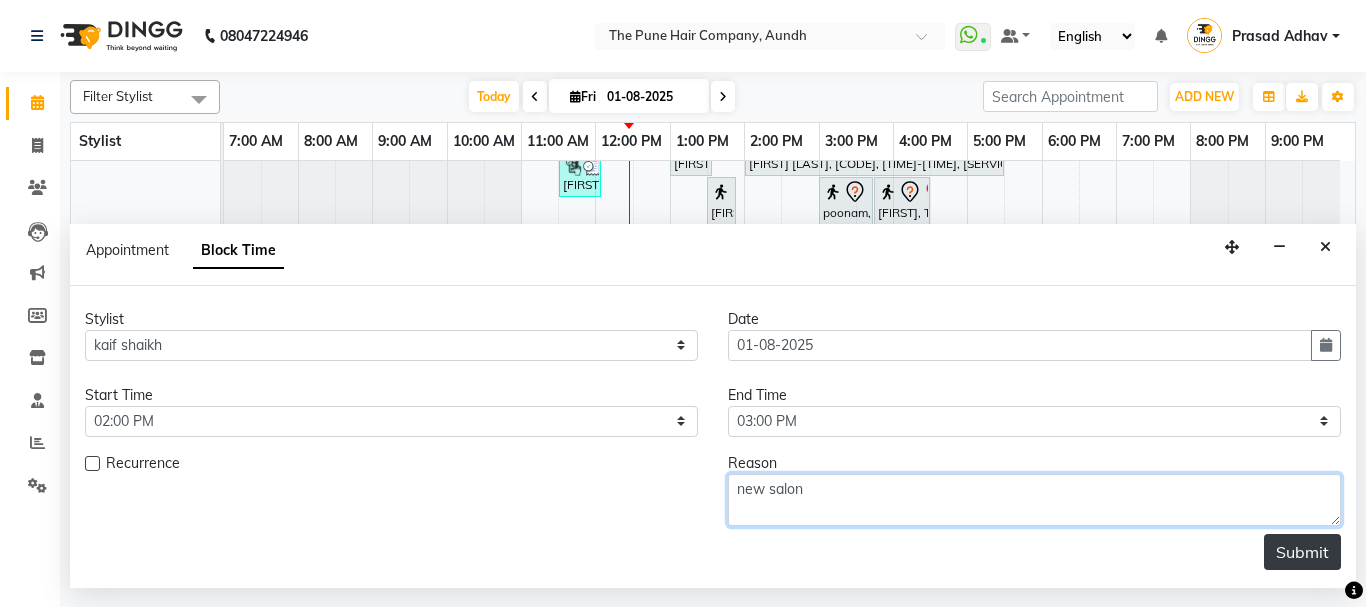 type on "new salon" 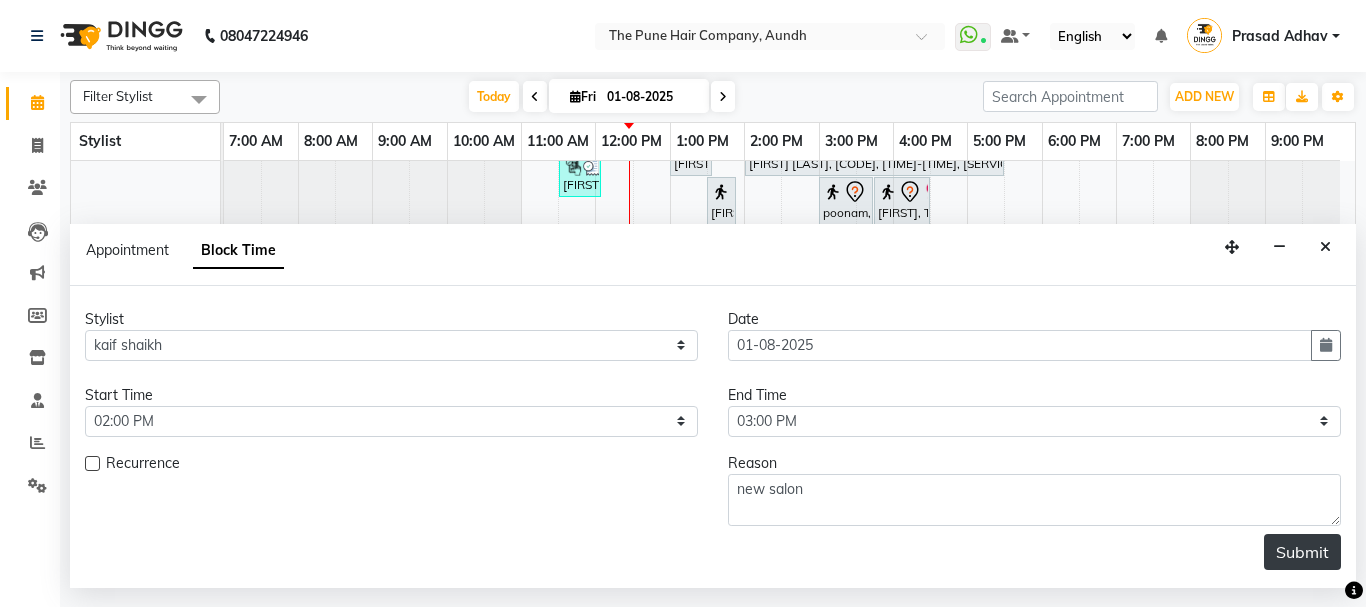 click on "Submit" at bounding box center (1302, 552) 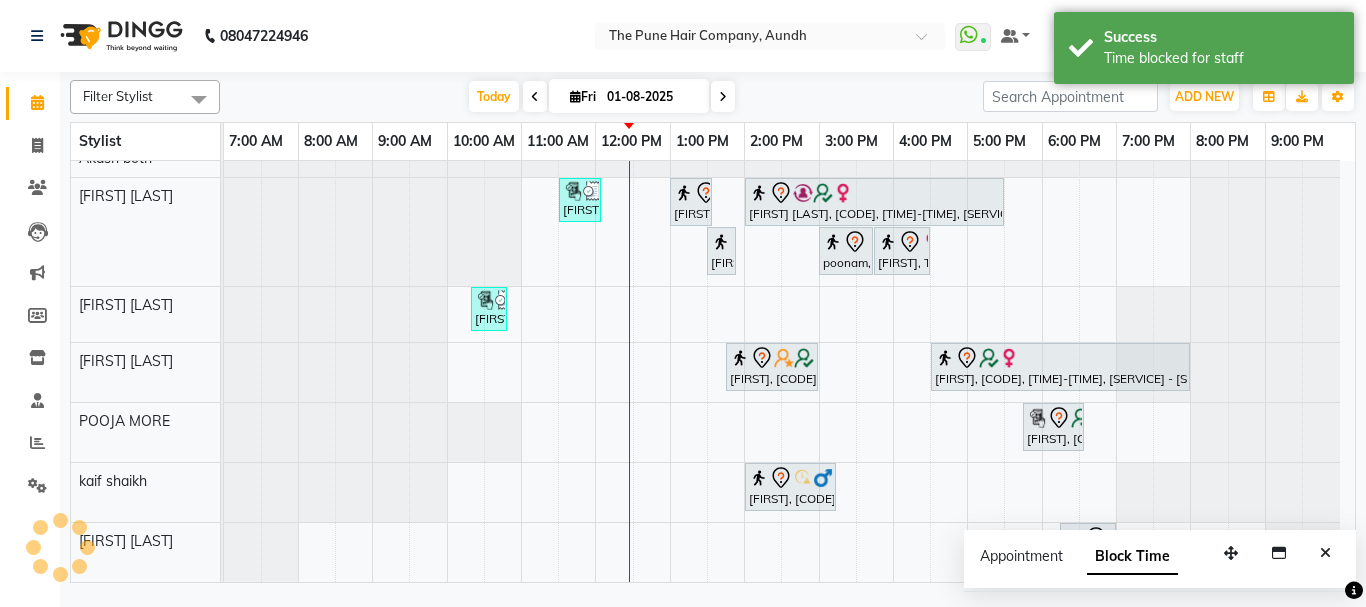 scroll, scrollTop: 735, scrollLeft: 0, axis: vertical 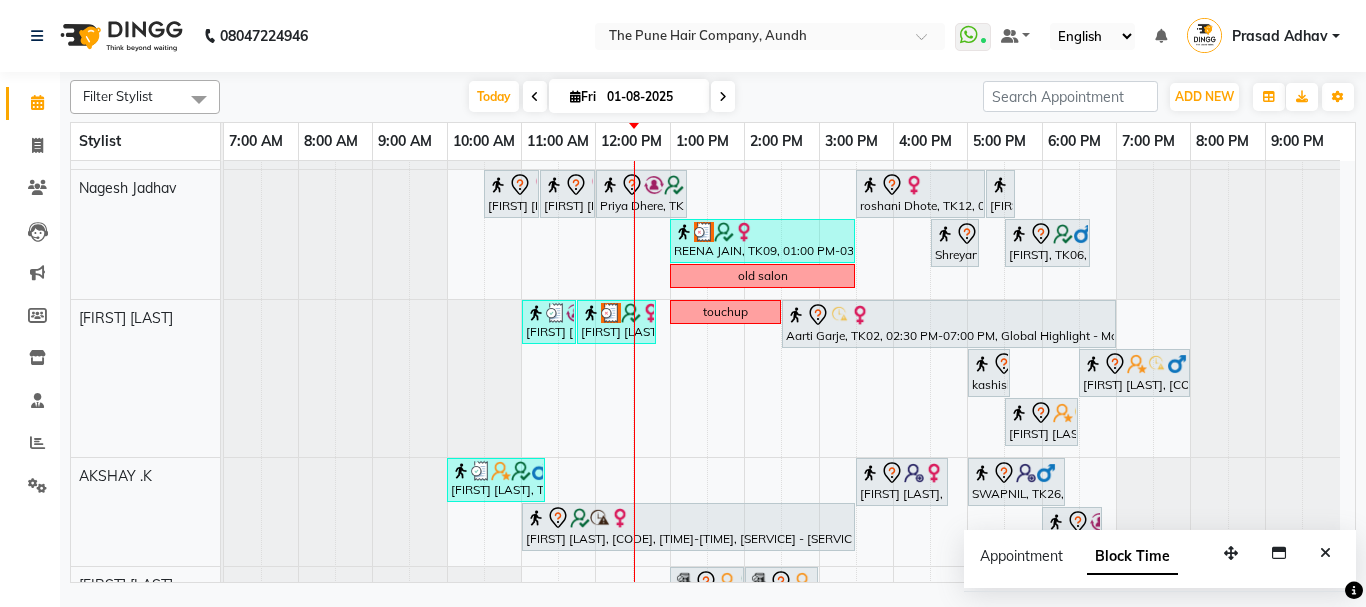 click at bounding box center (723, 96) 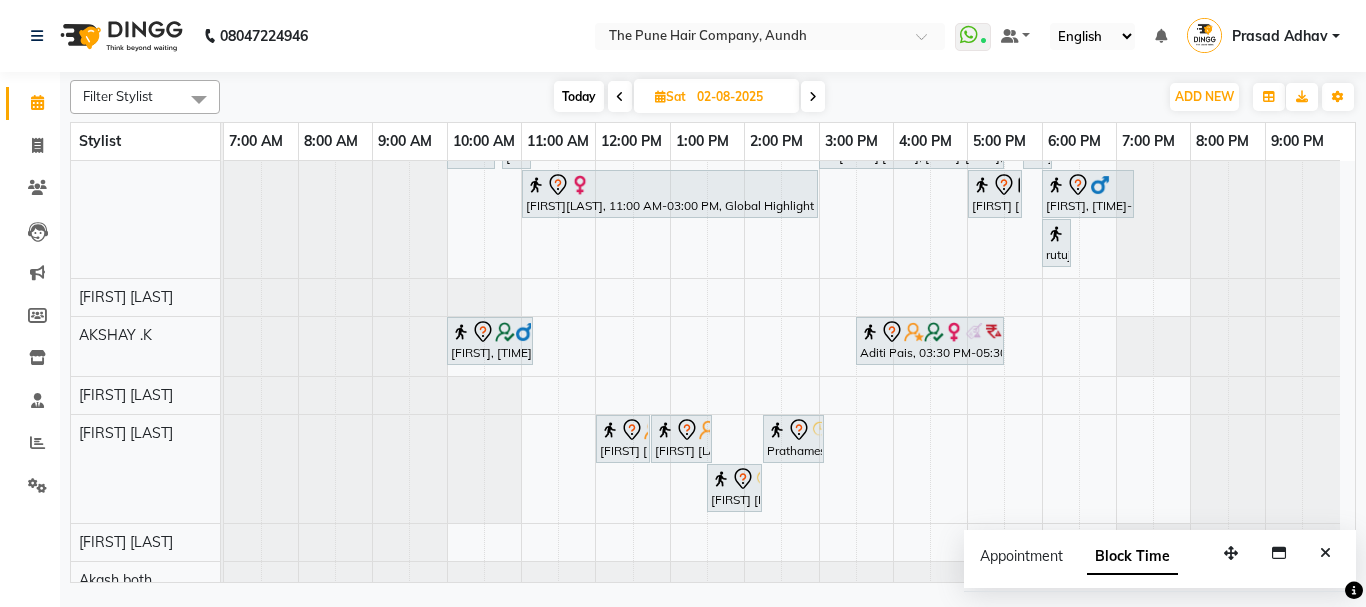 scroll, scrollTop: 0, scrollLeft: 0, axis: both 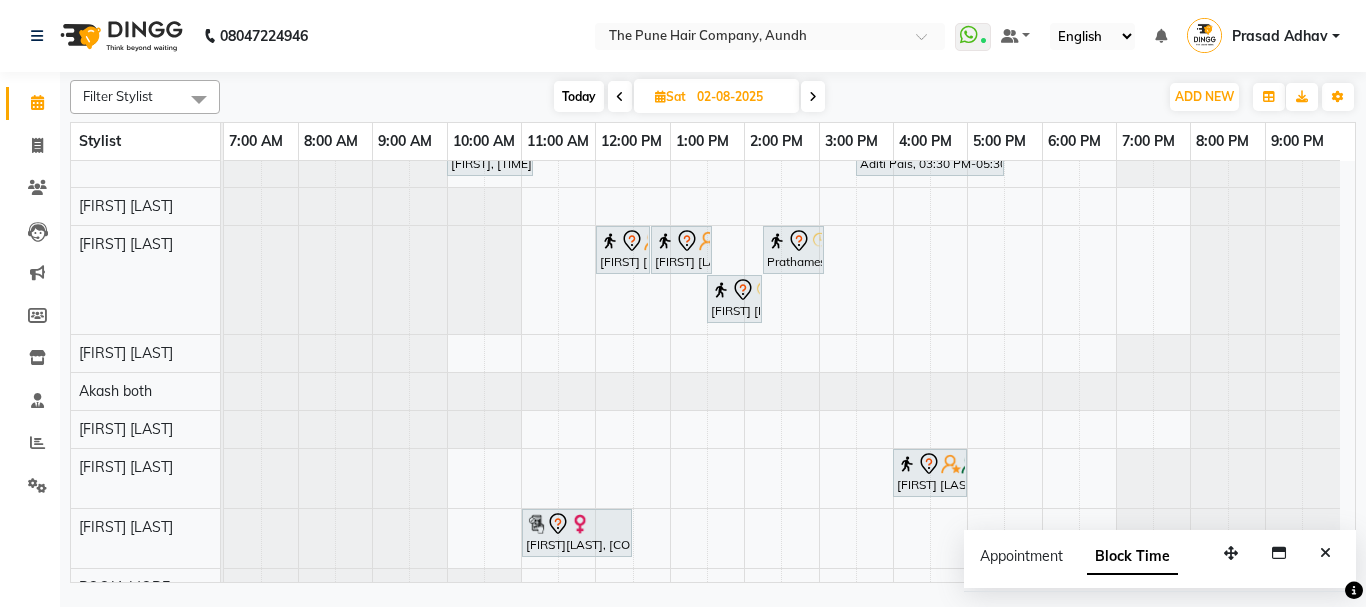 click at bounding box center (813, 96) 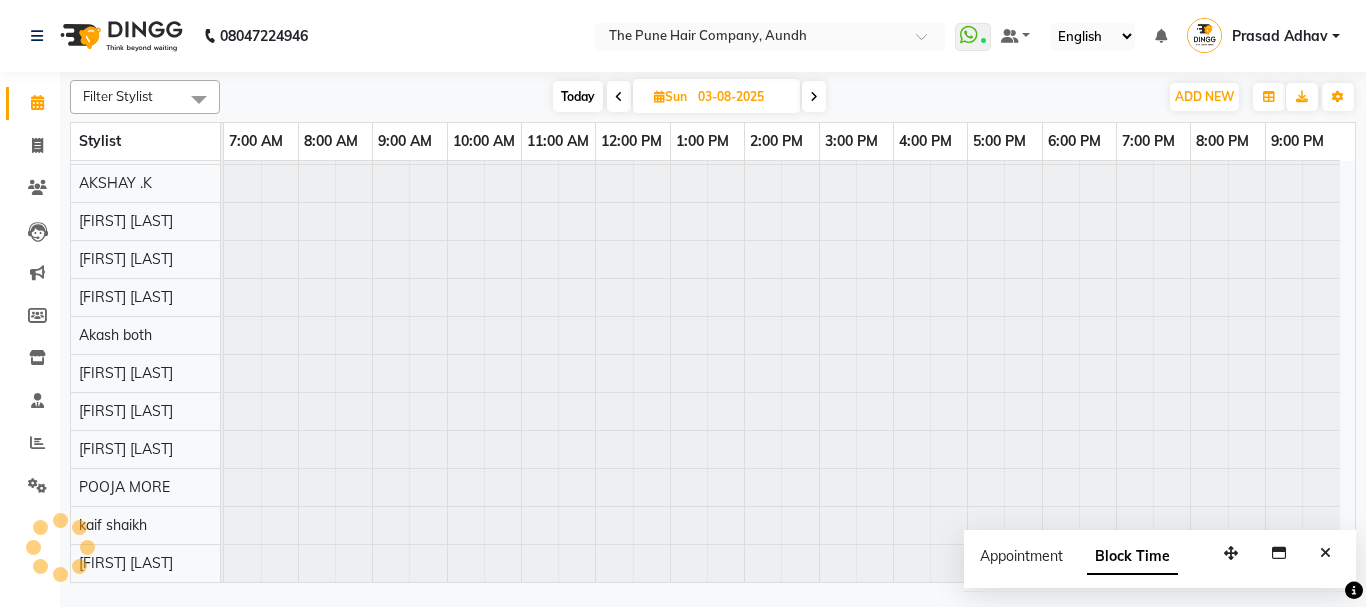 scroll, scrollTop: 110, scrollLeft: 0, axis: vertical 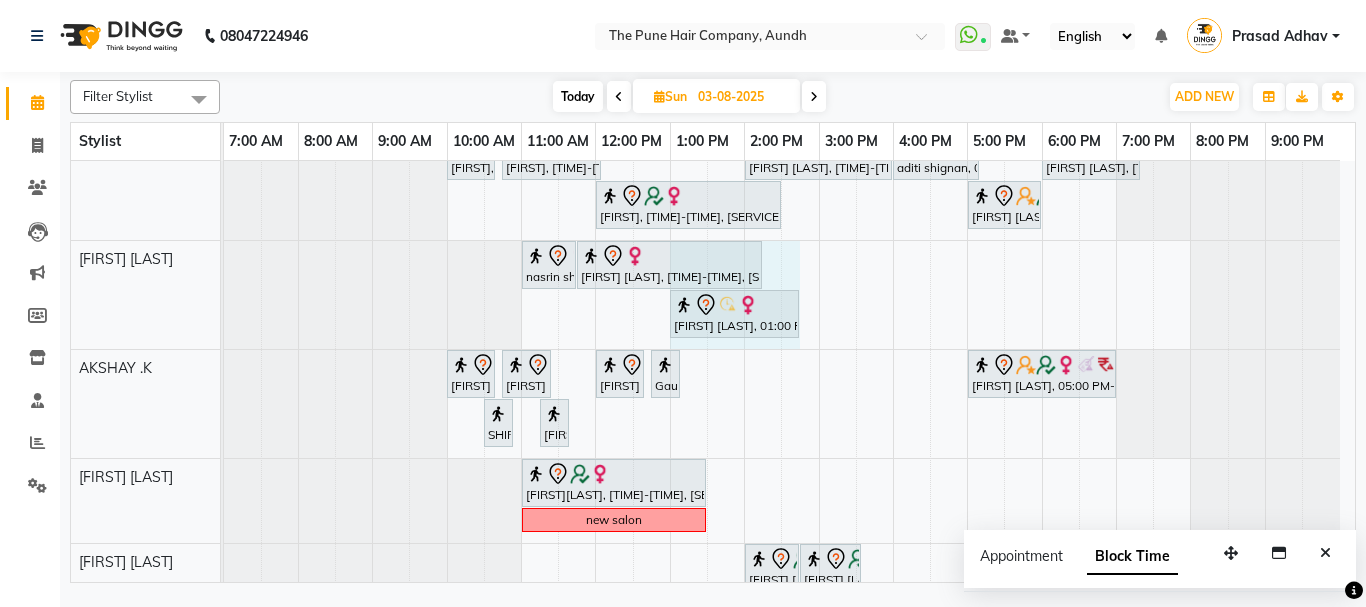 drag, startPoint x: 797, startPoint y: 308, endPoint x: 814, endPoint y: 303, distance: 17.720045 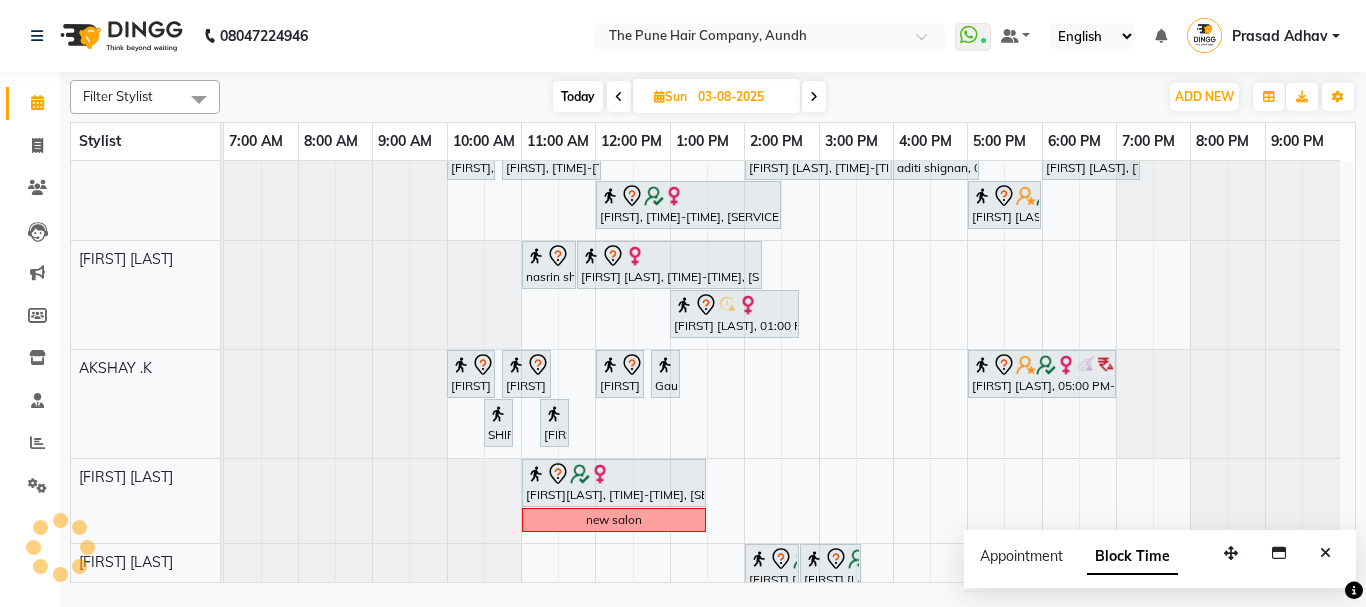 click on "Today" at bounding box center [578, 96] 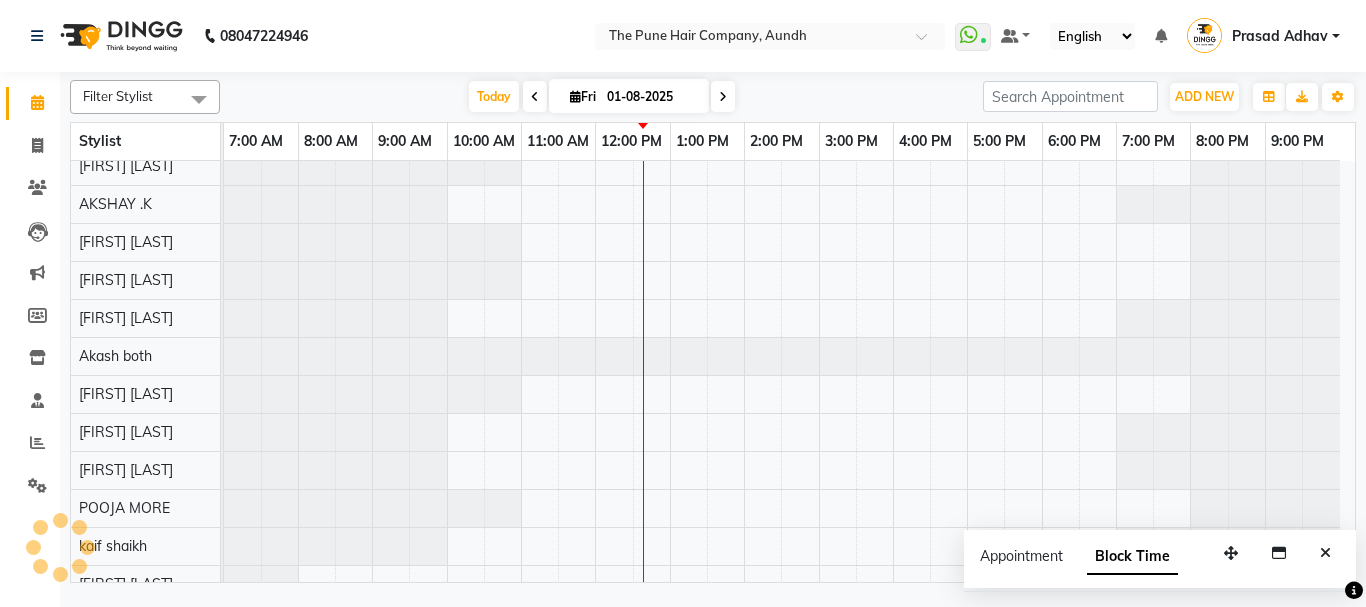 scroll, scrollTop: 110, scrollLeft: 0, axis: vertical 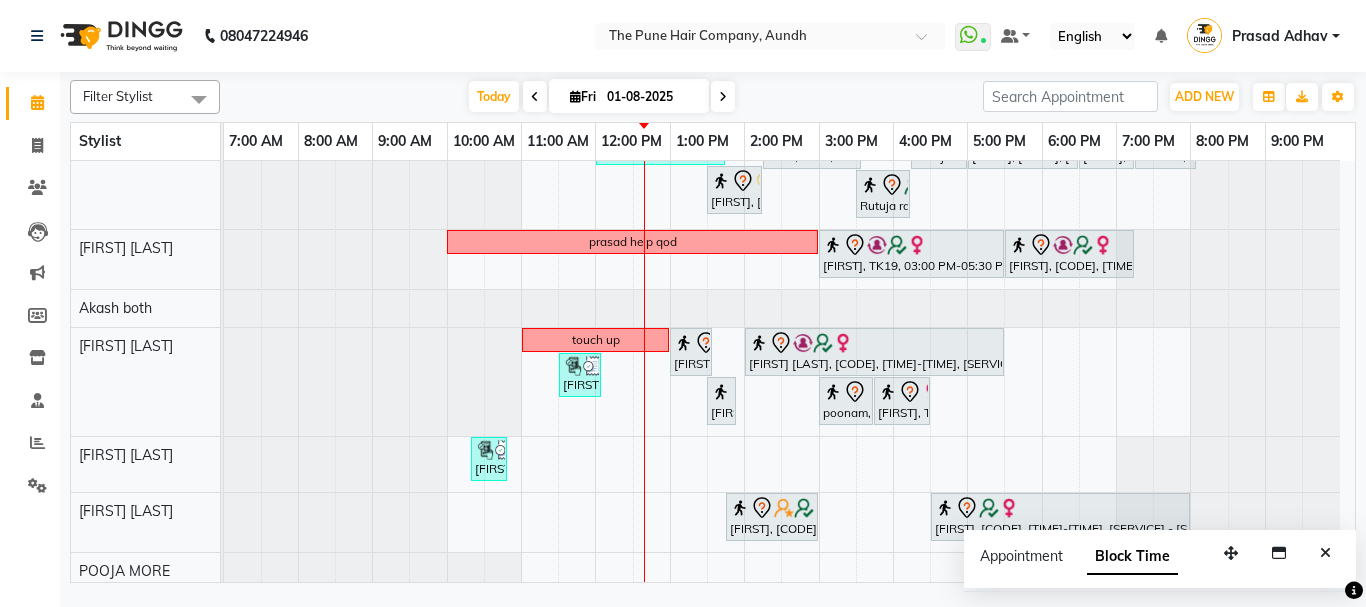 click on "[FIRST] [LAST], TK04, 10:00 AM-02:00 PM, Qod Treatment - Qod Long             [FIRST] [LAST], TK08, 03:00 PM-06:50 PM, Cysteine Protien Treatment - Cysteine Medium             [FIRST] [LAST], TK08, 12:00 PM-03:00 PM, Global Highlight - Majirel Highlights Medium             [FIRST] [LAST], TK03, 10:30 AM-11:15 AM, Cut Female (Expert)             [FIRST] [LAST], TK03, 11:15 AM-12:00 PM,  Additional Hair Wash (Female)             [FIRST] [LAST], TK13, 12:00 PM-01:15 PM,  Hair wash medium             [FIRST] [LAST], TK12, 03:30 PM-05:15 PM, Cut Female (Expert)             [FIRST] [LAST], TK30, 05:15 PM-05:35 PM,  Beard Crafting             REENA JAIN, TK09, 01:00 PM-03:30 PM, Hair Color Inoa - Inoa Touchup 2 Inch             [FIRST] [LAST], TK30, 04:30 PM-05:10 PM, Cut male (Expert)             [FIRST], TK06, 05:30 PM-06:40 PM, Cut male (Expert)  old salon      [FIRST] [LAST], TK17, 11:00 AM-11:45 AM, Cut Under 20 year (Boy)             REENA JAIN, TK09, 11:45 AM-12:50 PM, Cut Male (Sr.stylist)  touchup" at bounding box center (789, 156) 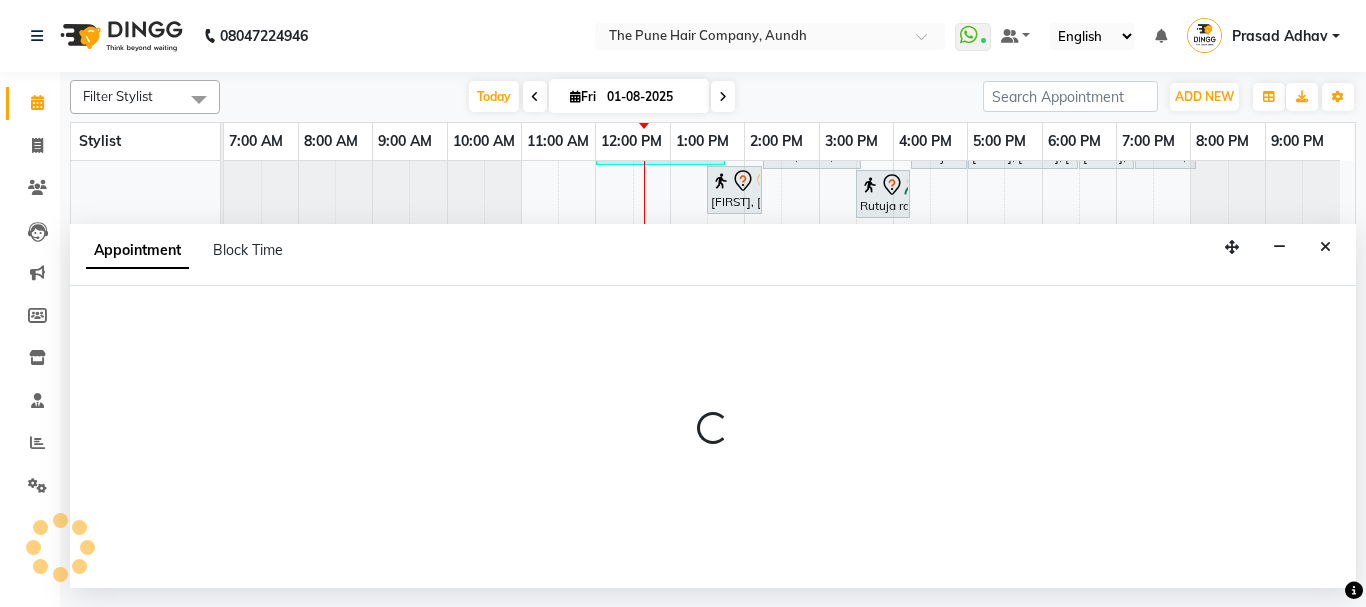 select on "49441" 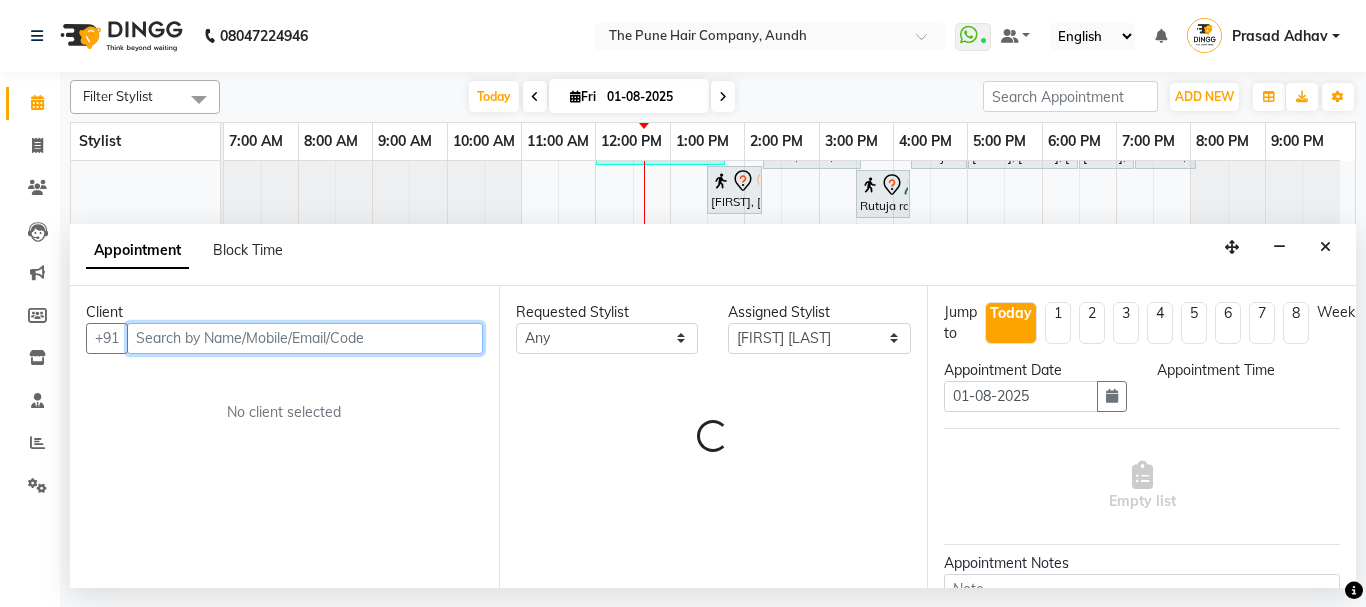 select on "1020" 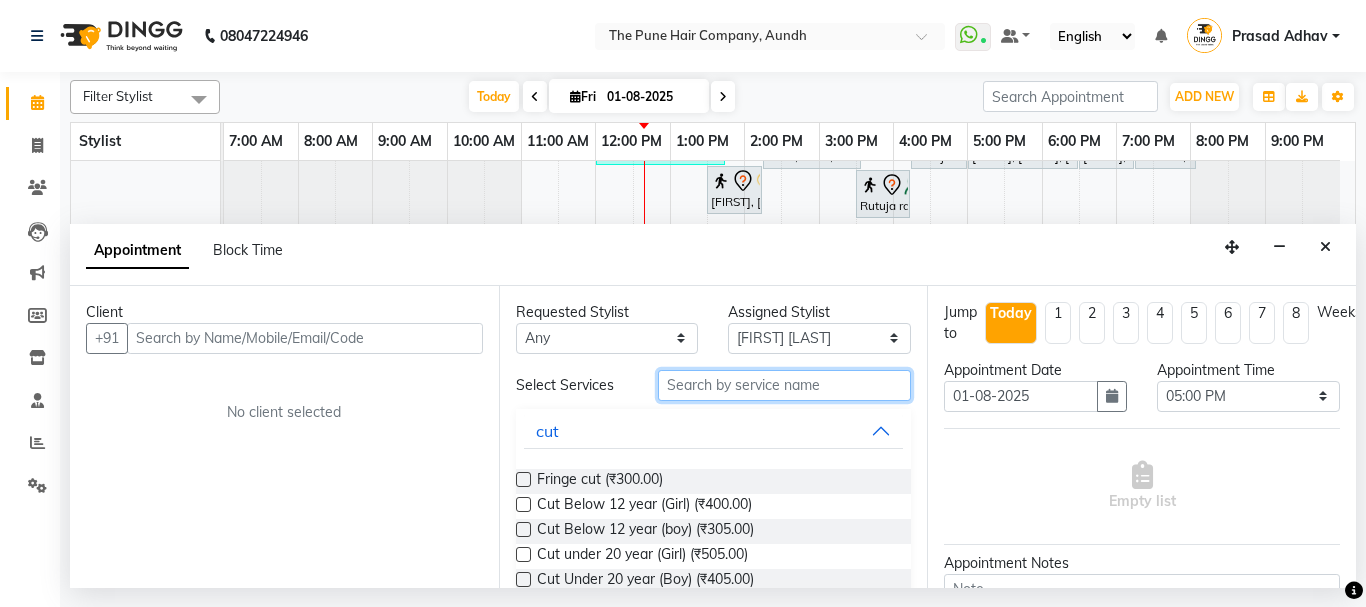 click at bounding box center [785, 385] 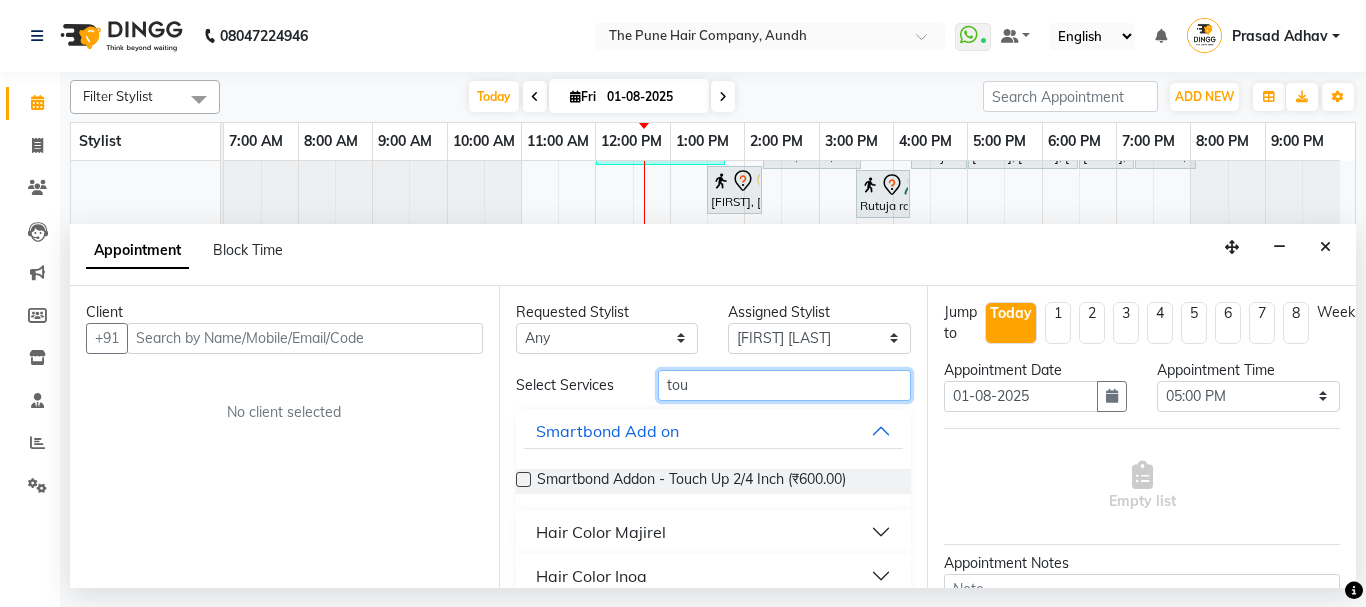 type on "tou" 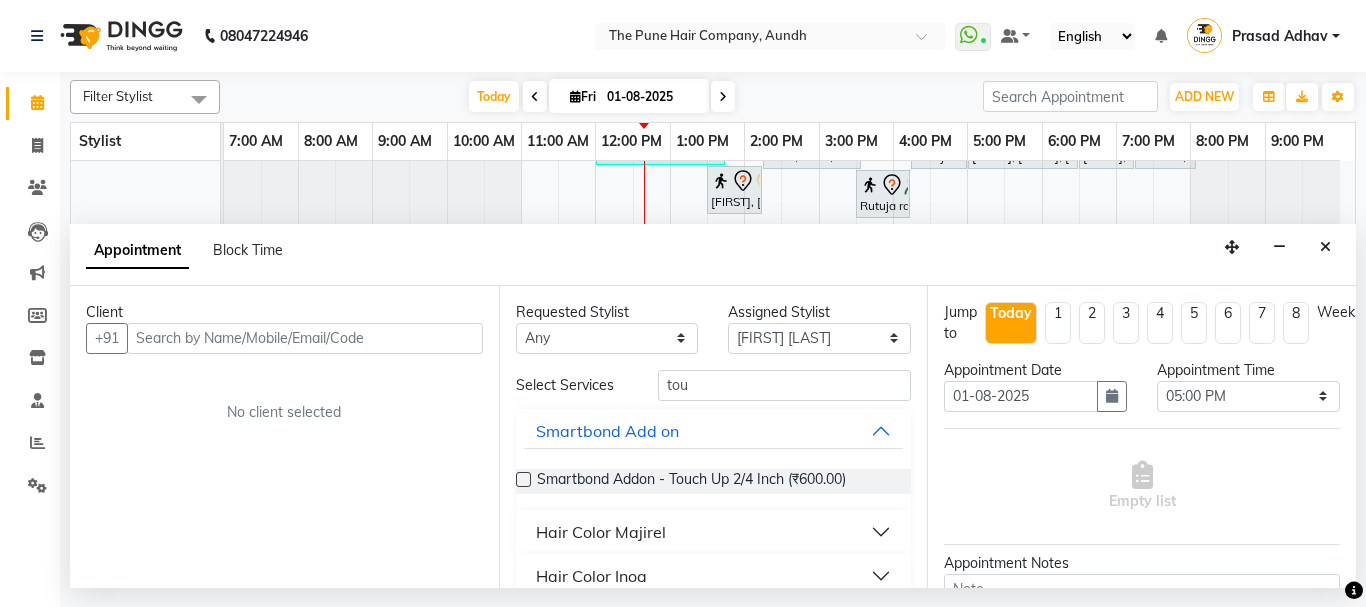click on "Hair Color Inoa" at bounding box center (714, 576) 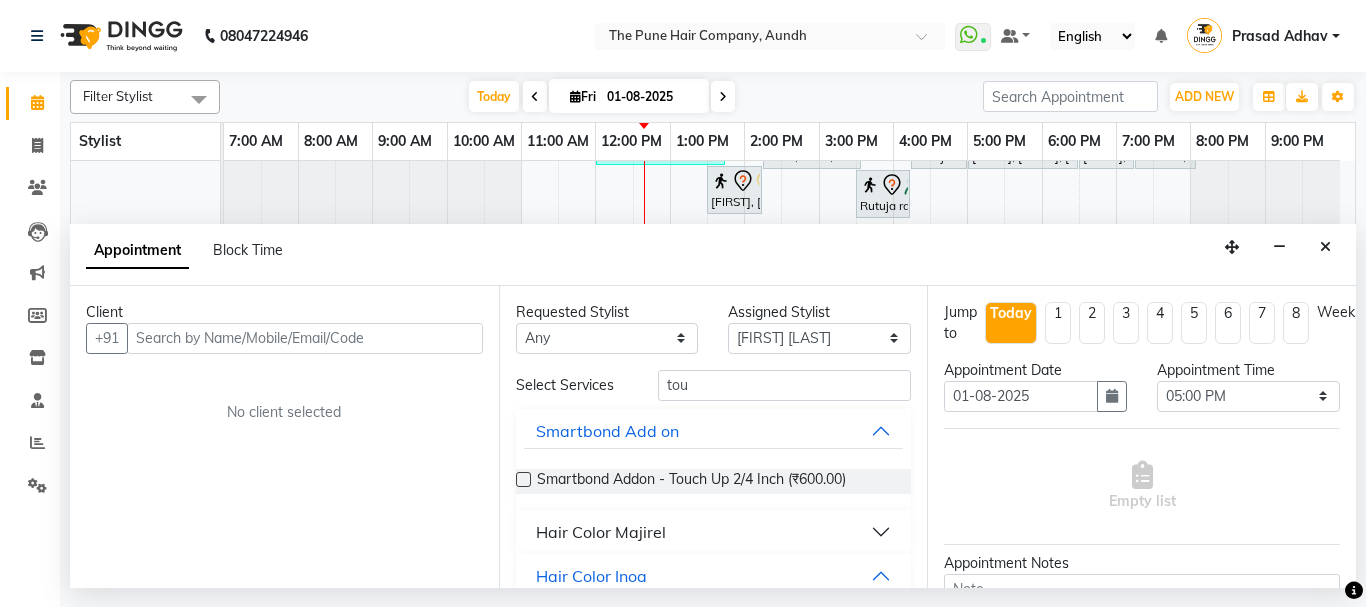 scroll, scrollTop: 169, scrollLeft: 0, axis: vertical 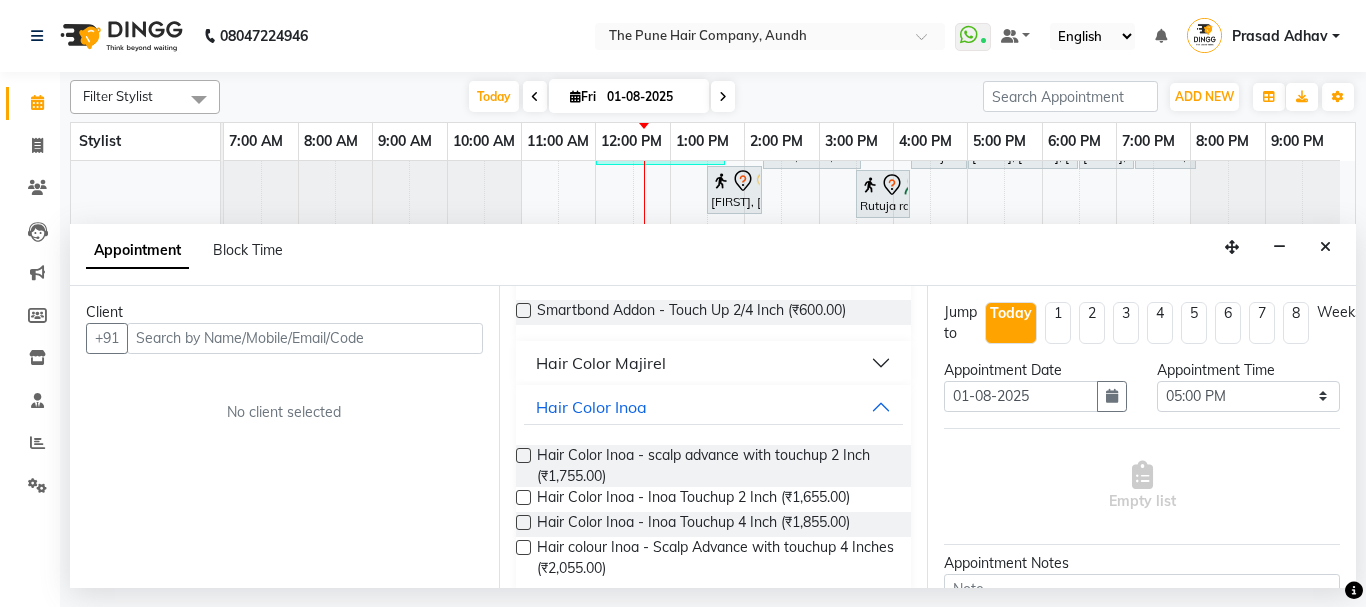 click at bounding box center [523, 497] 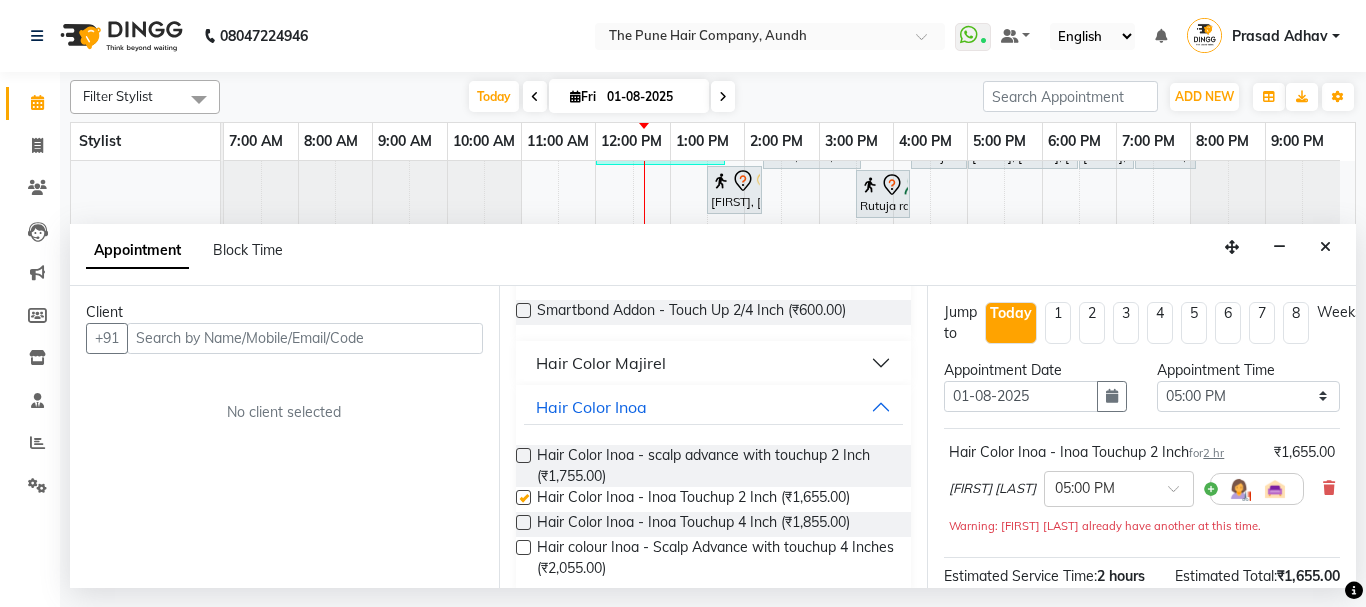 checkbox on "false" 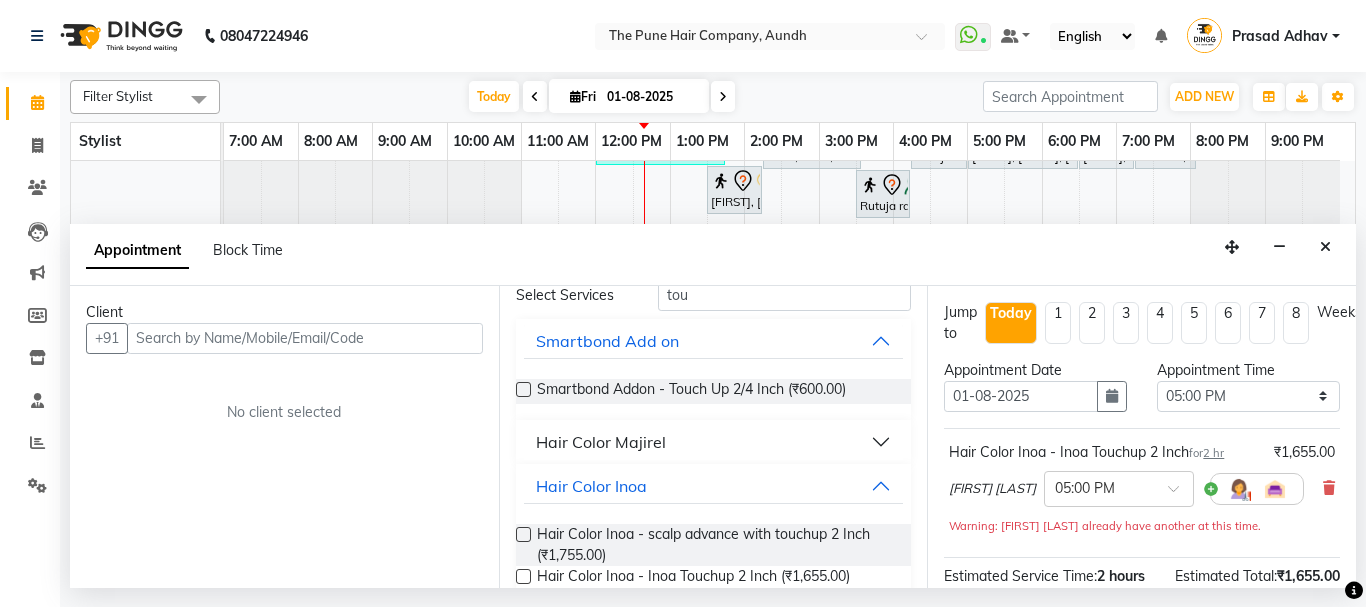 scroll, scrollTop: 0, scrollLeft: 0, axis: both 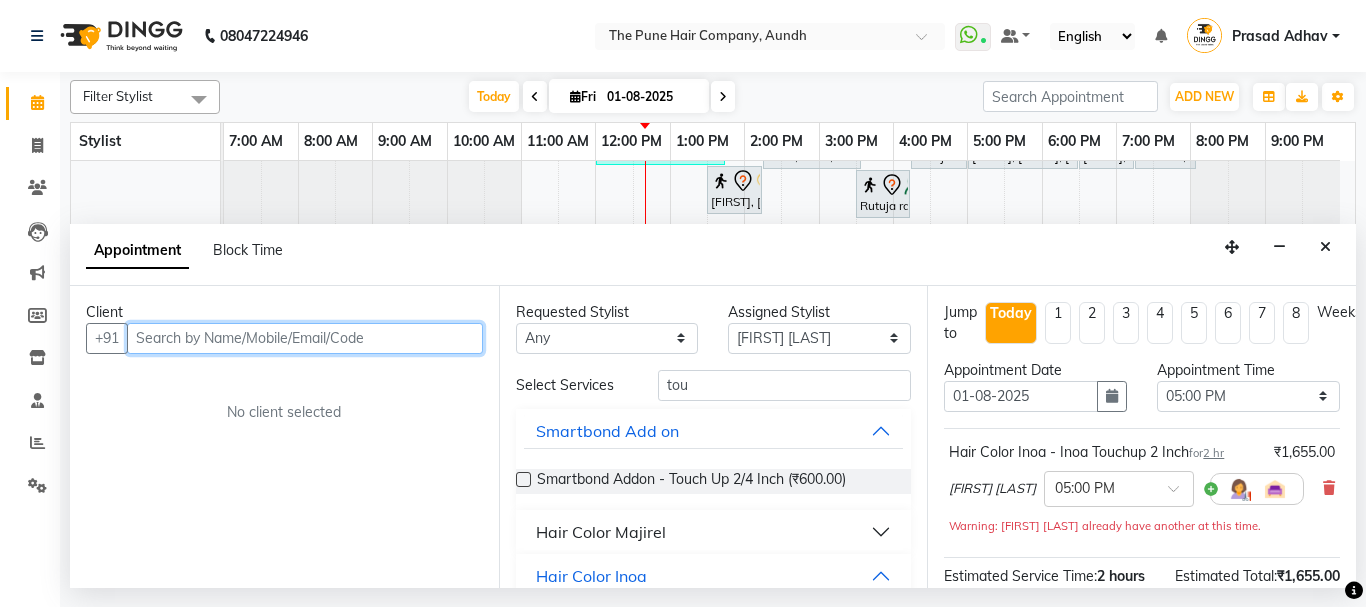 click at bounding box center (305, 338) 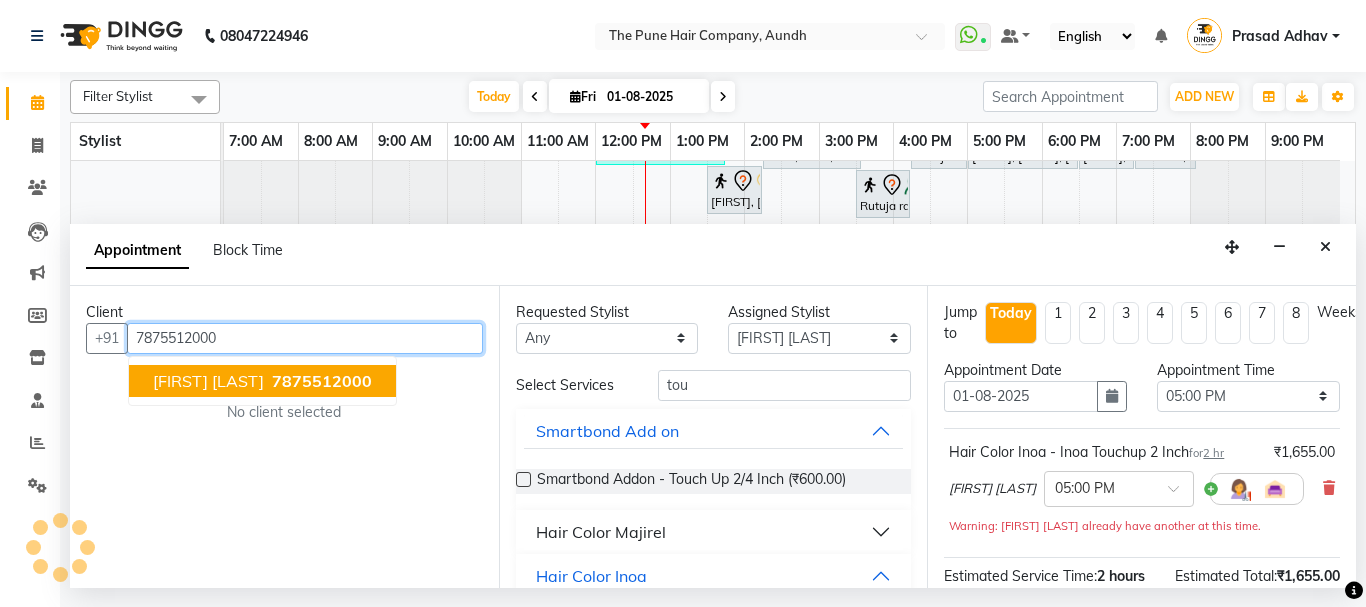 click on "[FIRST] [LAST] [PHONE]" at bounding box center (262, 381) 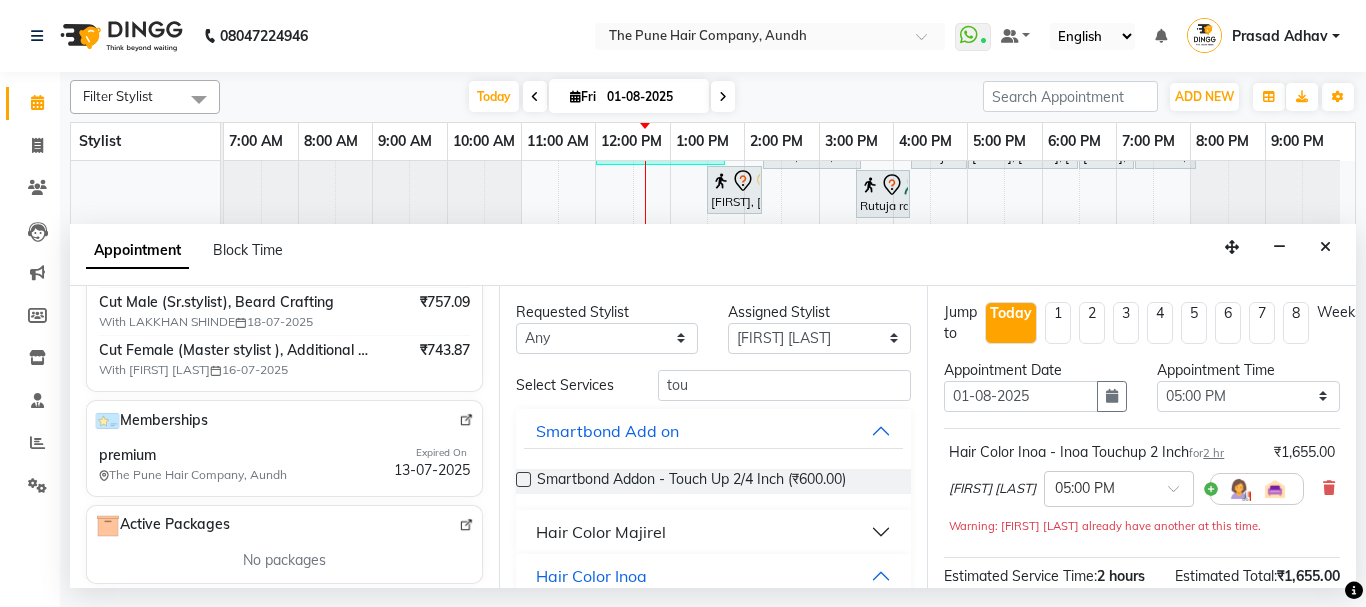 scroll, scrollTop: 300, scrollLeft: 0, axis: vertical 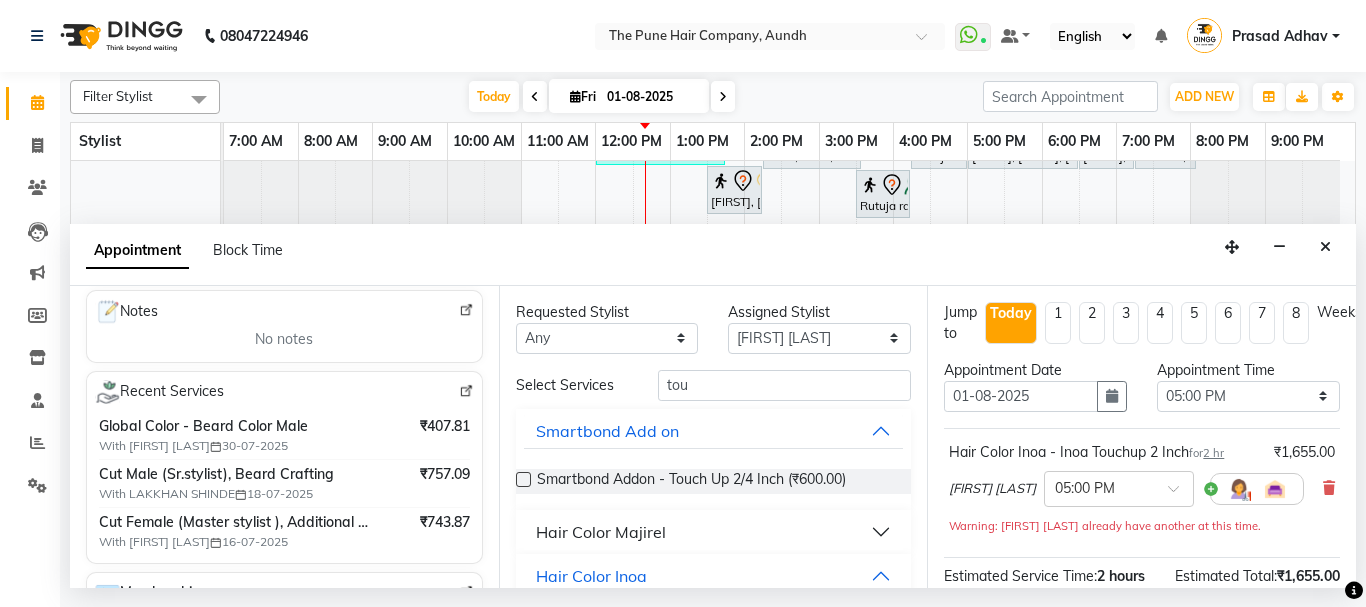 type on "7875512000" 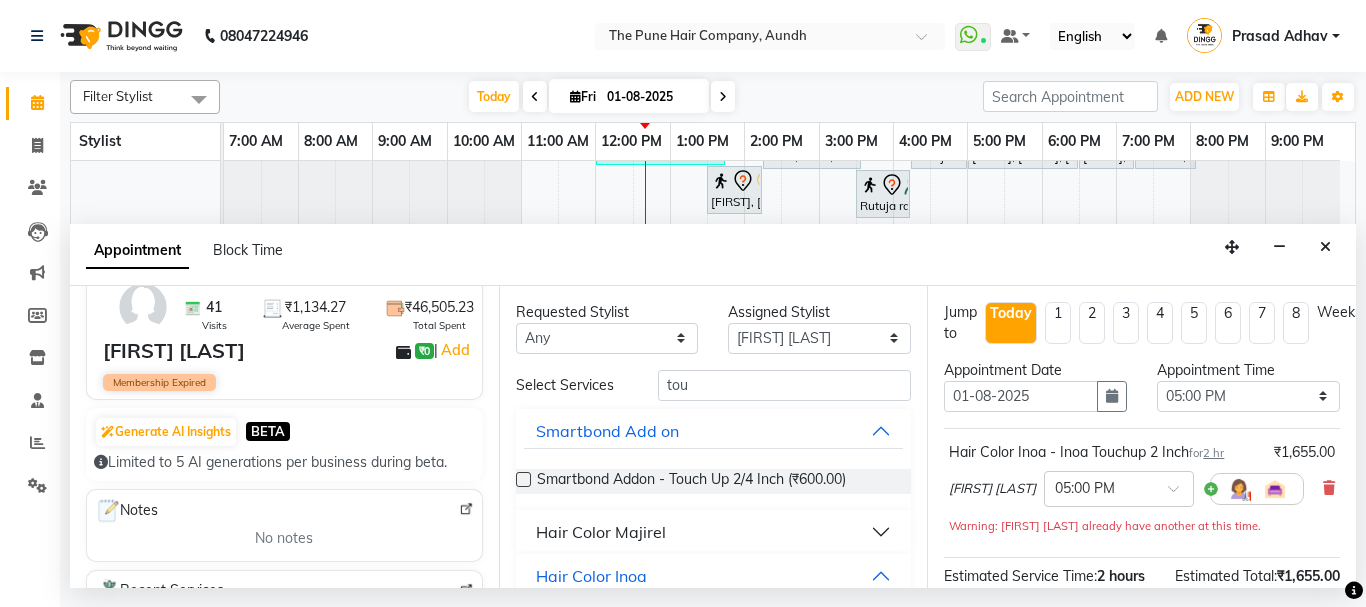 scroll, scrollTop: 0, scrollLeft: 0, axis: both 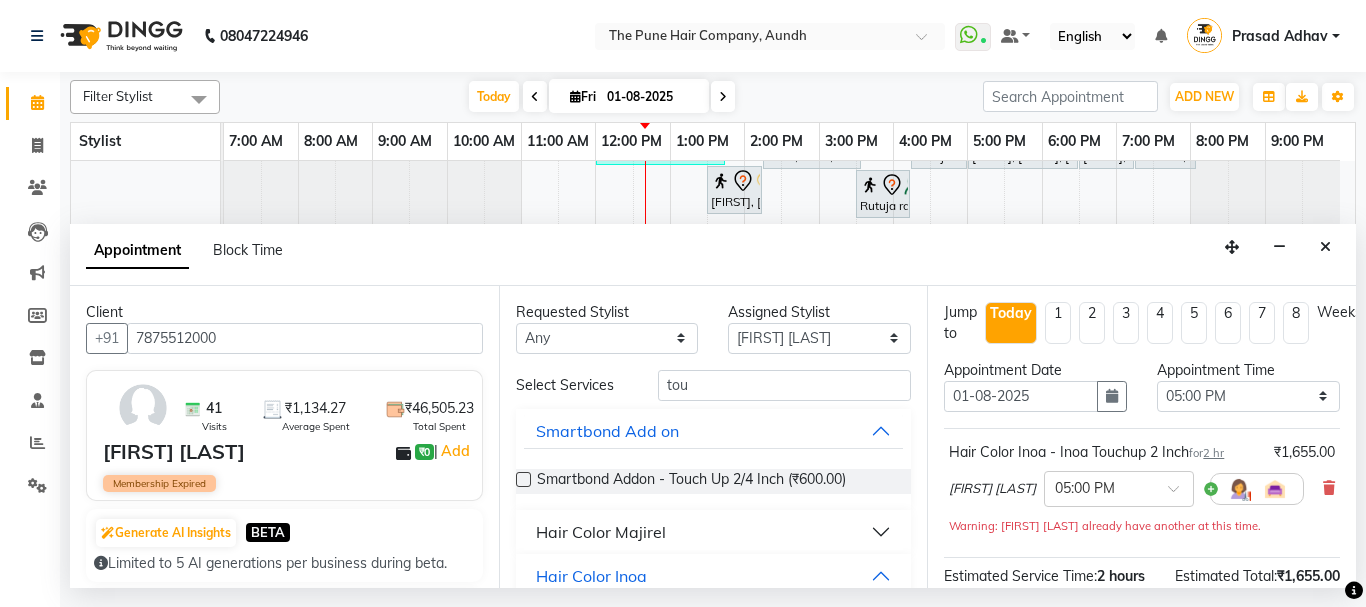 click at bounding box center [143, 408] 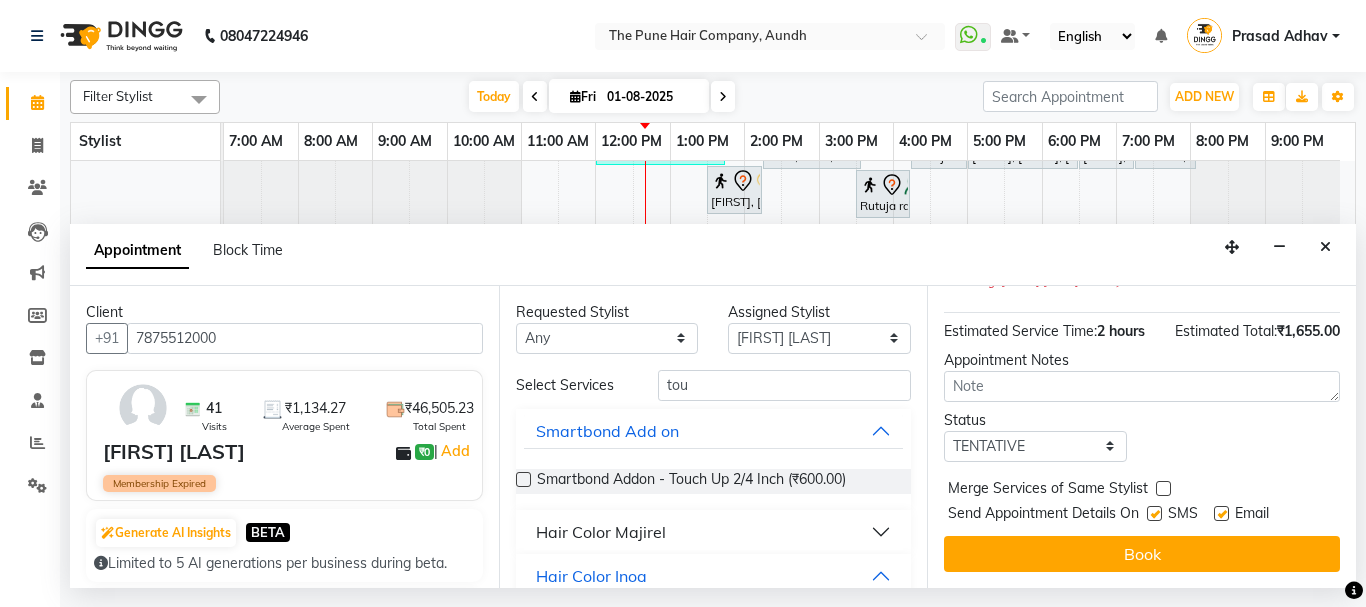 scroll, scrollTop: 284, scrollLeft: 0, axis: vertical 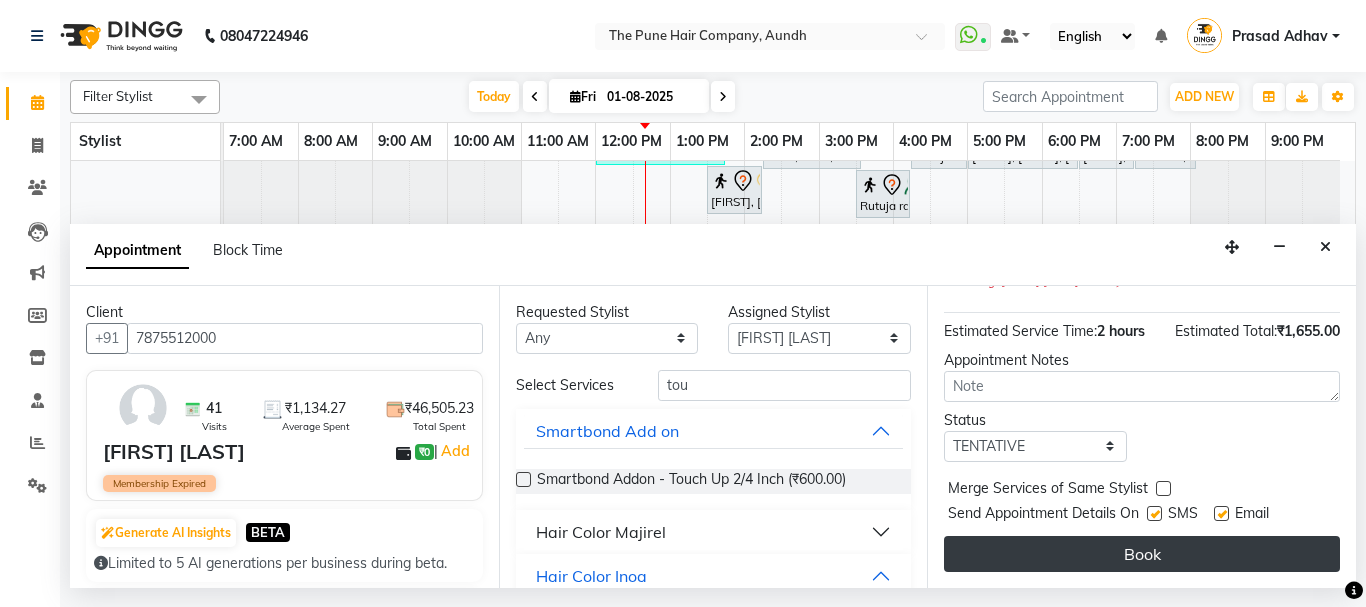 click on "Book" at bounding box center (1142, 554) 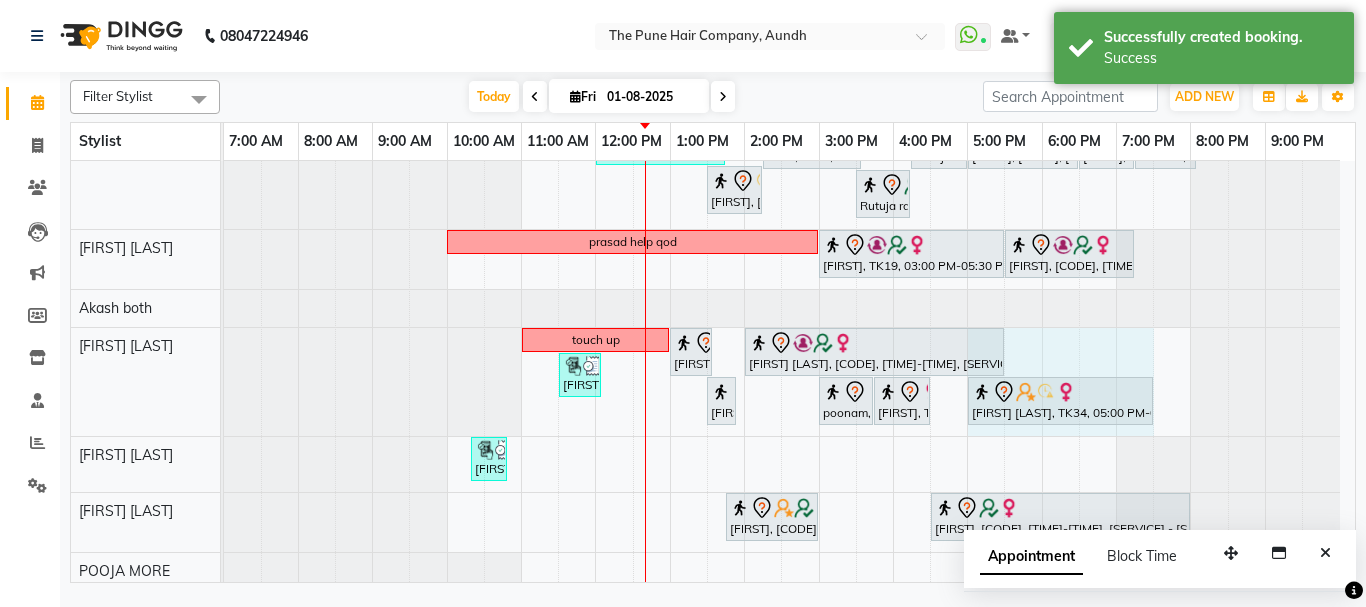 drag, startPoint x: 1115, startPoint y: 395, endPoint x: 1145, endPoint y: 386, distance: 31.320919 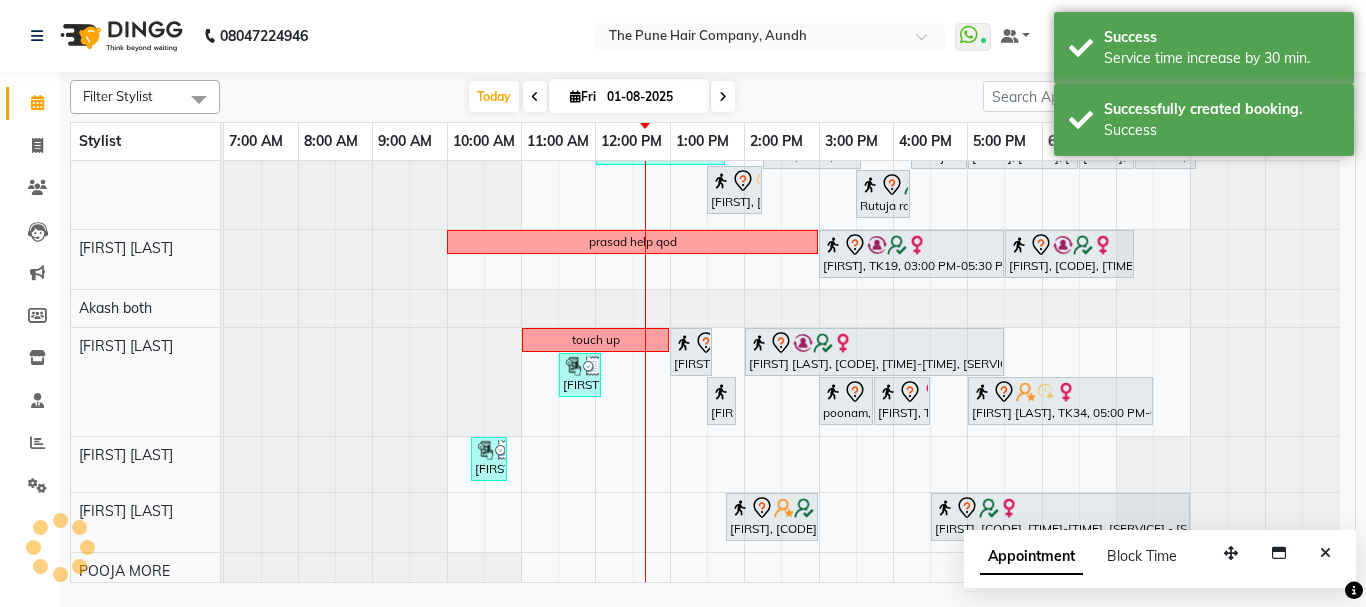 drag, startPoint x: 1068, startPoint y: 395, endPoint x: 540, endPoint y: 88, distance: 610.7643 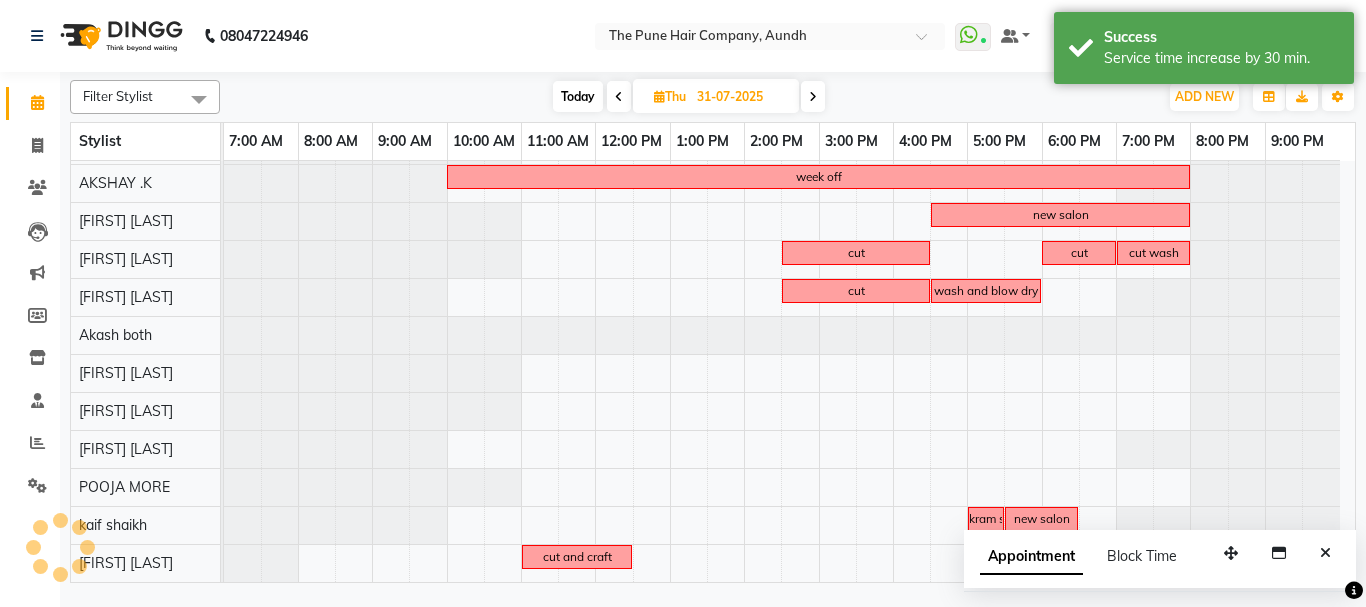 click on "Today" at bounding box center (578, 96) 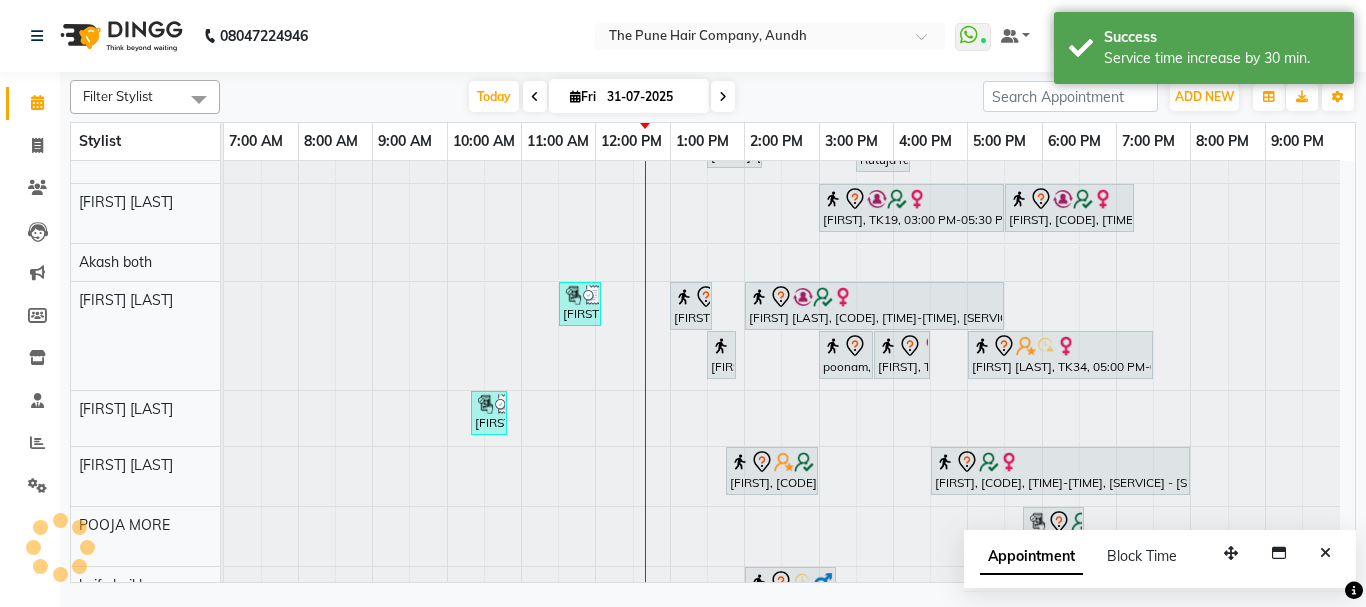 type on "01-08-2025" 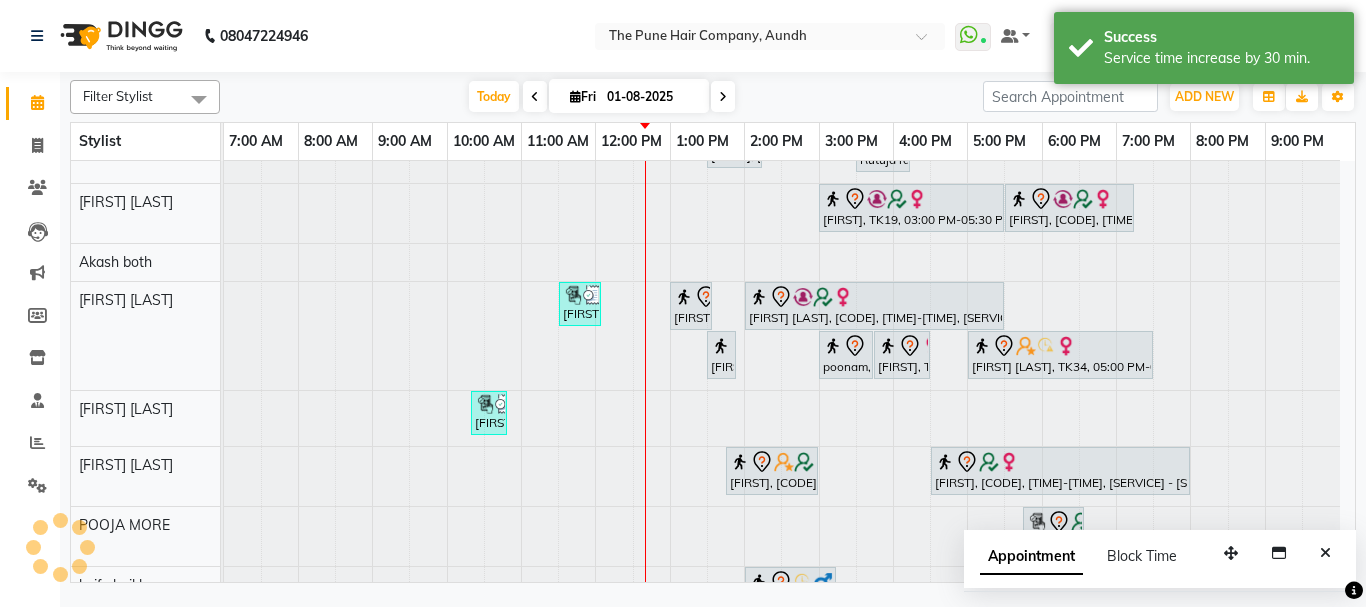 click on "Fri" at bounding box center (583, 96) 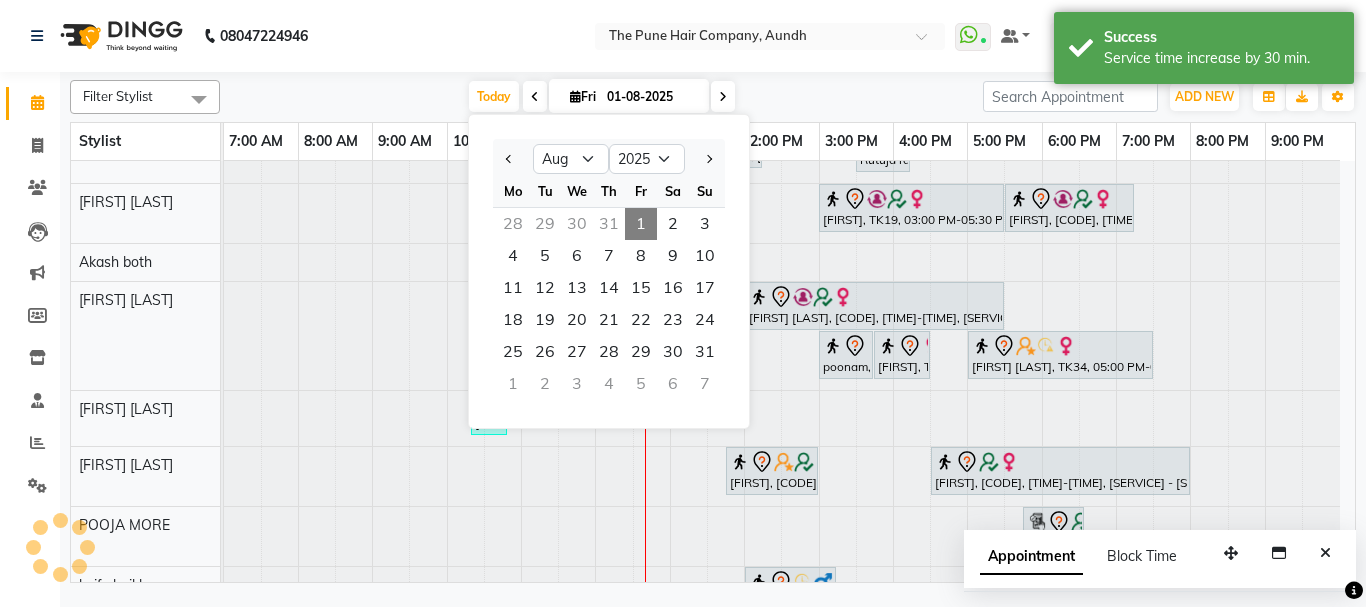 scroll, scrollTop: 631, scrollLeft: 0, axis: vertical 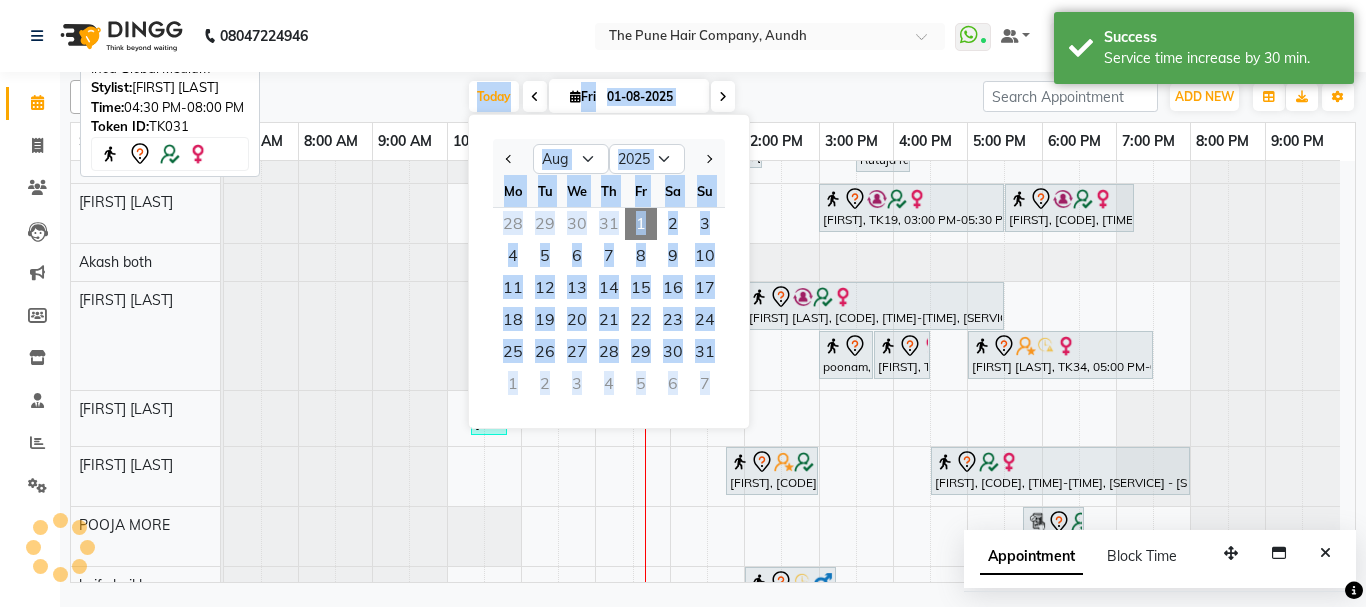 drag, startPoint x: 1019, startPoint y: 460, endPoint x: 797, endPoint y: 85, distance: 435.7855 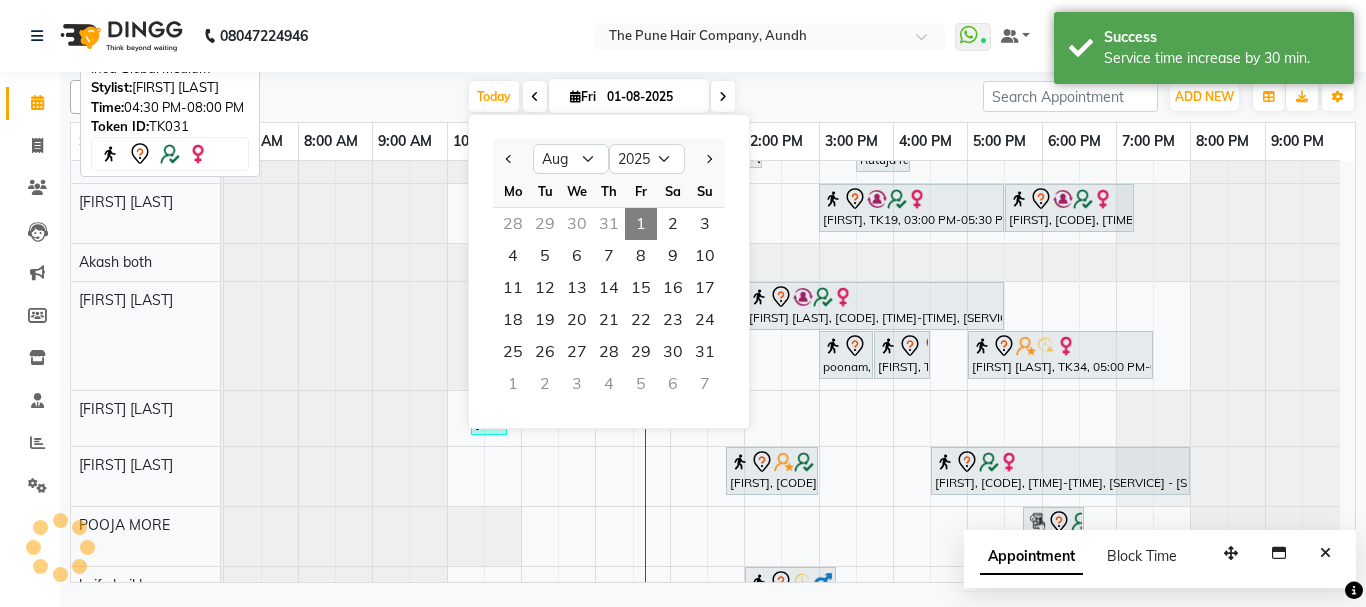 scroll, scrollTop: 631, scrollLeft: 0, axis: vertical 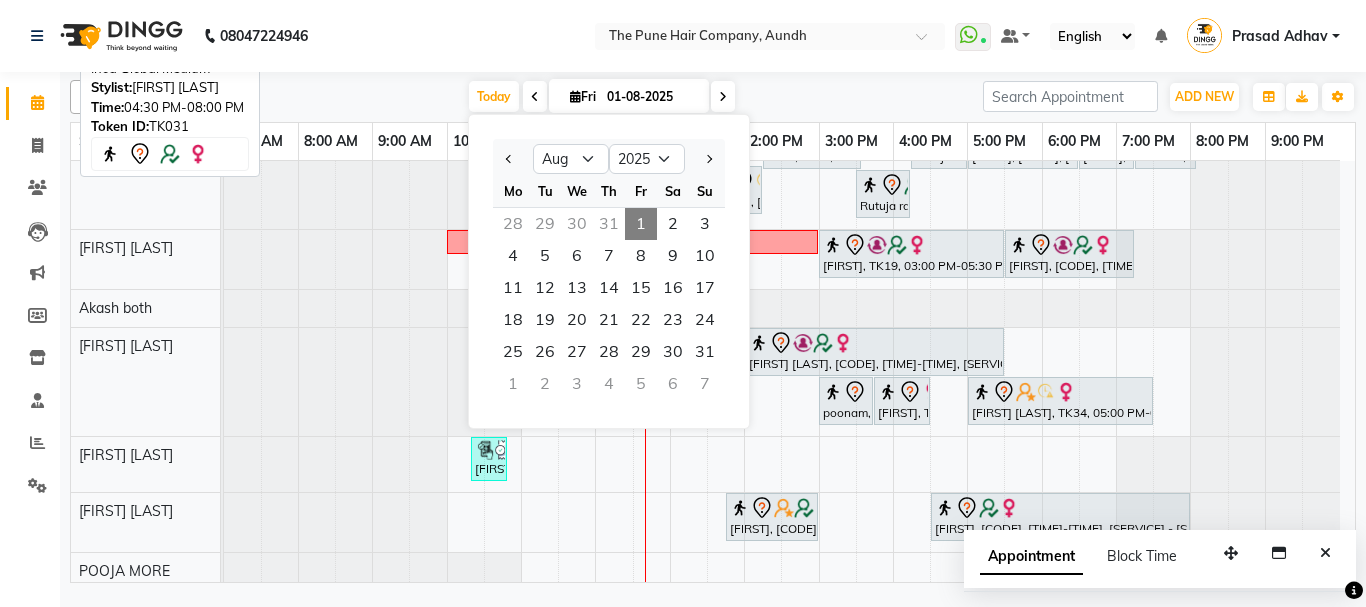 click on "Today  Fri 01-08-2025 Jan Feb Mar Apr May Jun Jul Aug Sep Oct Nov Dec 2015 2016 2017 2018 2019 2020 2021 2022 2023 2024 2025 2026 2027 2028 2029 2030 2031 2032 2033 2034 2035 Mo Tu We Th Fr Sa Su  28   29   30   31   1   2   3   4   5   6   7   8   9   10   11   12   13   14   15   16   17   18   19   20   21   22   23   24   25   26   27   28   29   30   31   1   2   3   4   5   6   7" at bounding box center [601, 97] 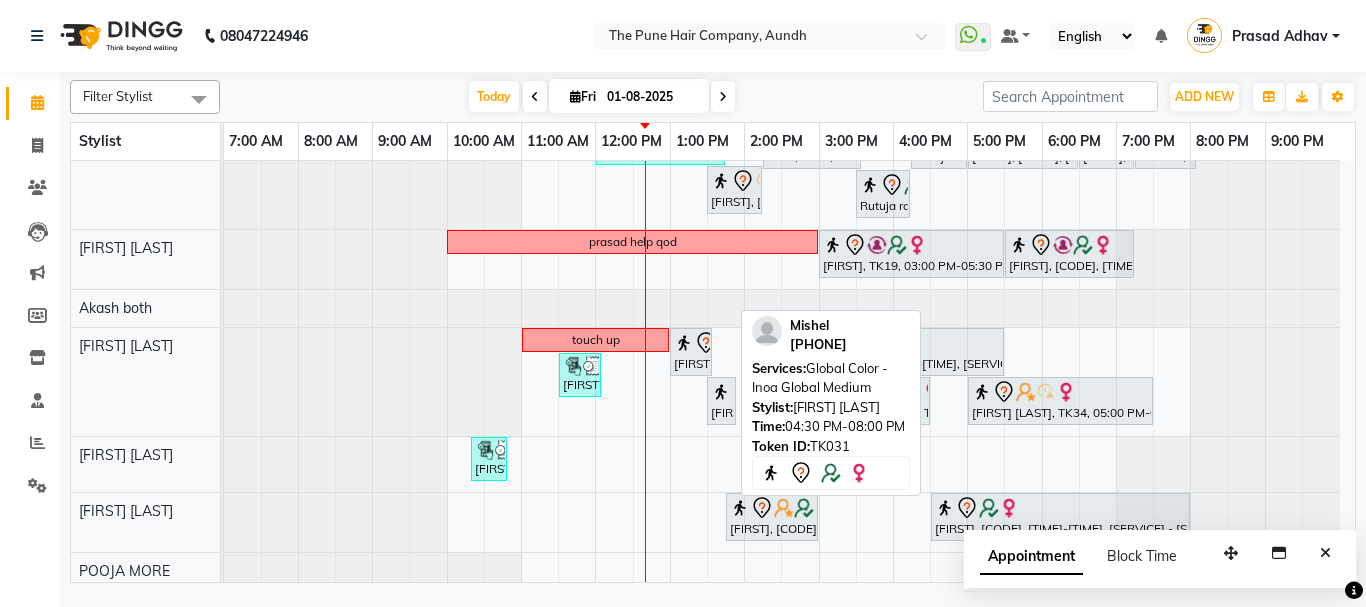scroll, scrollTop: 731, scrollLeft: 0, axis: vertical 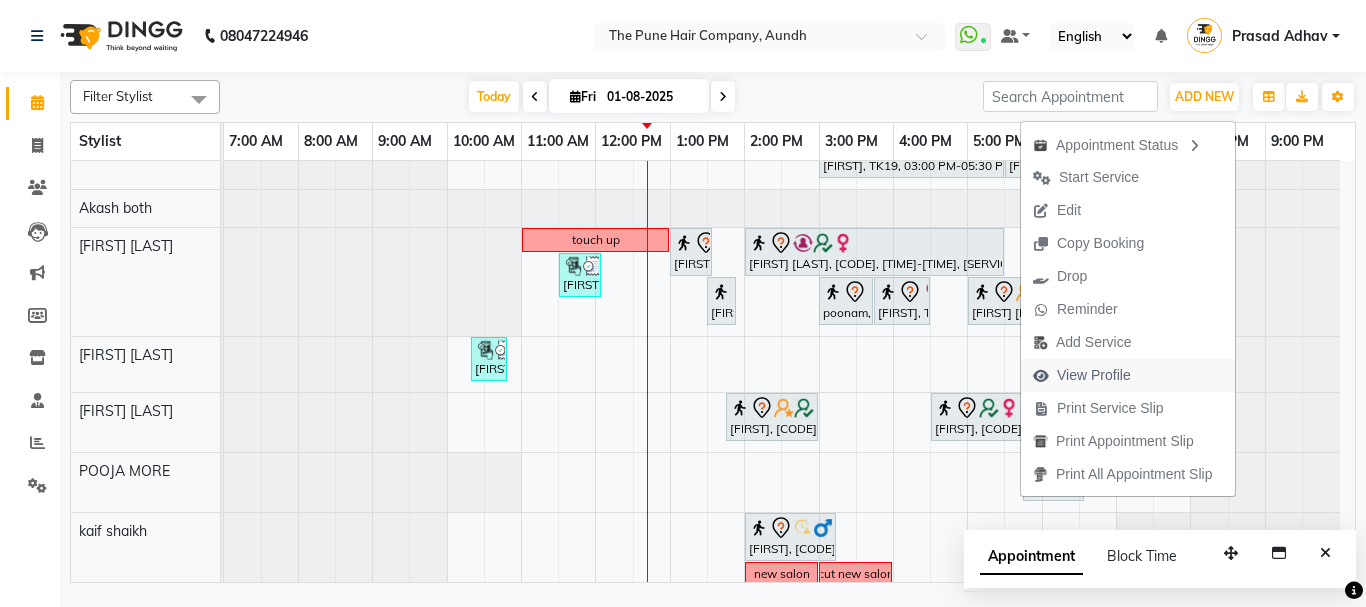 click on "View Profile" at bounding box center (1094, 375) 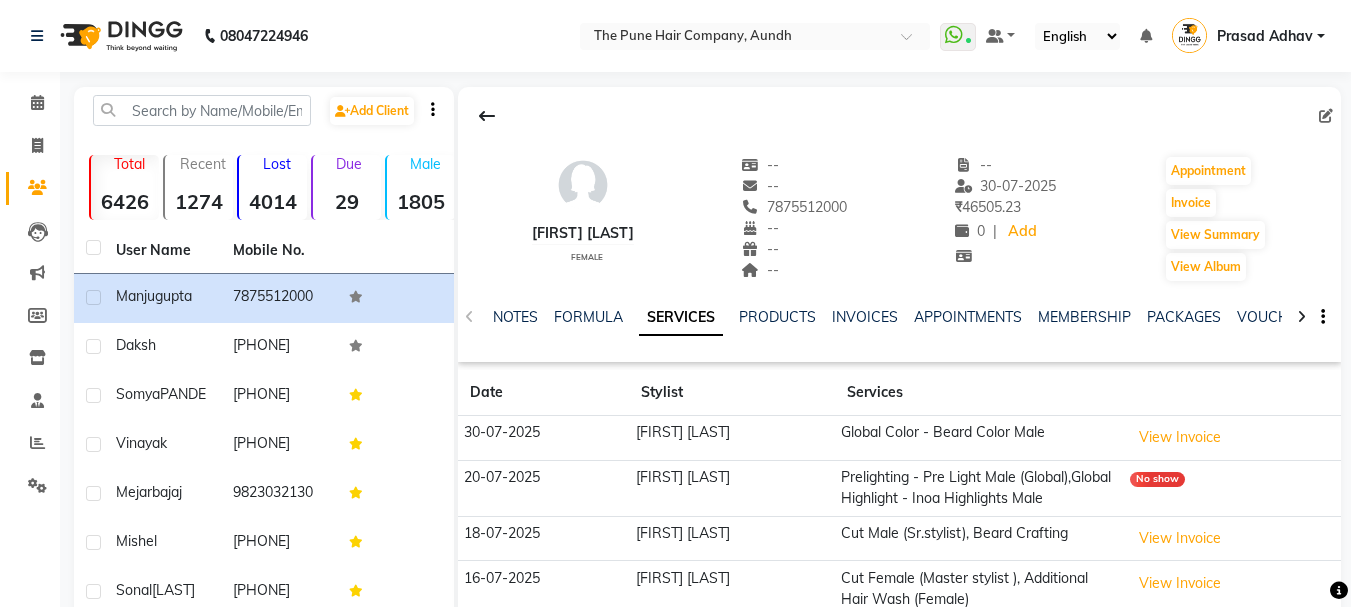 scroll, scrollTop: 200, scrollLeft: 0, axis: vertical 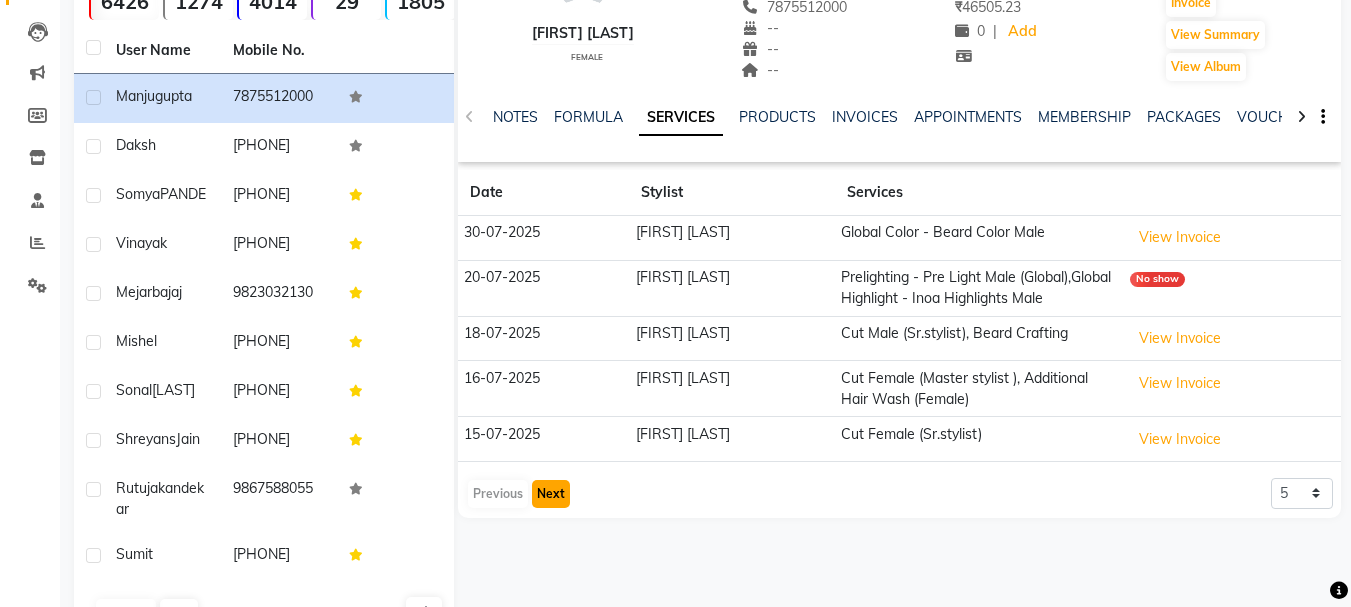 click on "Next" 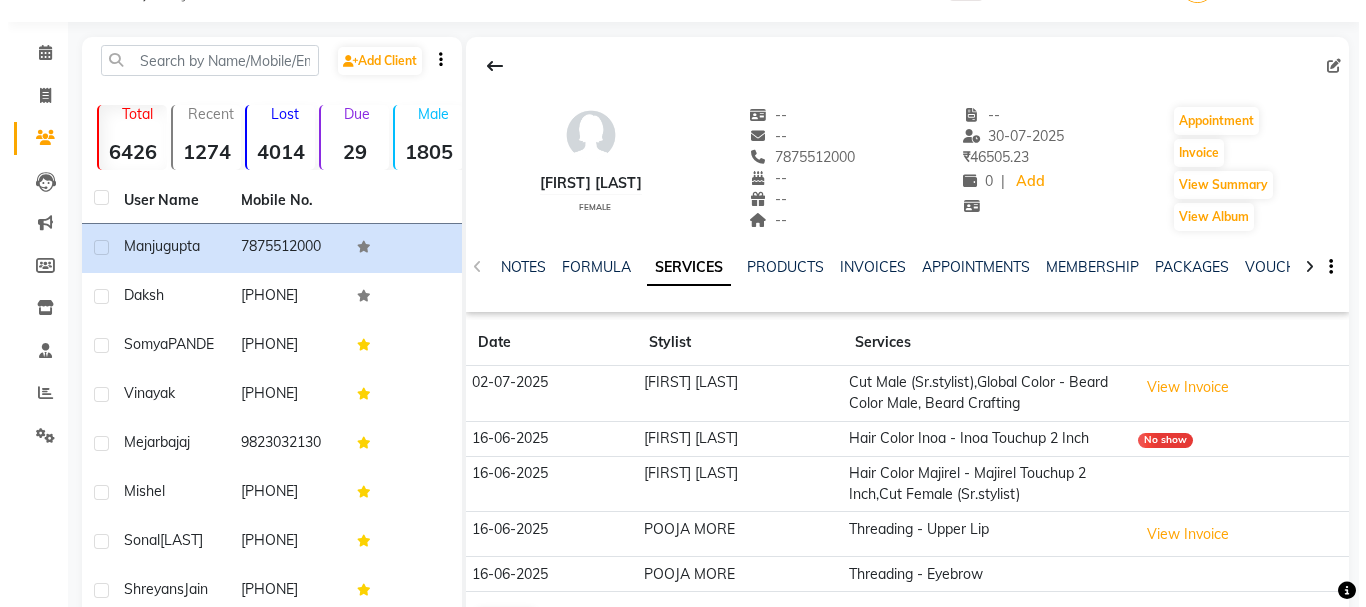 scroll, scrollTop: 0, scrollLeft: 0, axis: both 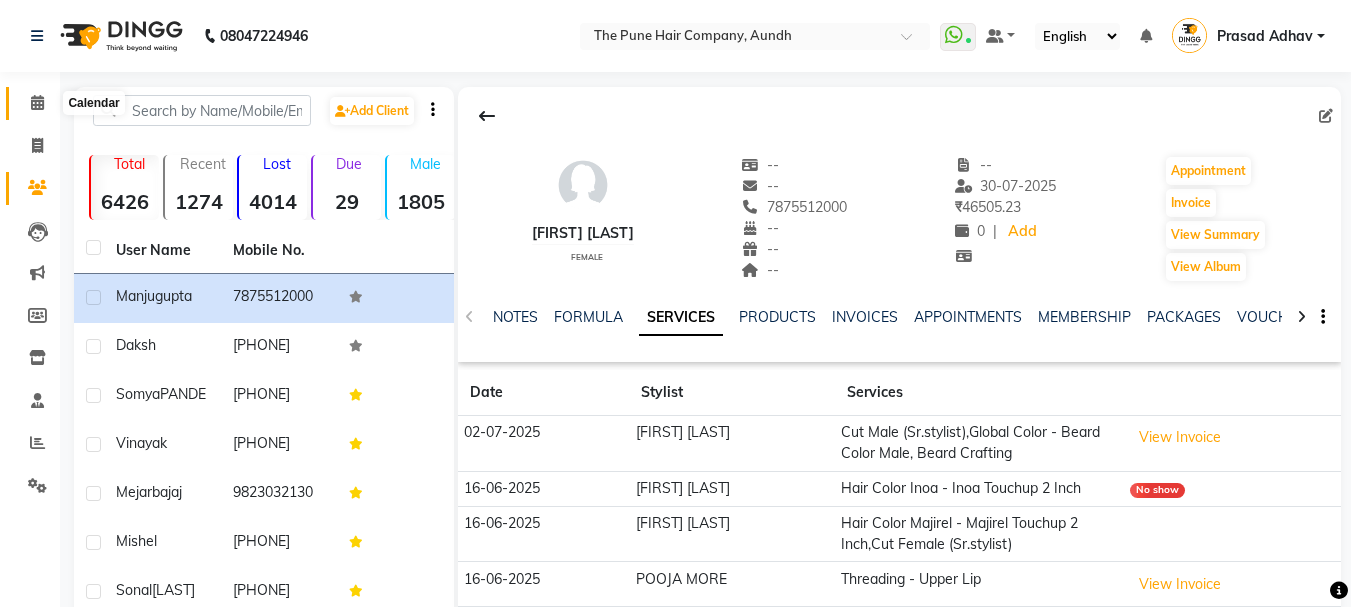 click 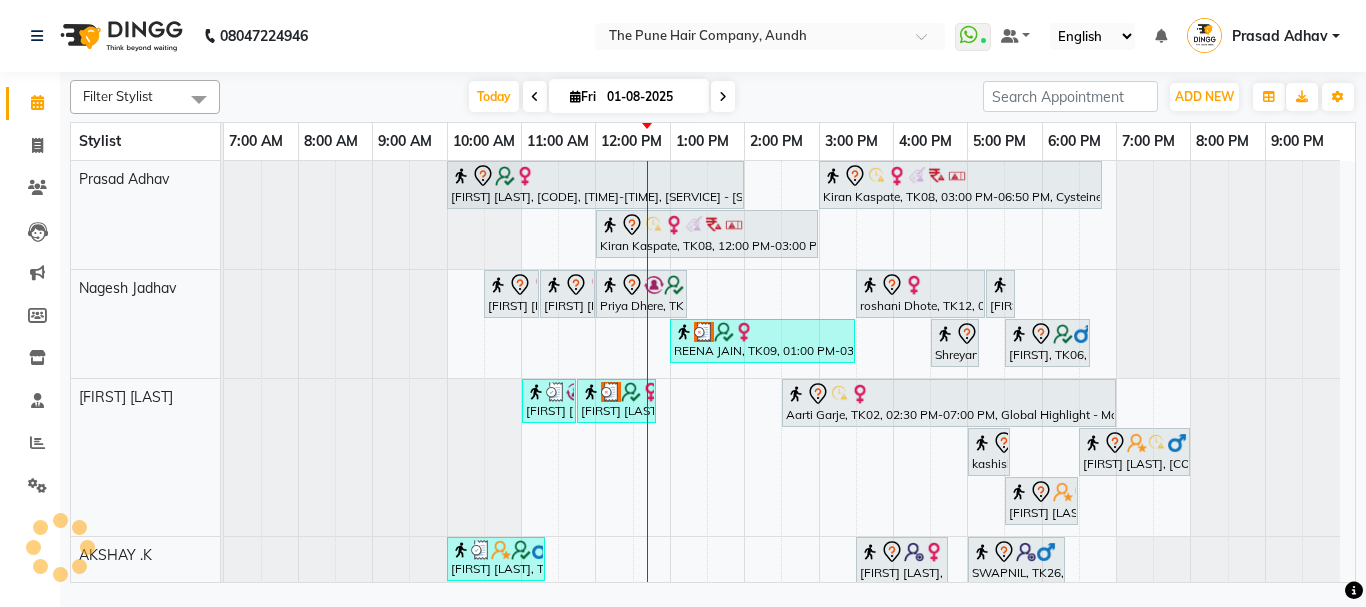 scroll, scrollTop: 500, scrollLeft: 0, axis: vertical 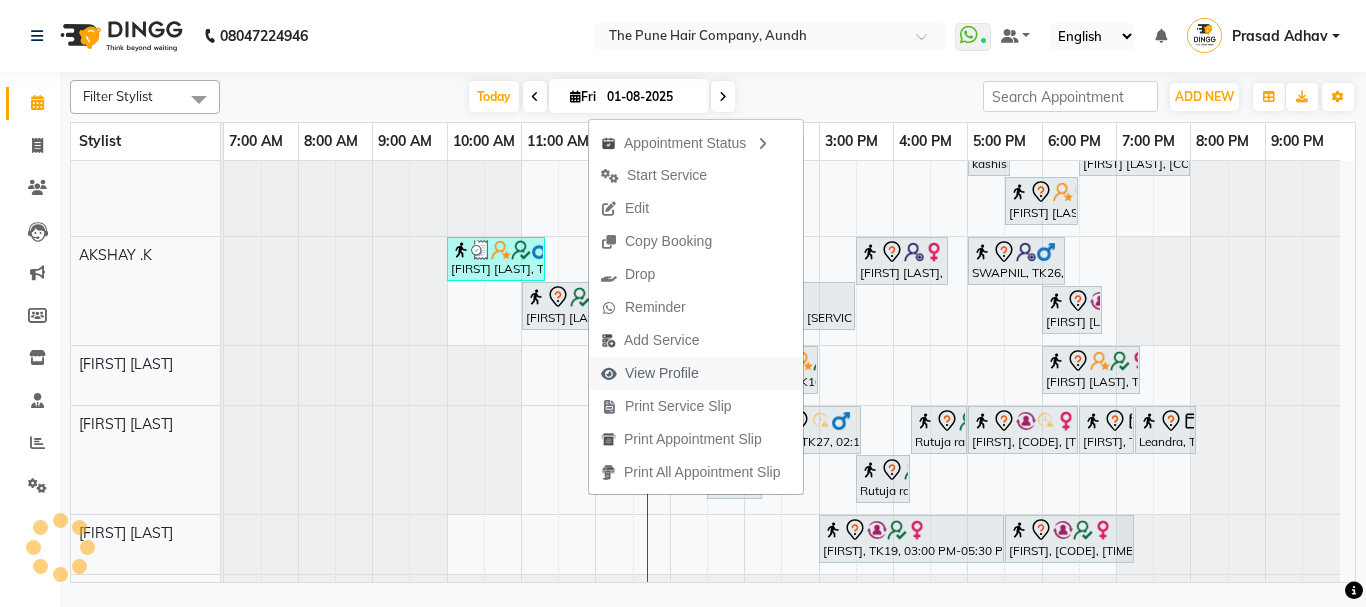 click on "View Profile" at bounding box center [662, 373] 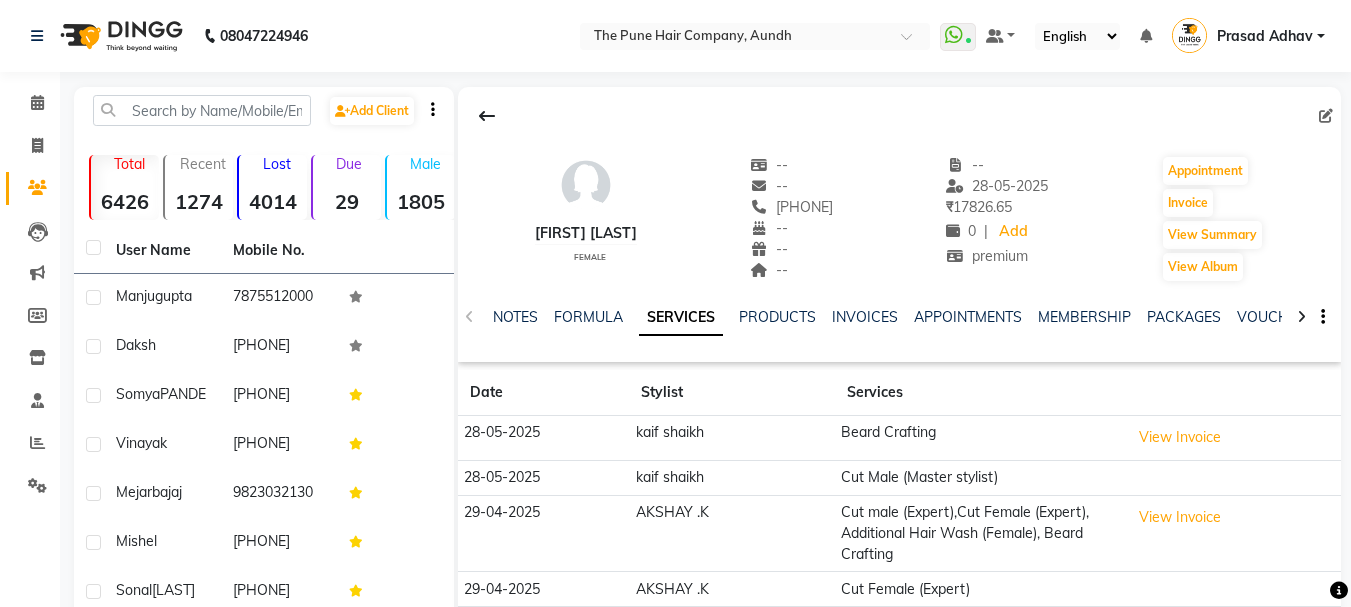 scroll, scrollTop: 200, scrollLeft: 0, axis: vertical 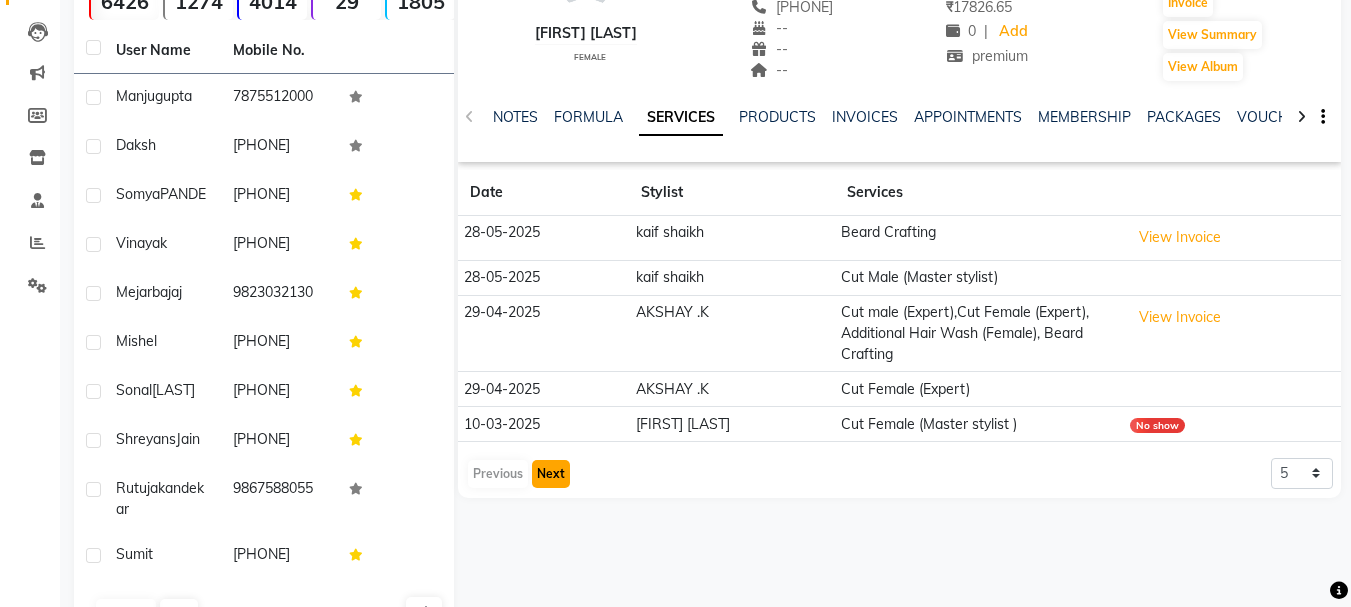 click on "Next" 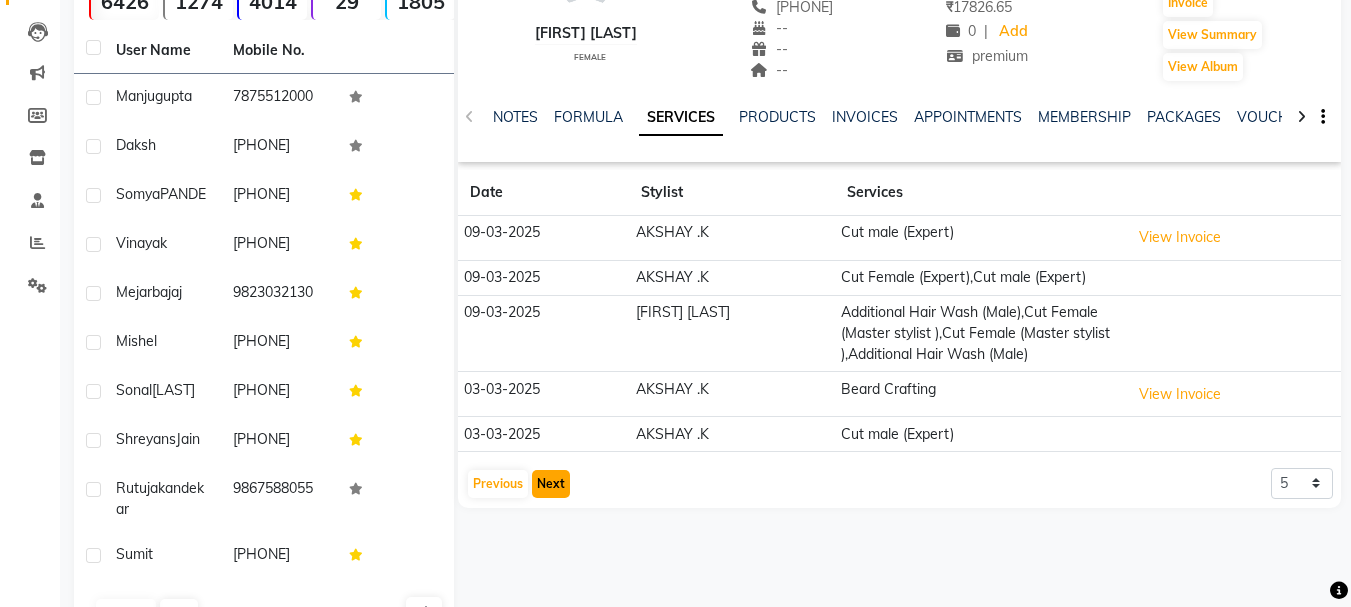 click on "Next" 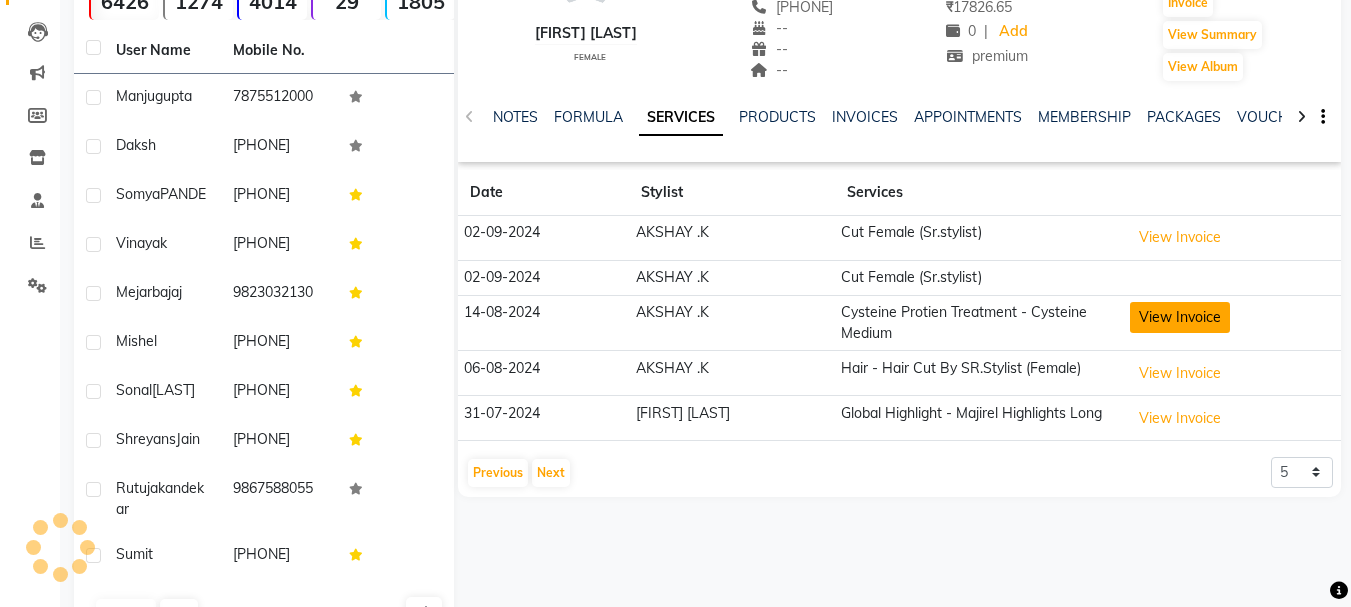 click on "View Invoice" 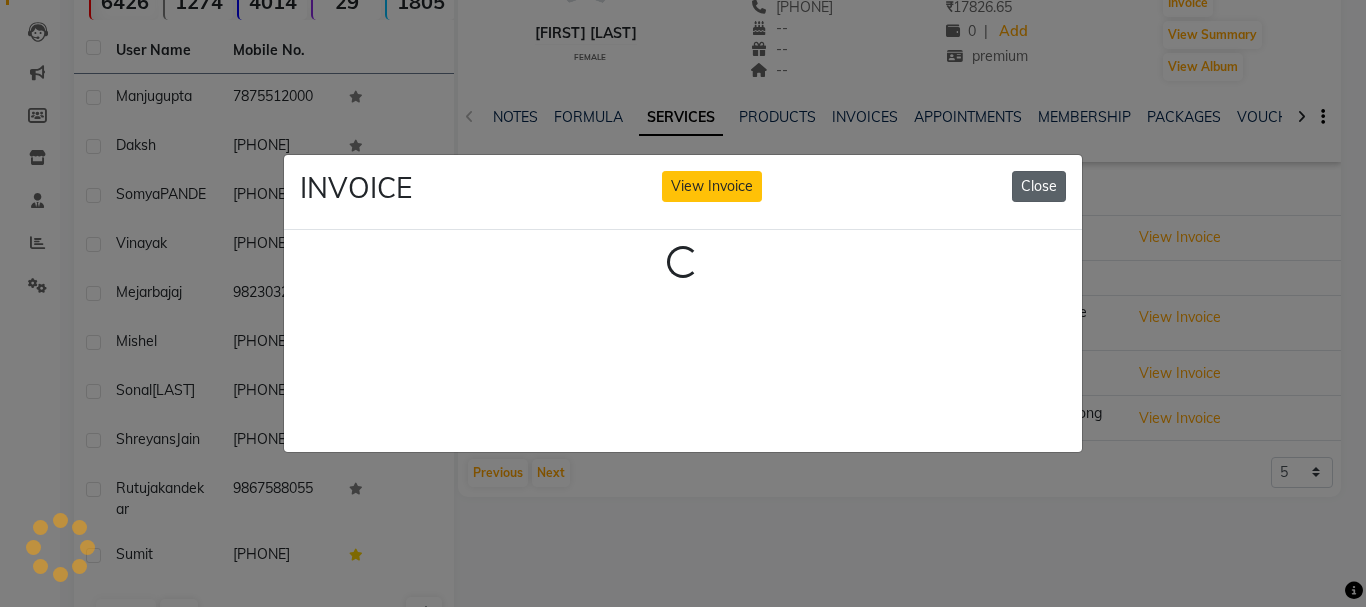 click on "Close" 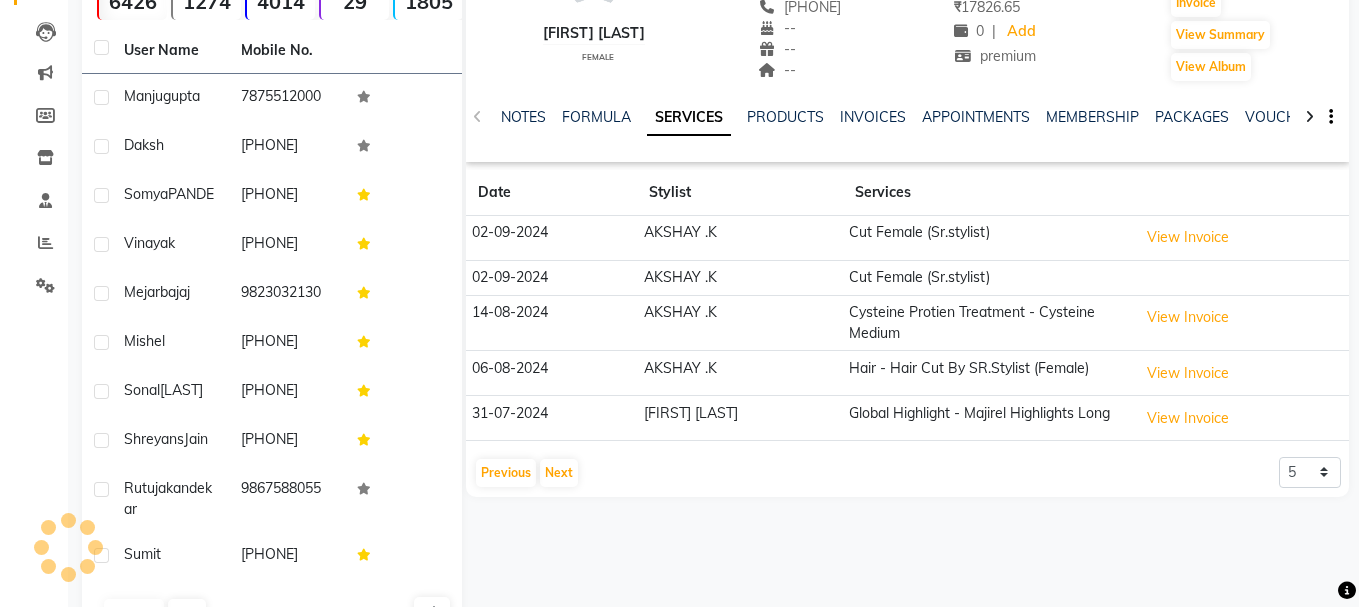 scroll, scrollTop: 0, scrollLeft: 0, axis: both 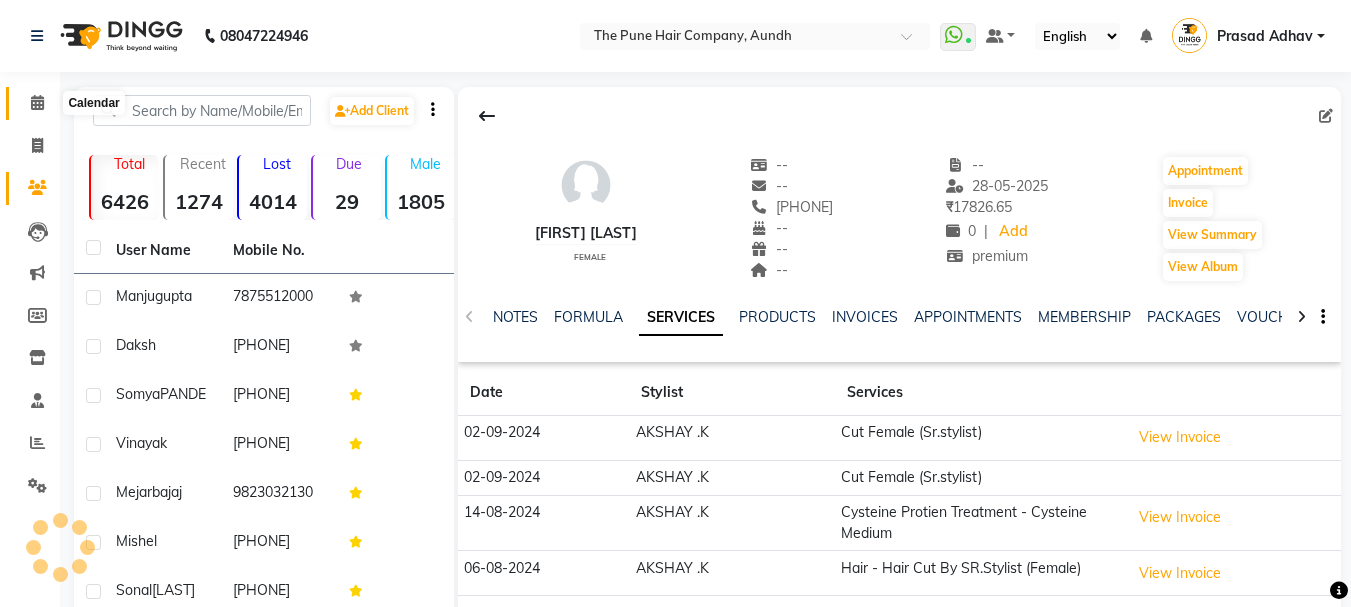 click 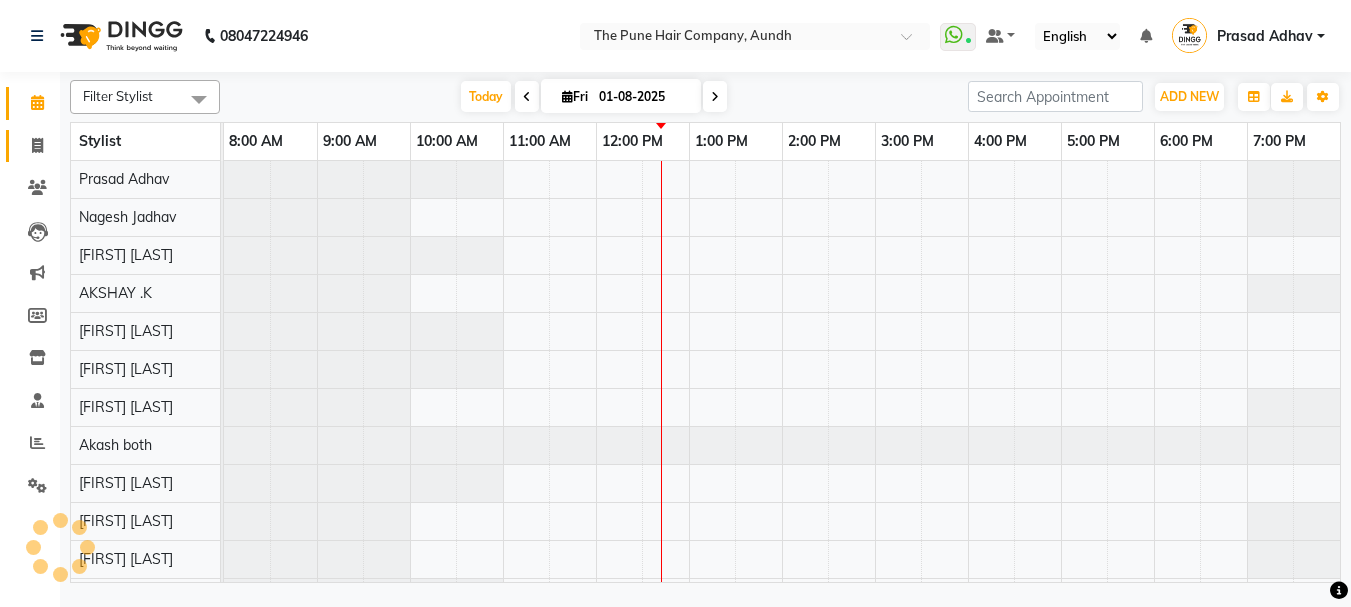 click 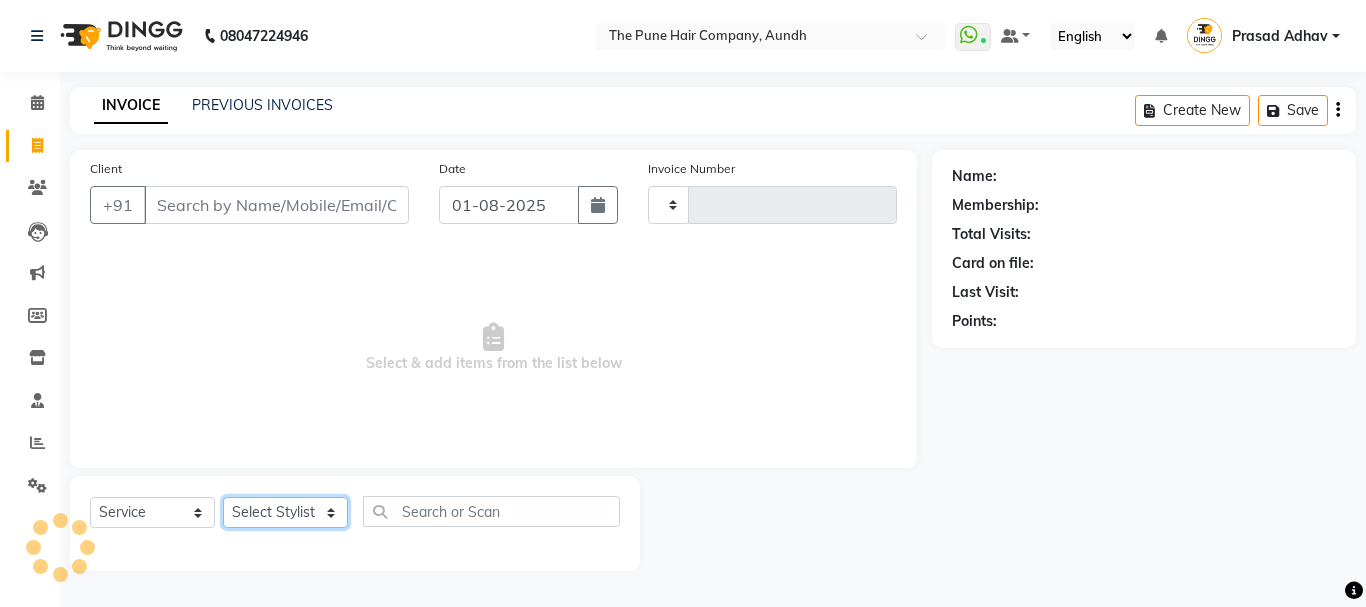 click on "Select Stylist" 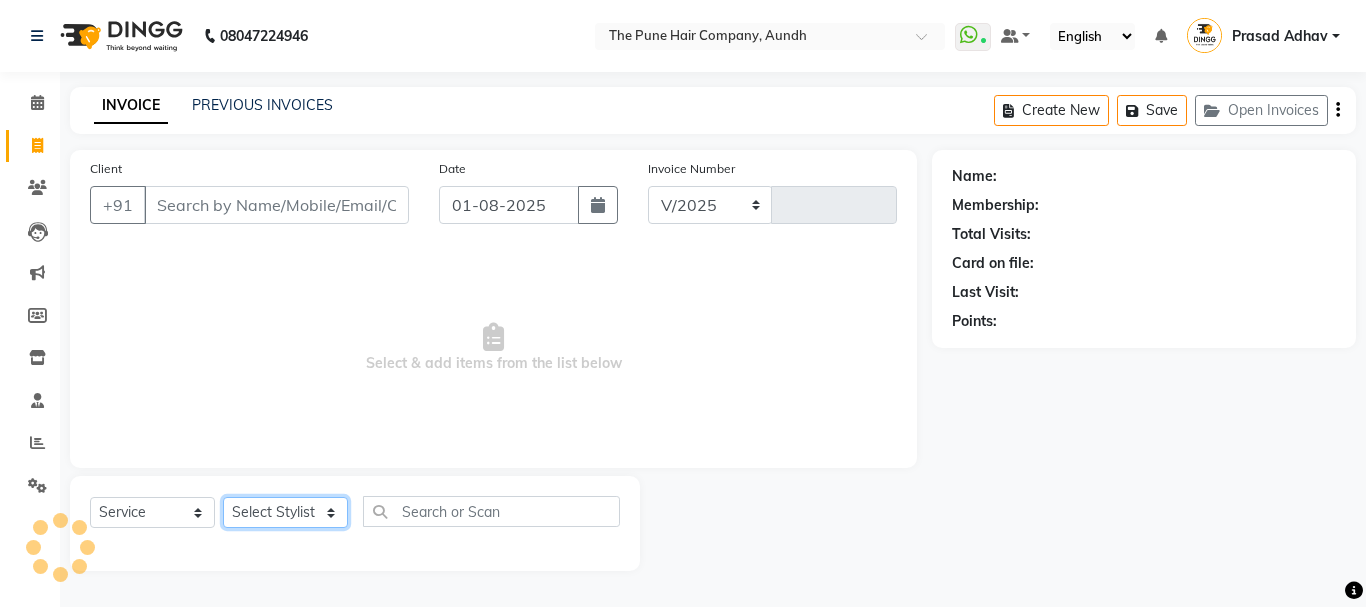 select on "106" 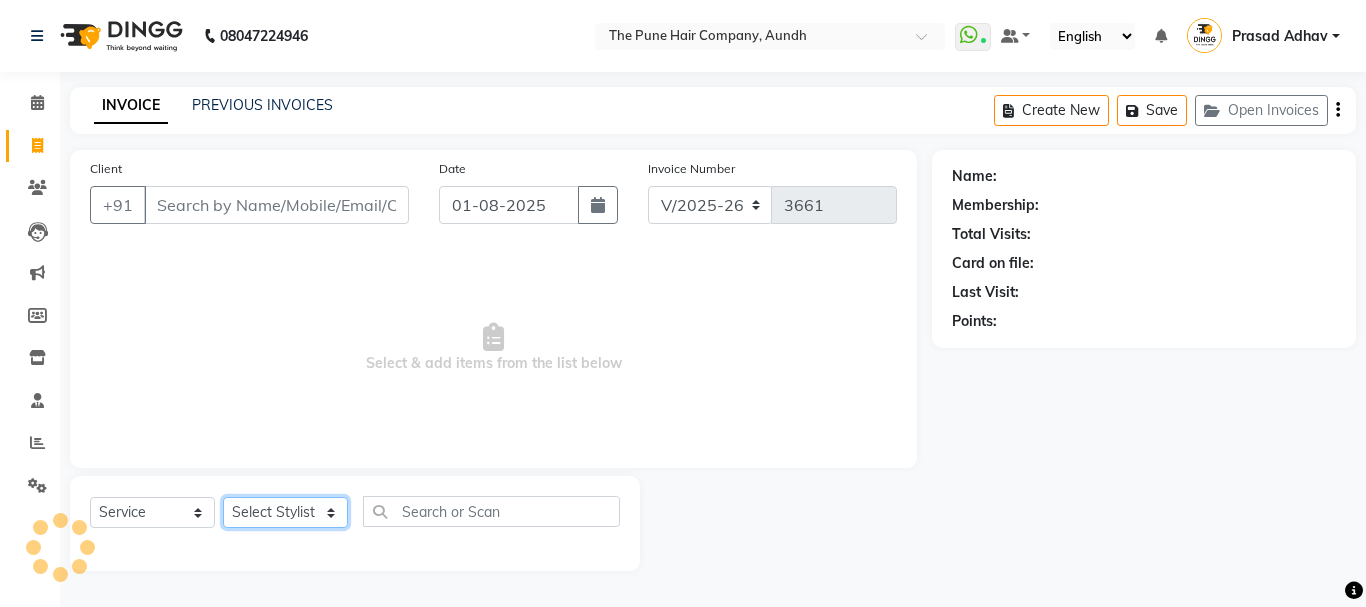 click on "Select Stylist" 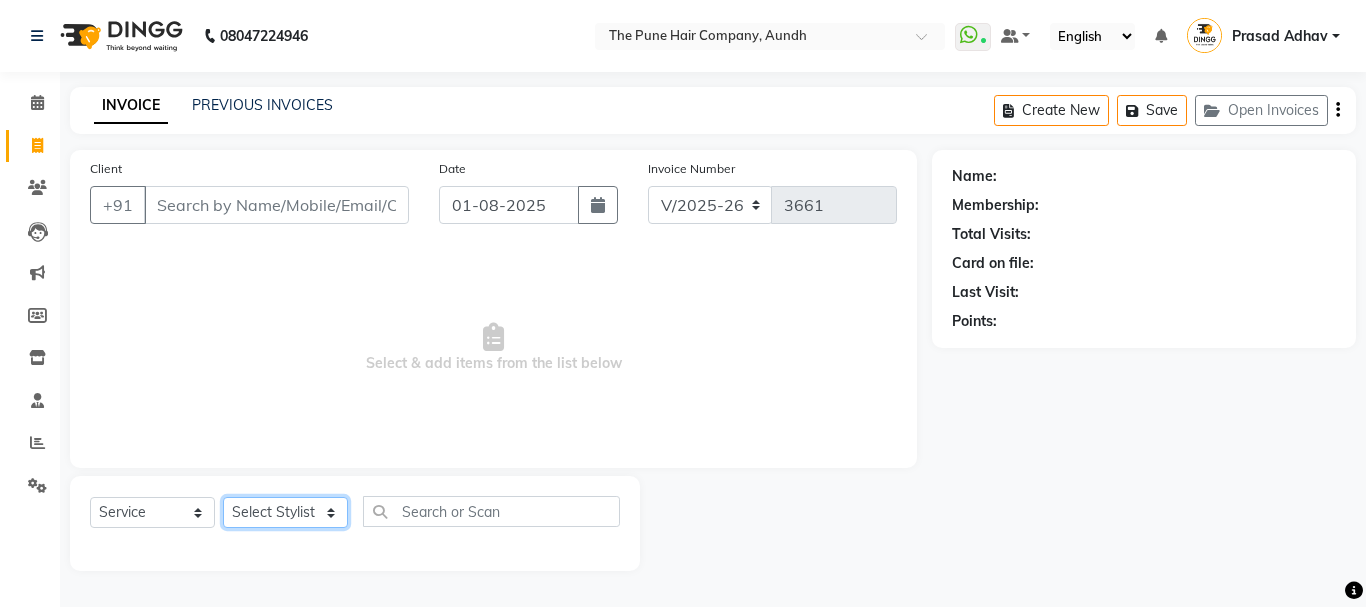 click on "Select Stylist" 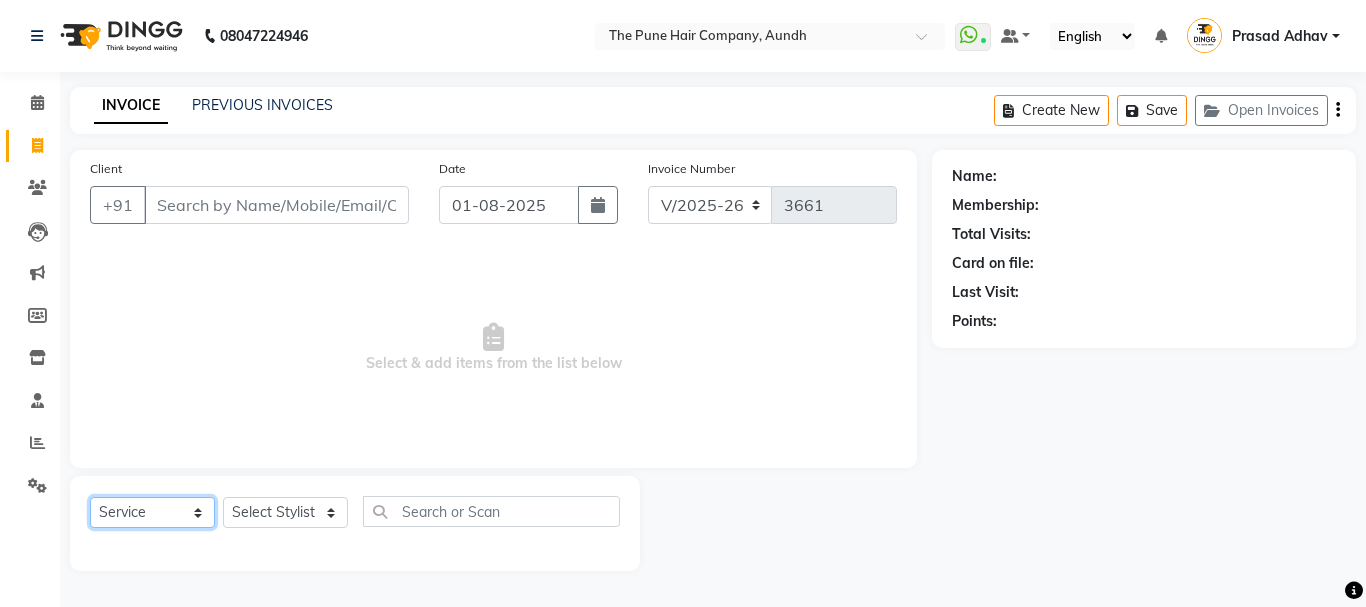 click on "Select  Service  Product  Membership  Package Voucher Prepaid Gift Card" 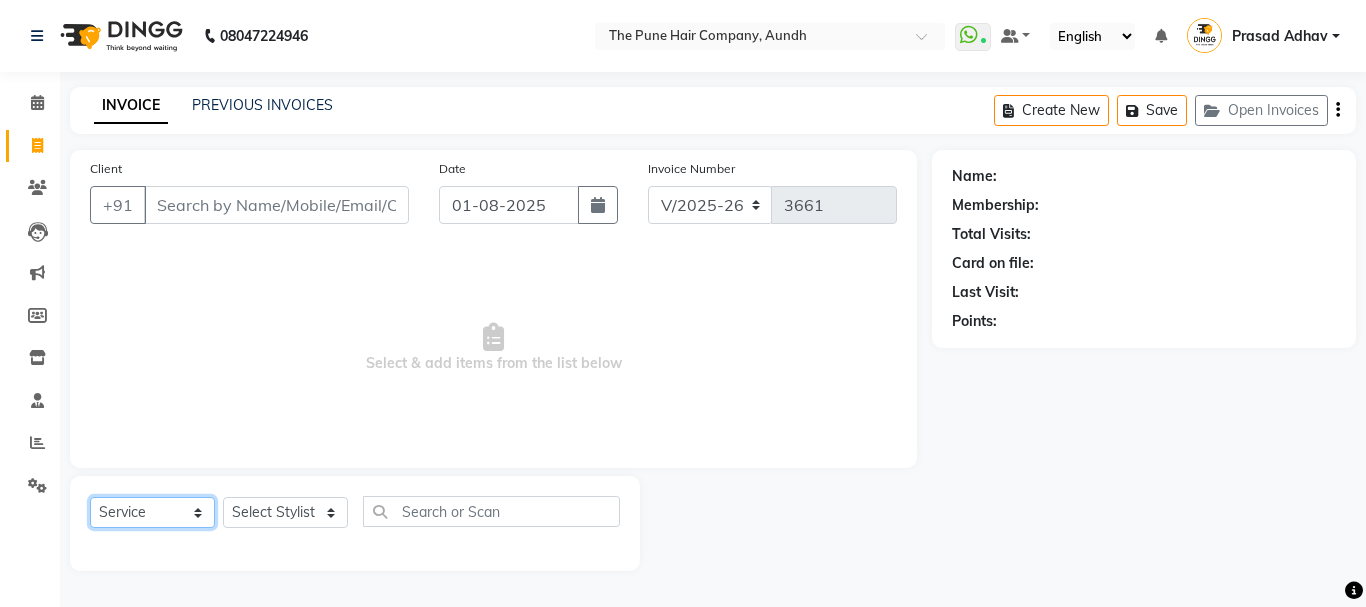 click on "Select  Service  Product  Membership  Package Voucher Prepaid Gift Card" 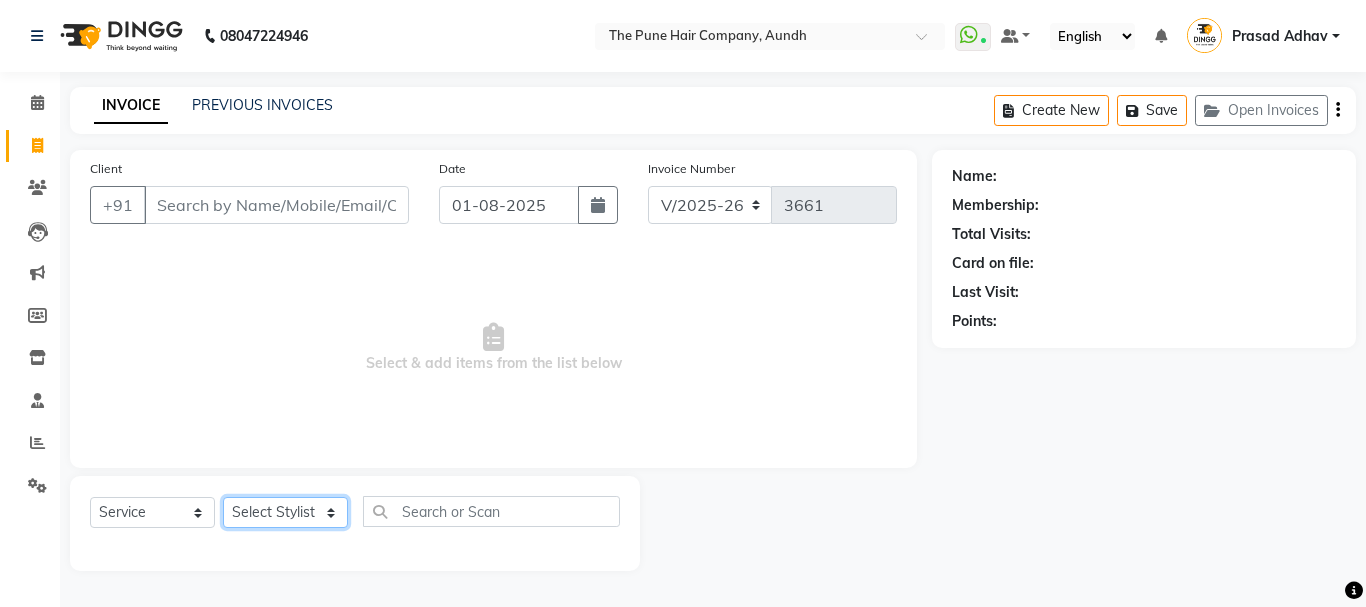 click on "Select Stylist" 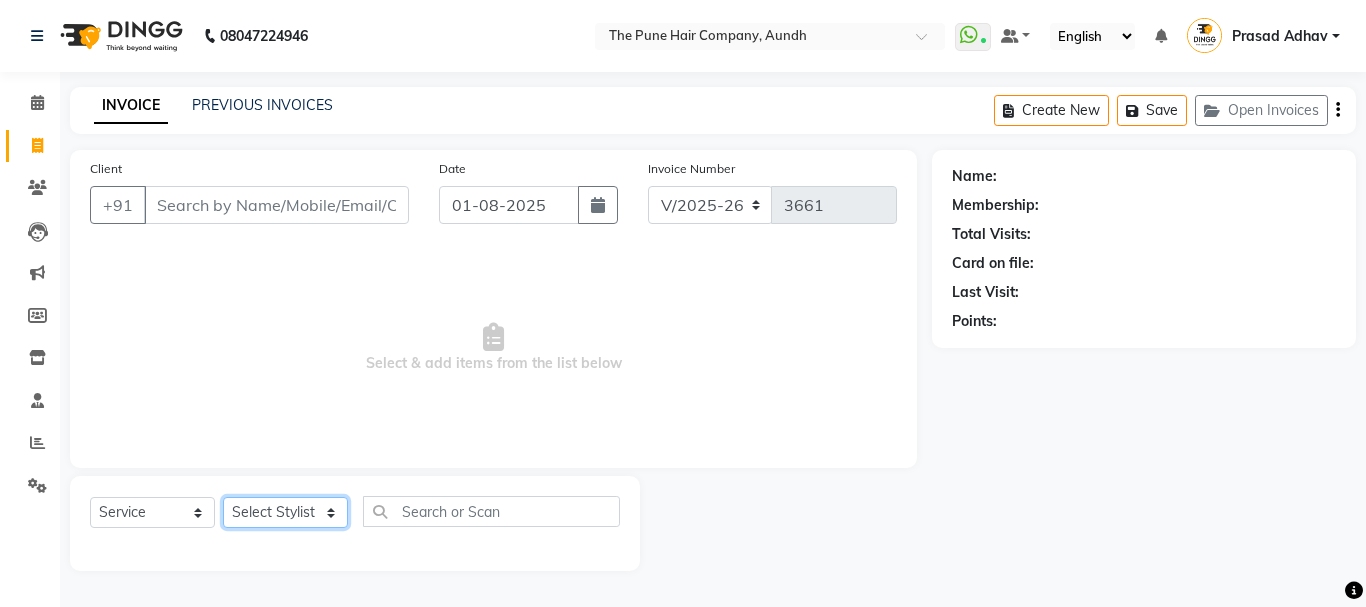 click on "Select Stylist" 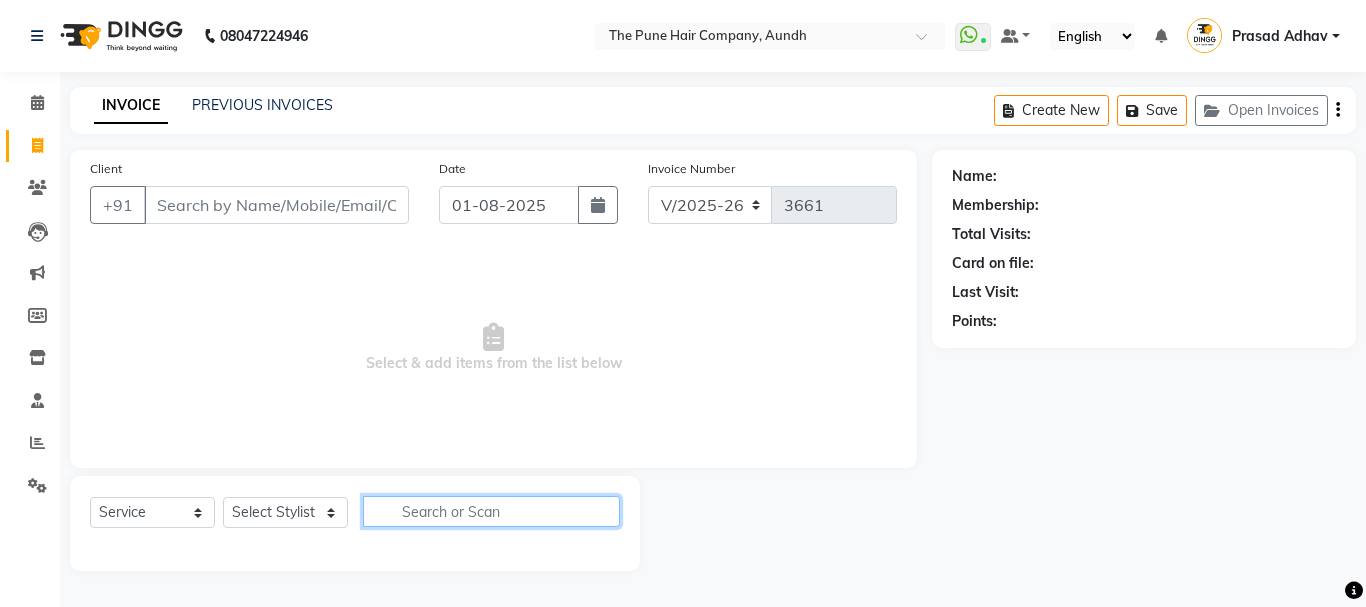 click 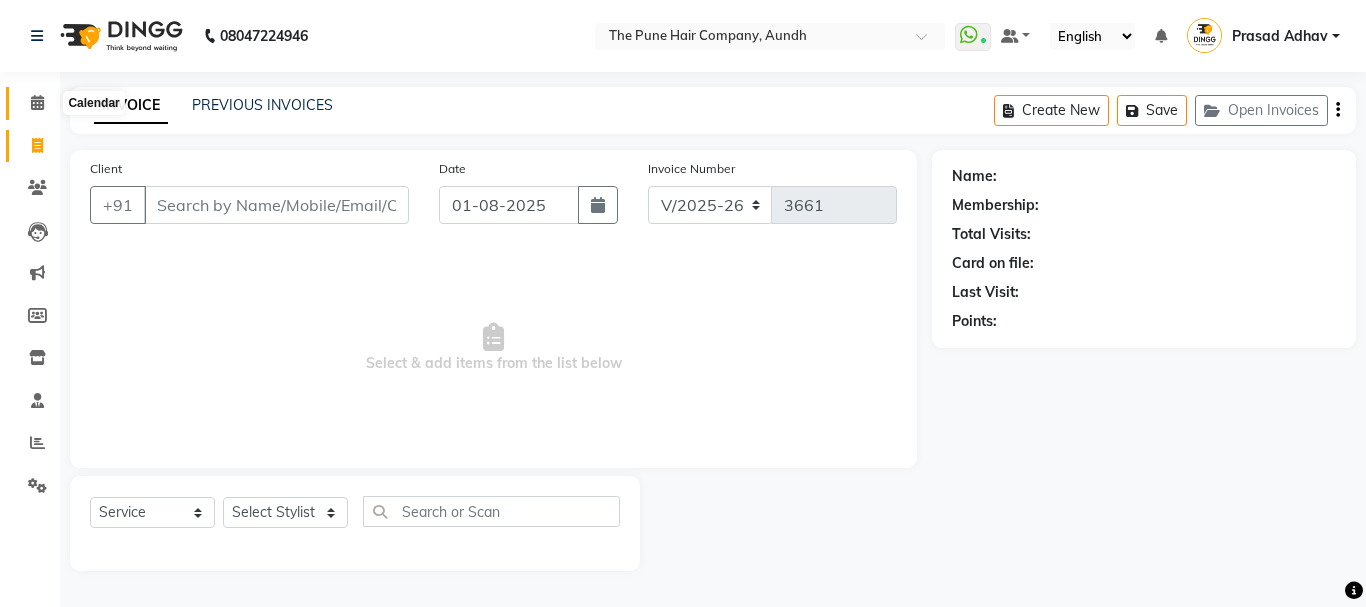 click 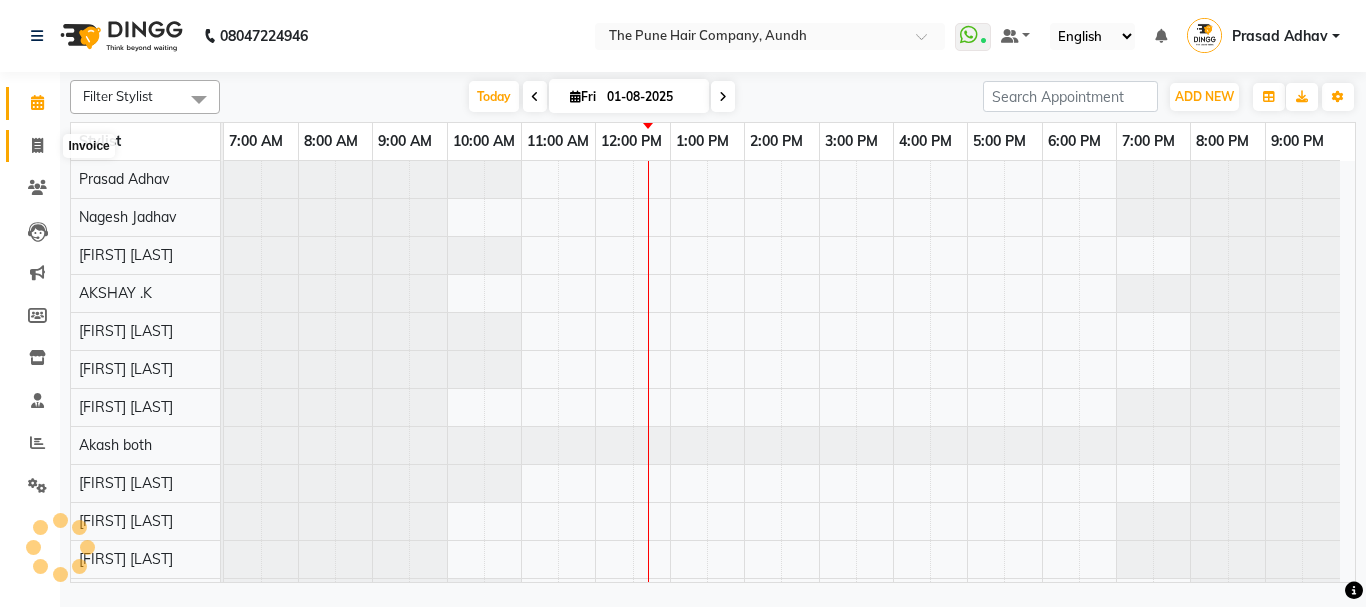 click 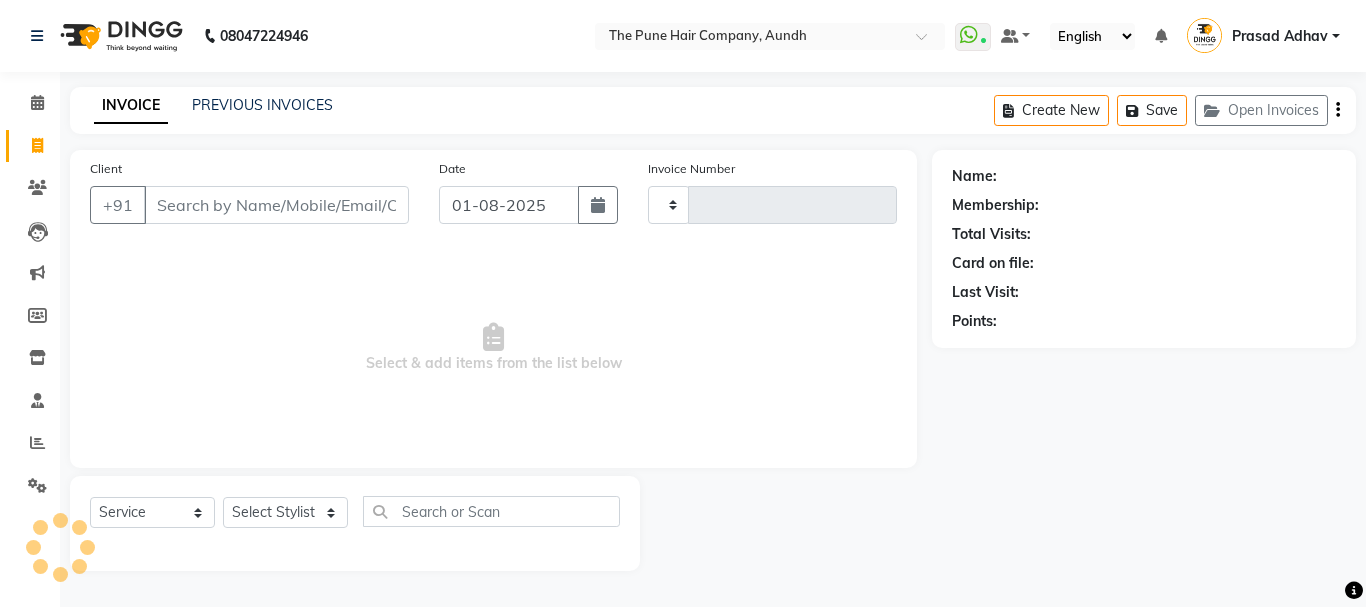 type on "3661" 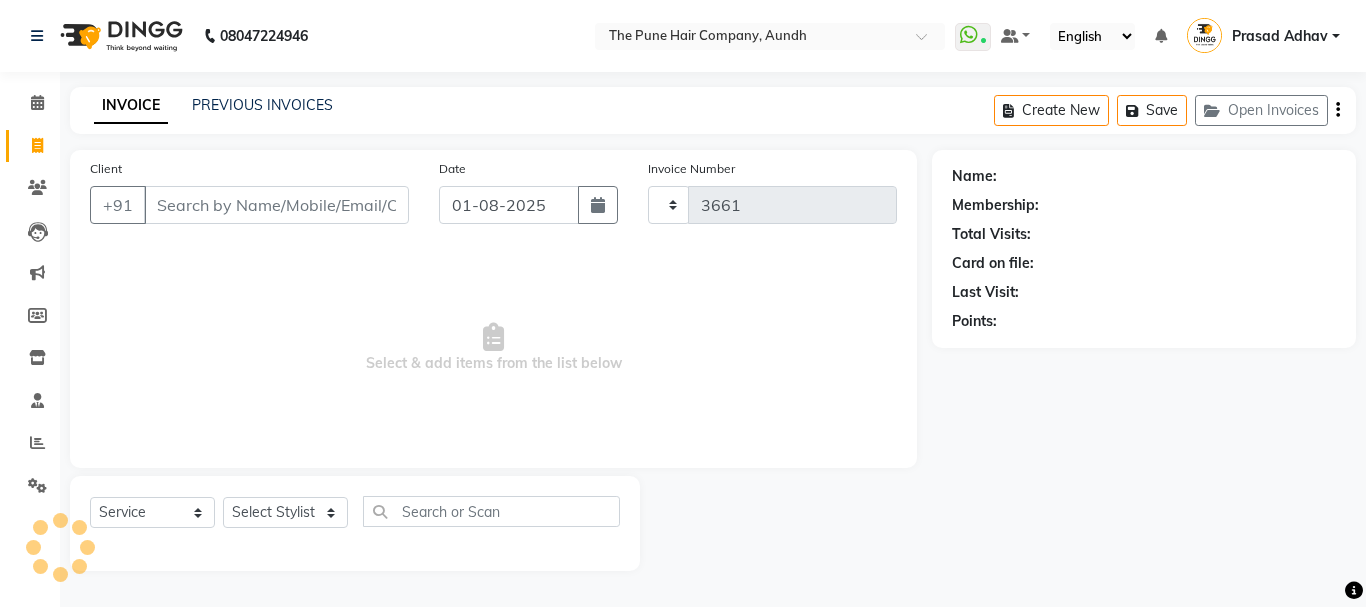 select on "106" 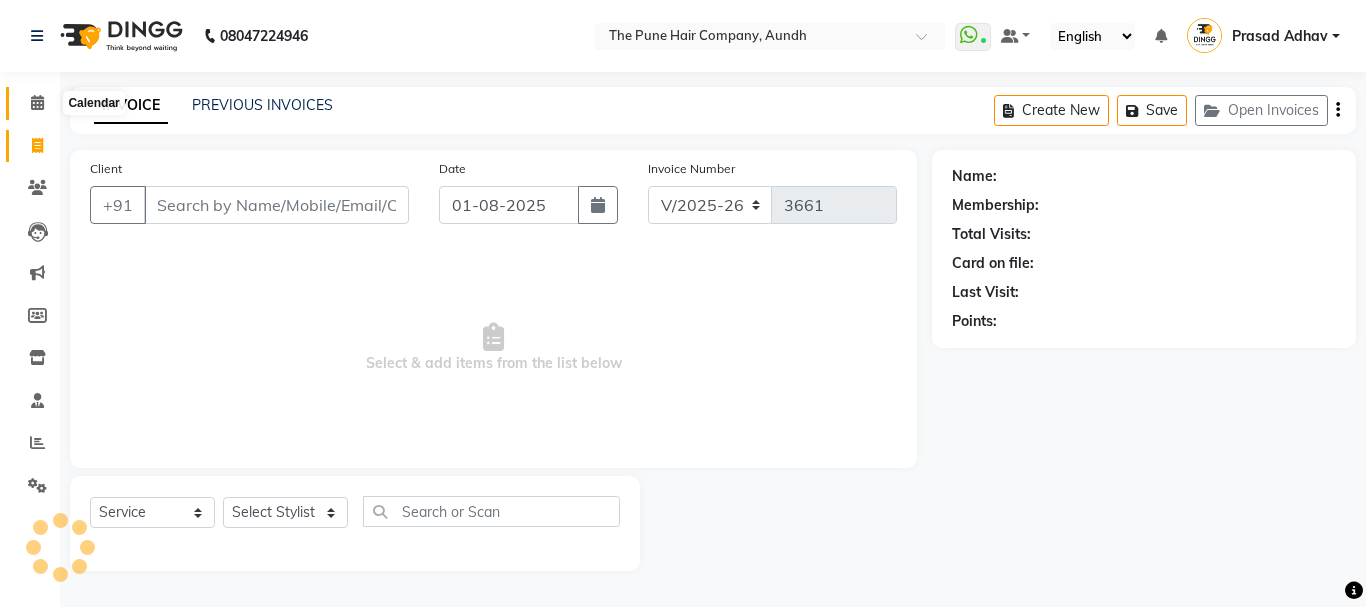 click 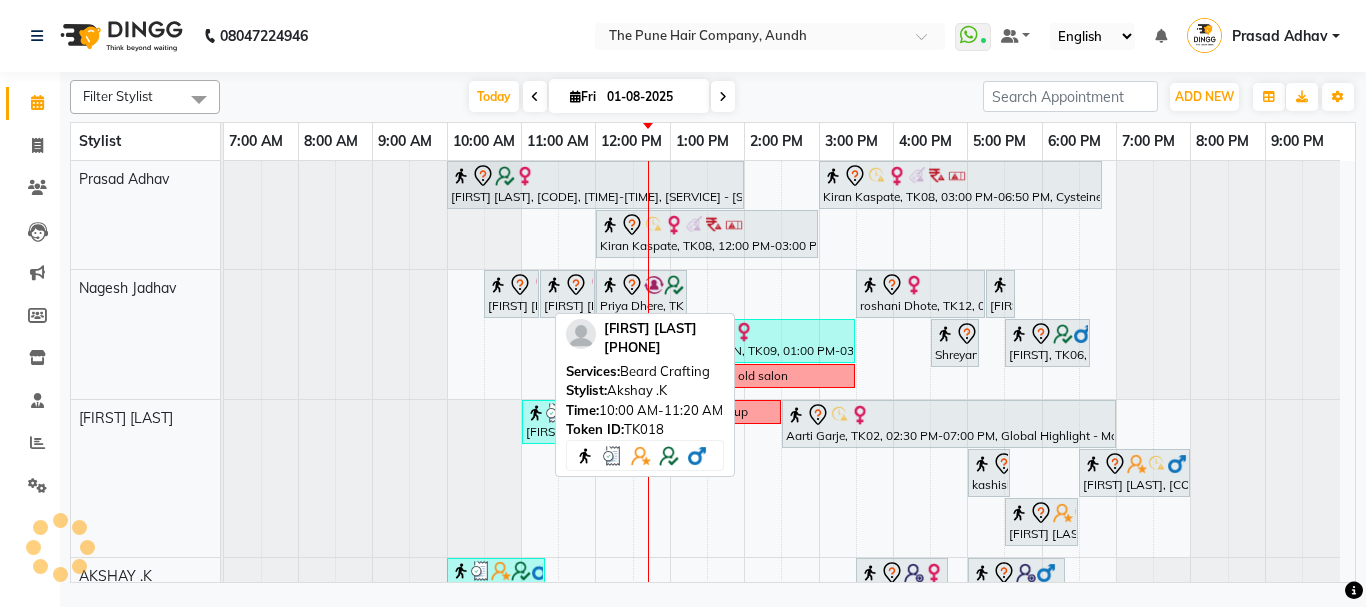 scroll, scrollTop: 200, scrollLeft: 0, axis: vertical 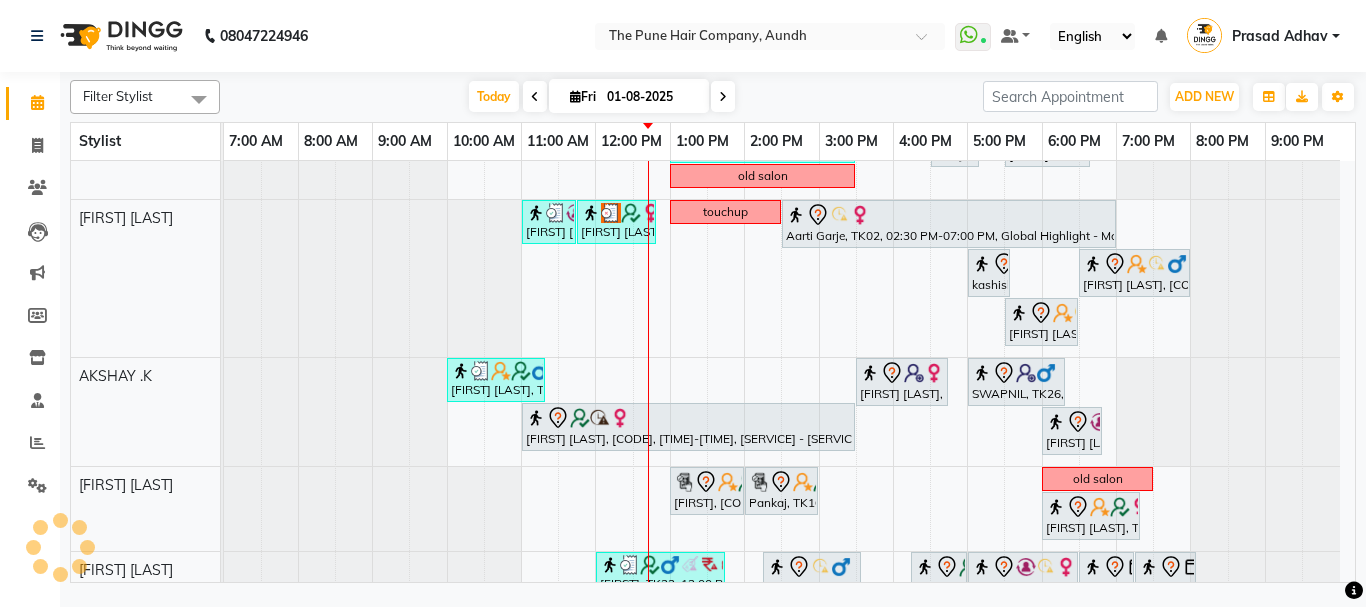 click on "[FIRST] [LAST], [CODE], [TIME]-[TIME], [SERVICE] - [SERVICE]" at bounding box center [688, 427] 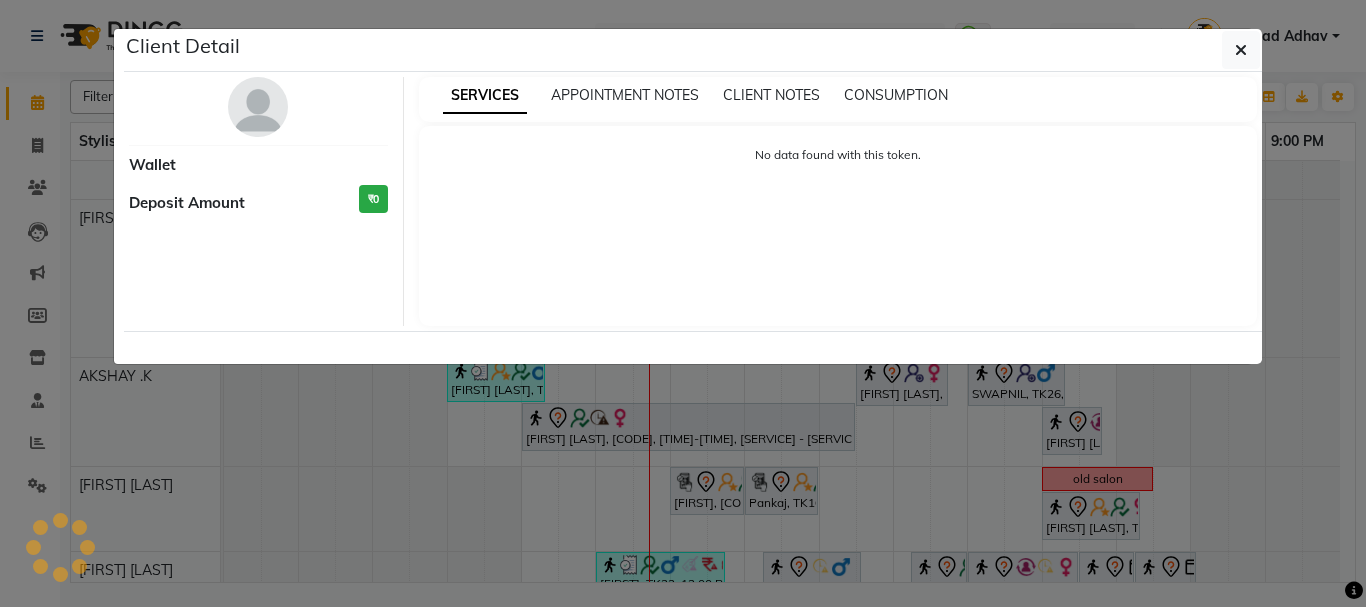 select on "7" 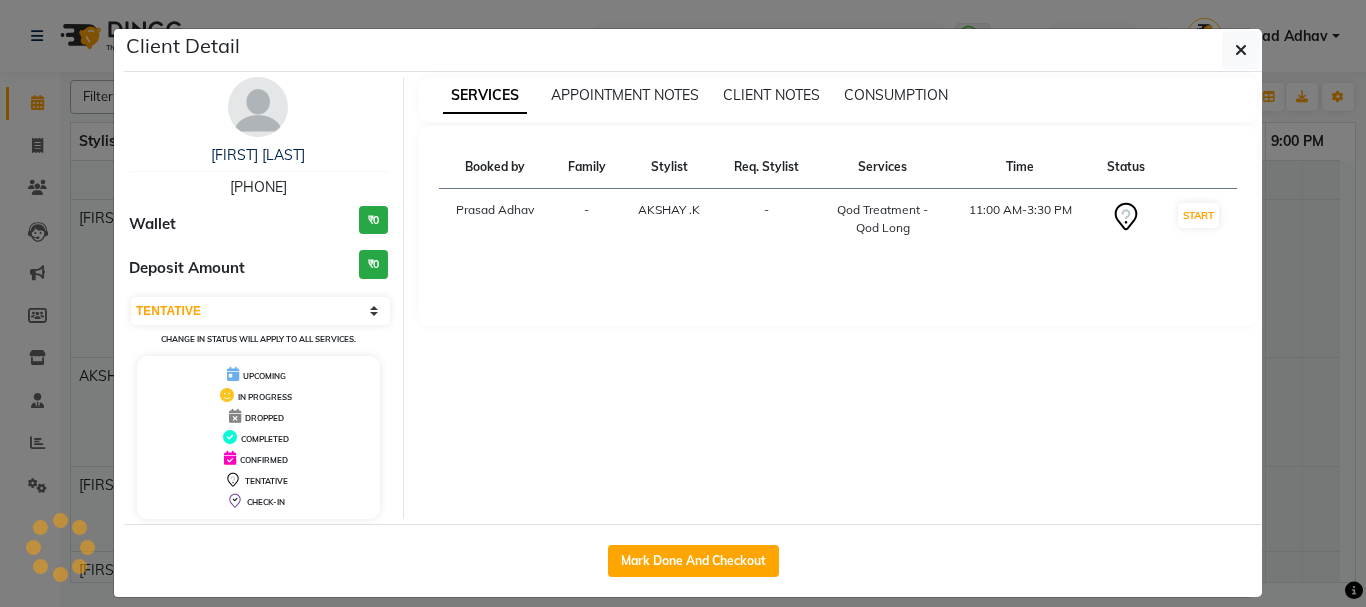 click on "Mark Done And Checkout" 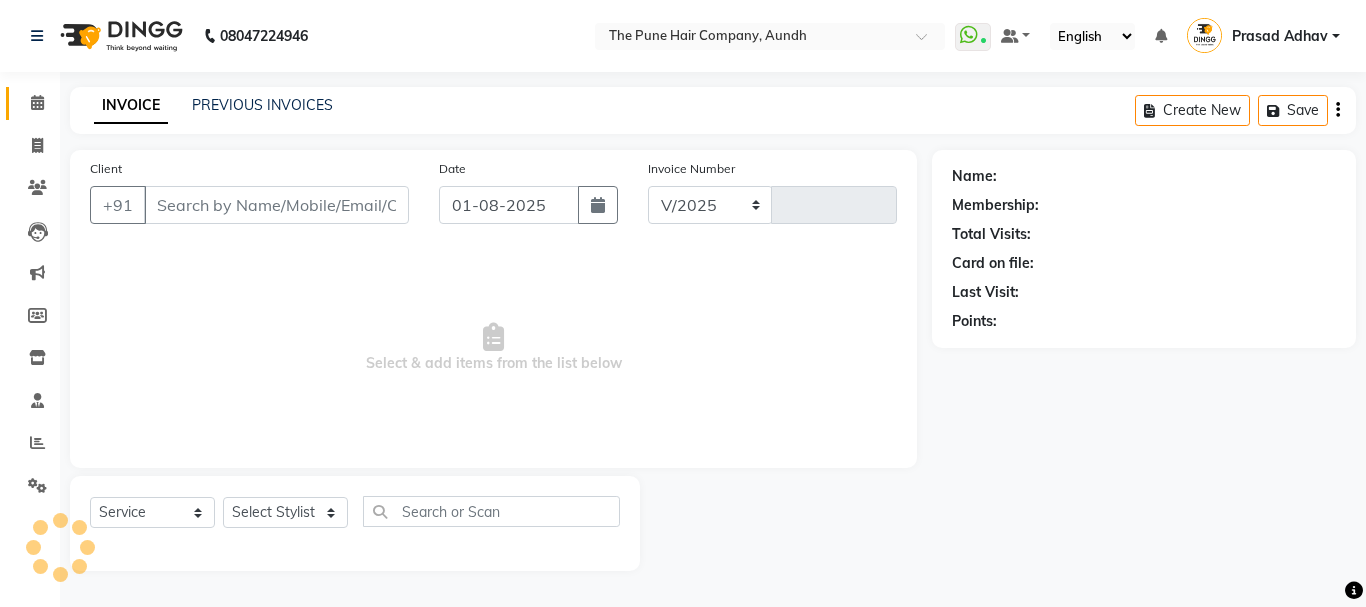 select on "106" 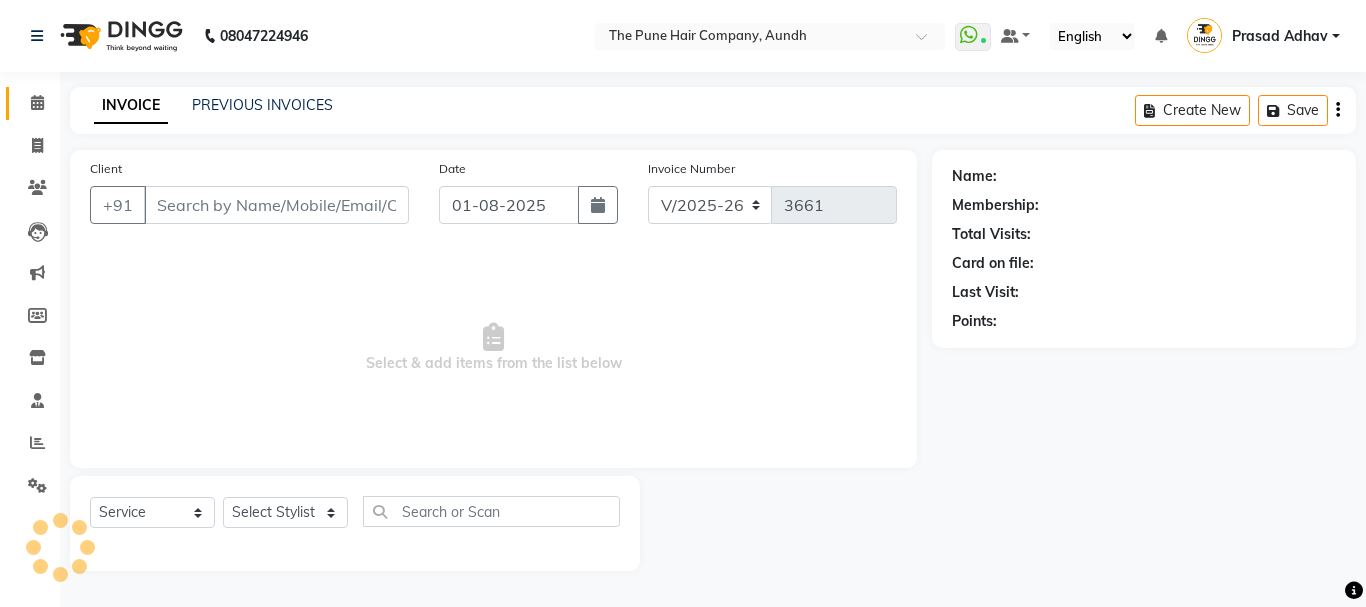 type on "[PHONE]" 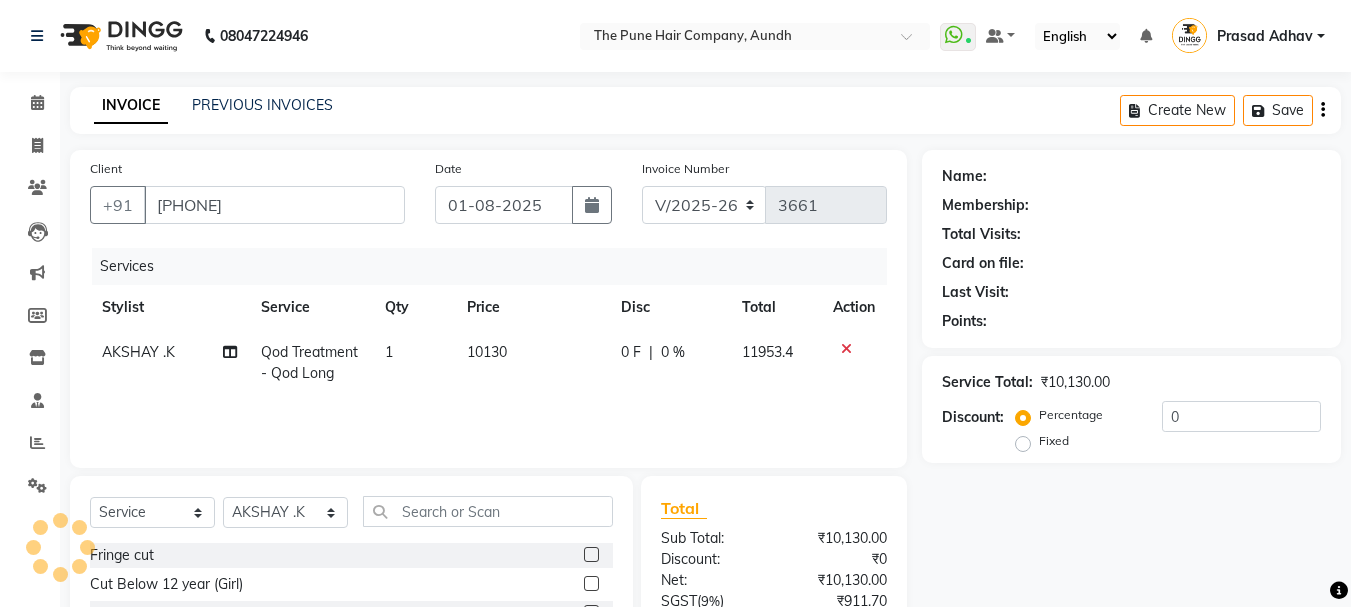 click on "Qod Treatment - Qod Long" 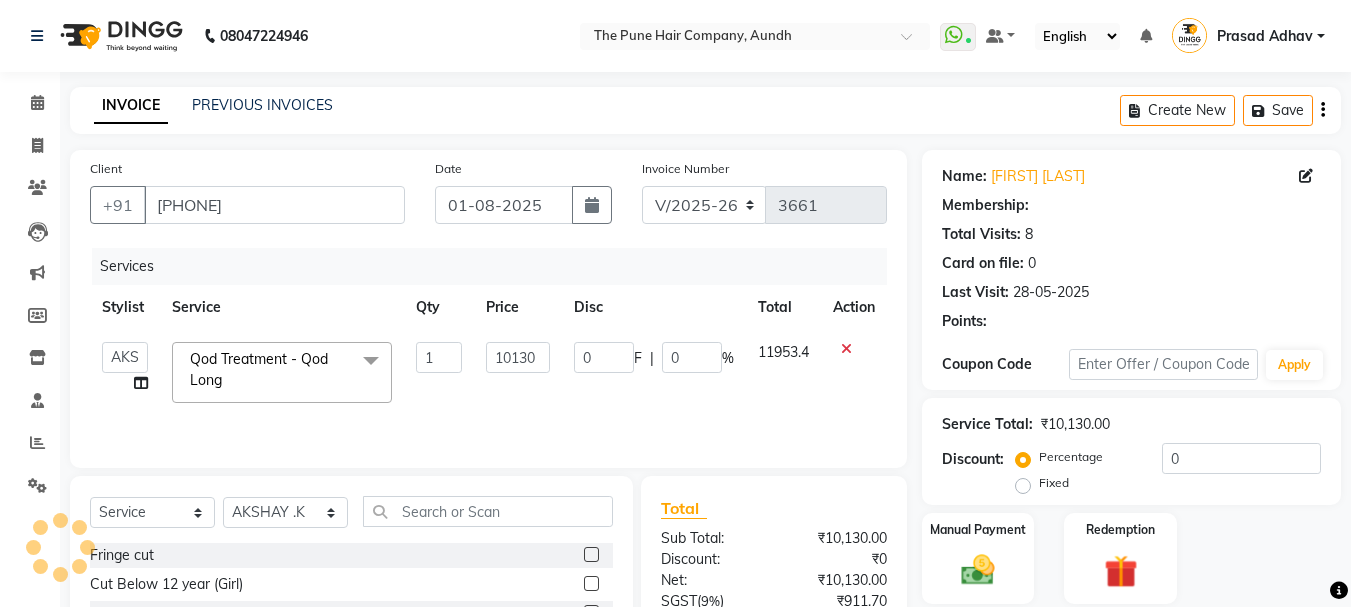 click on "Qod Treatment - Qod Long" 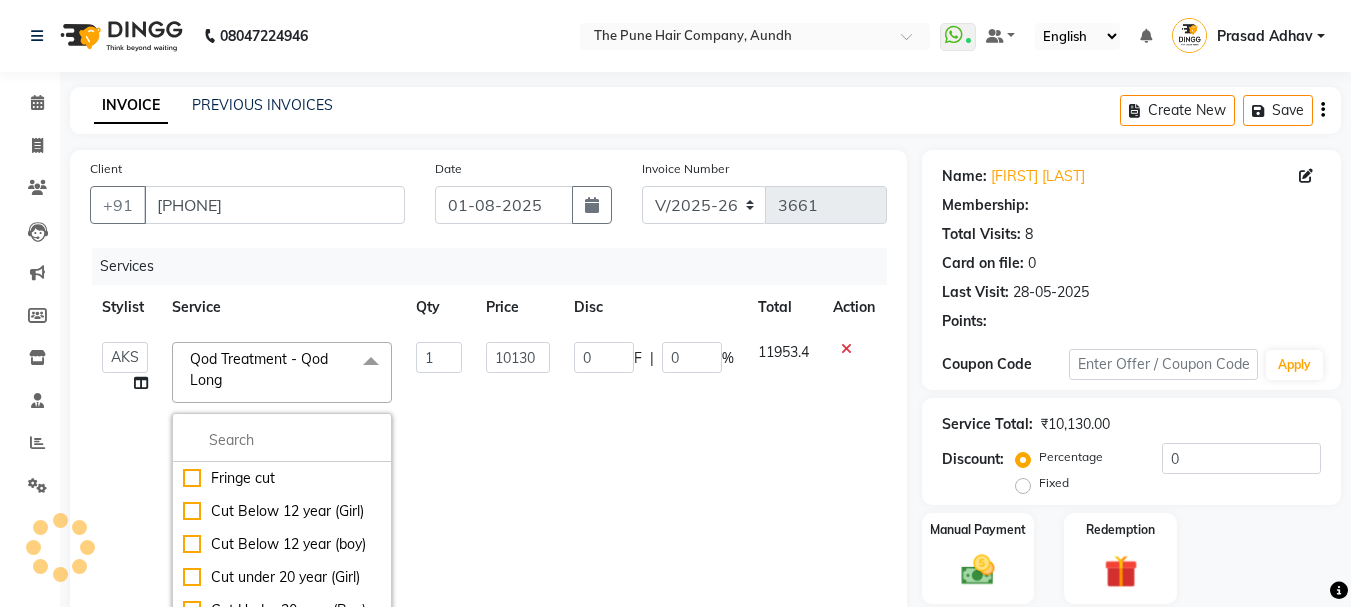 select on "1: Object" 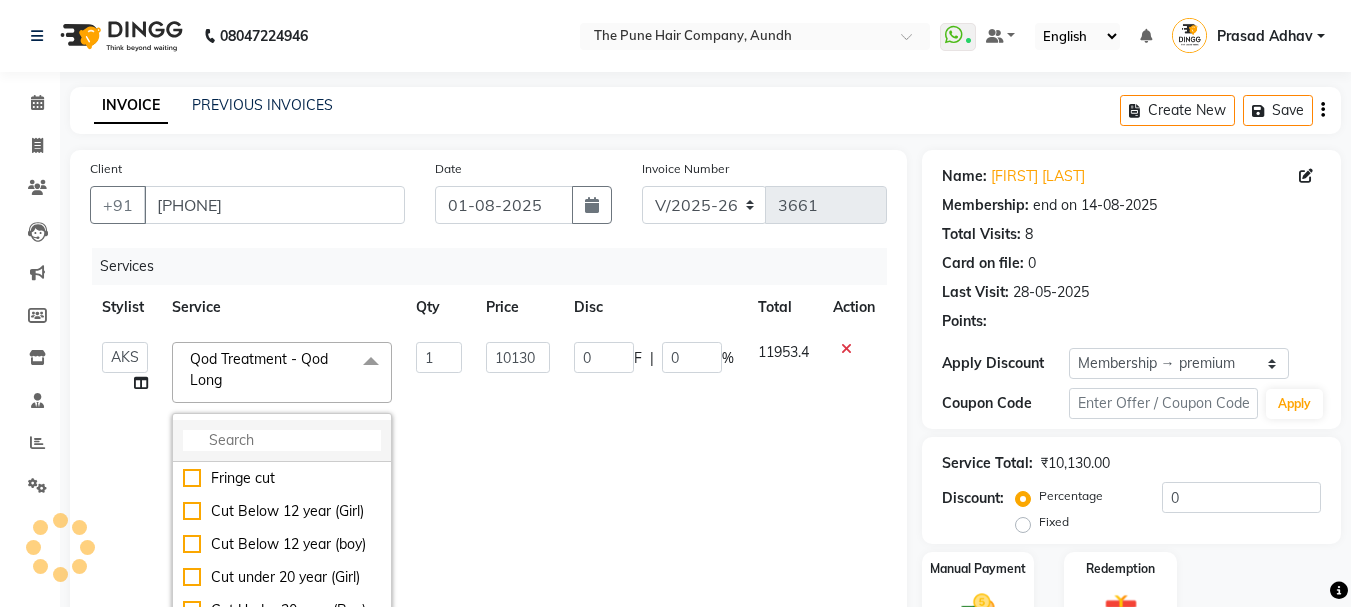click 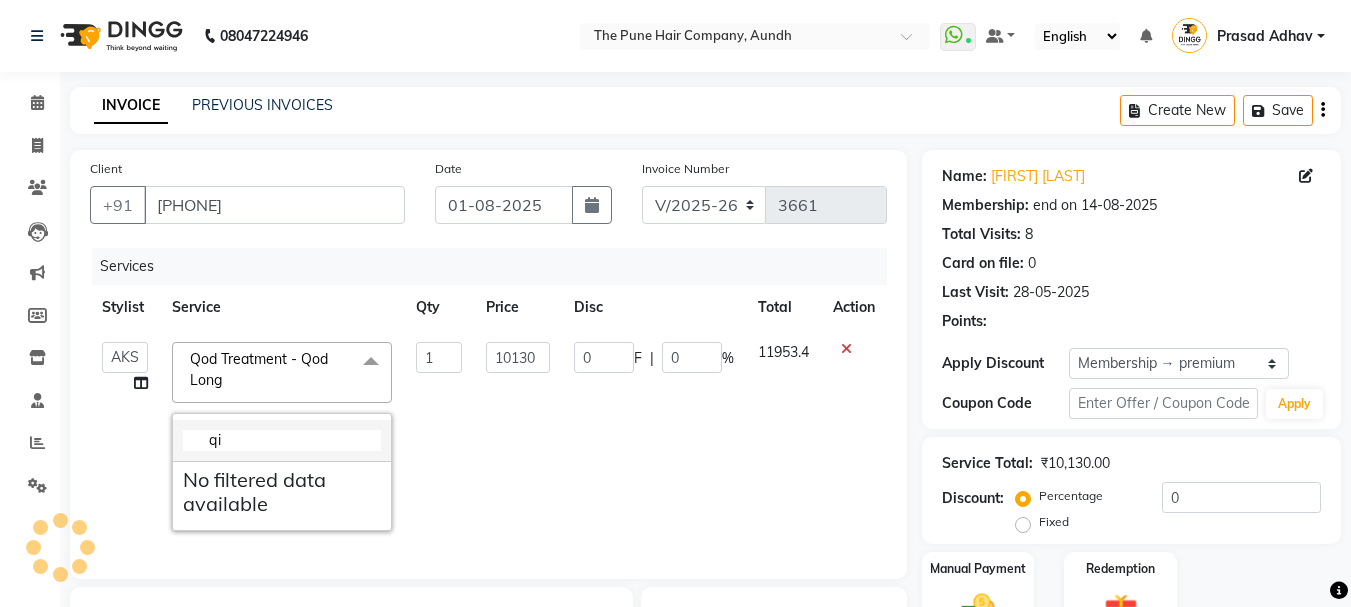 type on "q" 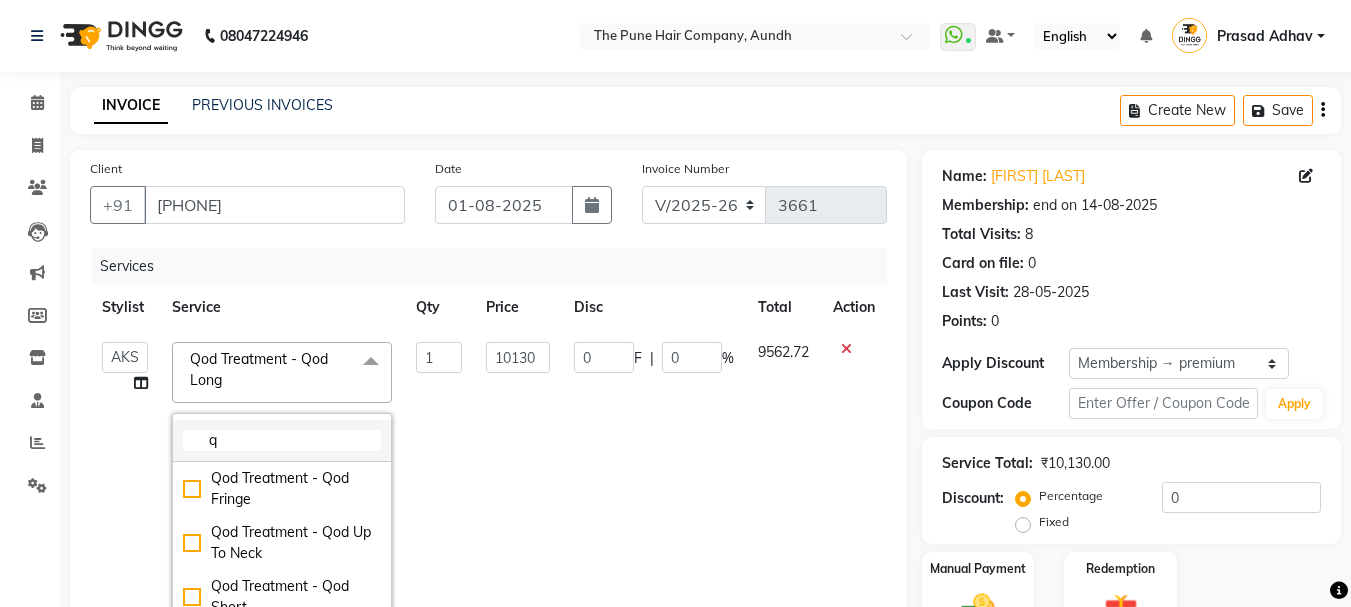 type on "20" 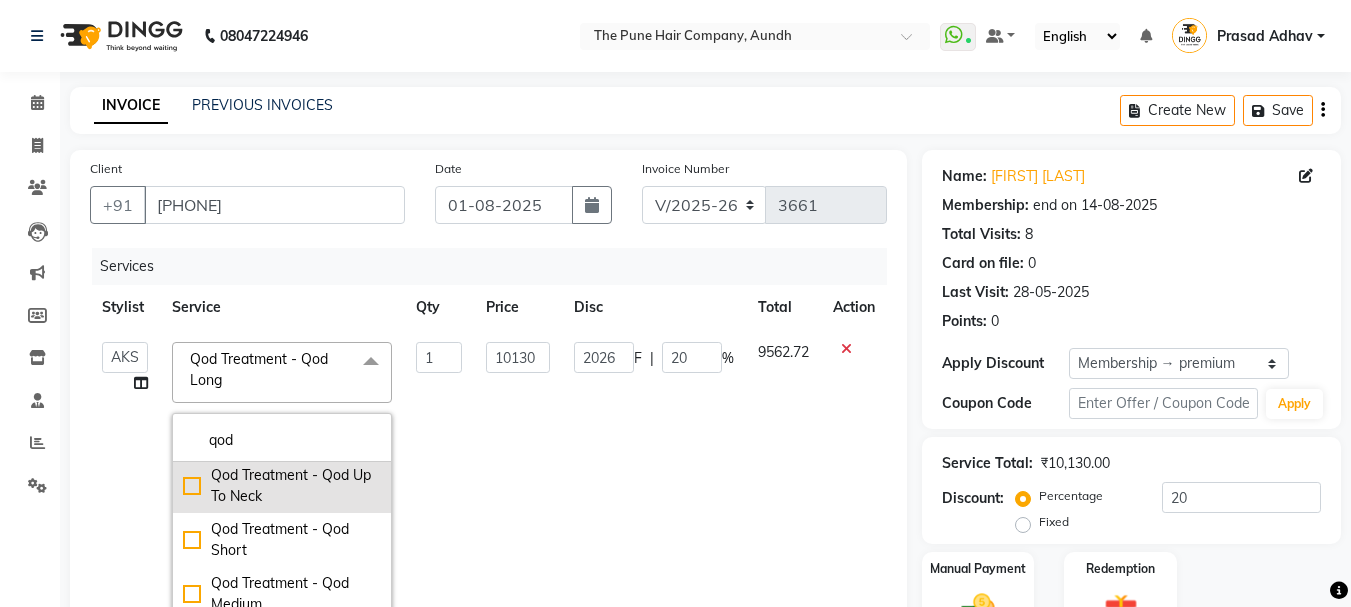 scroll, scrollTop: 100, scrollLeft: 0, axis: vertical 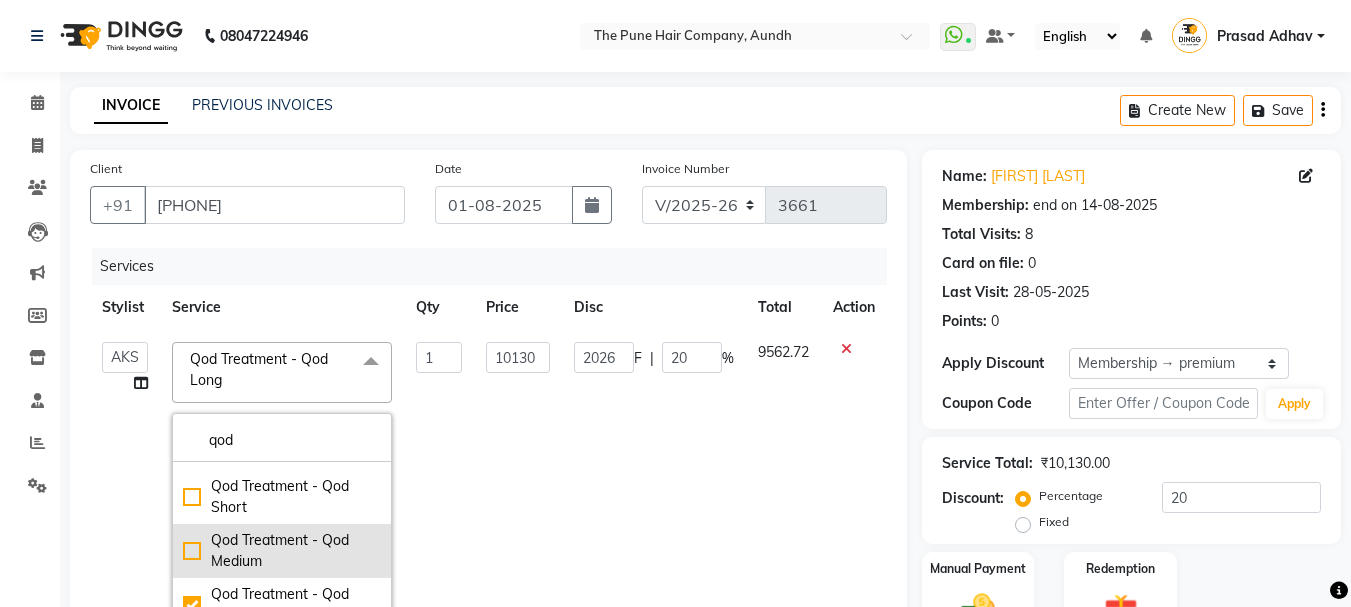 type on "qod" 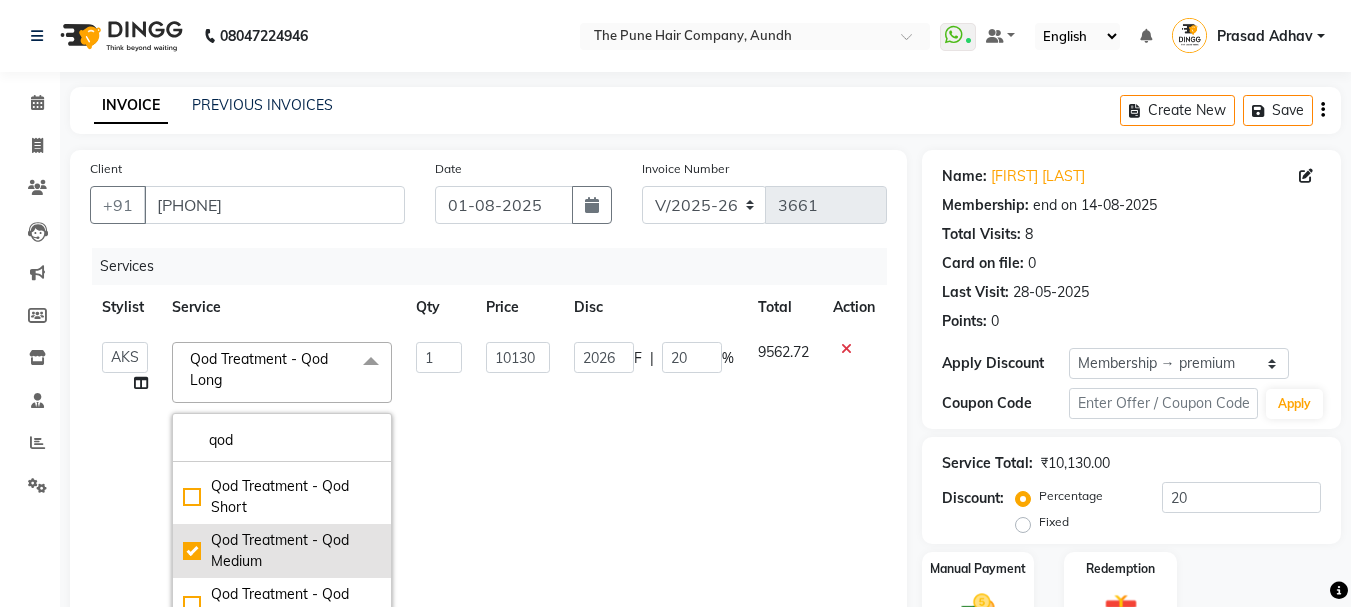 type on "8930" 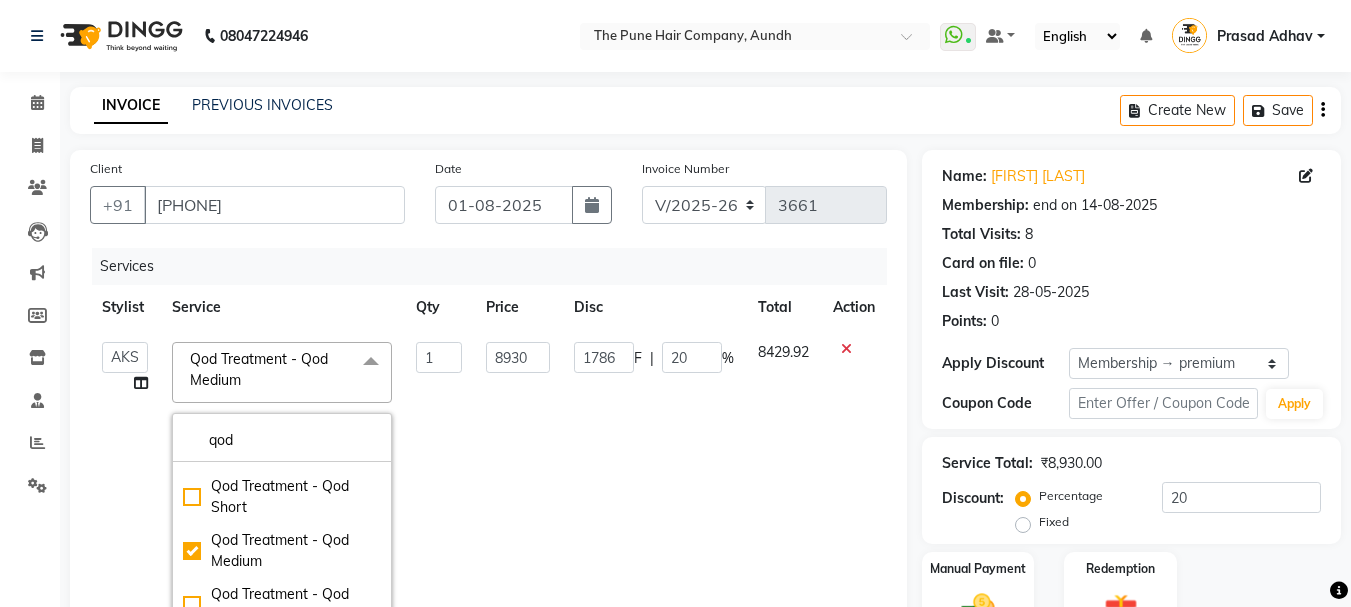 click on "Last Visit:   28-05-2025" 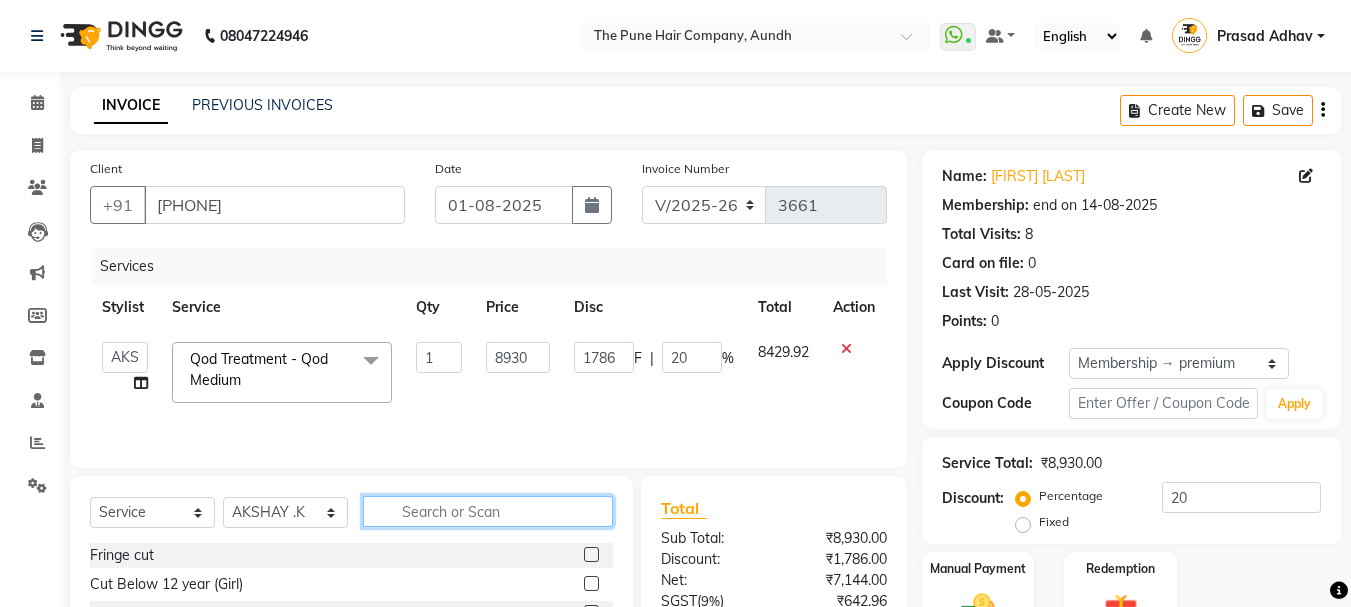 click 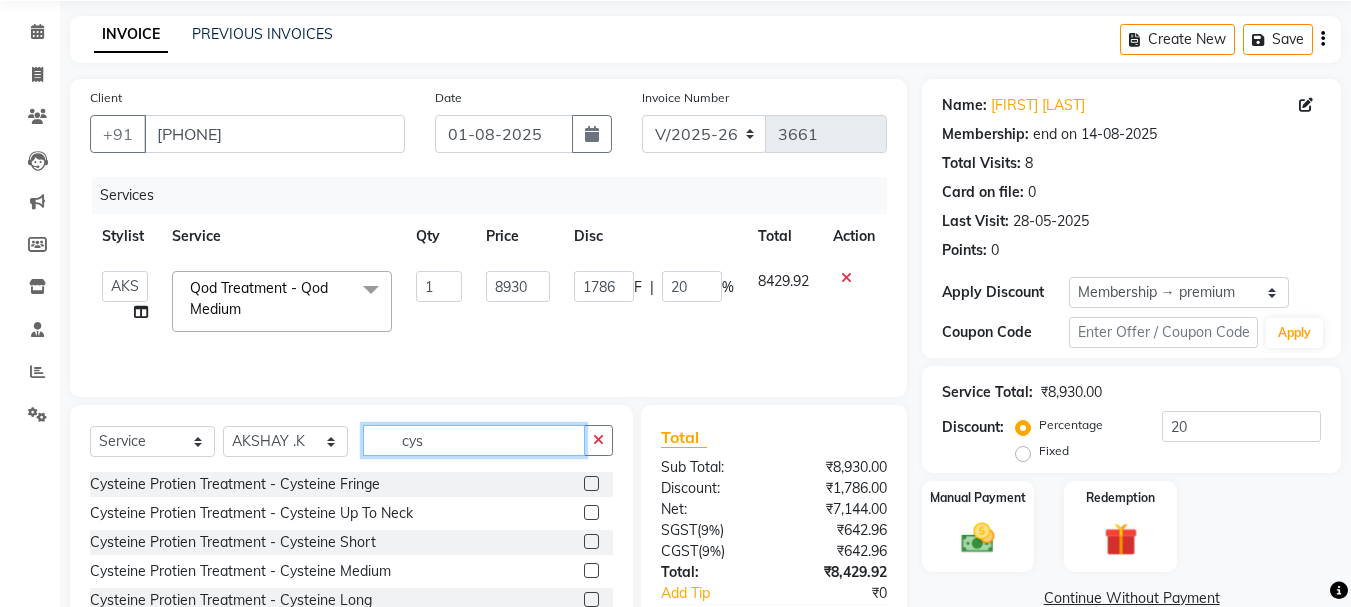 scroll, scrollTop: 100, scrollLeft: 0, axis: vertical 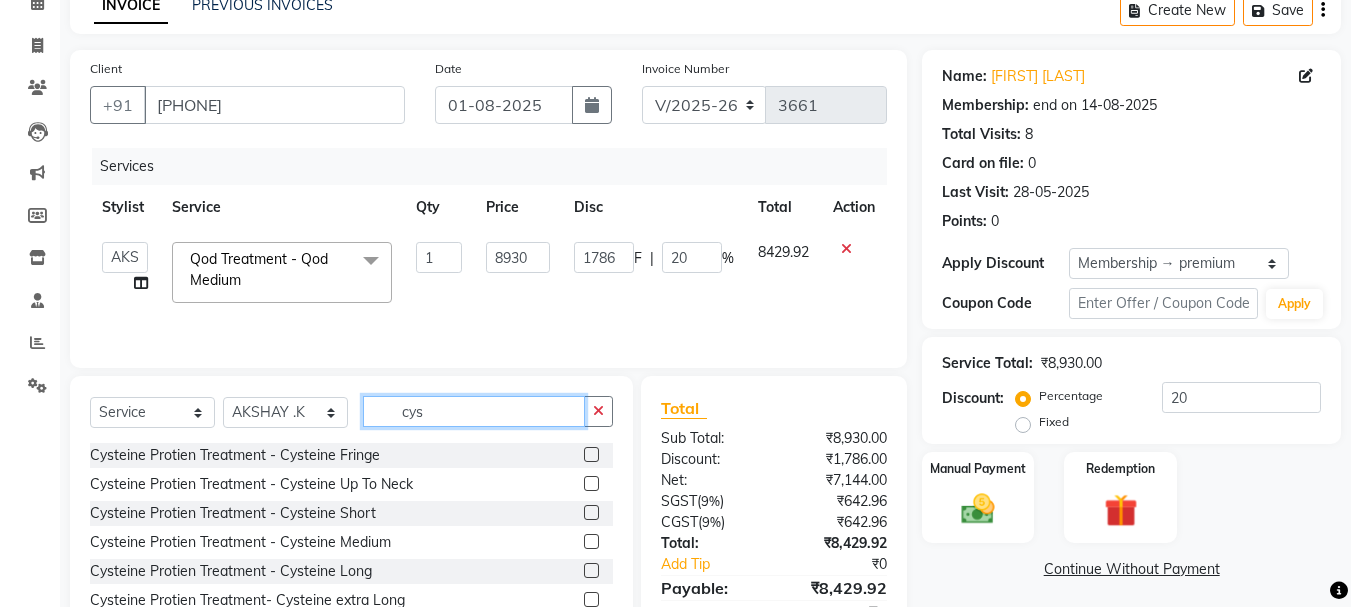 type on "cys" 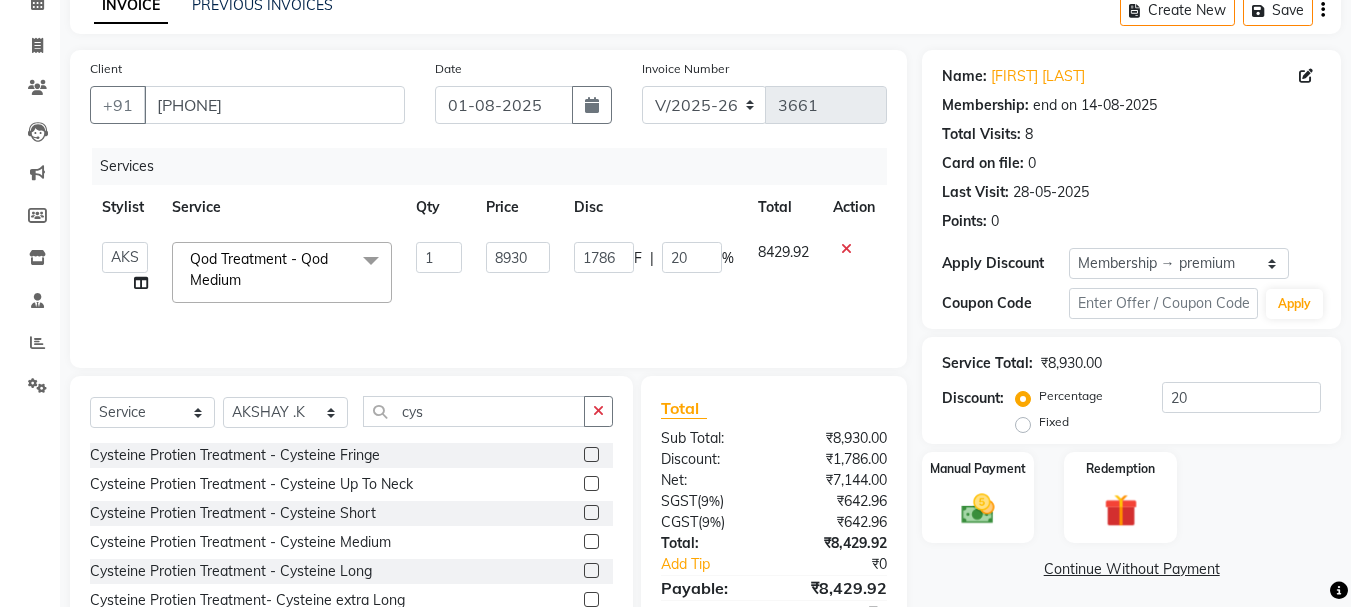 click 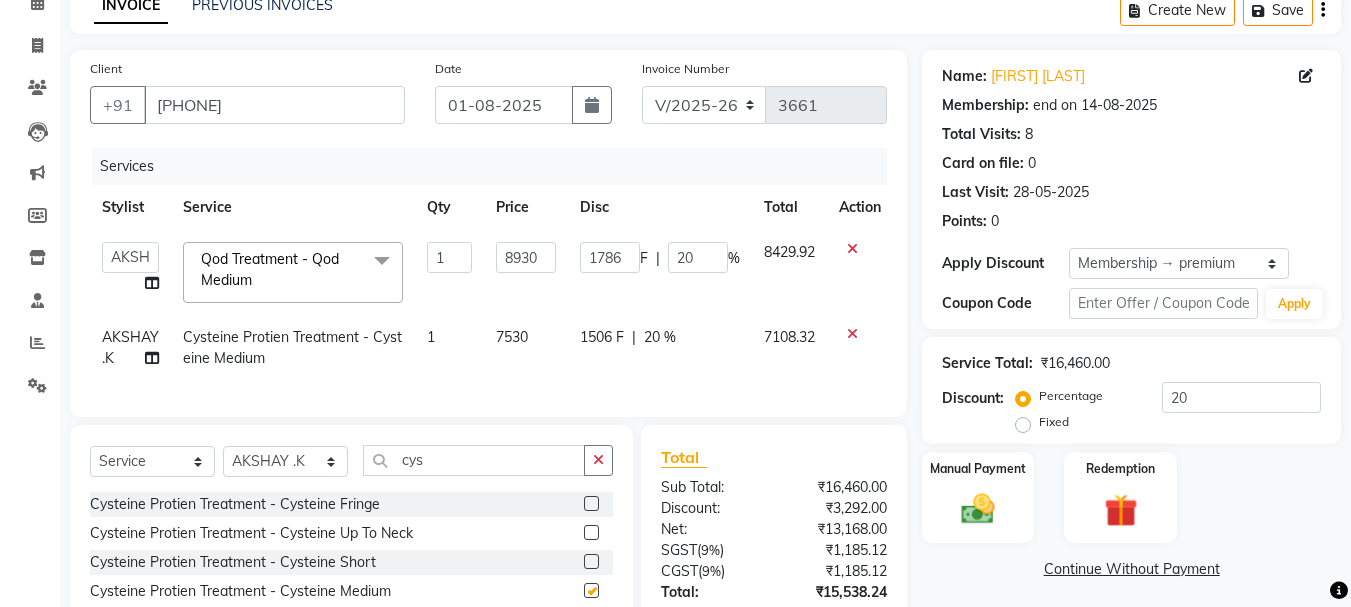 checkbox on "false" 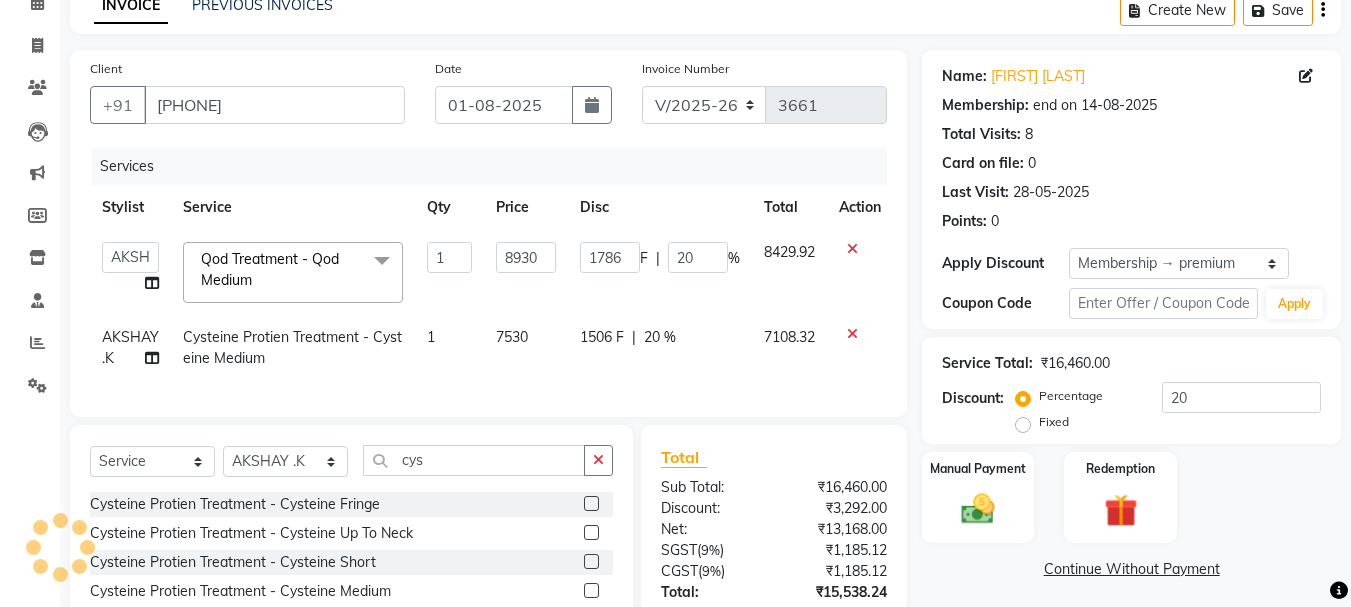 scroll, scrollTop: 0, scrollLeft: 0, axis: both 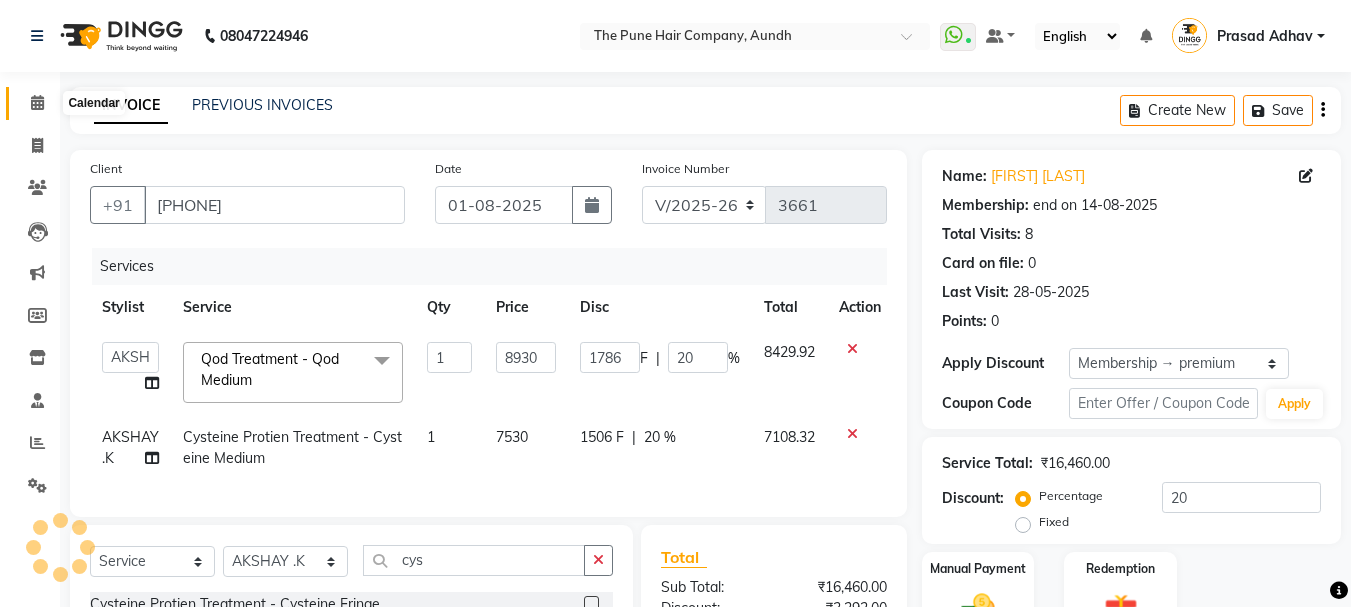 click 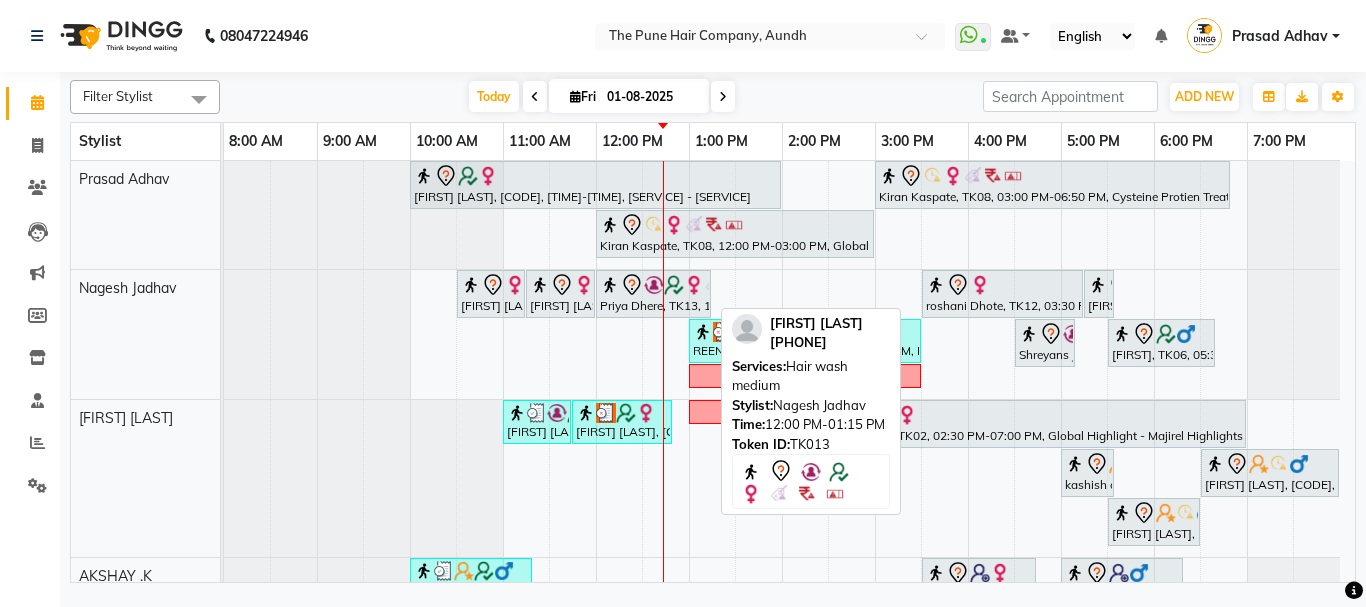 click at bounding box center [610, 285] 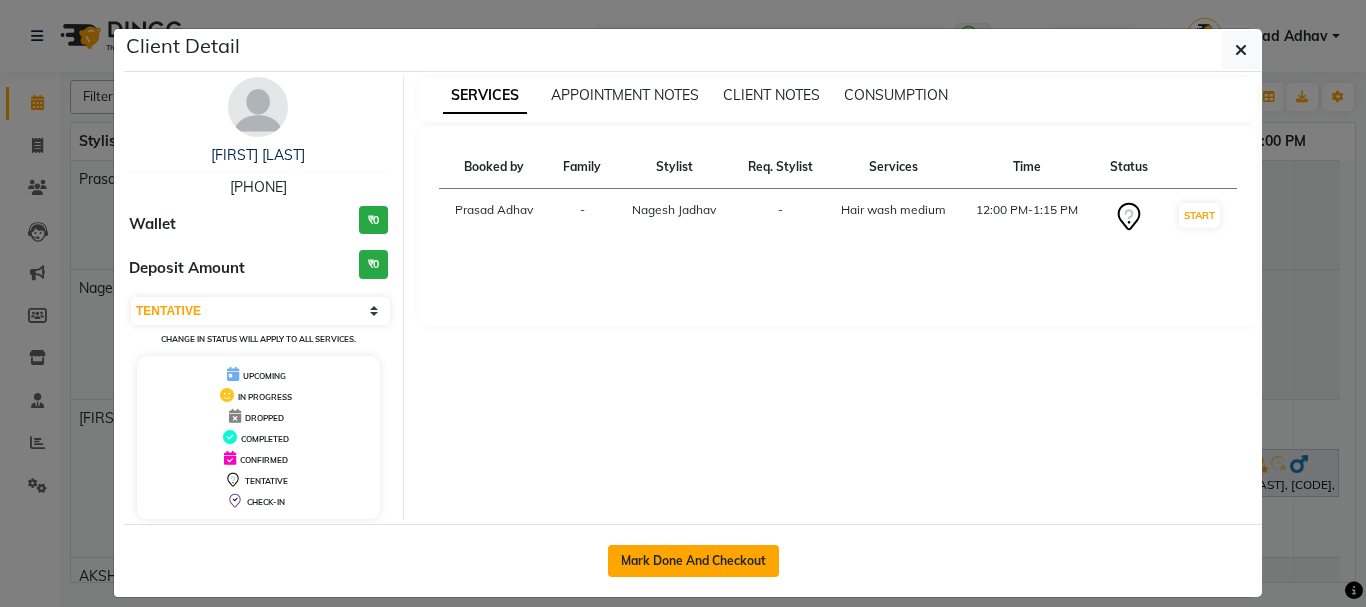 drag, startPoint x: 718, startPoint y: 568, endPoint x: 734, endPoint y: 555, distance: 20.615528 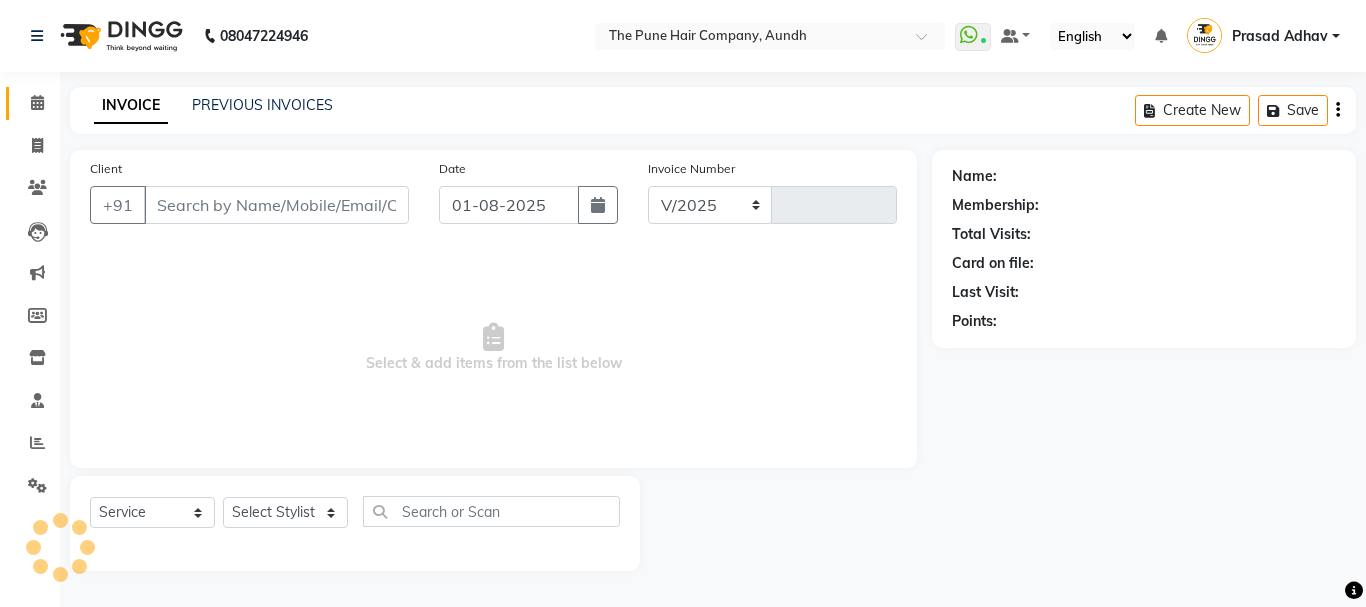select on "106" 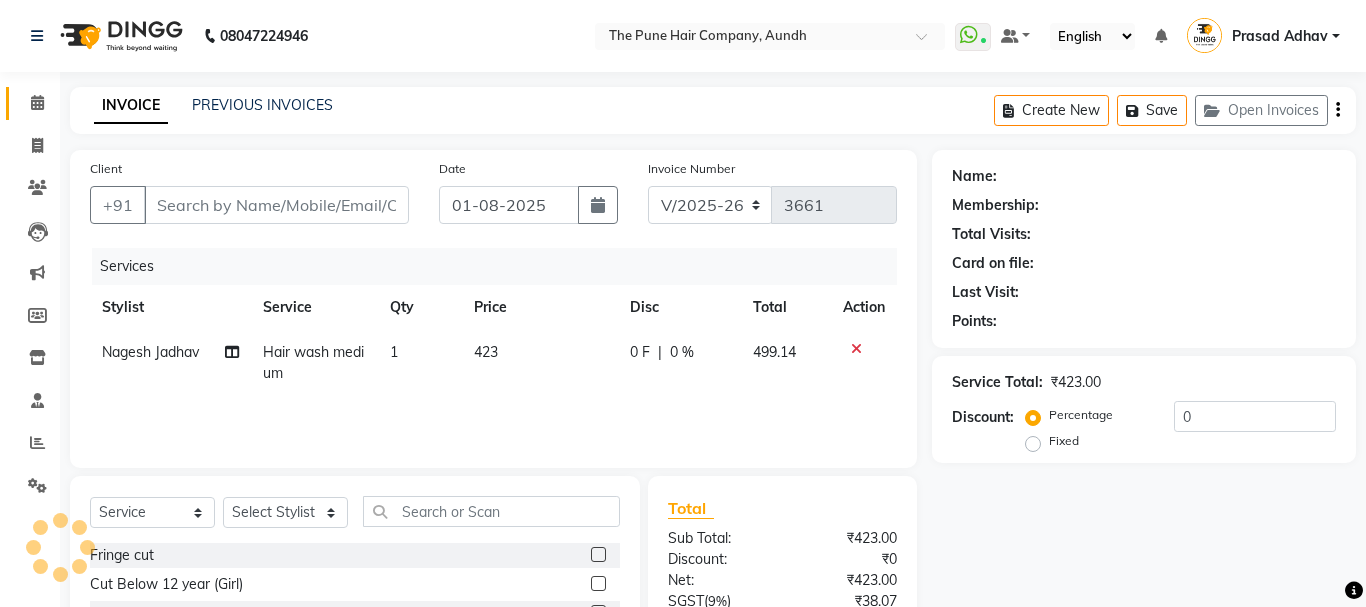 type on "[PHONE]" 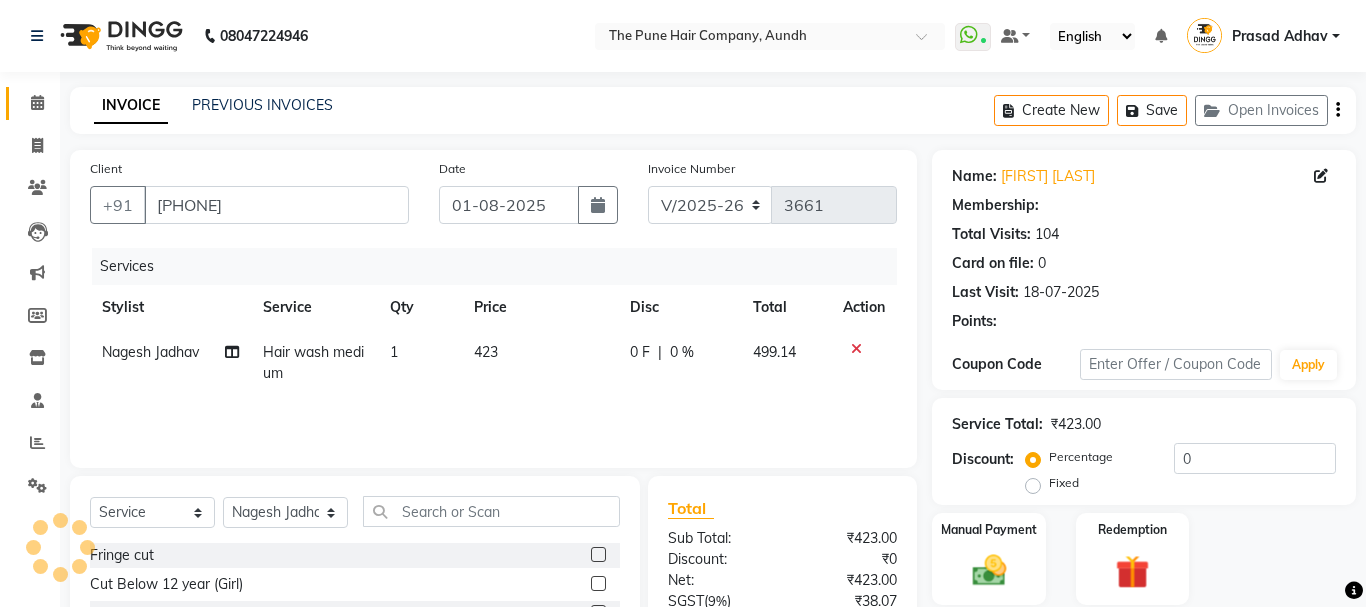 select on "1: Object" 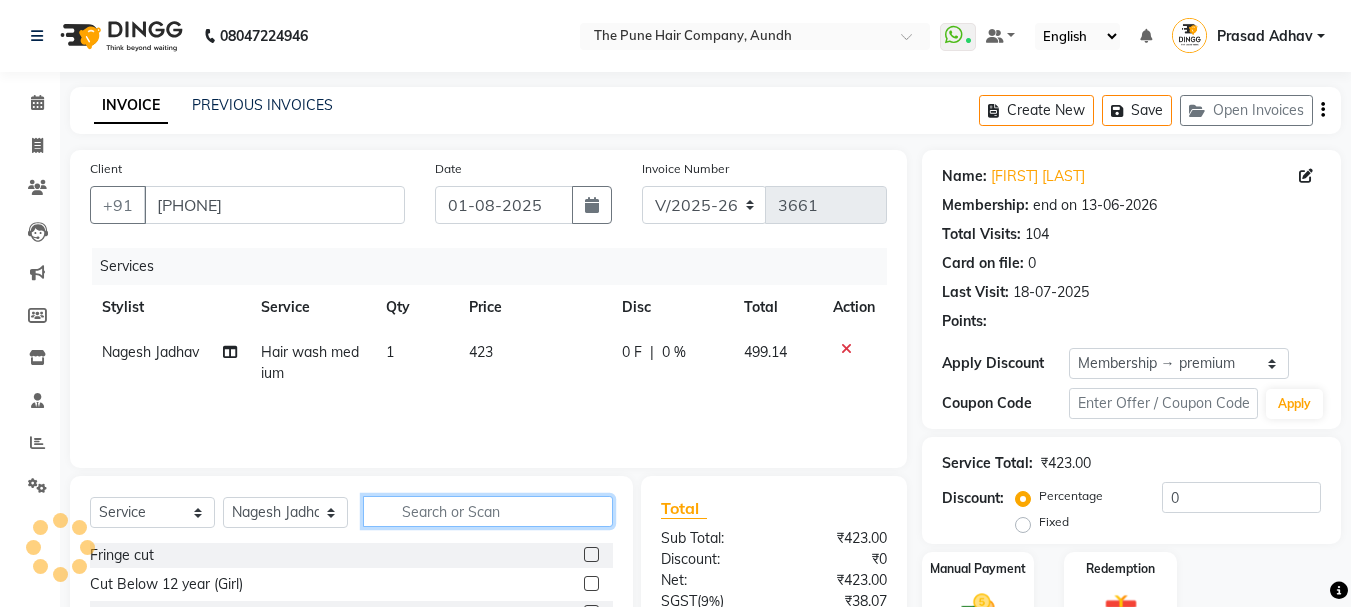 click 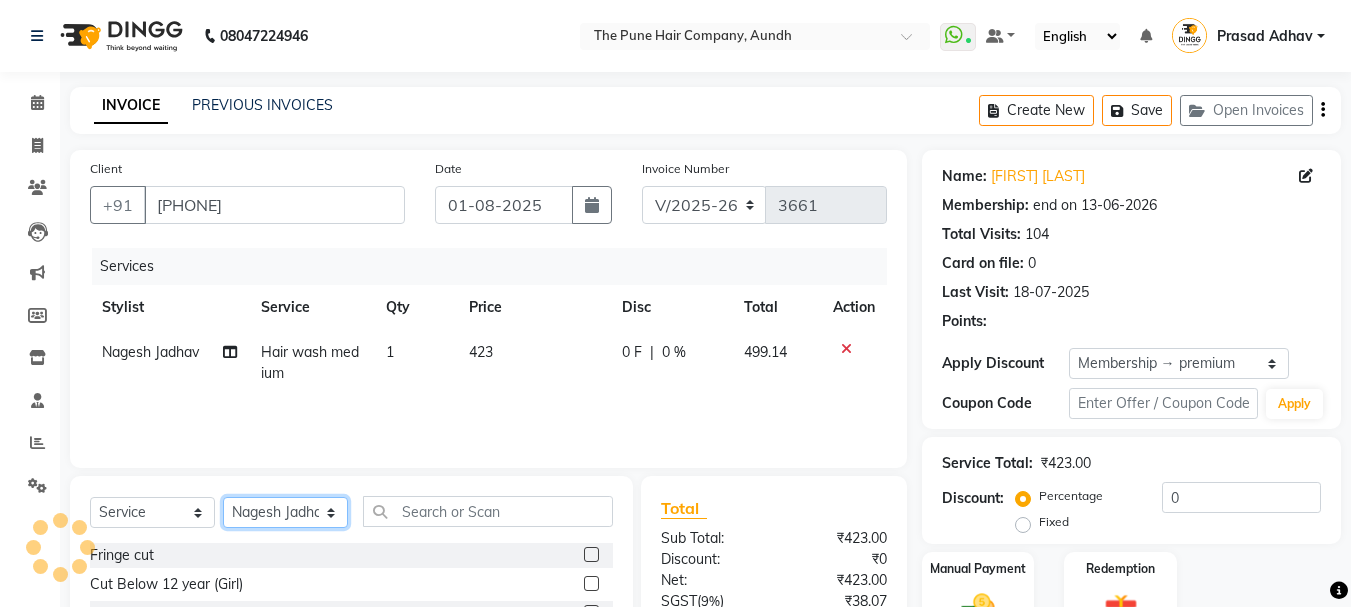 click on "Select Stylist [FIRST] [LAST] [FIRST] . [LAST] [FIRST] [LAST] [FIRST] [LAST] [FIRST] [LAST] [FIRST] [LAST] [FIRST] [LAST] [FIRST] [LAST] [FIRST] [LAST] [FIRST] [LAST] [FIRST] [LAST] [FIRST] [LAST]" 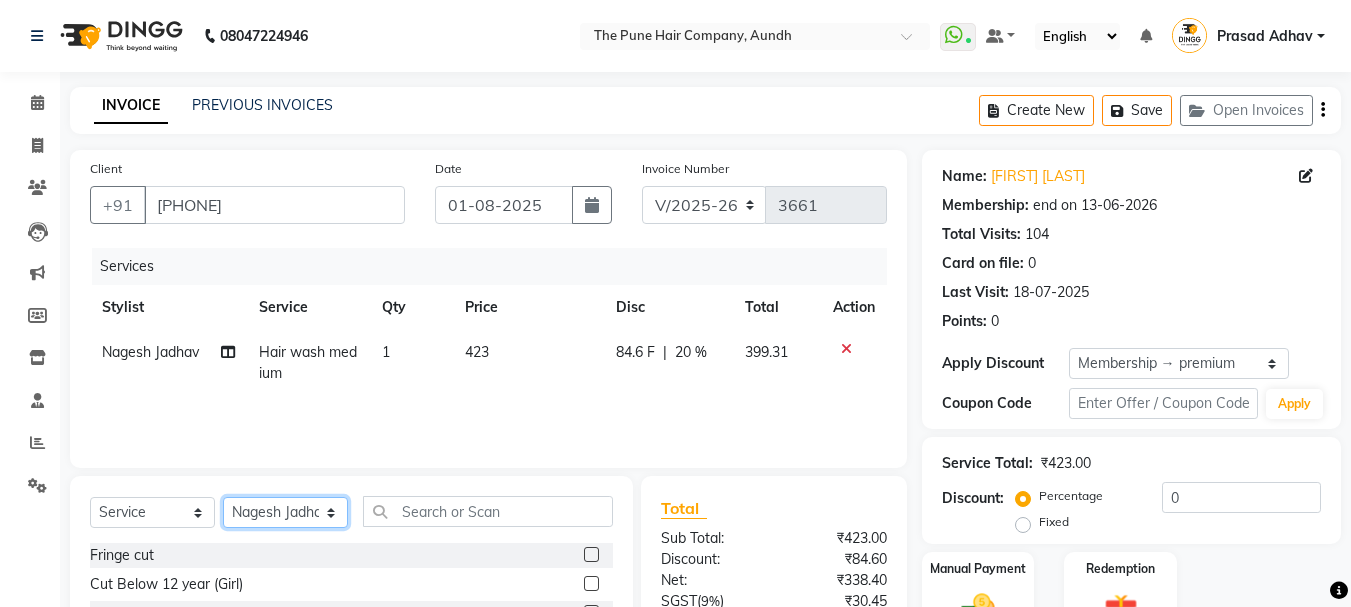 type on "20" 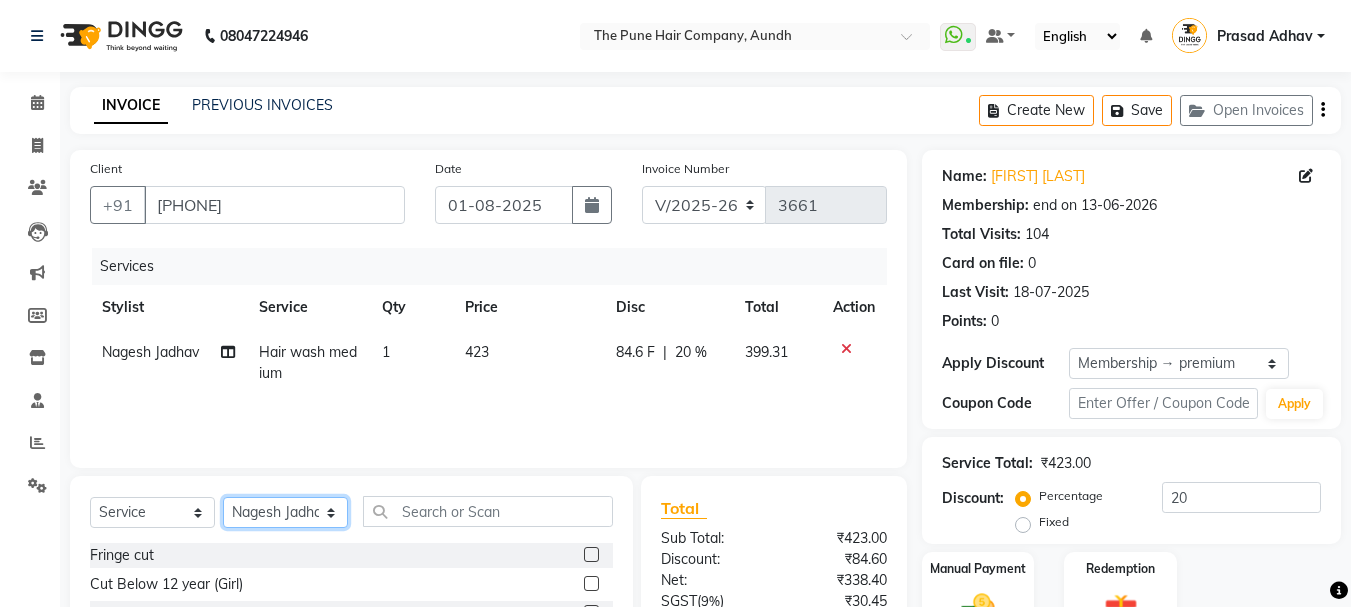 select on "49797" 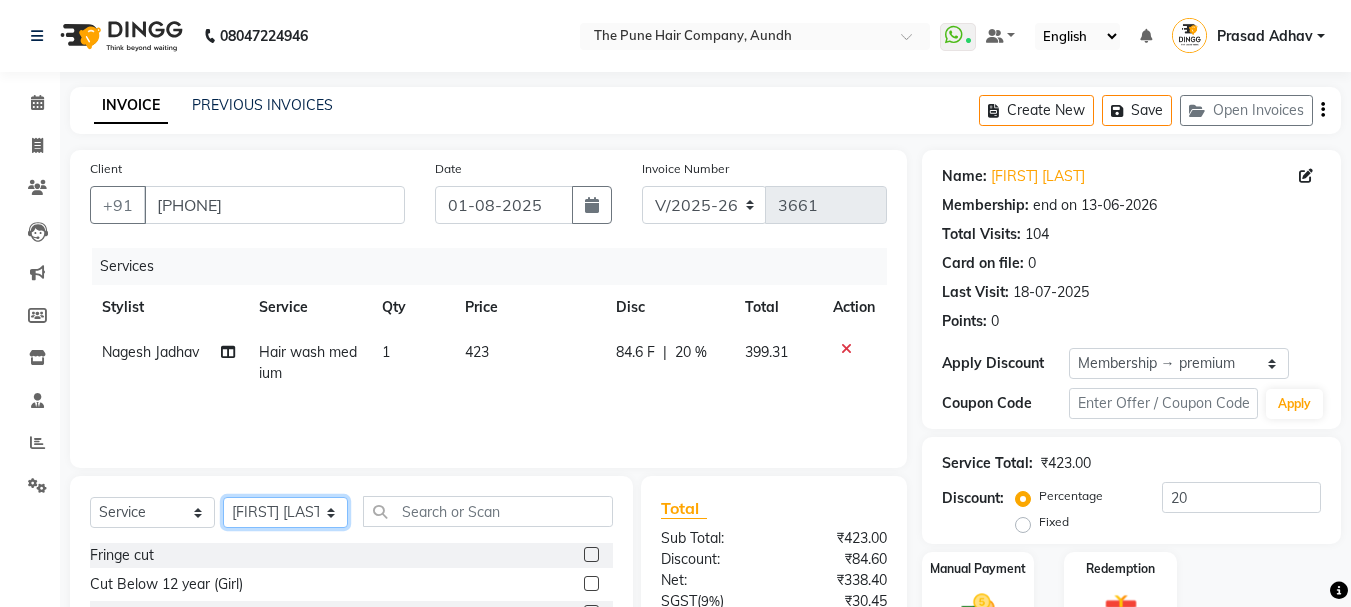 click on "Select Stylist [FIRST] [LAST] [FIRST] . [LAST] [FIRST] [LAST] [FIRST] [LAST] [FIRST] [LAST] [FIRST] [LAST] [FIRST] [LAST] [FIRST] [LAST] [FIRST] [LAST] [FIRST] [LAST] [FIRST] [LAST] [FIRST] [LAST]" 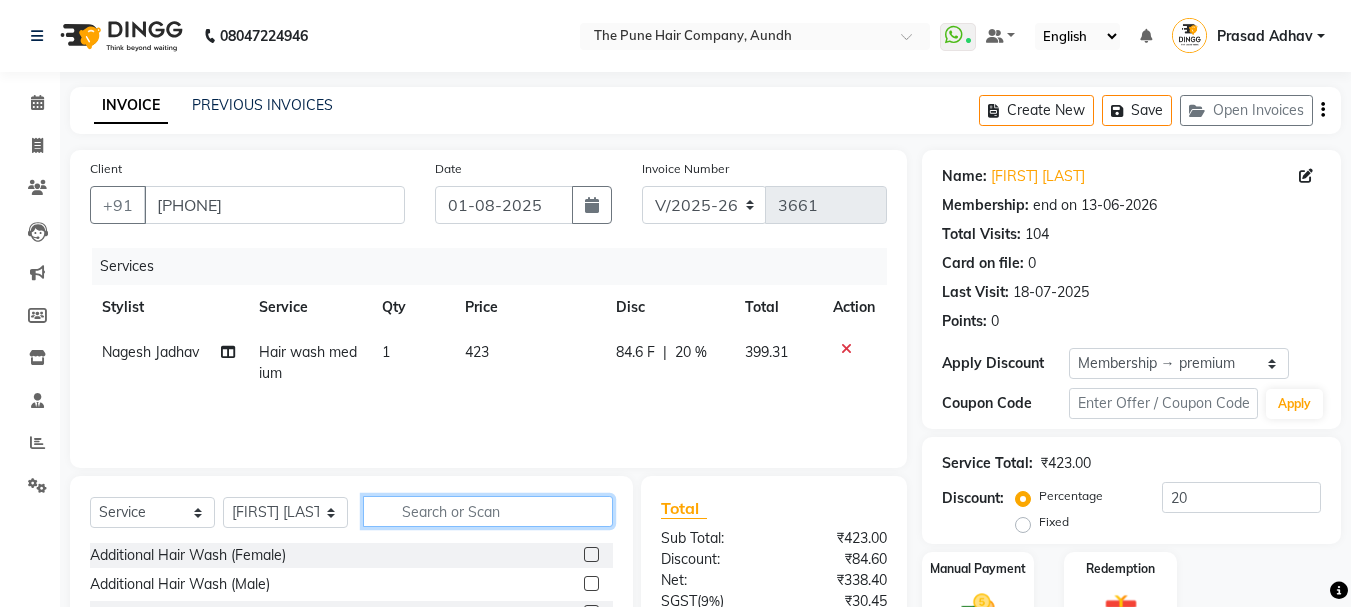 click 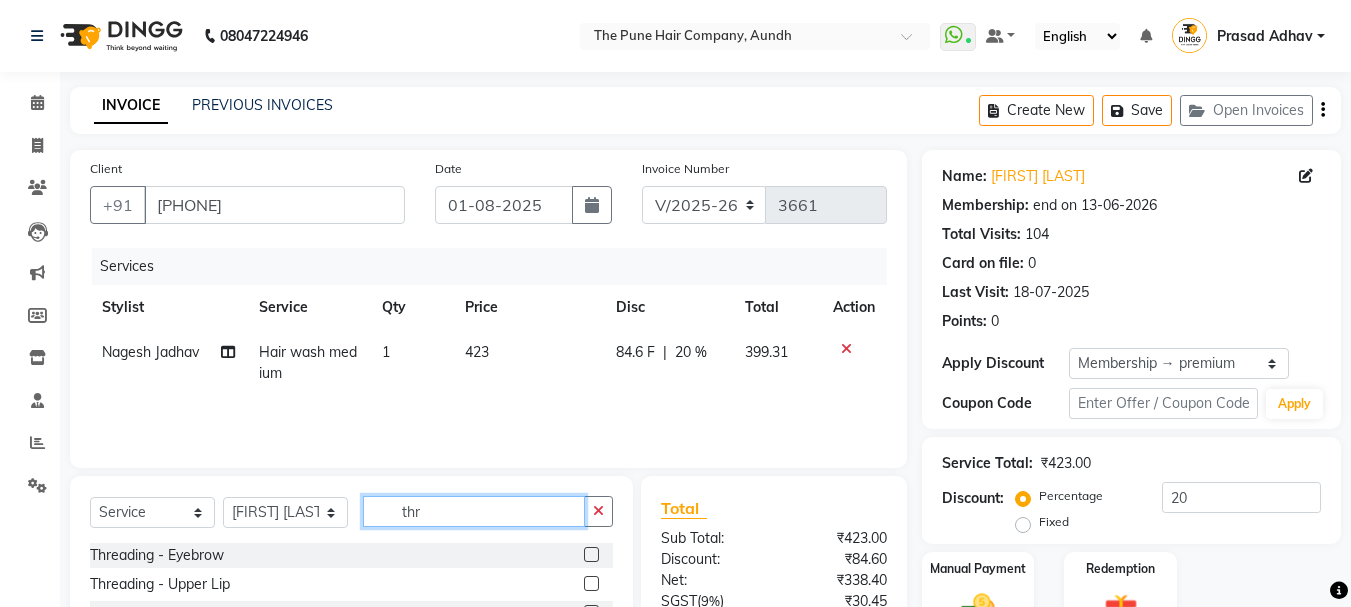 type on "thr" 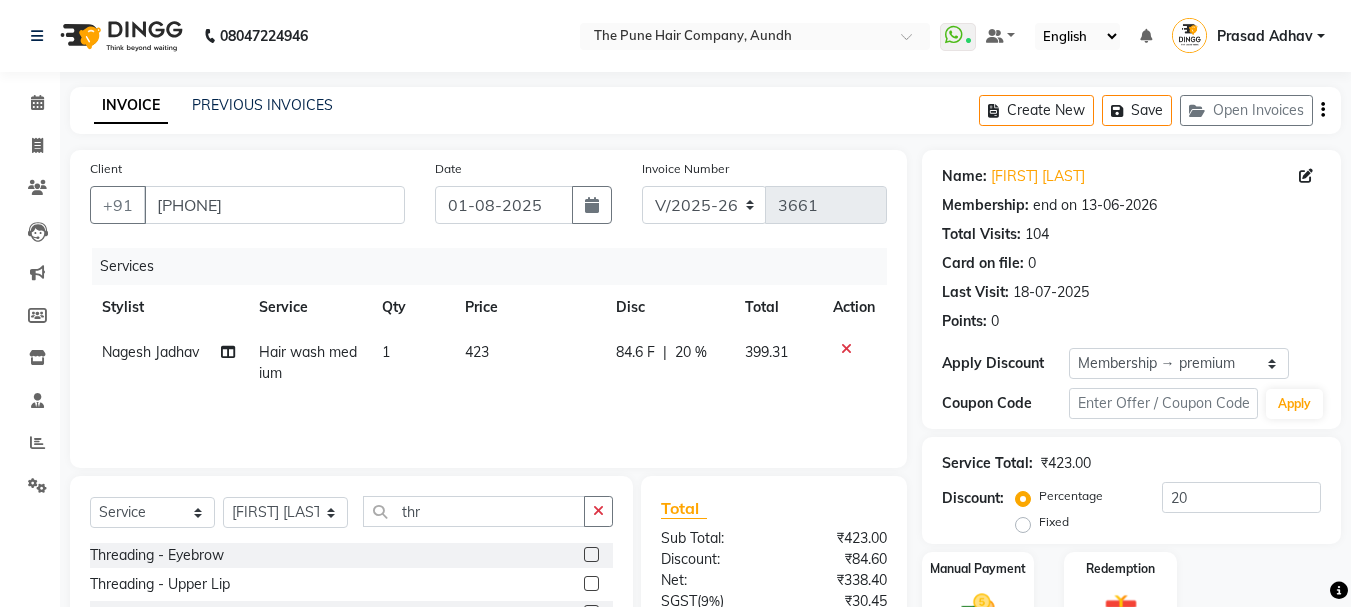click 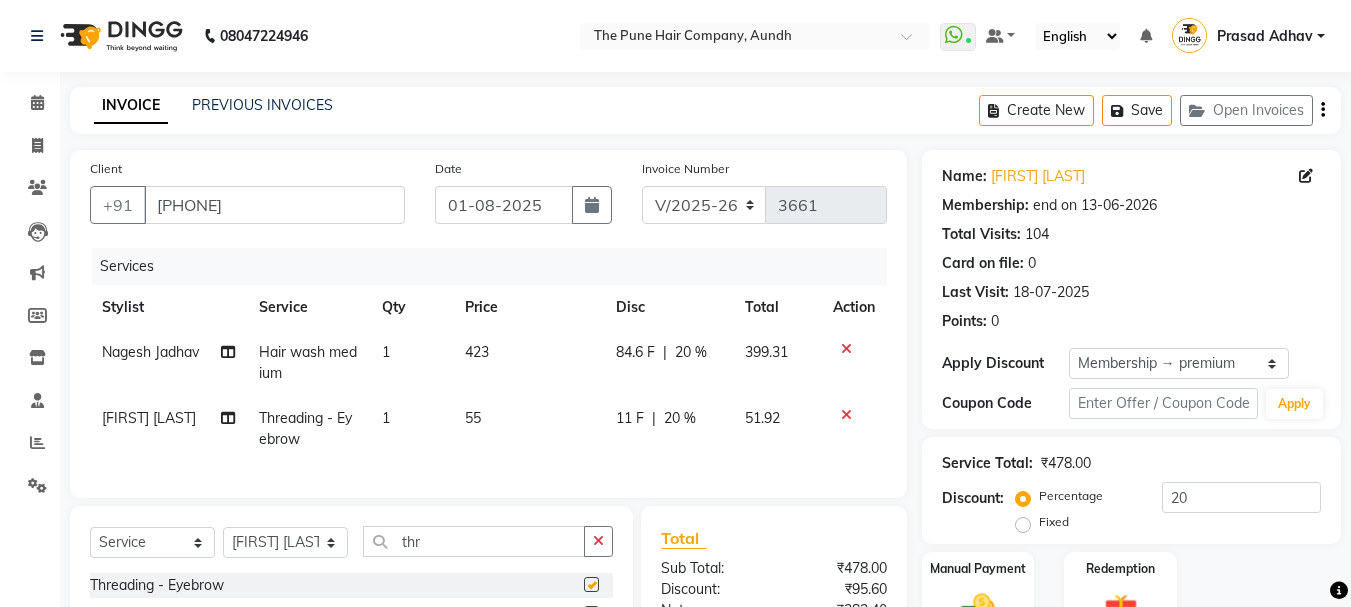 checkbox on "false" 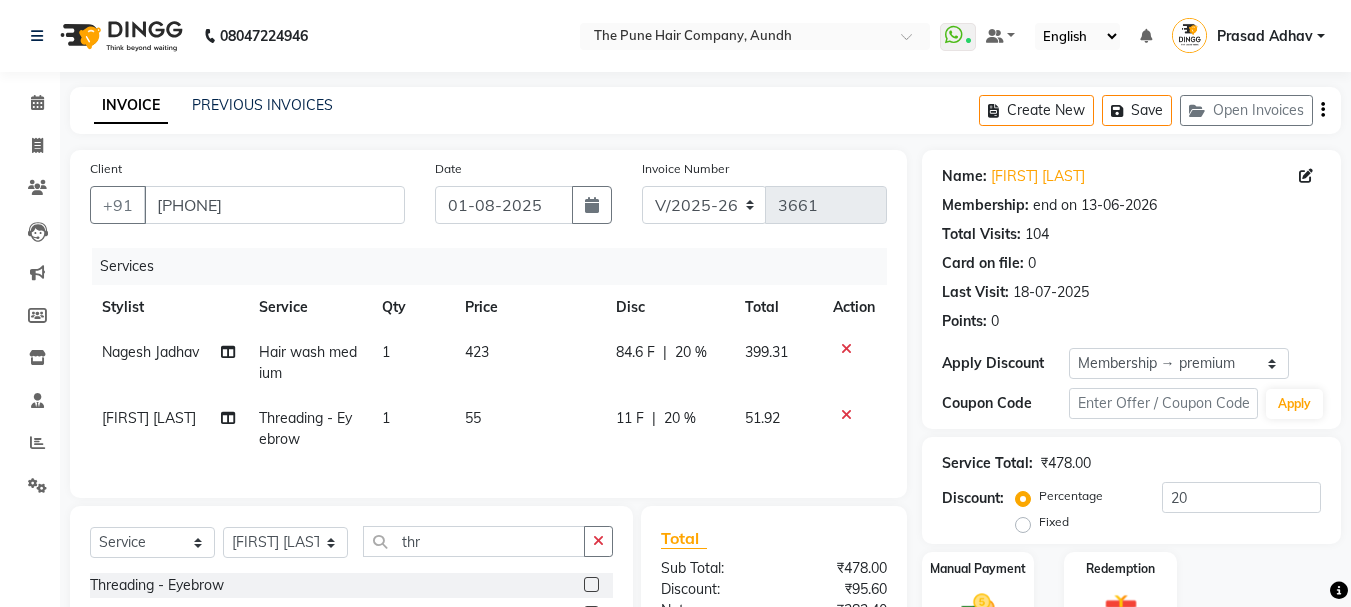 scroll, scrollTop: 239, scrollLeft: 0, axis: vertical 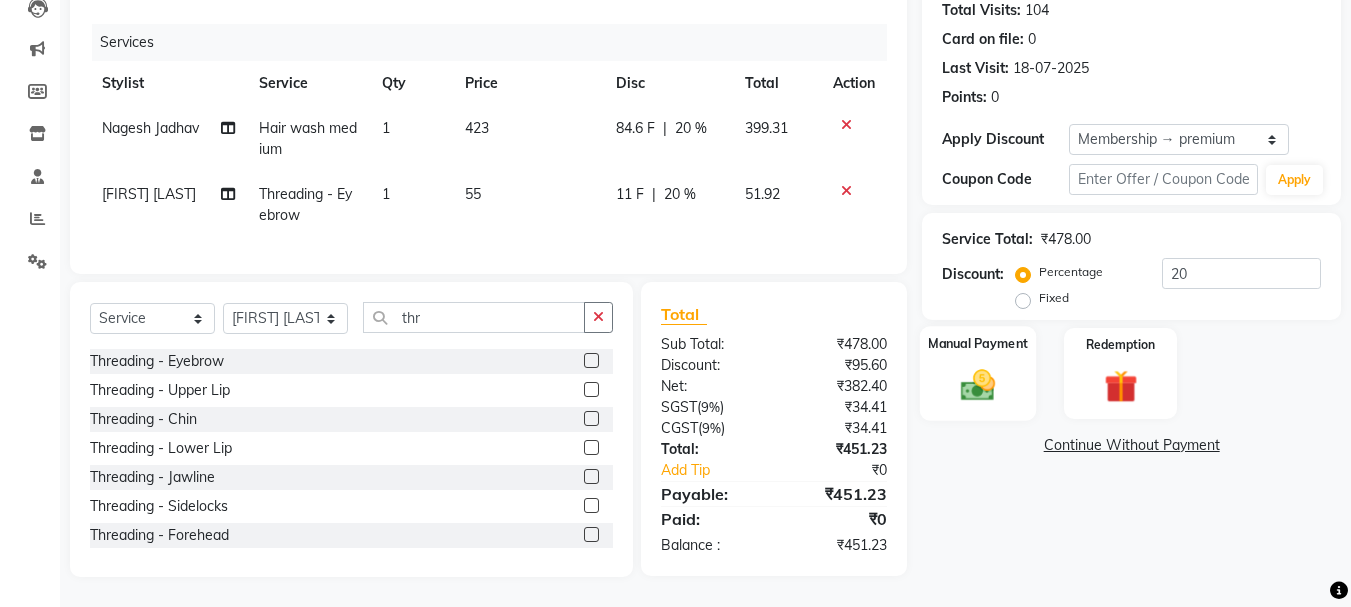click 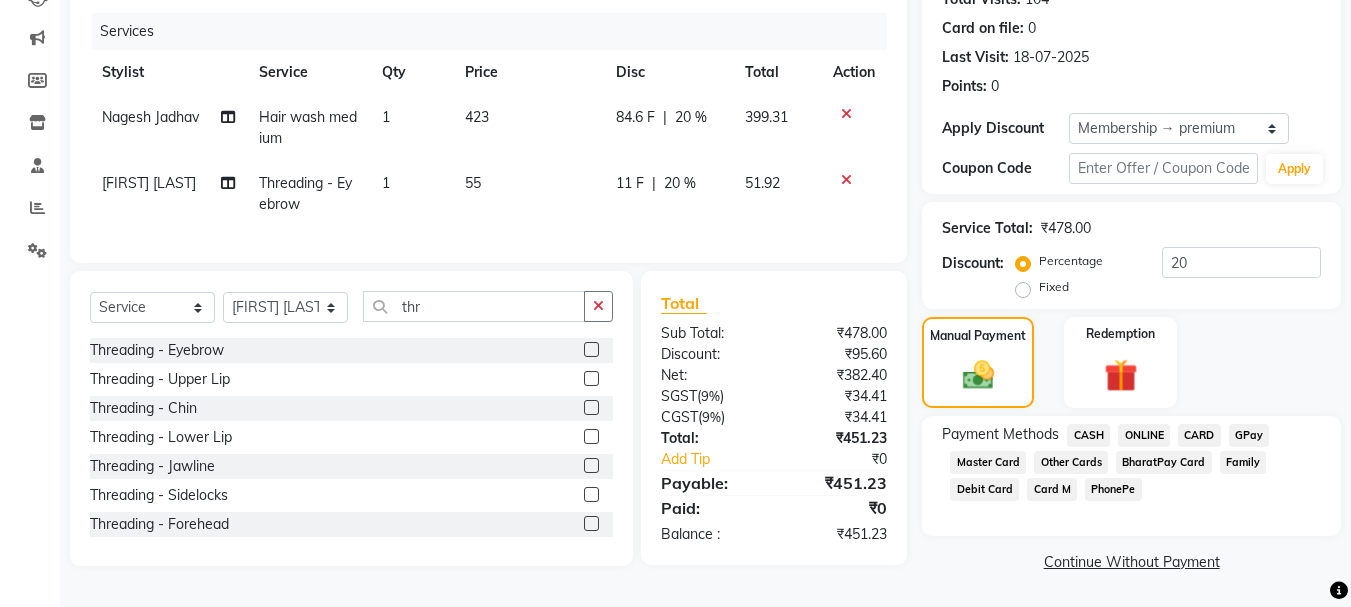 click on "CASH" 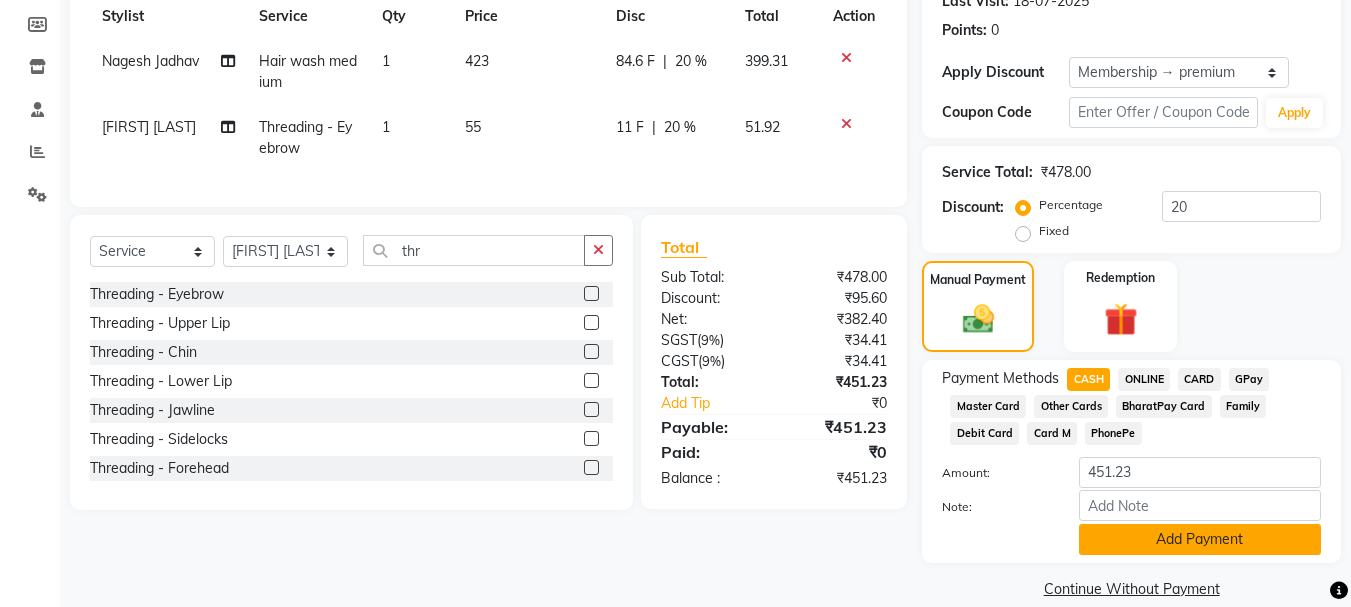 scroll, scrollTop: 318, scrollLeft: 0, axis: vertical 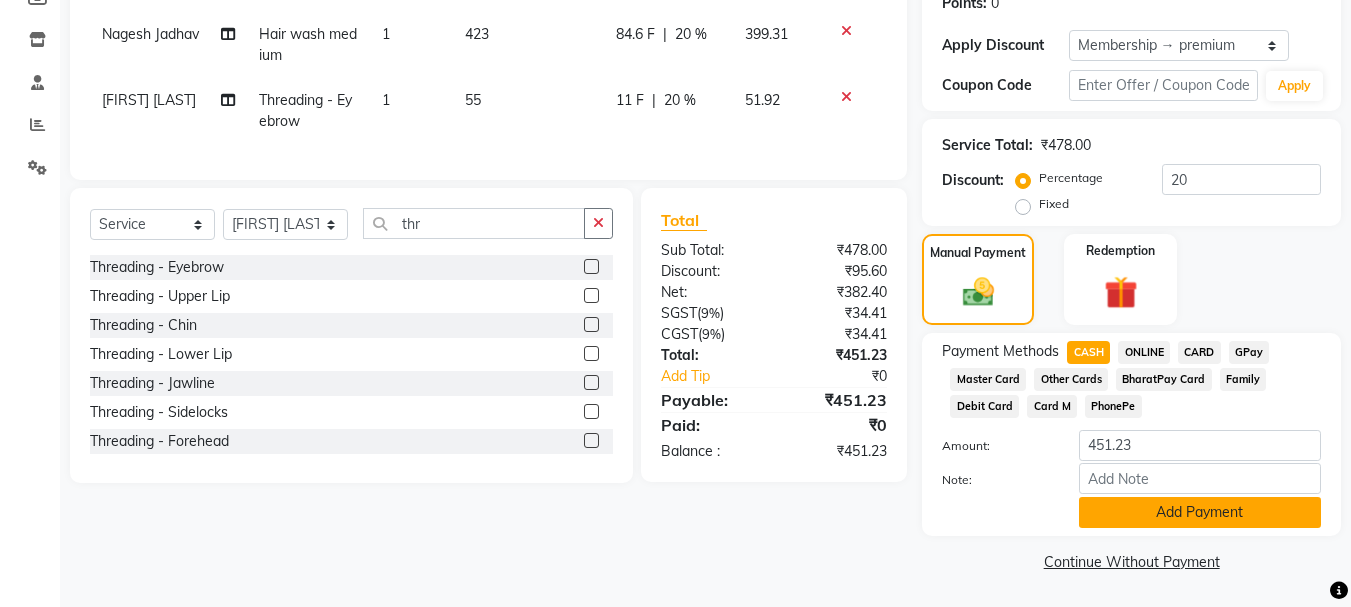 click on "Add Payment" 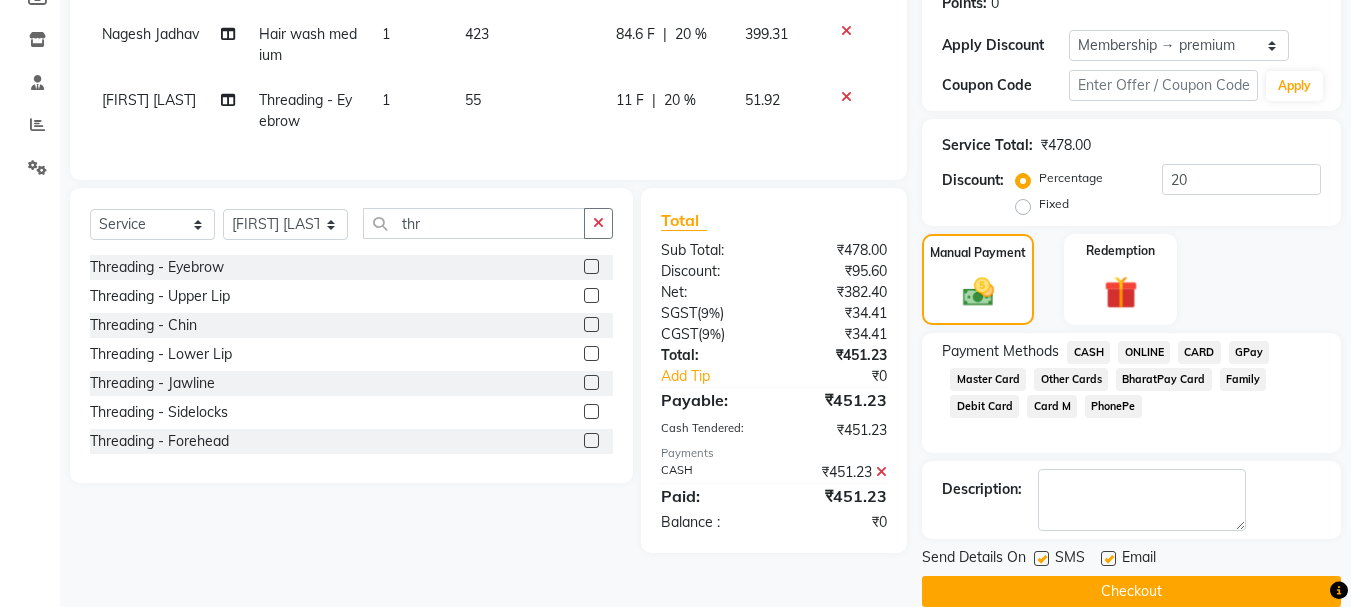 click on "Checkout" 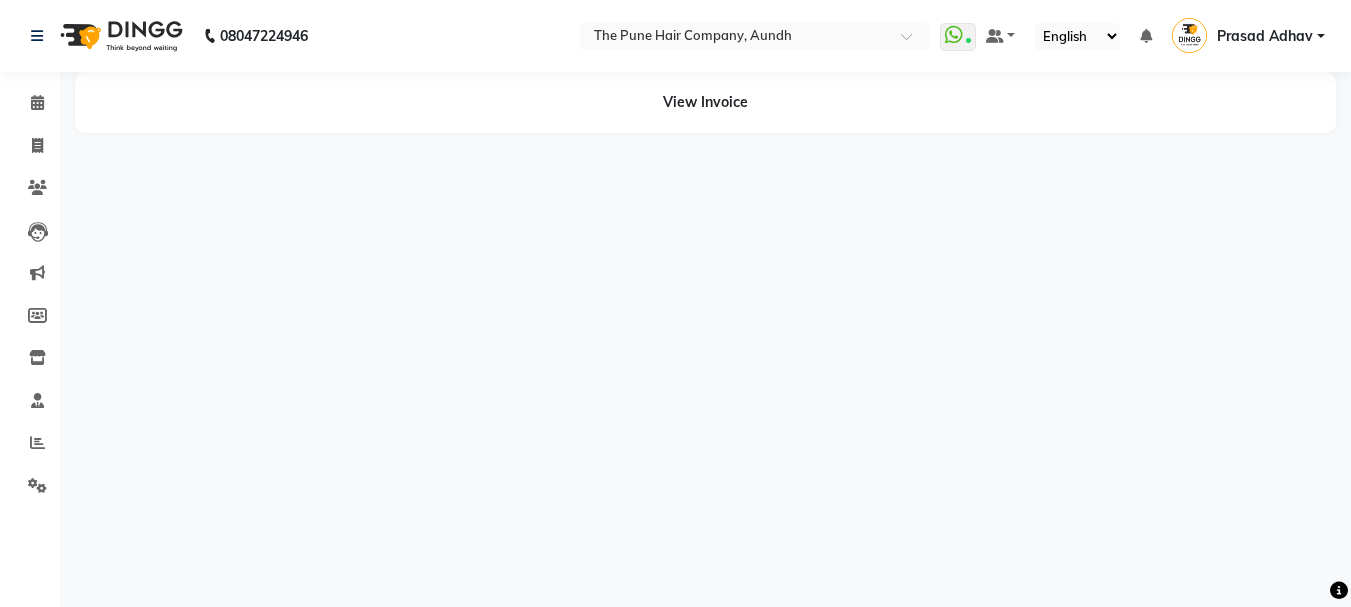 scroll, scrollTop: 0, scrollLeft: 0, axis: both 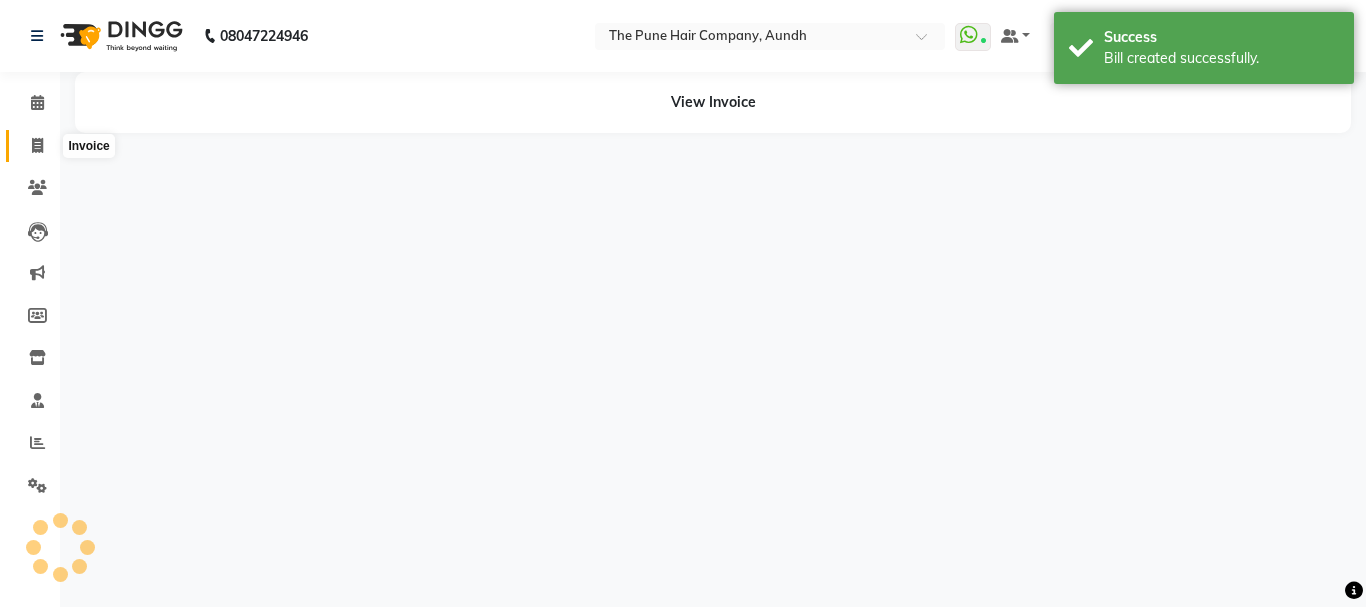 click 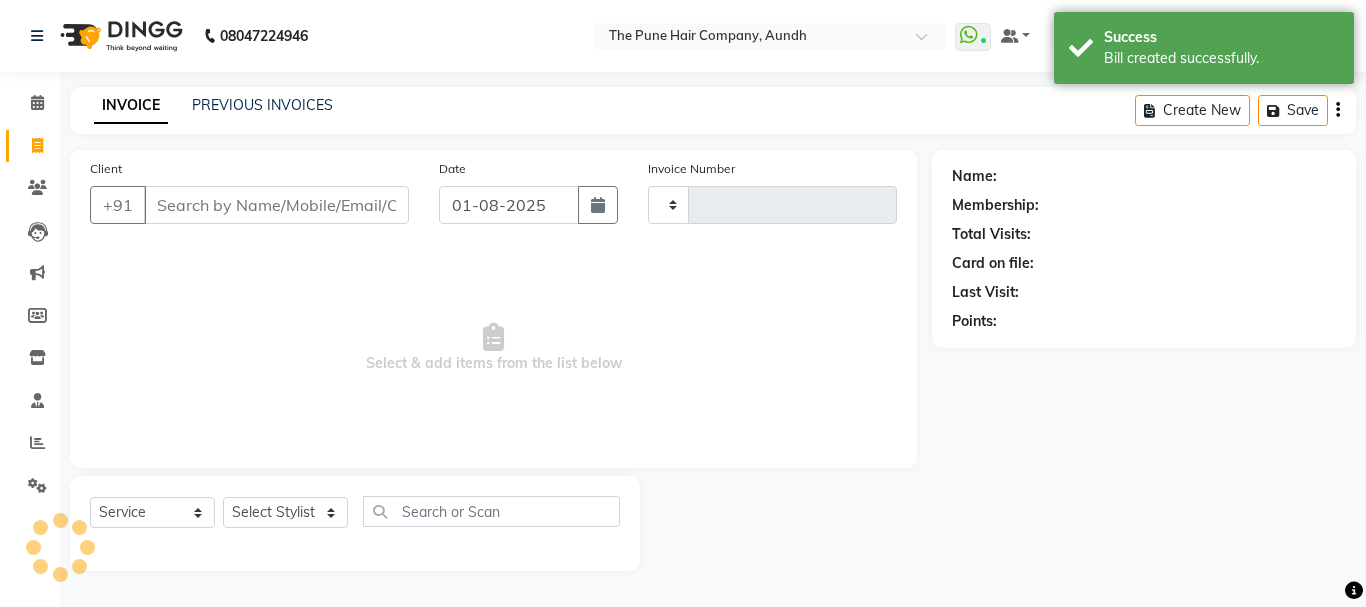 click on "Client" at bounding box center [276, 205] 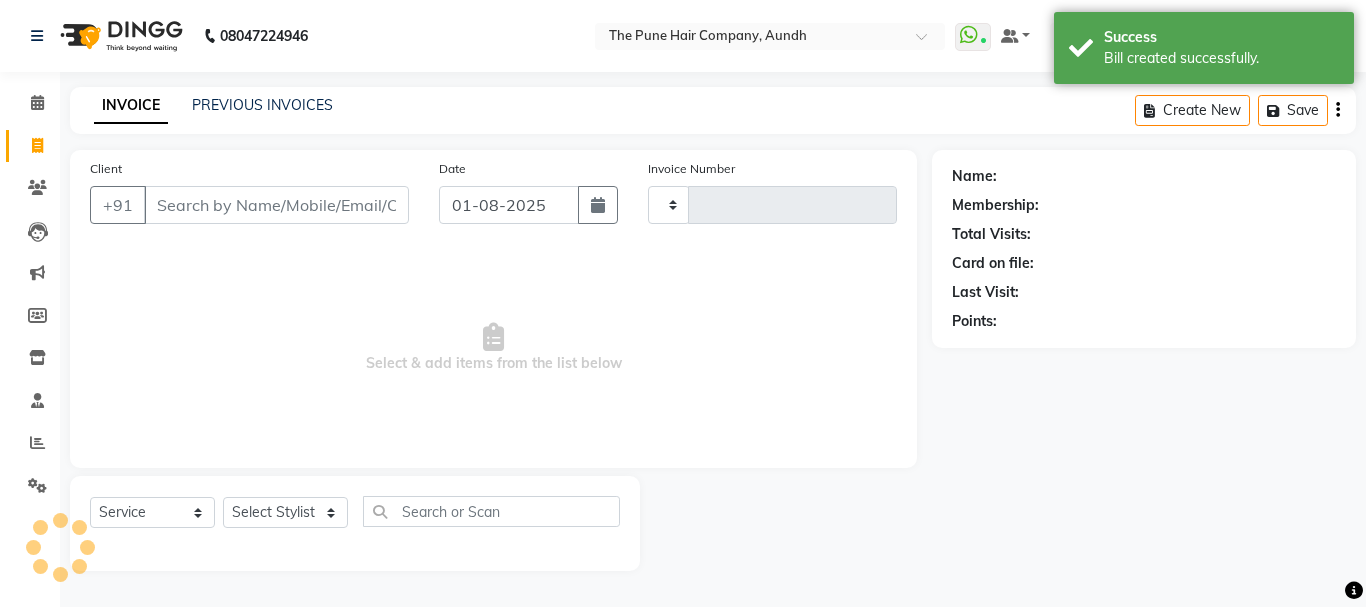 click on "Client" at bounding box center (276, 205) 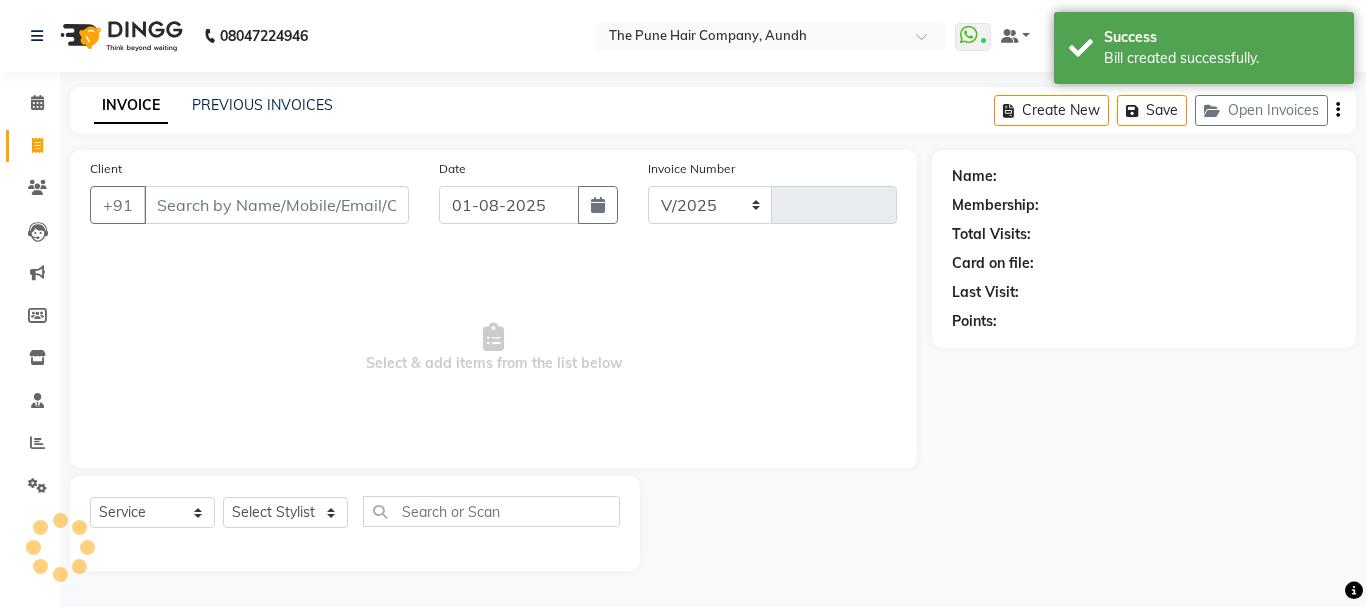 select on "106" 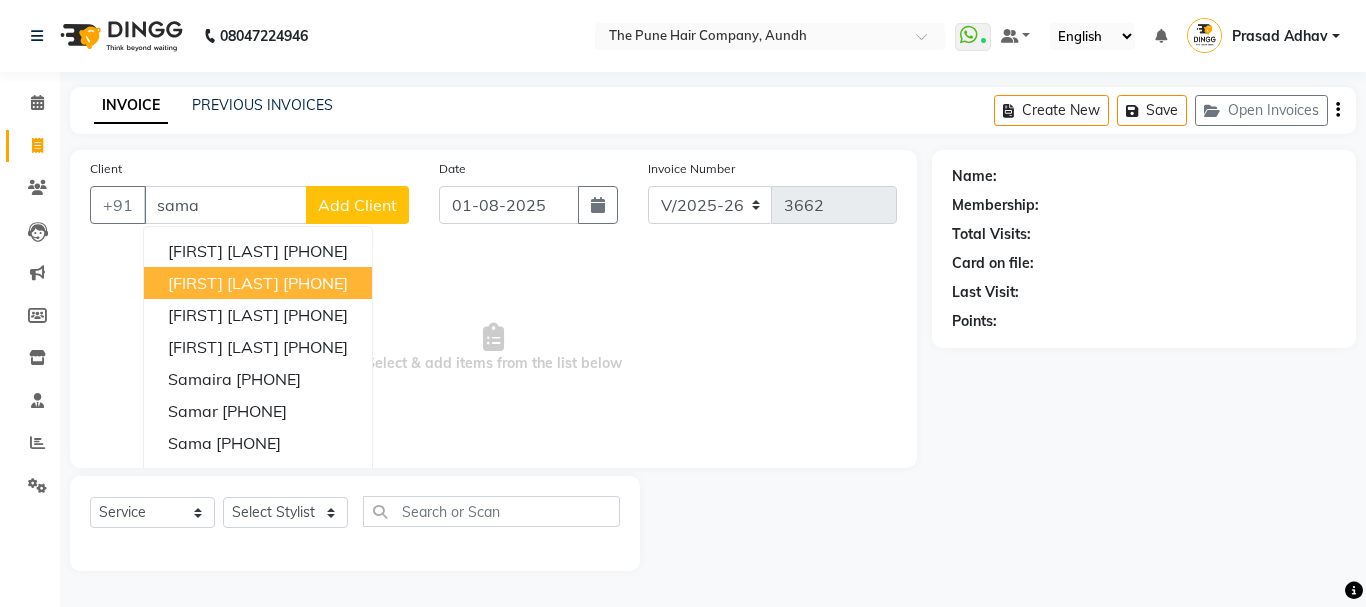 type on "sama" 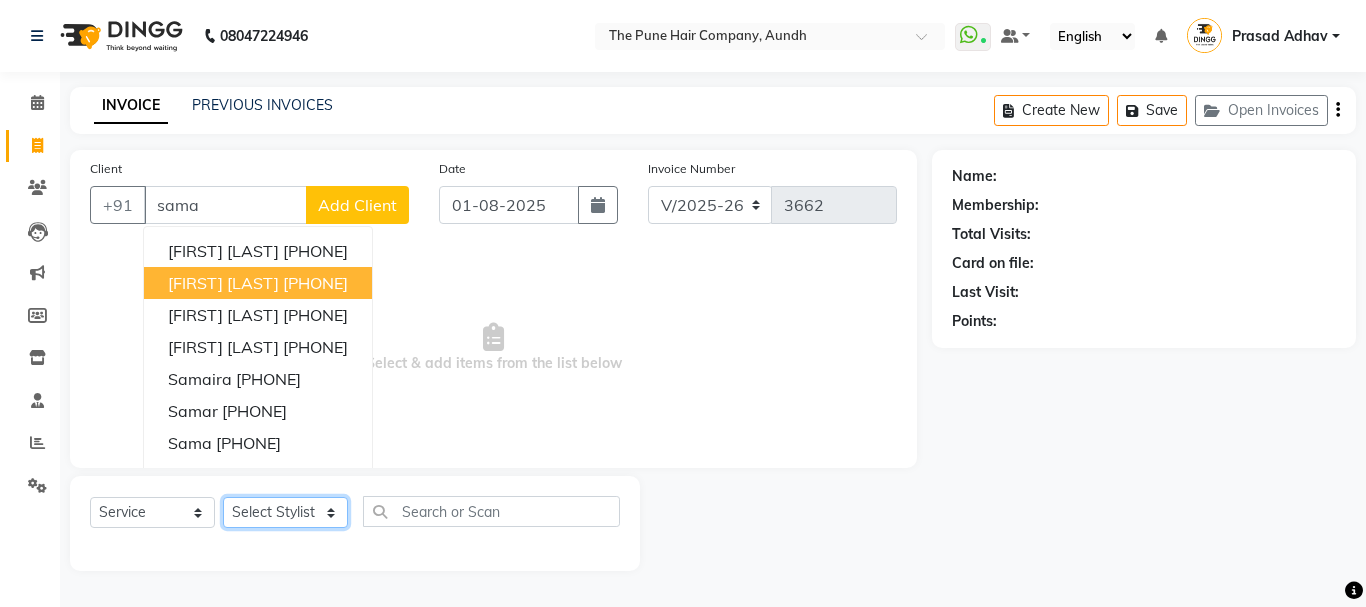 click on "Select Stylist [FIRST] [LAST] [FIRST] . [LAST] [FIRST] [LAST] [FIRST] [LAST] [FIRST] [LAST] [FIRST] [LAST] [FIRST] [LAST] [FIRST] [LAST] [FIRST] [LAST] [FIRST] [LAST] [FIRST] [LAST] [FIRST] [LAST]" 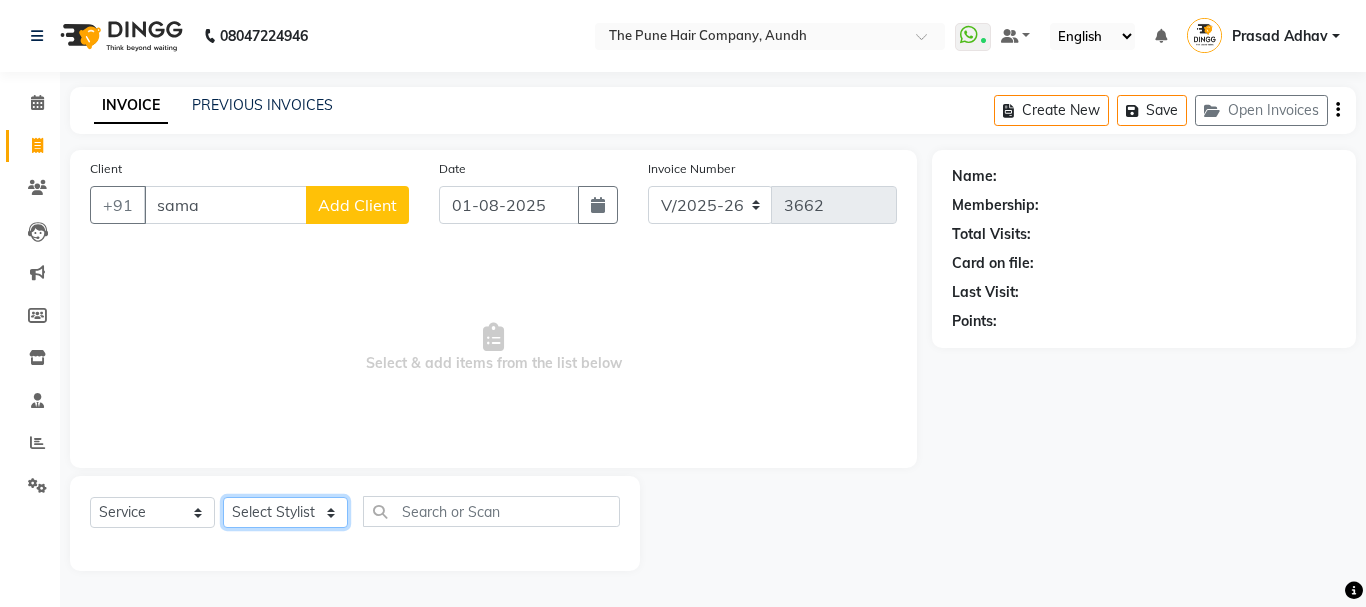 select on "49441" 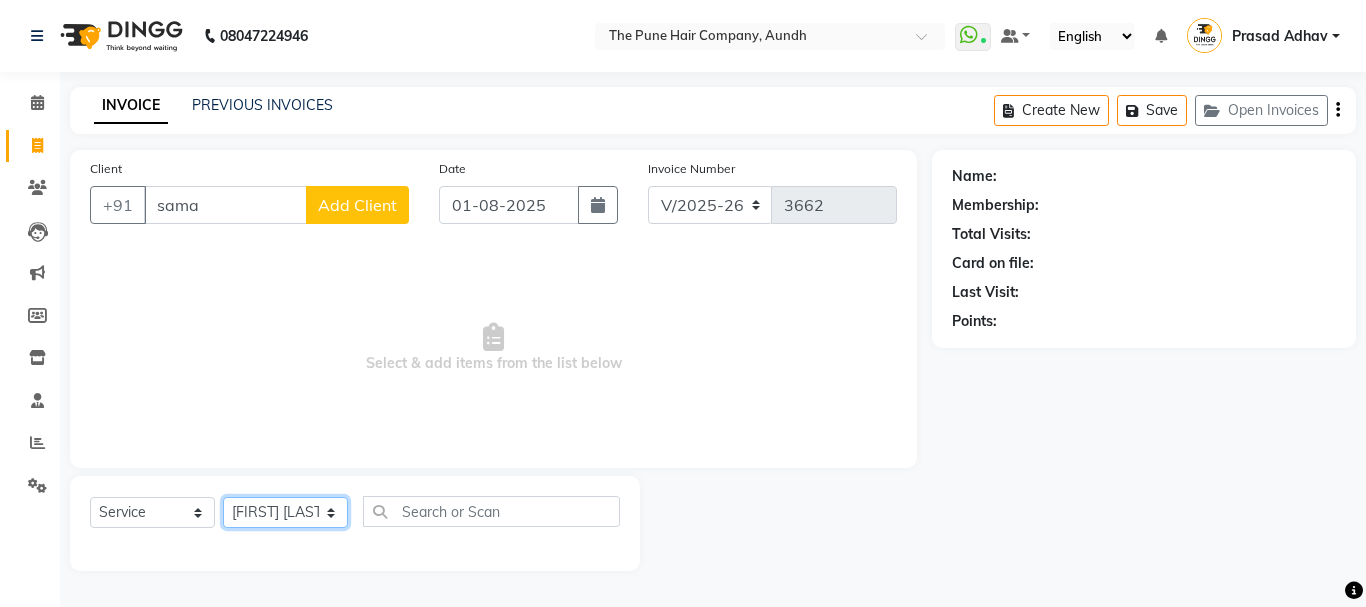 click on "Select Stylist [FIRST] [LAST] [FIRST] . [LAST] [FIRST] [LAST] [FIRST] [LAST] [FIRST] [LAST] [FIRST] [LAST] [FIRST] [LAST] [FIRST] [LAST] [FIRST] [LAST] [FIRST] [LAST] [FIRST] [LAST] [FIRST] [LAST]" 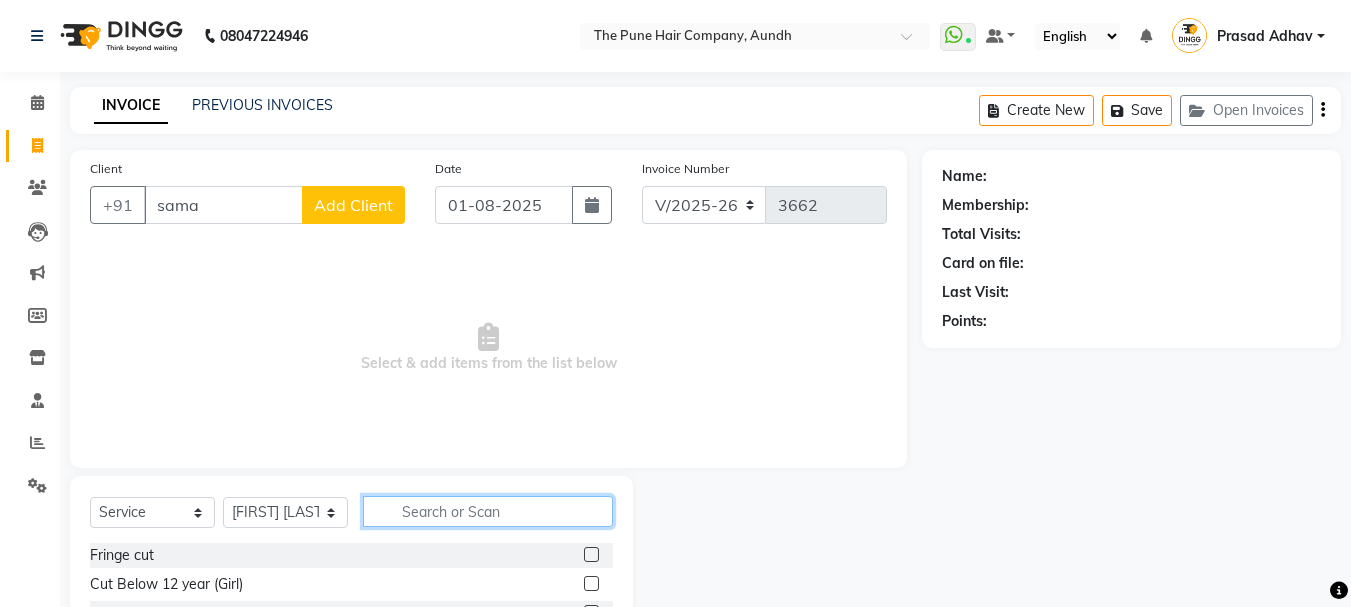 click 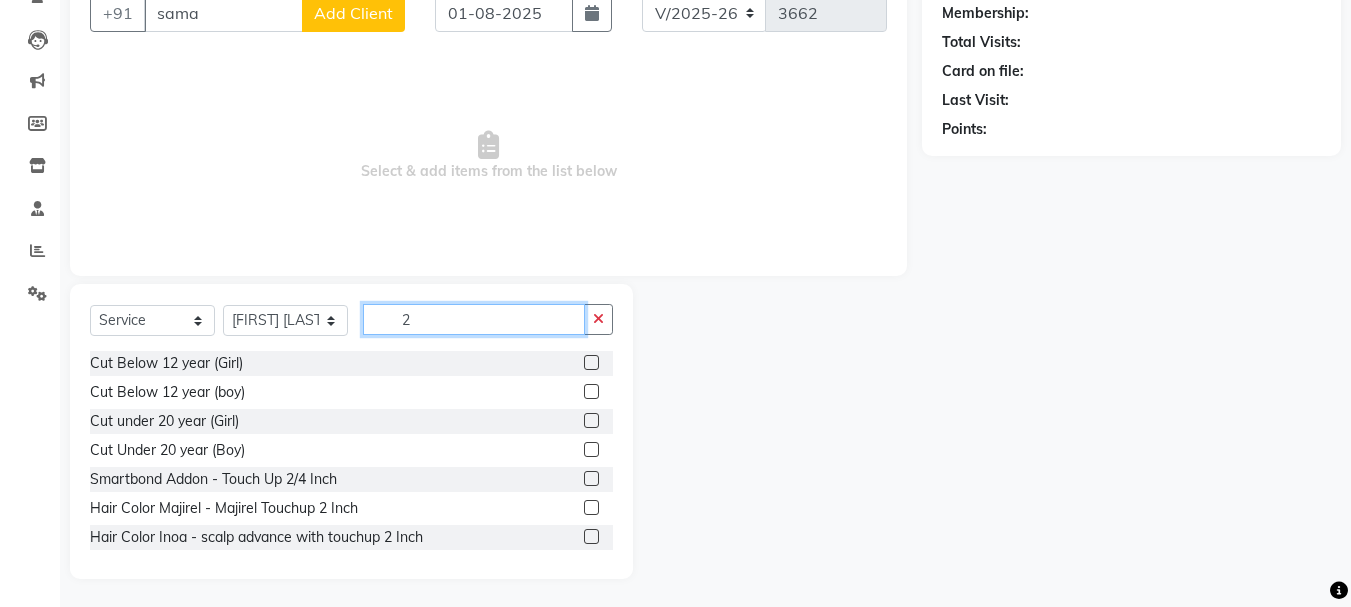 scroll, scrollTop: 194, scrollLeft: 0, axis: vertical 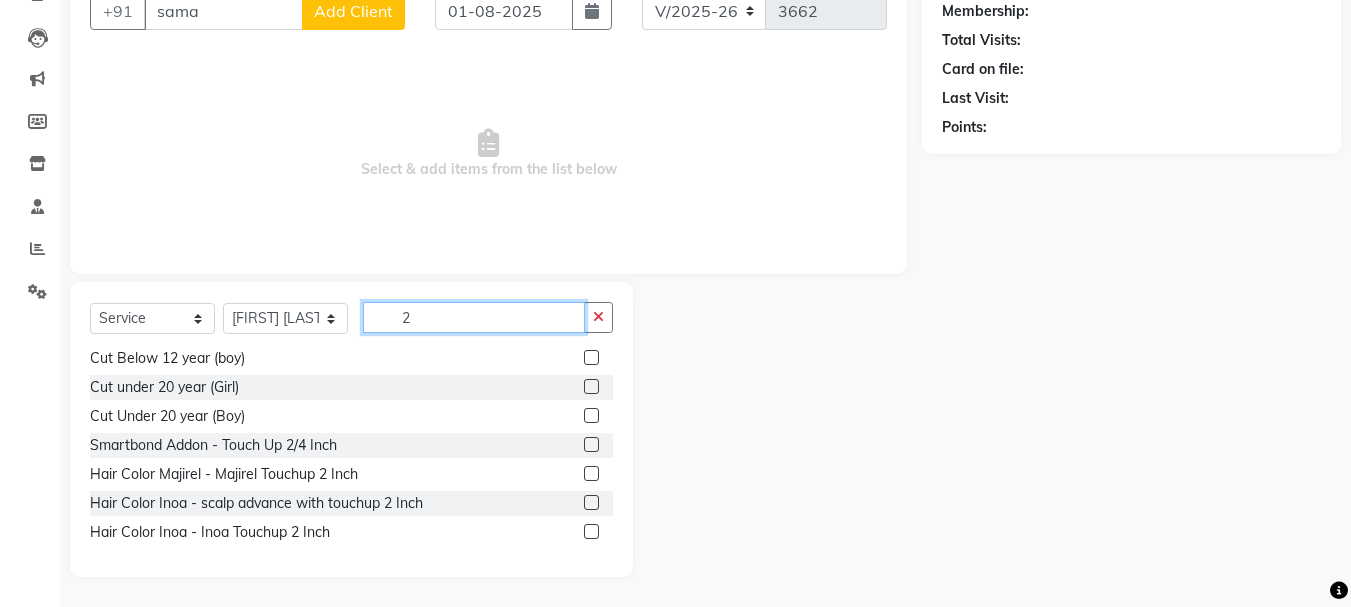type on "2" 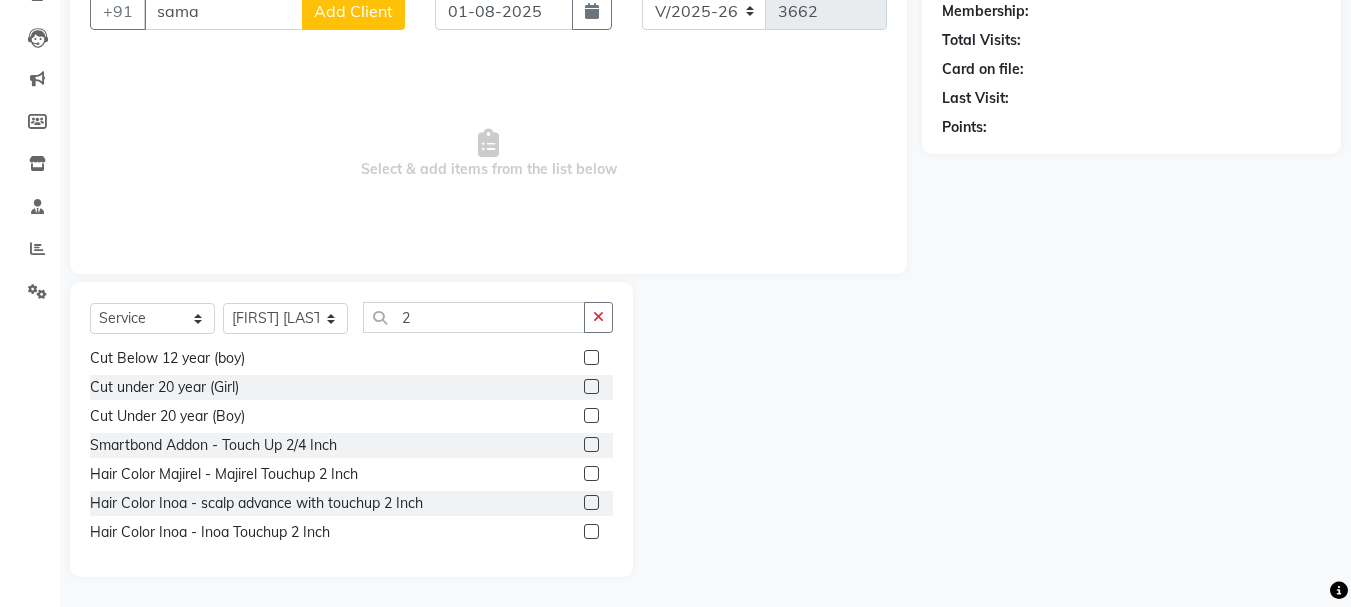 click 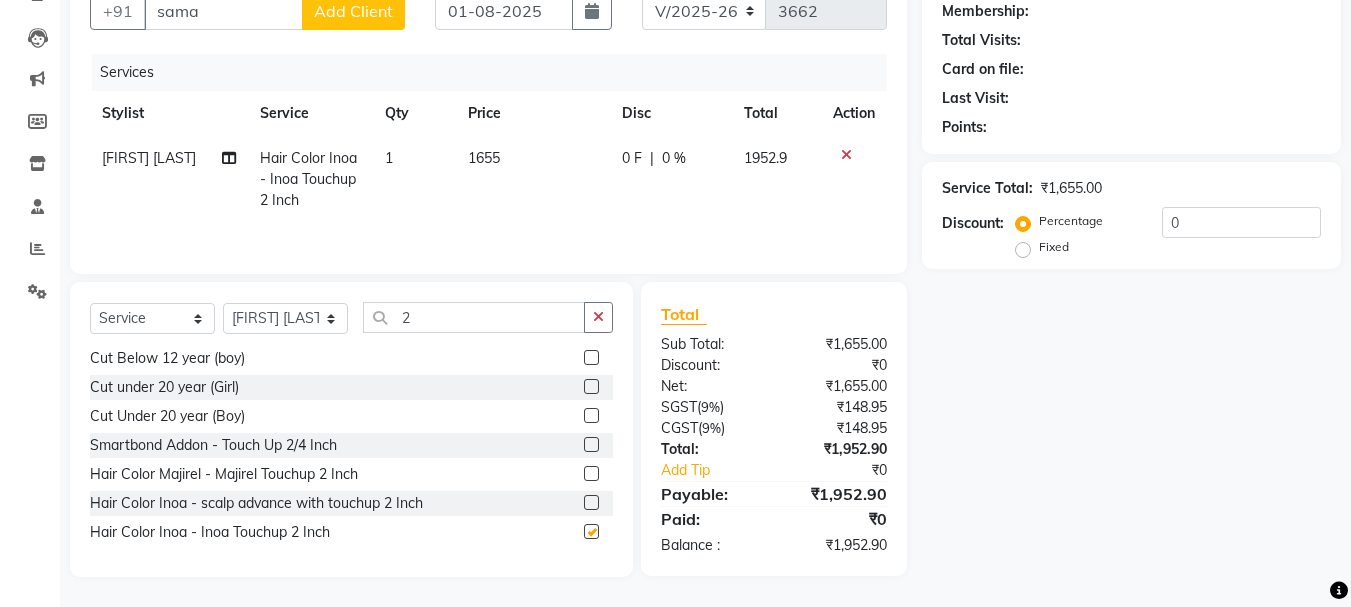 checkbox on "false" 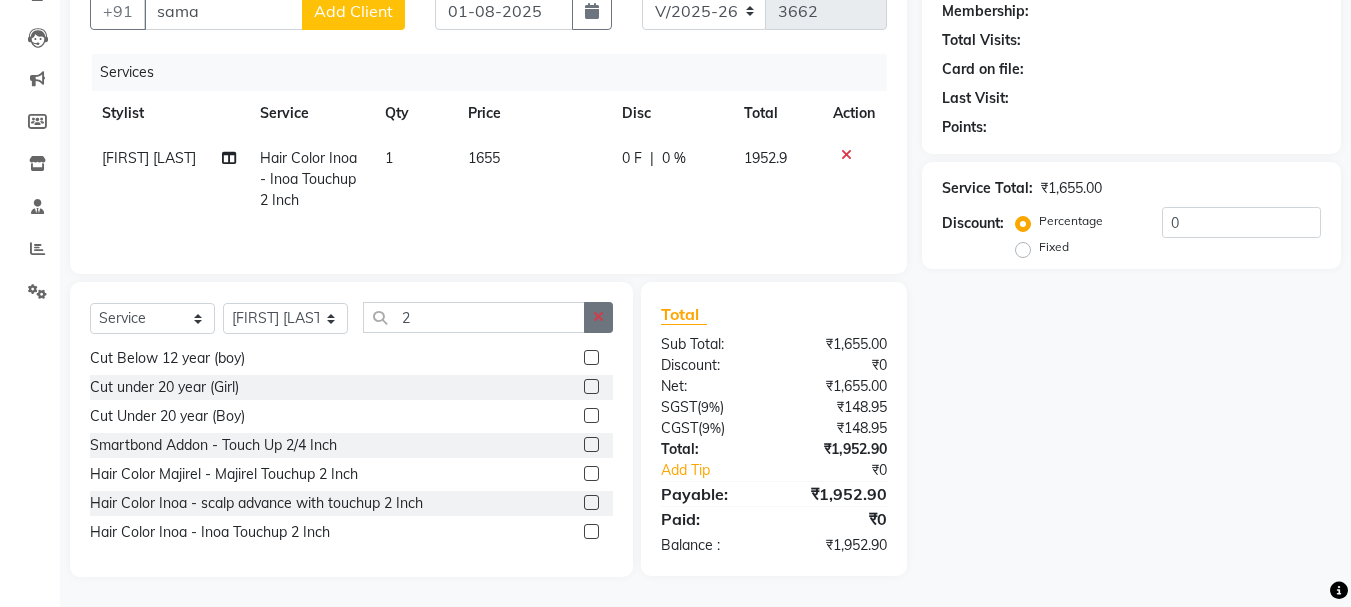 click 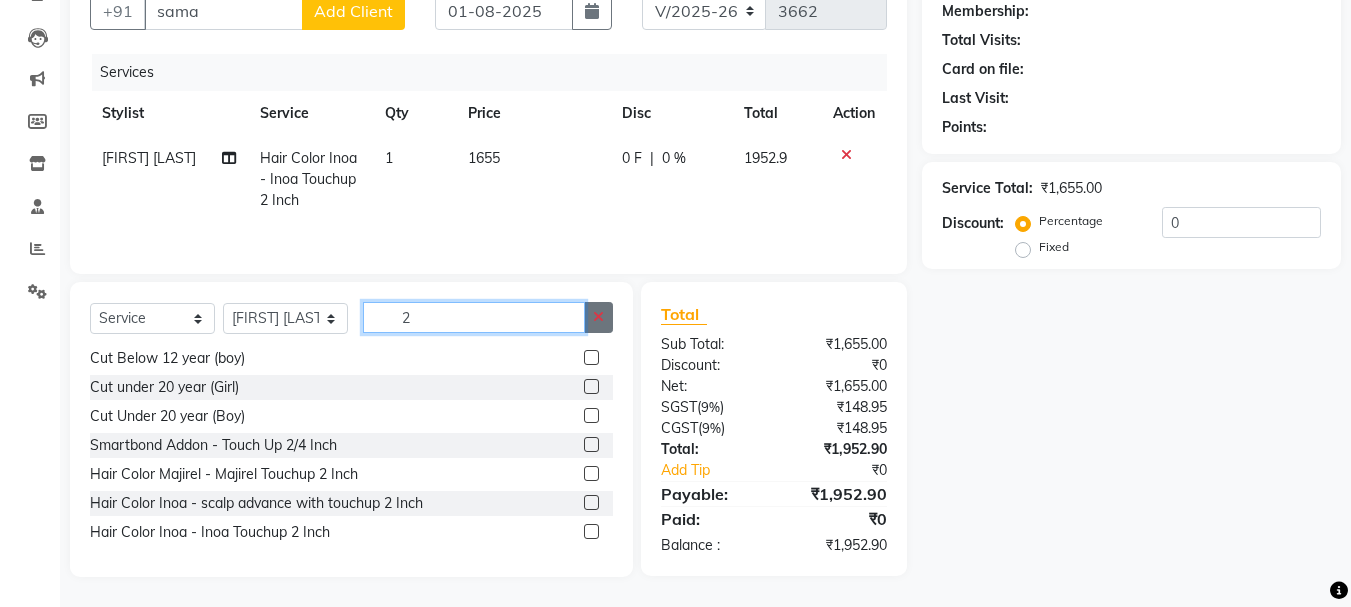 type 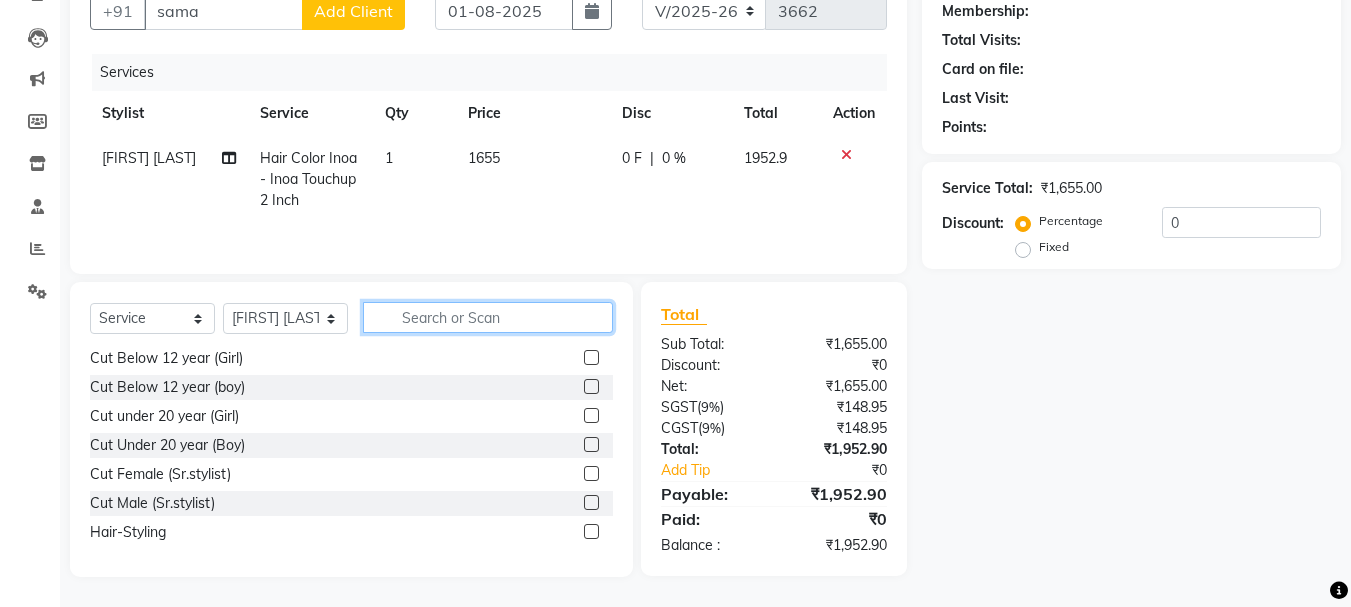 scroll, scrollTop: 61, scrollLeft: 0, axis: vertical 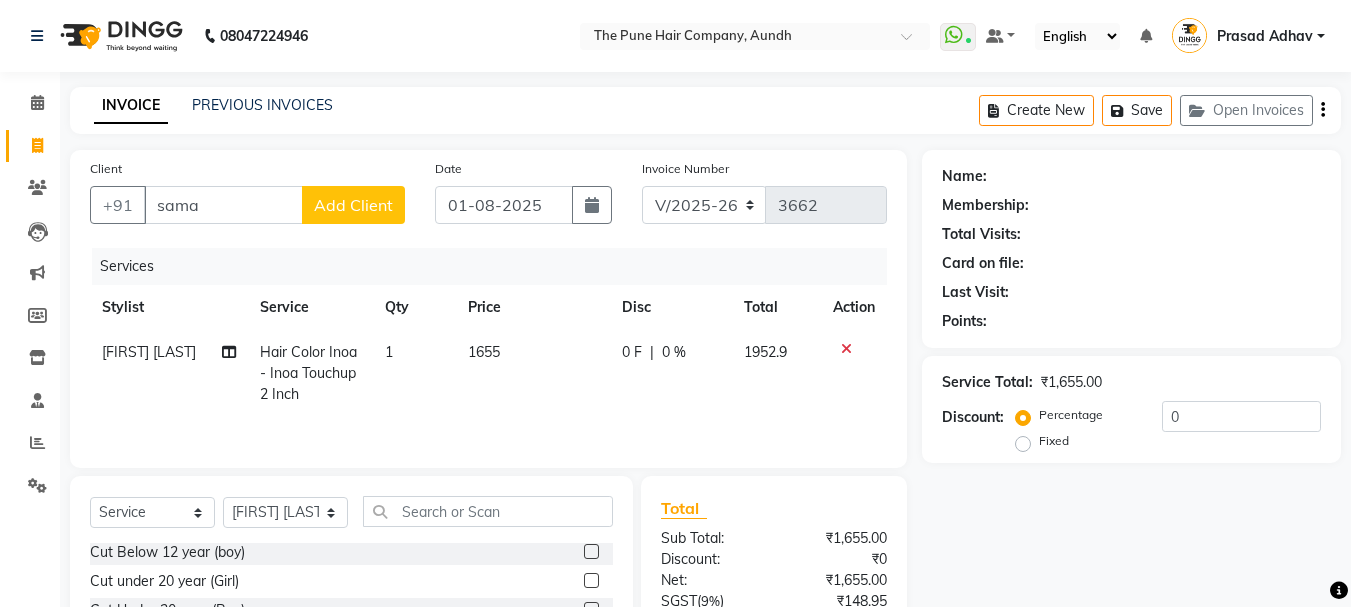 click on "Client +91 [LAST] Add Client" 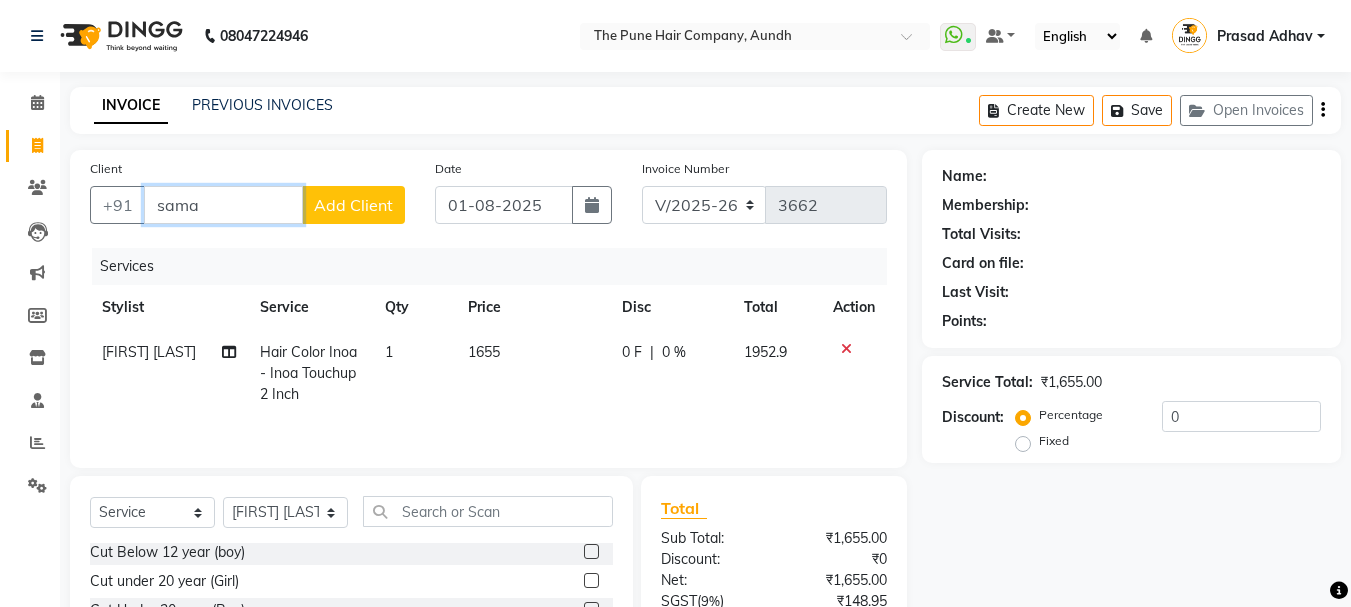 click on "sama" at bounding box center (223, 205) 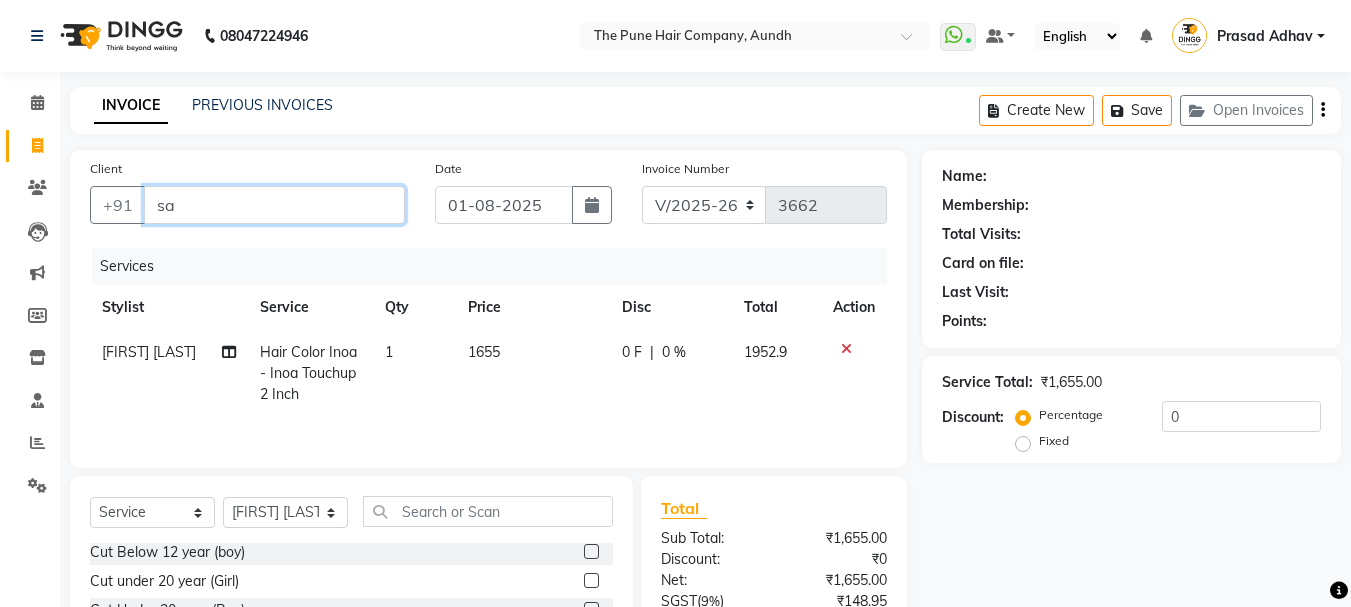 type on "s" 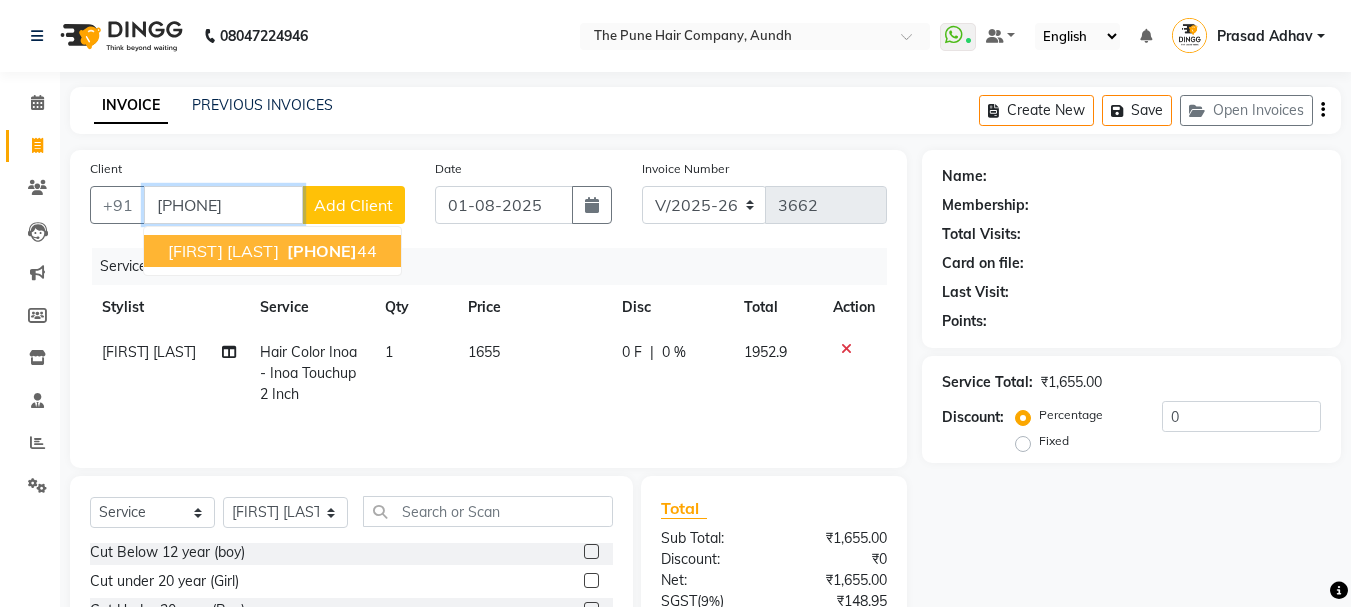 click on "[FIRST] [LAST]" at bounding box center [223, 251] 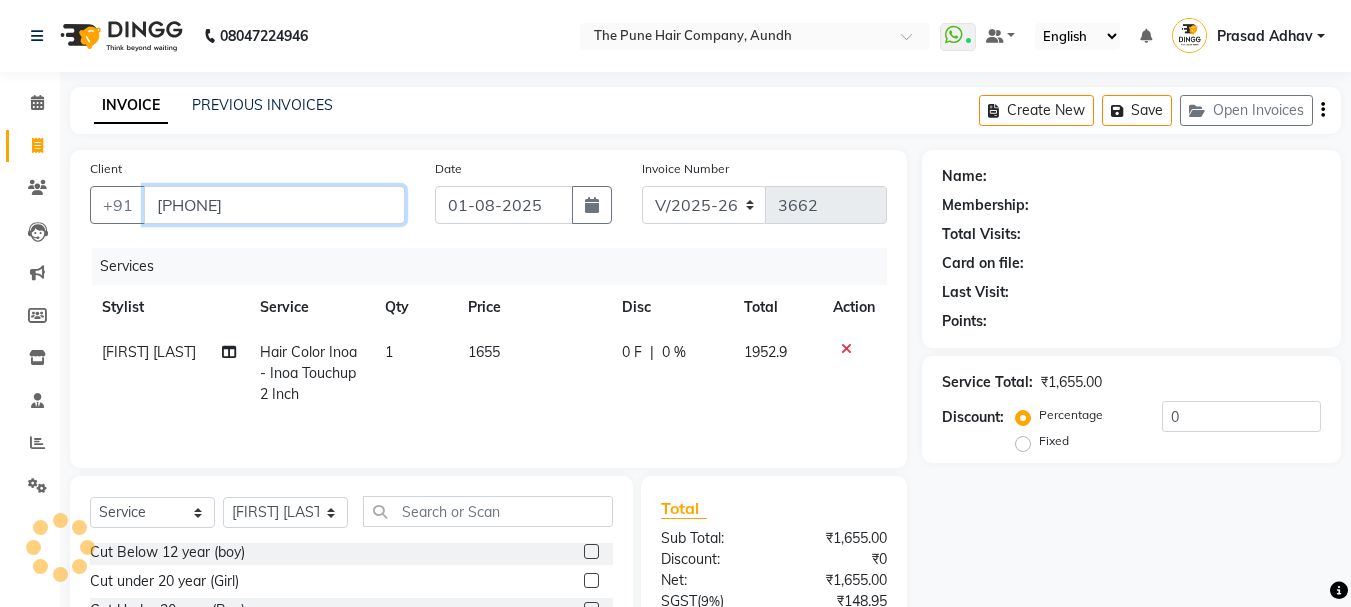 type on "[PHONE]" 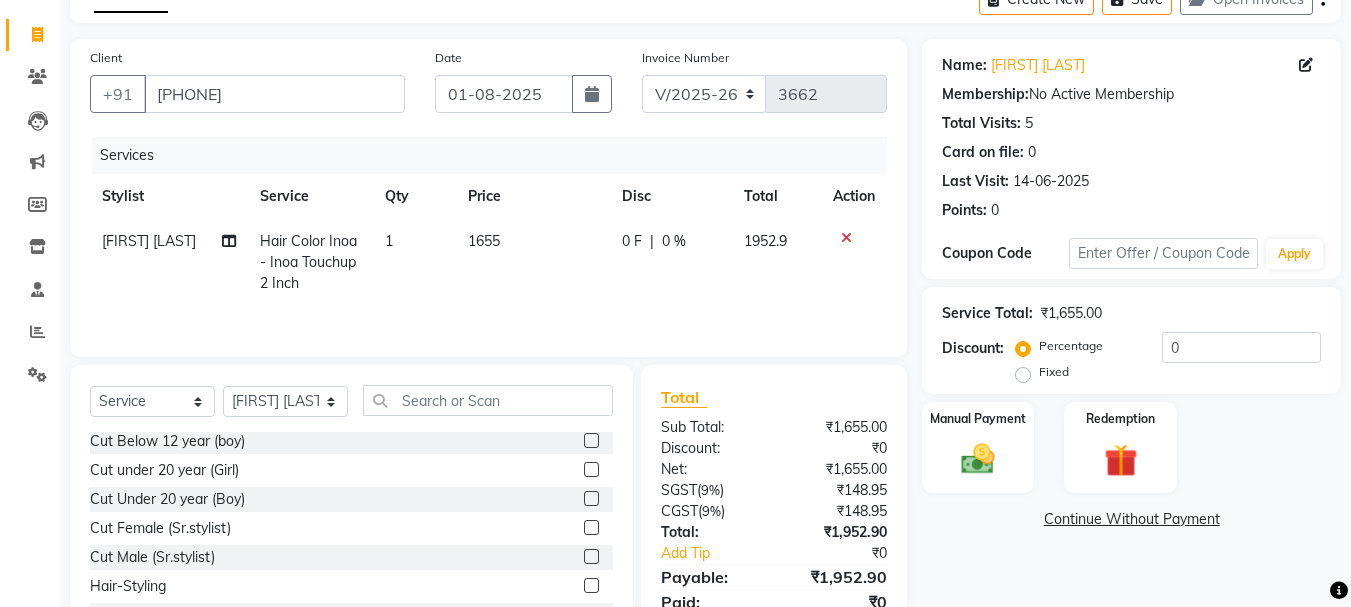 scroll, scrollTop: 94, scrollLeft: 0, axis: vertical 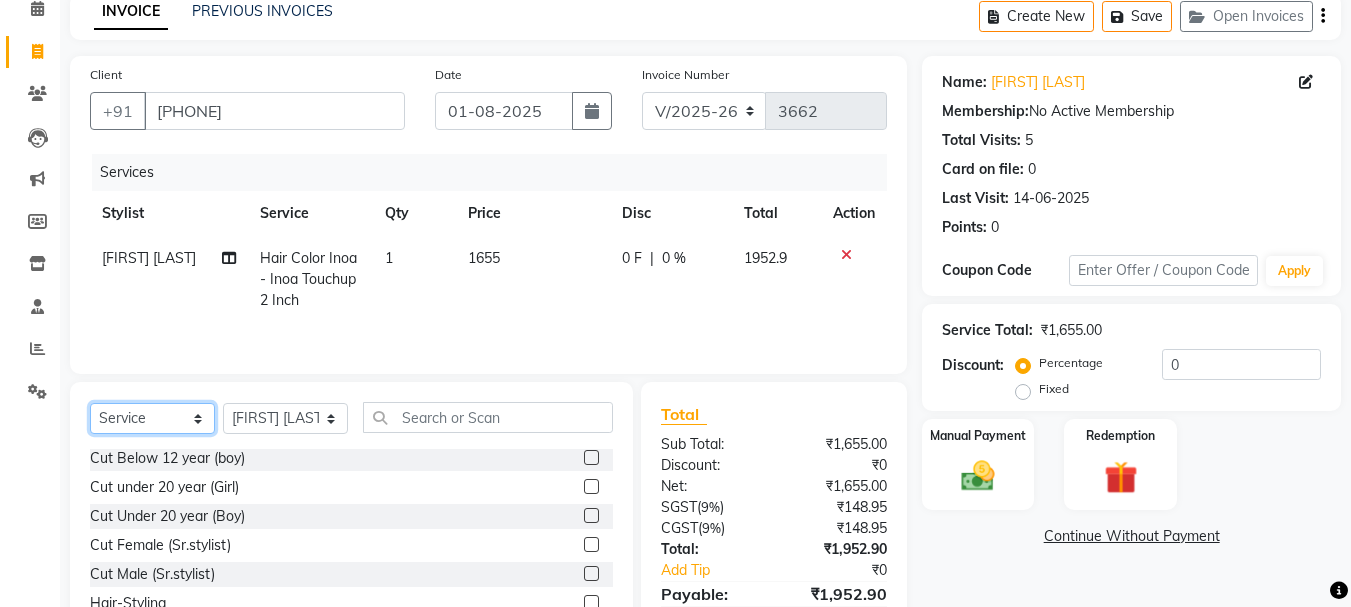 click on "Select  Service  Product  Membership  Package Voucher Prepaid Gift Card" 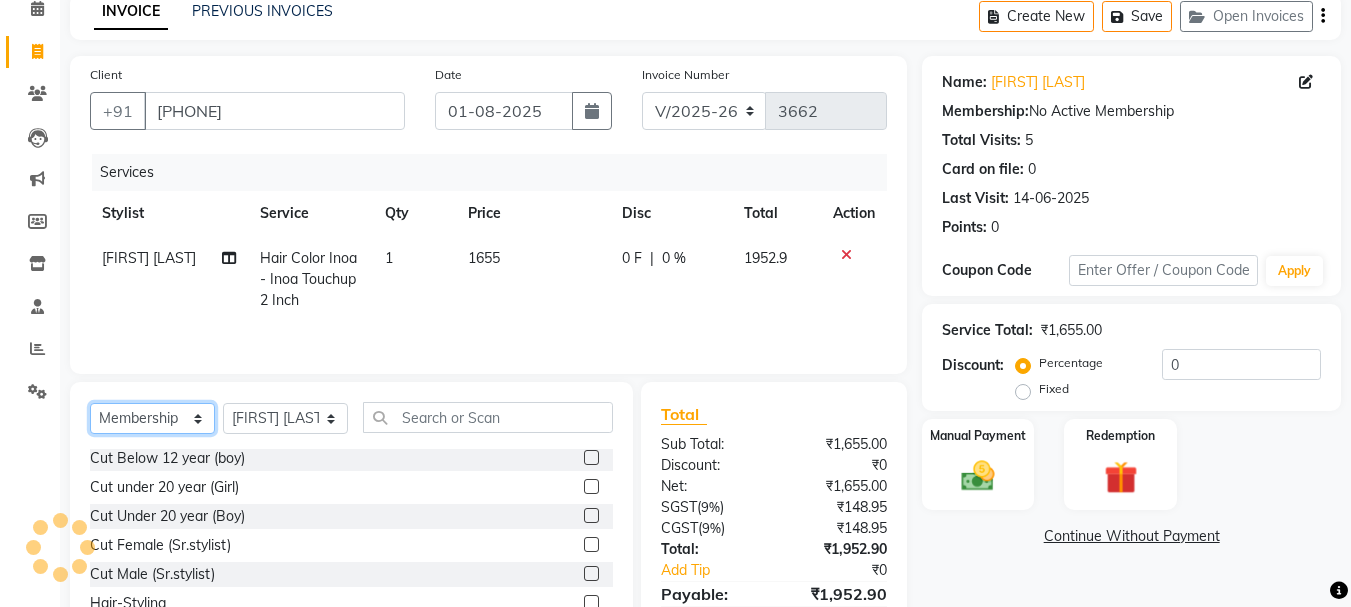 click on "Select  Service  Product  Membership  Package Voucher Prepaid Gift Card" 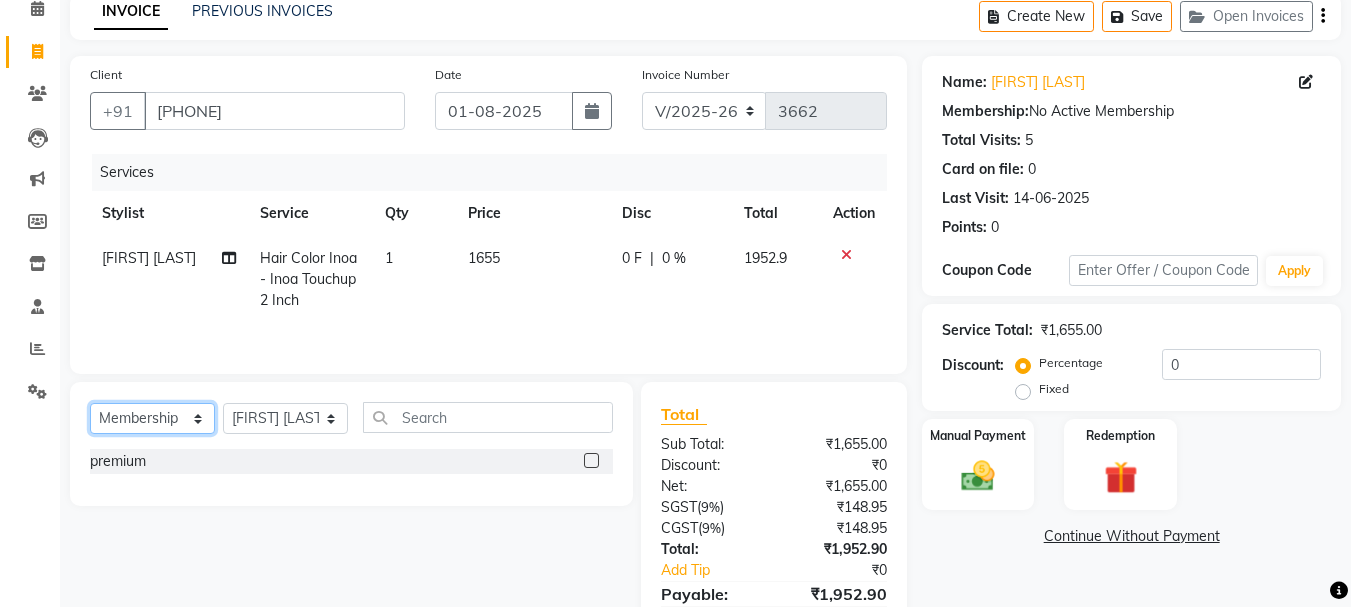 scroll, scrollTop: 0, scrollLeft: 0, axis: both 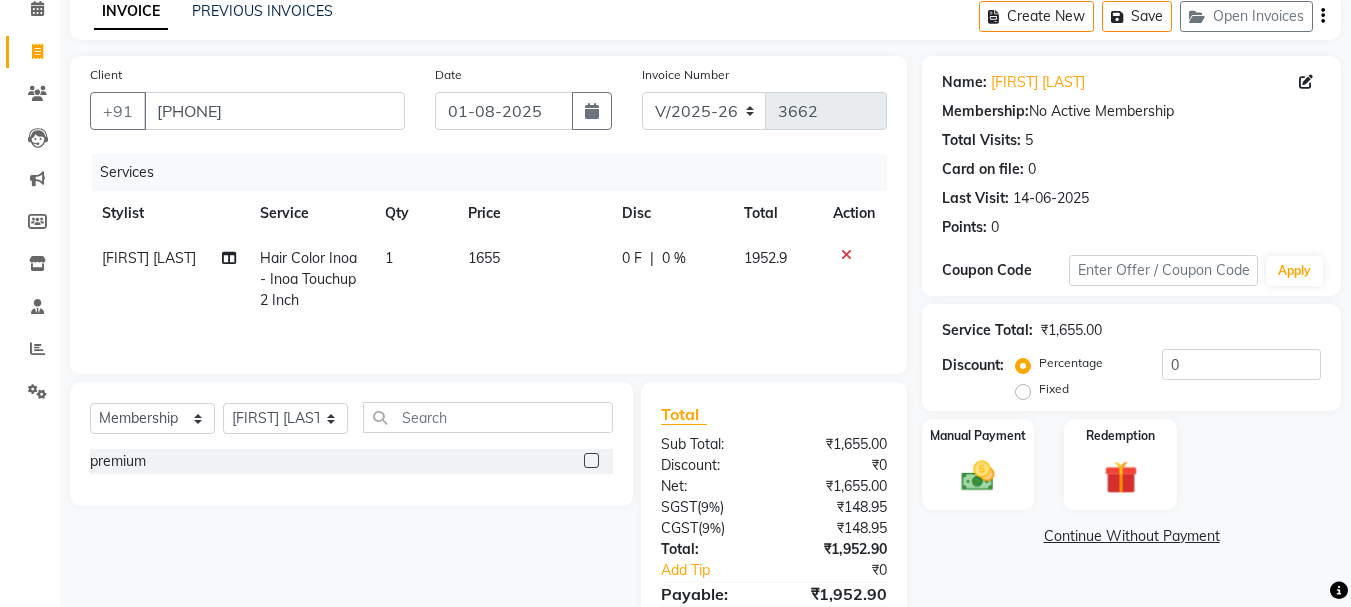 click 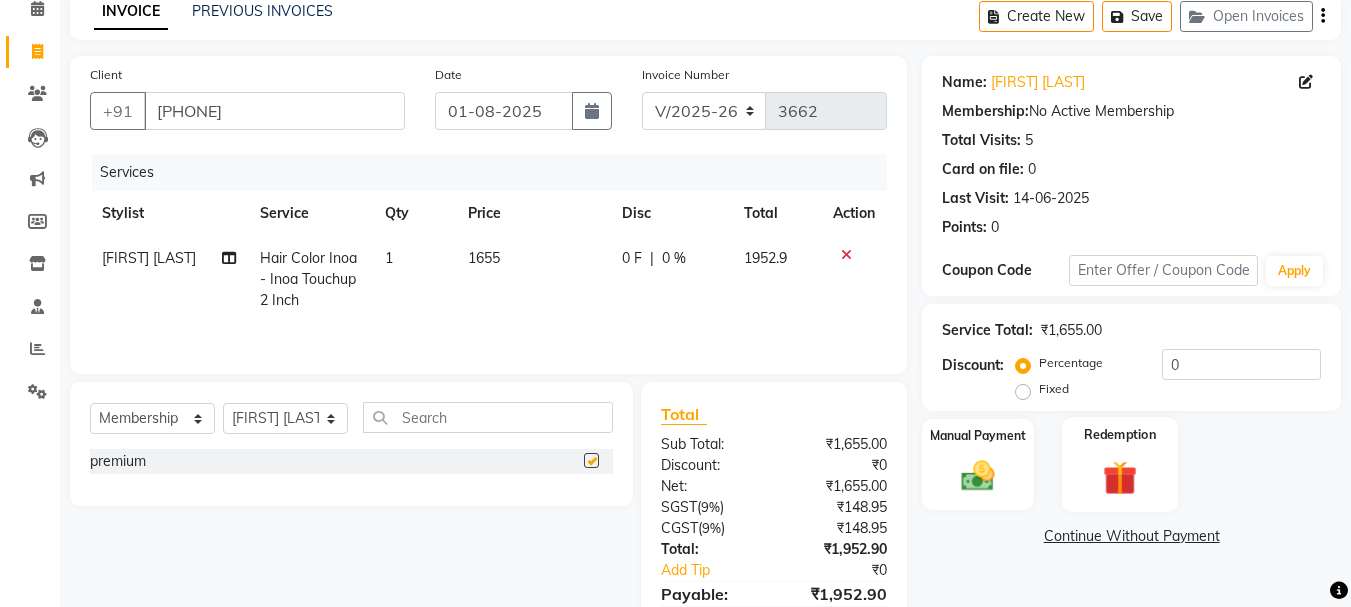 select on "select" 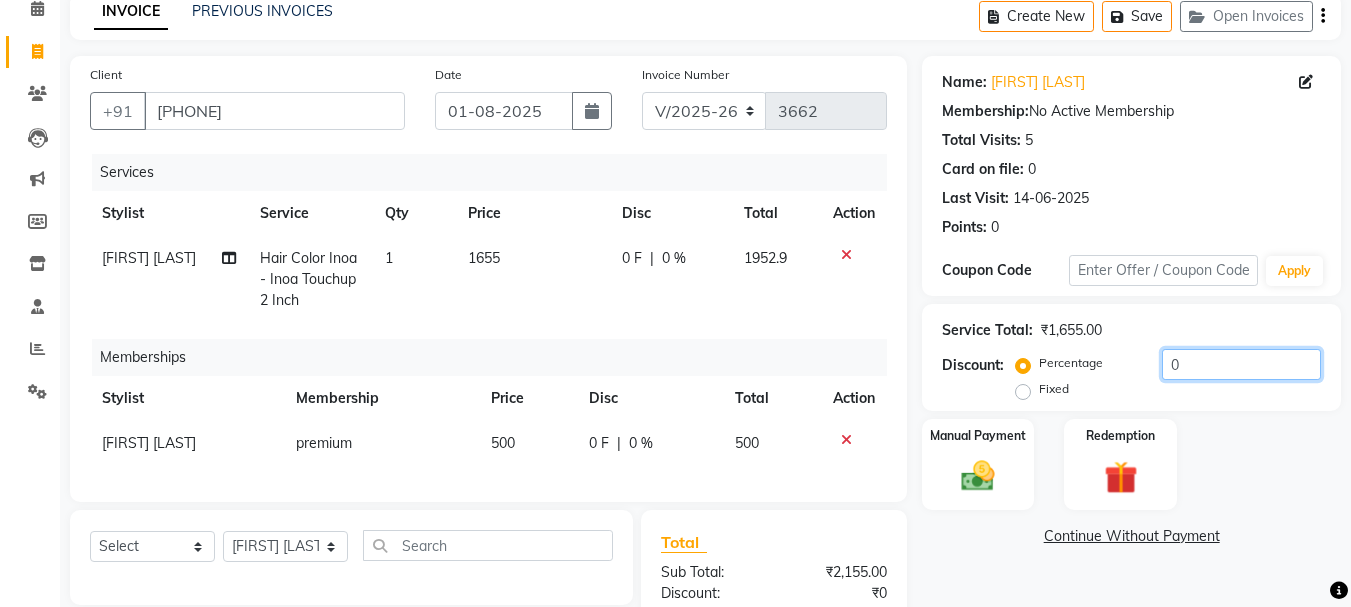 click on "0" 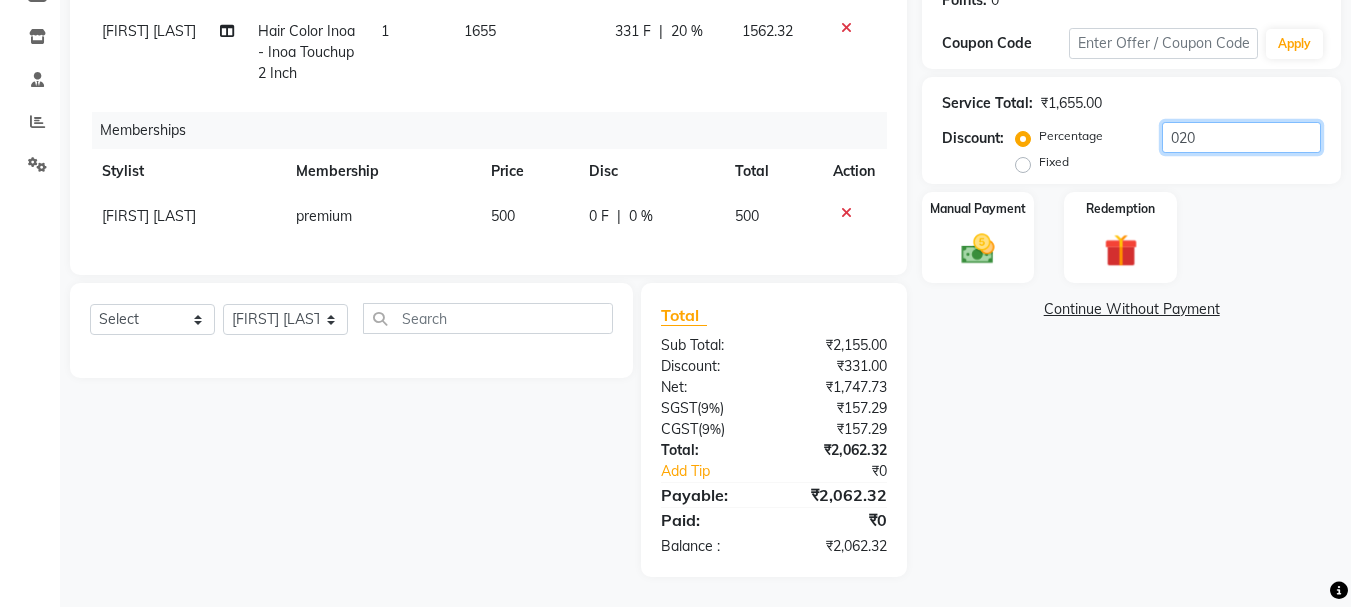 scroll, scrollTop: 336, scrollLeft: 0, axis: vertical 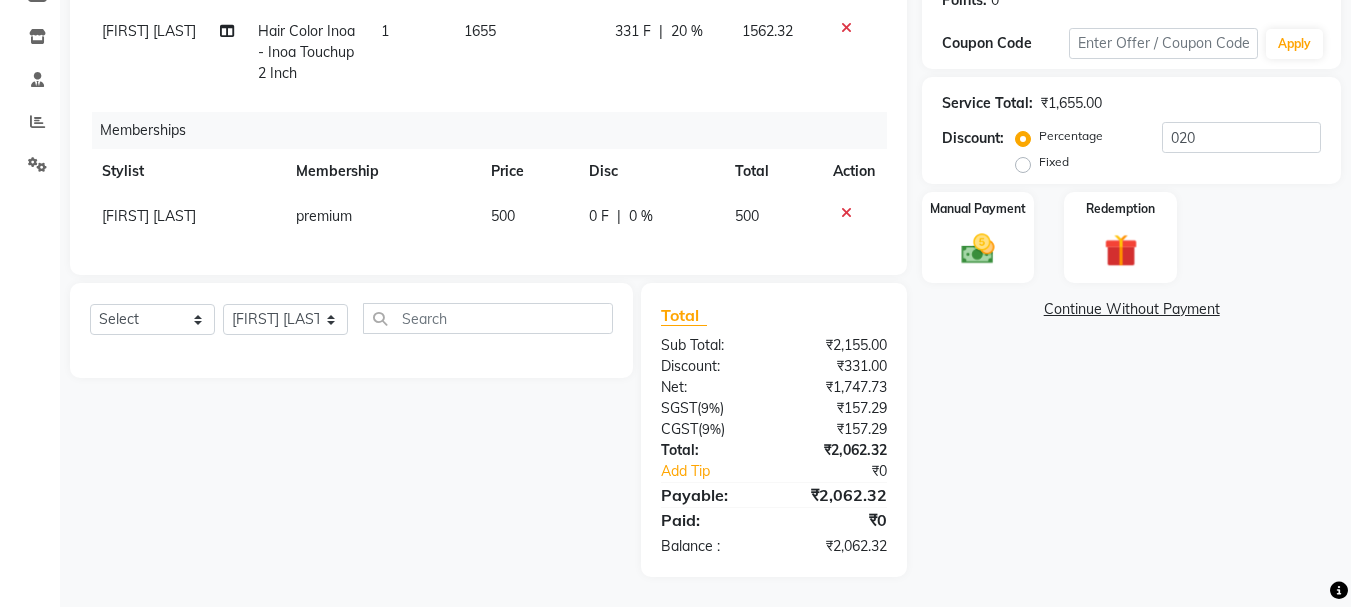drag, startPoint x: 1038, startPoint y: 427, endPoint x: 1062, endPoint y: 500, distance: 76.843994 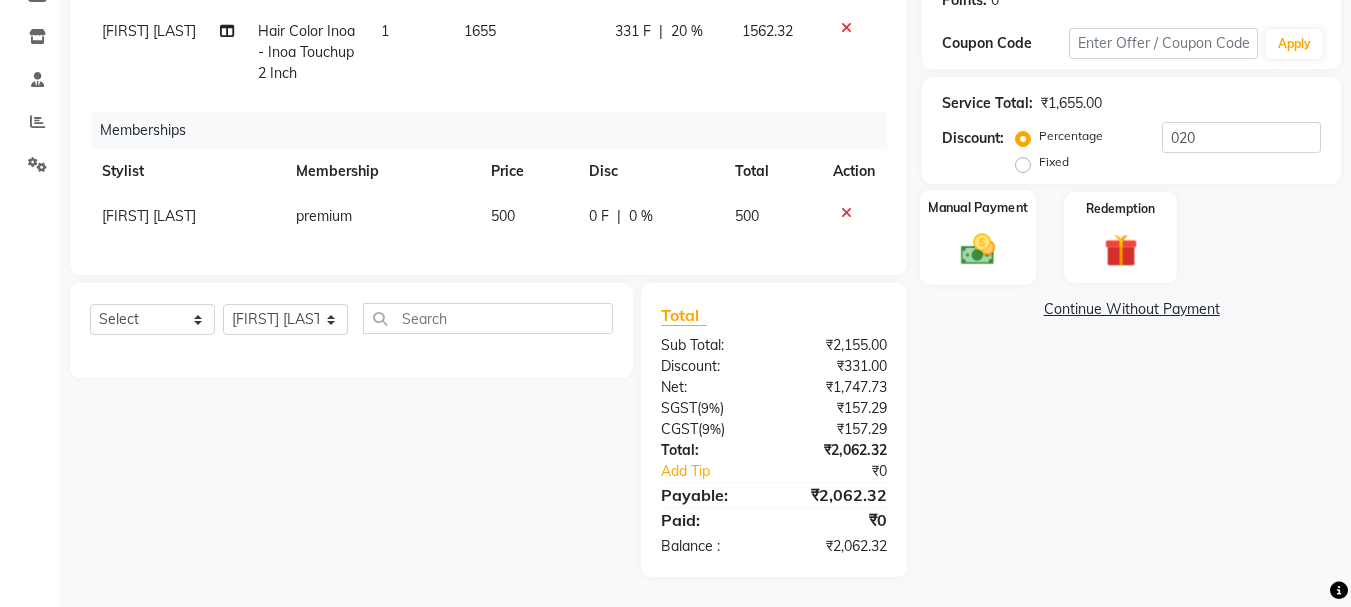 click on "Manual Payment" 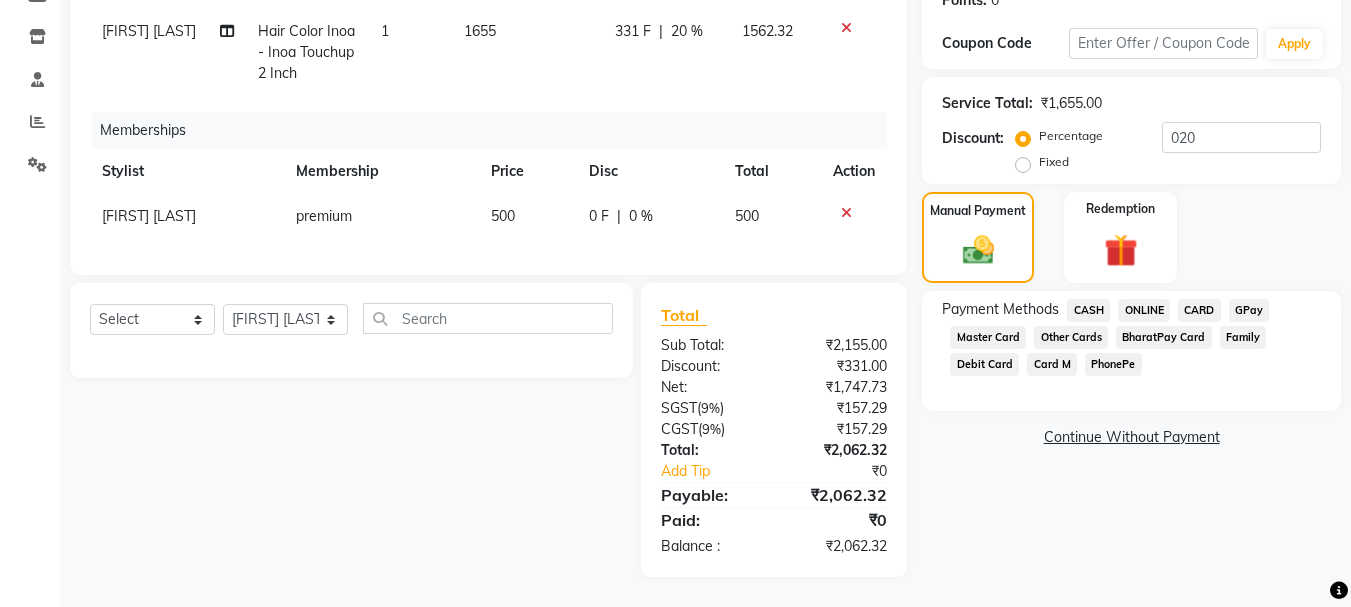 click on "ONLINE" 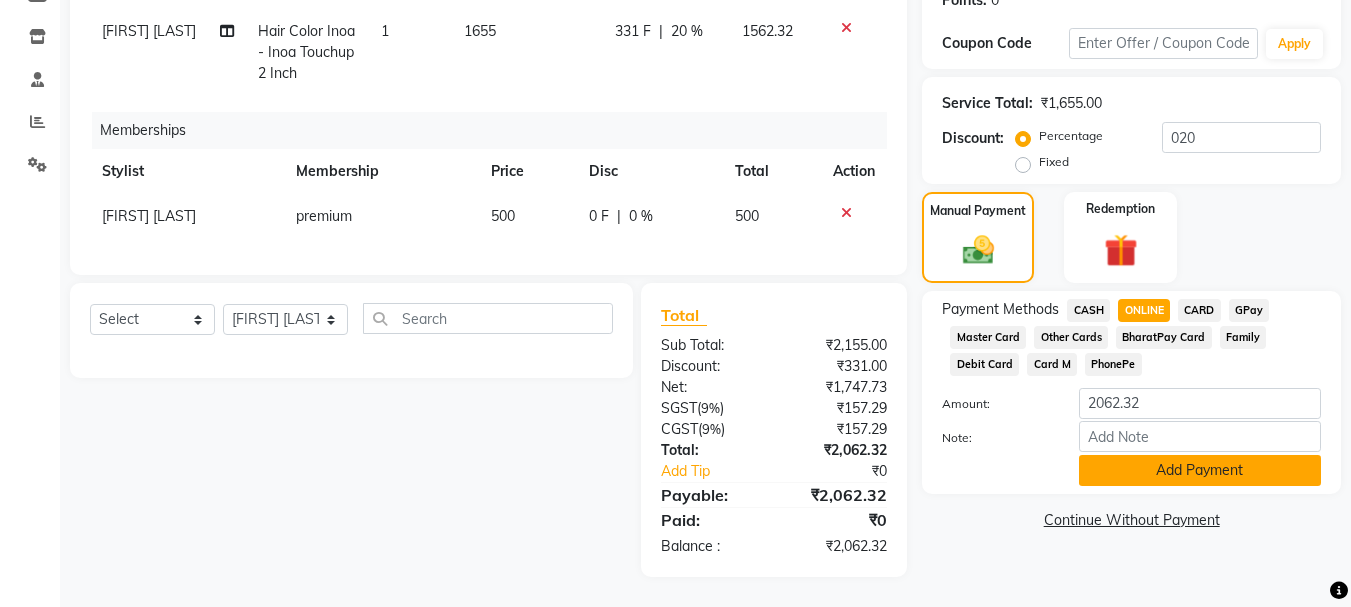 click on "Add Payment" 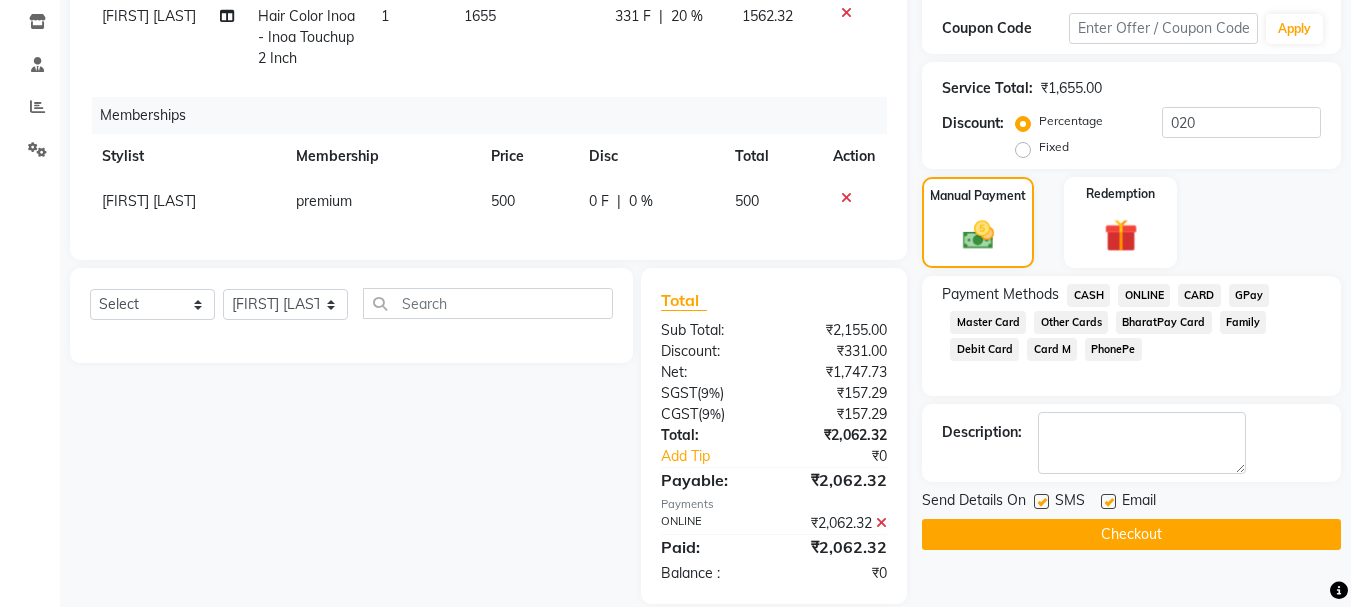 click 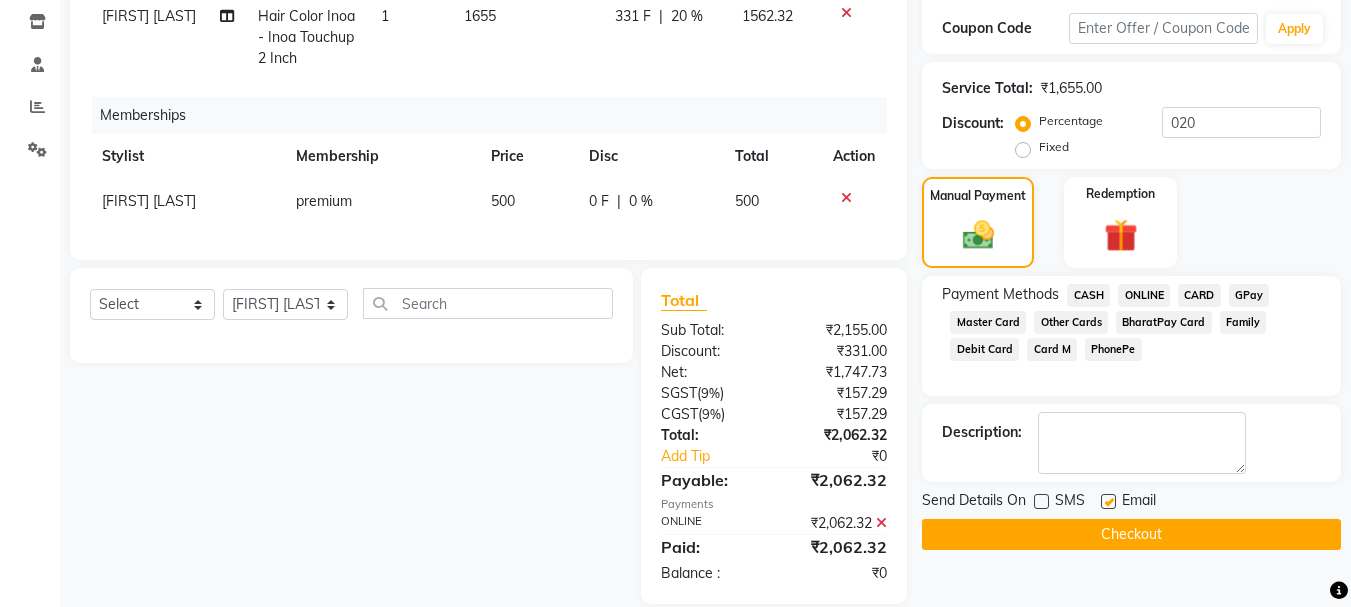 click 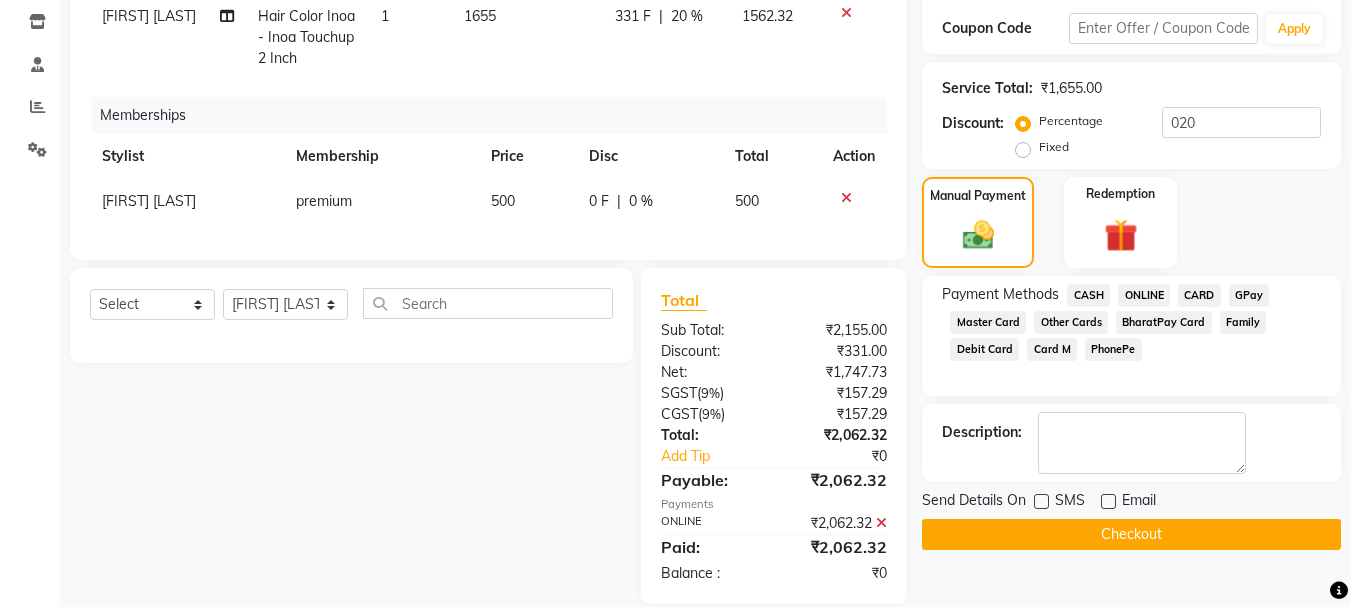 click on "Checkout" 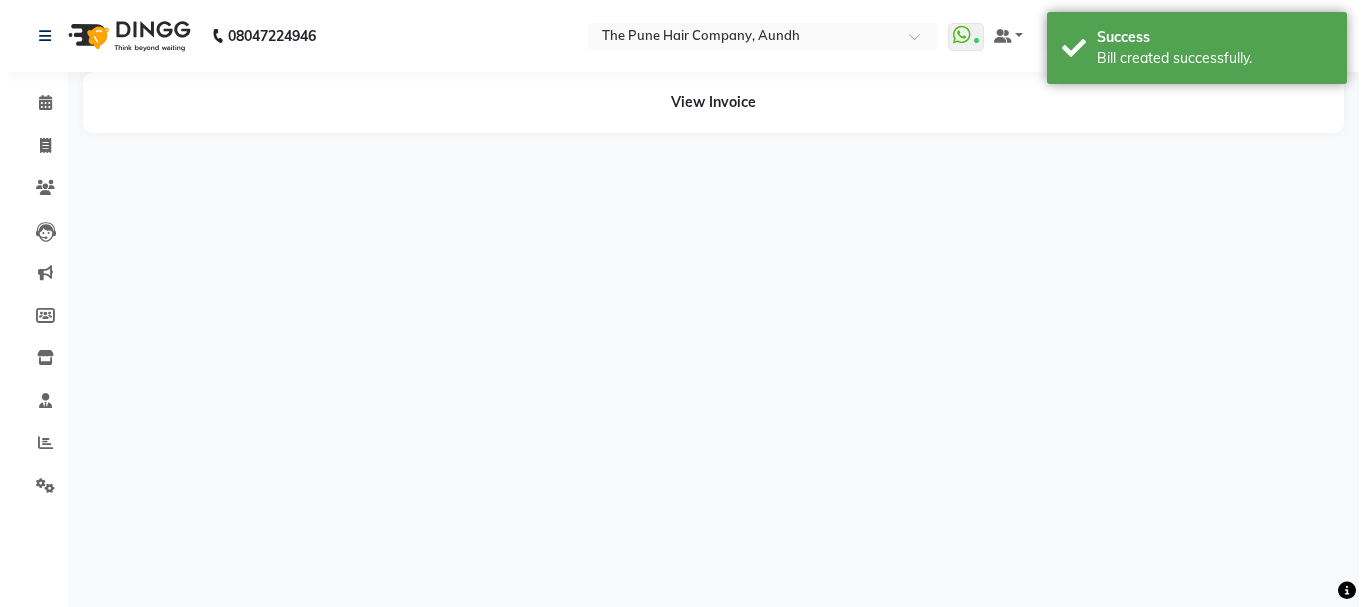 scroll, scrollTop: 0, scrollLeft: 0, axis: both 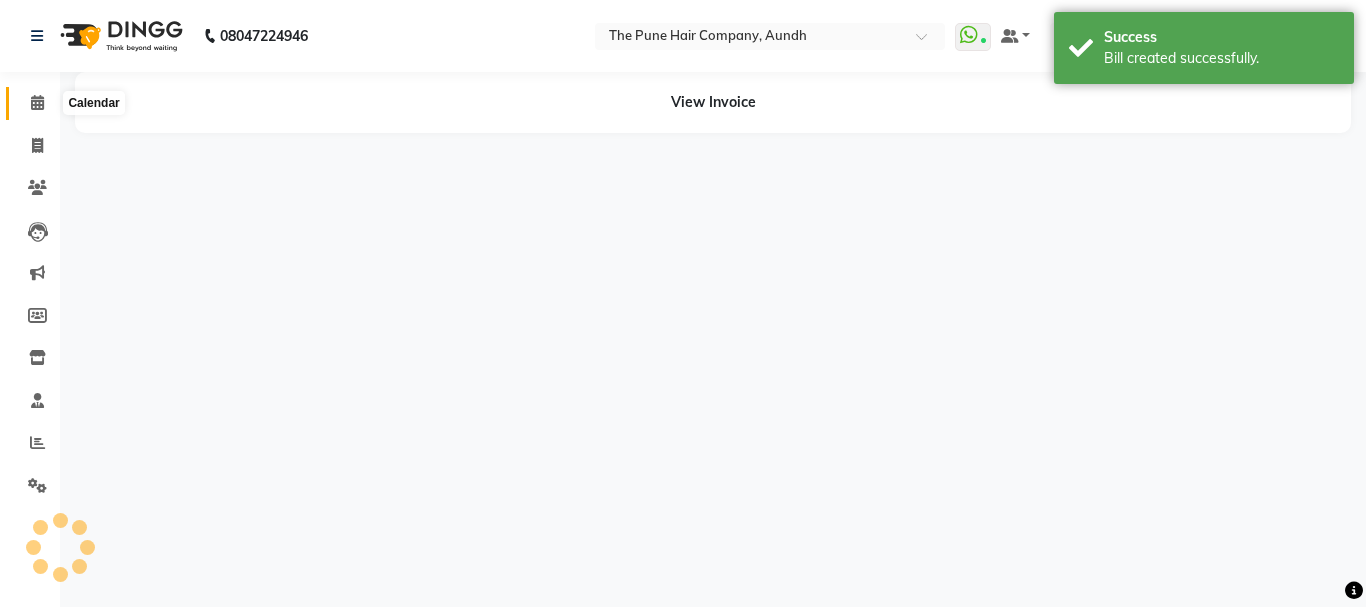 click 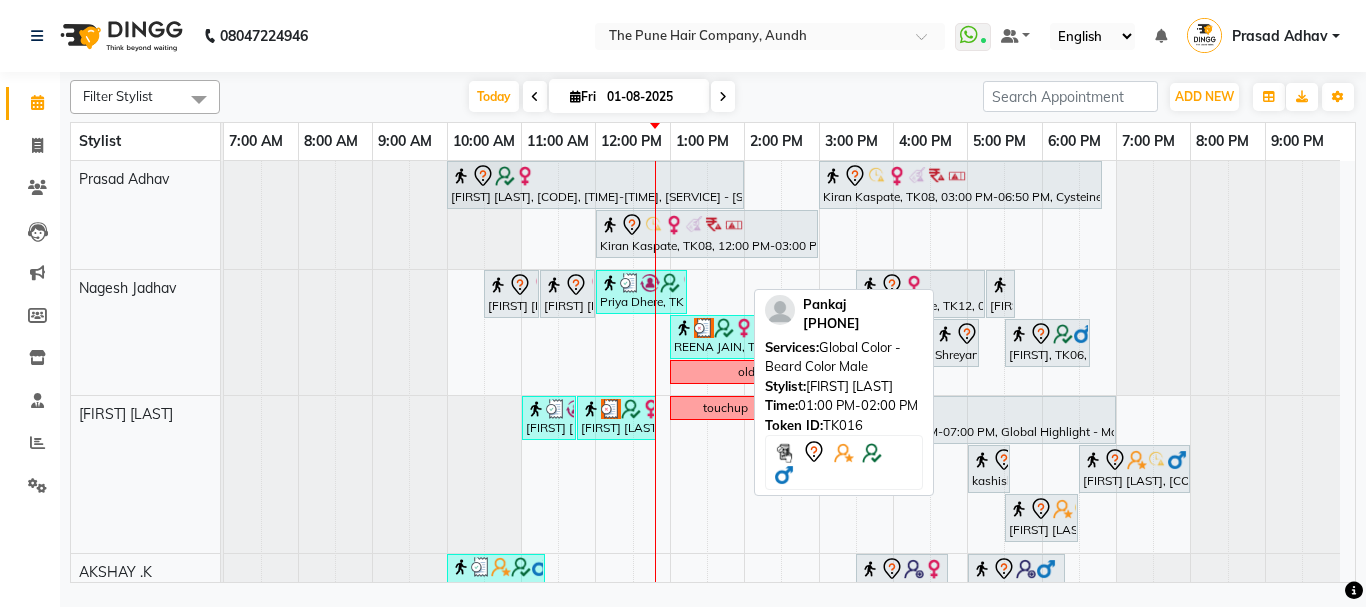 scroll, scrollTop: 300, scrollLeft: 0, axis: vertical 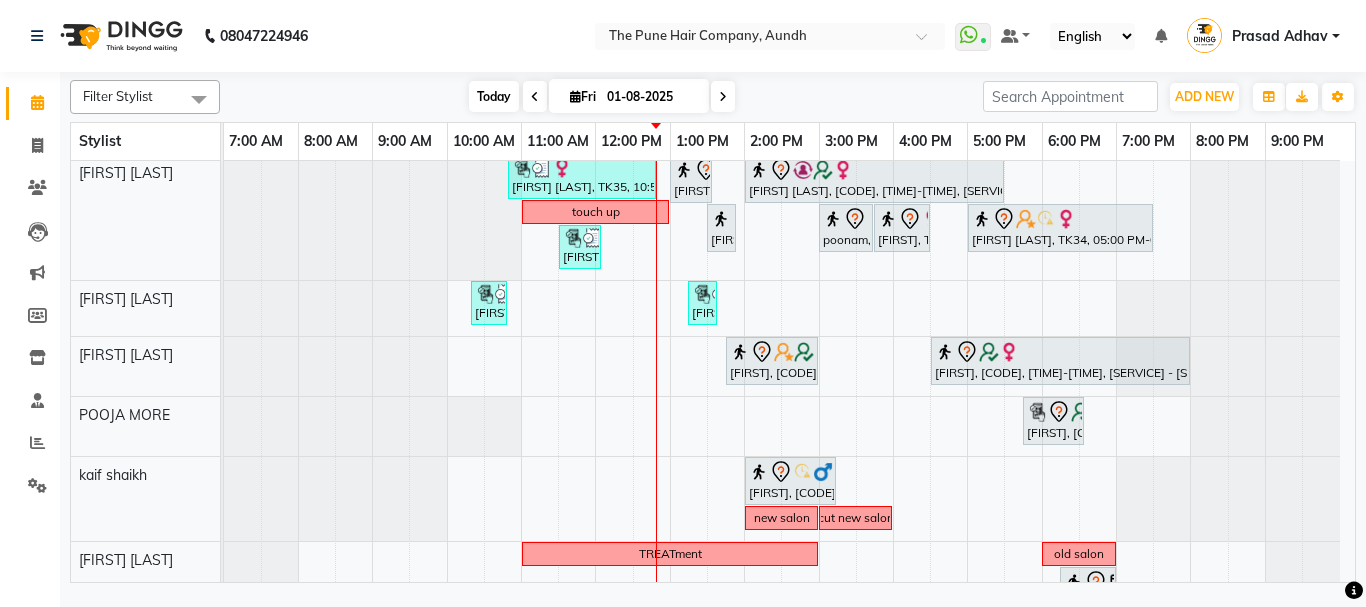 click on "Today" at bounding box center [494, 96] 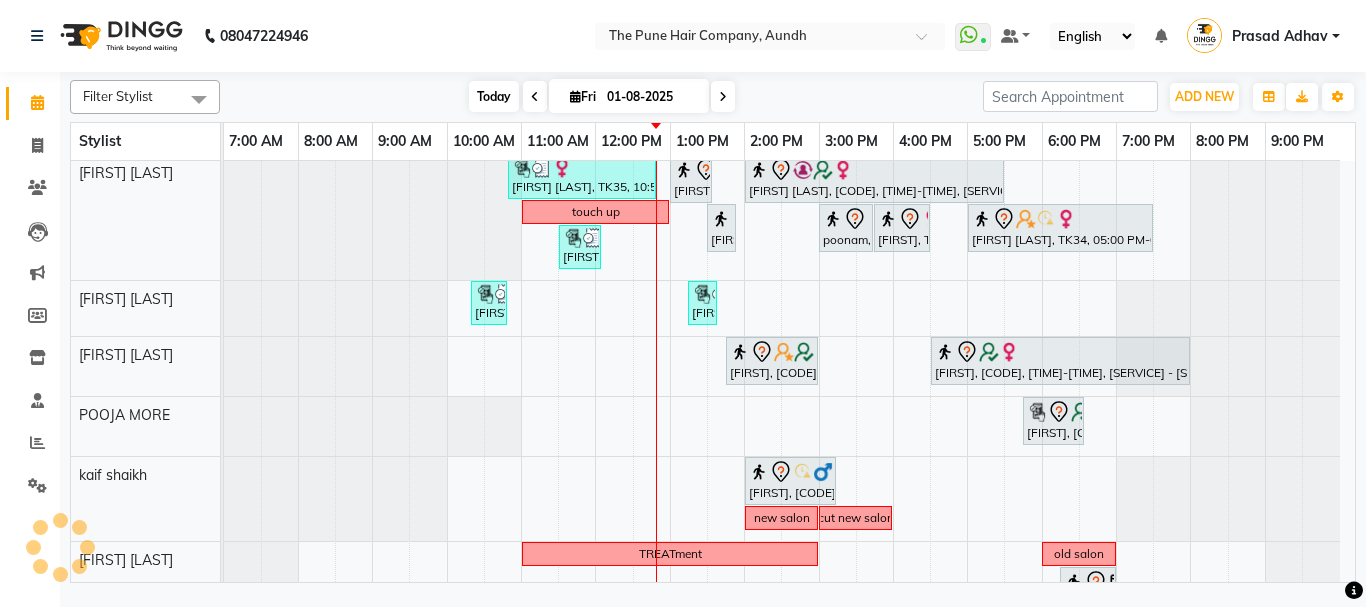 click on "Today" at bounding box center (494, 96) 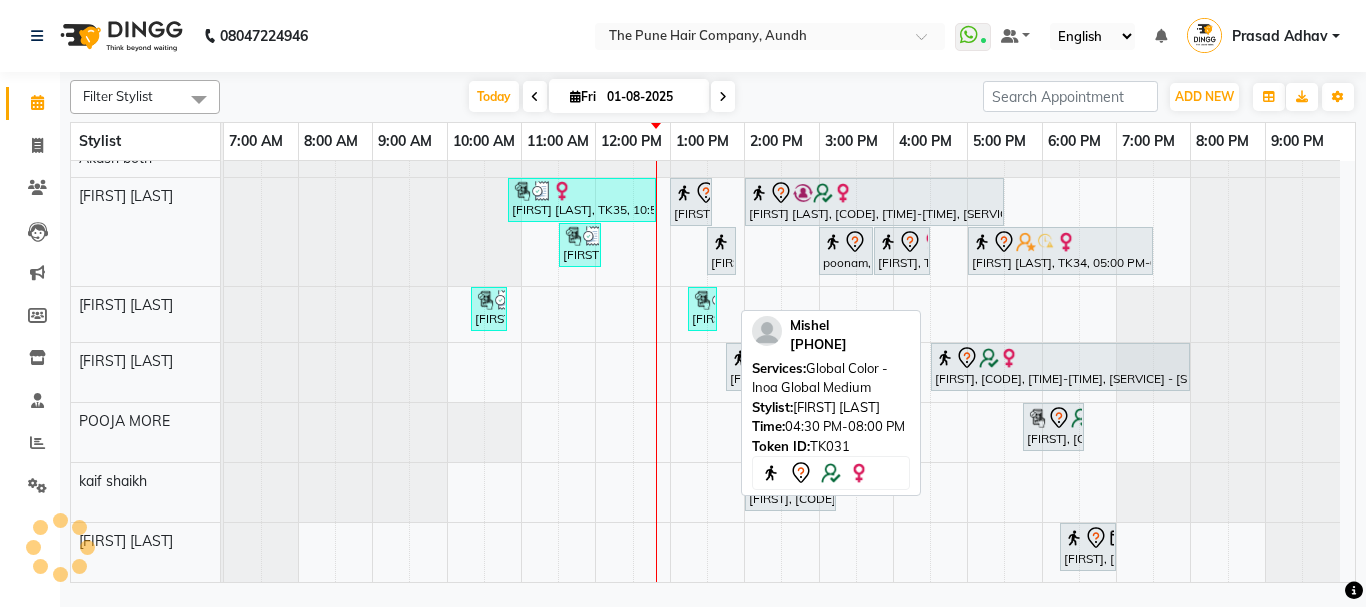 scroll, scrollTop: 735, scrollLeft: 0, axis: vertical 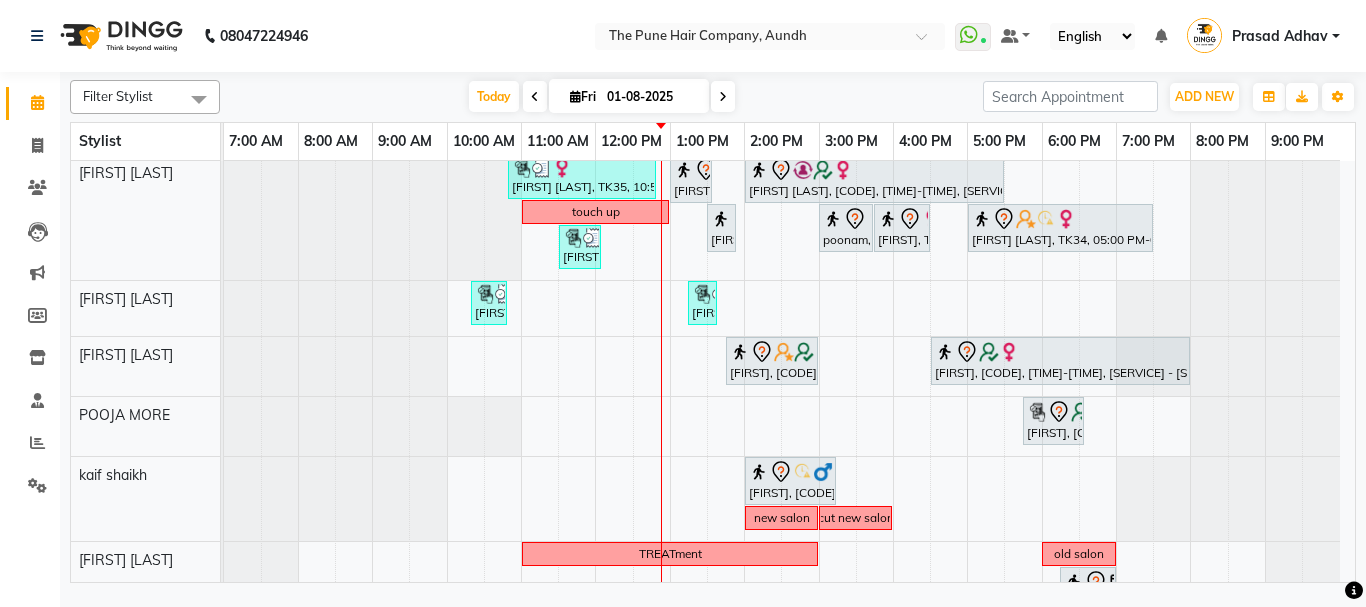 click at bounding box center [723, 96] 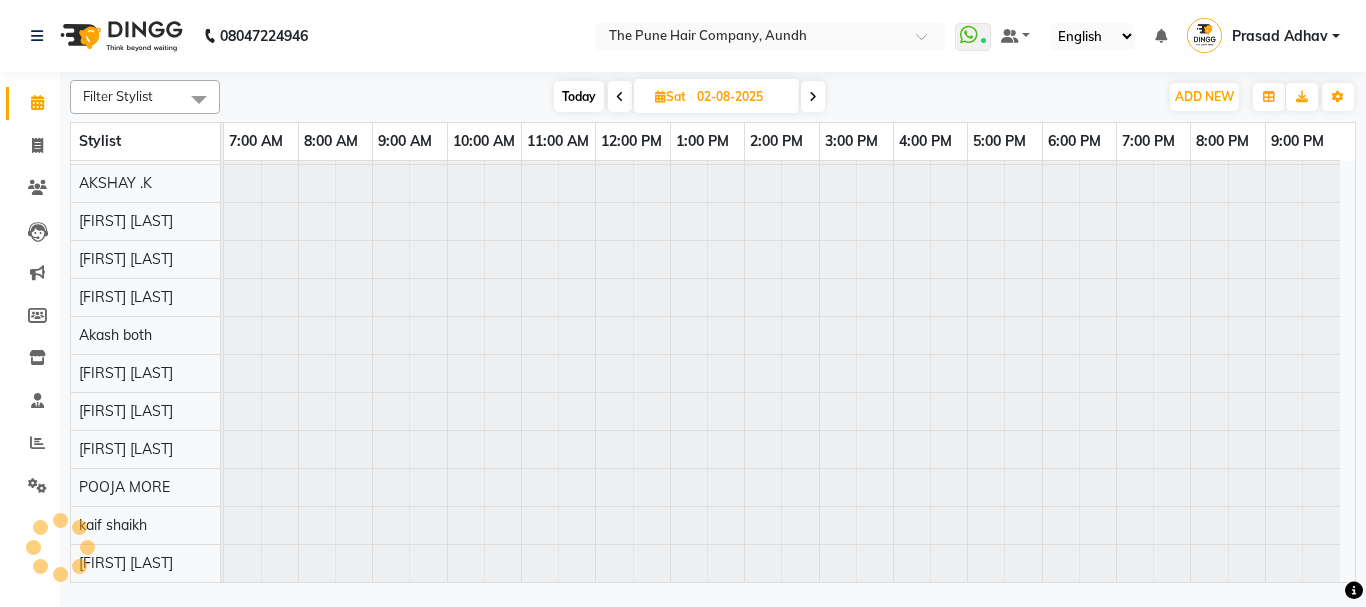 scroll, scrollTop: 110, scrollLeft: 0, axis: vertical 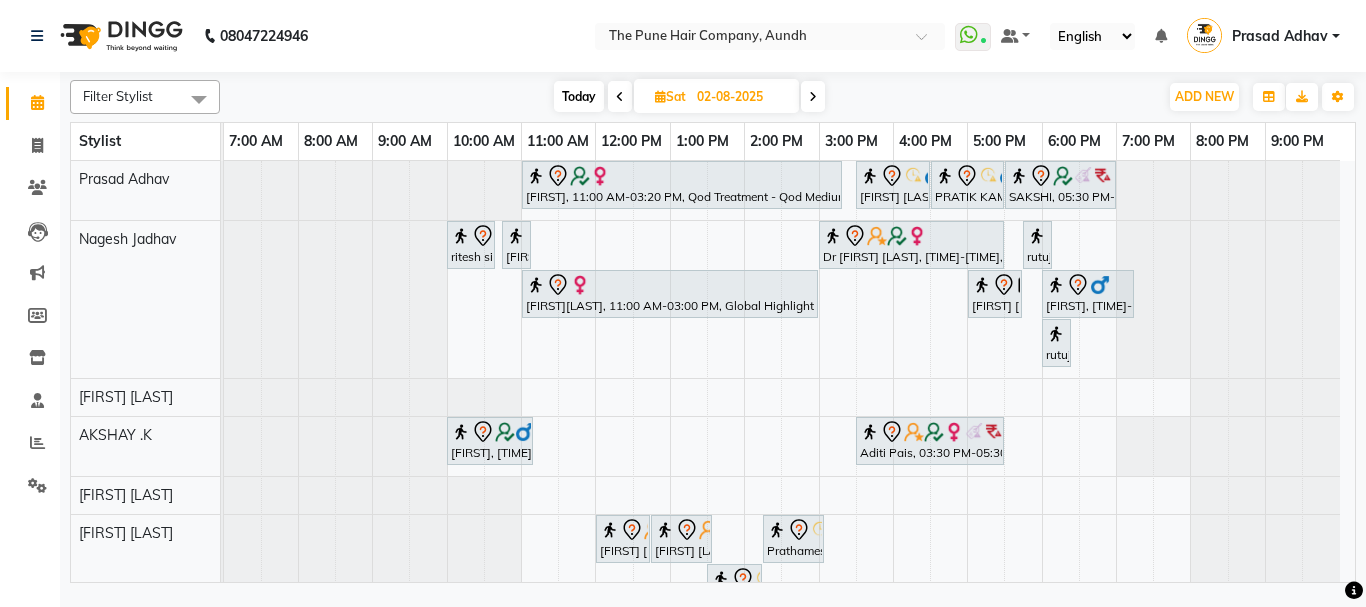 click at bounding box center (813, 96) 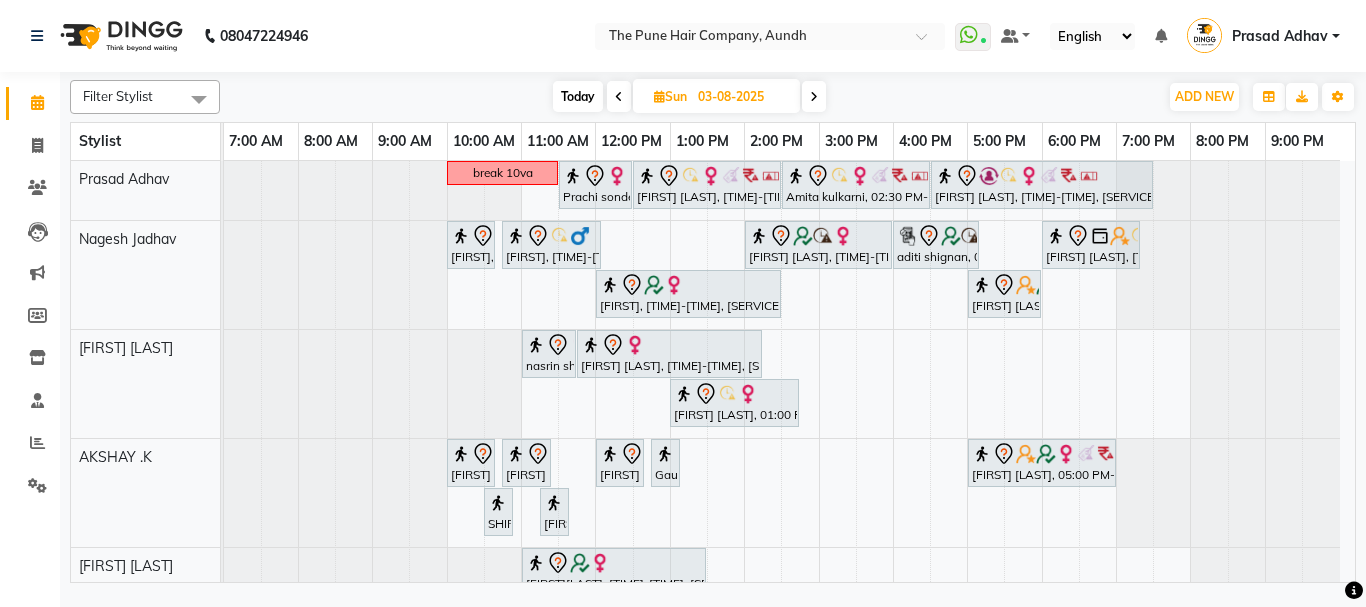 scroll, scrollTop: 200, scrollLeft: 0, axis: vertical 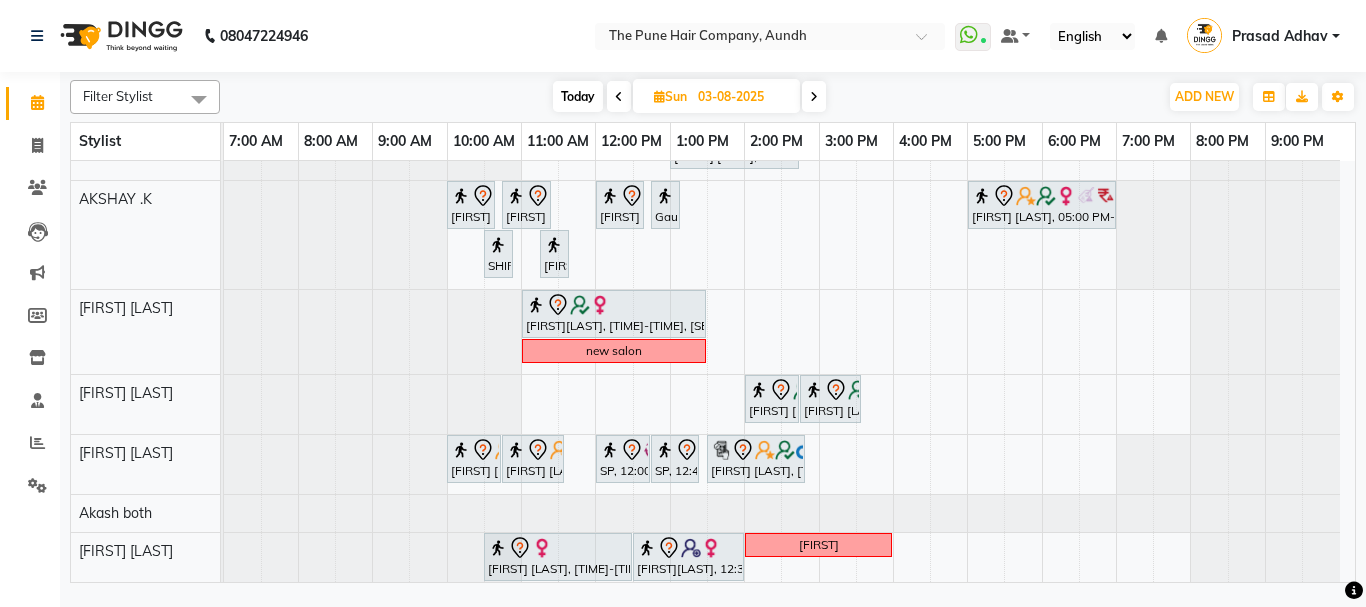 click at bounding box center (814, 97) 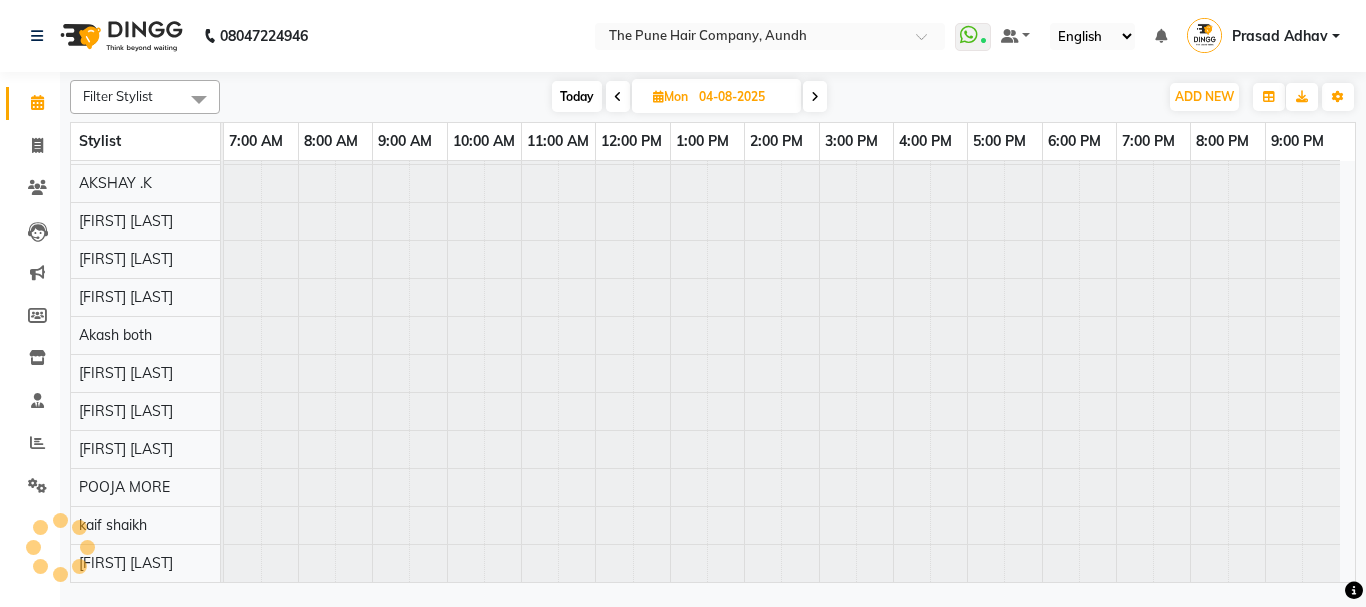 scroll 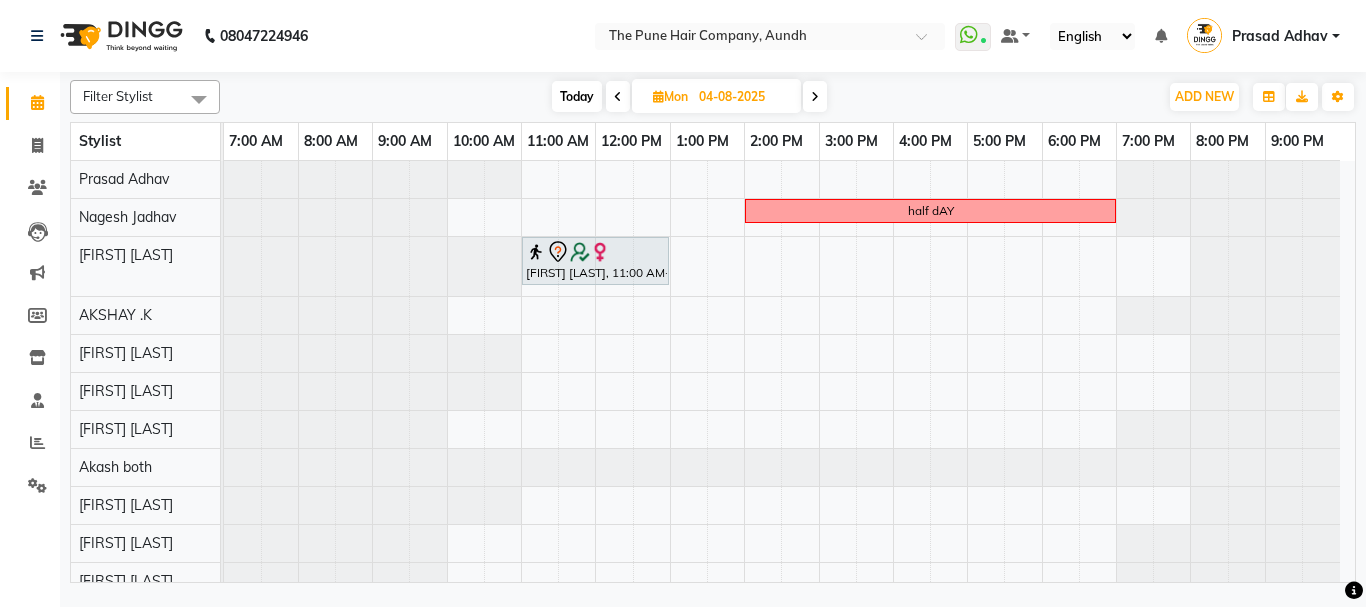 click at bounding box center [815, 97] 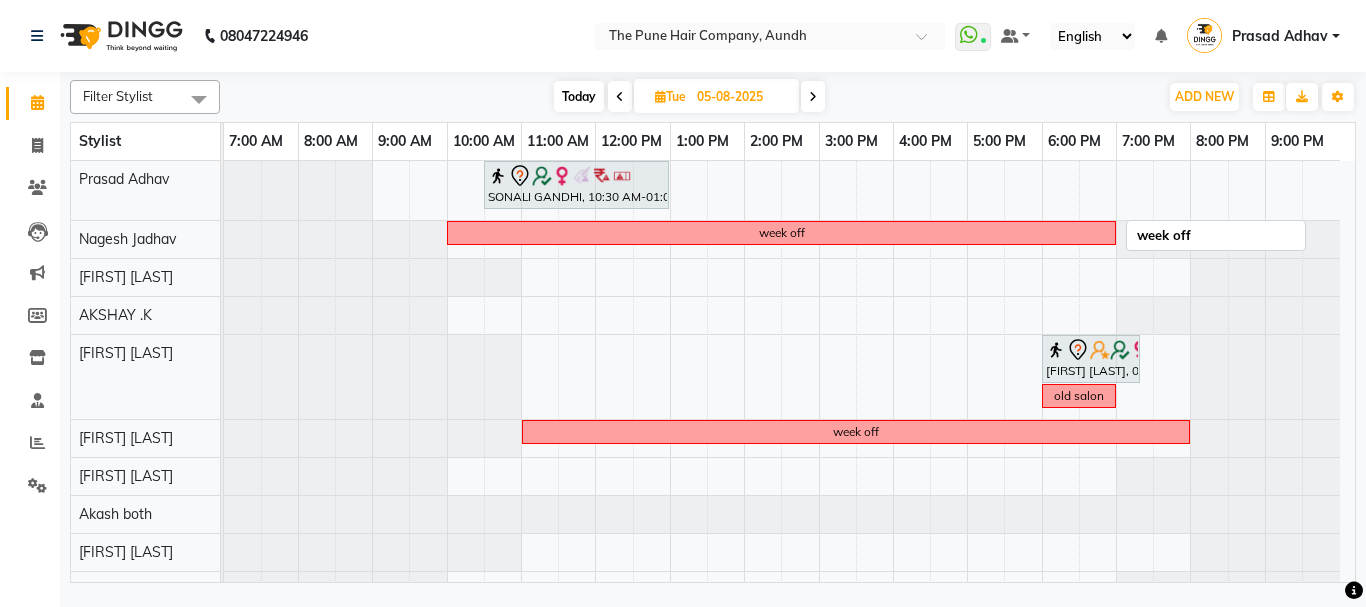 scroll, scrollTop: 153, scrollLeft: 0, axis: vertical 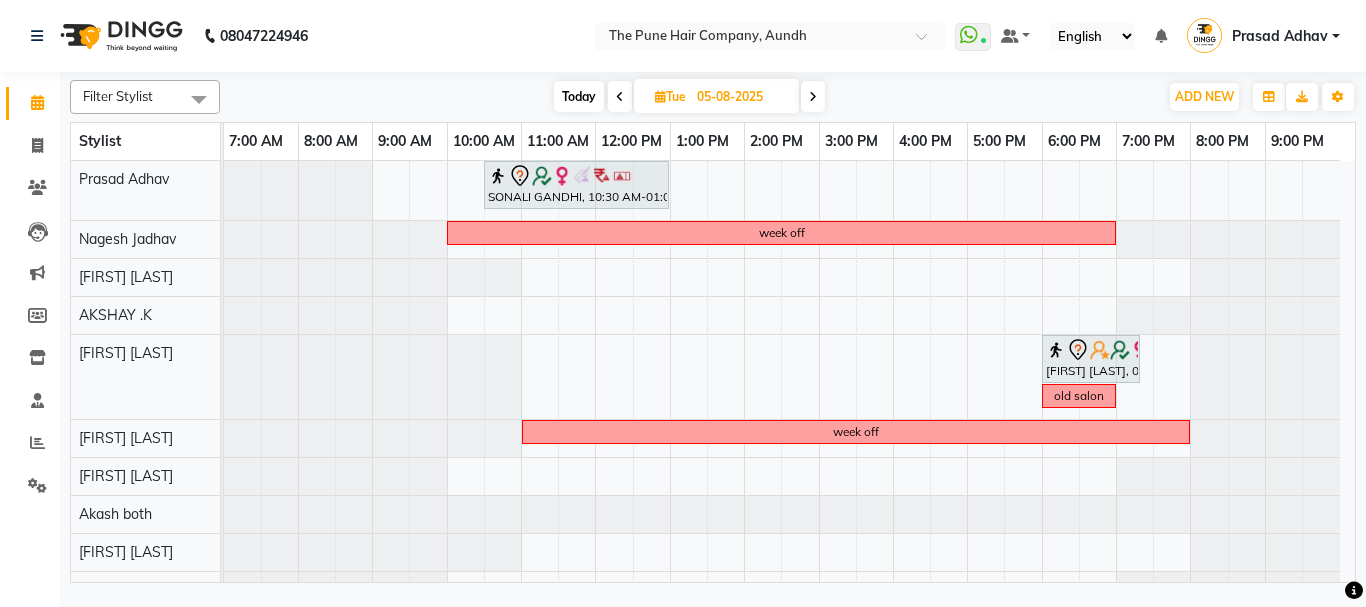click at bounding box center [620, 97] 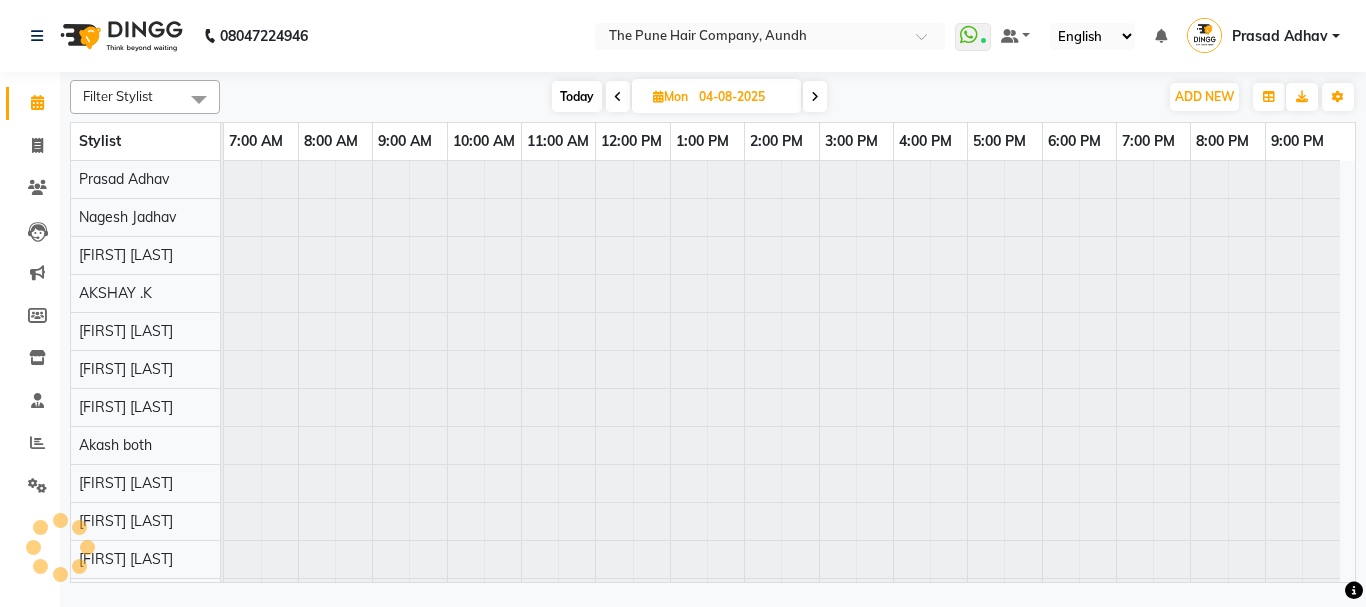 click at bounding box center [618, 97] 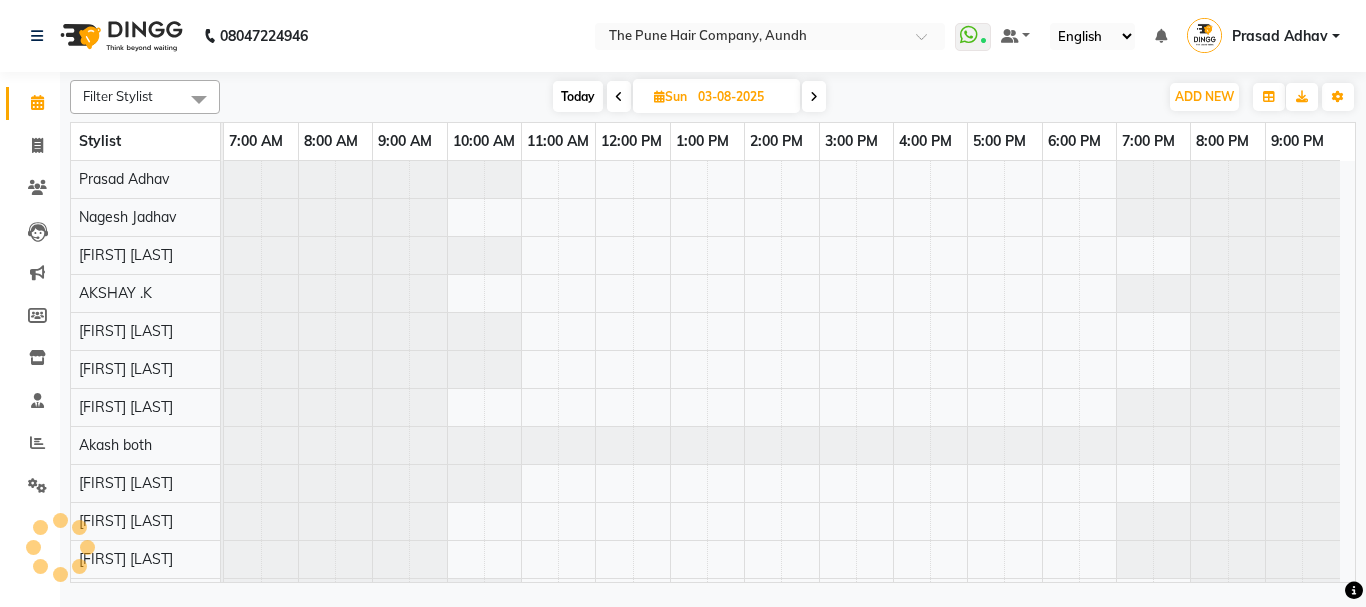 click at bounding box center [619, 96] 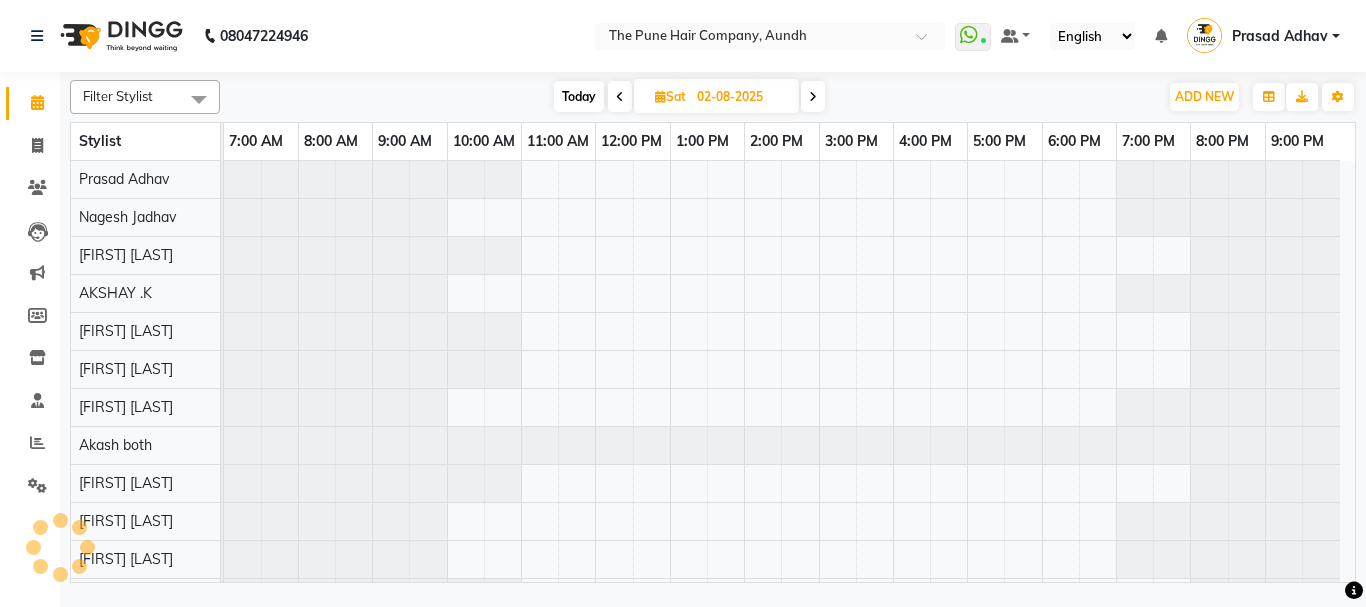 click at bounding box center [620, 97] 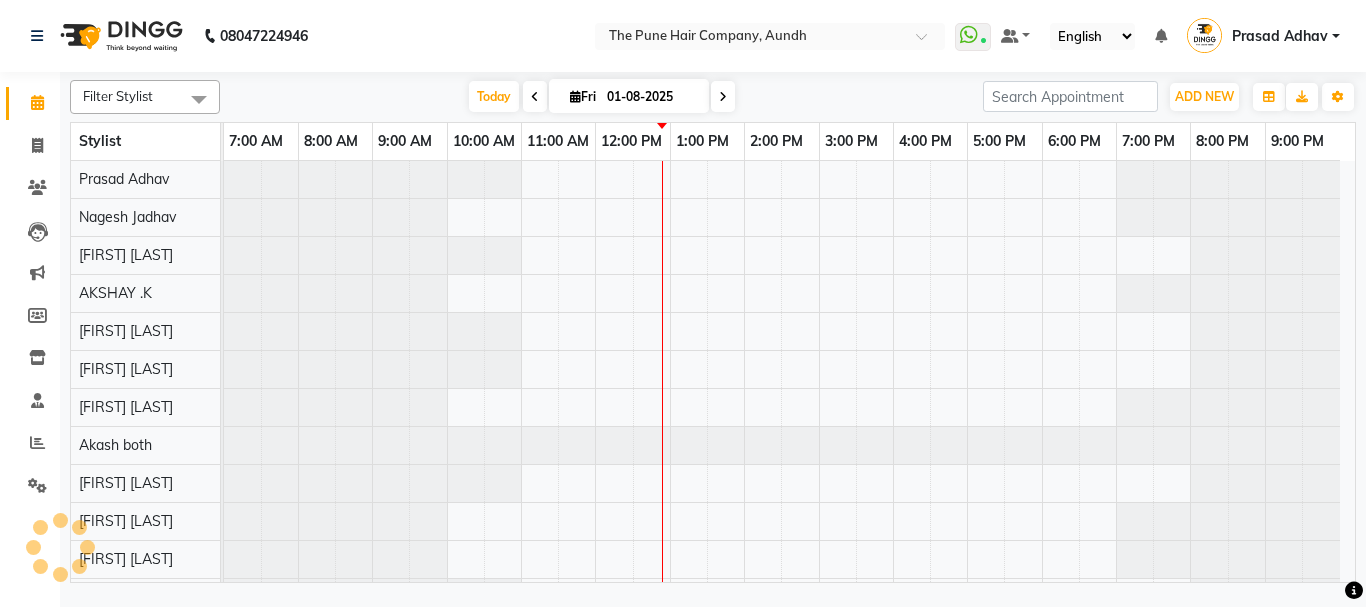 scroll, scrollTop: 100, scrollLeft: 0, axis: vertical 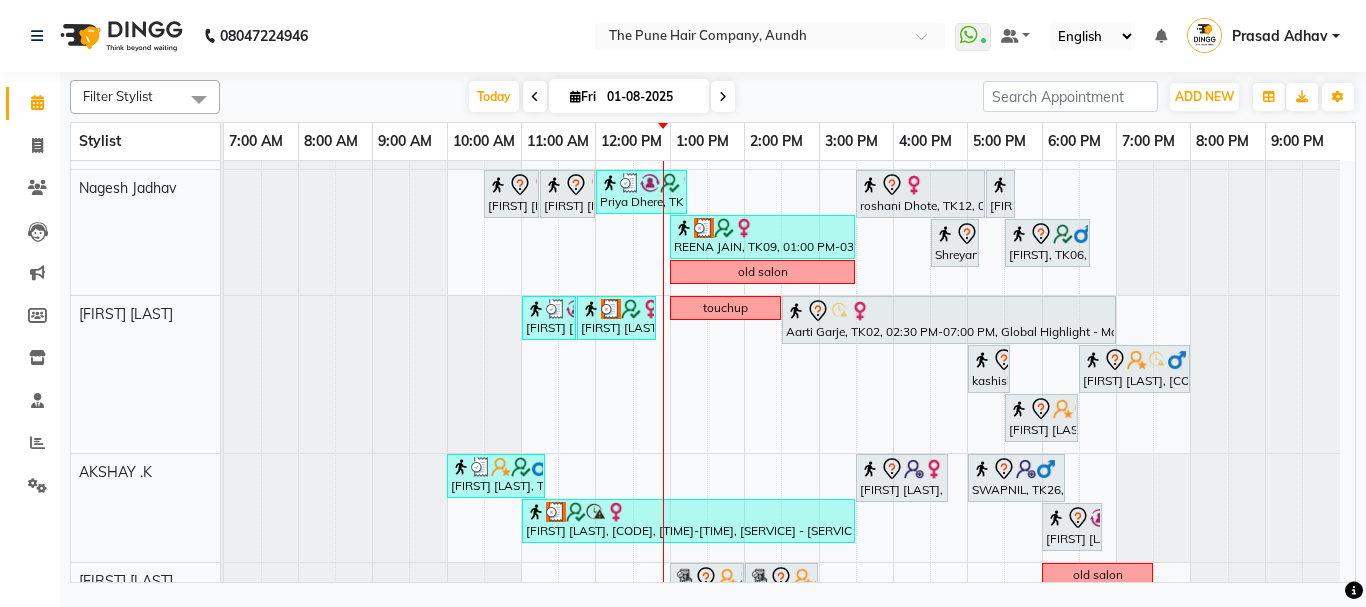 click at bounding box center [723, 96] 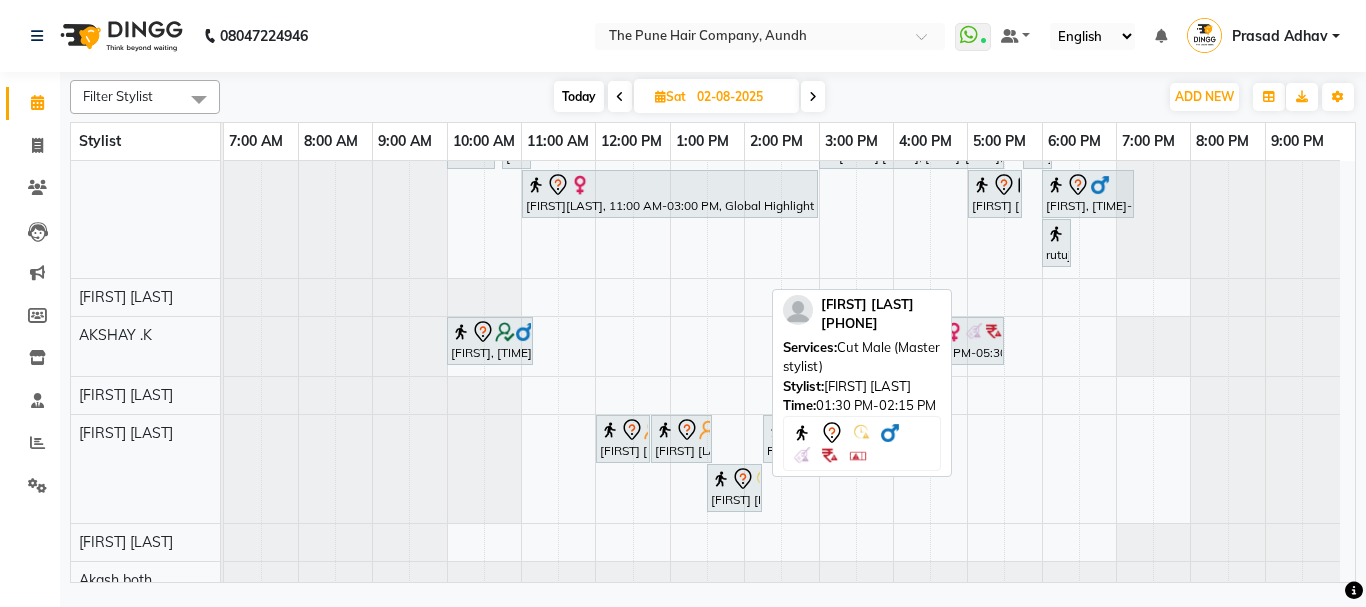 scroll, scrollTop: 0, scrollLeft: 0, axis: both 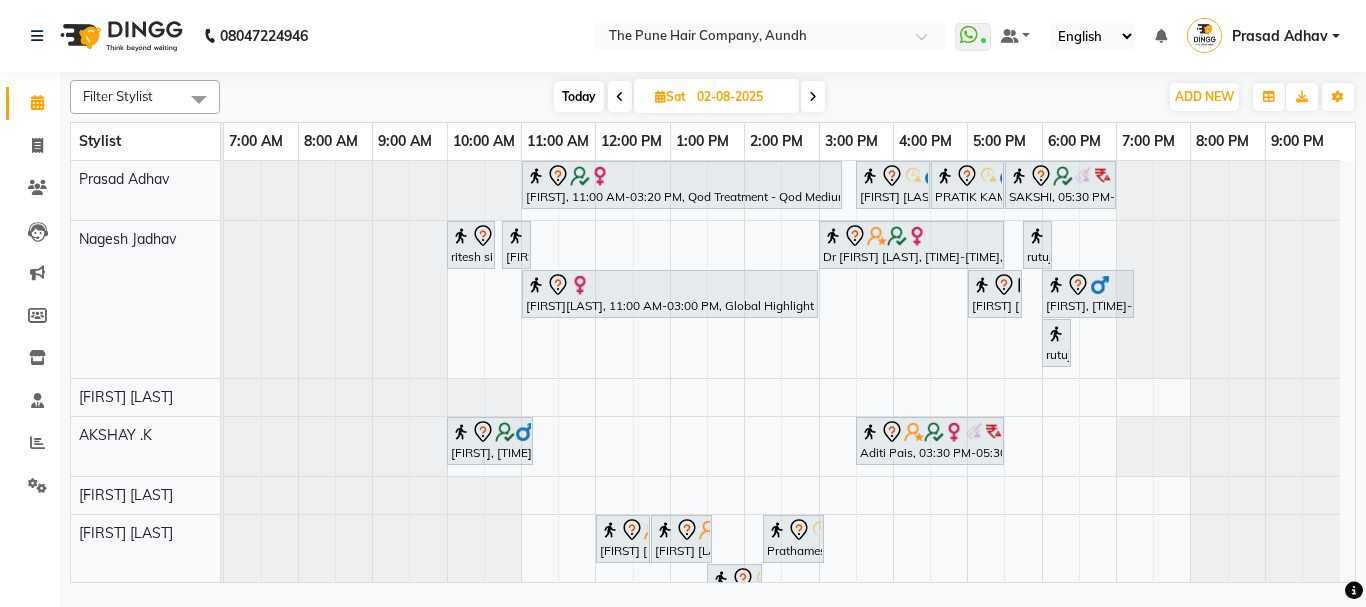 click at bounding box center (813, 96) 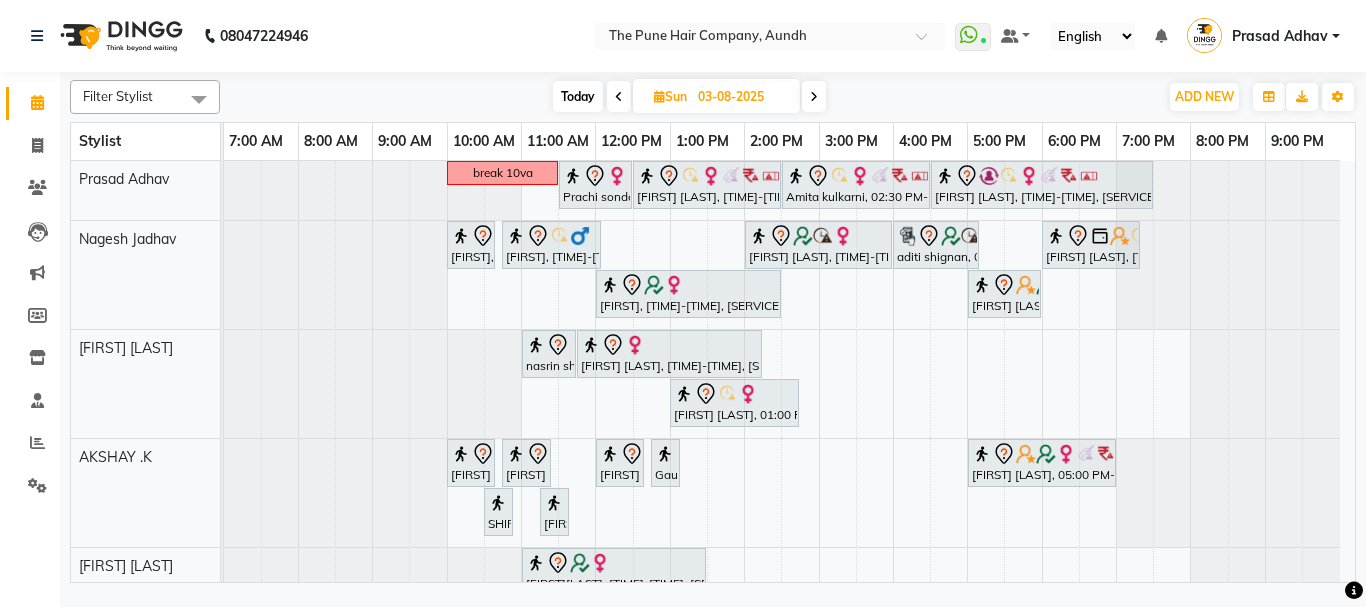 click on "Filter Stylist Select All [FIRST] both [FIRST] . [LAST] [FIRST] [LAST] [FIRST] [LAST] [FIRST] [LAST] [FIRST] [LAST] [FIRST] [LAST] [FIRST] [LAST] [FIRST] [LAST] [FIRST] [LAST] [FIRST] [LAST] [FIRST] [LAST] [FIRST] [LAST] Today Sun 03-08-2025 Toggle Dropdown Add Appointment Add Invoice Add Expense Add Attendance Add Client Add Transaction Toggle Dropdown Add Appointment Add Invoice Add Expense Add Attendance Add Client ADD NEW Toggle Dropdown Add Appointment Add Invoice Add Expense Add Attendance Add Client Add Transaction Filter Stylist Select All [FIRST] both [FIRST] . [LAST] [FIRST] [LAST] [FIRST] [LAST] [FIRST] [LAST] [FIRST] [LAST] [FIRST] [LAST] [FIRST] [LAST] [FIRST] [LAST] [FIRST] [LAST] [FIRST] [LAST] [FIRST] [LAST] Group By Staff View Room View View as Vertical Vertical - Week View Horizontal Horizontal - Week View List Toggle Dropdown Calendar Settings Manage Tags Arrange Stylists Reset Stylists Full Screen Show Available Stylist Appointment Form Zoom 50% Stylist 7:00 AM 8:00 AM" 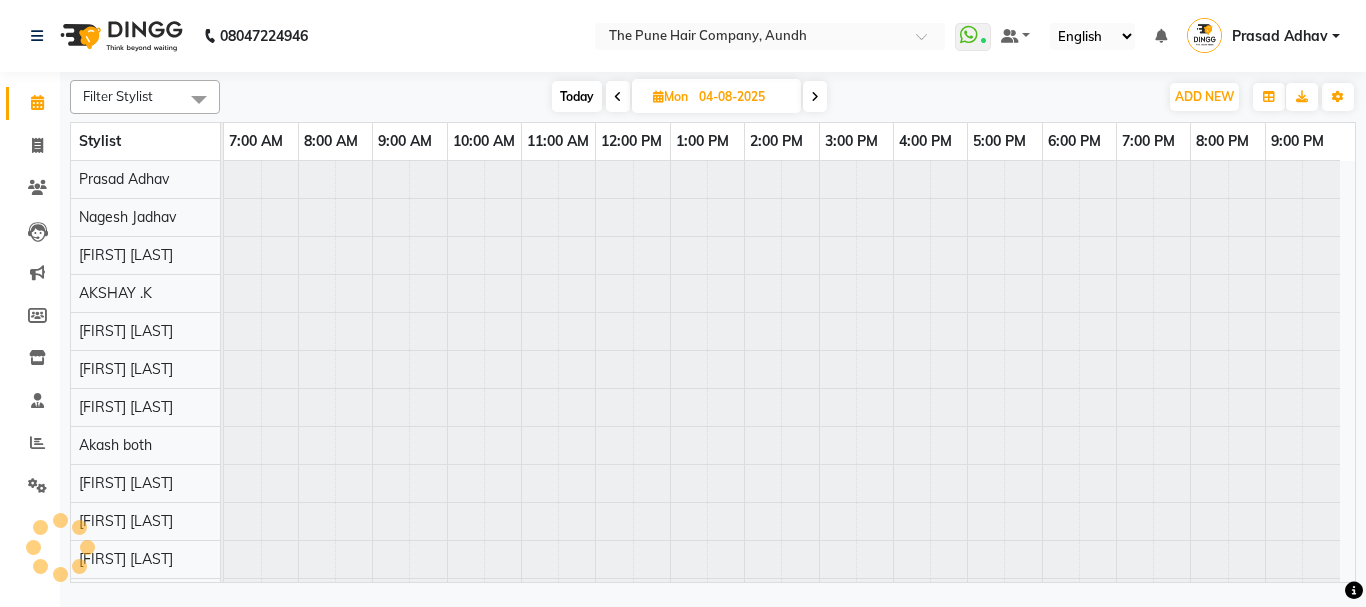 click on "Today" at bounding box center [577, 96] 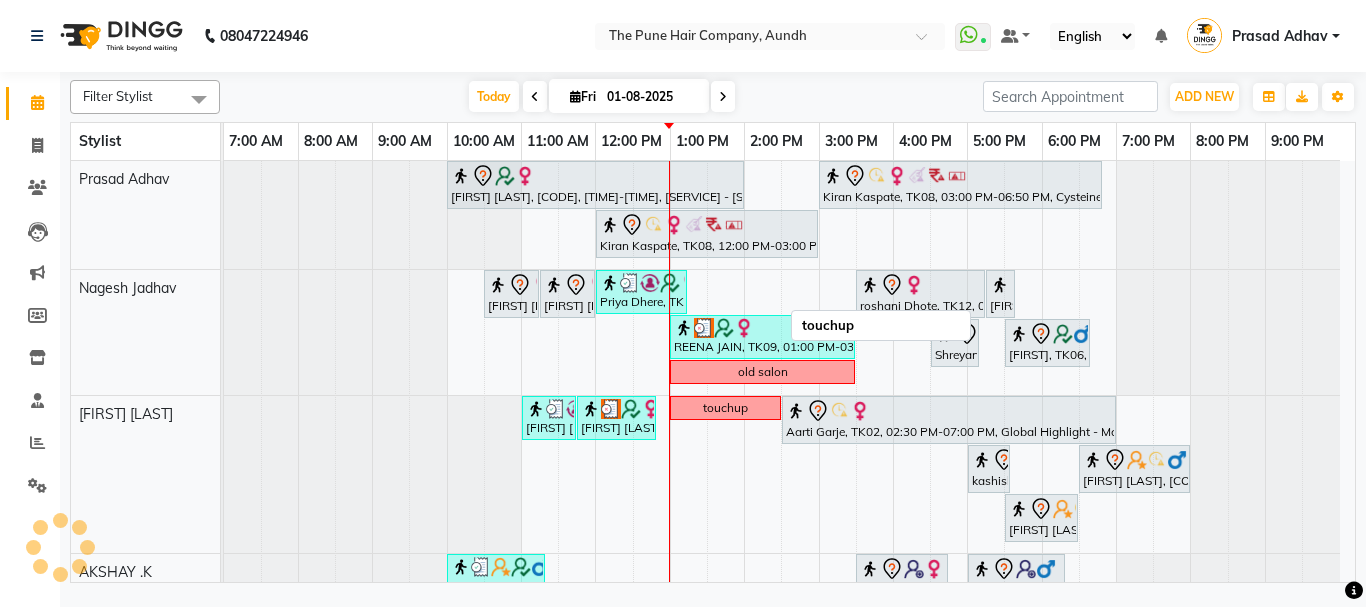 scroll, scrollTop: 100, scrollLeft: 0, axis: vertical 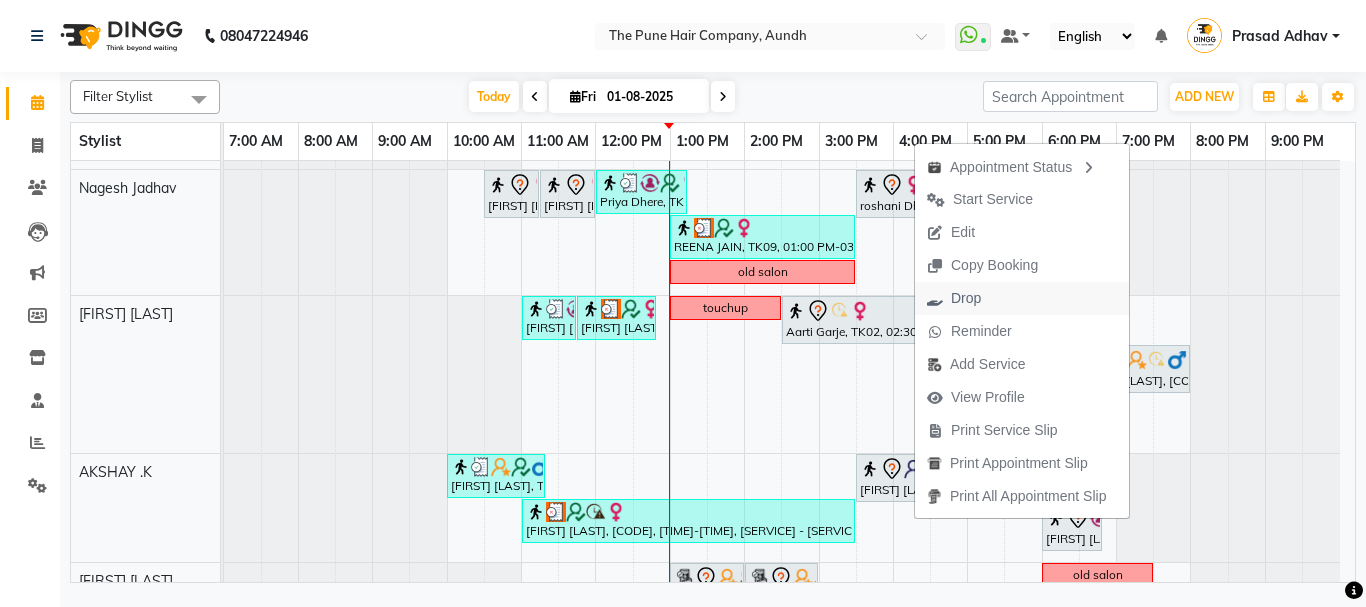 click on "Drop" at bounding box center [966, 298] 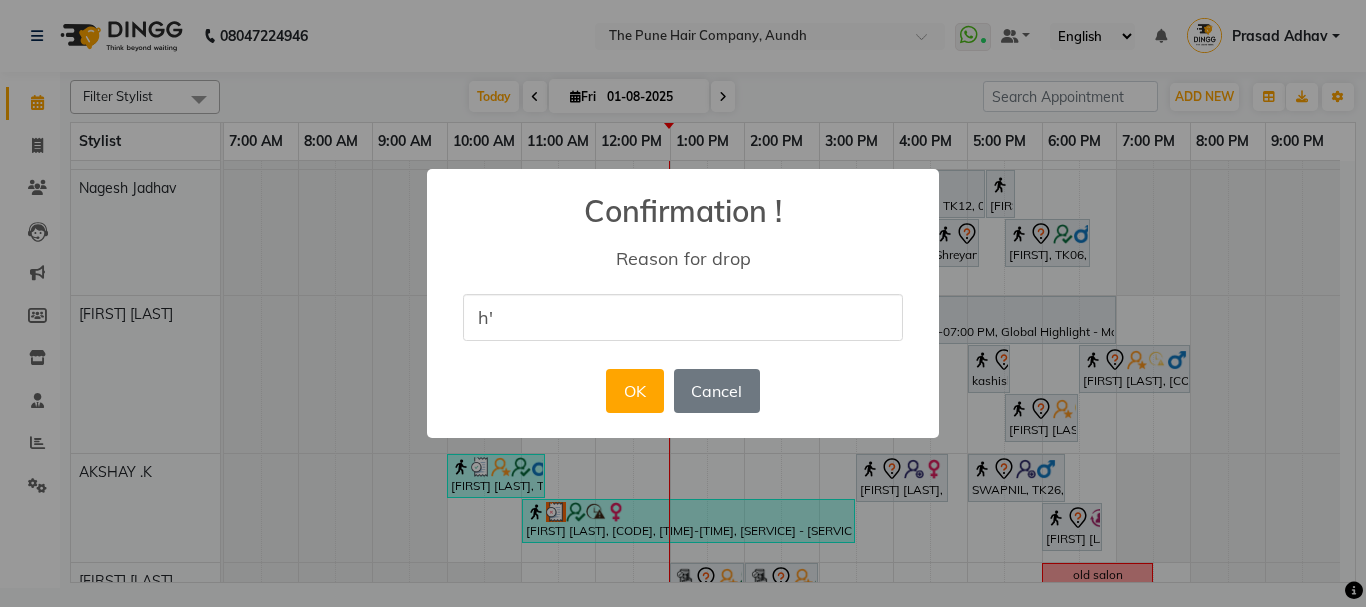 type on "h'" 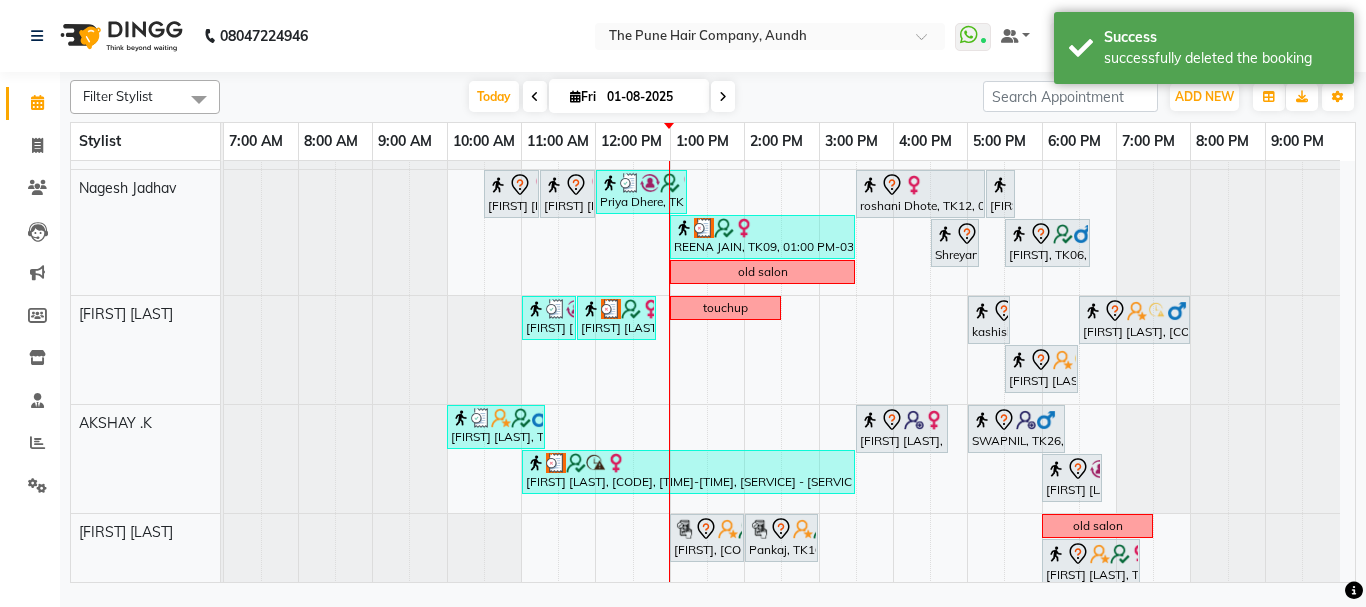 drag, startPoint x: 897, startPoint y: 318, endPoint x: 860, endPoint y: 98, distance: 223.08966 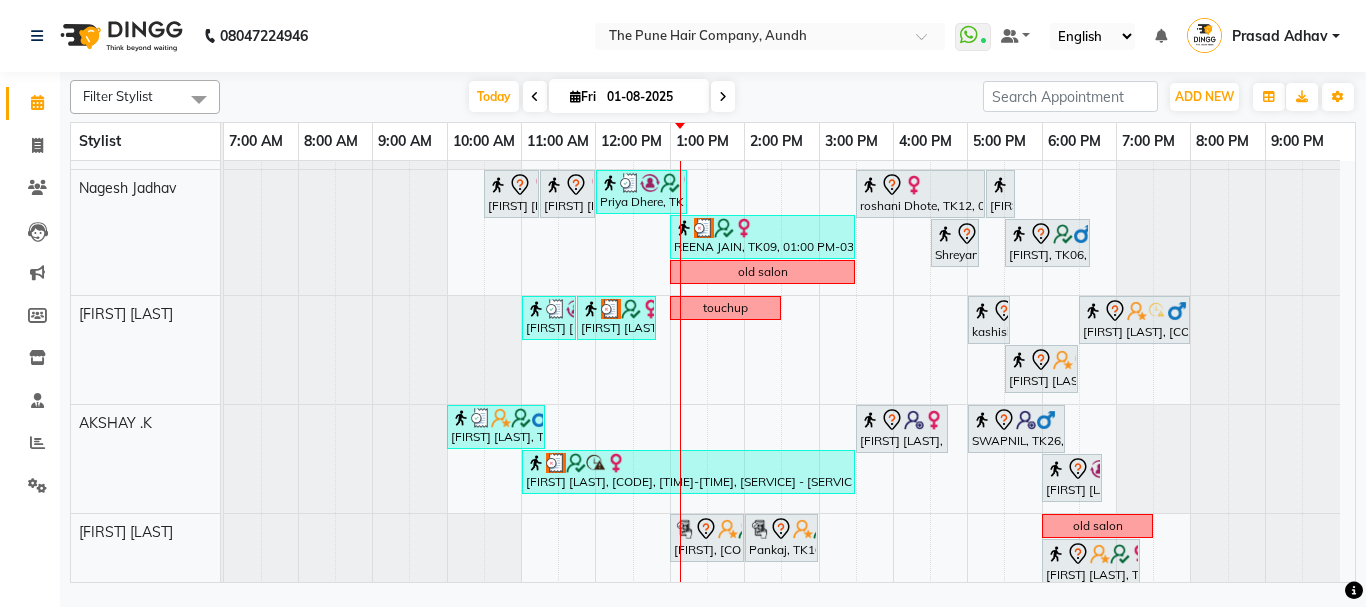 scroll, scrollTop: 700, scrollLeft: 0, axis: vertical 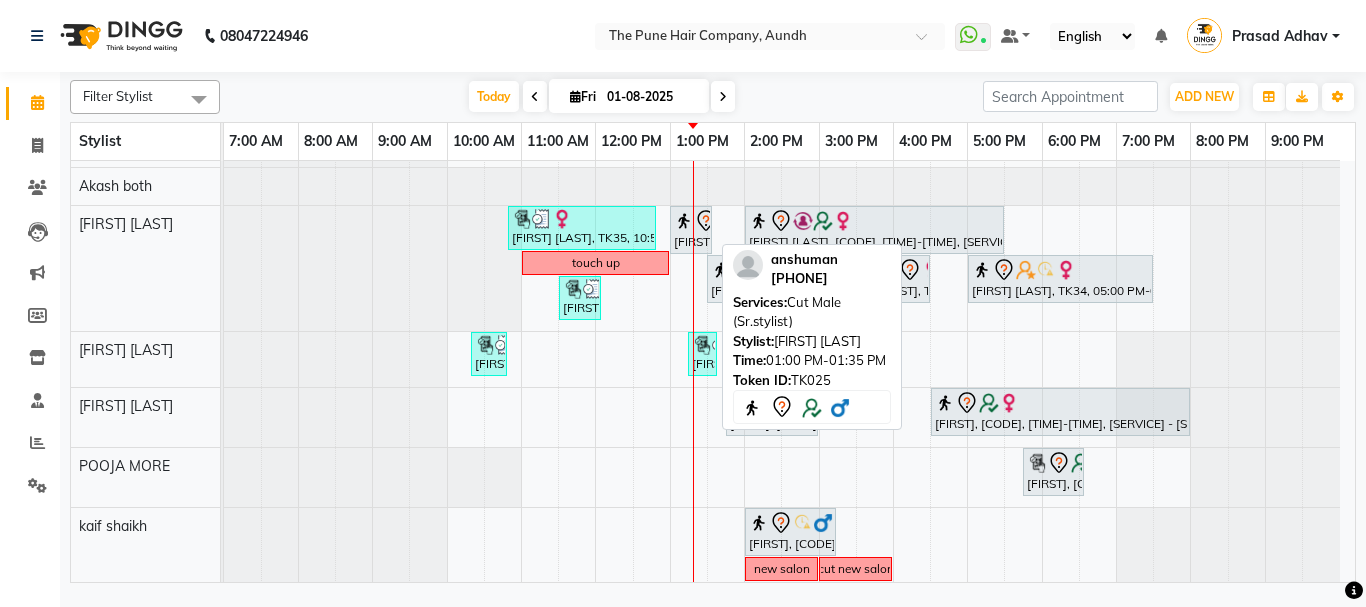 click on "[FIRST], TK25, 01:00 PM-01:35 PM, Cut Male (Sr.stylist)" at bounding box center [691, 230] 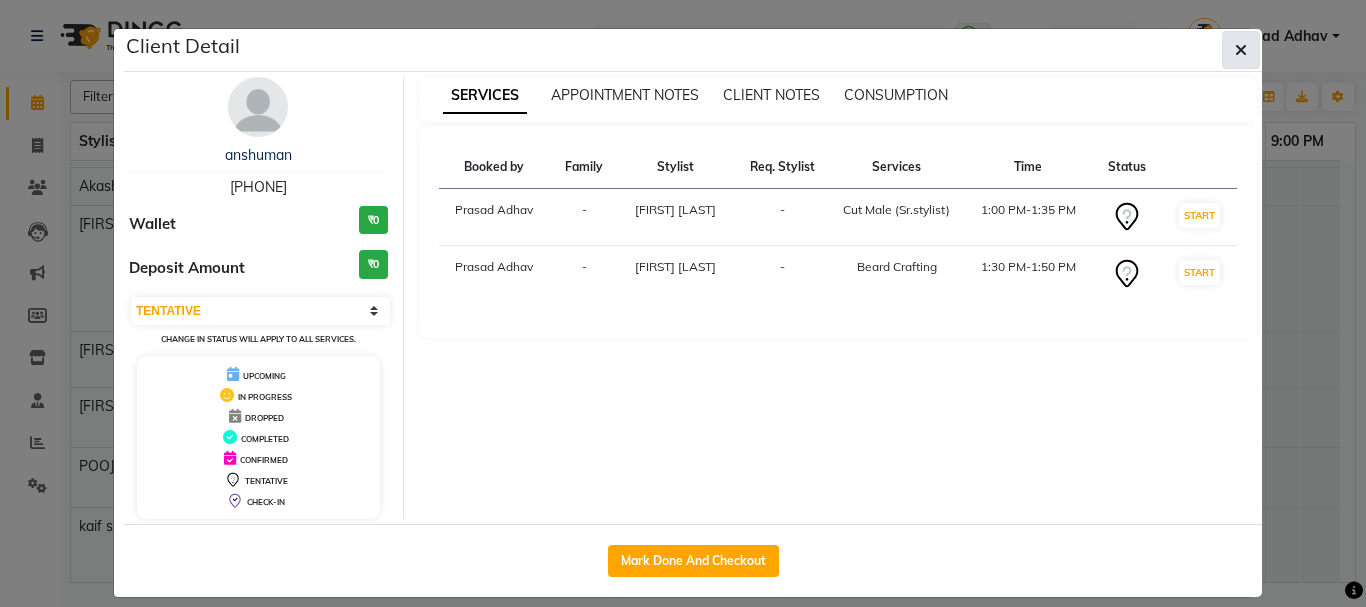 click 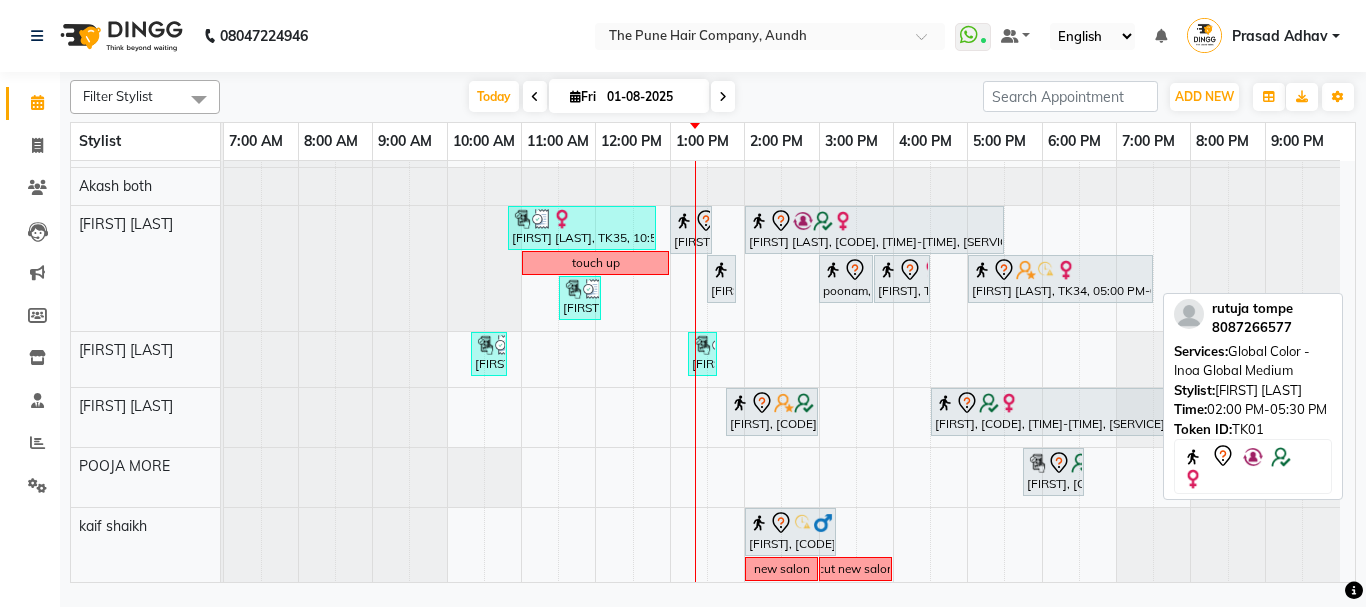 scroll, scrollTop: 400, scrollLeft: 0, axis: vertical 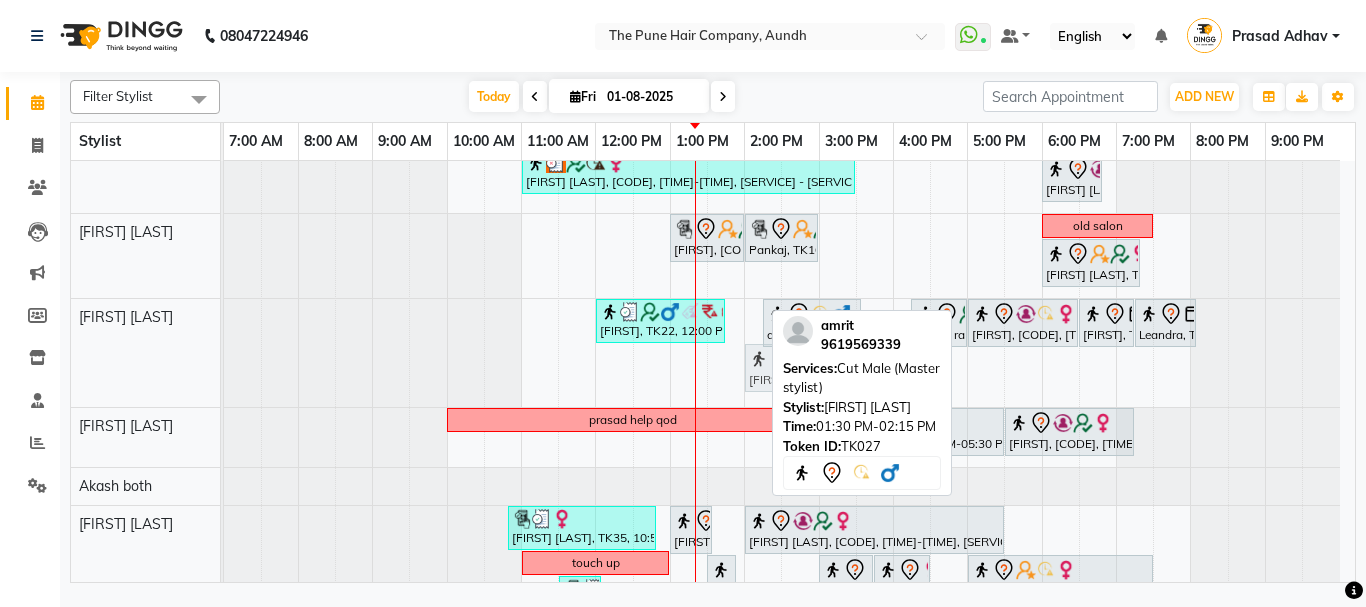 drag, startPoint x: 740, startPoint y: 382, endPoint x: 767, endPoint y: 372, distance: 28.79236 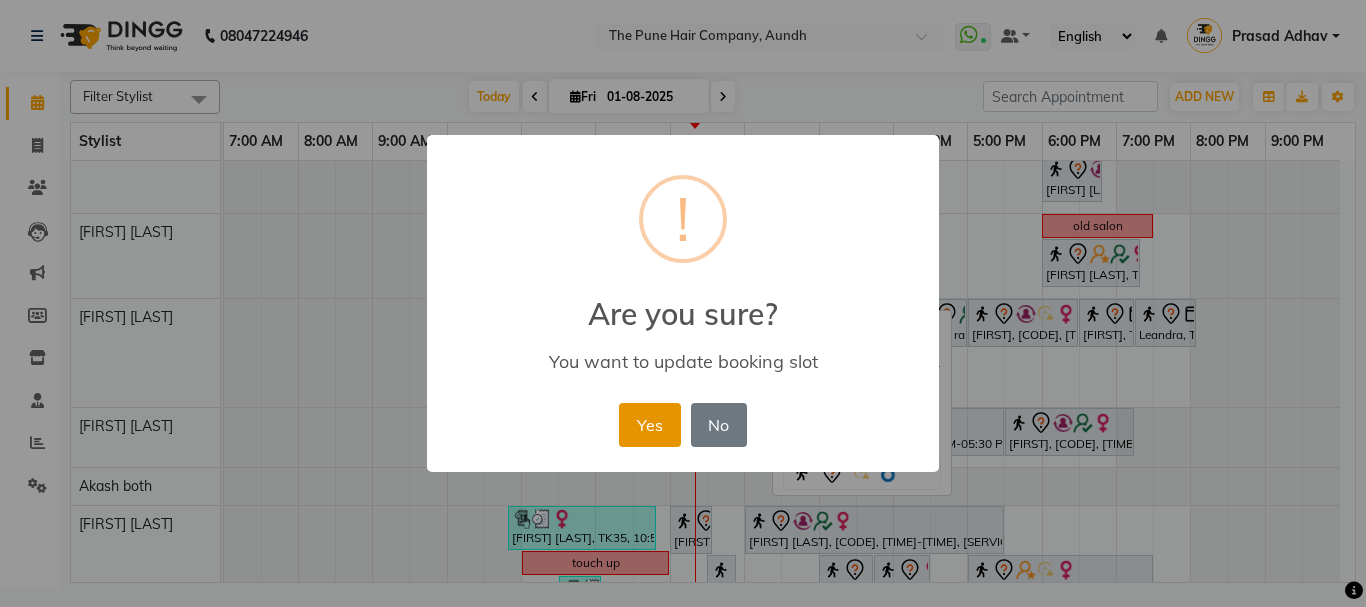 drag, startPoint x: 619, startPoint y: 411, endPoint x: 630, endPoint y: 410, distance: 11.045361 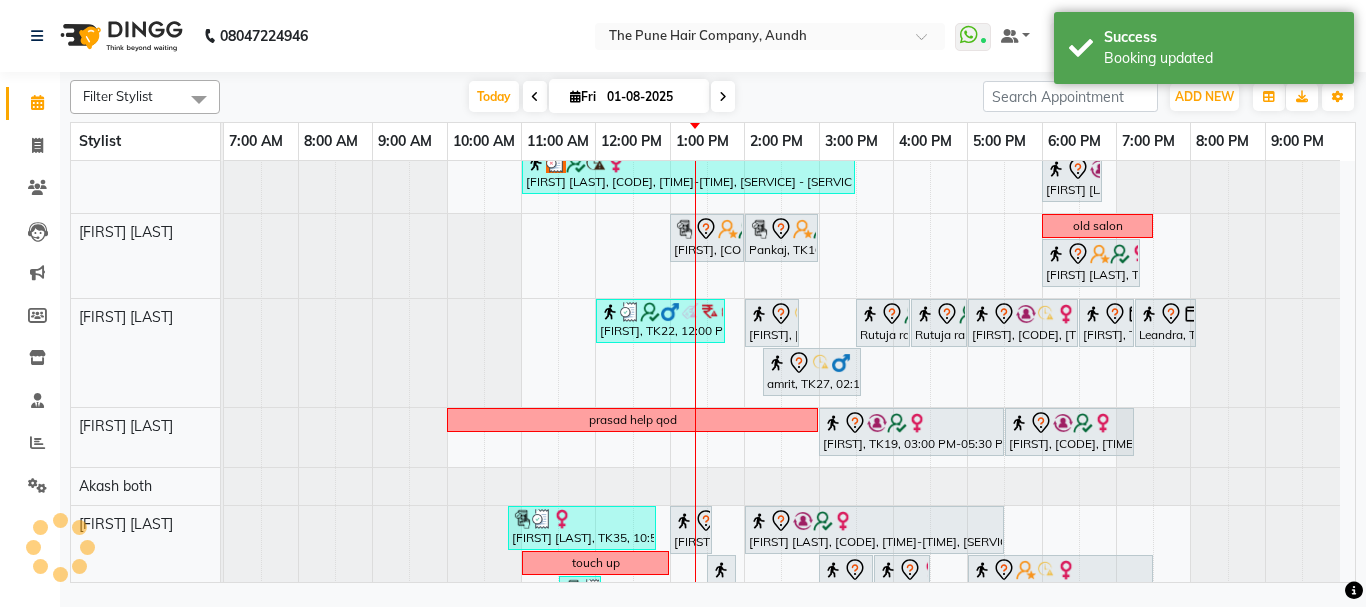 scroll, scrollTop: 300, scrollLeft: 0, axis: vertical 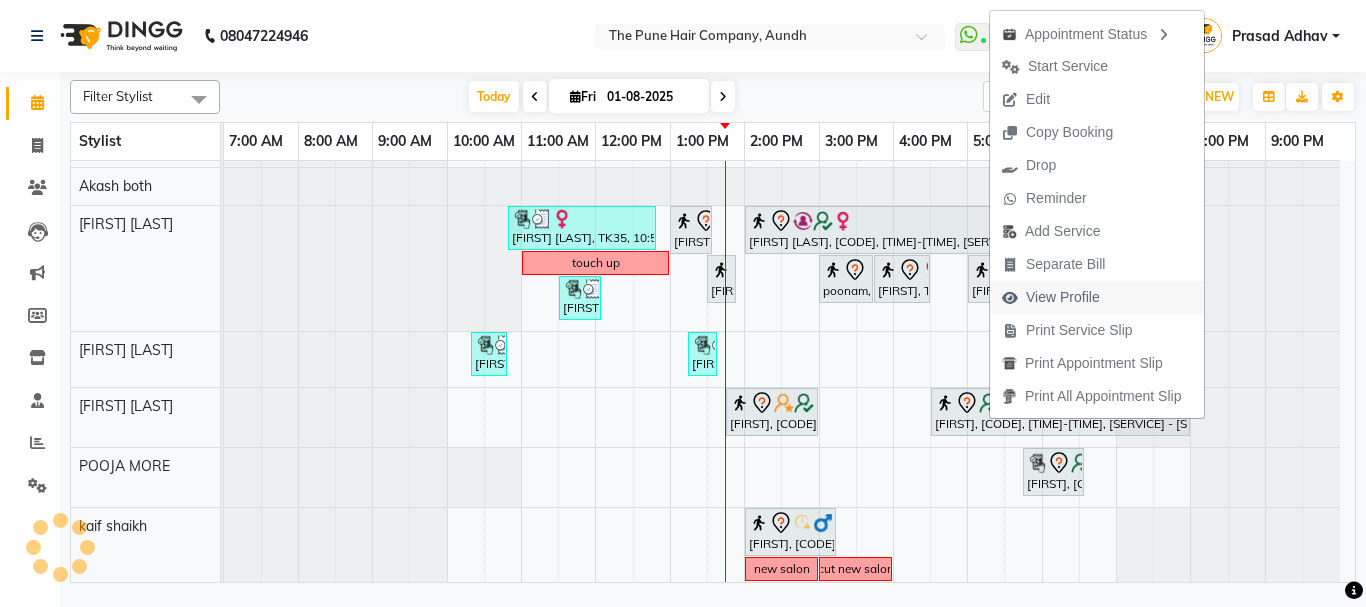 click on "View Profile" at bounding box center (1063, 297) 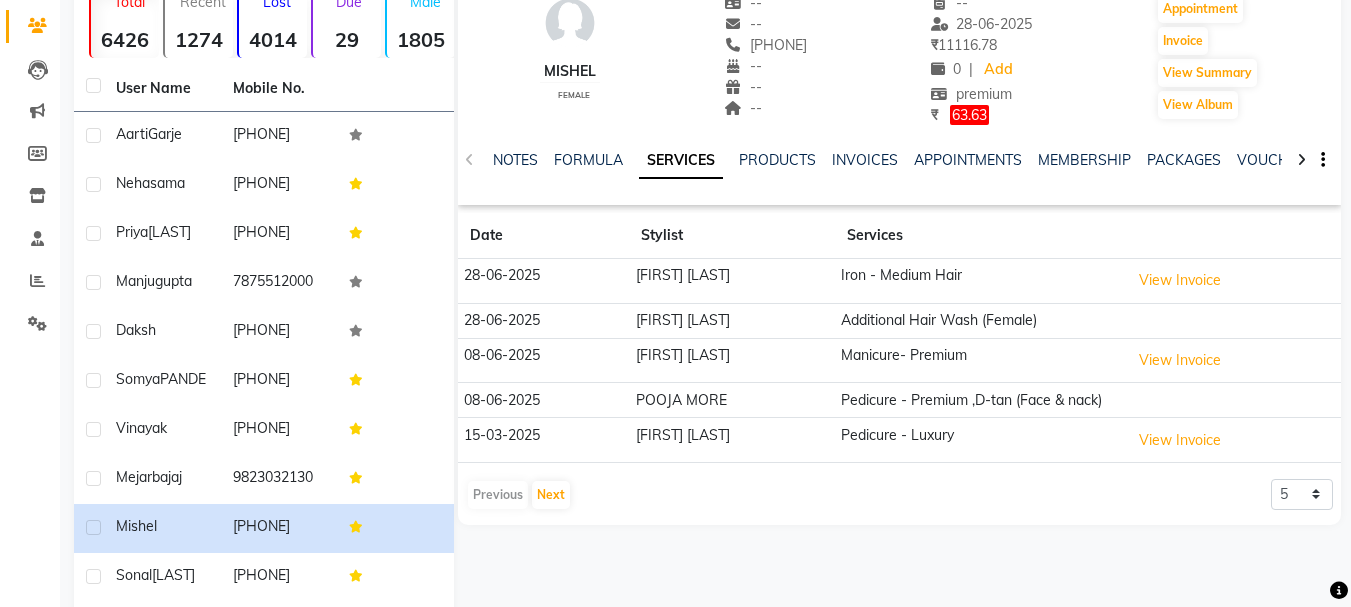 scroll, scrollTop: 200, scrollLeft: 0, axis: vertical 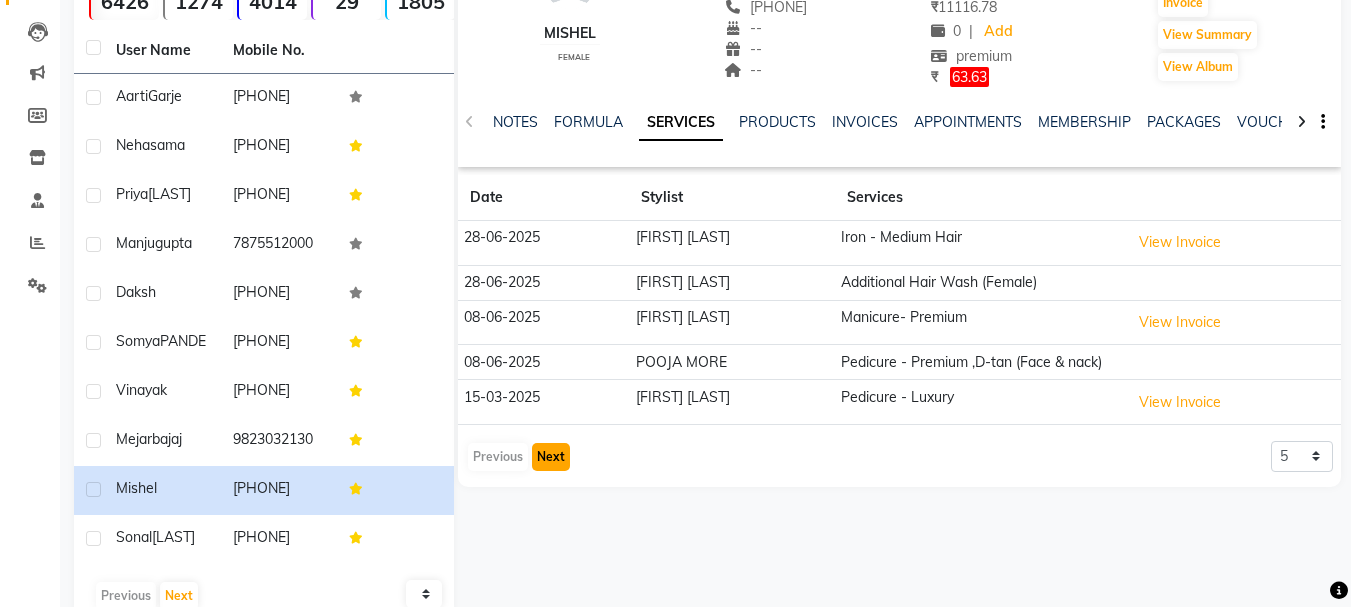click on "Next" 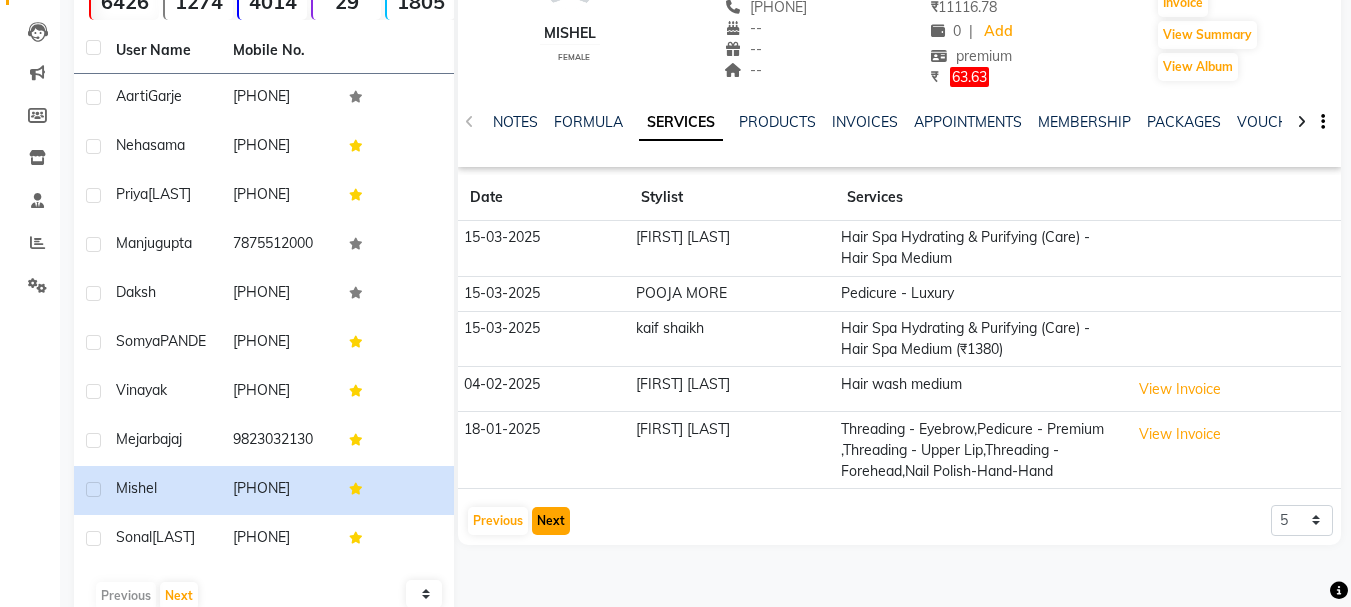 click on "Next" 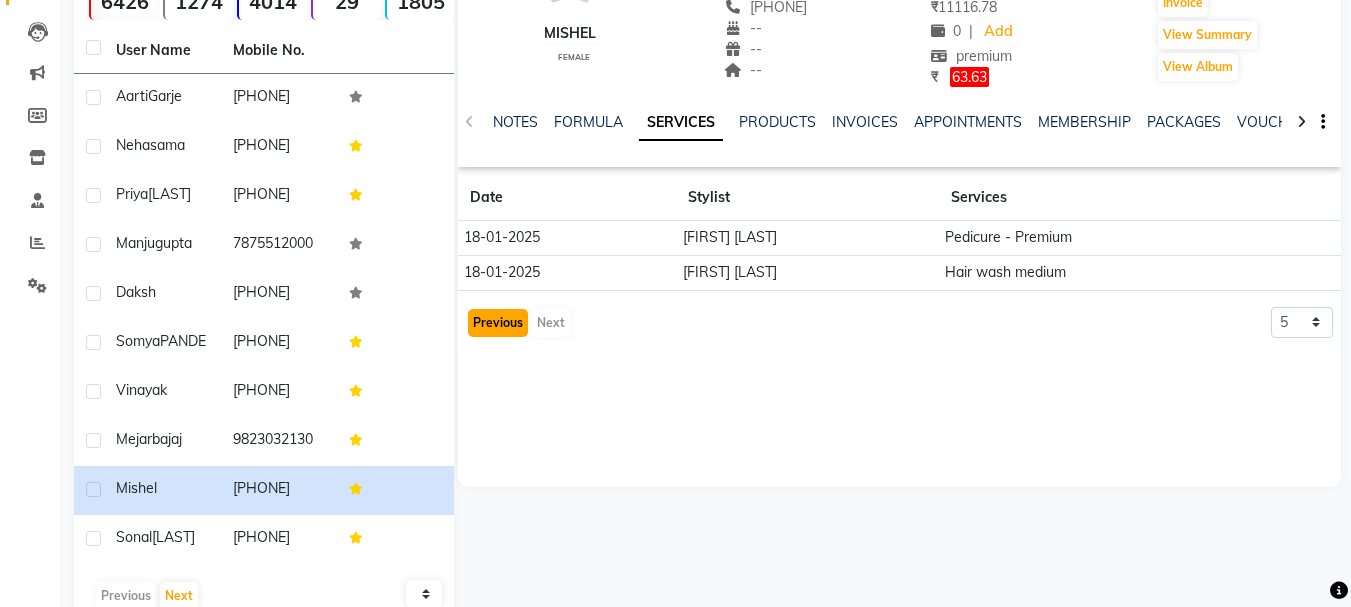 click on "Previous" 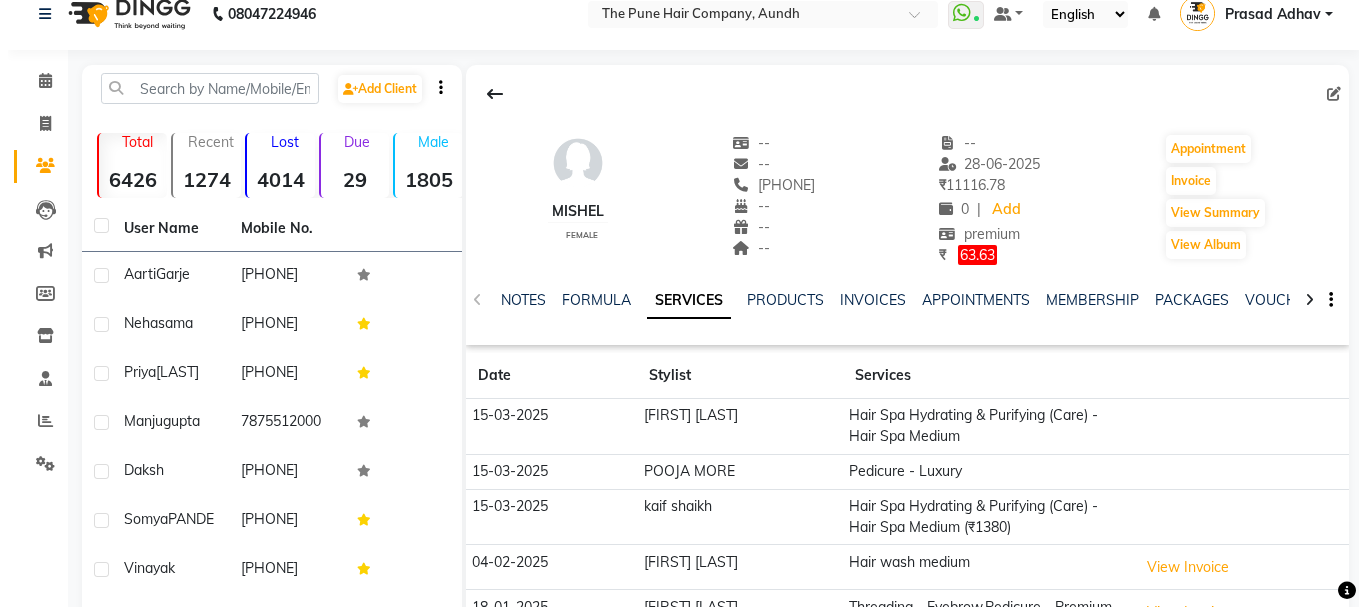 scroll, scrollTop: 0, scrollLeft: 0, axis: both 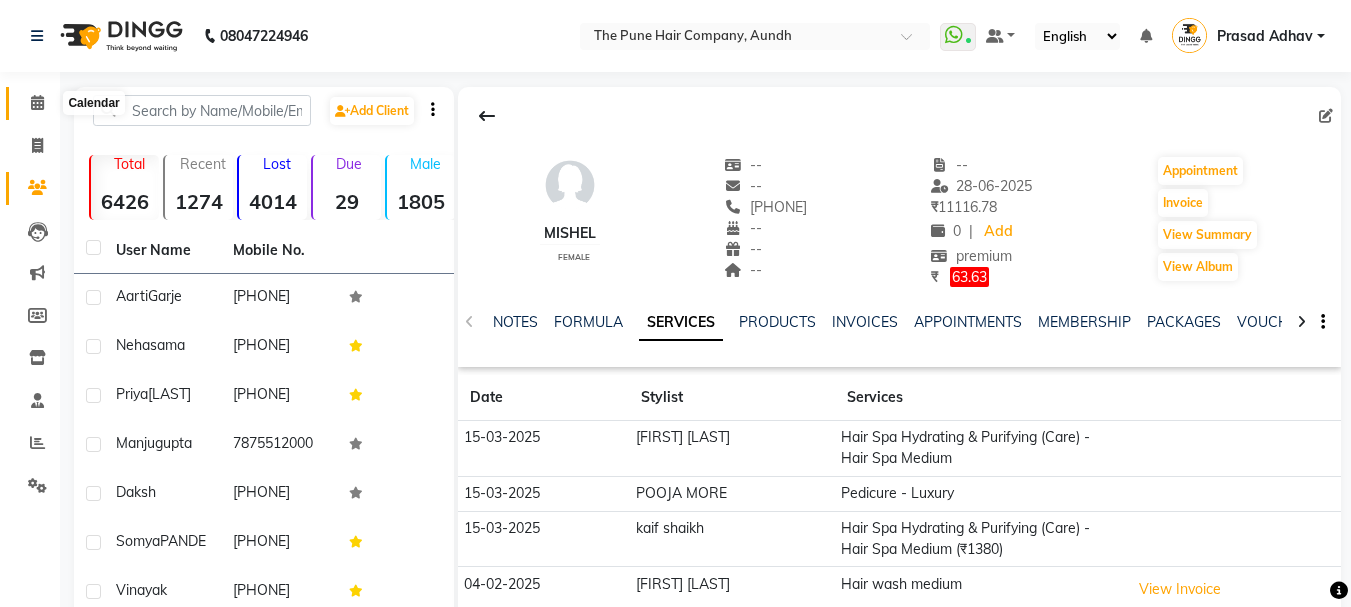 click 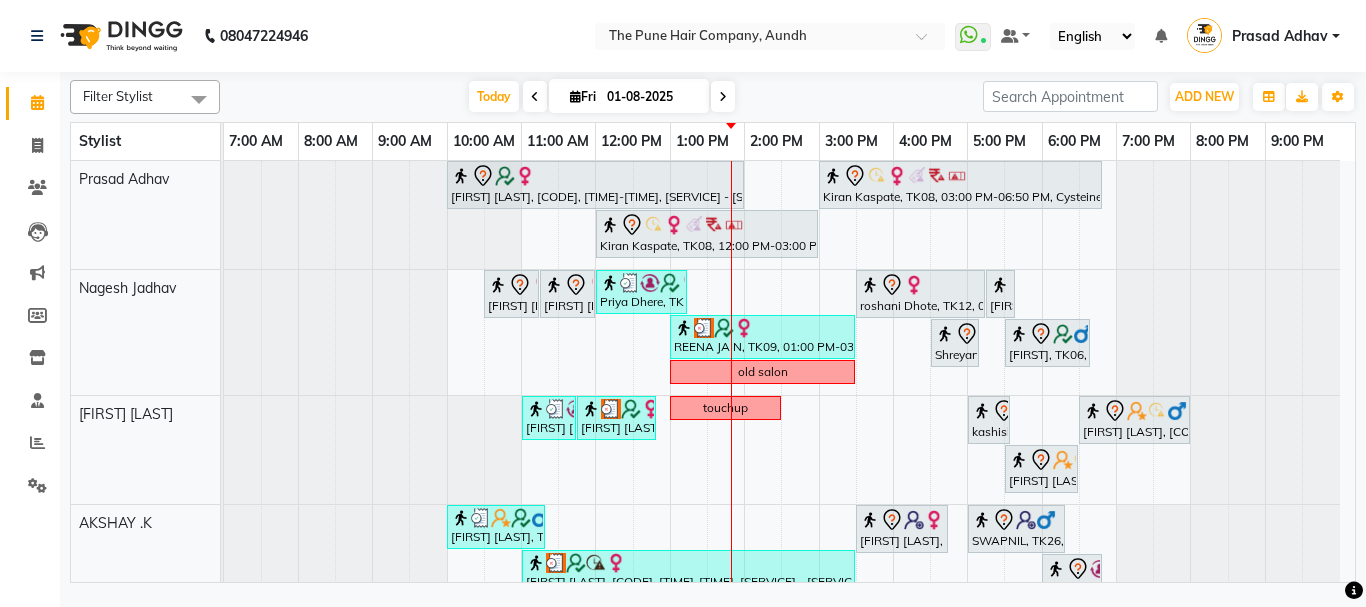 scroll, scrollTop: 200, scrollLeft: 0, axis: vertical 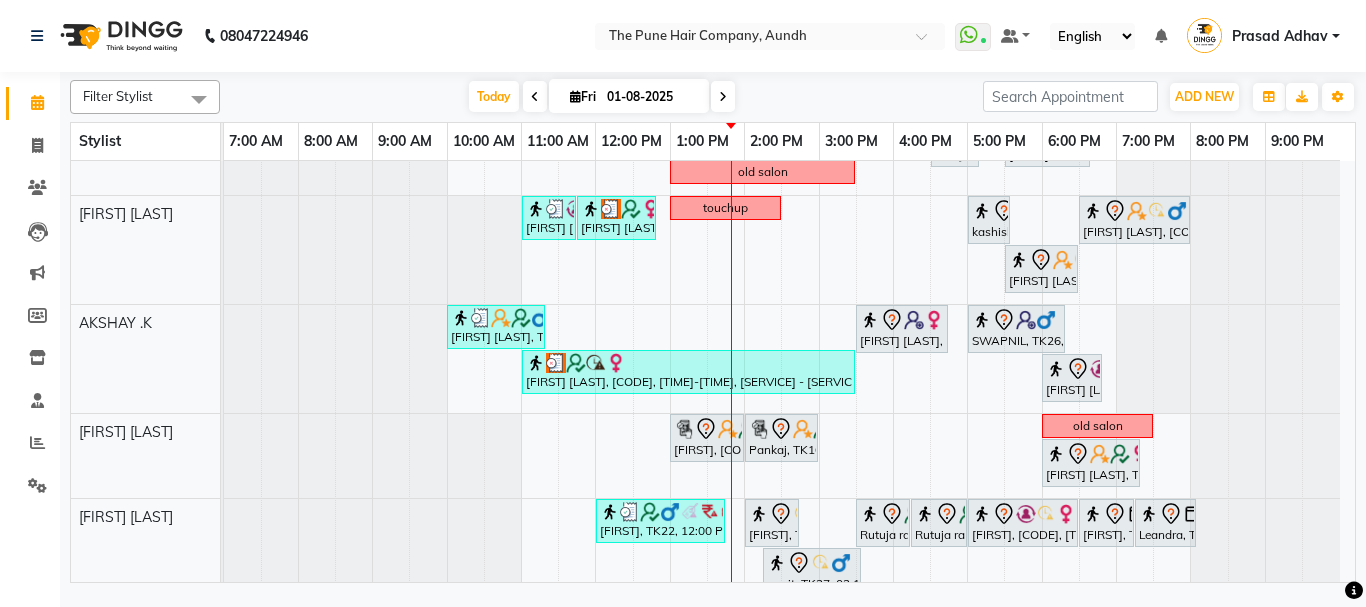 click at bounding box center [723, 97] 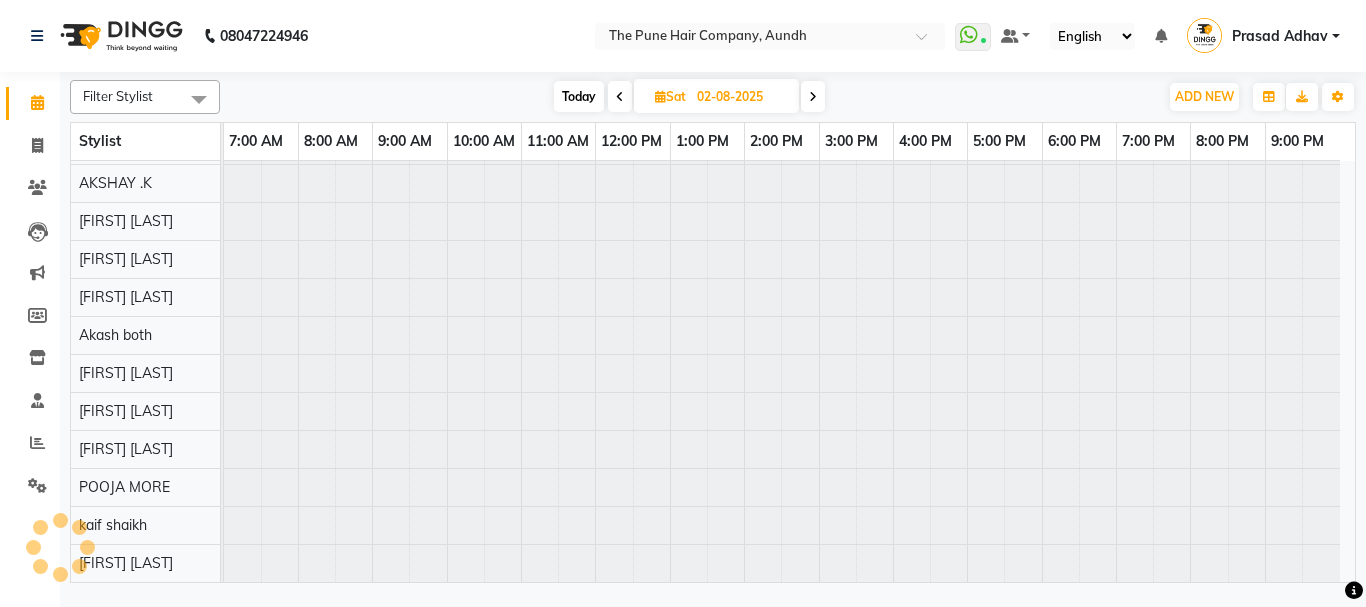 scroll, scrollTop: 110, scrollLeft: 0, axis: vertical 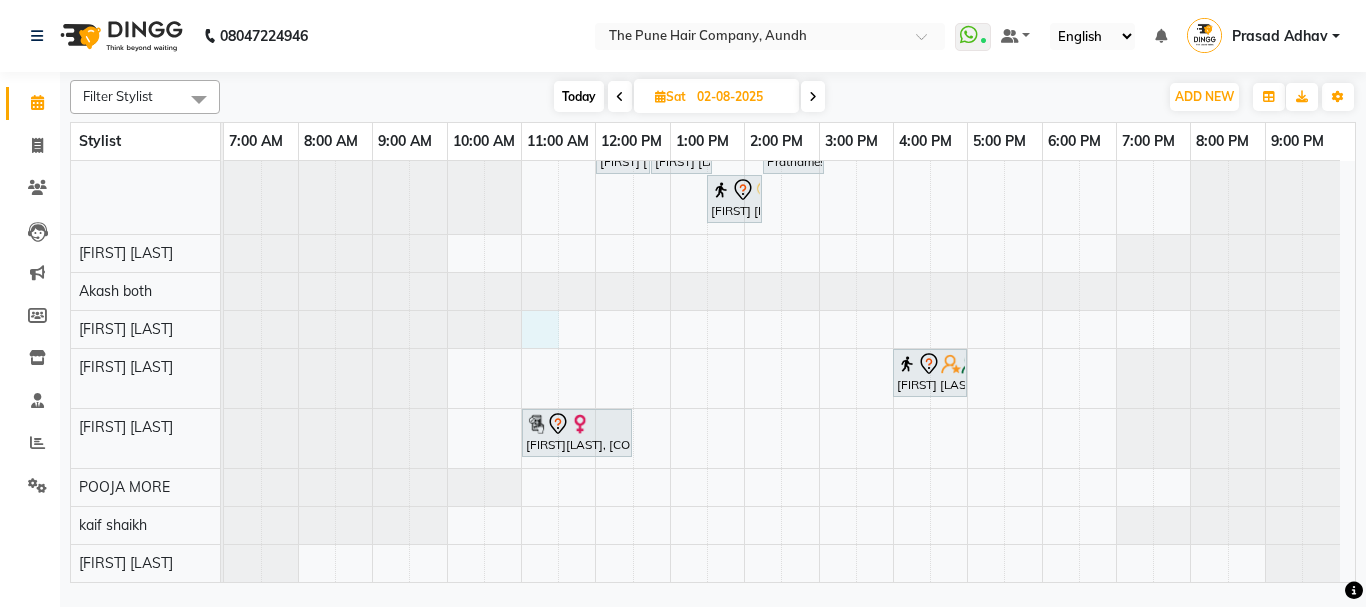 click on "[FIRST], [TIME]-[TIME], [SERVICE] - [SERVICE]             [FIRST] [LAST], [TIME]-[TIME], [SERVICE] - [SERVICE]             [FIRST] [LAST], [TIME]-[TIME], [SERVICE] - [SERVICE]             [FIRST], [TIME]-[TIME], [SERVICE] - [SERVICE]             [FIRST] [LAST], [TIME]-[TIME], [SERVICE] - [SERVICE]             [FIRST] [LAST], [TIME]-[TIME], [SERVICE]             Dr [FIRST] [LAST], [TIME]-[TIME], [SERVICE] - [SERVICE]             [FIRST] [LAST], [TIME]-[TIME], [SERVICE] - [SERVICE]             [FIRST] [LAST], [TIME]-[TIME], [SERVICE] - [SERVICE]             [FIRST], [TIME]-[TIME], [SERVICE] - [SERVICE]             [FIRST], [TIME]-[TIME], [SERVICE] - [SERVICE]" at bounding box center [789, 177] 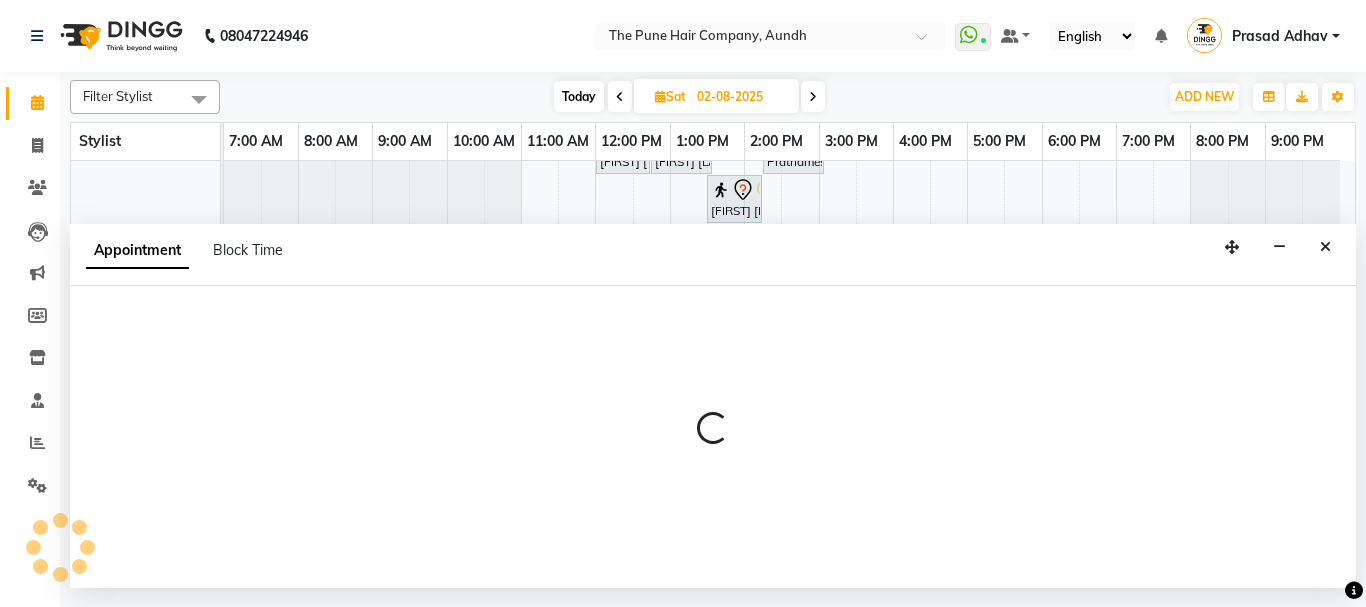 select on "49441" 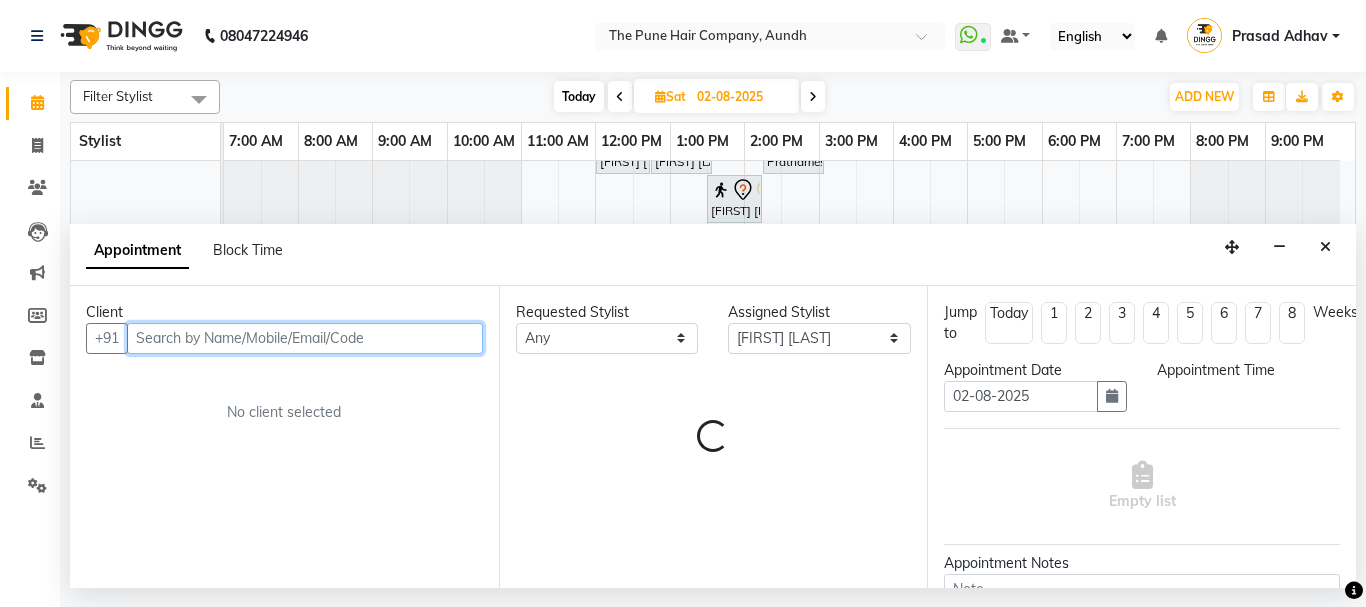 select on "660" 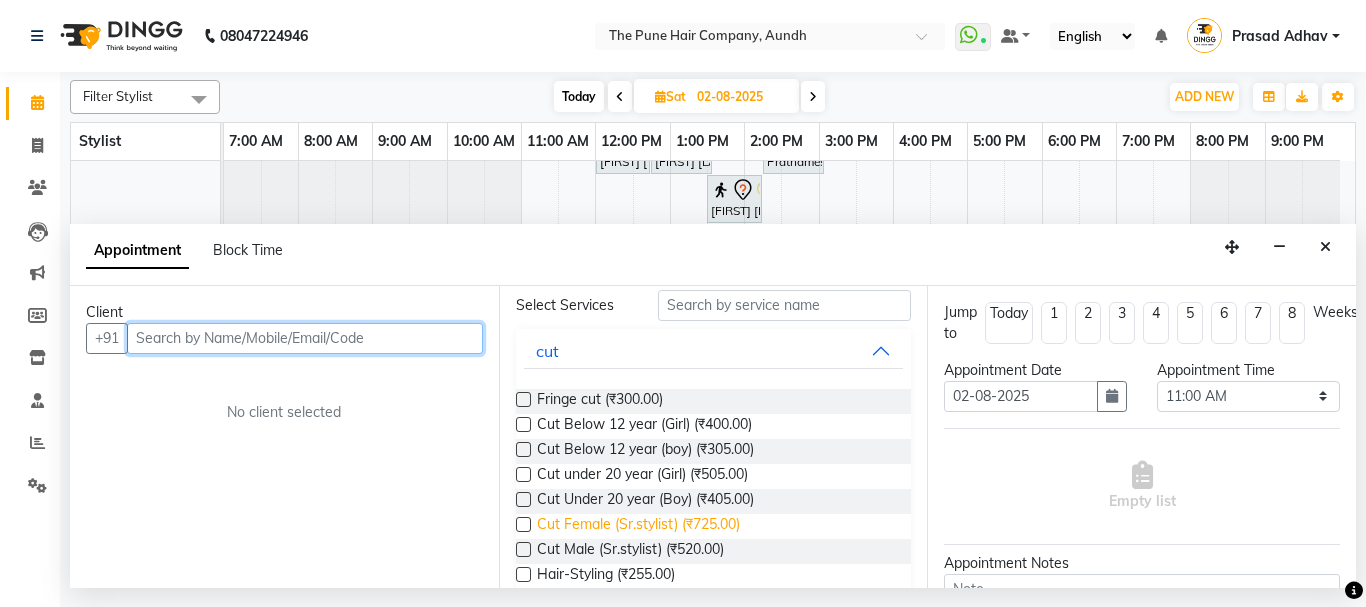 scroll, scrollTop: 100, scrollLeft: 0, axis: vertical 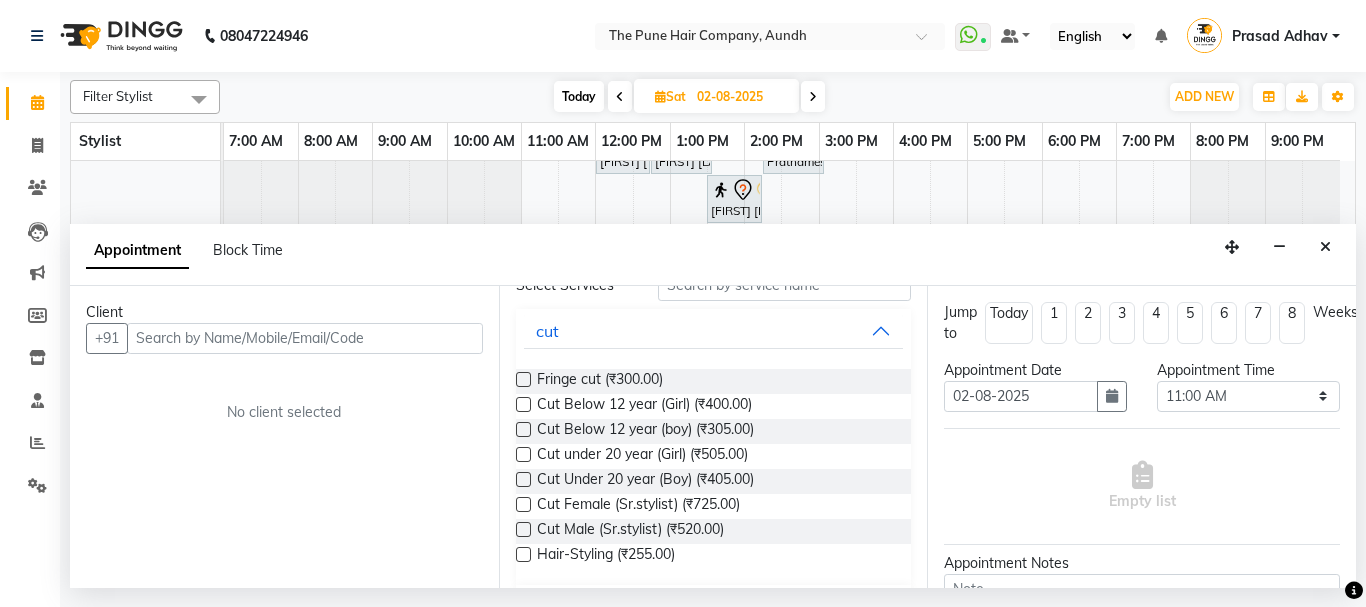 click at bounding box center (523, 529) 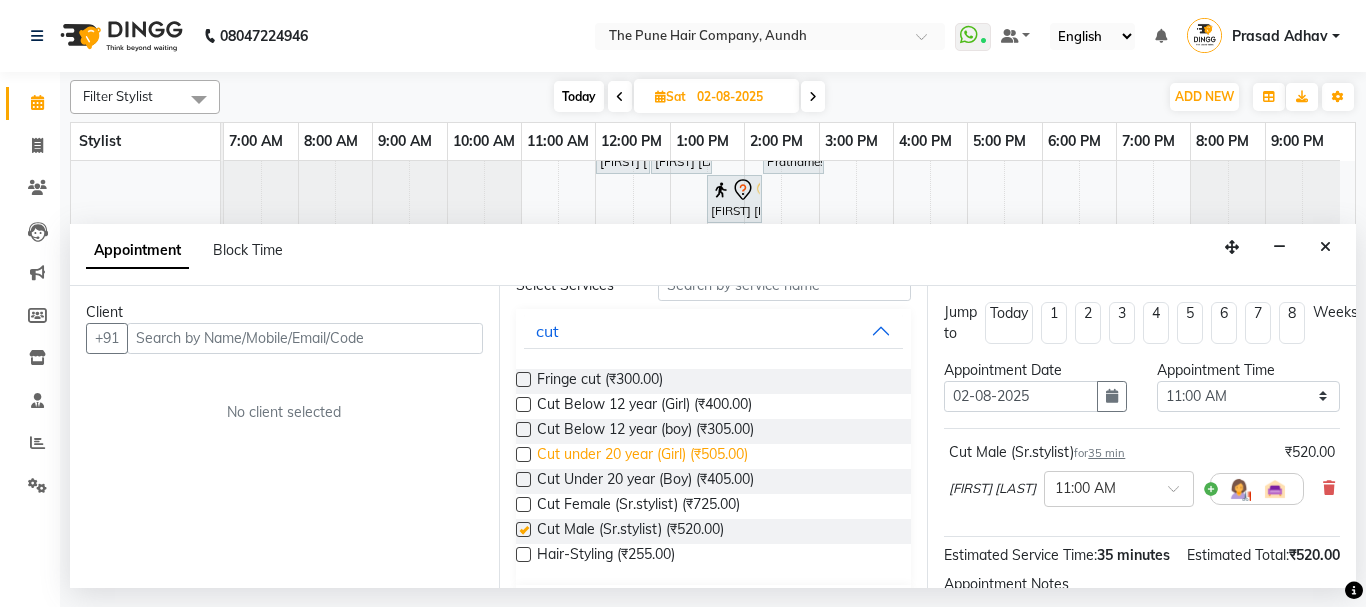 checkbox on "false" 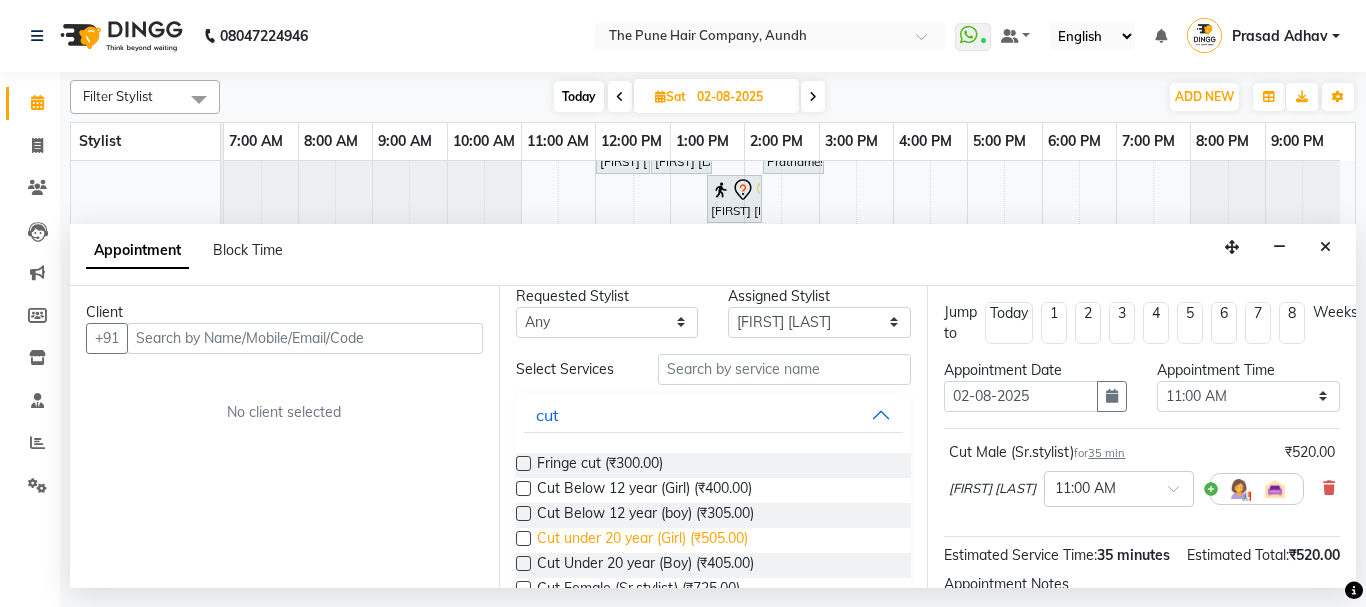 scroll, scrollTop: 0, scrollLeft: 0, axis: both 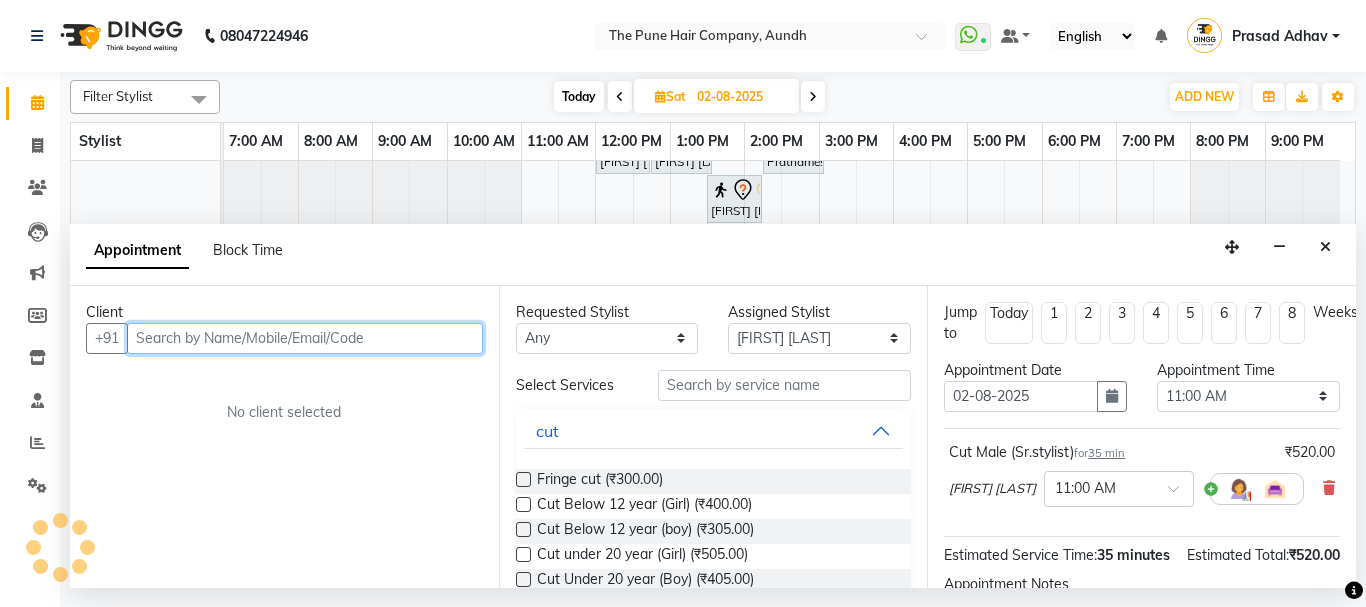 click at bounding box center [305, 338] 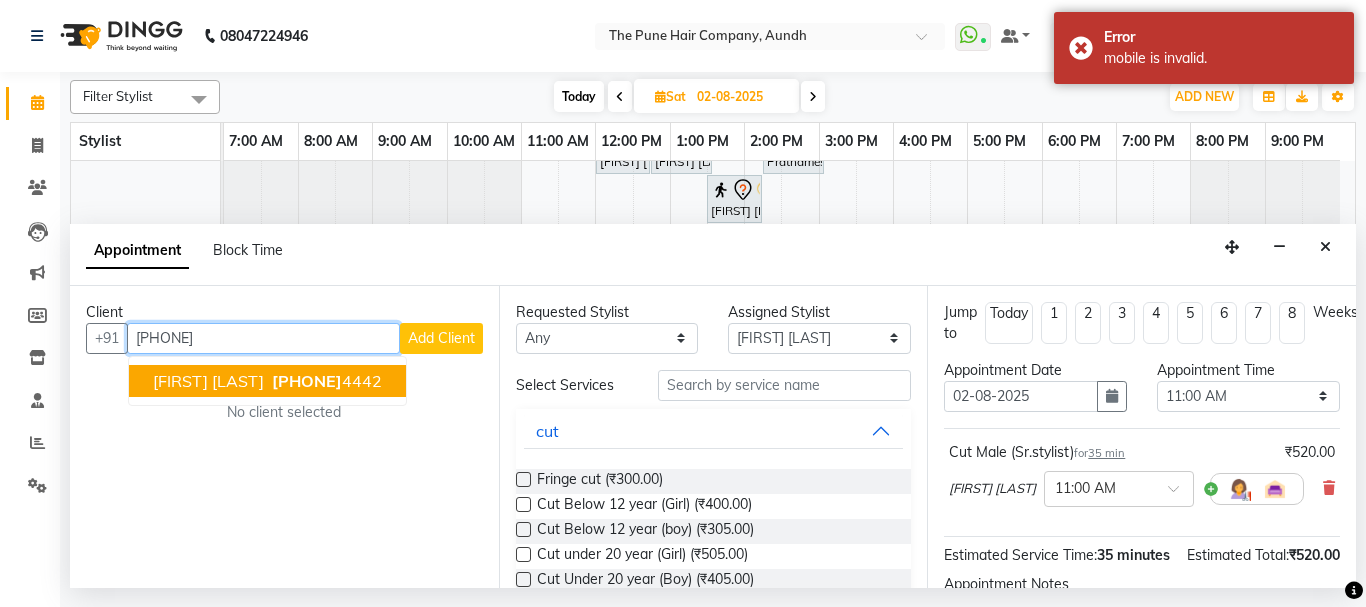 click on "[PHONE]" at bounding box center (307, 381) 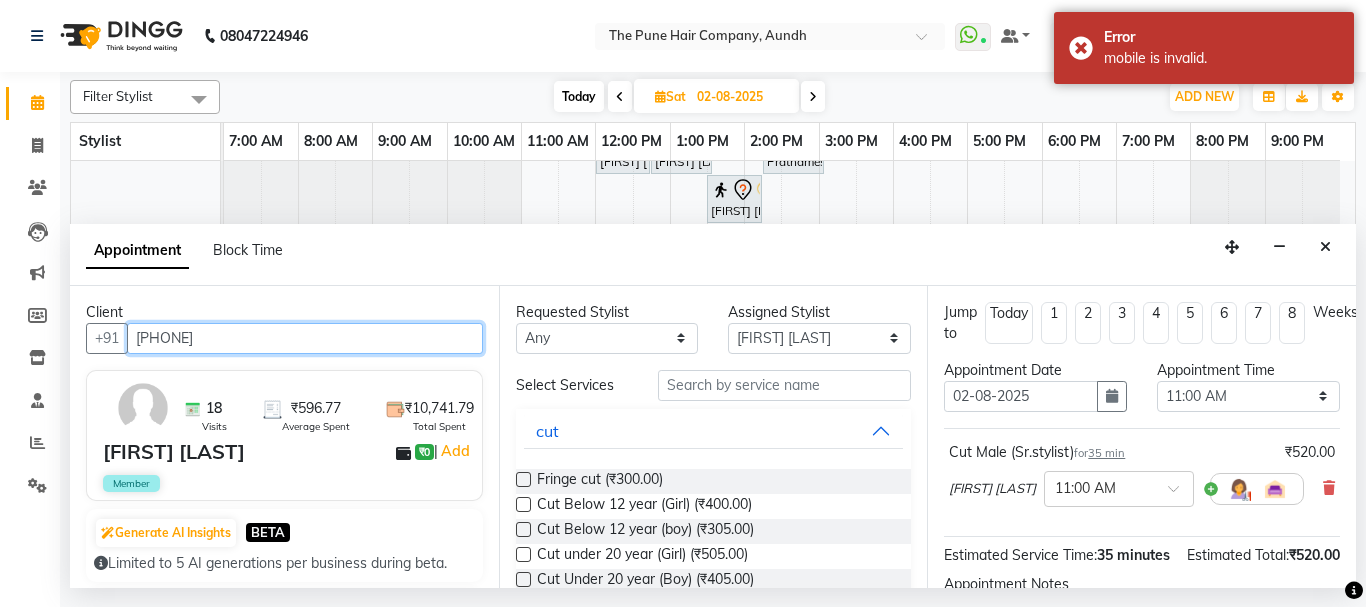 type on "[PHONE]" 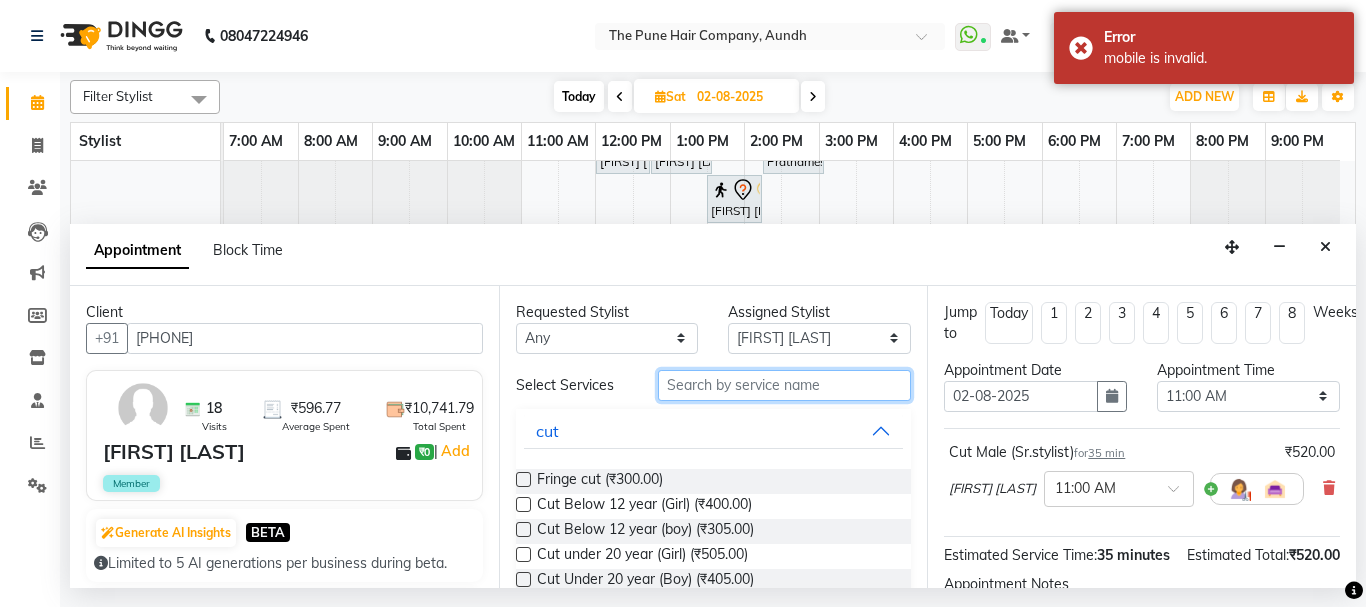 click at bounding box center (785, 385) 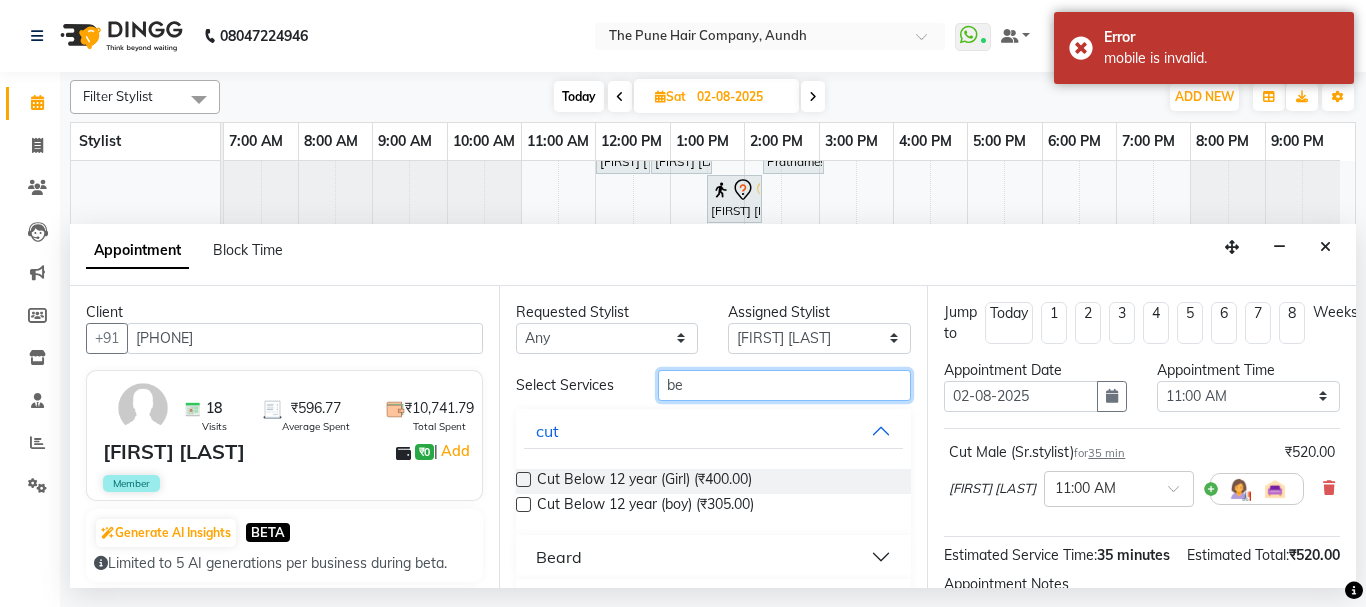 type on "be" 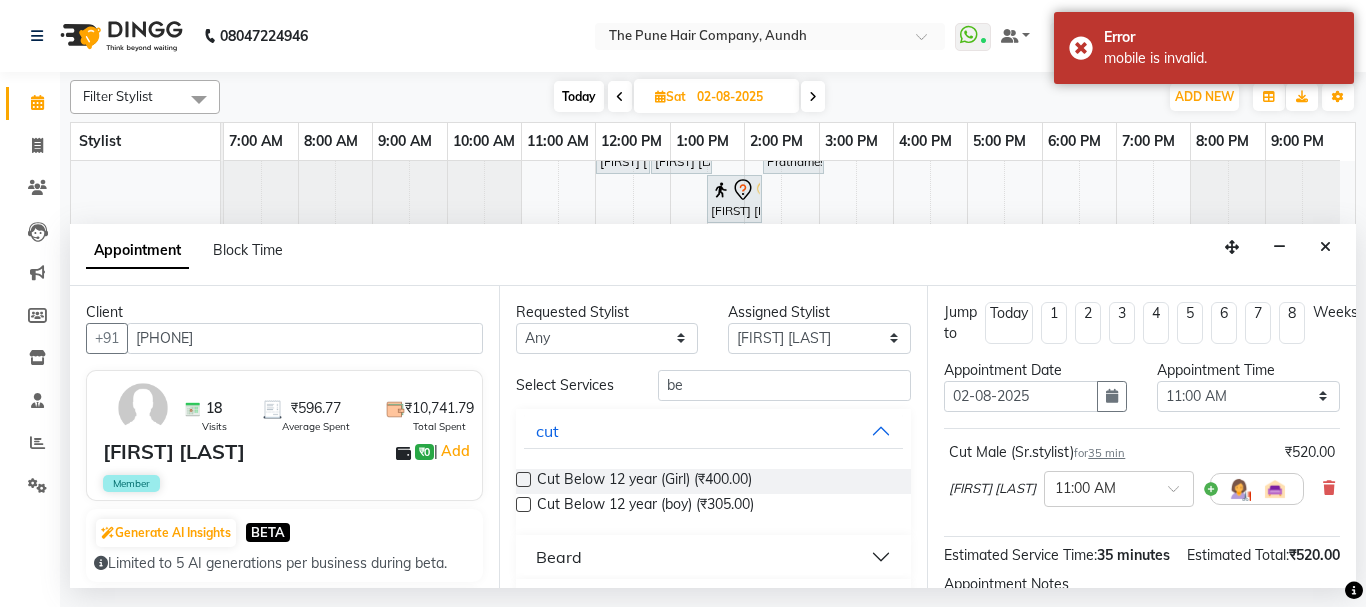 click on "Beard" at bounding box center (714, 557) 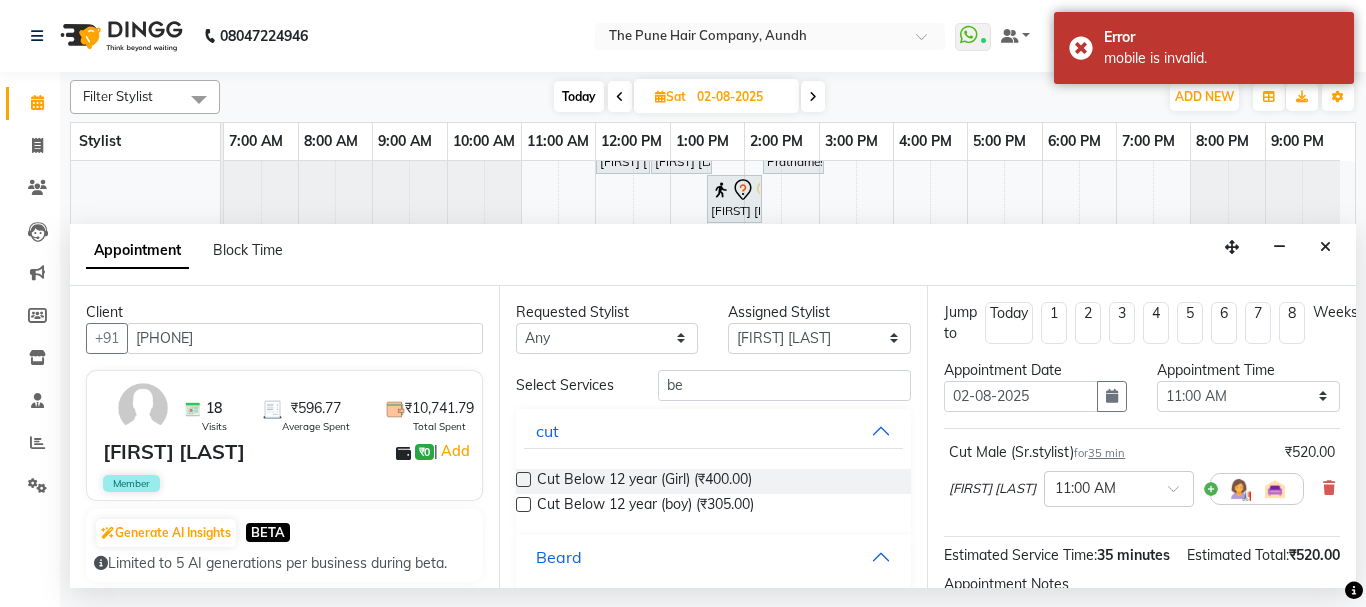scroll, scrollTop: 51, scrollLeft: 0, axis: vertical 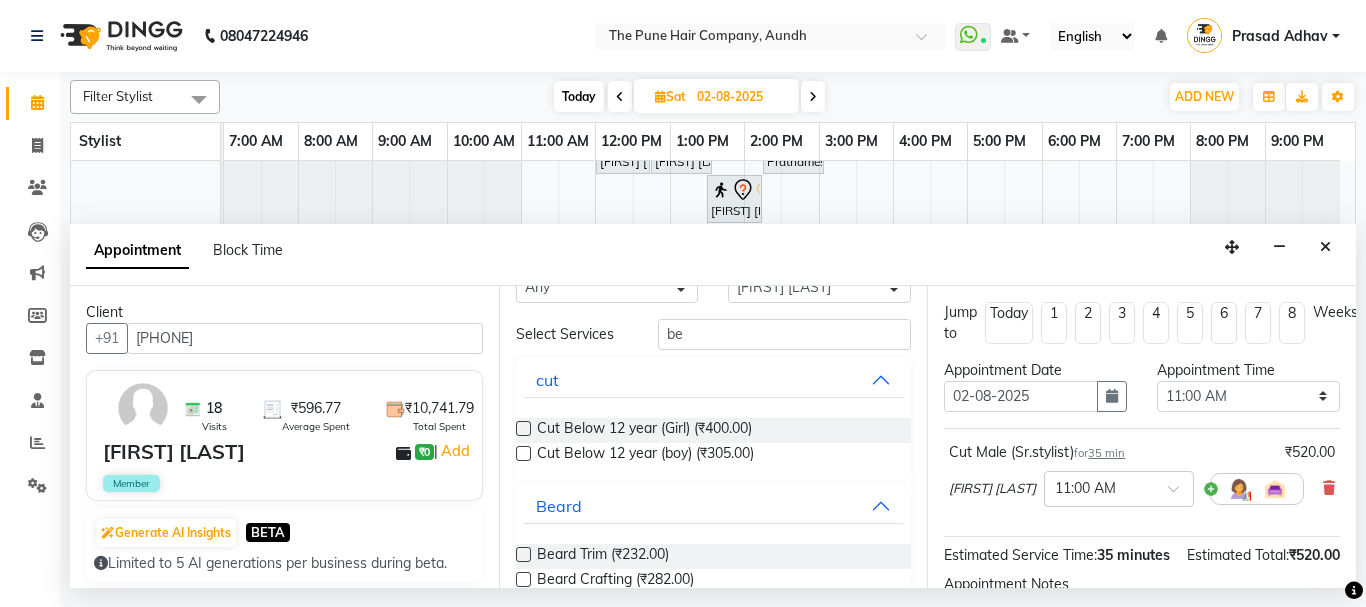 click at bounding box center (523, 554) 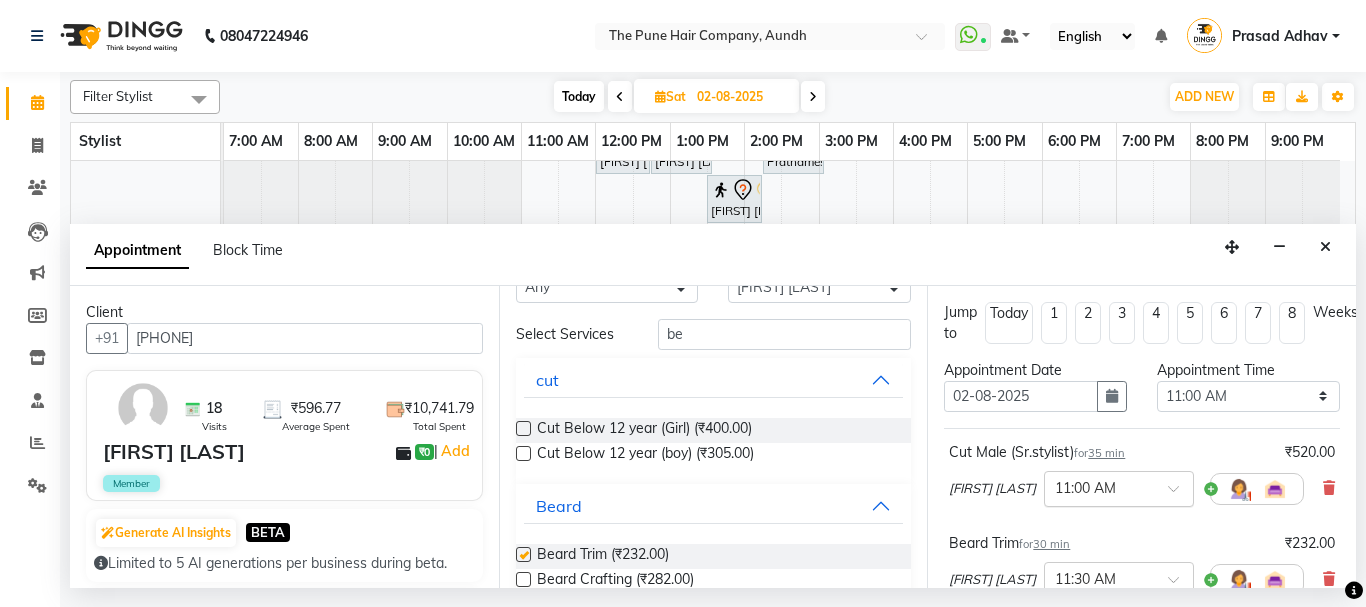checkbox on "false" 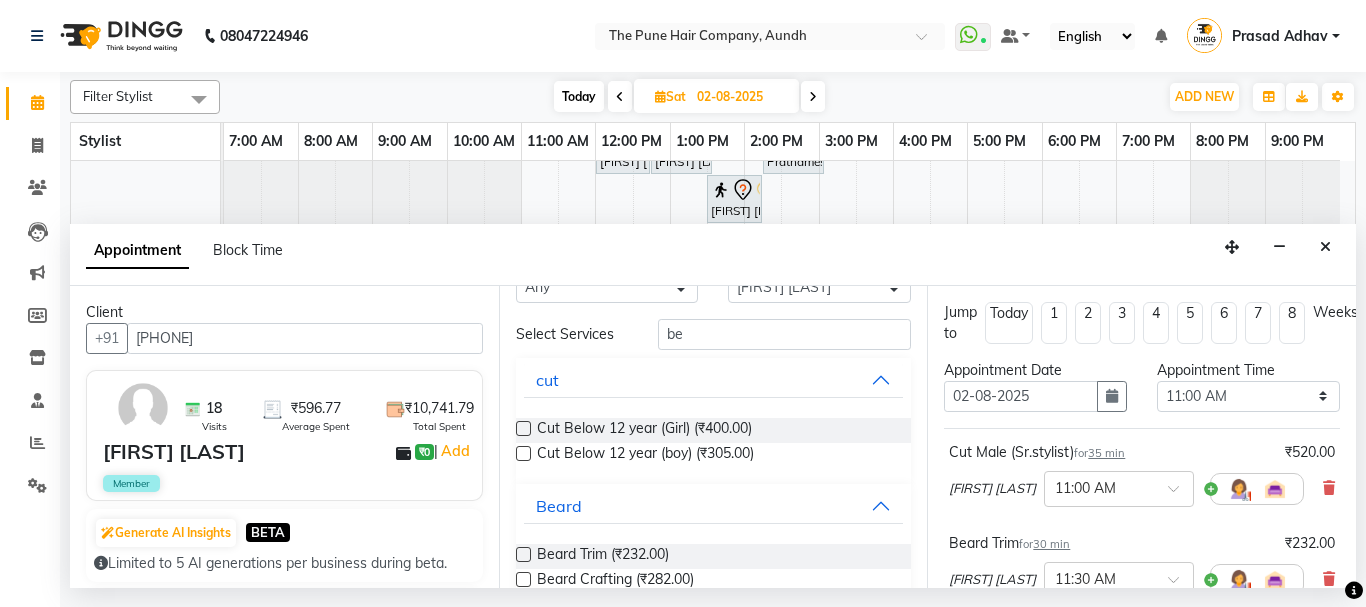 scroll, scrollTop: 357, scrollLeft: 0, axis: vertical 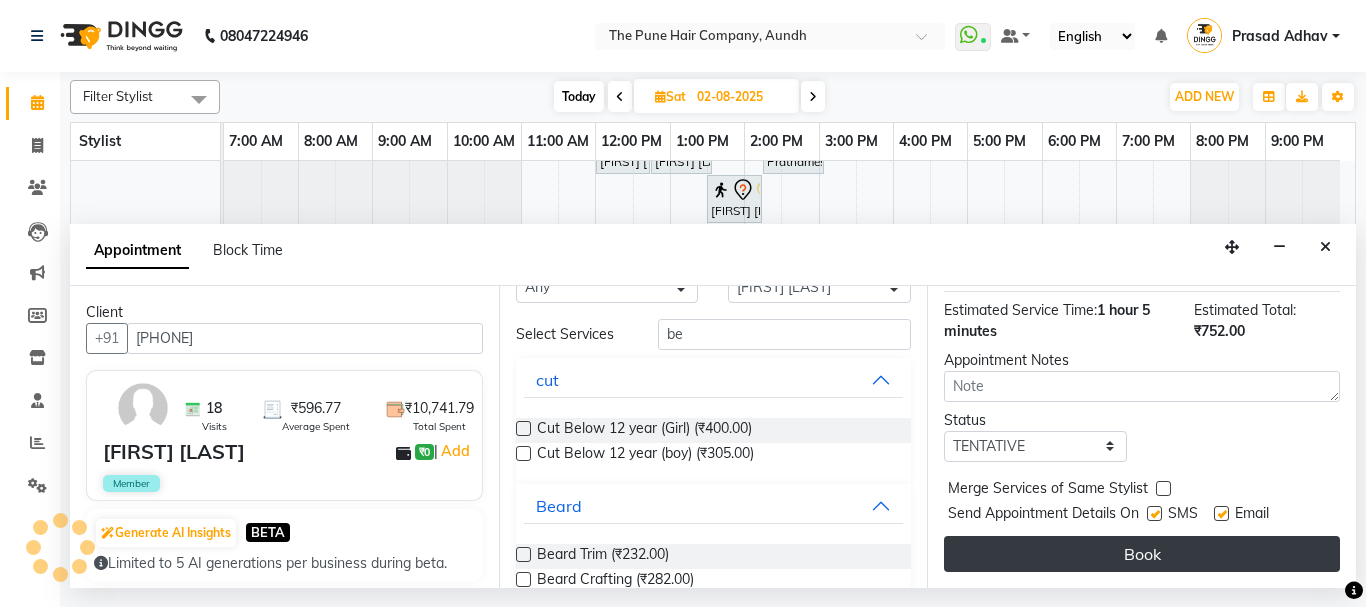 click on "Book" at bounding box center (1142, 554) 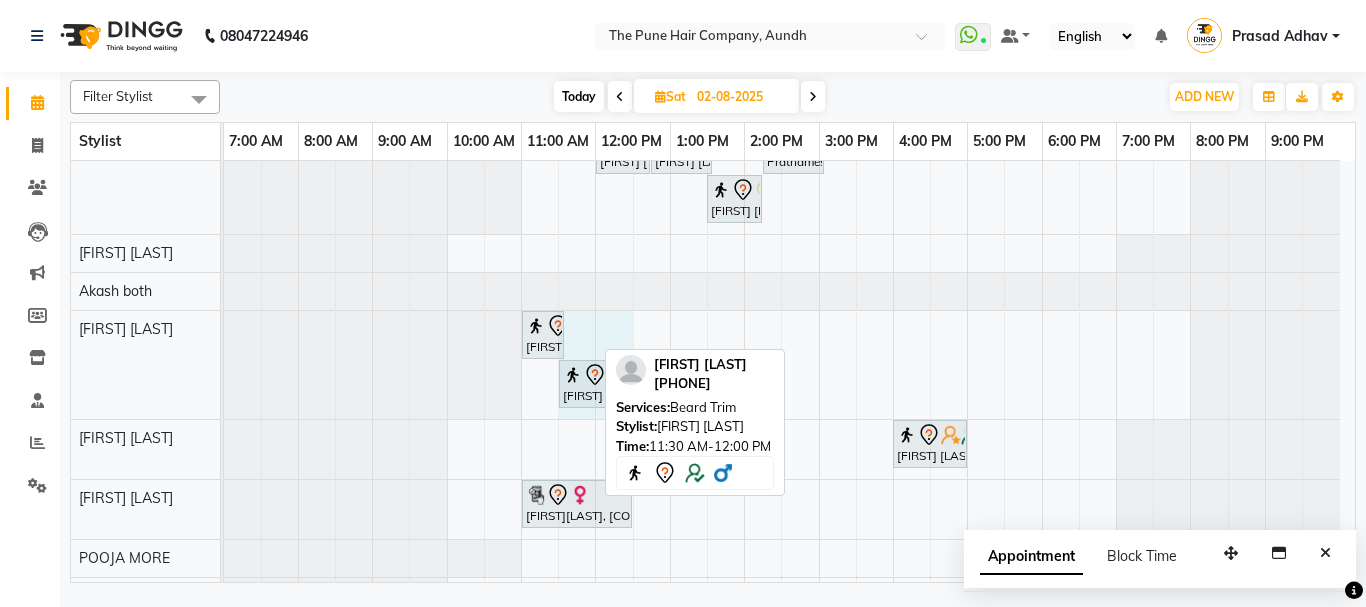 drag, startPoint x: 591, startPoint y: 385, endPoint x: 611, endPoint y: 398, distance: 23.853722 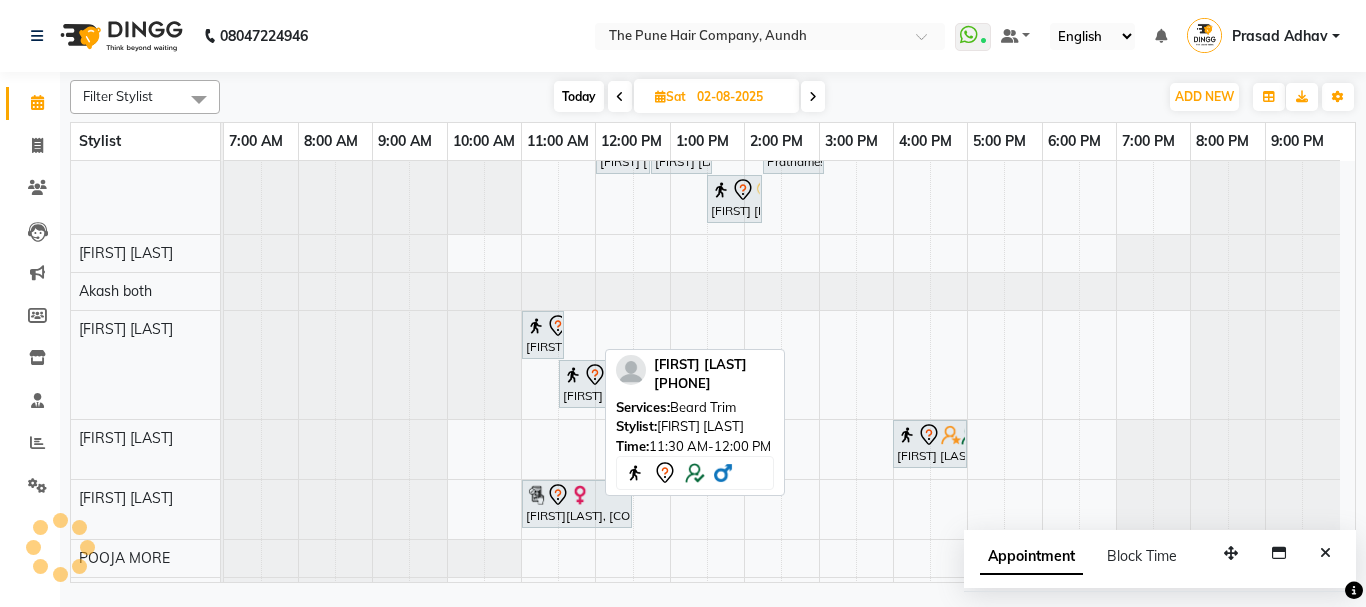 scroll, scrollTop: 89, scrollLeft: 0, axis: vertical 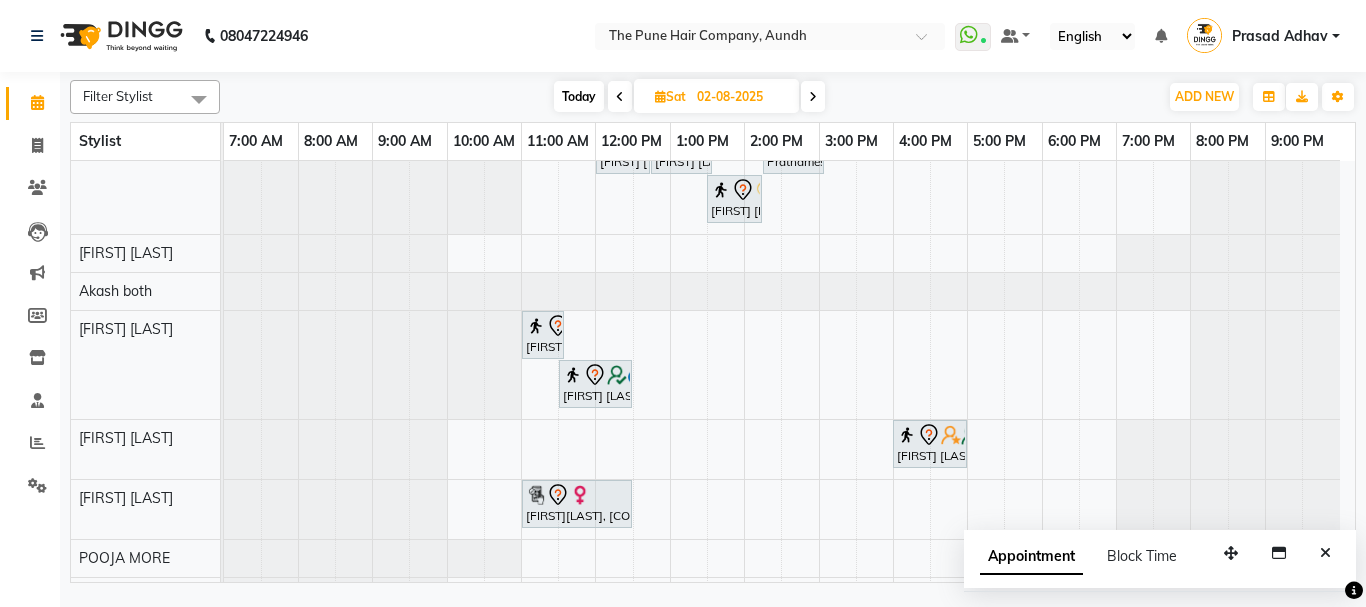 click on "Today" at bounding box center [579, 96] 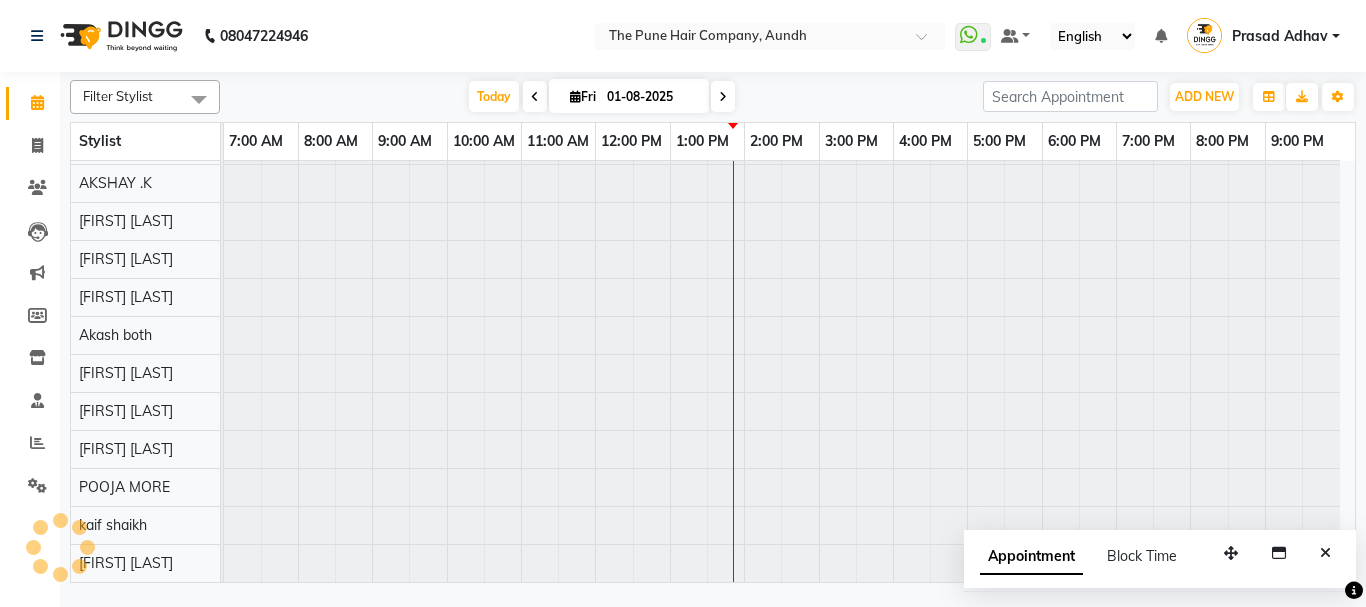 scroll, scrollTop: 110, scrollLeft: 0, axis: vertical 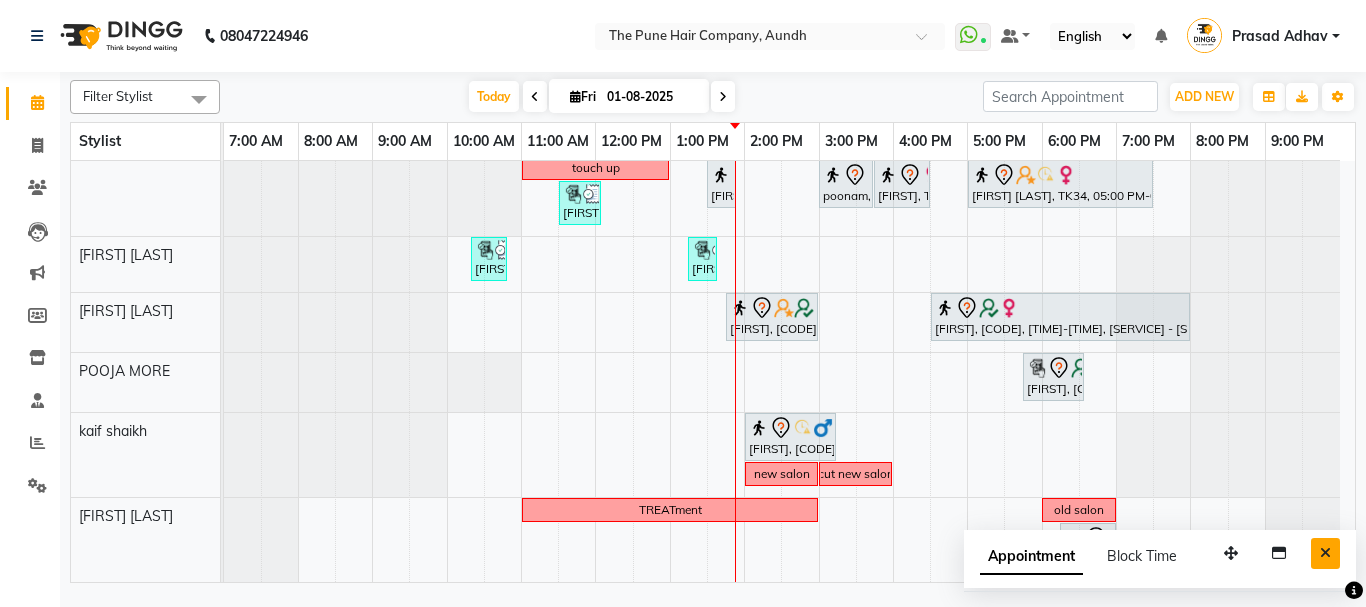 click at bounding box center [1325, 553] 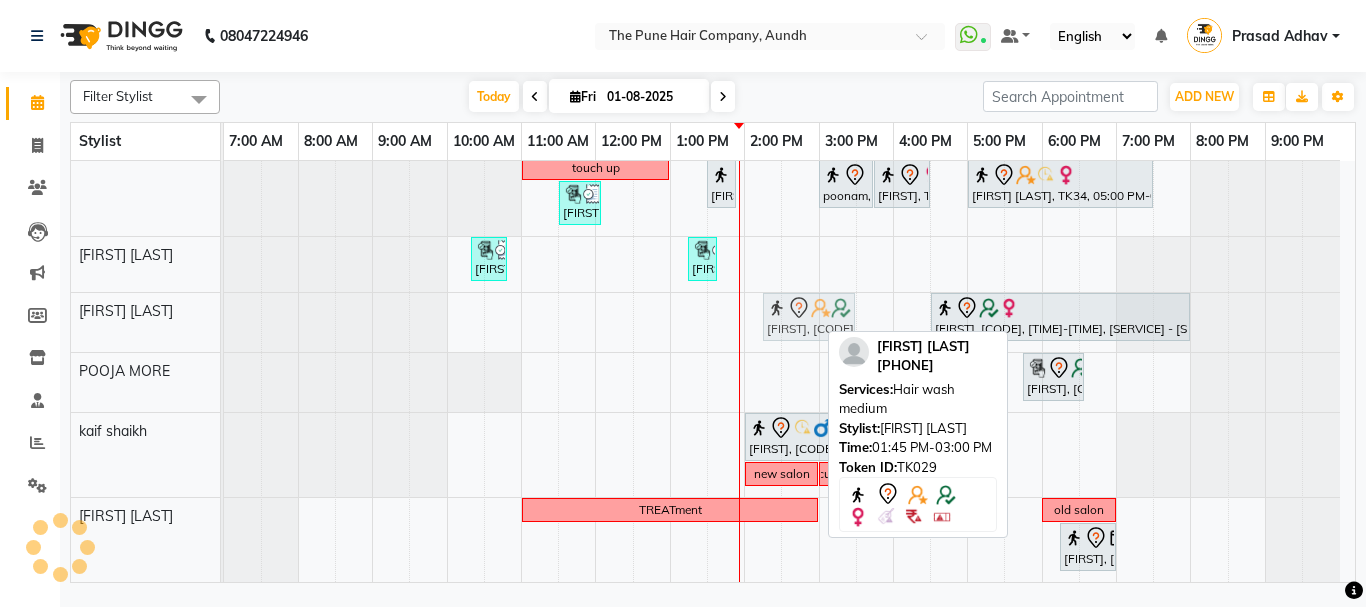 click on "[FIRST] [LAST], [CODE], [TIME]-[TIME], [SERVICE] - [SERVICE]             [FIRST] [LAST], [CODE], [TIME]-[TIME], [SERVICE] - [SERVICE]             [FIRST] [LAST], [CODE], [TIME]-[TIME], [SERVICE] - [SERVICE]             [FIRST] [LAST], [CODE], [TIME]-[TIME], [SERVICE] - [SERVICE]             [FIRST] [LAST], [CODE], [TIME]-[TIME], [SERVICE]             [FIRST] [LAST], [CODE], [TIME]-[TIME], [SERVICE]             [FIRST] [LAST], [CODE], [TIME]-[TIME], [SERVICE] - [SERVICE]             [FIRST] [LAST], [CODE], [TIME]-[TIME], [SERVICE] - [SERVICE]             [FIRST] [LAST], [CODE], [TIME]-[TIME], [SERVICE] - [SERVICE]             [FIRST] [LAST], [CODE], [TIME]-[TIME], [SERVICE] - [SERVICE]             [FIRST] [LAST], [CODE], [TIME]-[TIME], [SERVICE] - [SERVICE]" at bounding box center (789, -26) 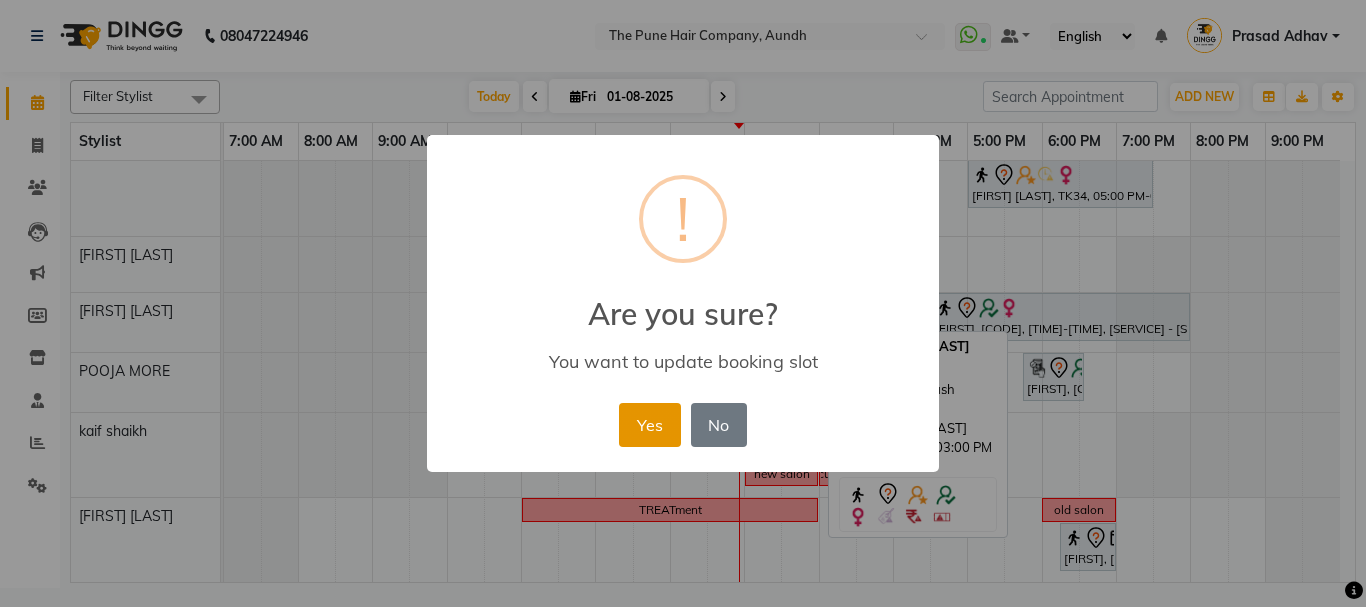 click on "Yes" at bounding box center (649, 425) 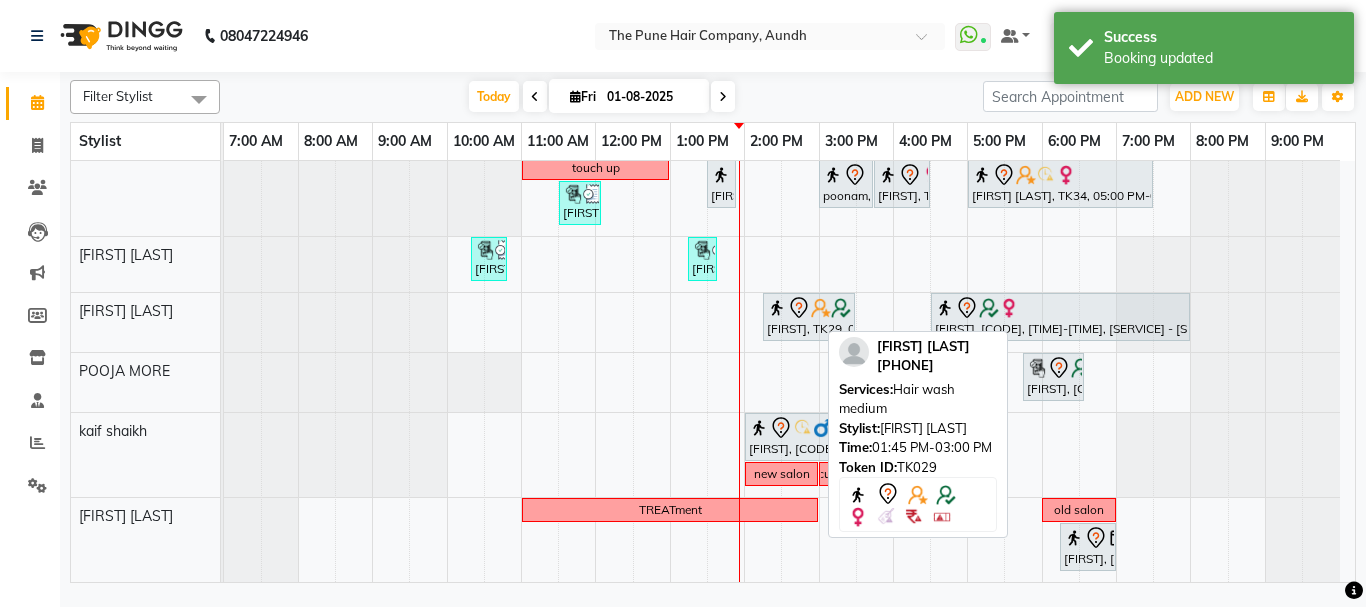 scroll, scrollTop: 795, scrollLeft: 0, axis: vertical 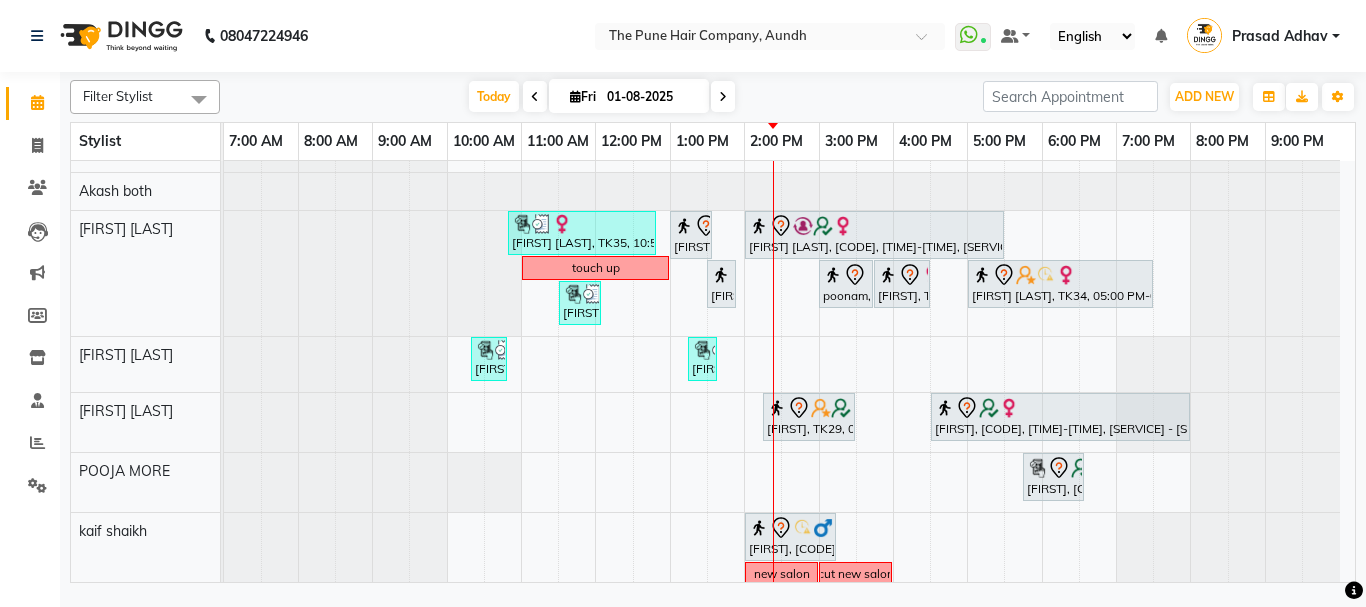 click at bounding box center (723, 96) 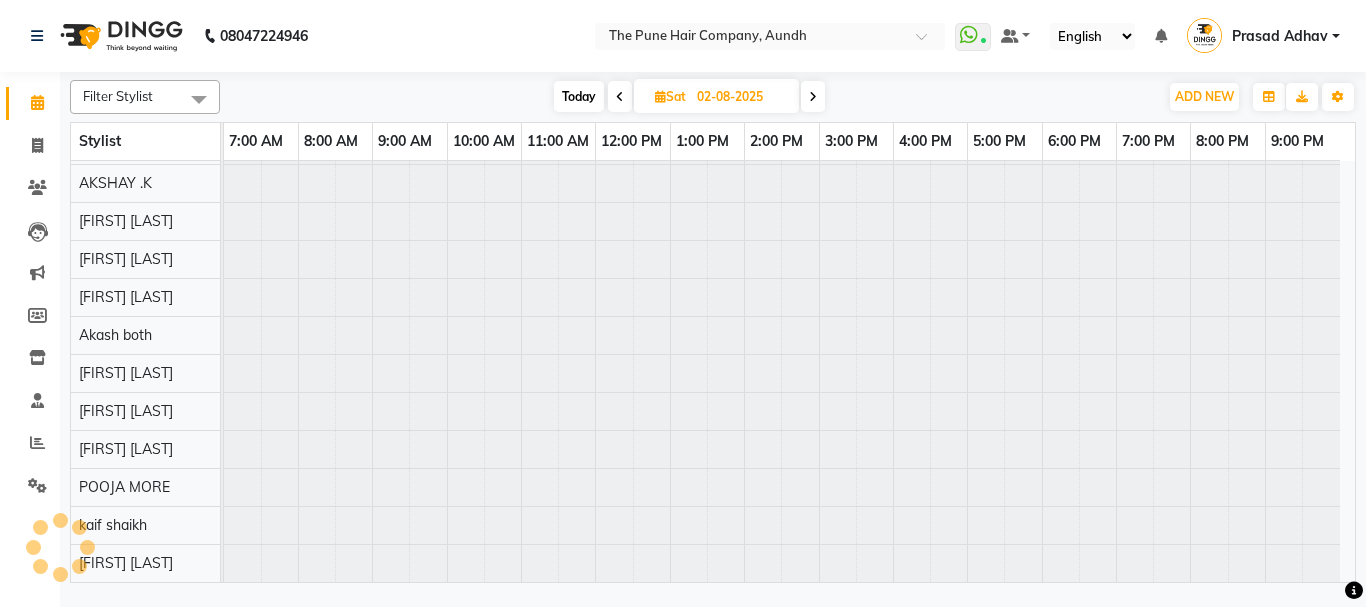scroll, scrollTop: 110, scrollLeft: 0, axis: vertical 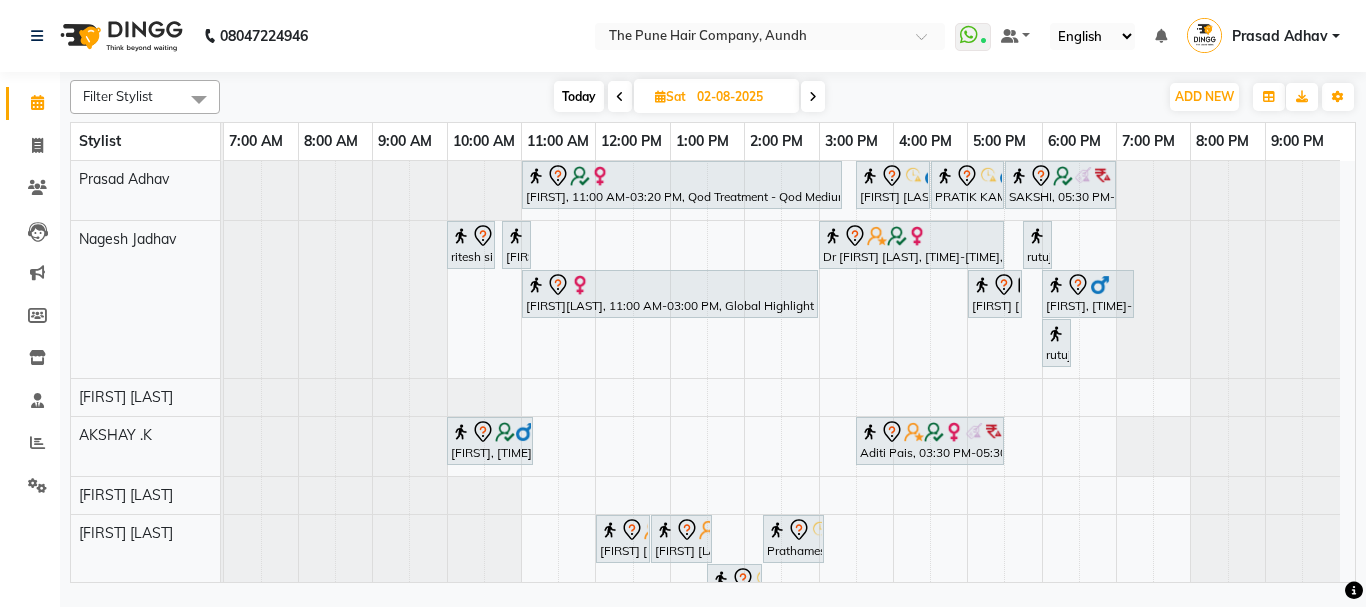 click at bounding box center [813, 97] 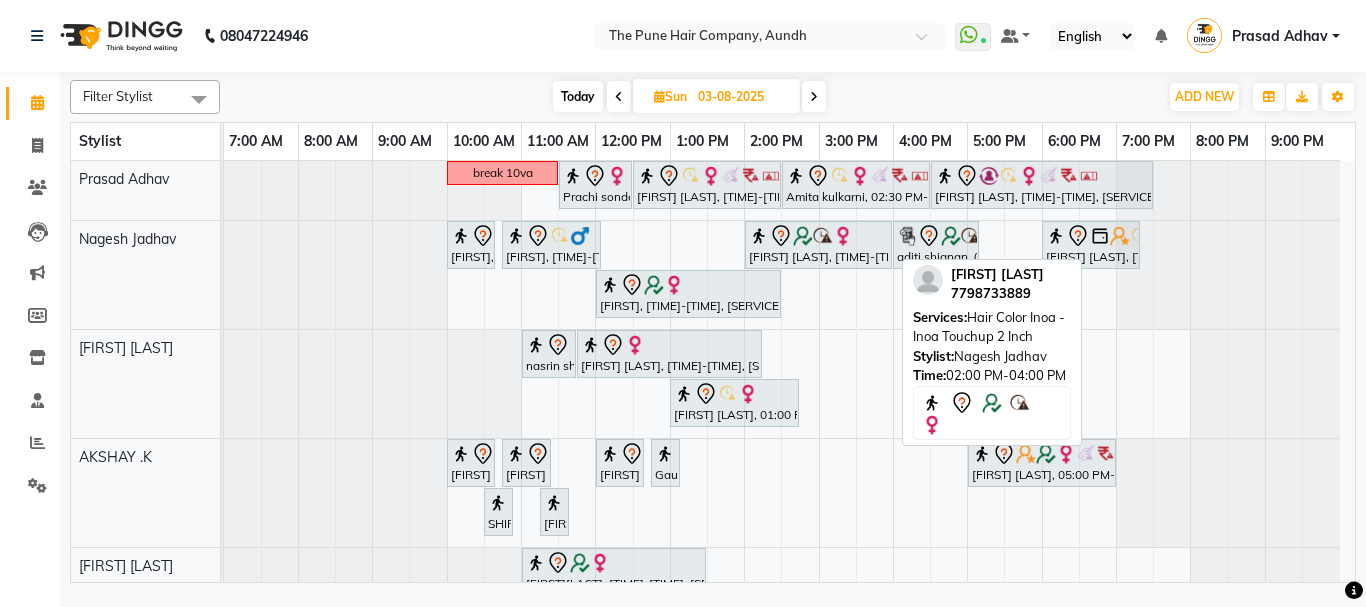 scroll, scrollTop: 100, scrollLeft: 0, axis: vertical 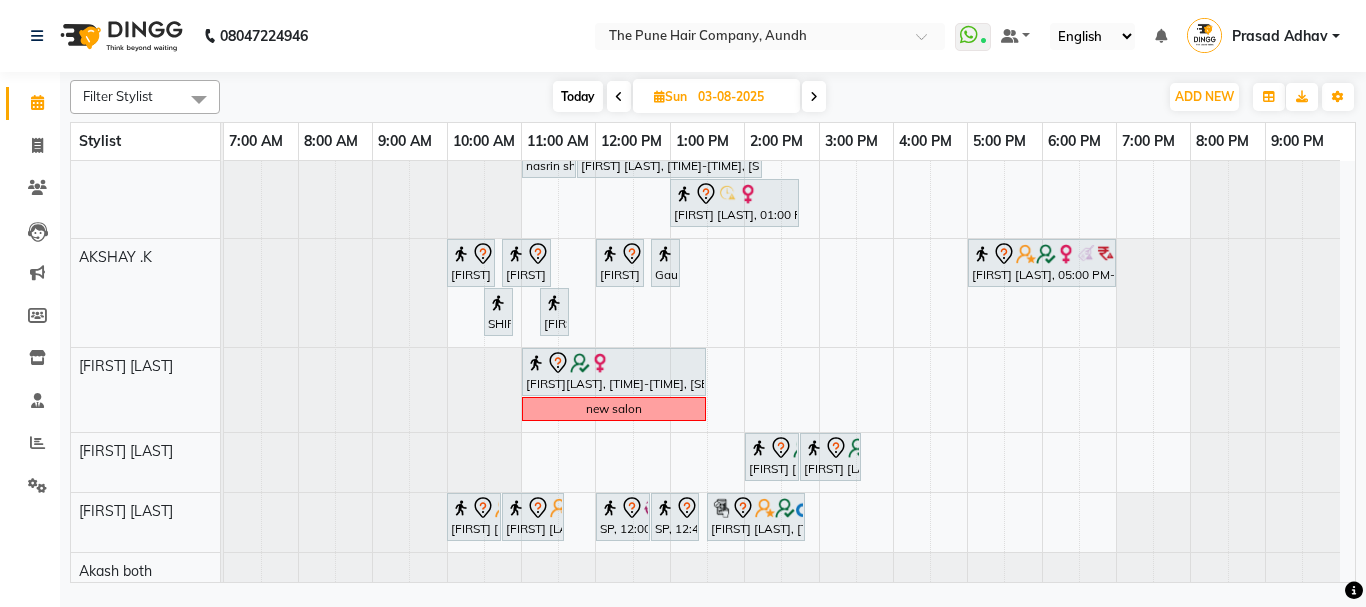 click at bounding box center (619, 97) 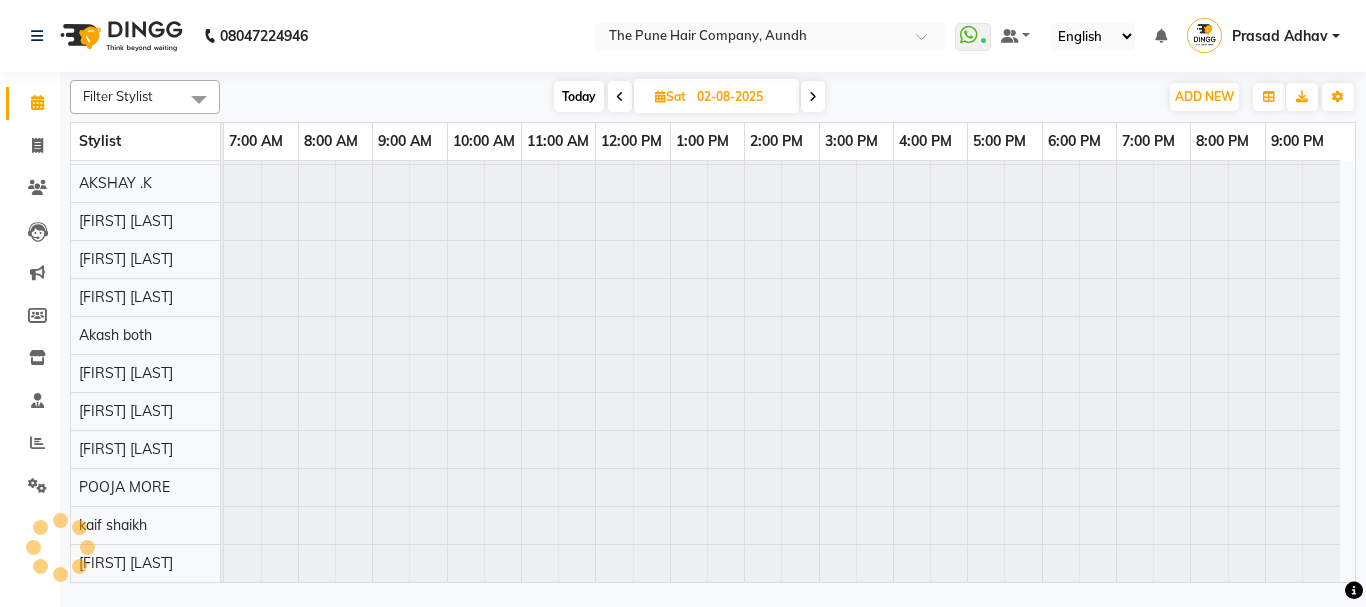 scroll, scrollTop: 110, scrollLeft: 0, axis: vertical 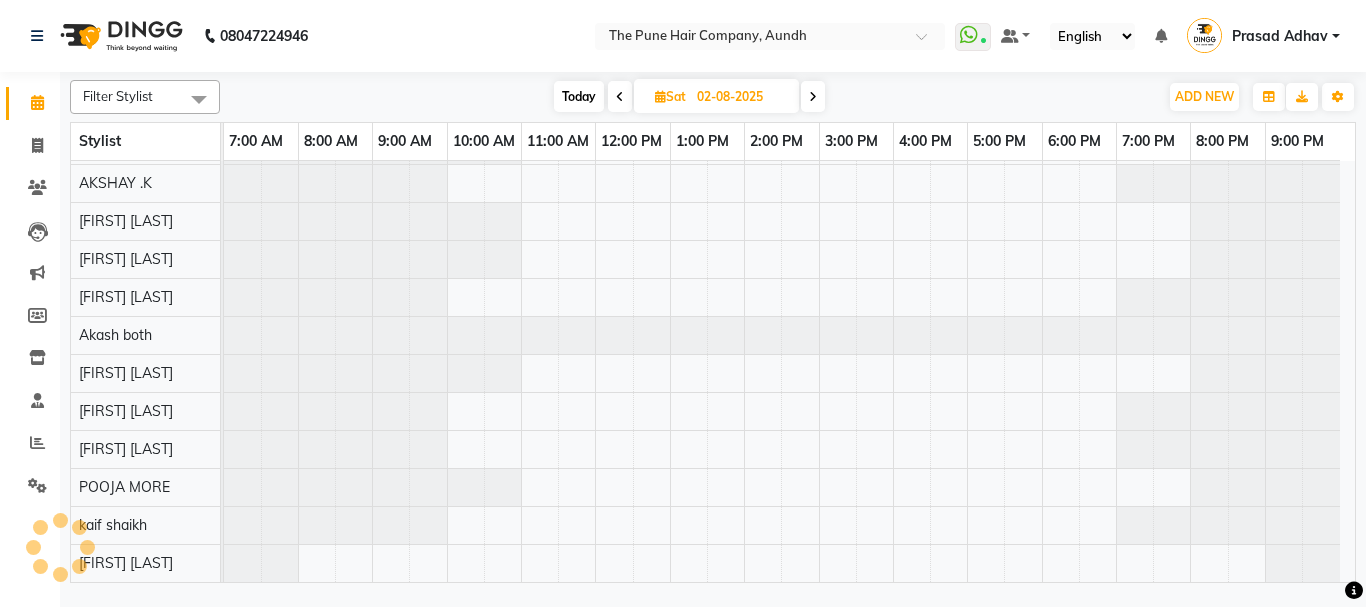 click at bounding box center (620, 96) 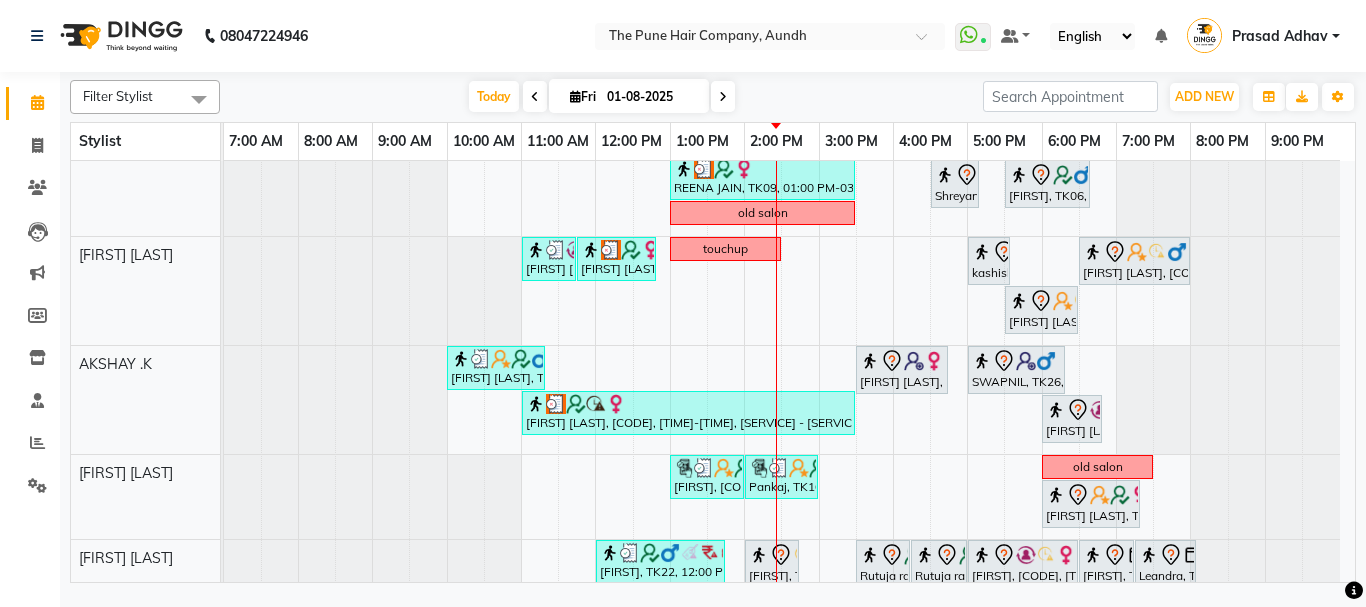 scroll, scrollTop: 200, scrollLeft: 0, axis: vertical 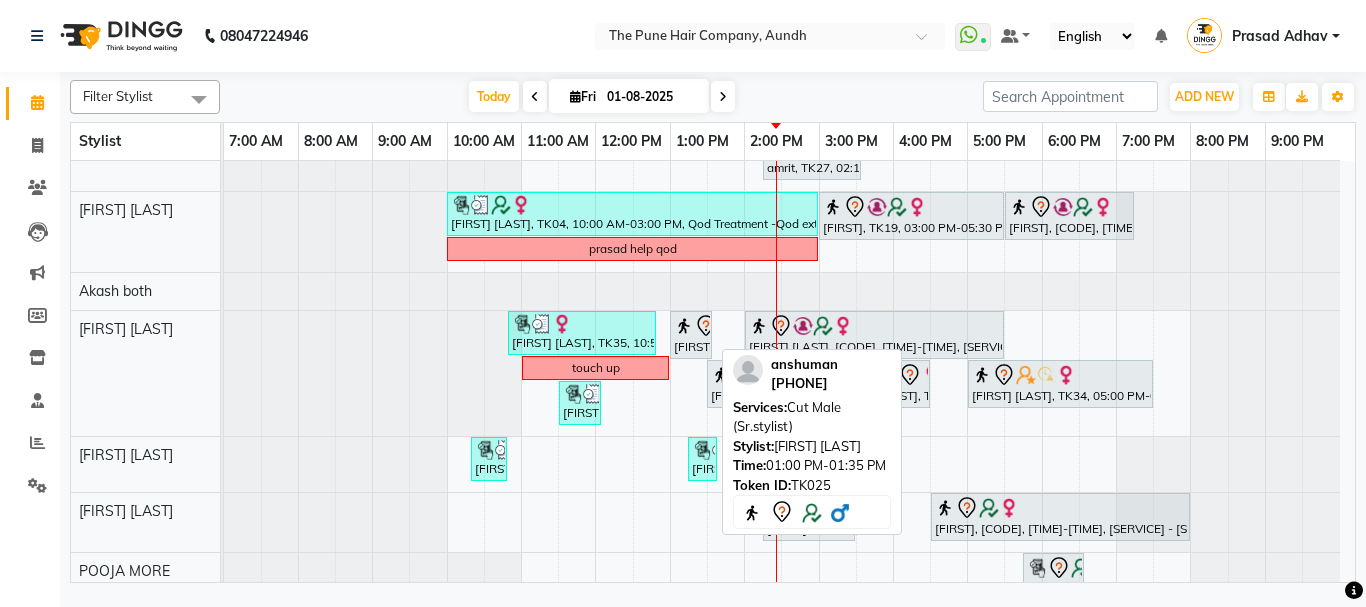 click on "[FIRST], TK25, 01:00 PM-01:35 PM, Cut Male (Sr.stylist)" at bounding box center (691, 335) 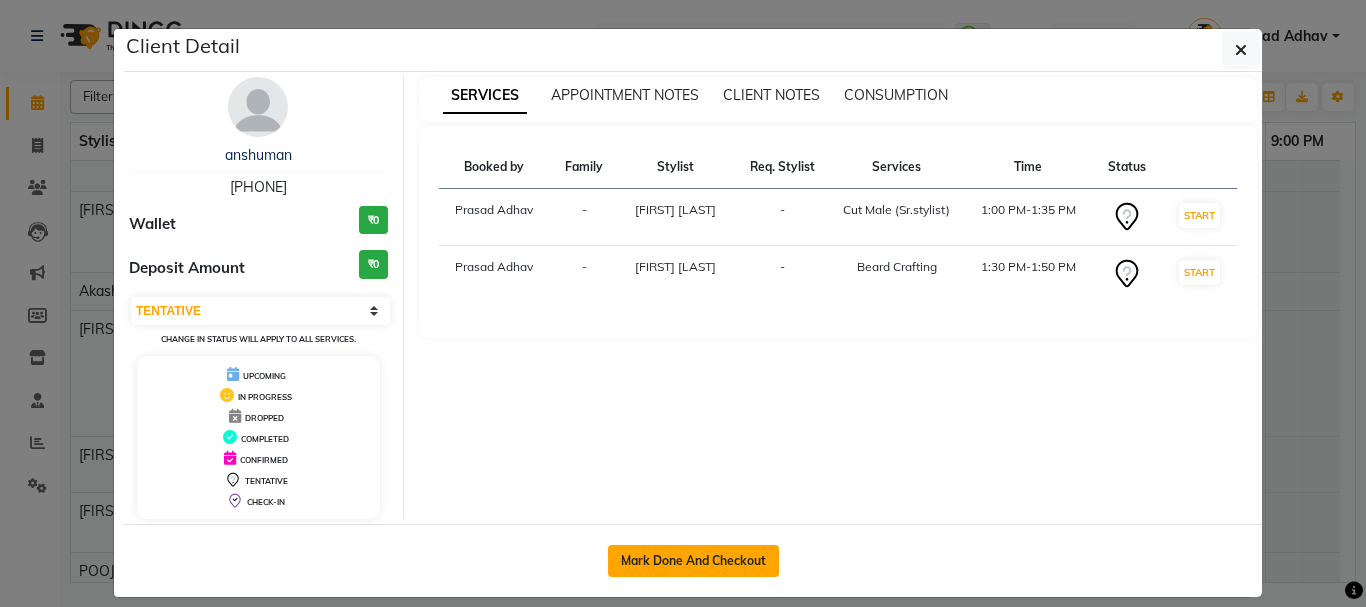 click on "Mark Done And Checkout" 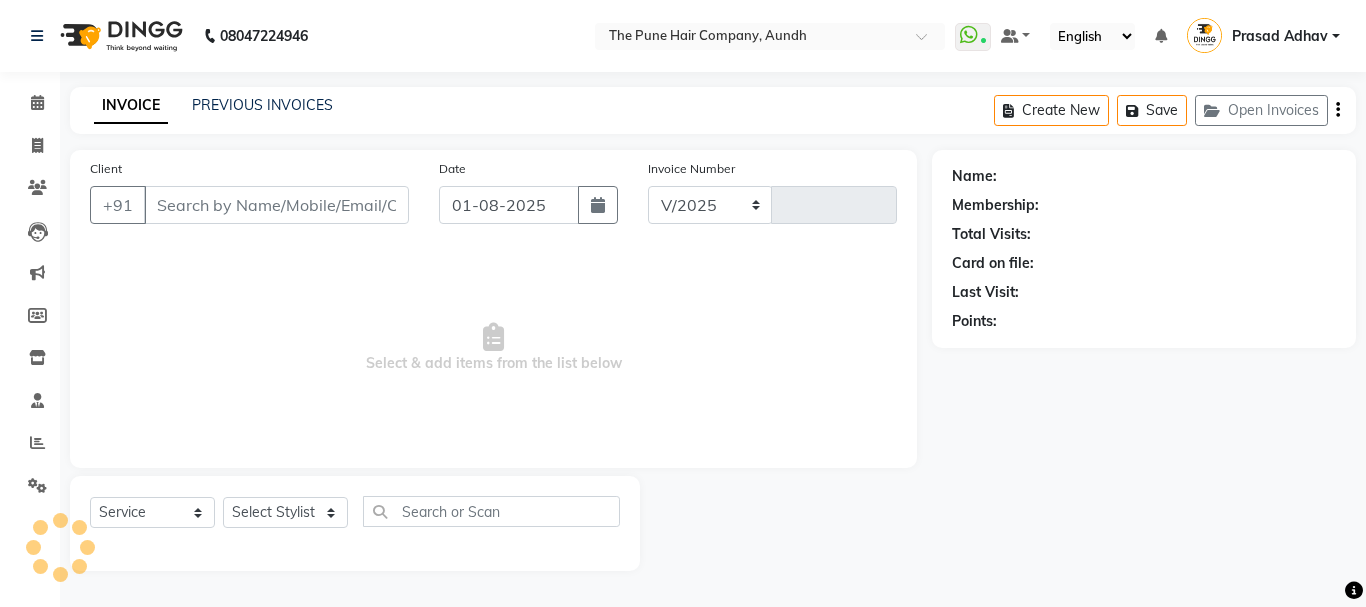 select on "106" 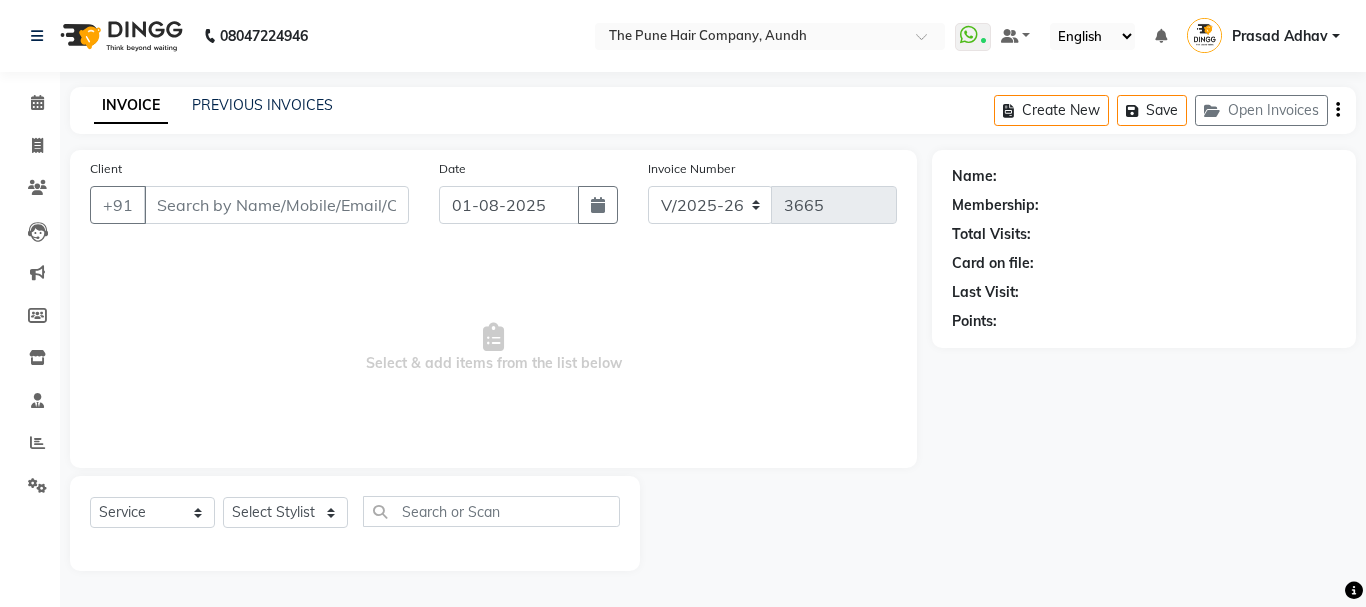 type on "[PHONE]" 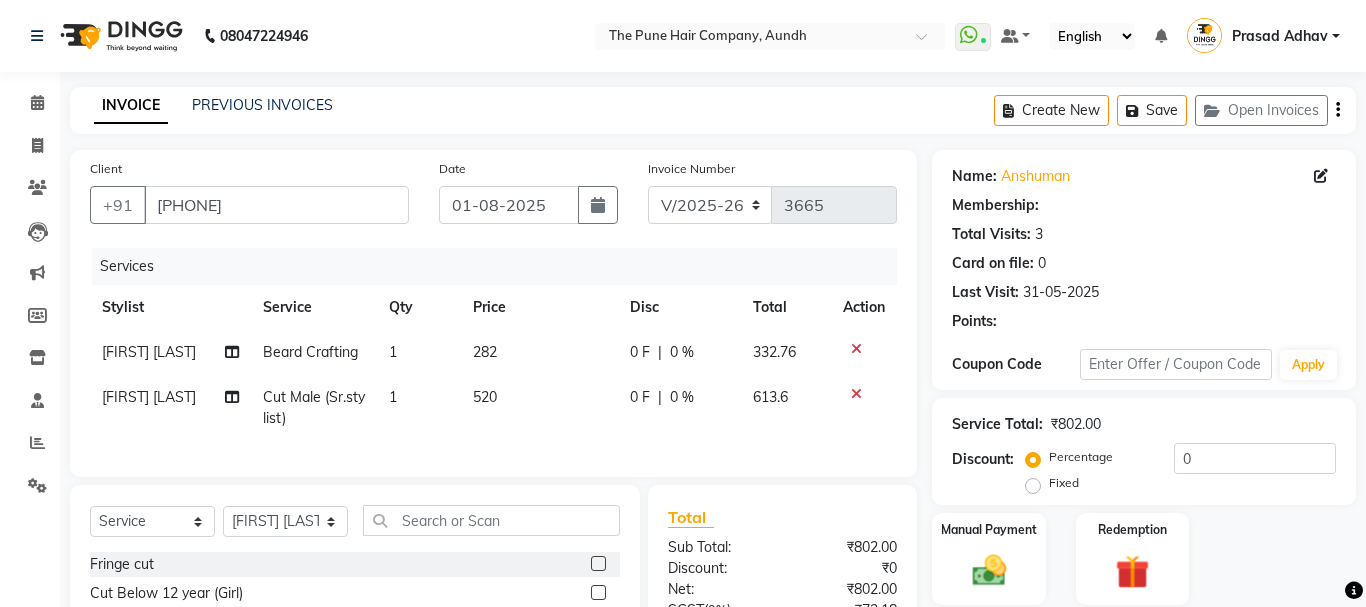 select on "1: Object" 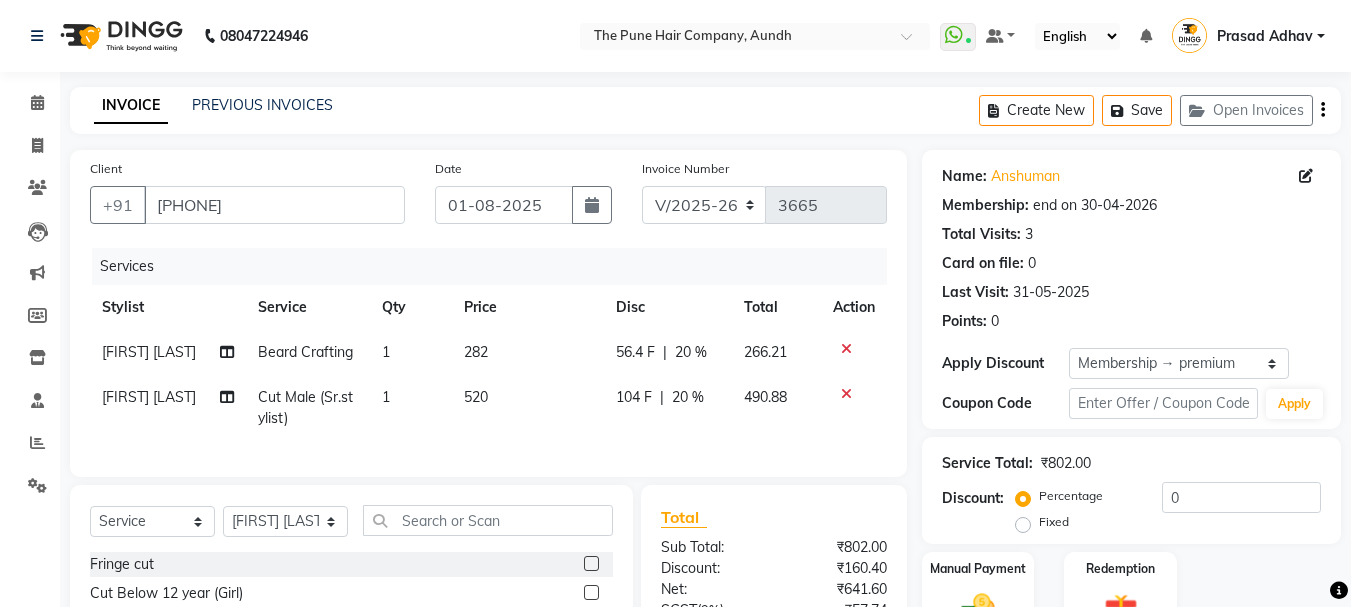 type on "20" 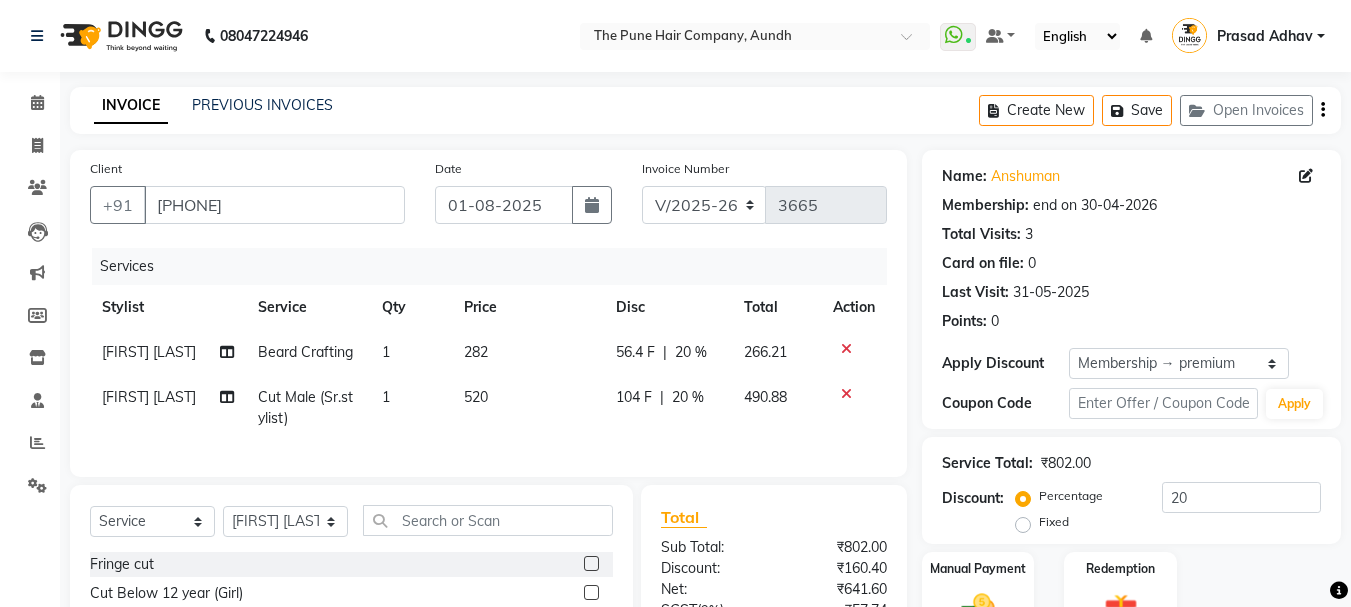 scroll, scrollTop: 218, scrollLeft: 0, axis: vertical 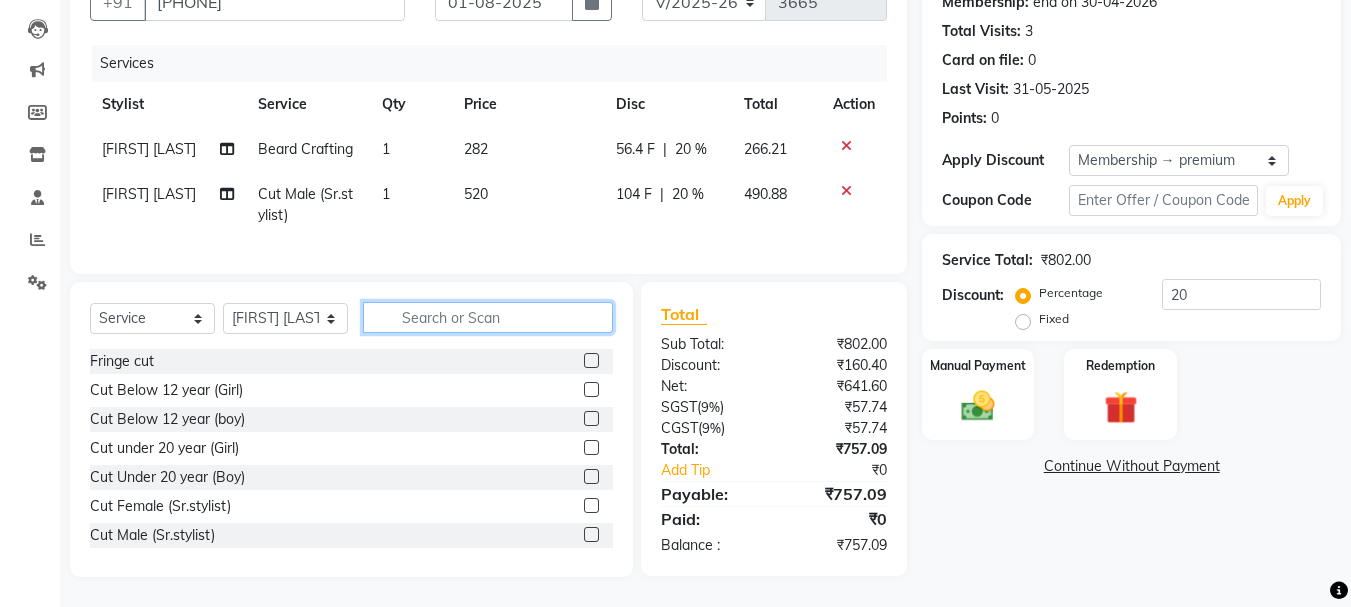 click 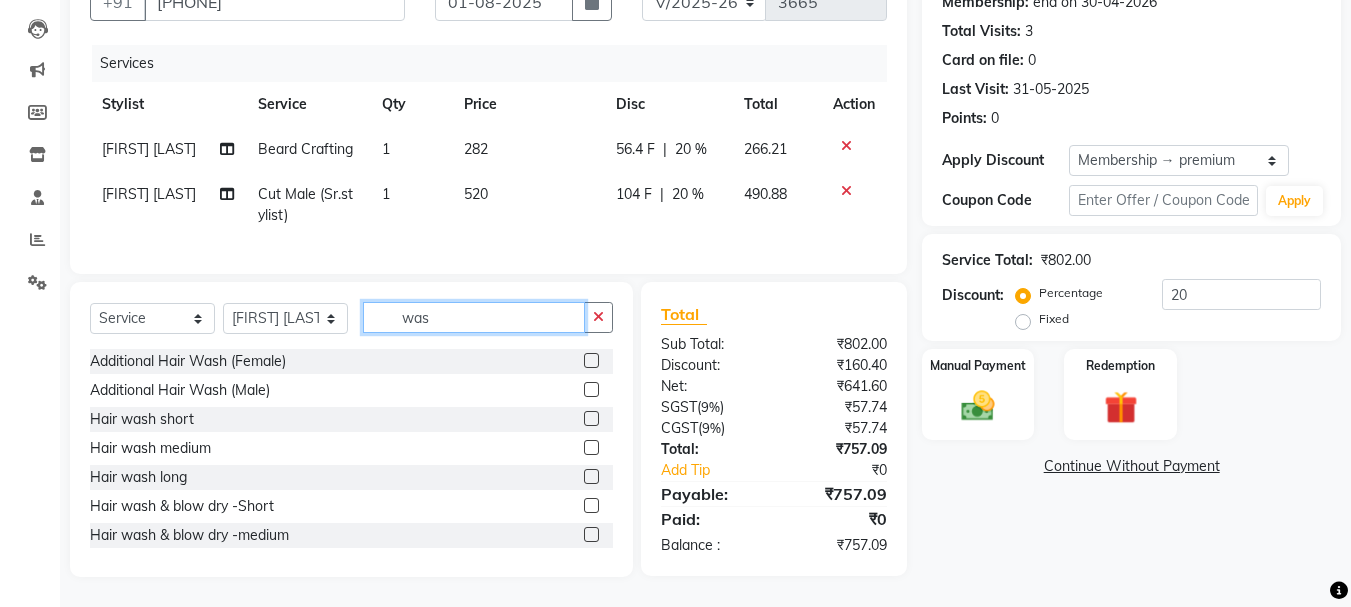 type on "was" 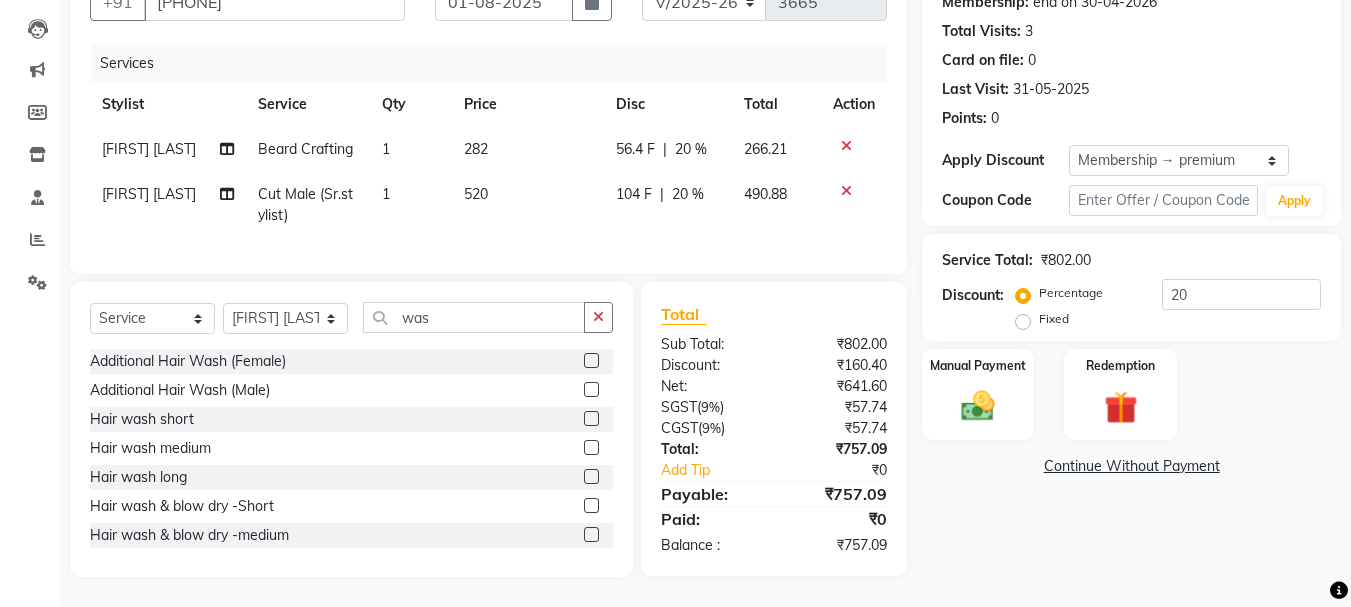 click 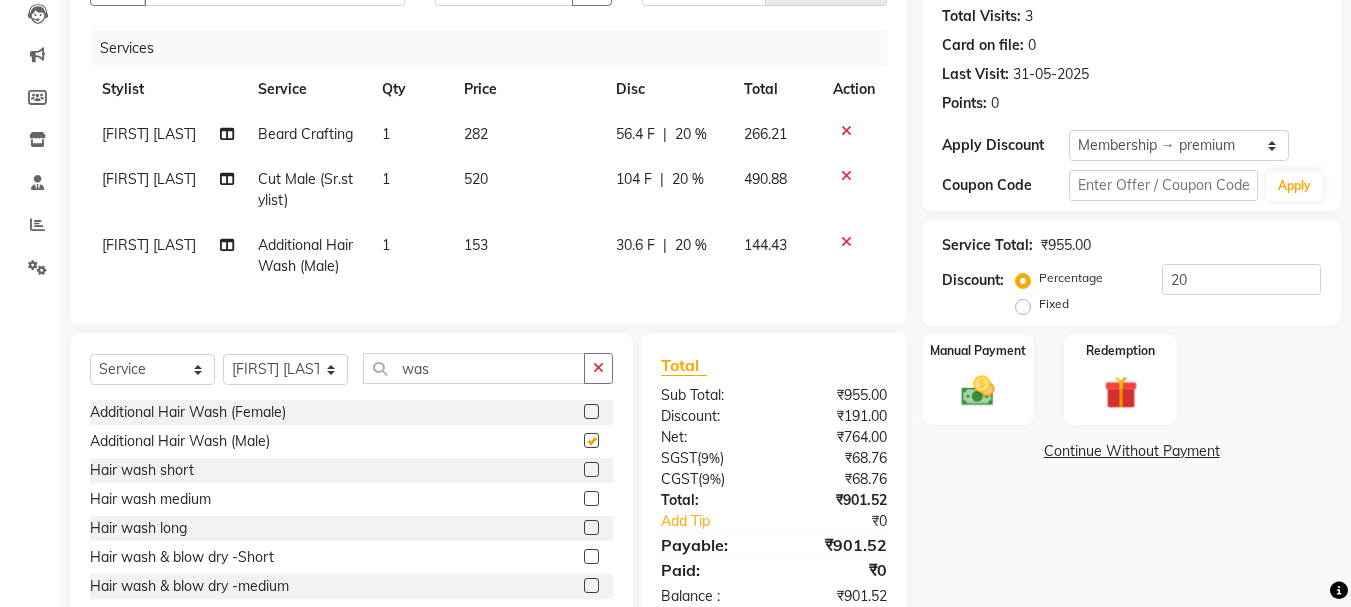 checkbox on "false" 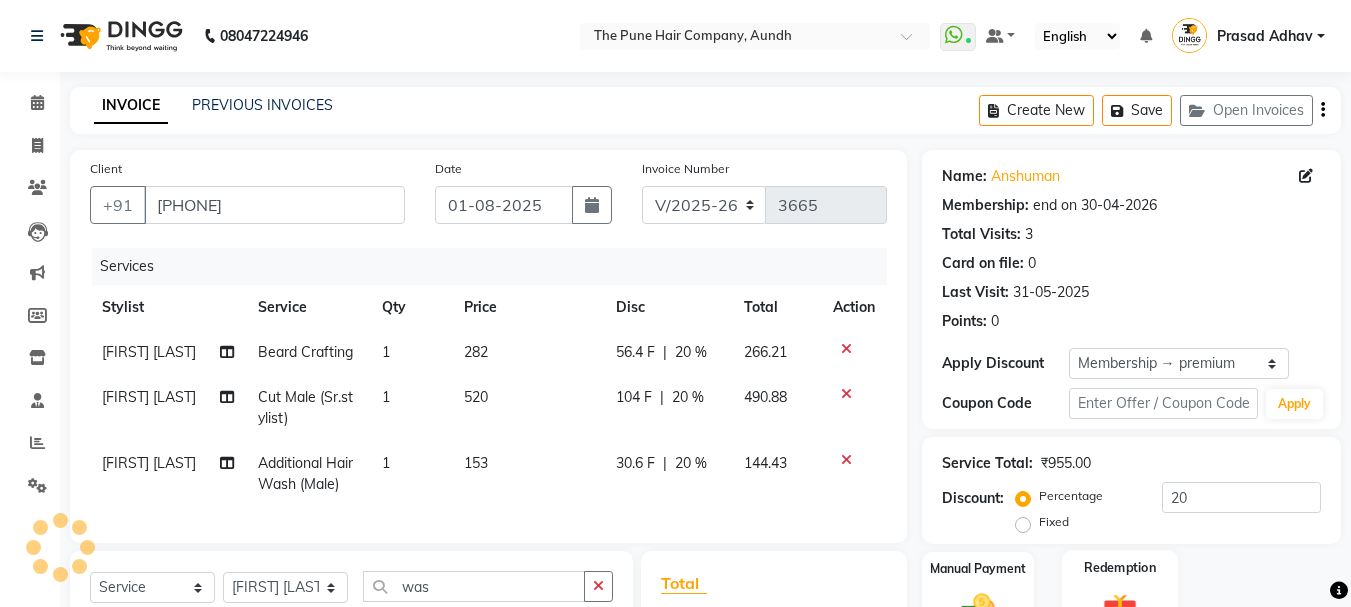 scroll, scrollTop: 284, scrollLeft: 0, axis: vertical 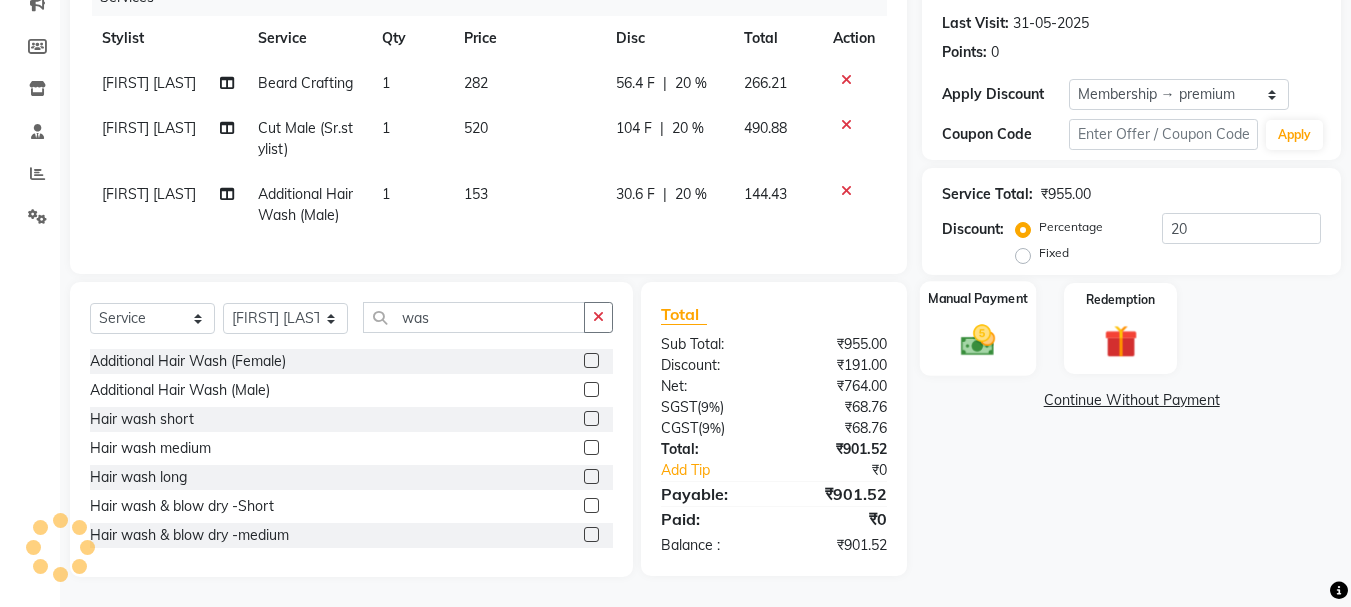 click on "Manual Payment" 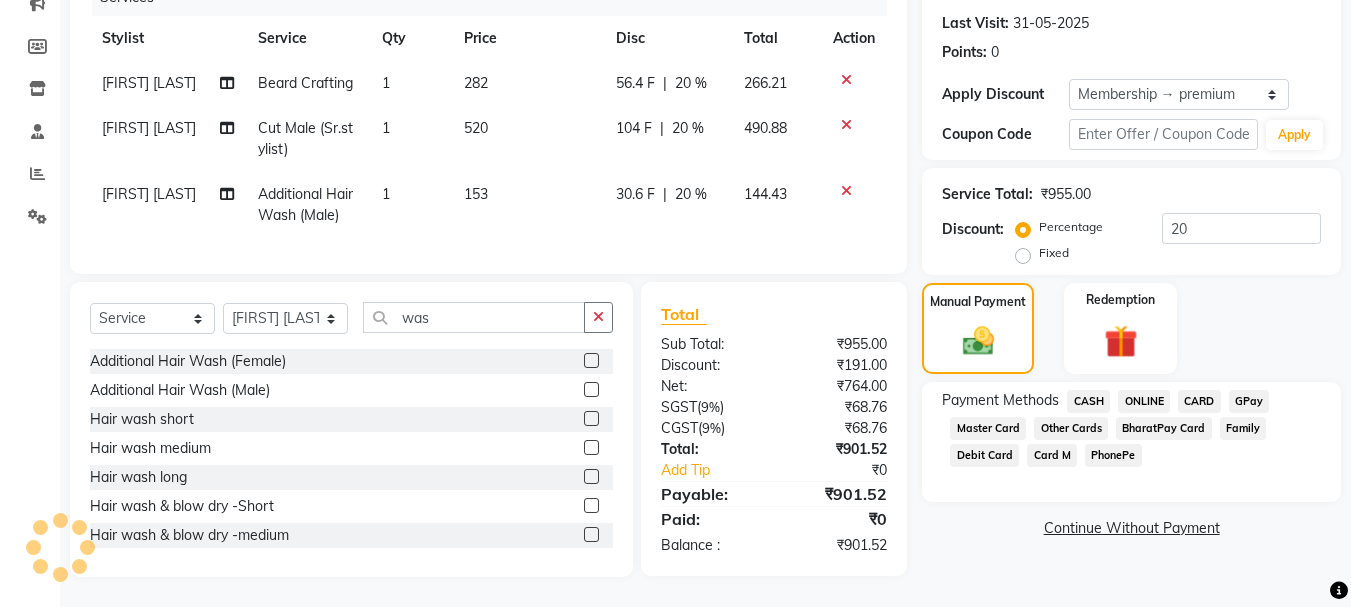 click on "ONLINE" 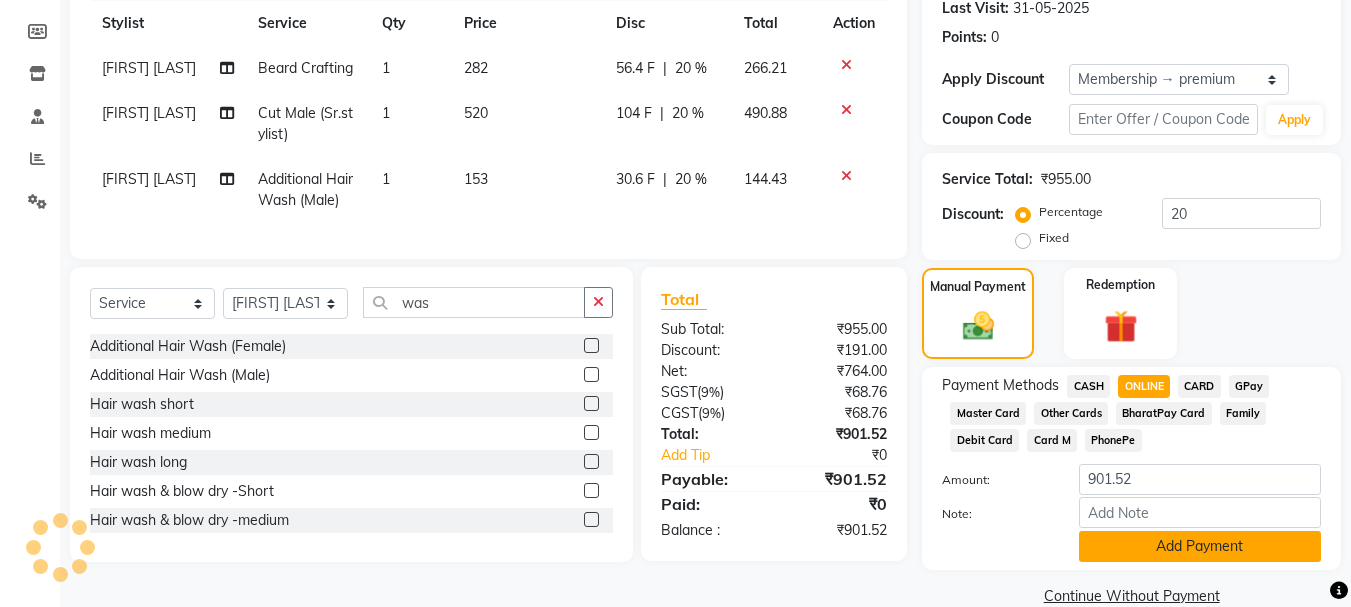 click on "Add Payment" 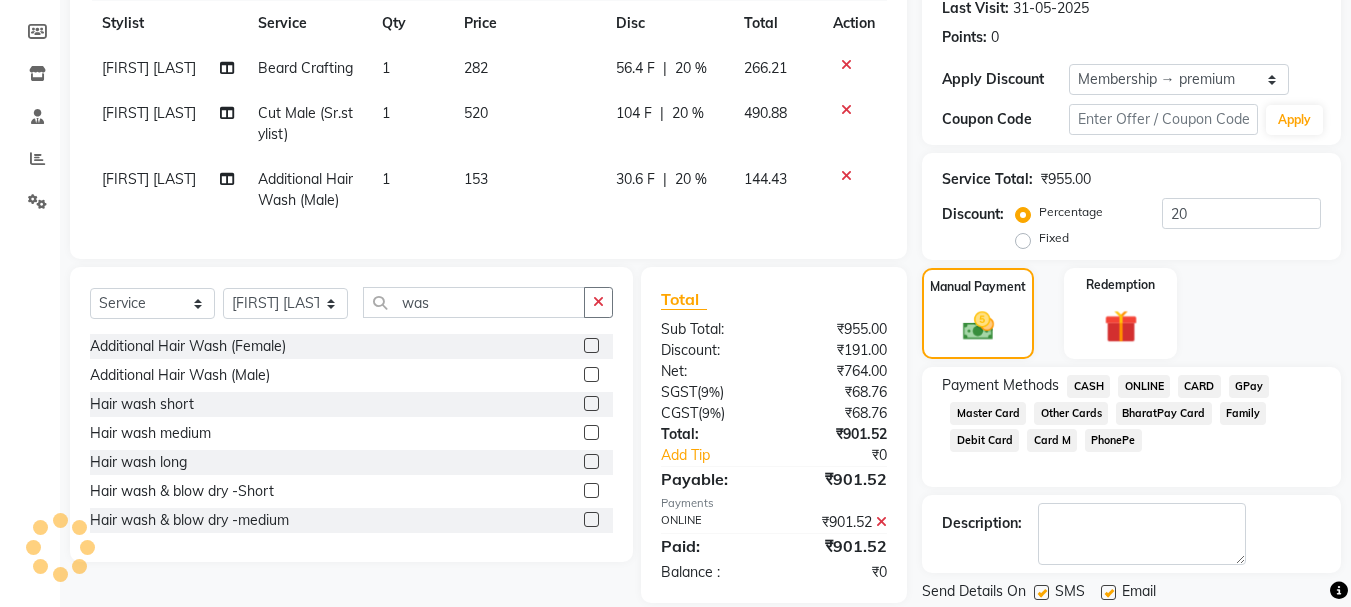 scroll, scrollTop: 348, scrollLeft: 0, axis: vertical 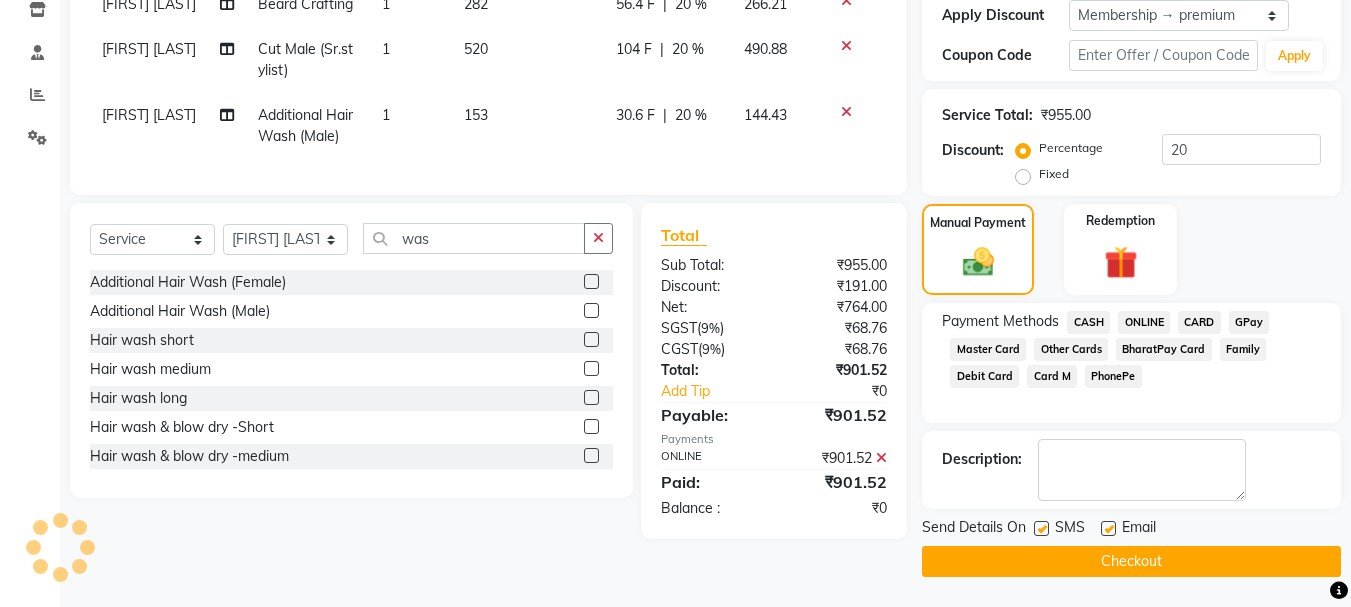 click on "Checkout" 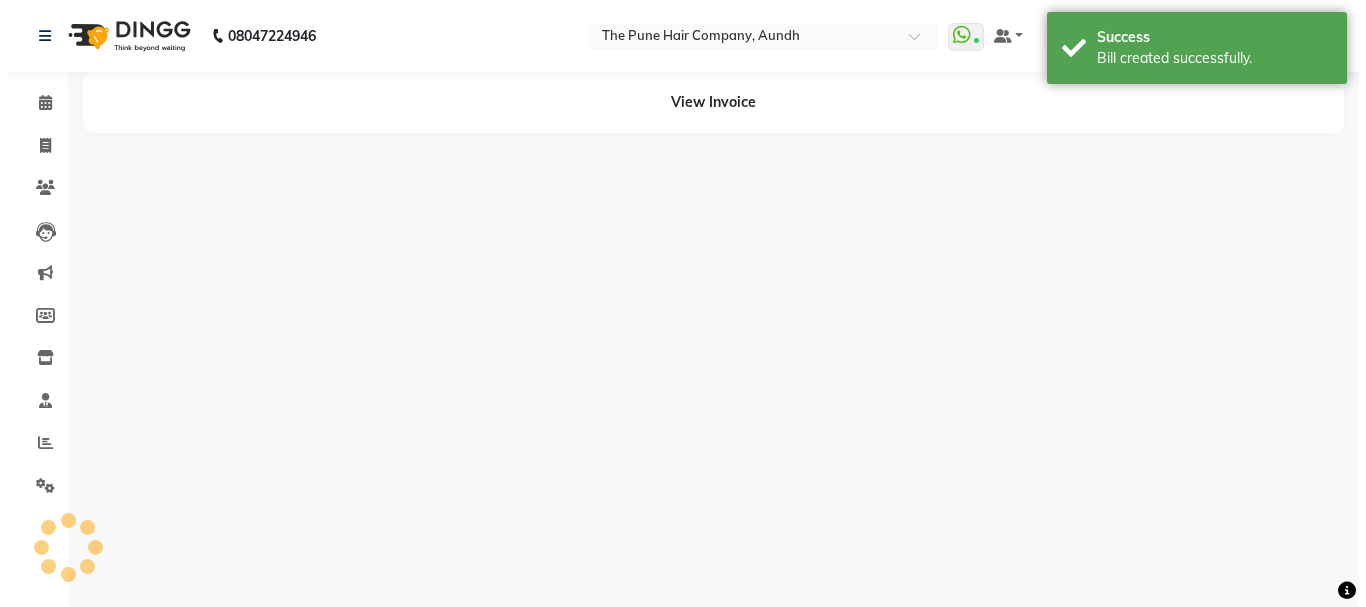 scroll, scrollTop: 0, scrollLeft: 0, axis: both 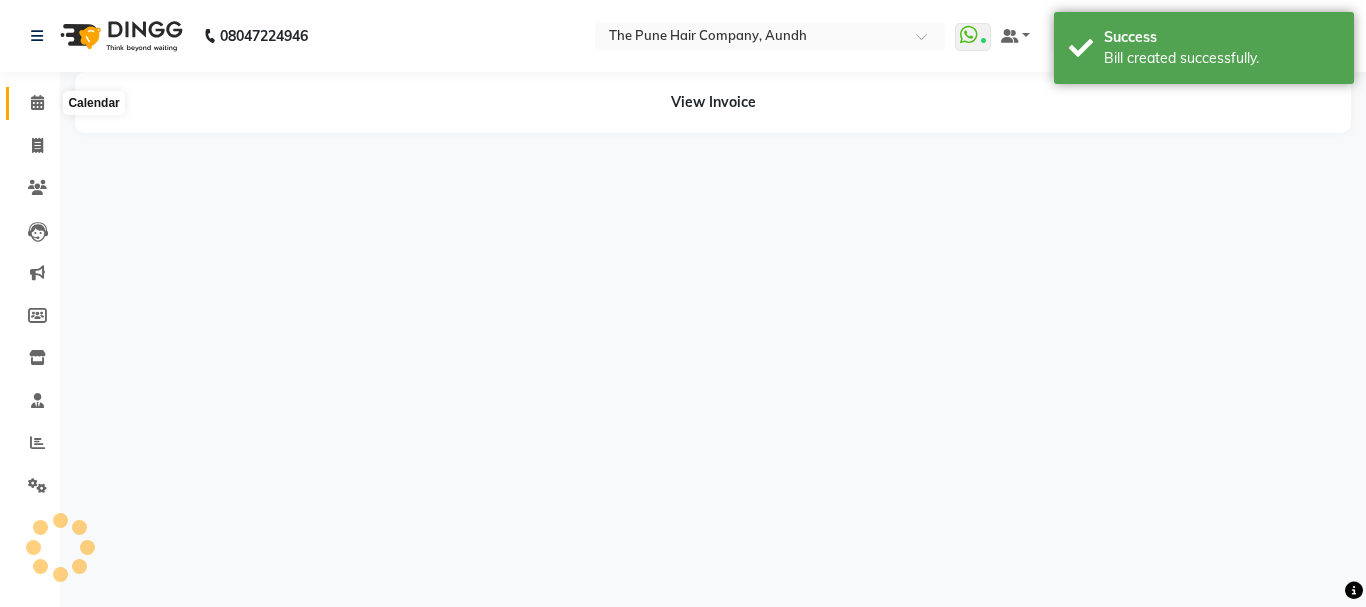 click 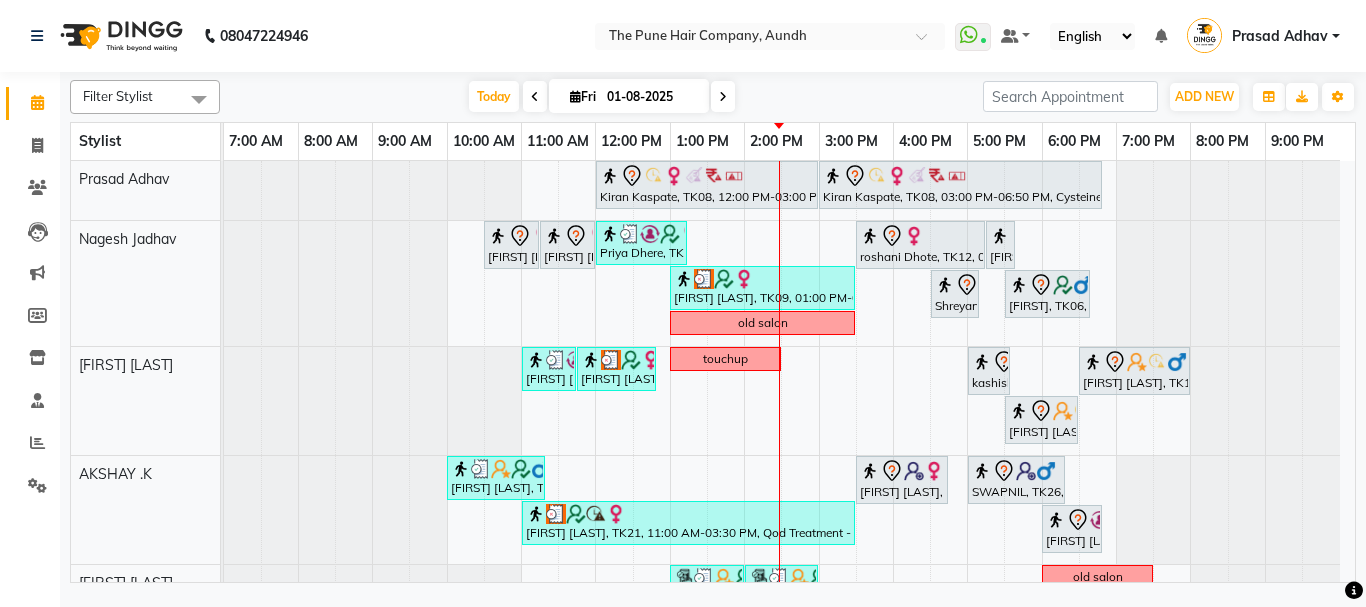 scroll, scrollTop: 0, scrollLeft: 0, axis: both 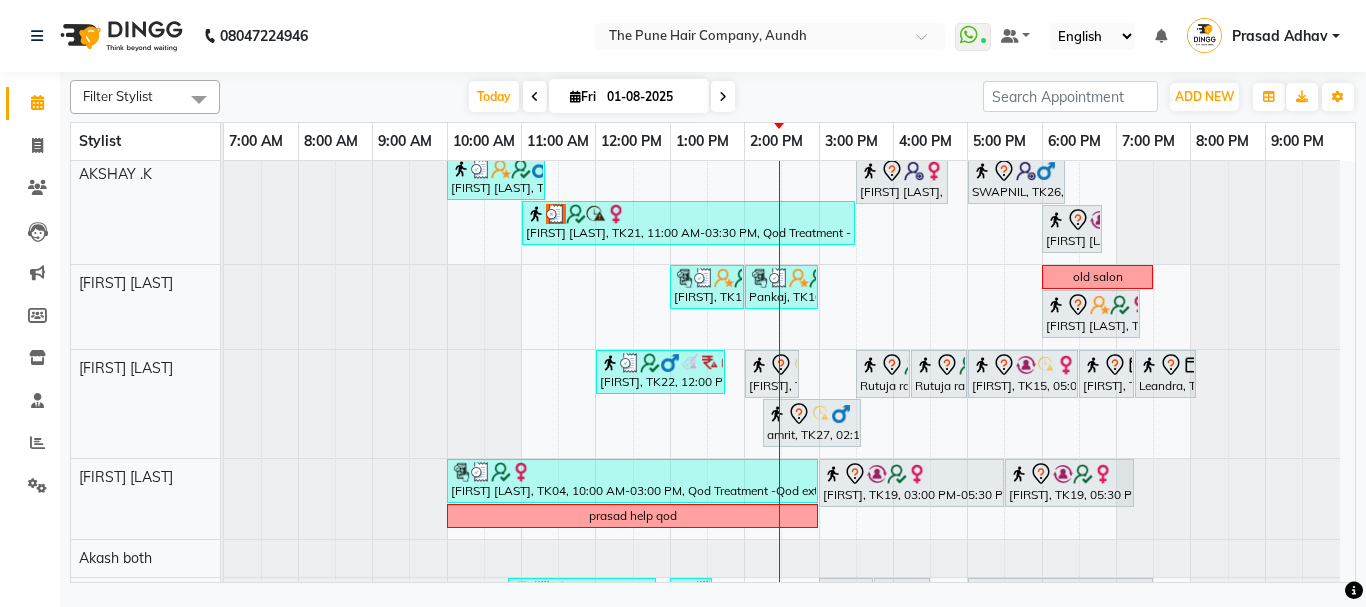 click at bounding box center [723, 97] 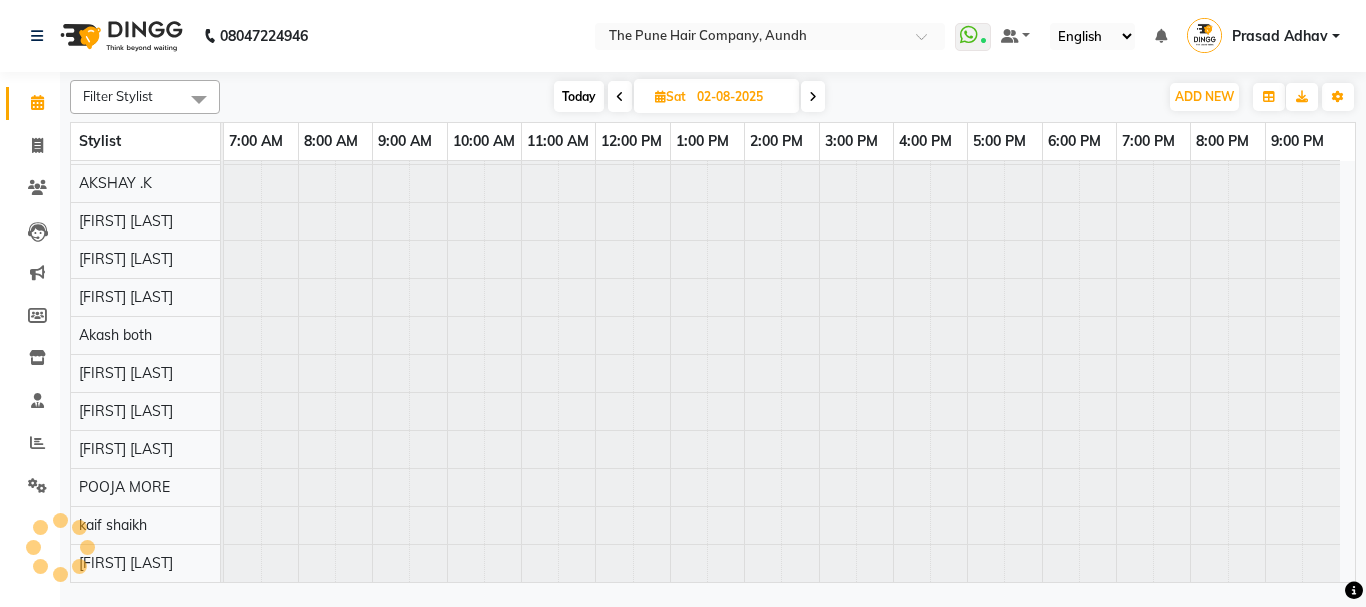 scroll, scrollTop: 110, scrollLeft: 0, axis: vertical 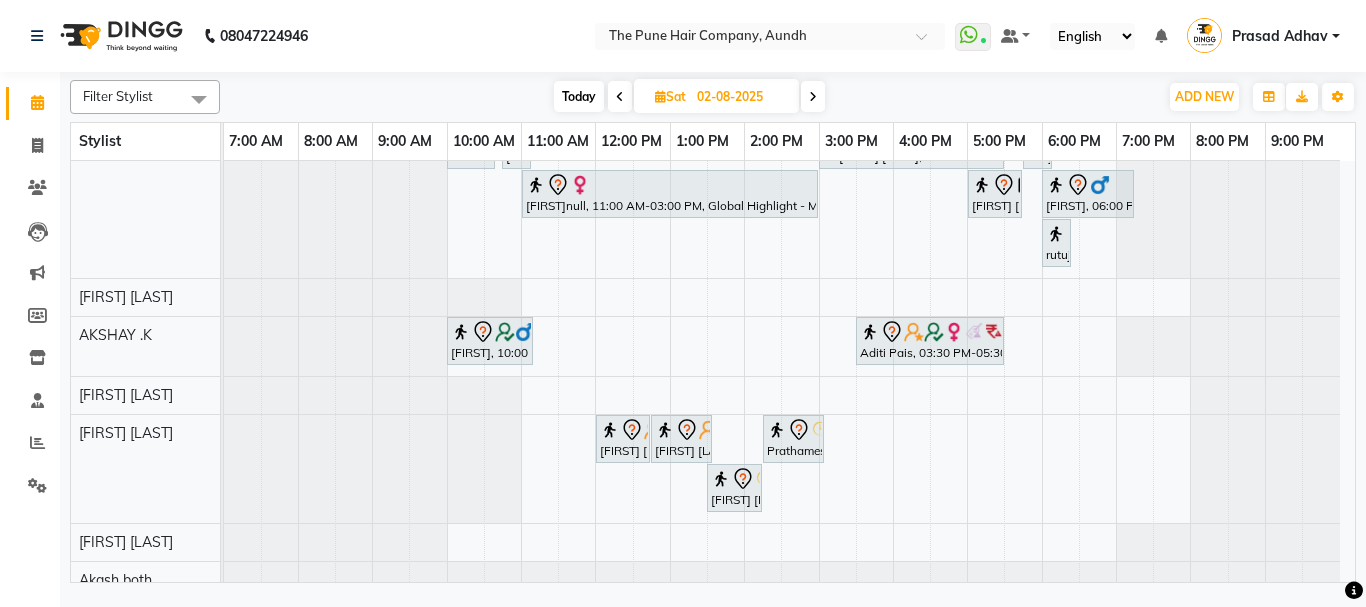 click at bounding box center (813, 96) 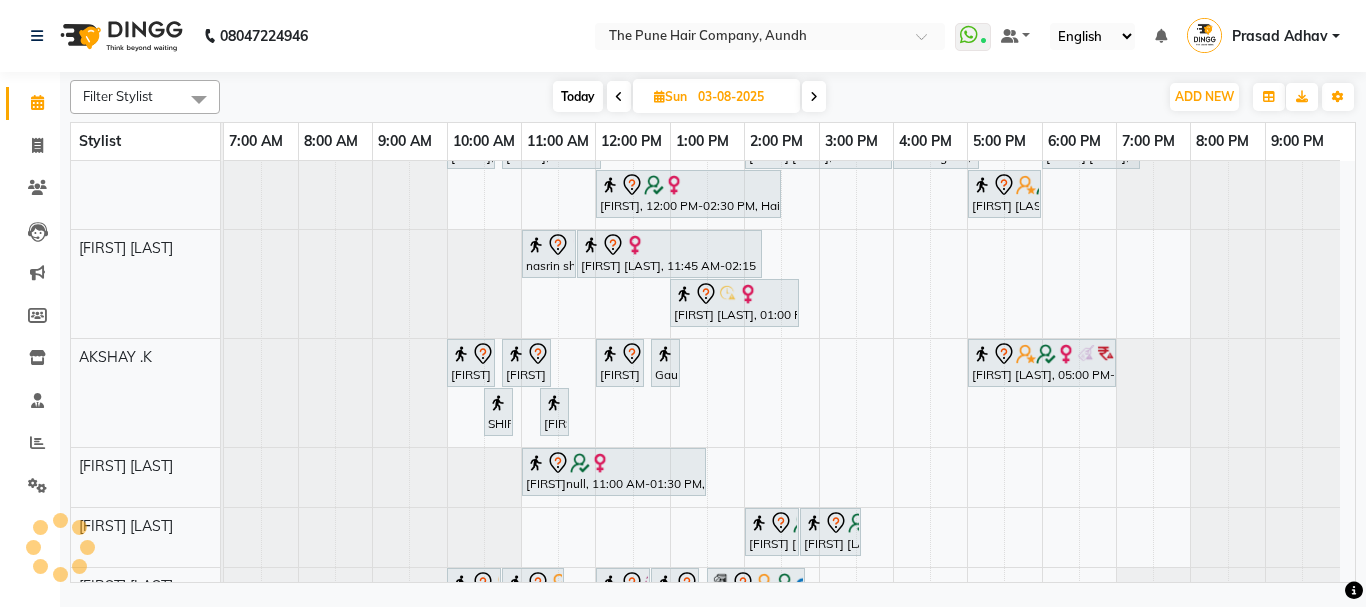 scroll, scrollTop: 0, scrollLeft: 0, axis: both 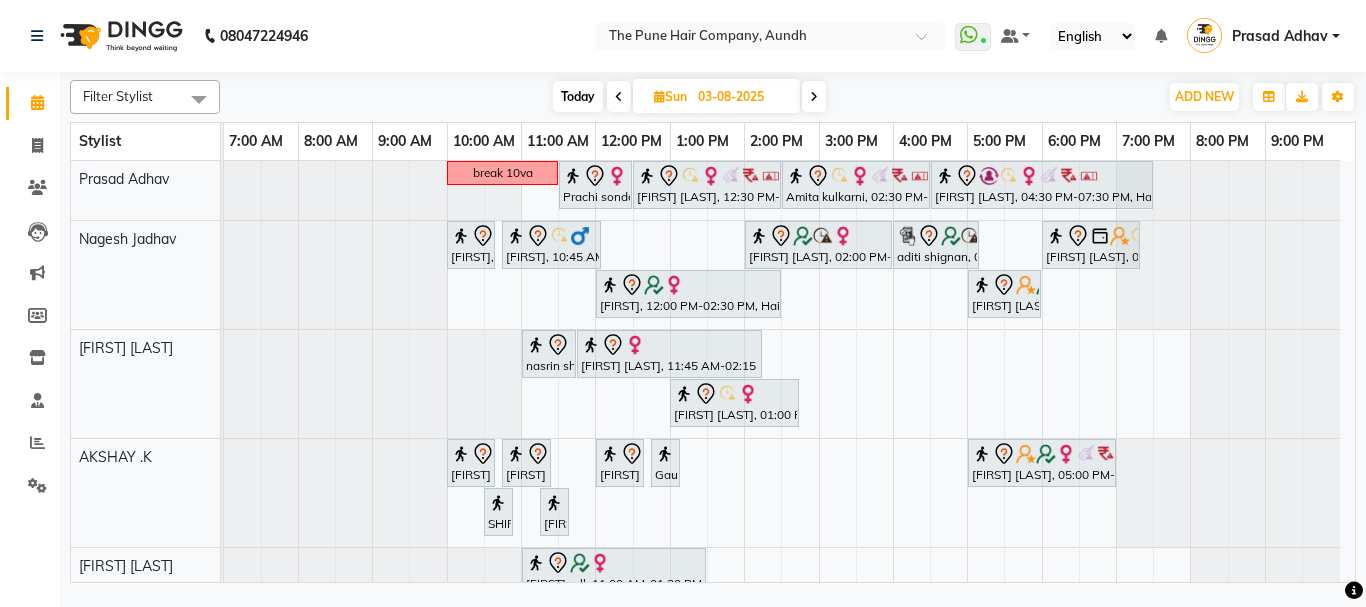 click on "break 10va              Prachi sonde, 11:30 AM-12:30 PM, Hair wash & blow dry -medium             Amita kulkarni, 12:30 PM-02:30 PM, Hair Color Inoa - Inoa Touchup 2 Inch             Amita kulkarni, 02:30 PM-04:30 PM, Cut Female ( Top Stylist )             preeti salvi, 04:30 PM-07:30 PM, Hair Color Inoa - Inoa Touchup 2 Inch             MEHER, 10:00 AM-10:40 AM, Cut male (Expert)             MEHER, 10:45 AM-12:05 PM,  Beard Crafting             aditi shignan, 02:00 PM-04:00 PM, Hair Color Inoa - Inoa Touchup 2 Inch             aditi shignan, 04:00 PM-05:10 PM, Cut male (Expert)             sudeep sawant, 06:00 PM-07:20 PM,  Beard Crafting             Pranjali, 12:00 PM-02:30 PM, Hair Color Inoa - Inoa Touchup 2 Inch             Anu Shewani, 05:00 PM-06:00 PM, Hair wash & blow dry - long             nasrin sheikh, 11:00 AM-11:45 AM, Cut Female (Sr.stylist)             nasrin sheikh, 11:45 AM-02:15 PM, Hair Color Inoa - Inoa Touchup 2 Inch             ritu harish, 01:00 PM-02:45 PM, Cut Female (Sr.stylist)" at bounding box center (789, 600) 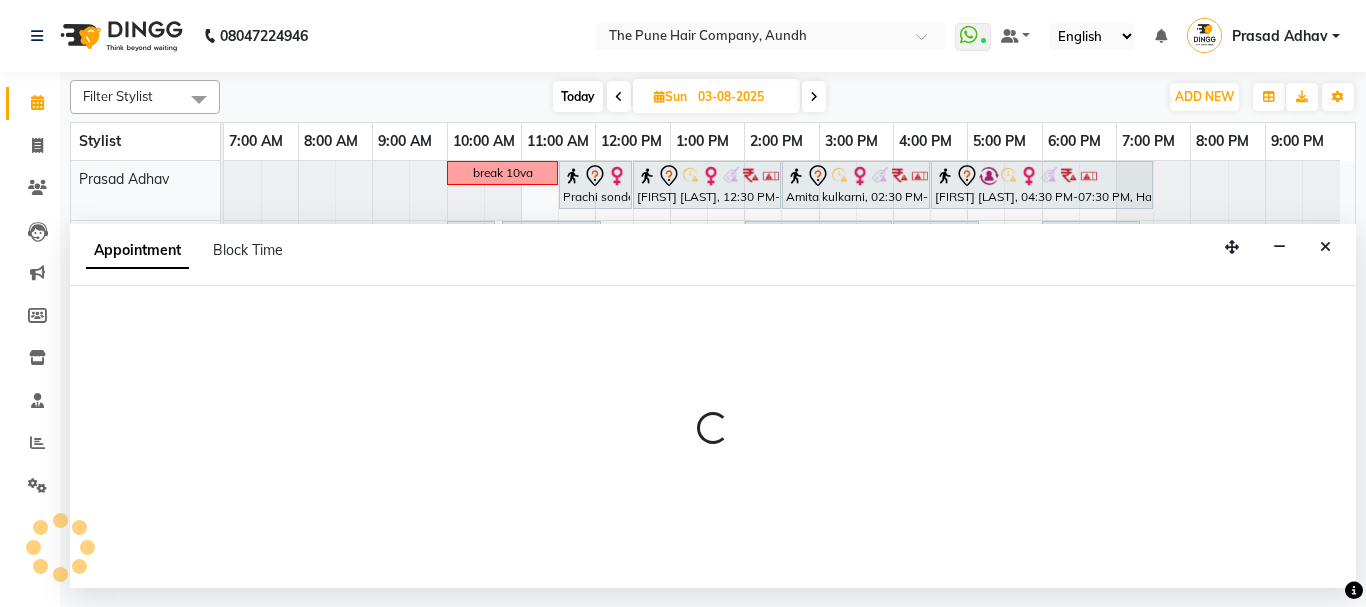 select on "6746" 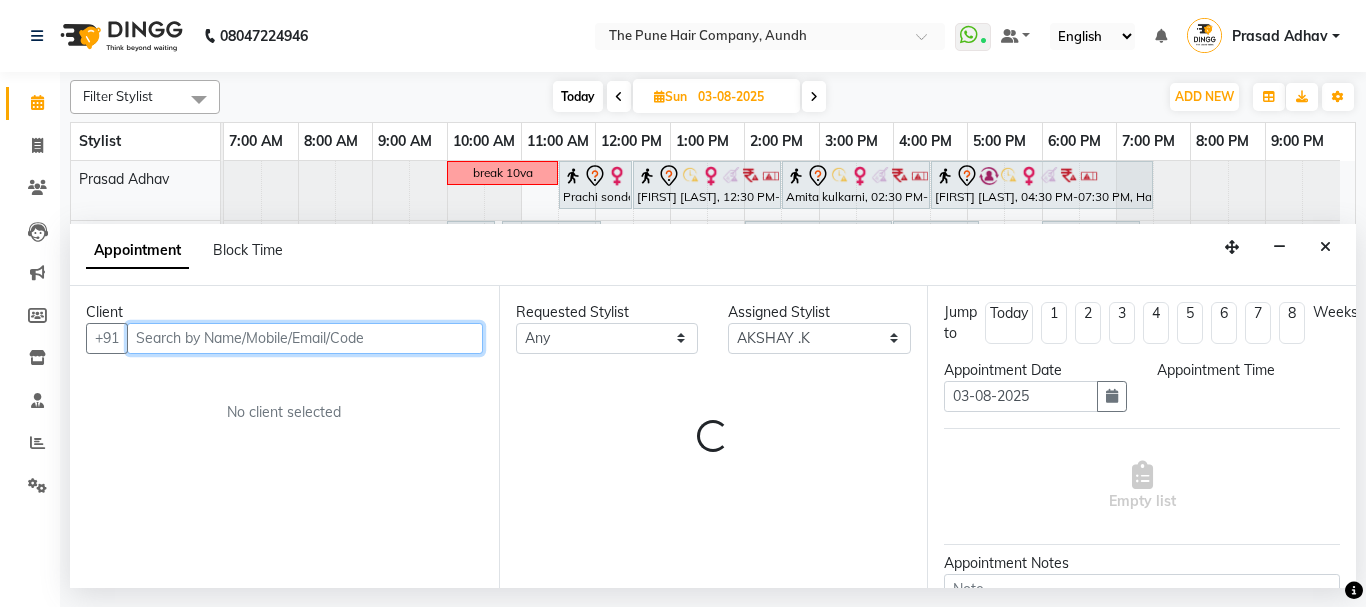 select on "780" 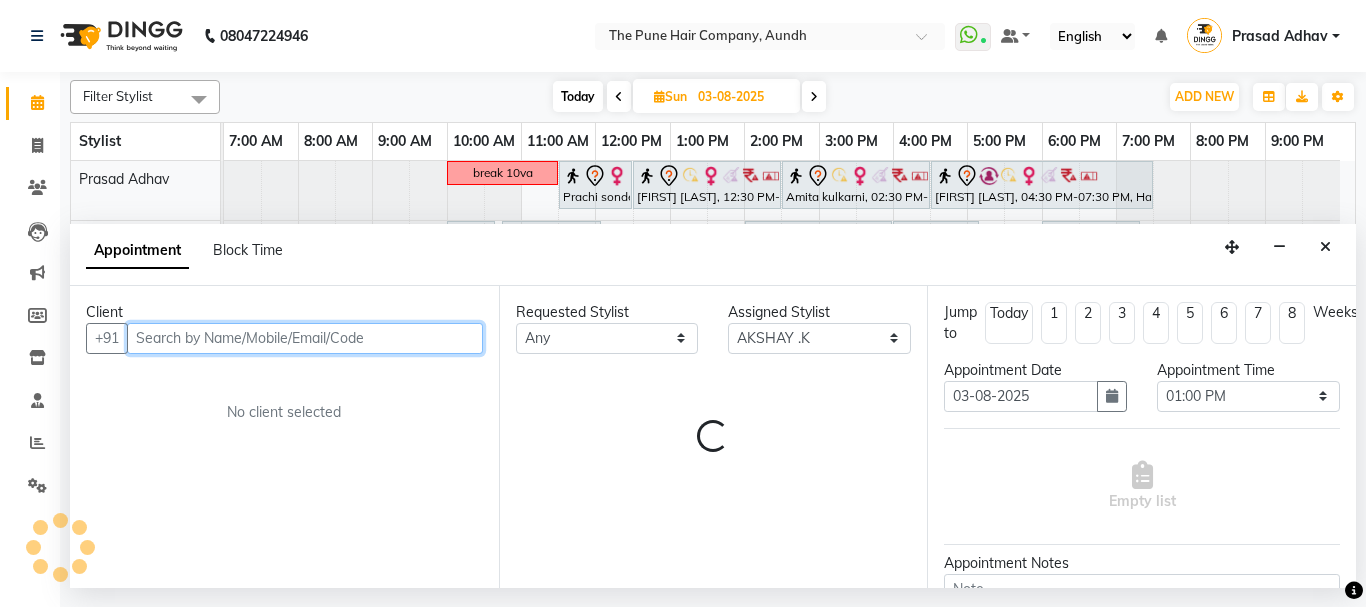click at bounding box center (305, 338) 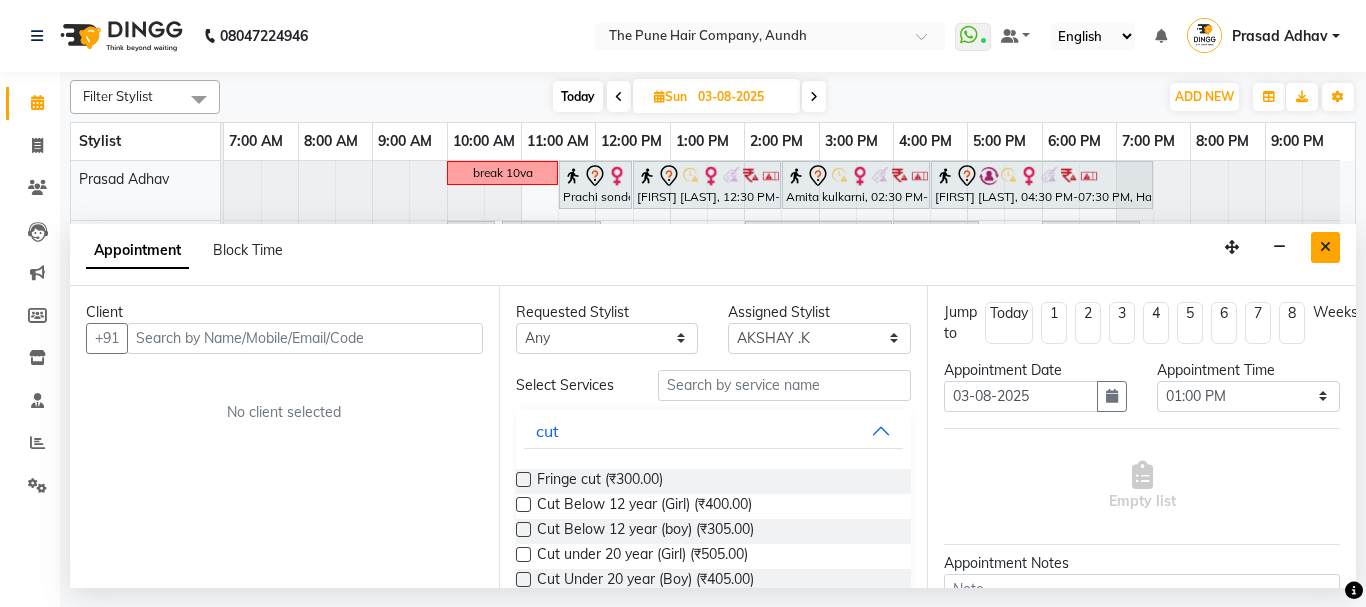 click at bounding box center (1325, 247) 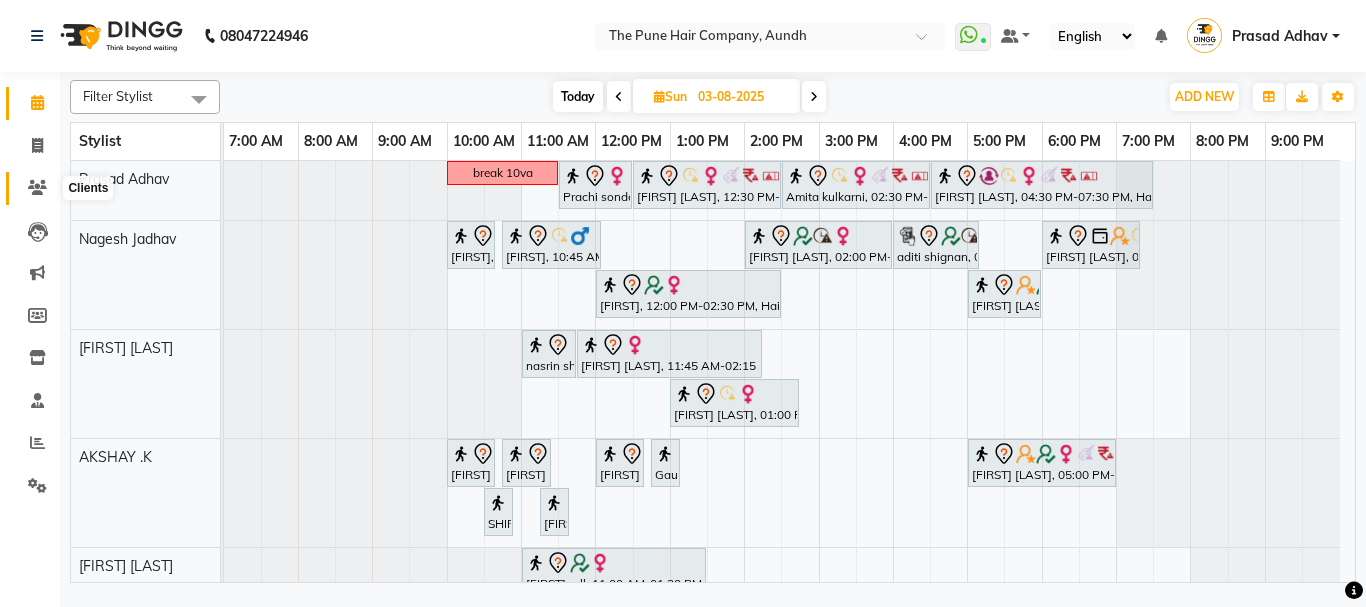 click 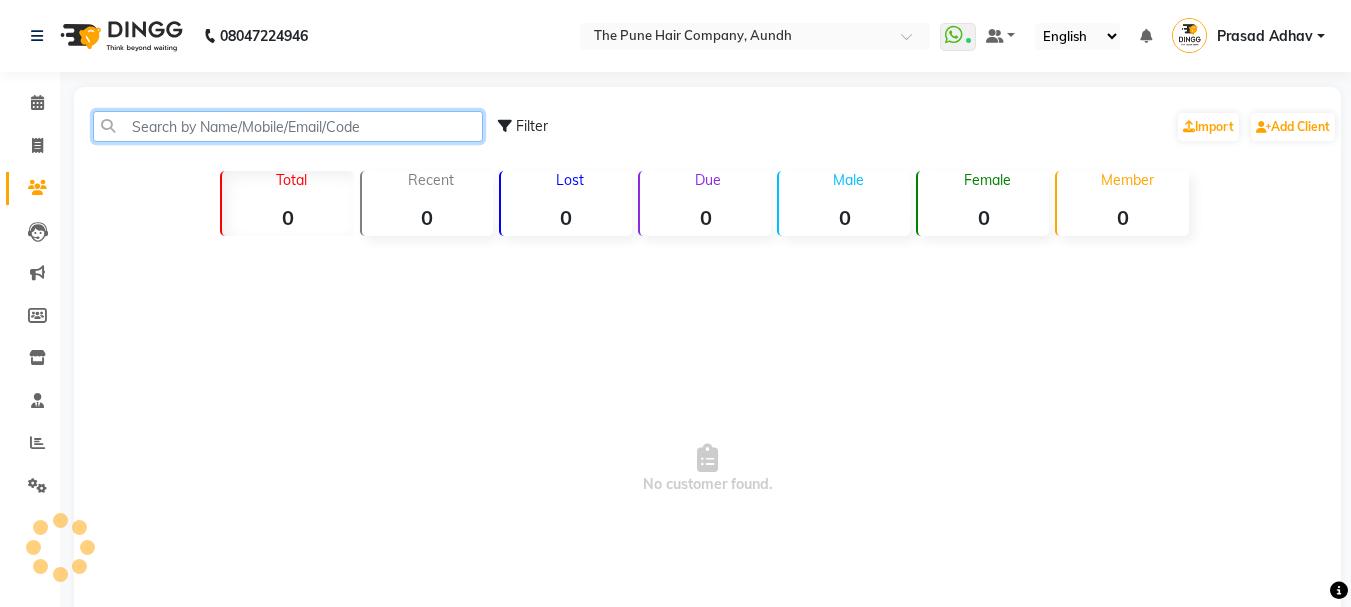 click 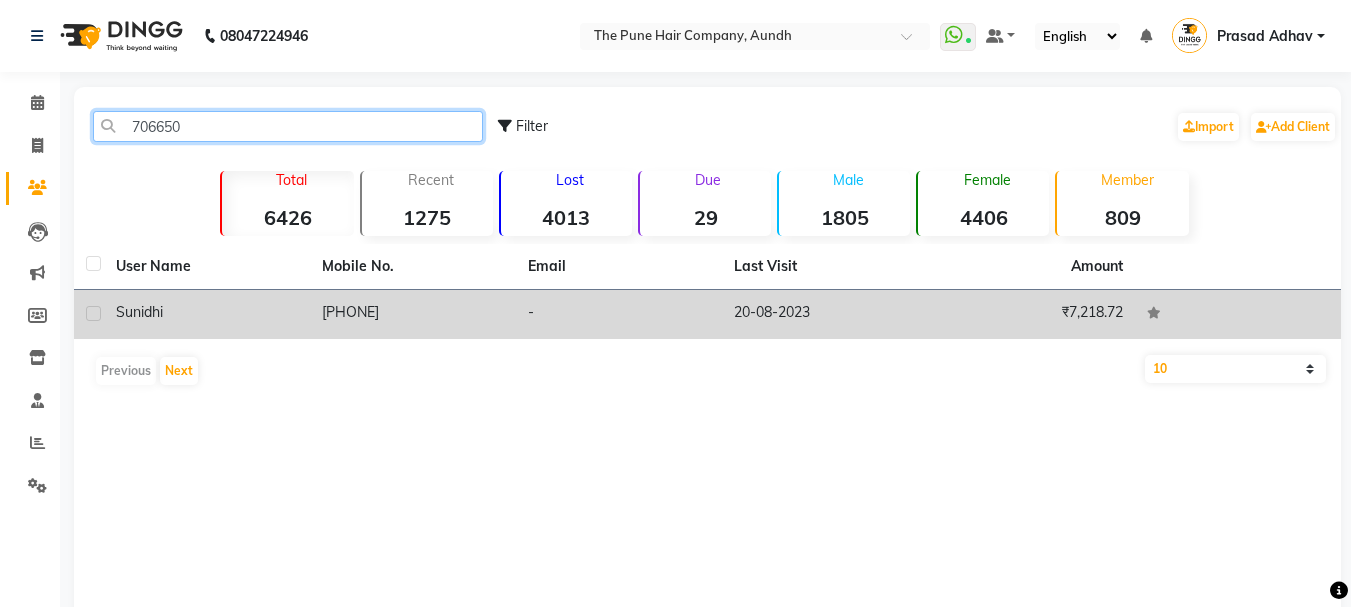 type on "706650" 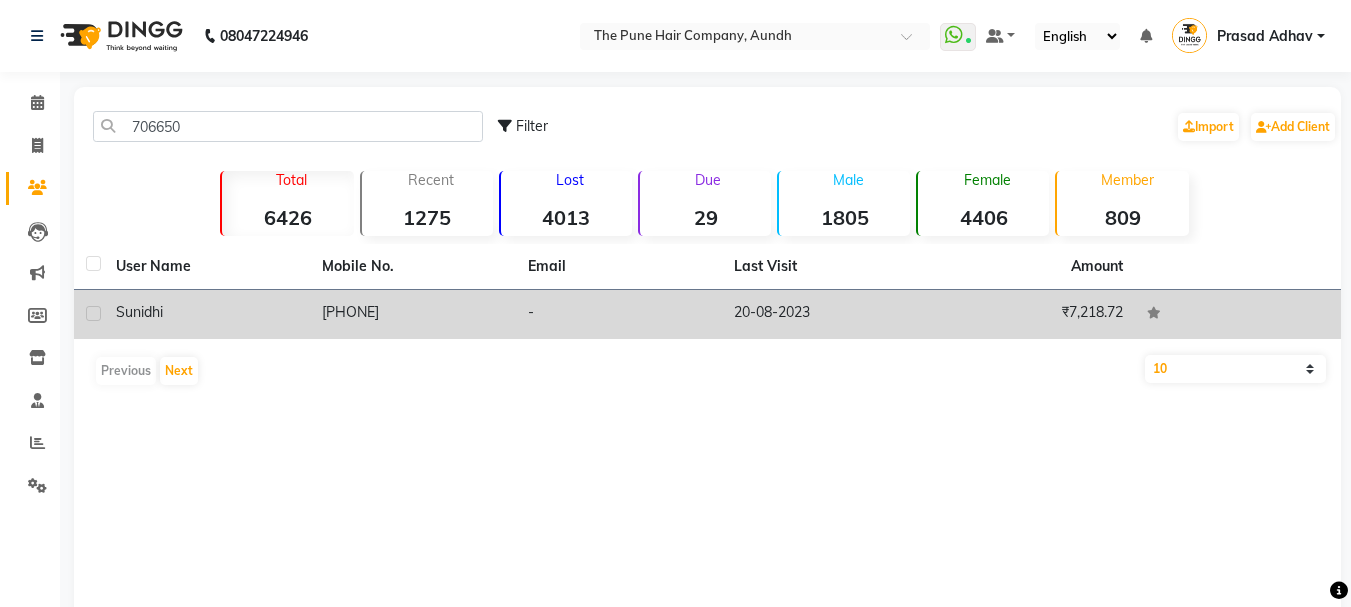 click on "sunidhi" 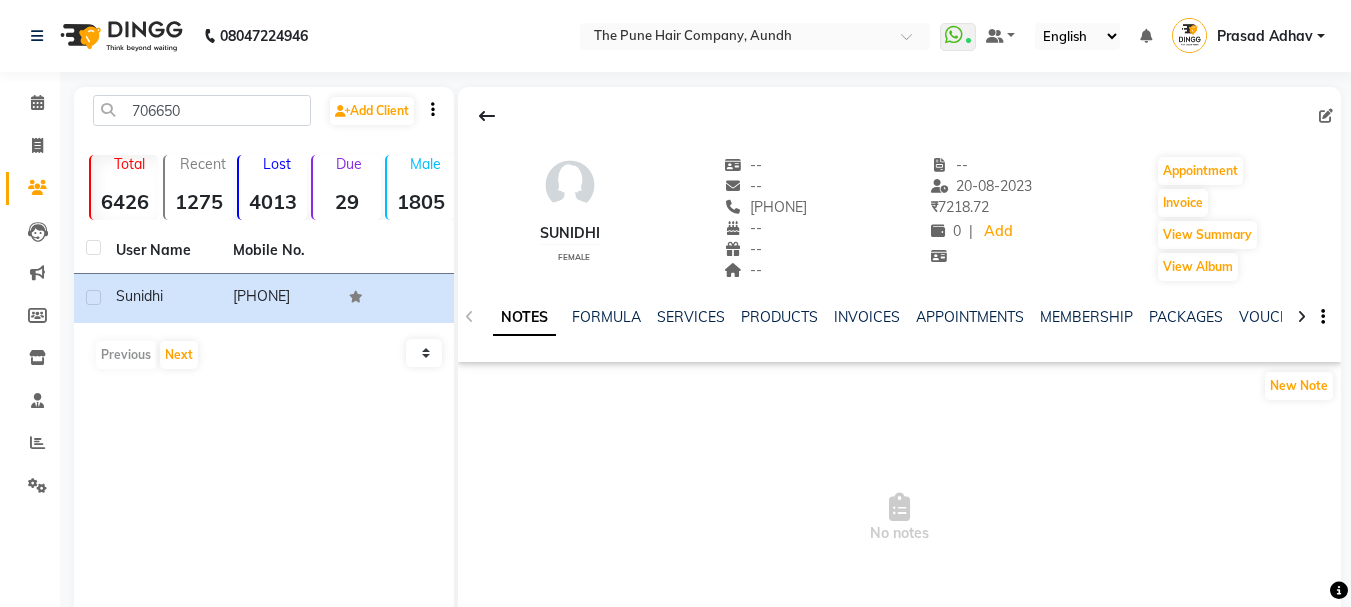 drag, startPoint x: 740, startPoint y: 204, endPoint x: 827, endPoint y: 202, distance: 87.02299 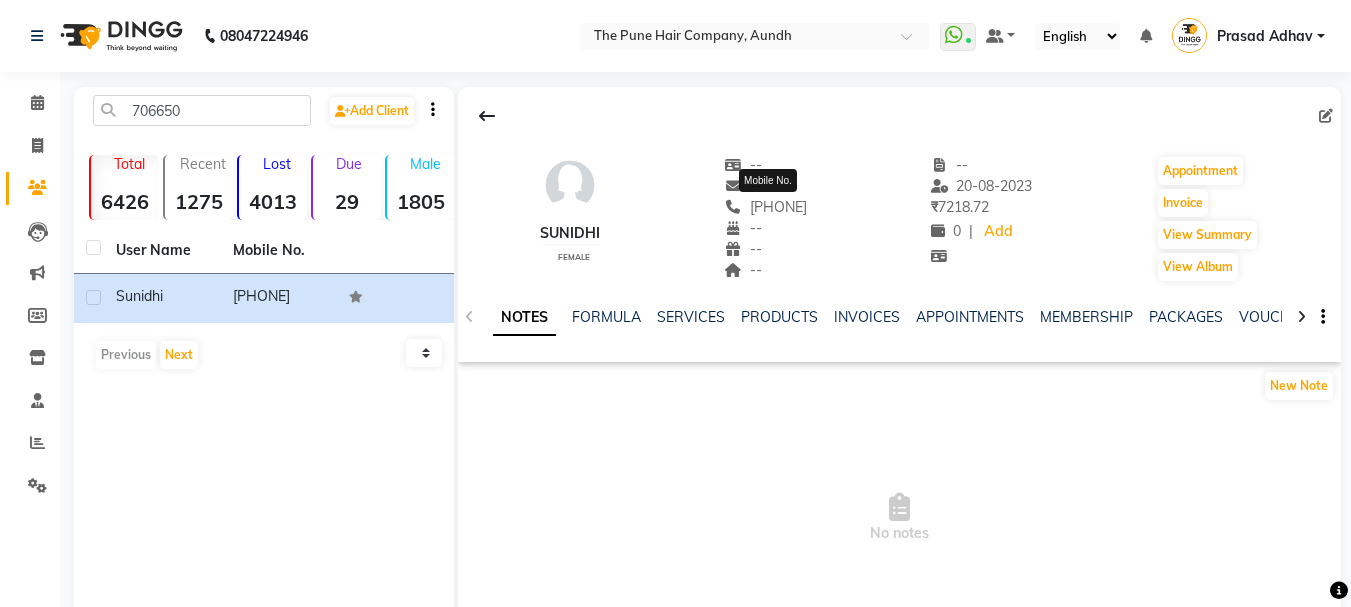 copy on "7066508218" 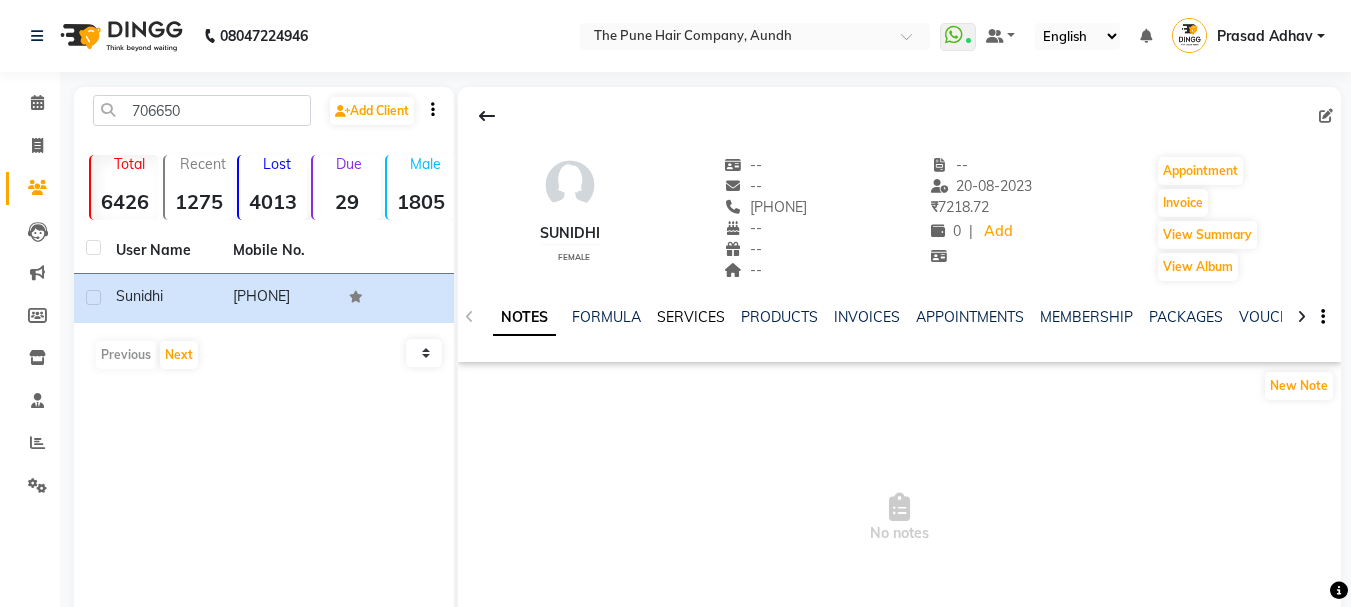 click on "SERVICES" 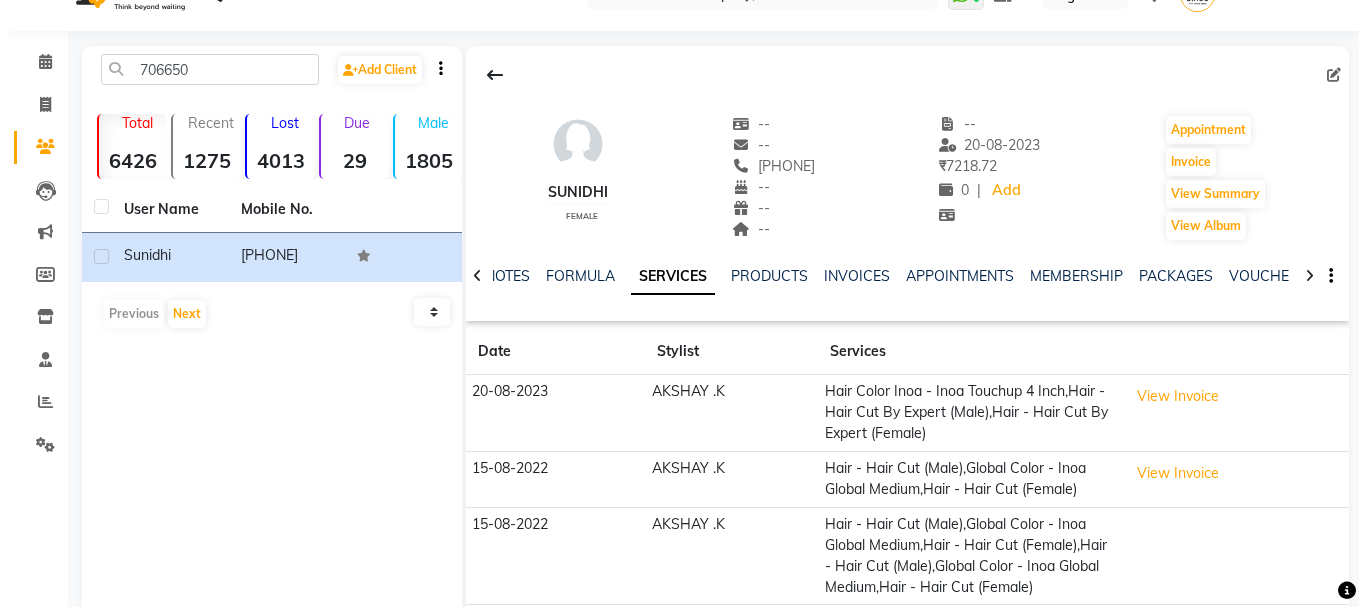 scroll, scrollTop: 0, scrollLeft: 0, axis: both 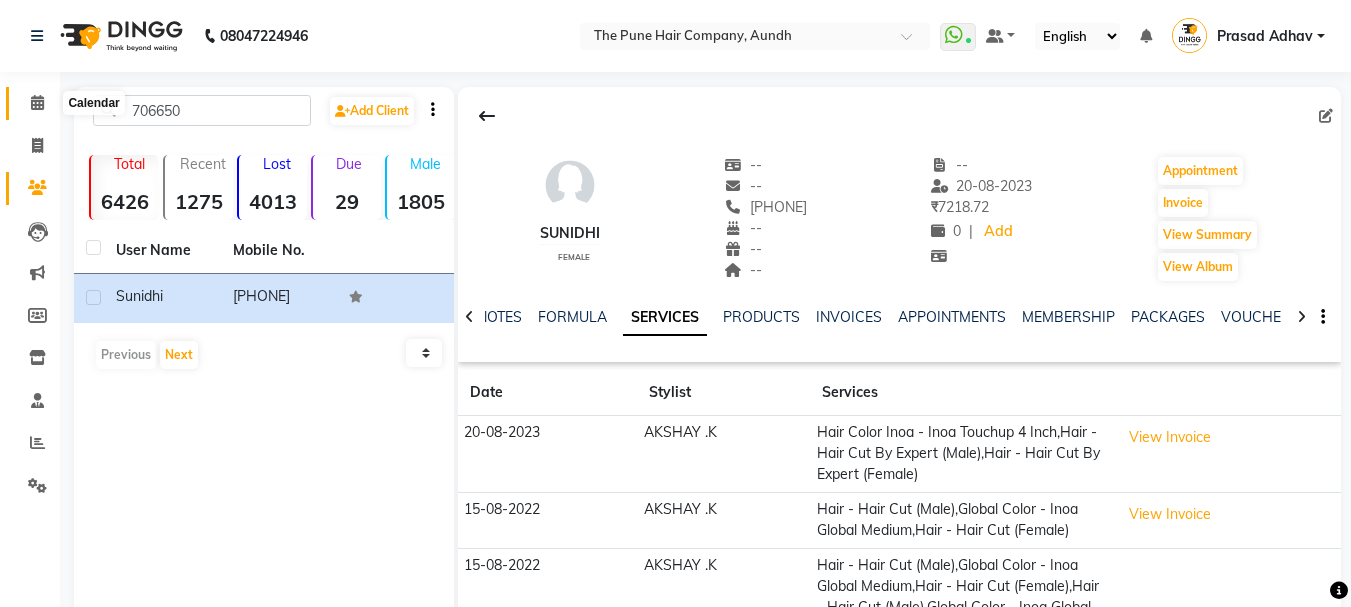 click 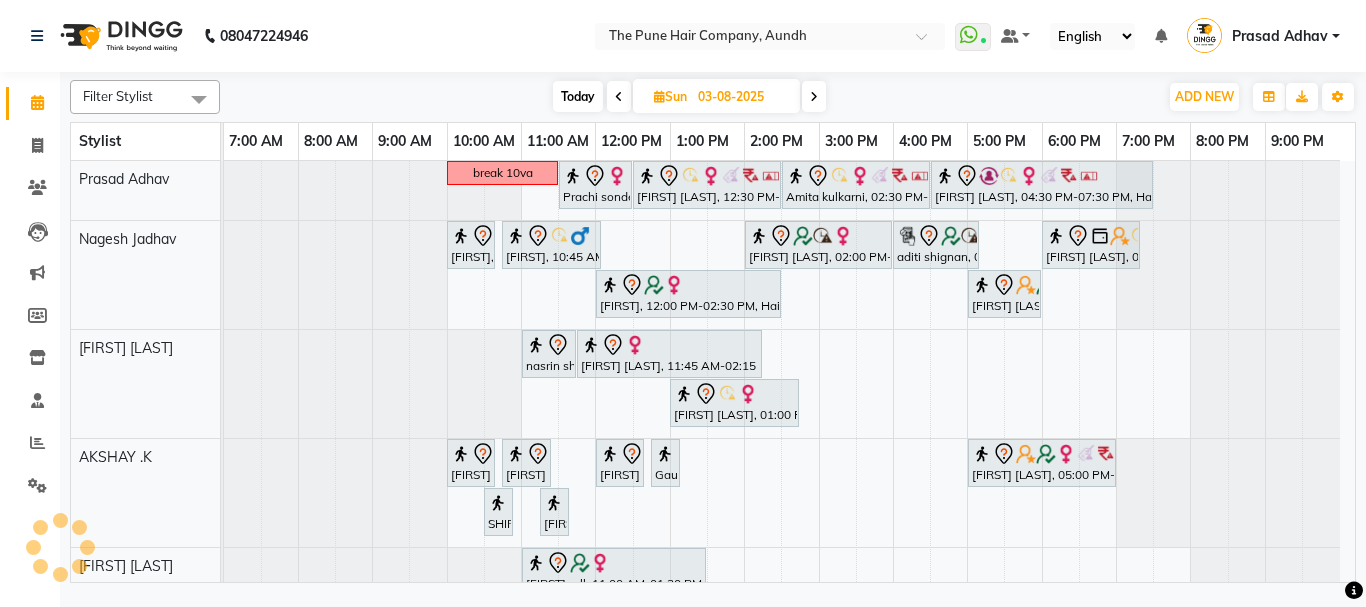 click on "break 10va              Prachi sonde, 11:30 AM-12:30 PM, Hair wash & blow dry -medium             Amita kulkarni, 12:30 PM-02:30 PM, Hair Color Inoa - Inoa Touchup 2 Inch             Amita kulkarni, 02:30 PM-04:30 PM, Cut Female ( Top Stylist )             preeti salvi, 04:30 PM-07:30 PM, Hair Color Inoa - Inoa Touchup 2 Inch             MEHER, 10:00 AM-10:40 AM, Cut male (Expert)             MEHER, 10:45 AM-12:05 PM,  Beard Crafting             aditi shignan, 02:00 PM-04:00 PM, Hair Color Inoa - Inoa Touchup 2 Inch             aditi shignan, 04:00 PM-05:10 PM, Cut male (Expert)             sudeep sawant, 06:00 PM-07:20 PM,  Beard Crafting             Pranjali, 12:00 PM-02:30 PM, Hair Color Inoa - Inoa Touchup 2 Inch             Anu Shewani, 05:00 PM-06:00 PM, Hair wash & blow dry - long             nasrin sheikh, 11:00 AM-11:45 AM, Cut Female (Sr.stylist)             nasrin sheikh, 11:45 AM-02:15 PM, Hair Color Inoa - Inoa Touchup 2 Inch             ritu harish, 01:00 PM-02:45 PM, Cut Female (Sr.stylist)" at bounding box center [789, 600] 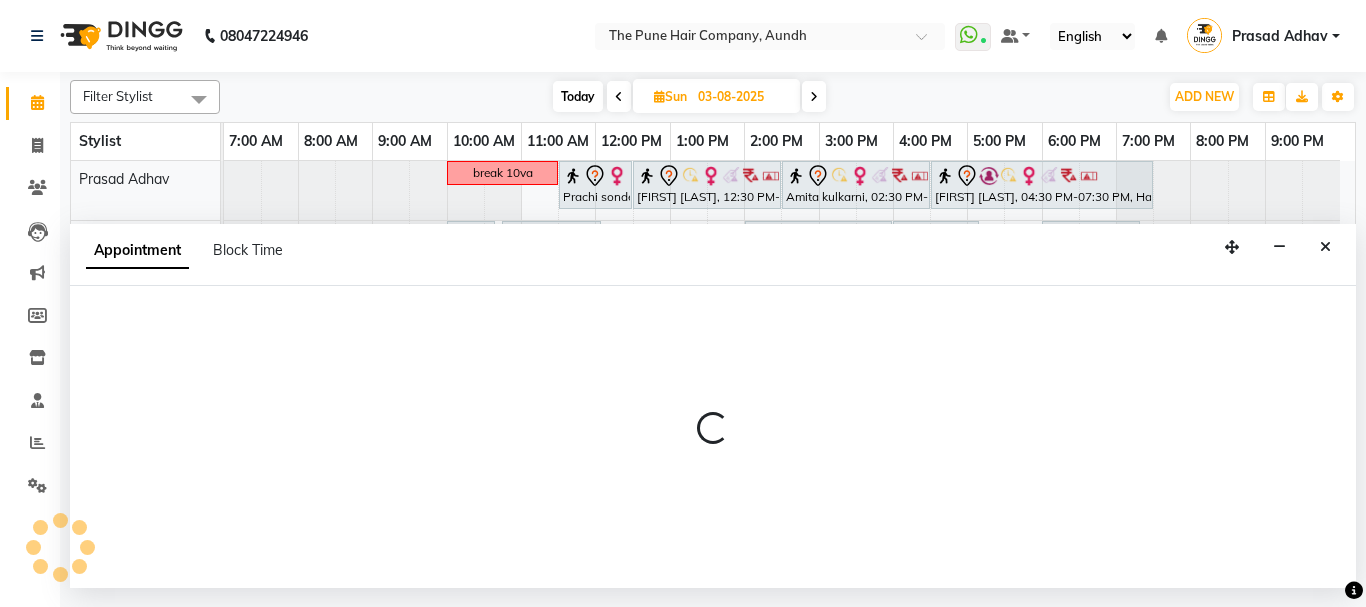 select on "6746" 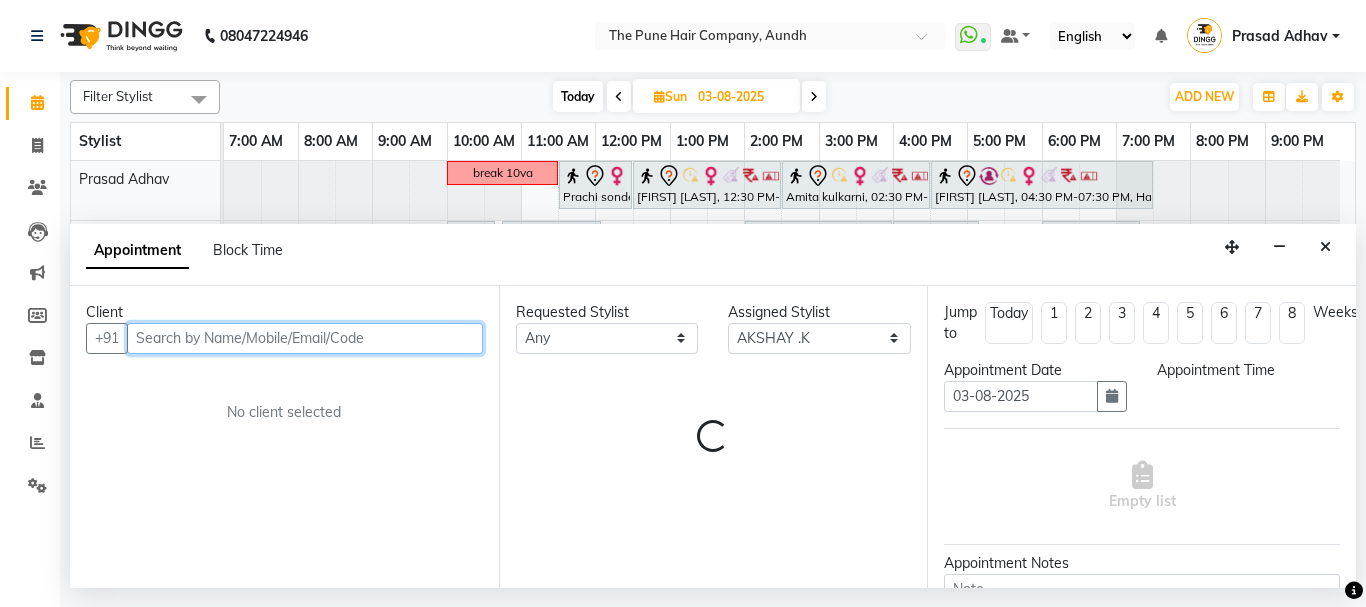 select on "780" 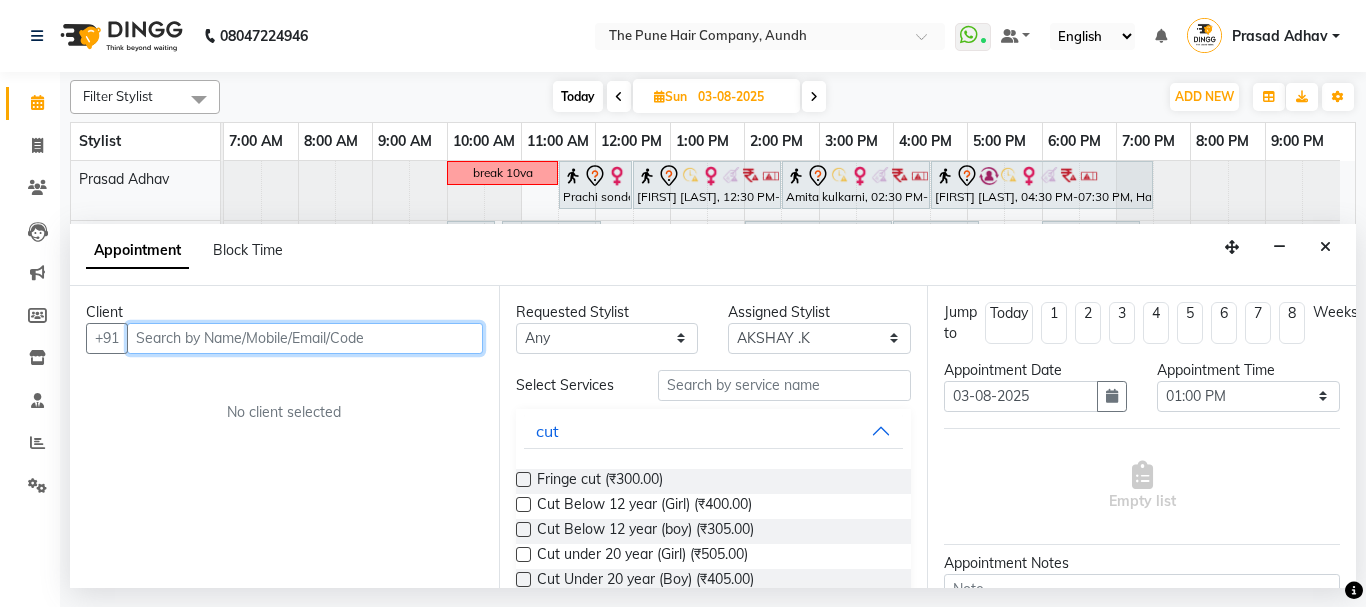 paste on "7066508218" 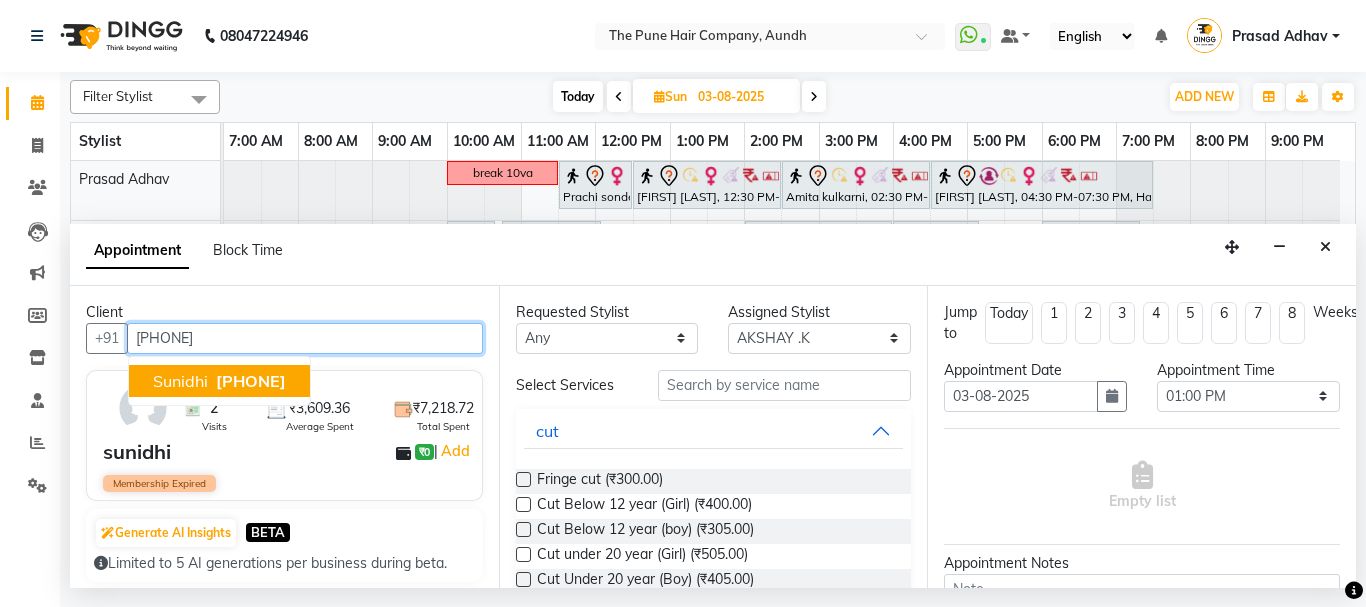 click on "7066508218" at bounding box center [251, 381] 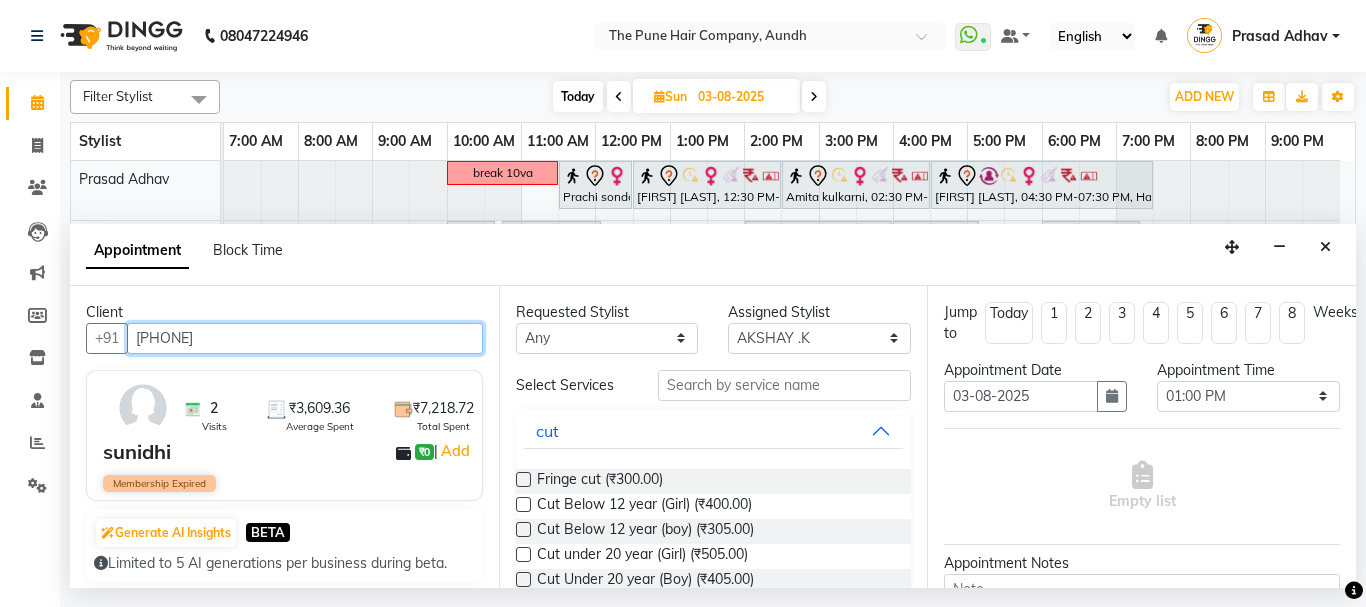 type on "7066508218" 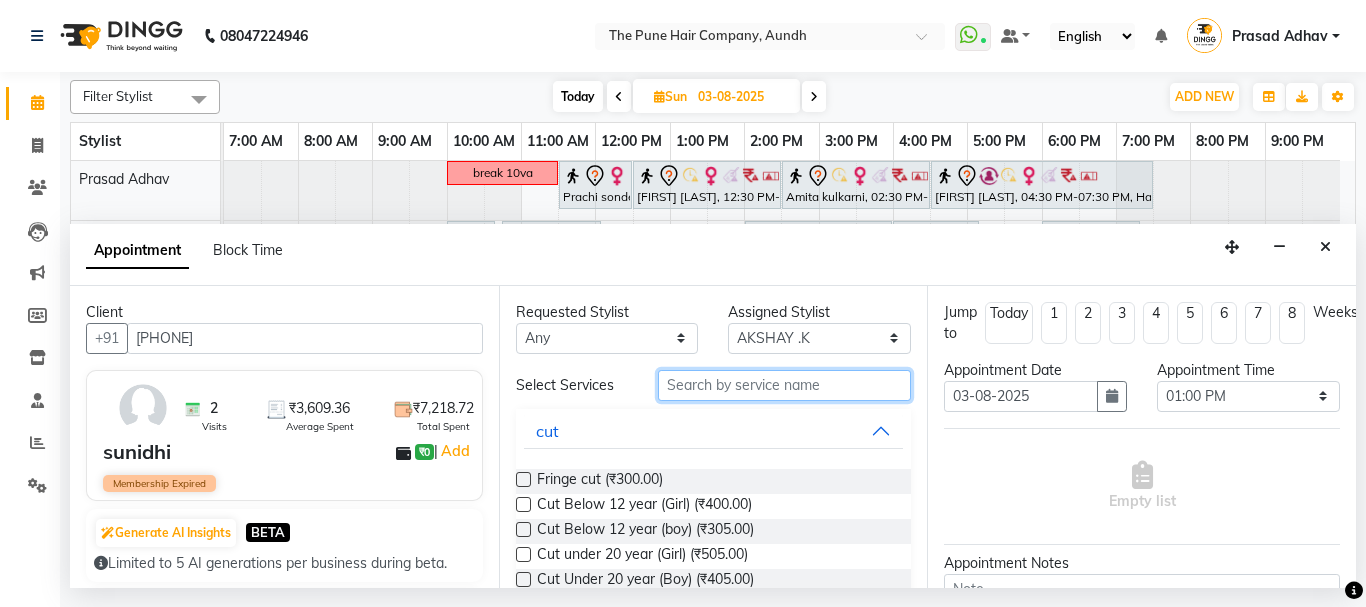 click at bounding box center [785, 385] 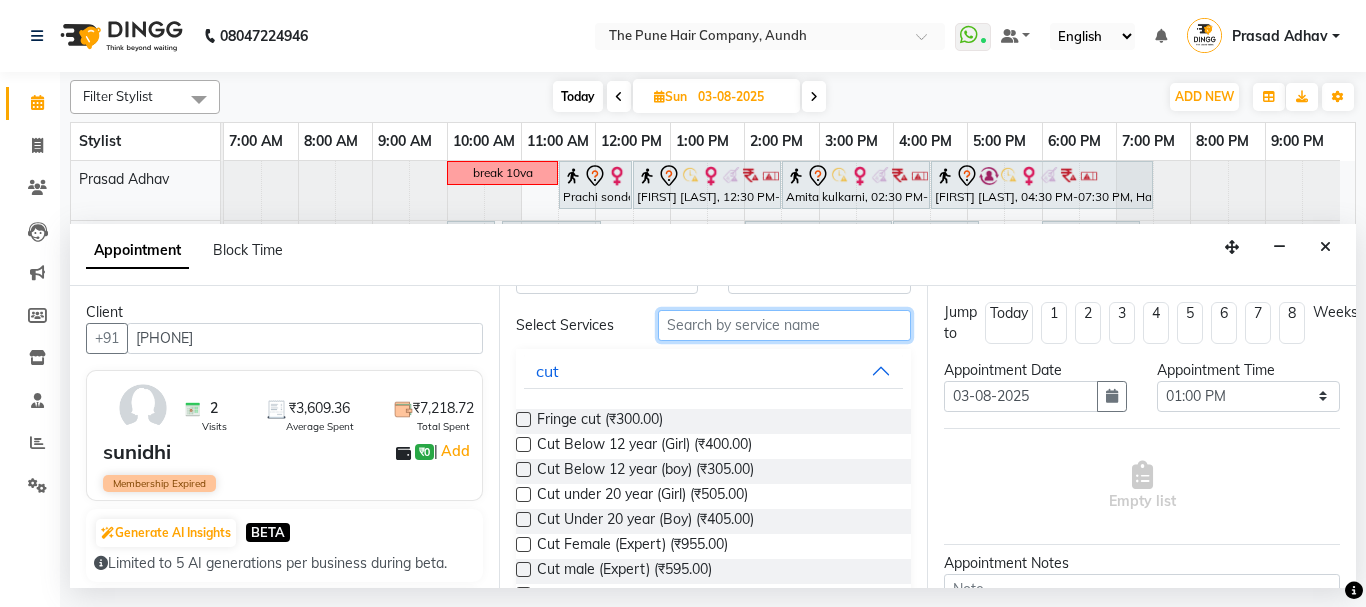 scroll, scrollTop: 0, scrollLeft: 0, axis: both 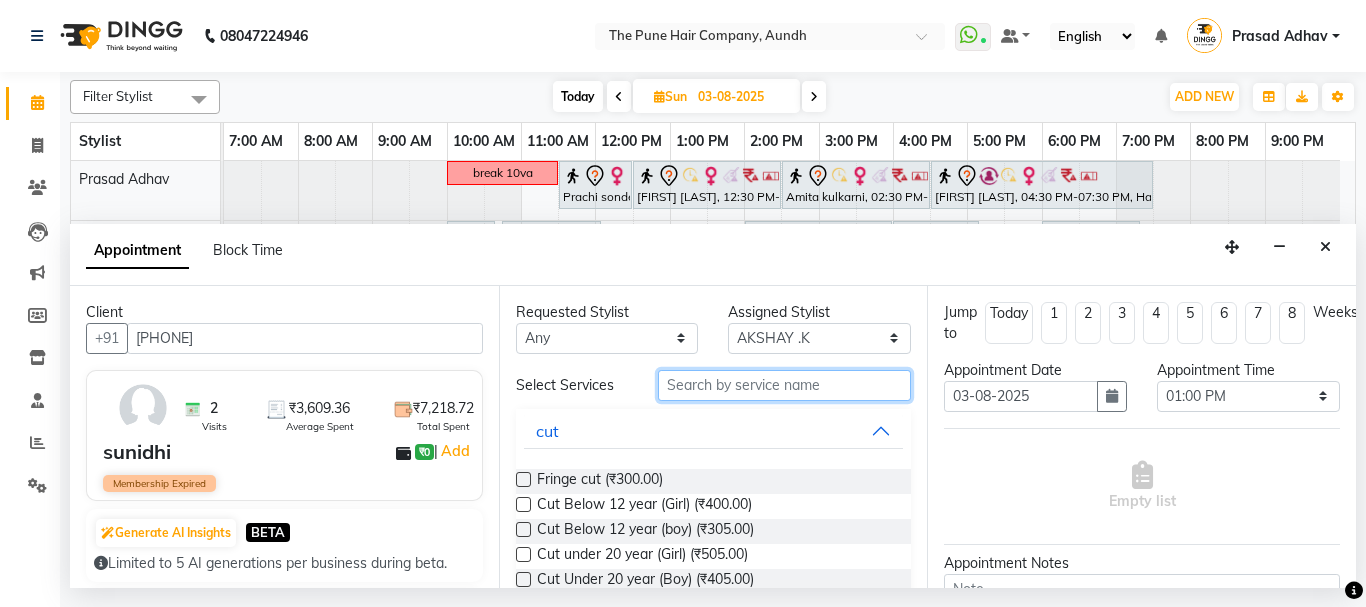click at bounding box center (785, 385) 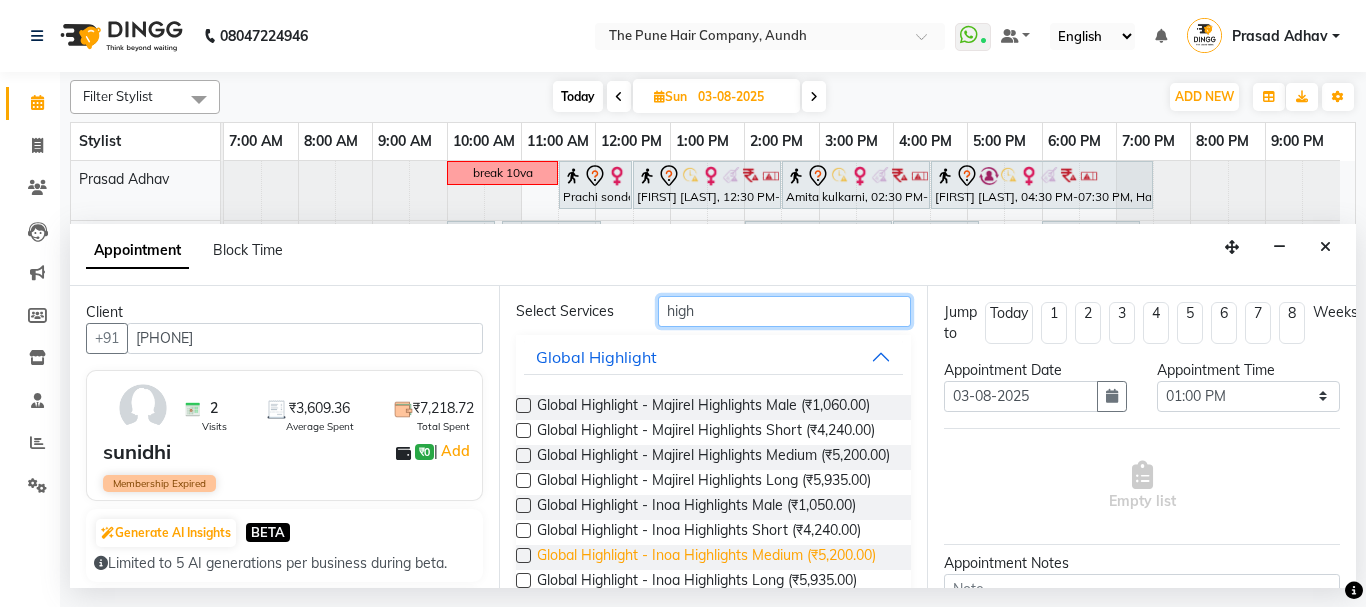 scroll, scrollTop: 206, scrollLeft: 0, axis: vertical 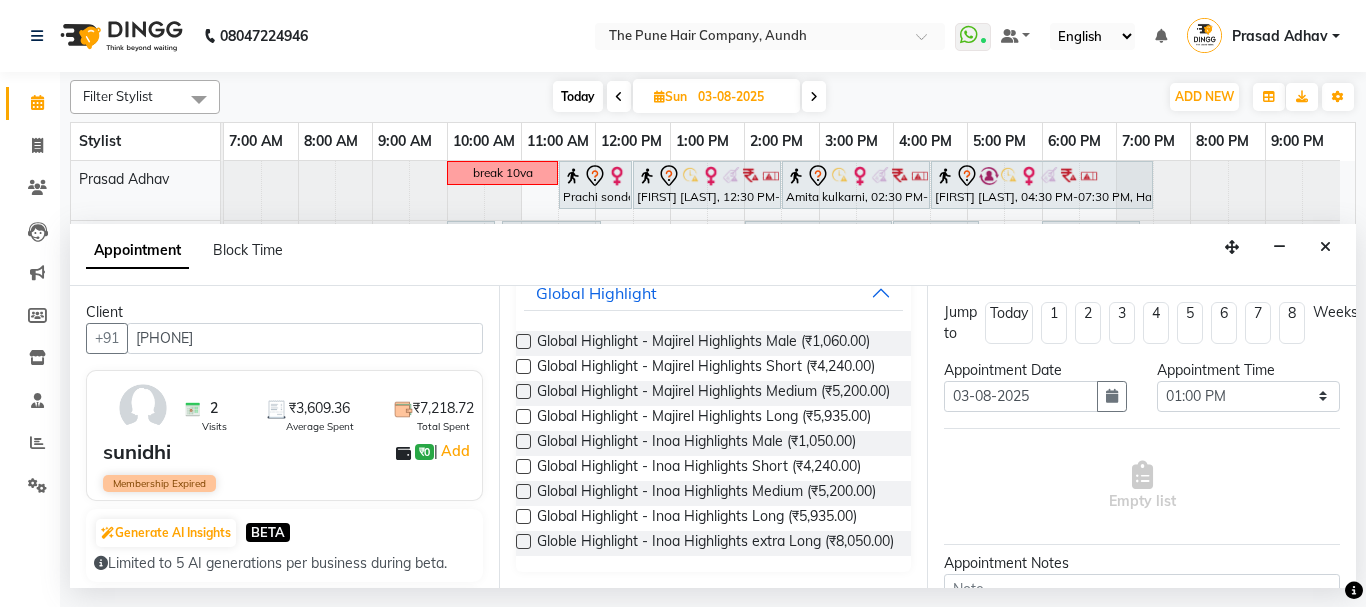 type on "high" 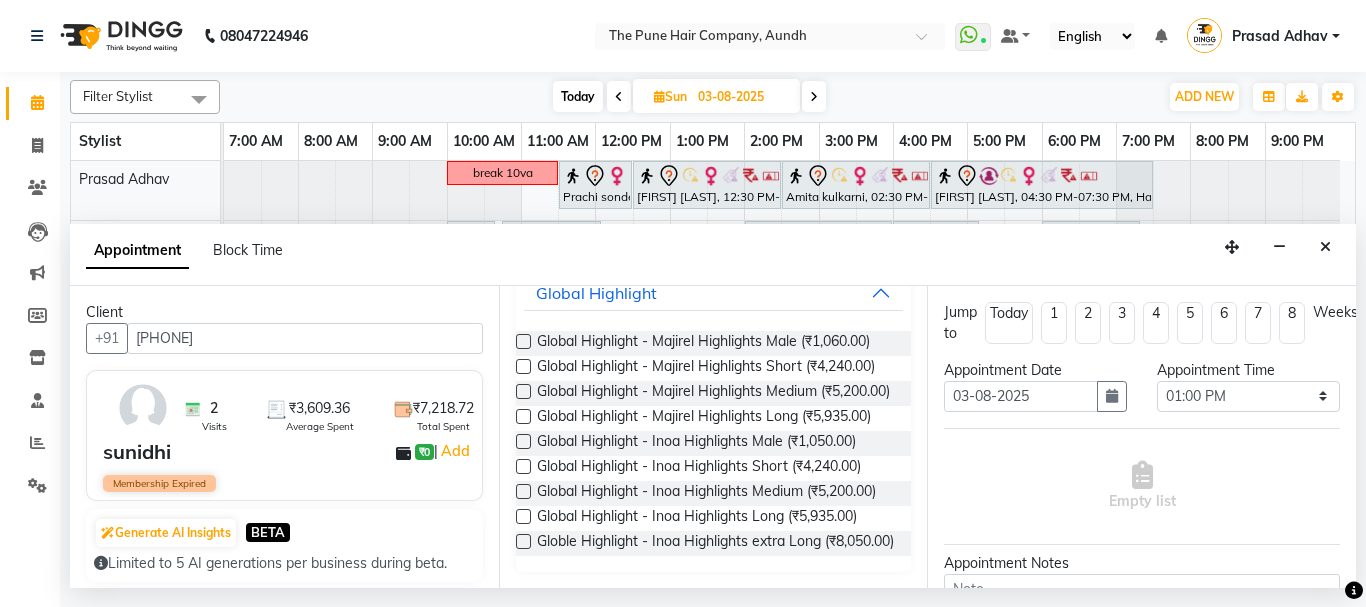 click at bounding box center [523, 466] 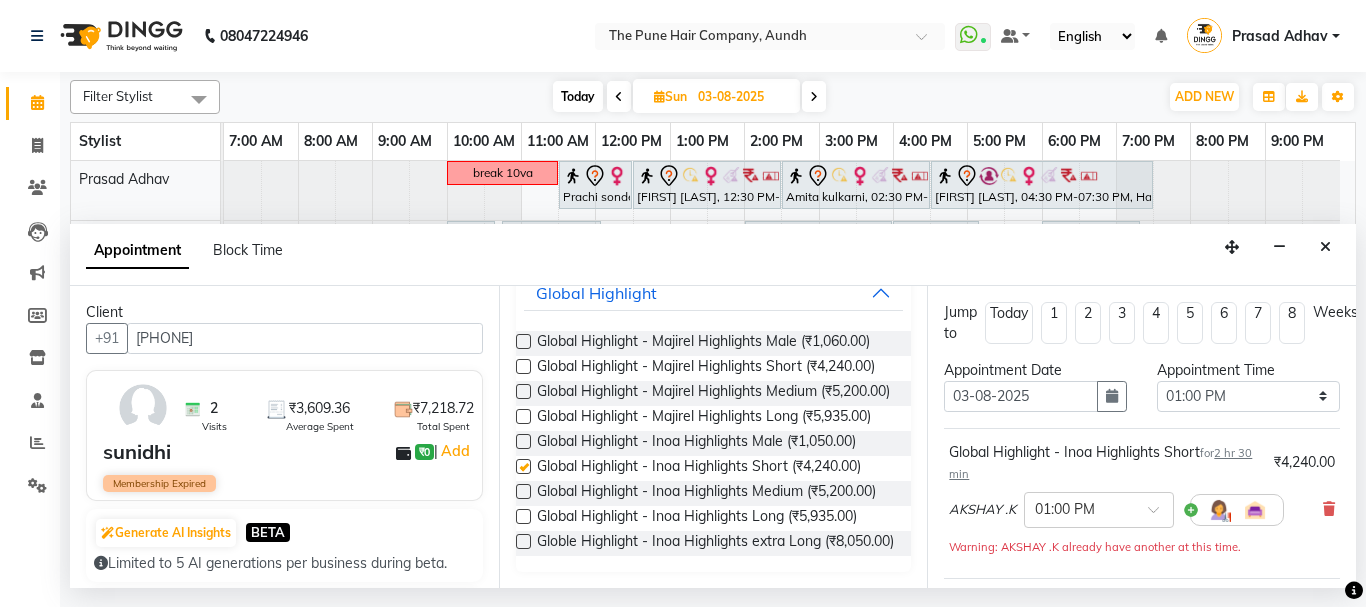 checkbox on "false" 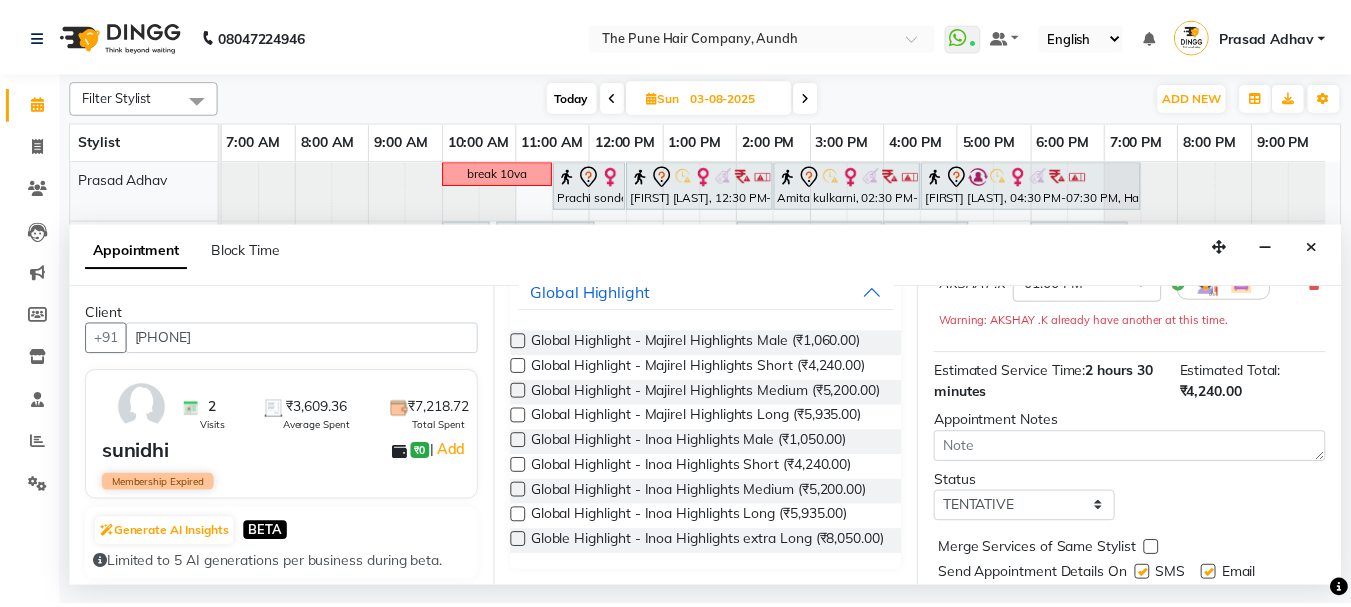 scroll, scrollTop: 302, scrollLeft: 0, axis: vertical 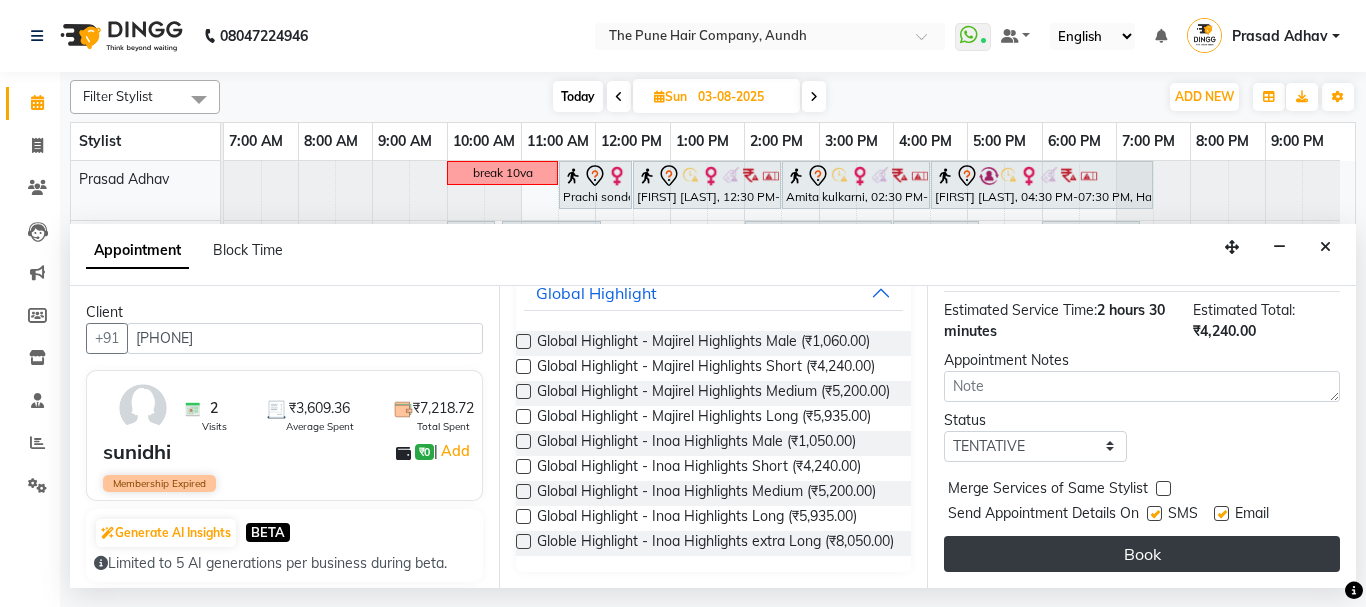 click on "Book" at bounding box center [1142, 554] 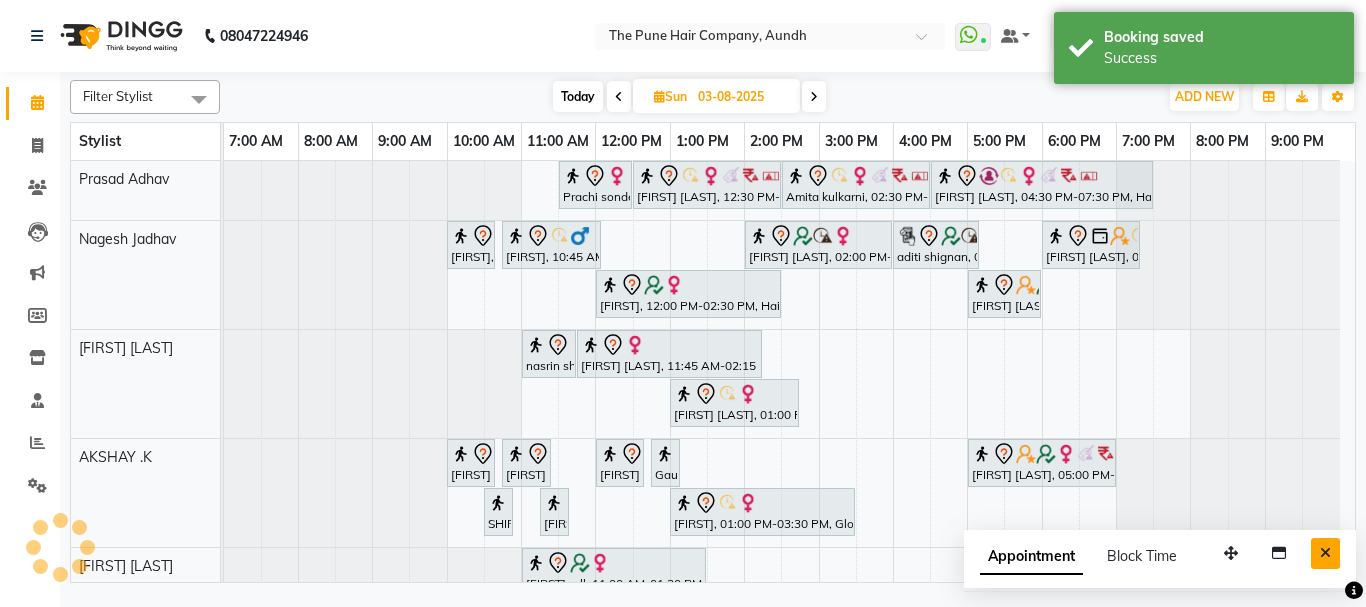 click at bounding box center [1325, 553] 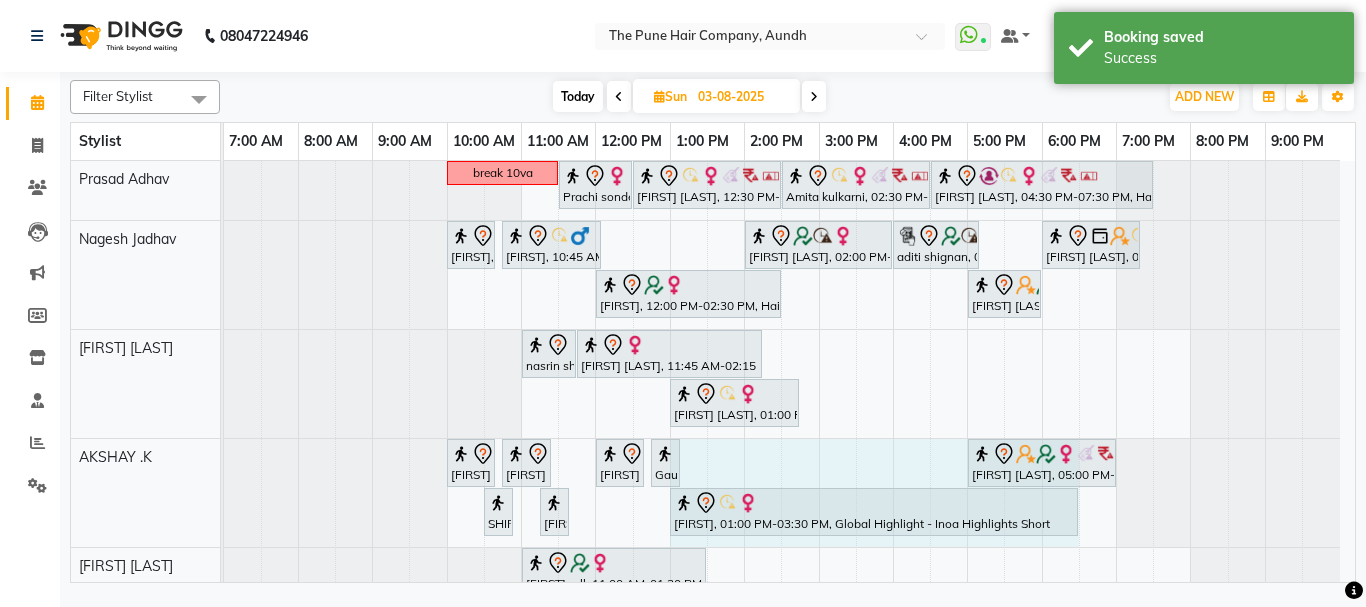 drag, startPoint x: 1025, startPoint y: 511, endPoint x: 1055, endPoint y: 507, distance: 30.265491 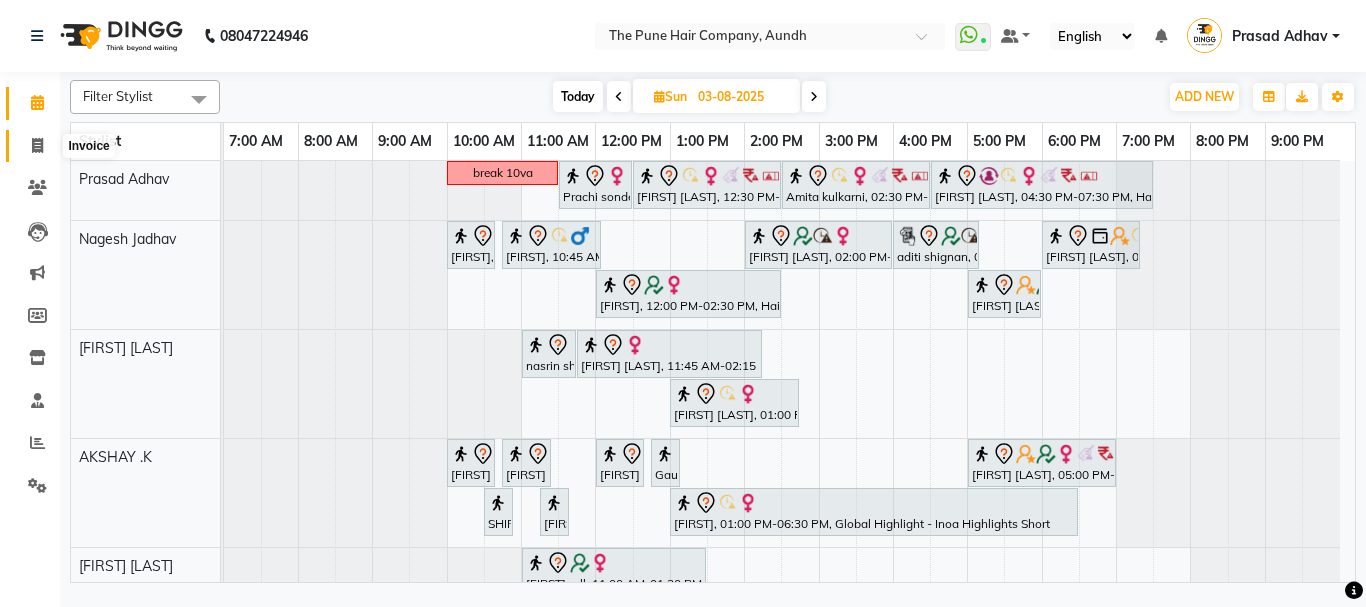 click 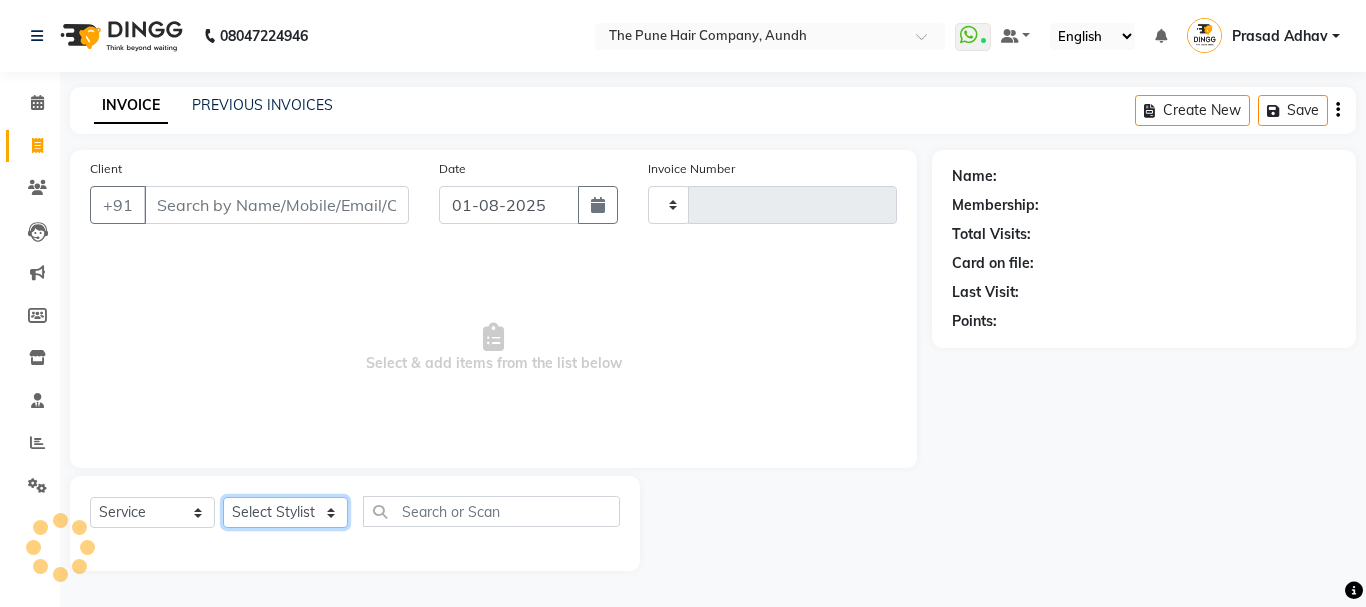 click on "Select Stylist" 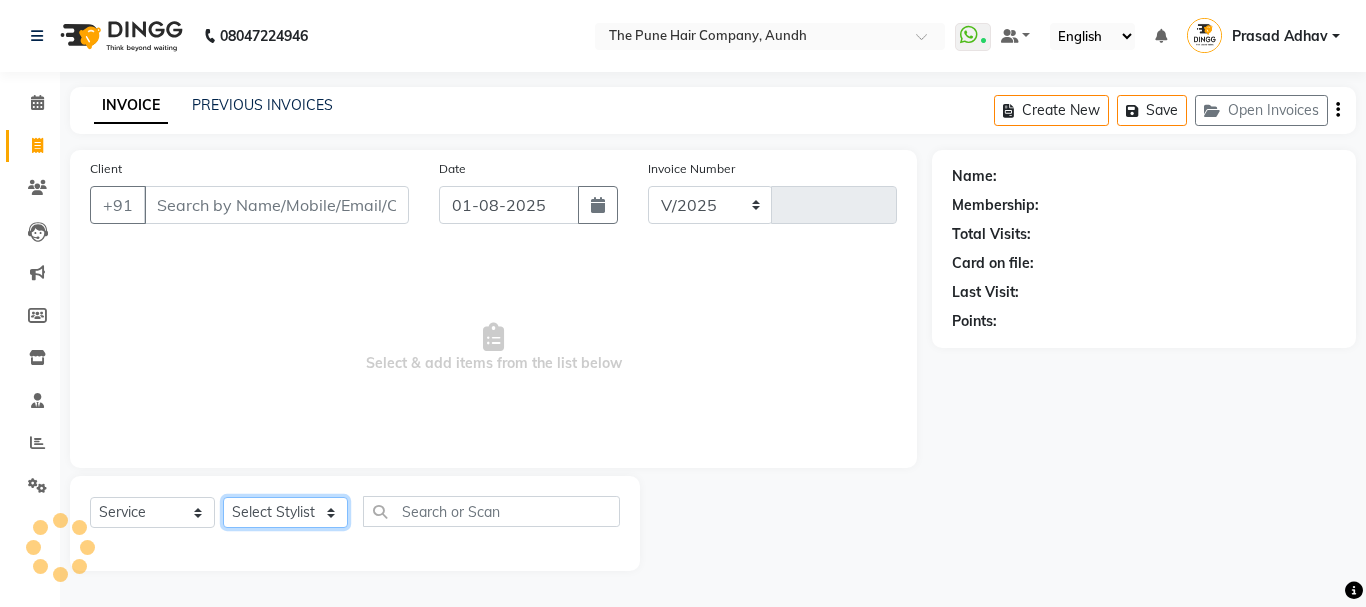 select on "106" 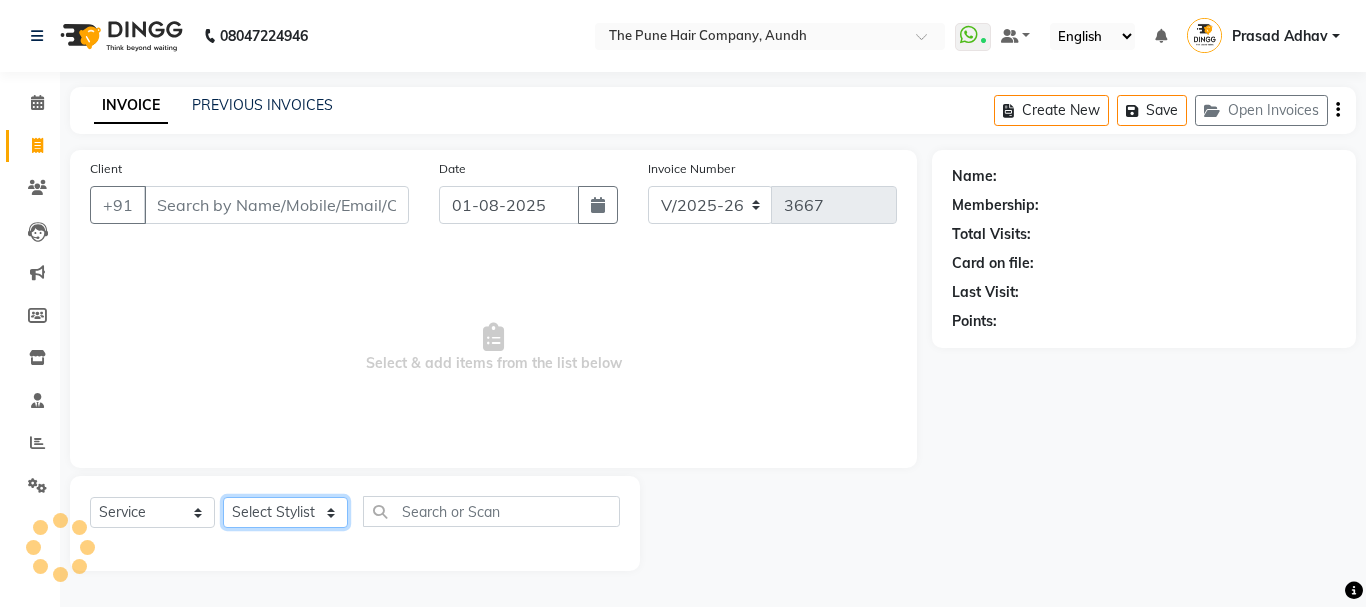 select on "6746" 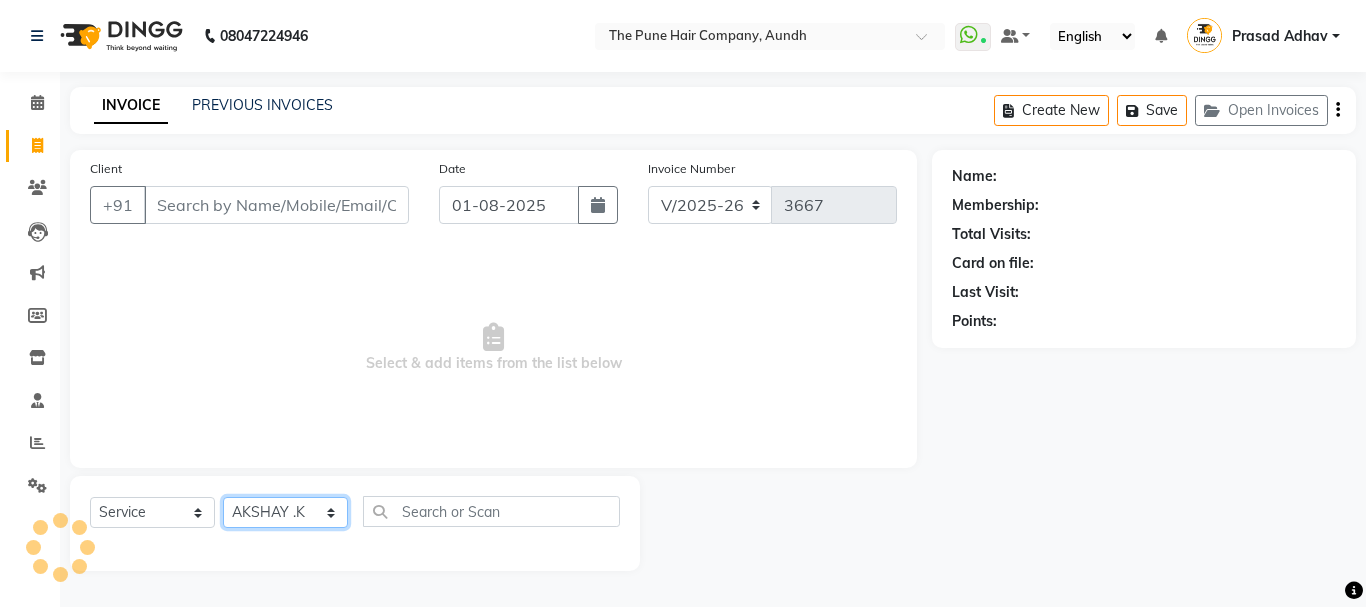 click on "Select Stylist [FIRST] [LAST] [FIRST] . [LAST] [FIRST] [LAST] [FIRST] [LAST] [FIRST] [LAST] [FIRST] [LAST] [FIRST] [LAST] [FIRST] [LAST] [FIRST] [LAST] [FIRST] [LAST] [FIRST] [LAST] [FIRST] [LAST]" 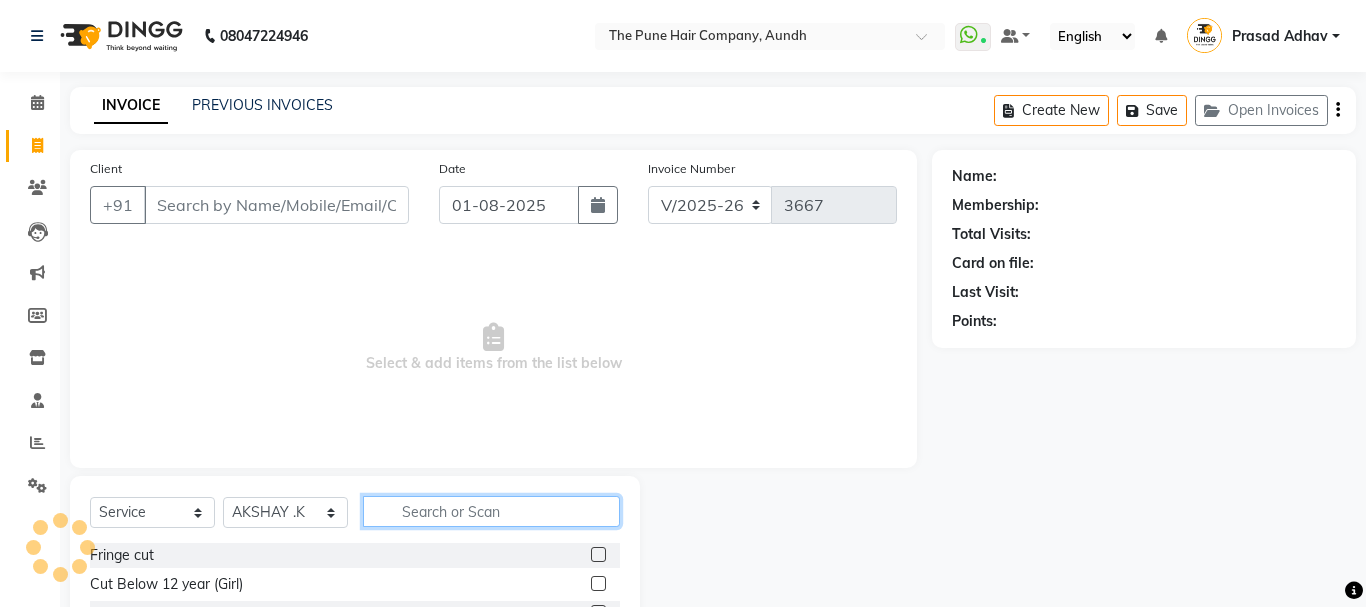 click 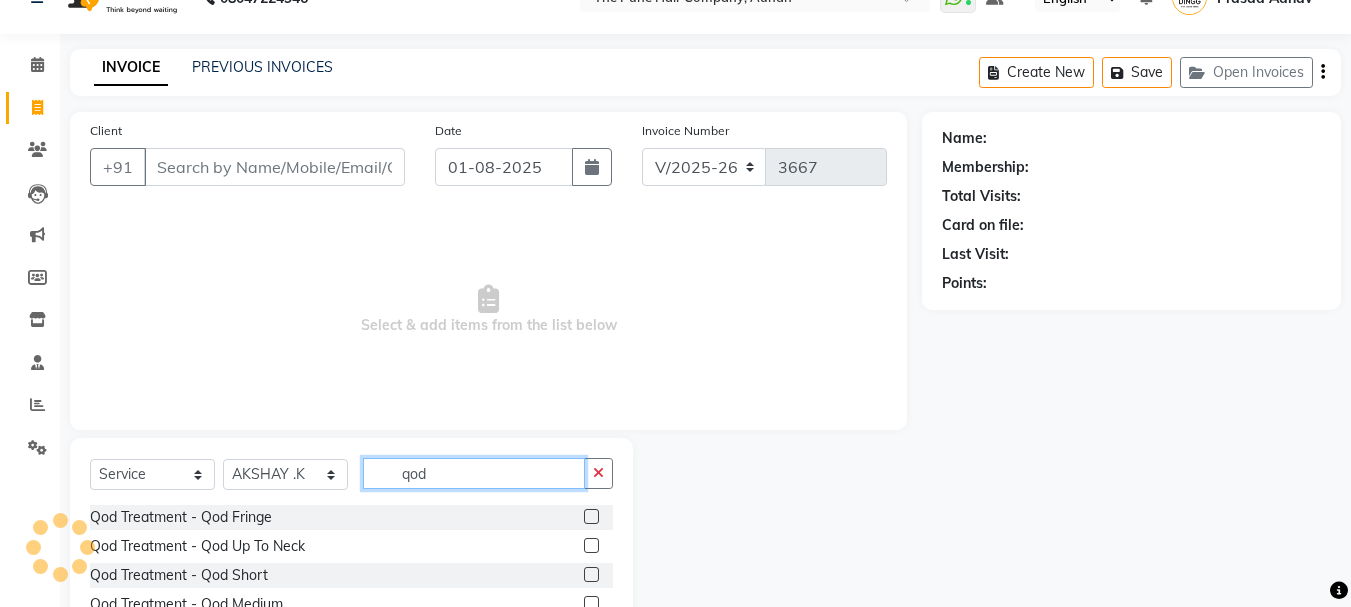 scroll, scrollTop: 168, scrollLeft: 0, axis: vertical 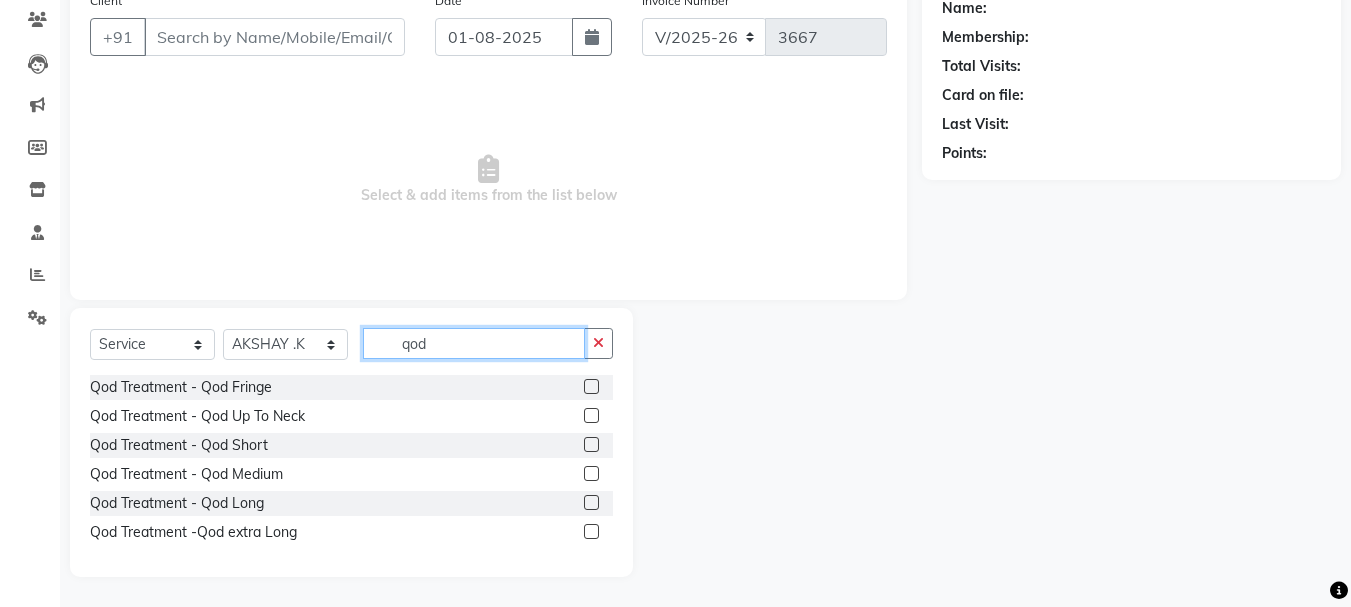 type on "qod" 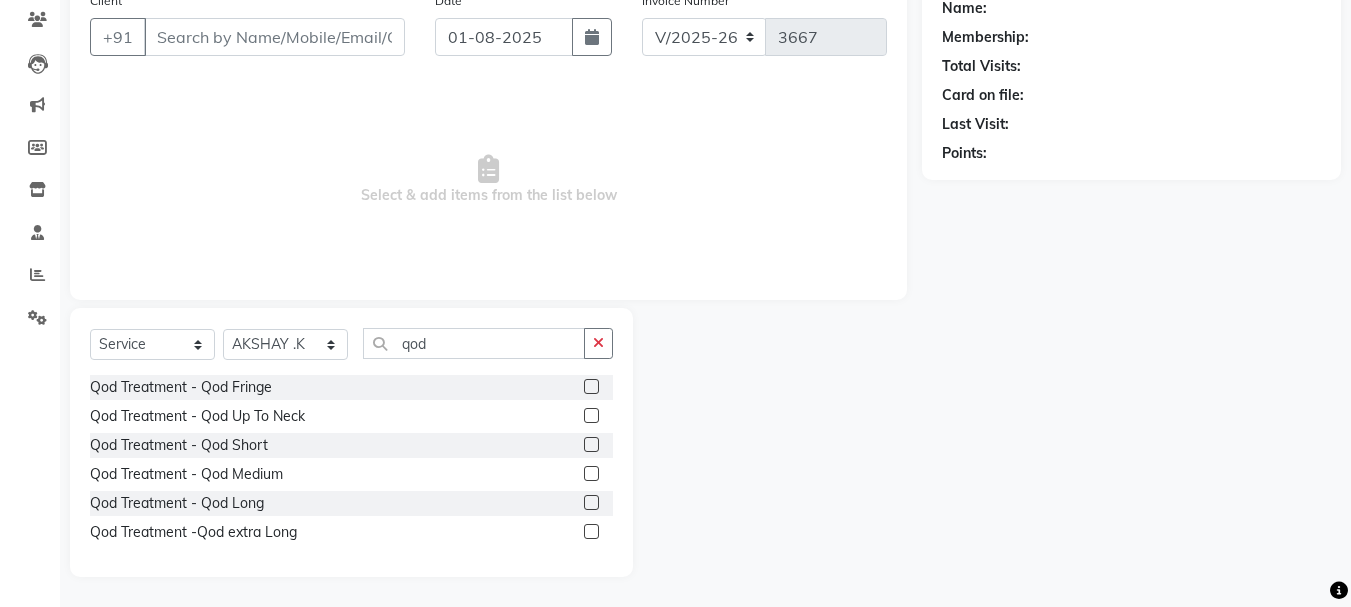 click 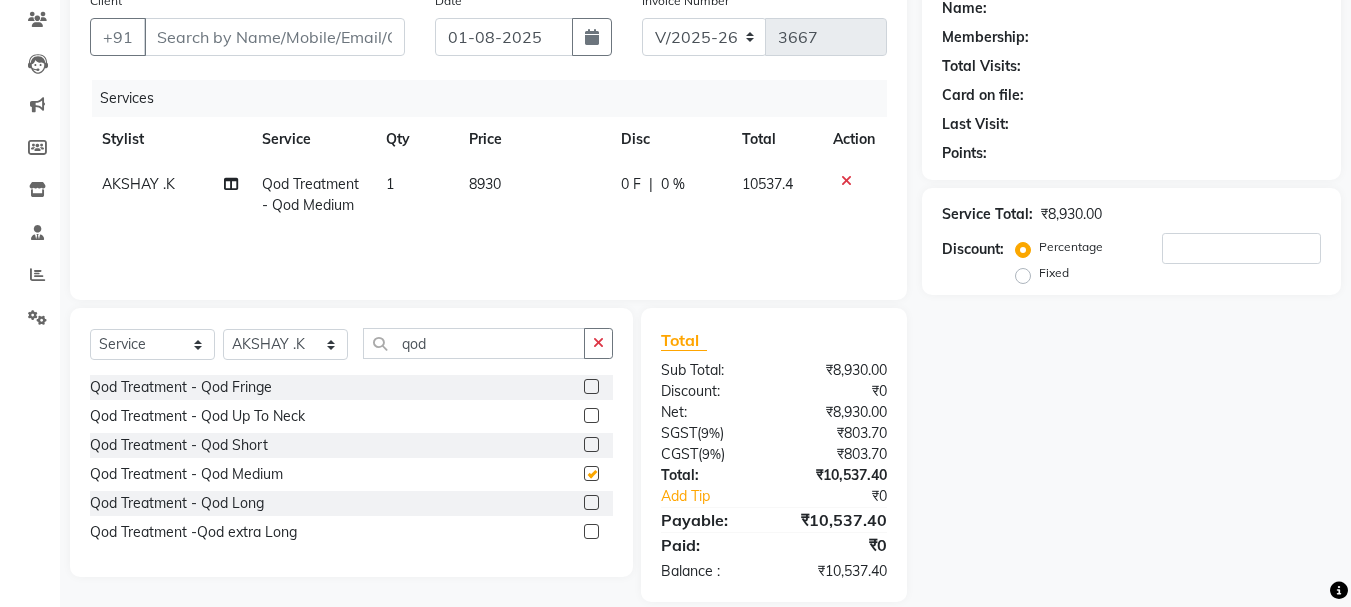 checkbox on "false" 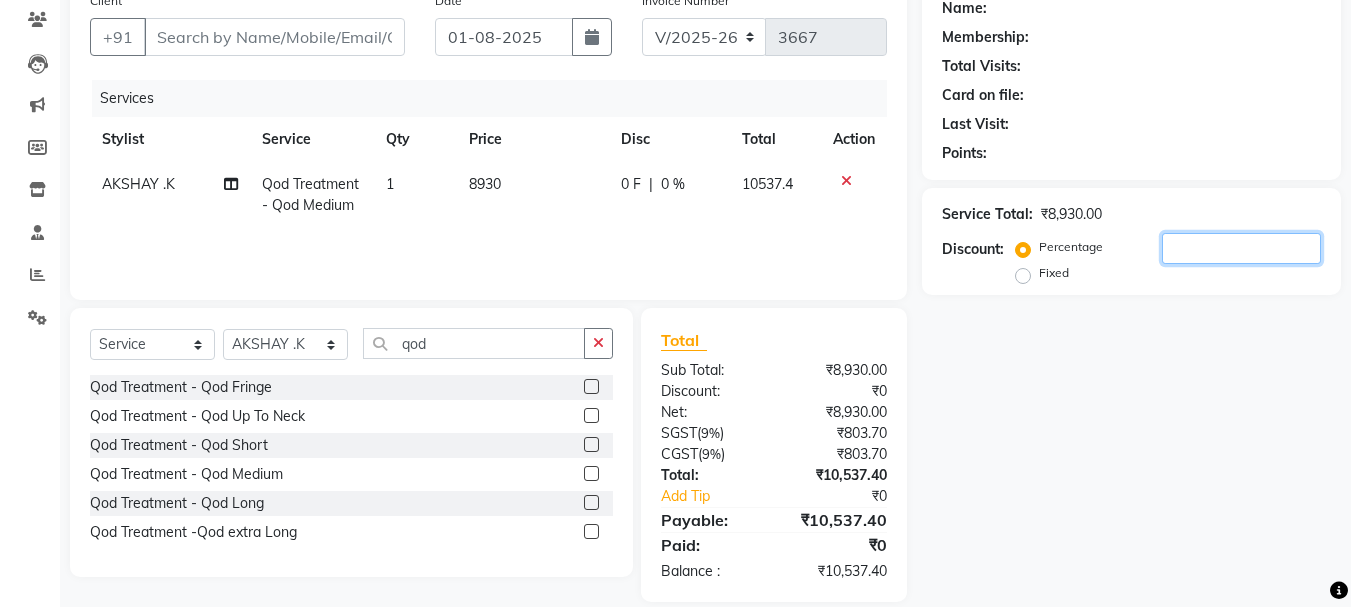 click 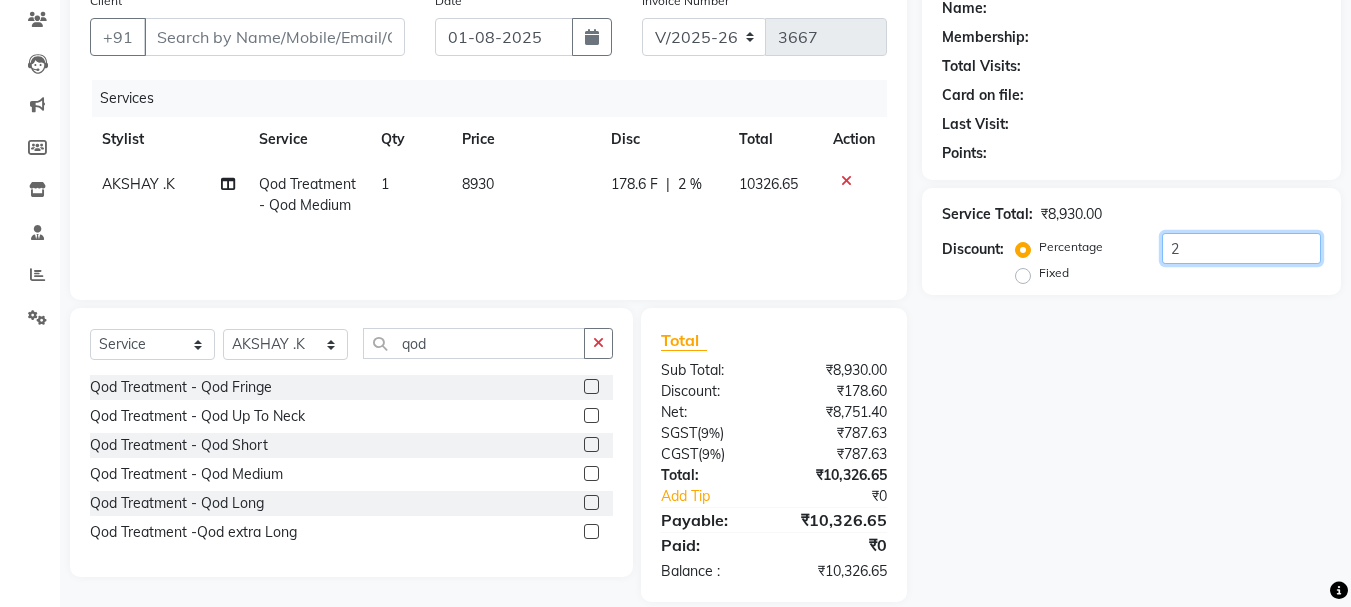 type on "20" 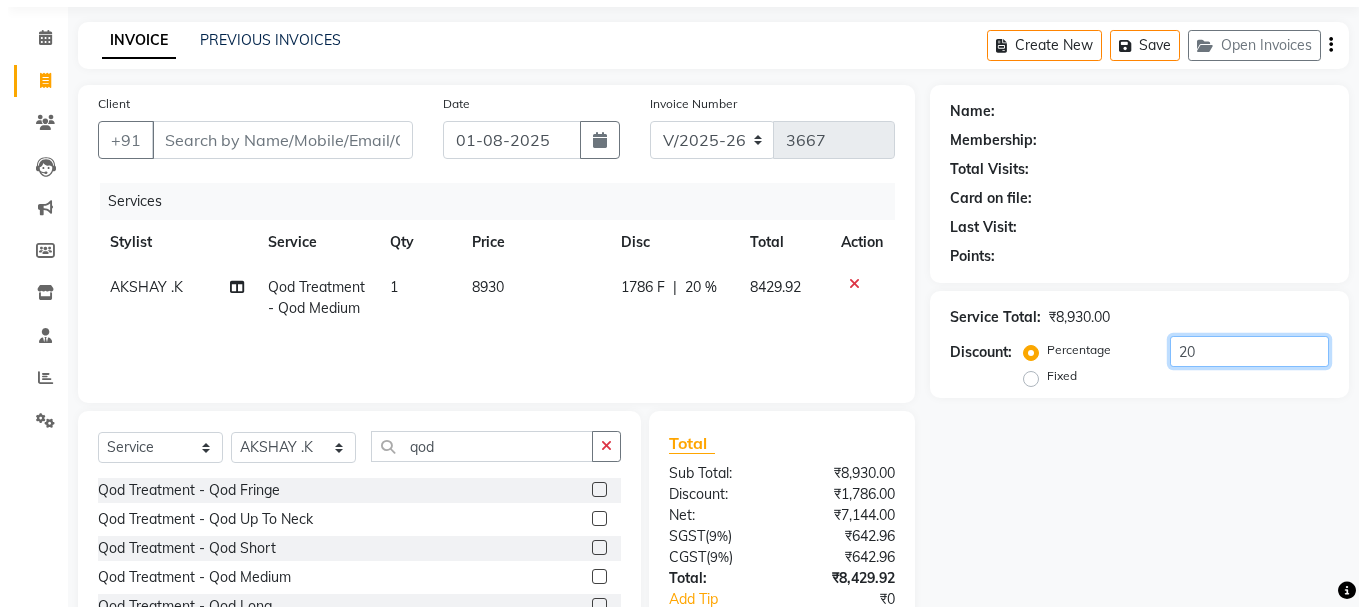 scroll, scrollTop: 0, scrollLeft: 0, axis: both 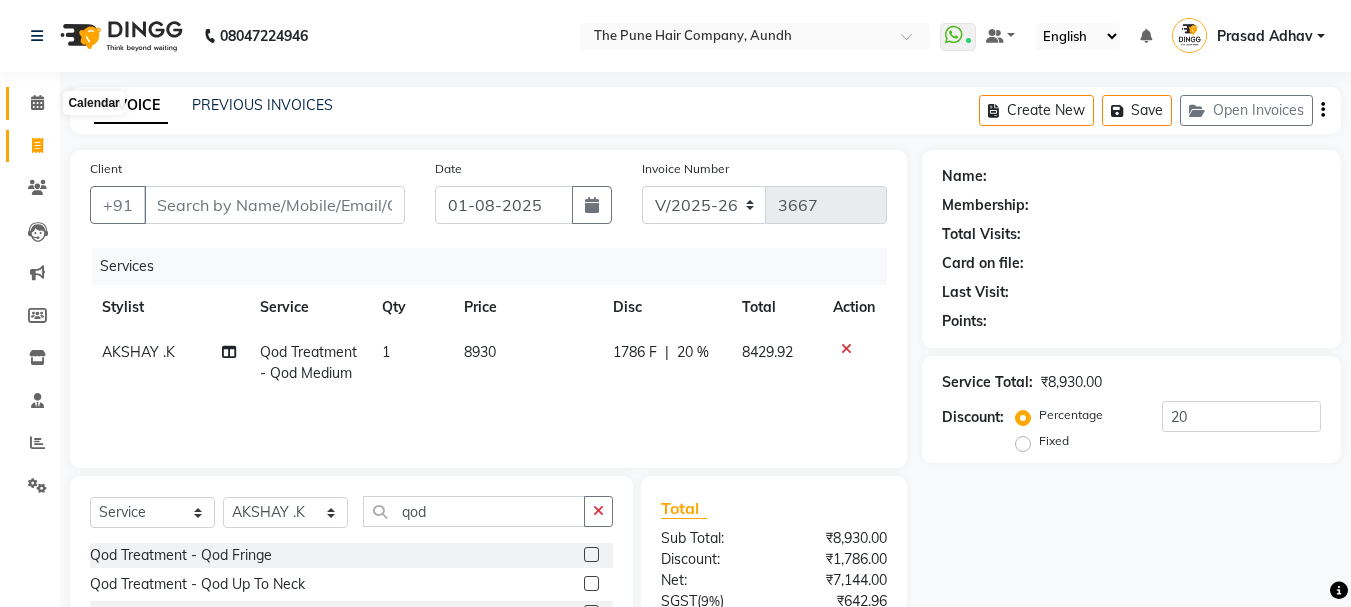click 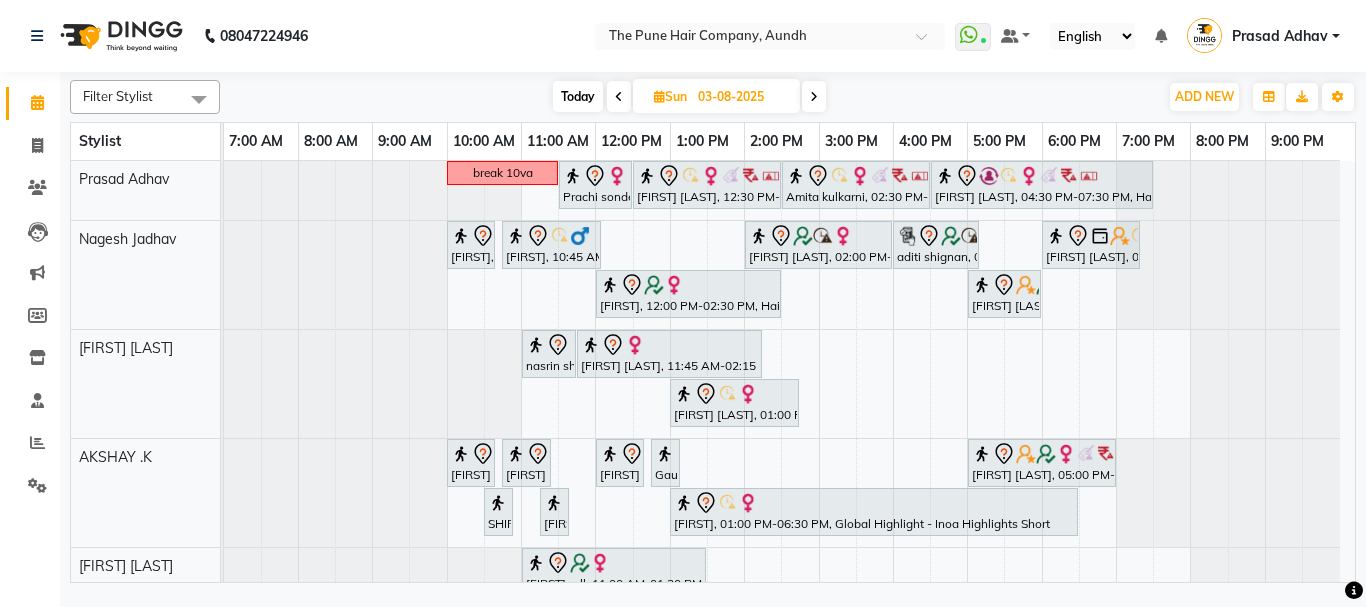 click at bounding box center [619, 96] 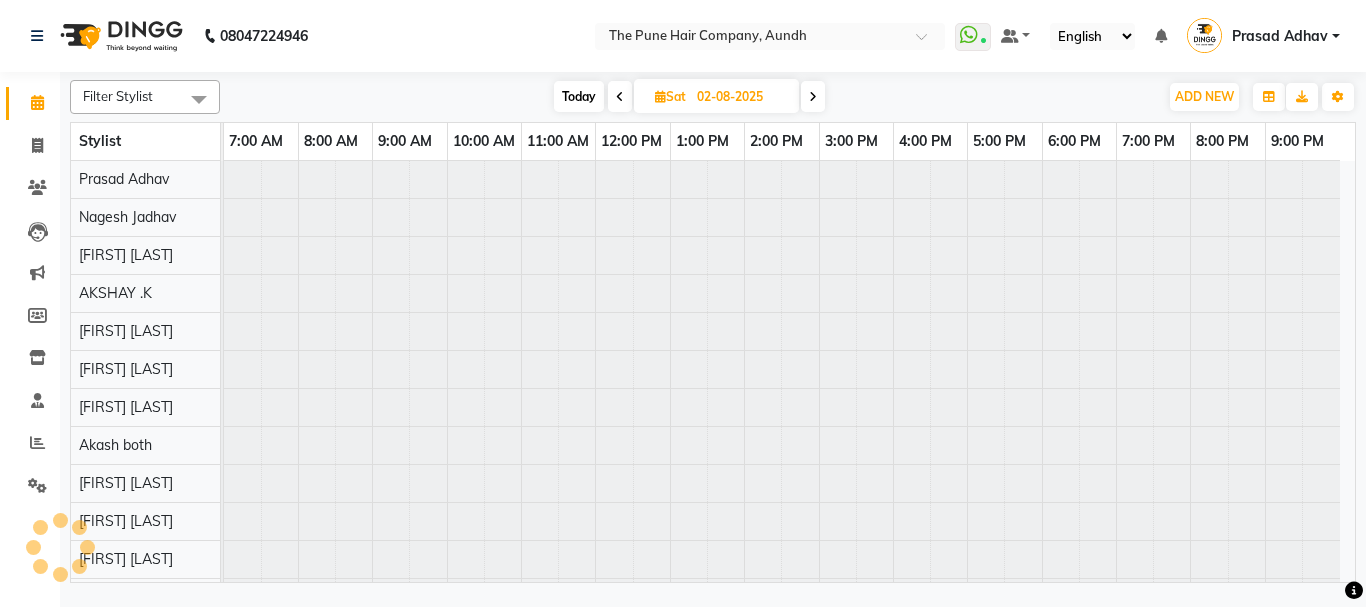 click at bounding box center [620, 97] 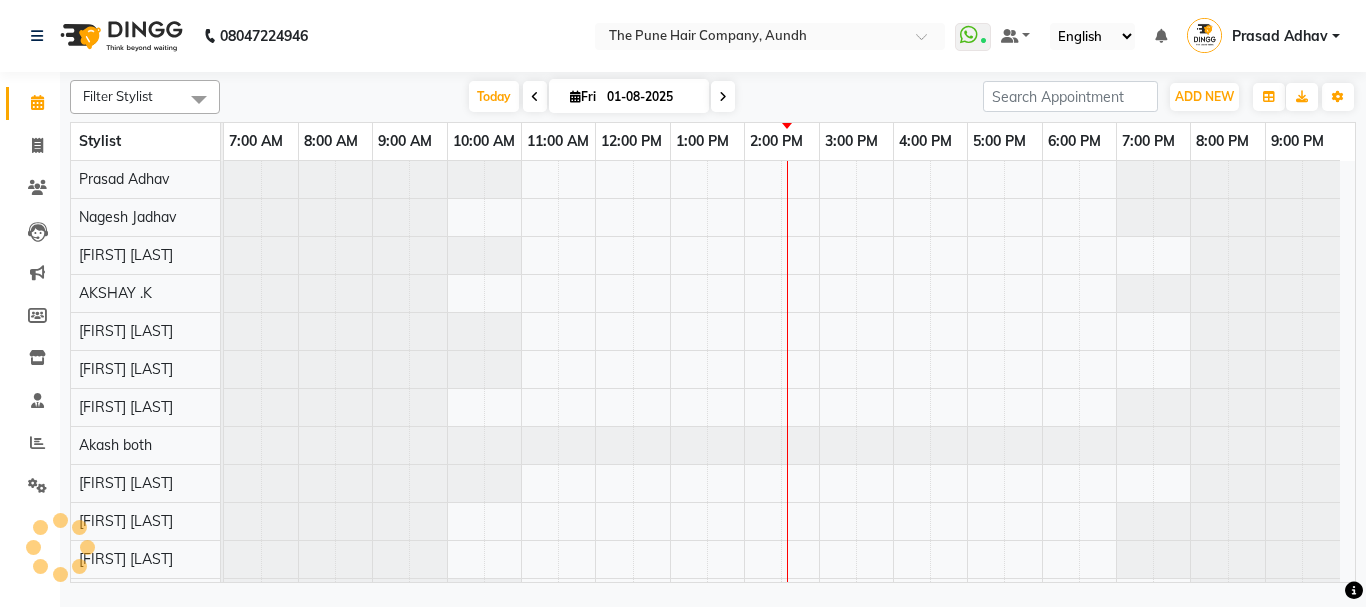 scroll, scrollTop: 110, scrollLeft: 0, axis: vertical 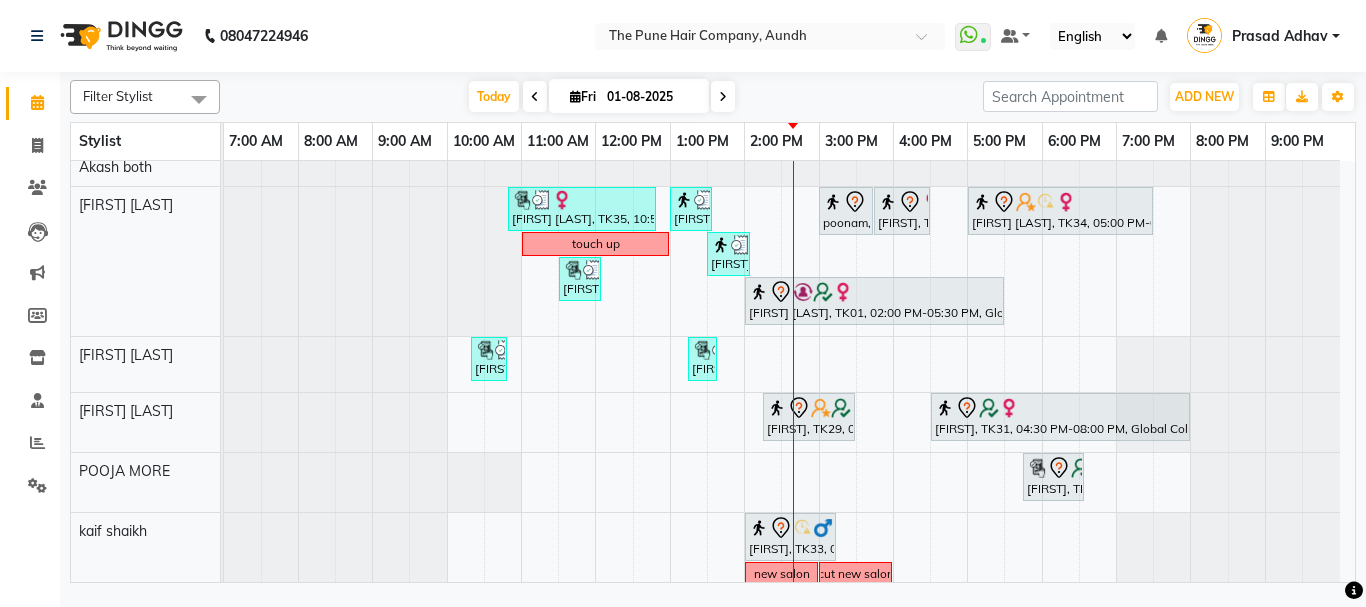 click on "Kiran Kaspate, TK08, 12:00 PM-03:00 PM, Global Highlight - Majirel Highlights Medium             Kiran Kaspate, TK08, 03:00 PM-06:50 PM, Cysteine Protien Treatment - Cysteine Medium             aprna barge, TK03, 10:30 AM-11:15 AM, Cut Female (Expert)             aprna barge, TK03, 11:15 AM-12:00 PM,  Additional Hair Wash (Female)     Priya Dhere, TK13, 12:00 PM-01:15 PM,  Hair wash medium             roshani Dhote, TK12, 03:30 PM-05:15 PM, Cut Female (Expert)             Shreyans Jain, TK30, 05:15 PM-05:35 PM,  Beard Crafting     REENA JAIN, TK09, 01:00 PM-03:30 PM, Hair Color Inoa - Inoa Touchup 2 Inch             Shreyans Jain, TK30, 04:30 PM-05:10 PM, Cut male (Expert)             harshit, TK06, 05:30 PM-06:40 PM, Cut male (Expert)  old salon      Sonal chauhari, TK17, 11:00 AM-11:45 AM, Cut Under 20 year (Boy)     REENA JAIN, TK09, 11:45 AM-01:20 PM, Cut Male (Sr.stylist), Beard Trim             kashish  arora, TK11, 05:00 PM-05:35 PM, Cut Male (Sr.stylist)              touchup" at bounding box center (789, 76) 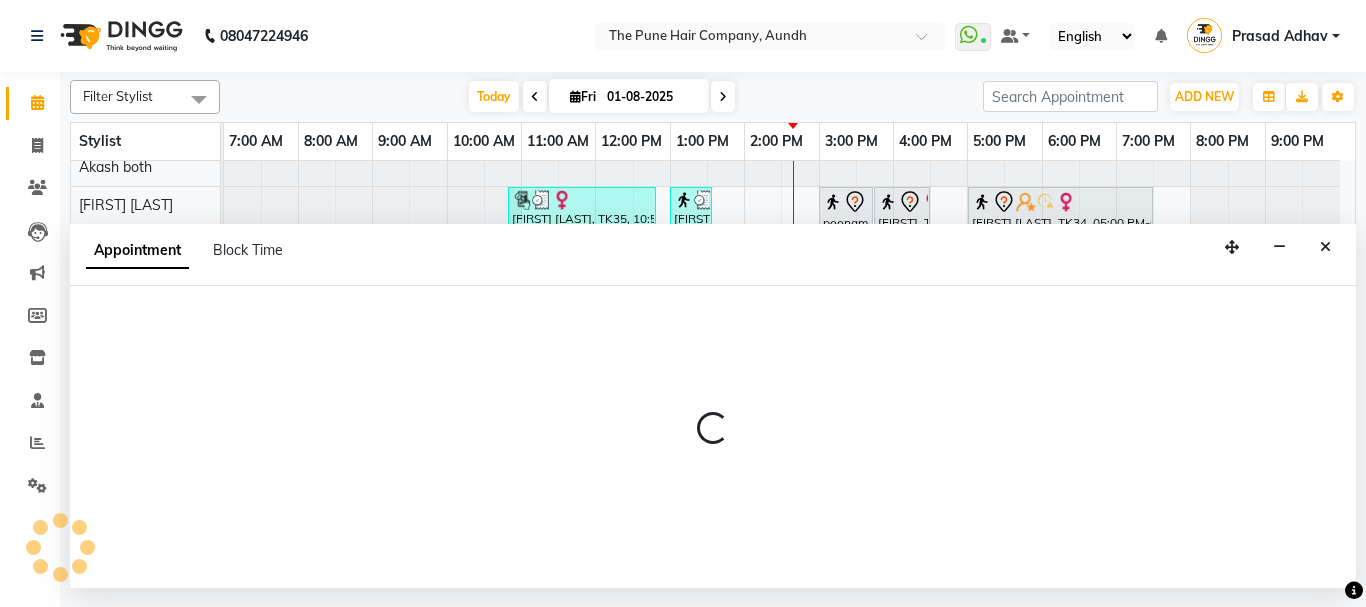 select on "49797" 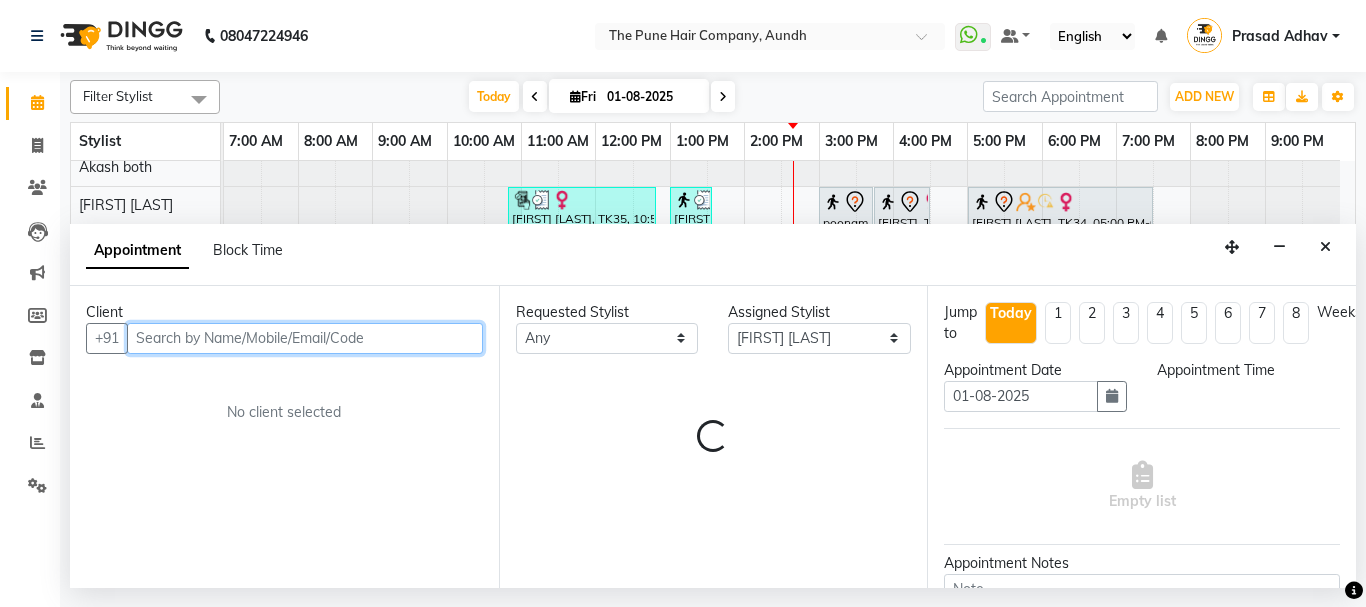 select on "1080" 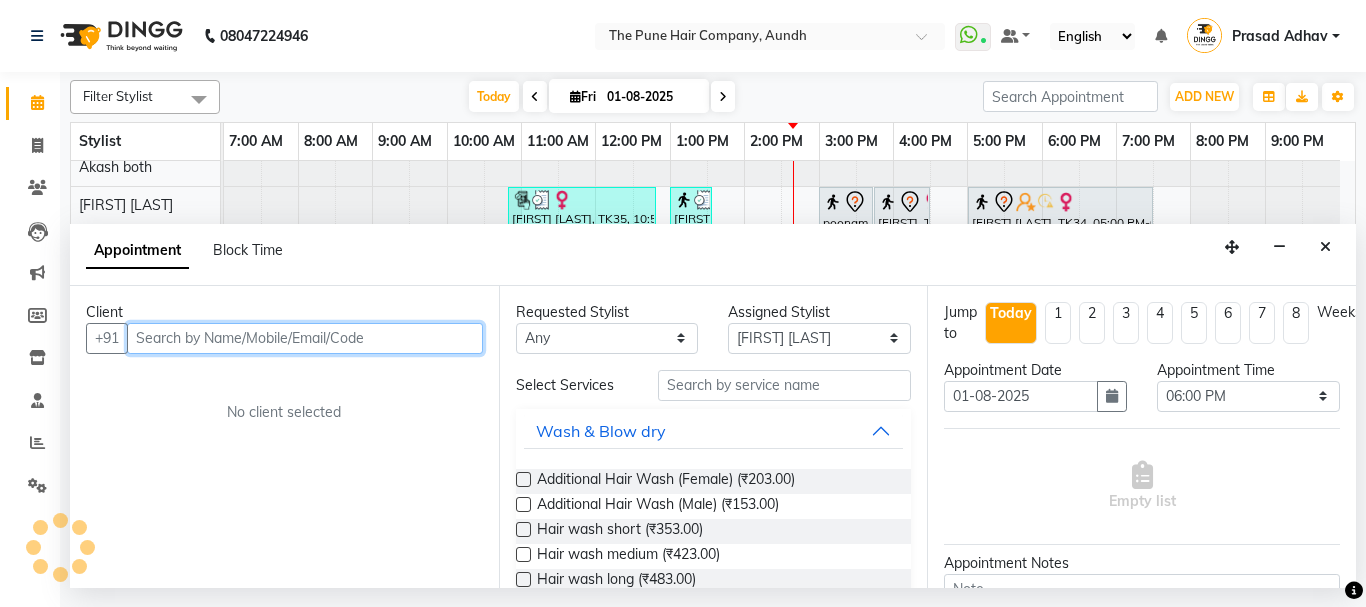 click at bounding box center (305, 338) 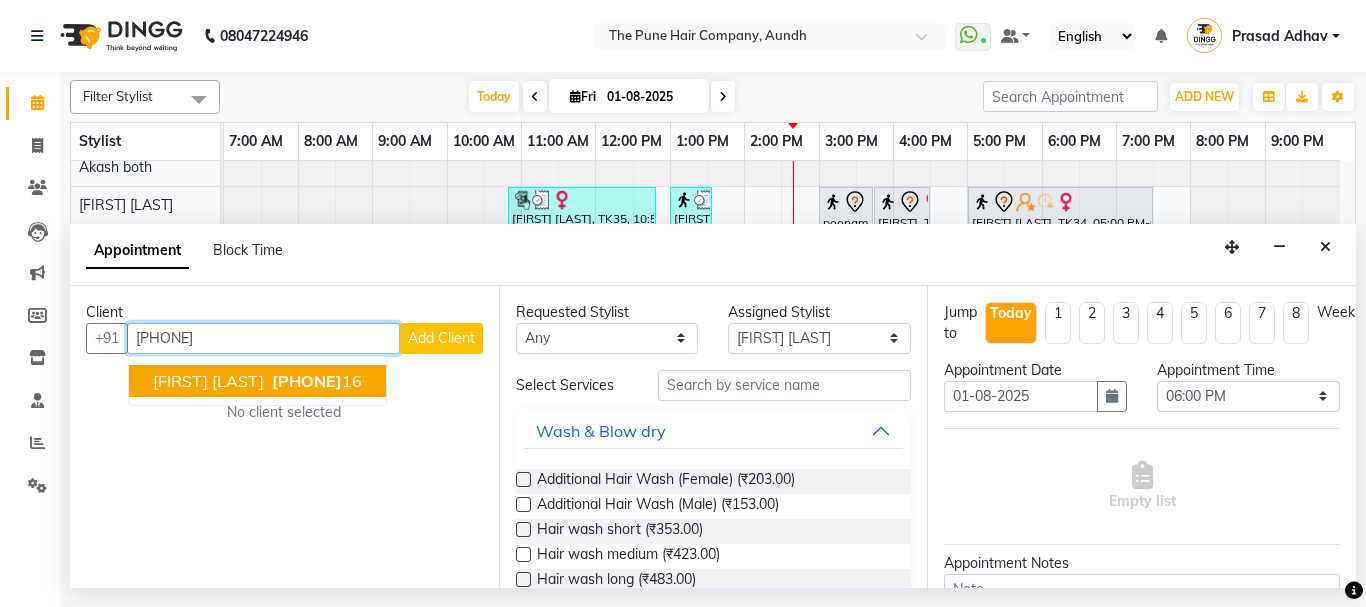 click on "Bhavna dadhich   94620822 16" at bounding box center [257, 381] 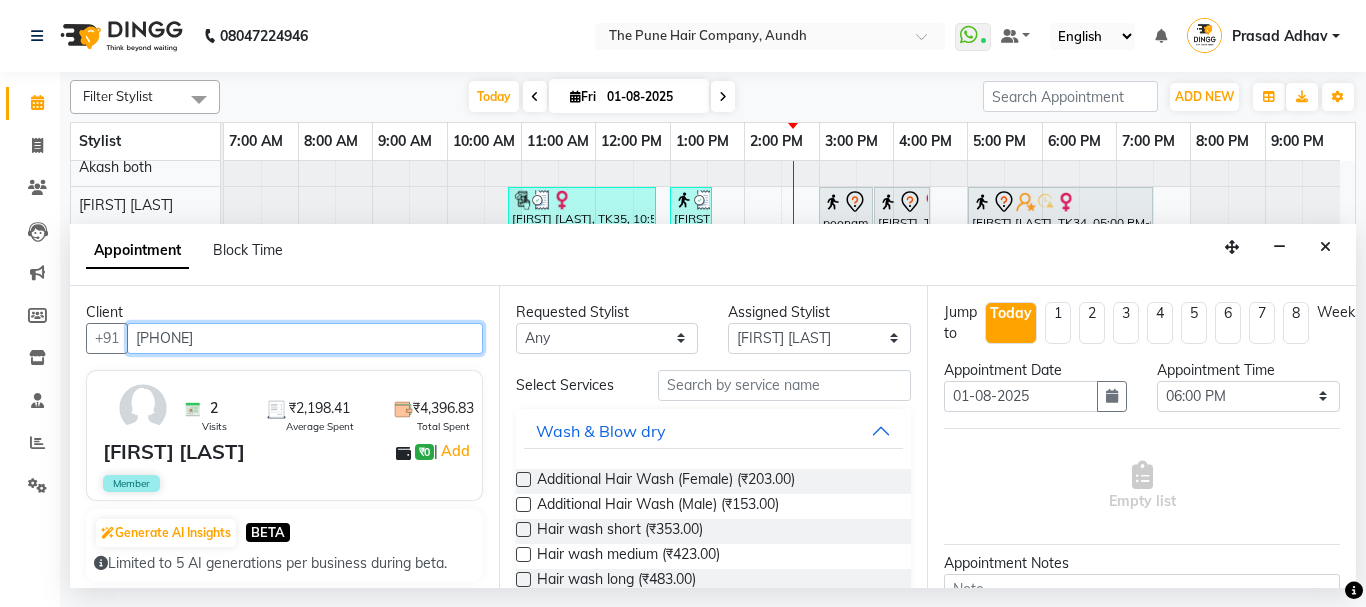 type on "[PHONE]" 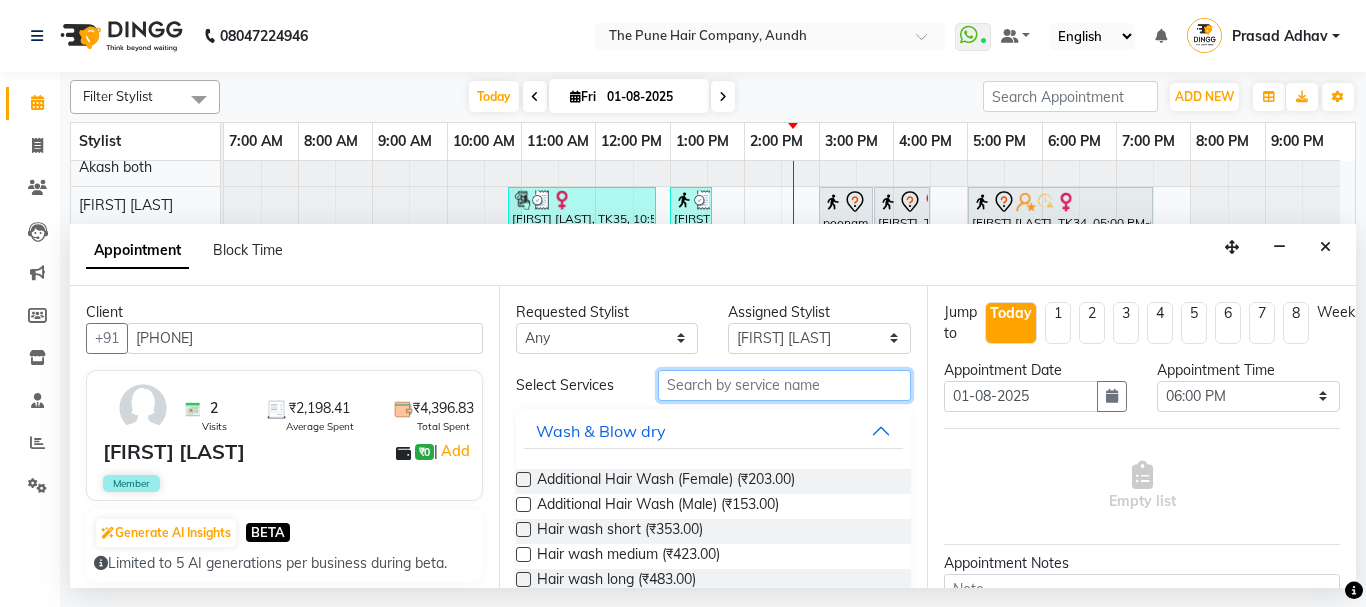 click at bounding box center (785, 385) 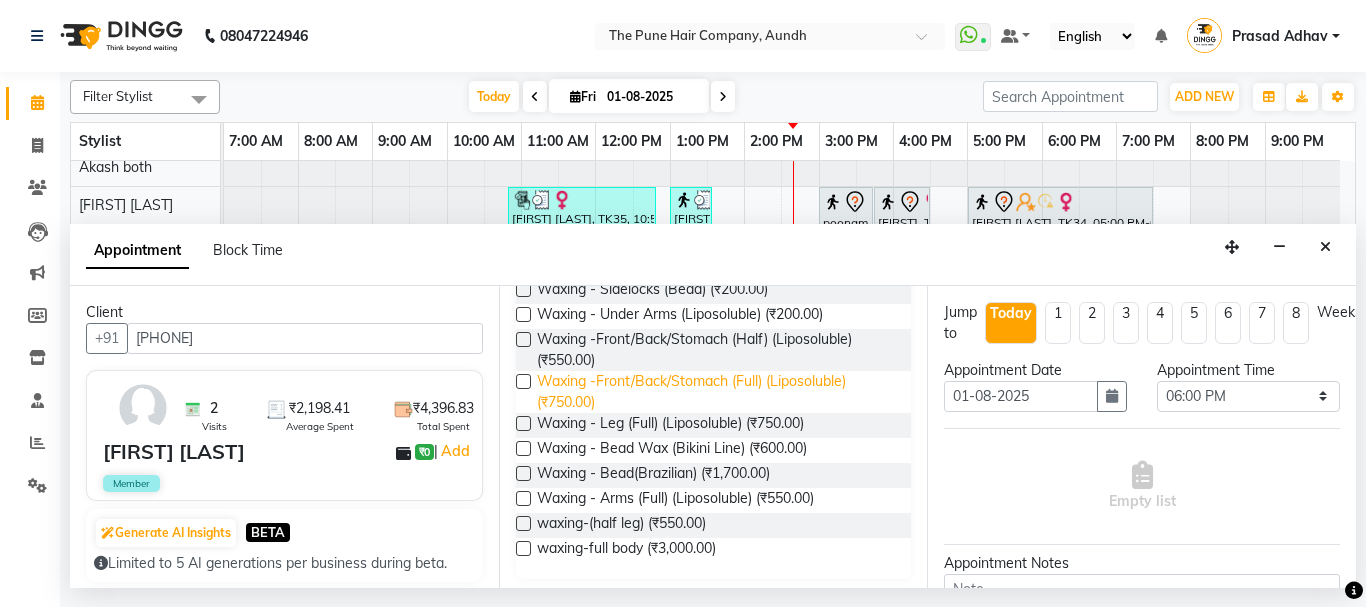 scroll, scrollTop: 297, scrollLeft: 0, axis: vertical 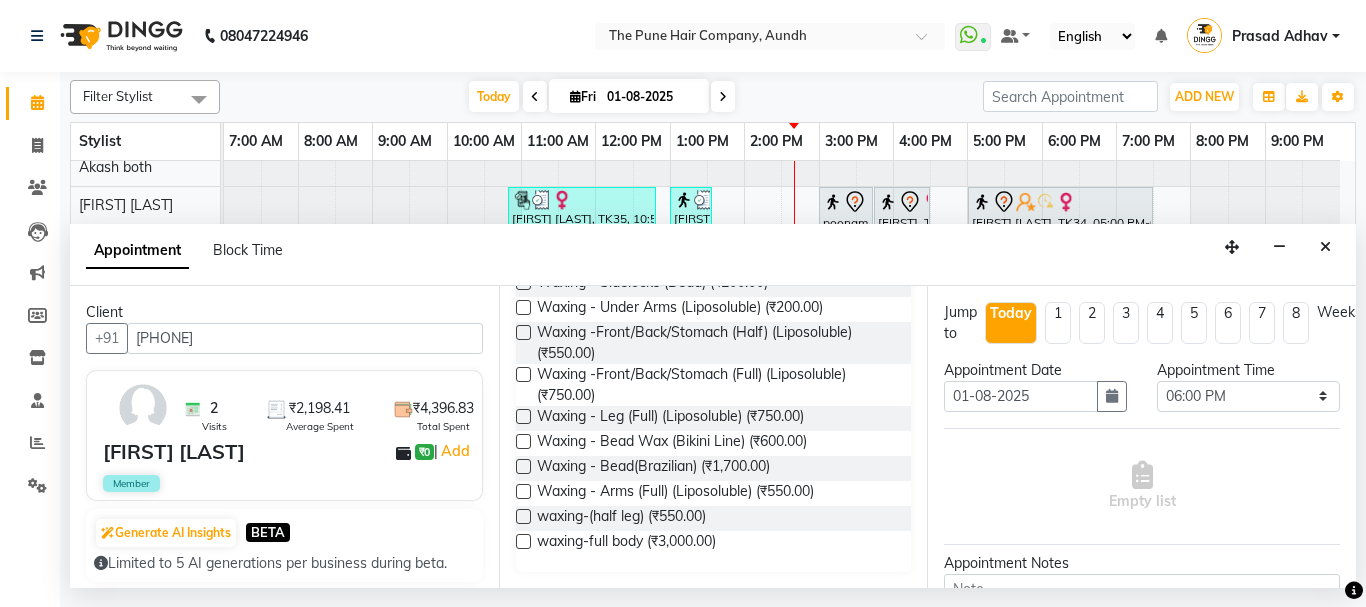 type on "wax" 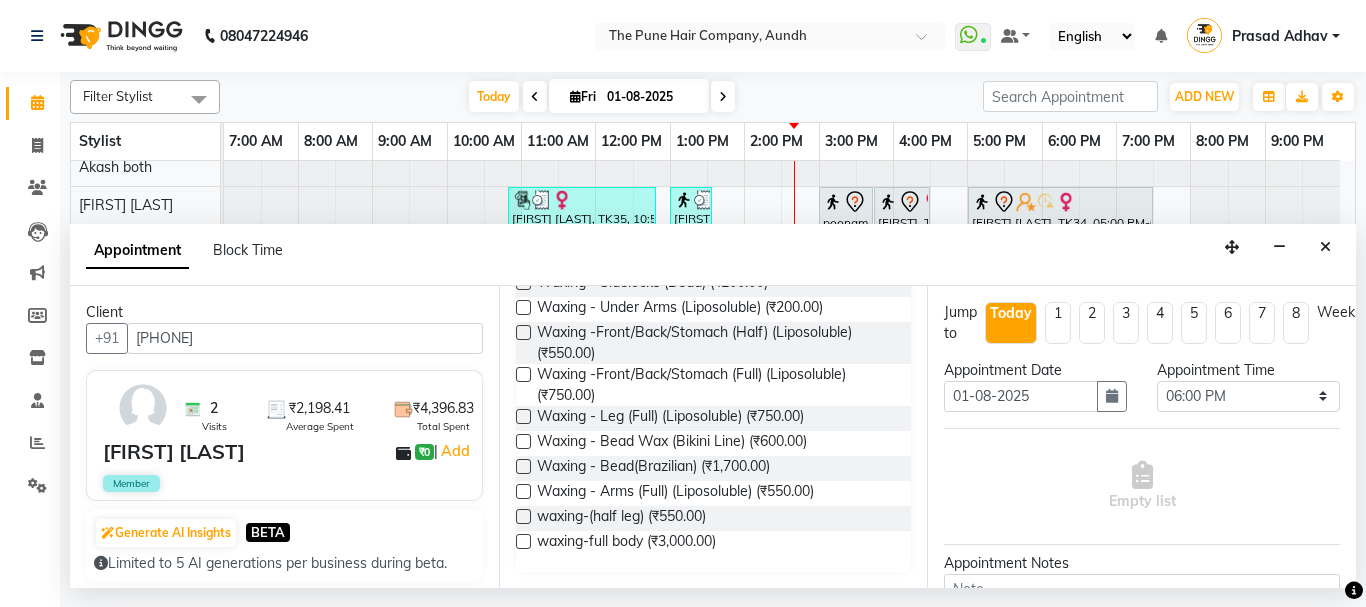 click at bounding box center (523, 491) 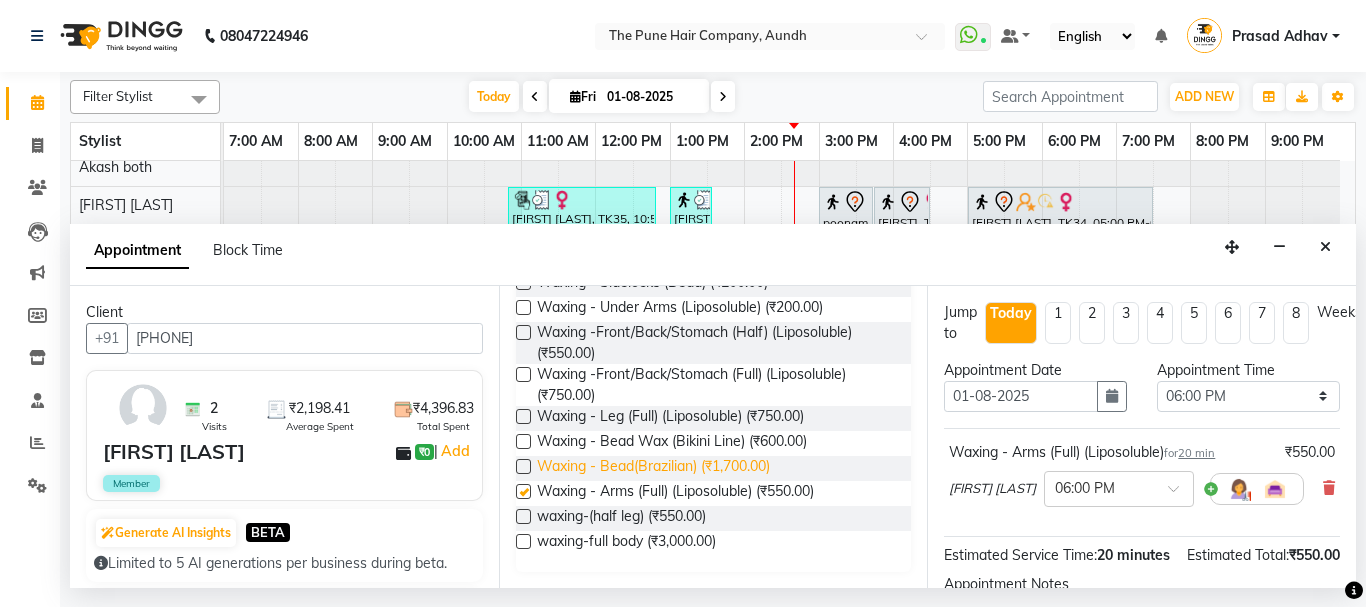 checkbox on "false" 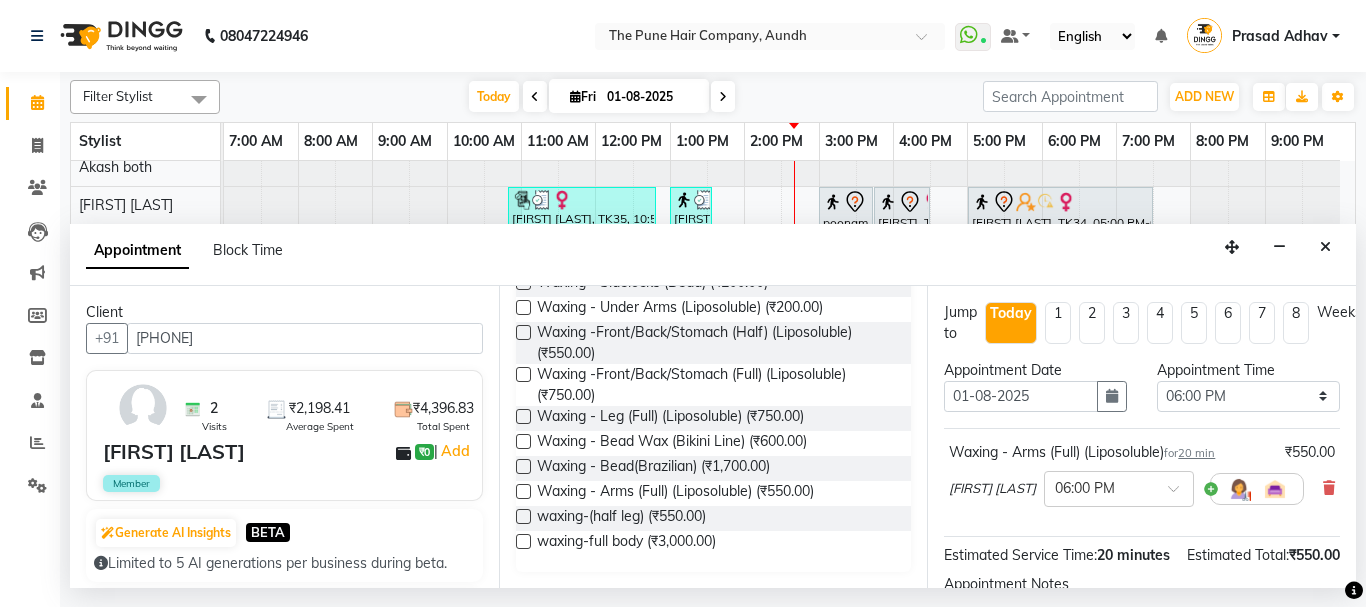 click at bounding box center [523, 416] 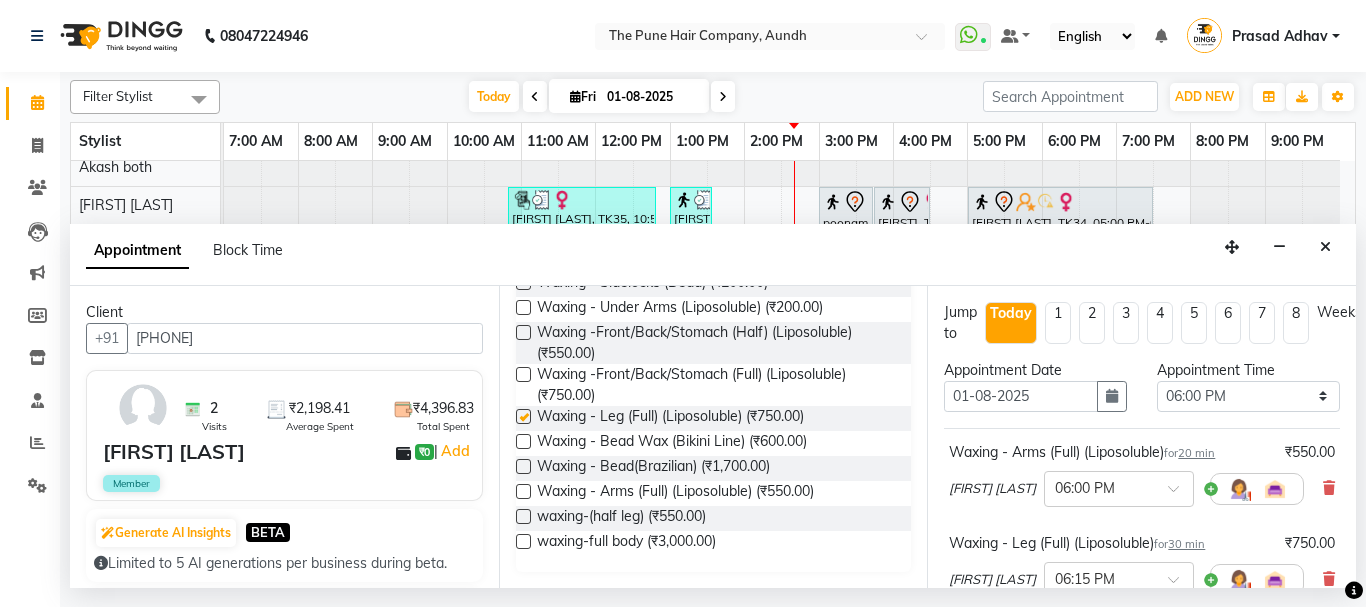 checkbox on "false" 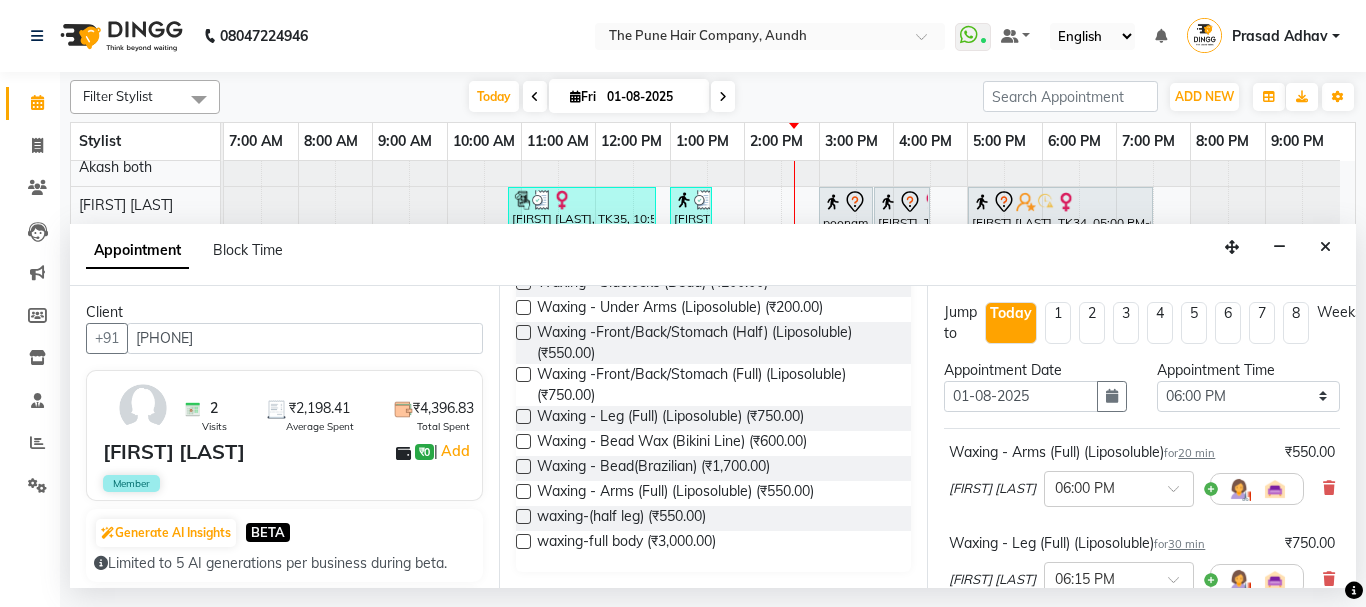 scroll, scrollTop: 791, scrollLeft: 0, axis: vertical 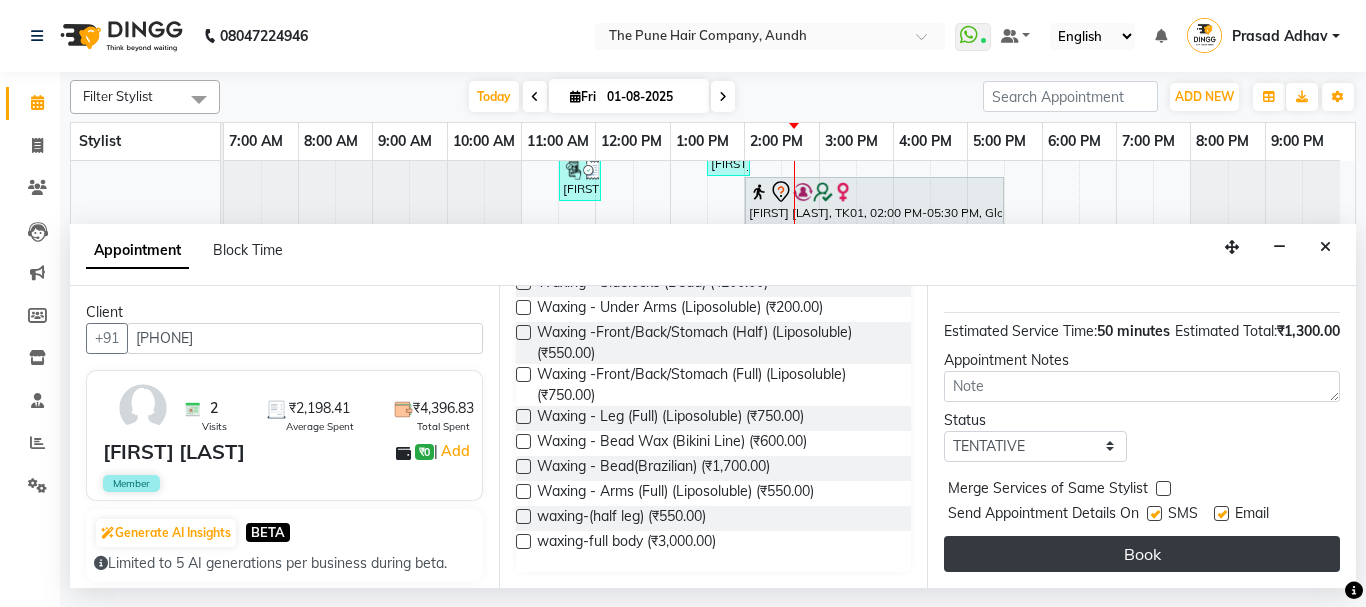 click on "Book" at bounding box center (1142, 554) 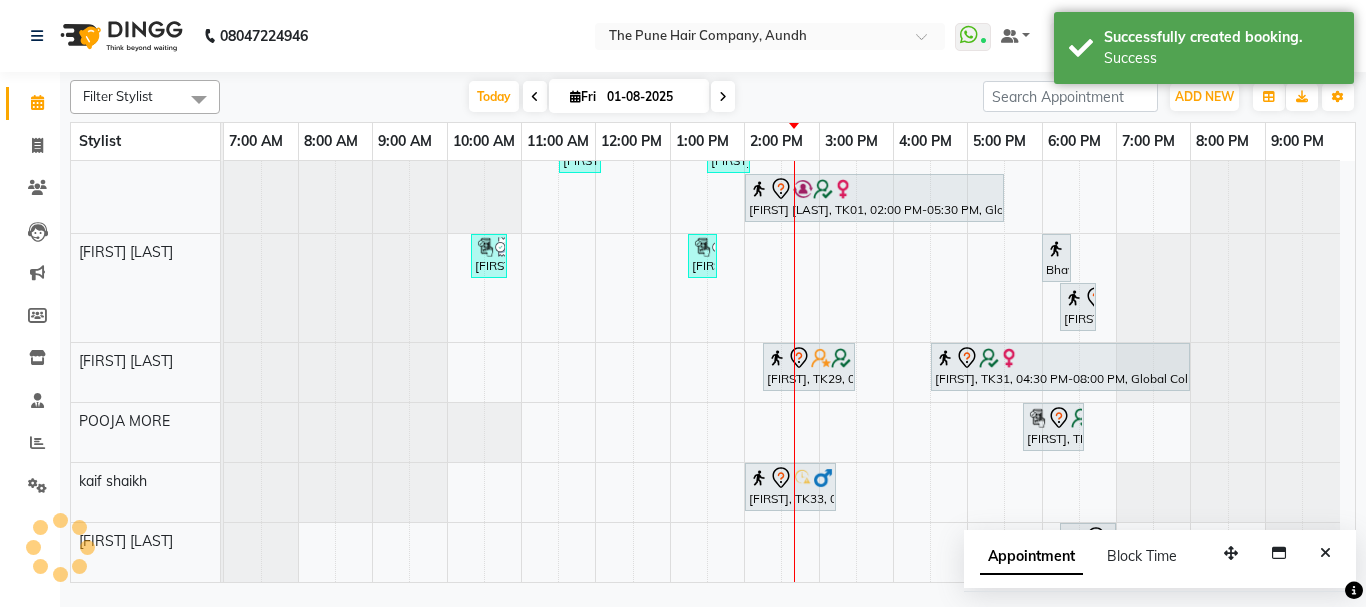 scroll, scrollTop: 731, scrollLeft: 0, axis: vertical 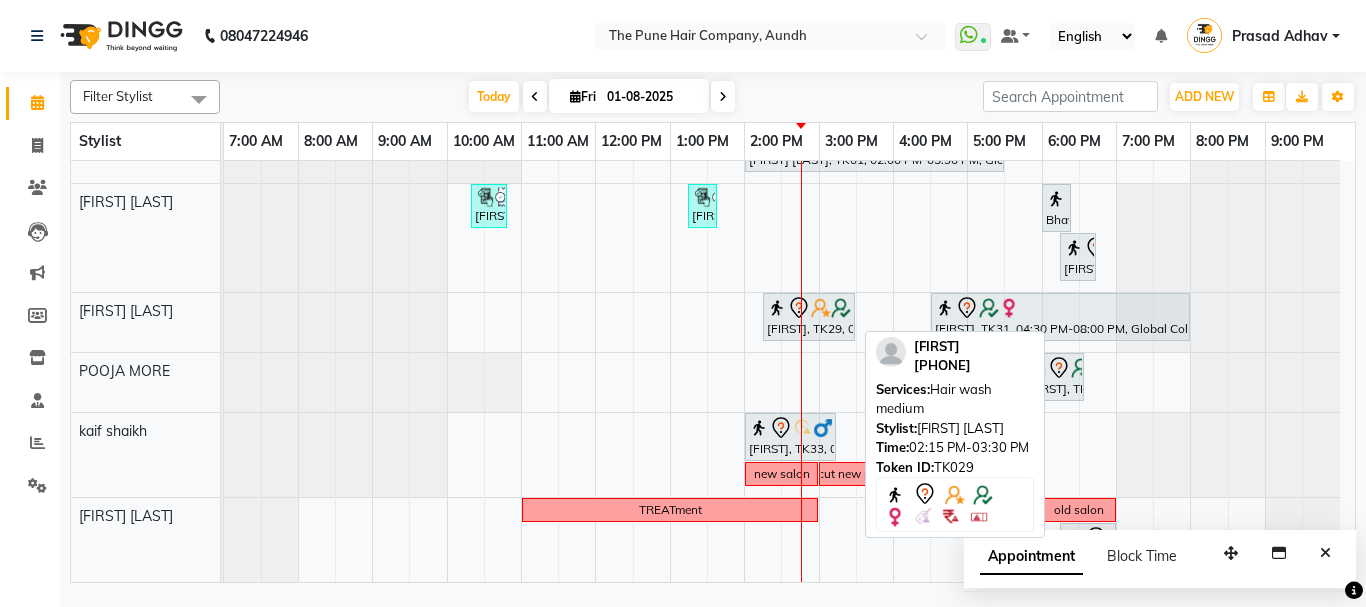 click at bounding box center [777, 308] 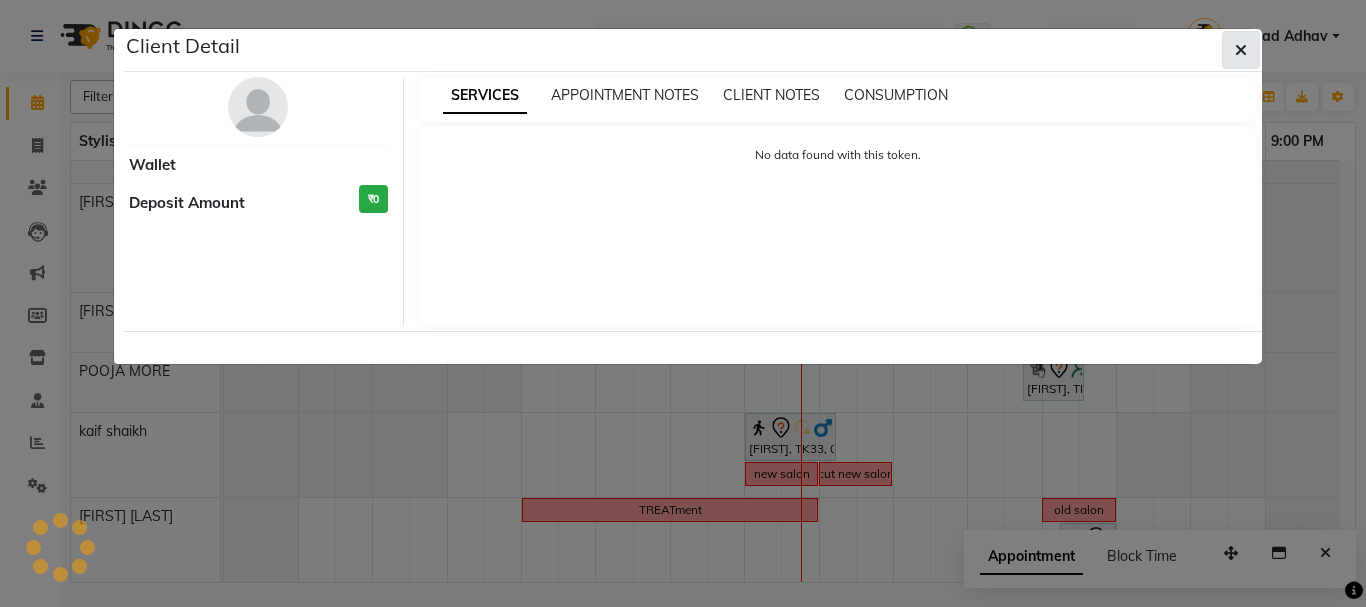 select on "7" 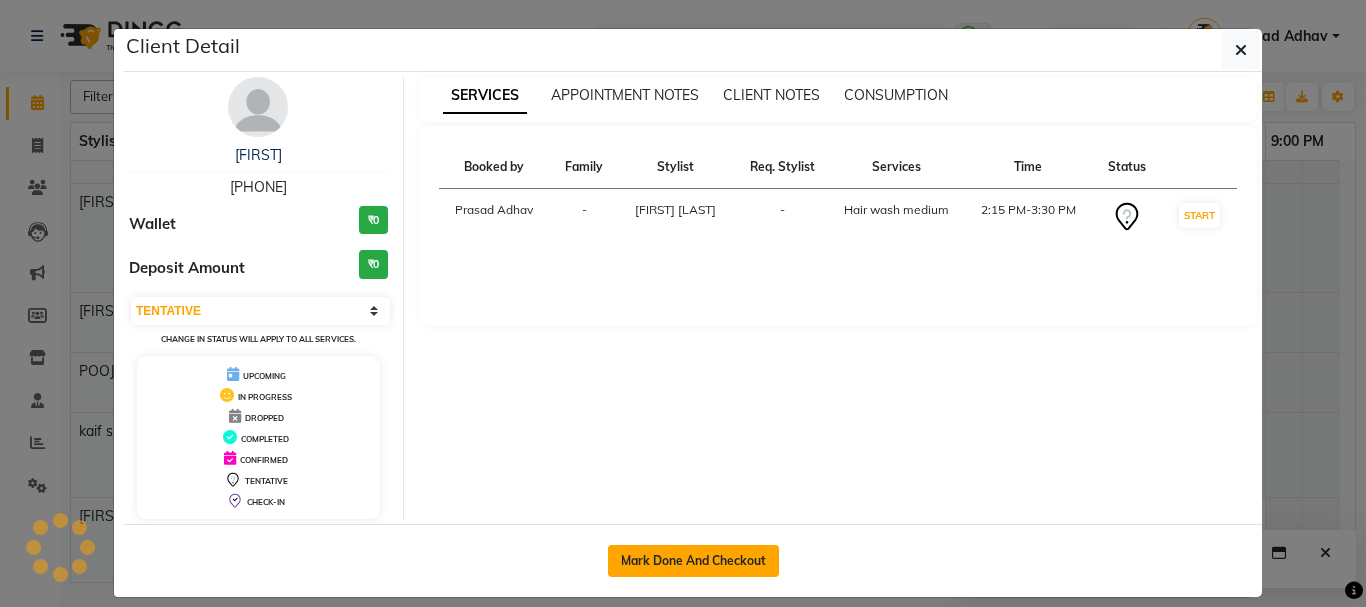 click on "Mark Done And Checkout" 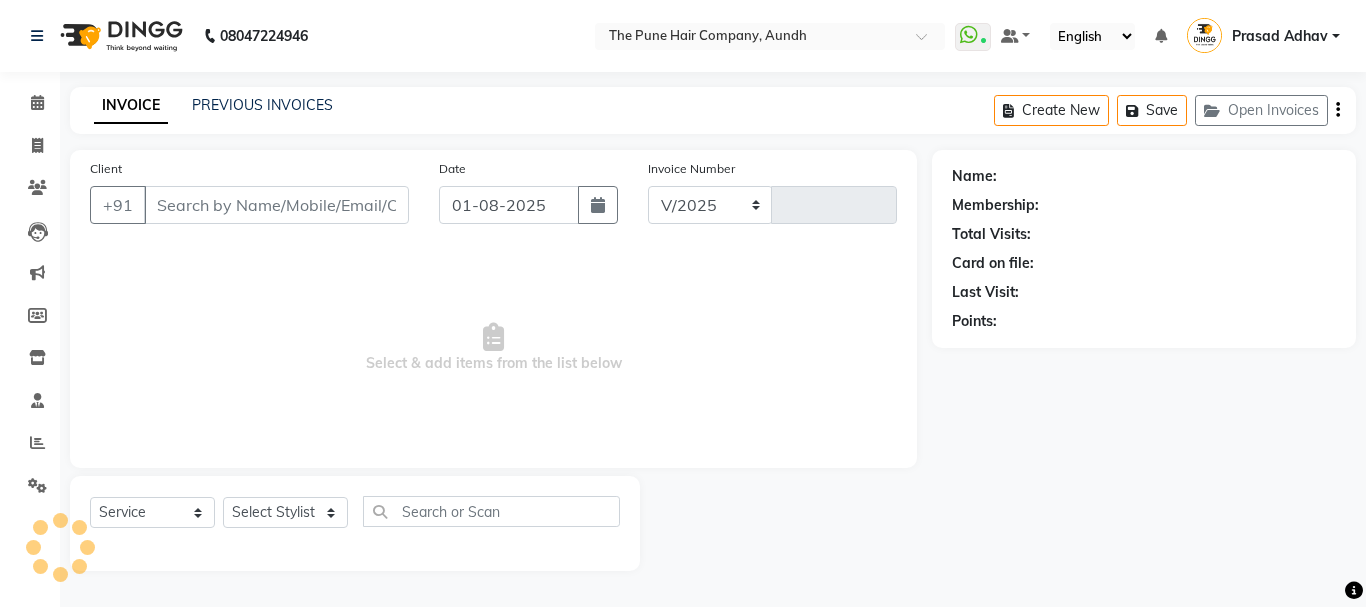 select on "106" 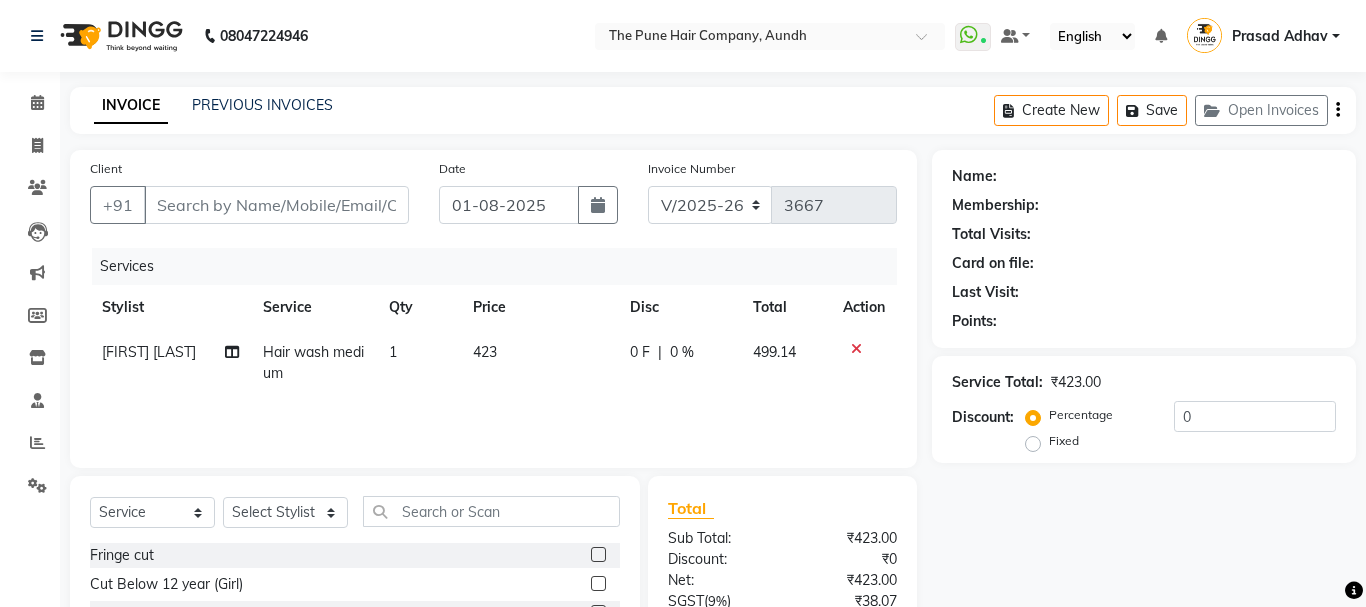 type on "[PHONE]" 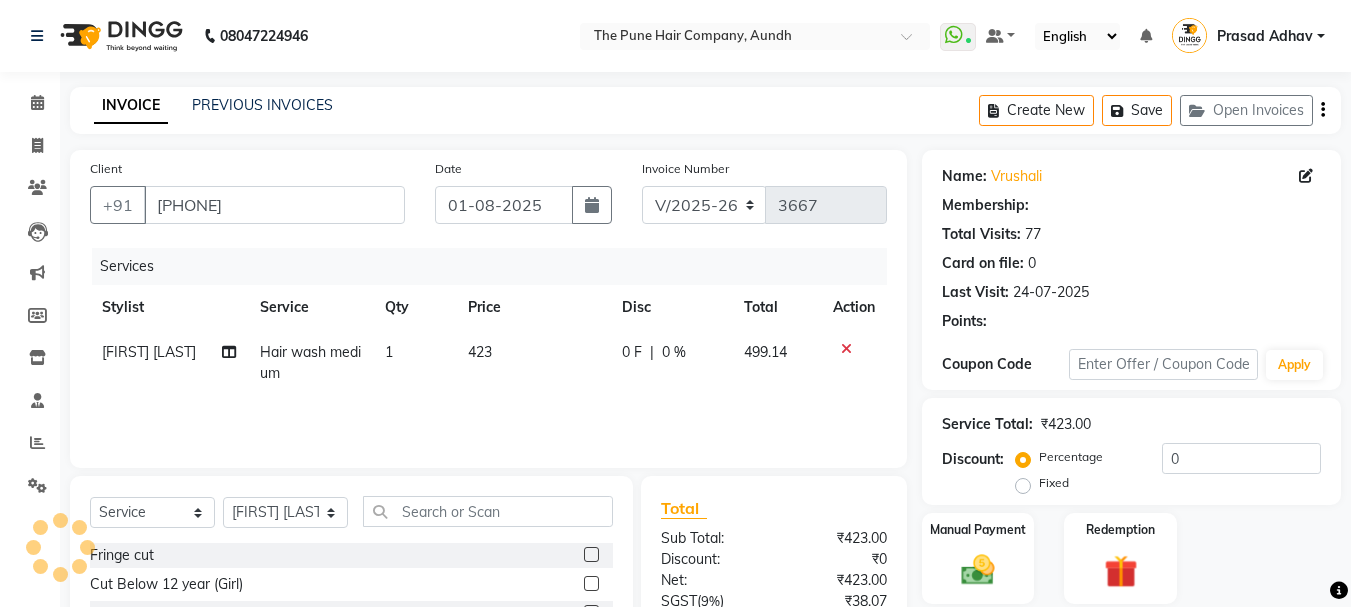 select on "1: Object" 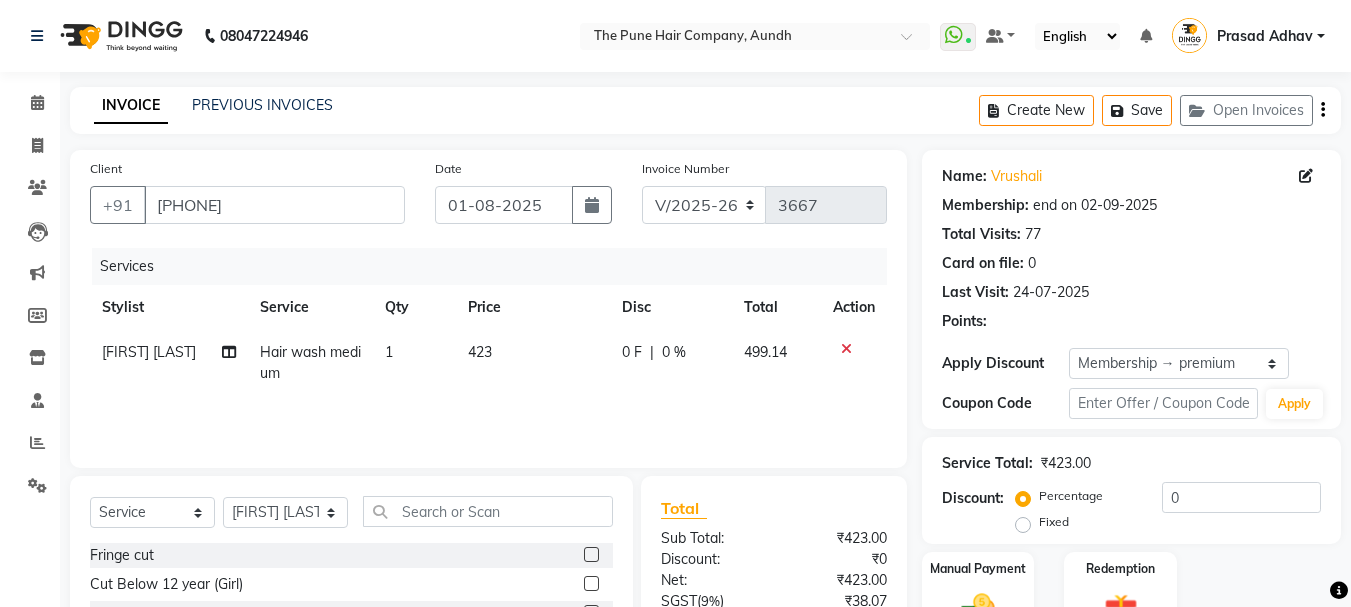 scroll, scrollTop: 100, scrollLeft: 0, axis: vertical 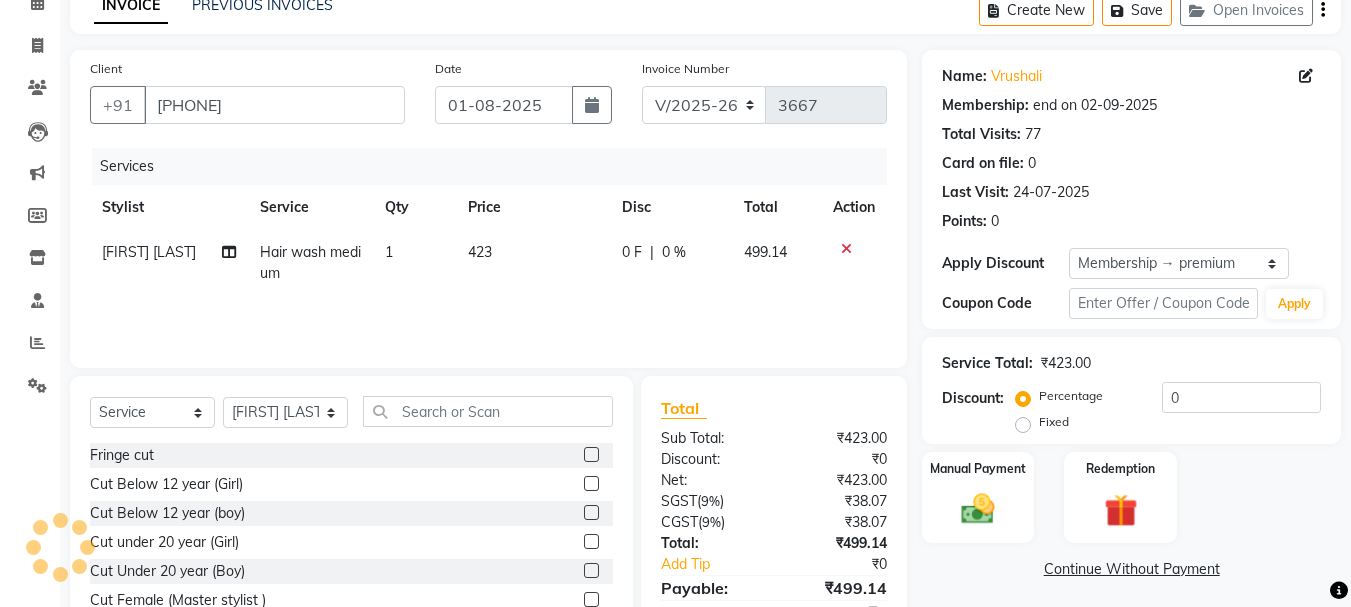 click on "Hair wash medium" 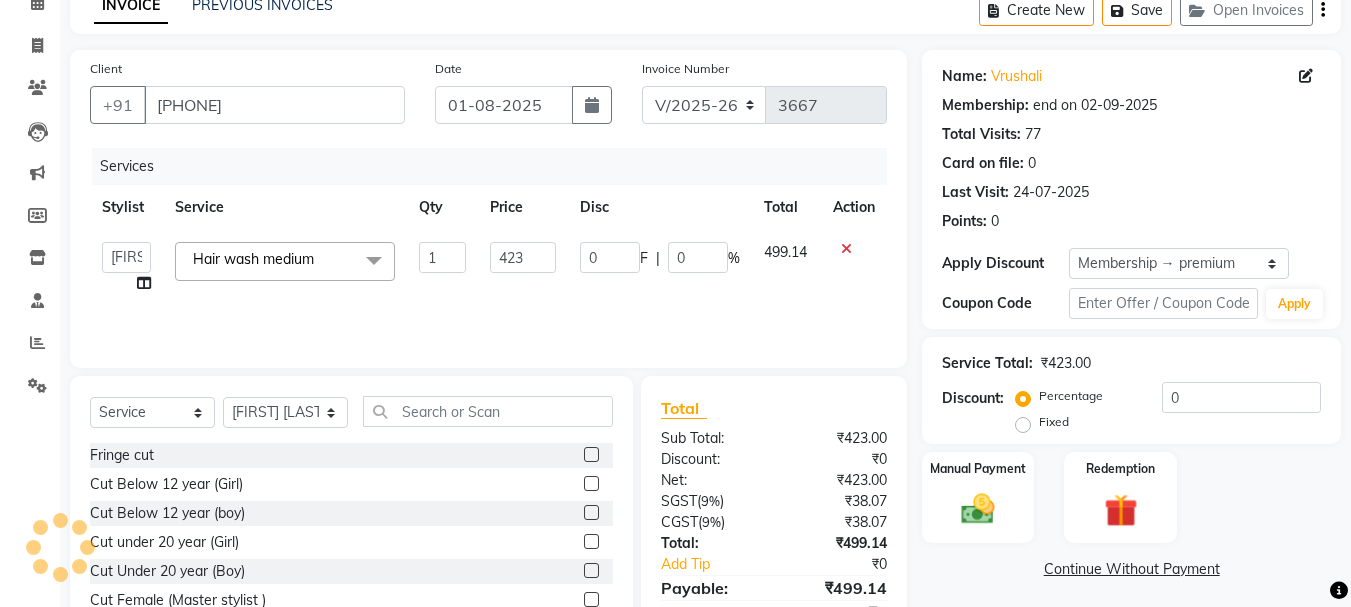 click on "Hair wash medium" 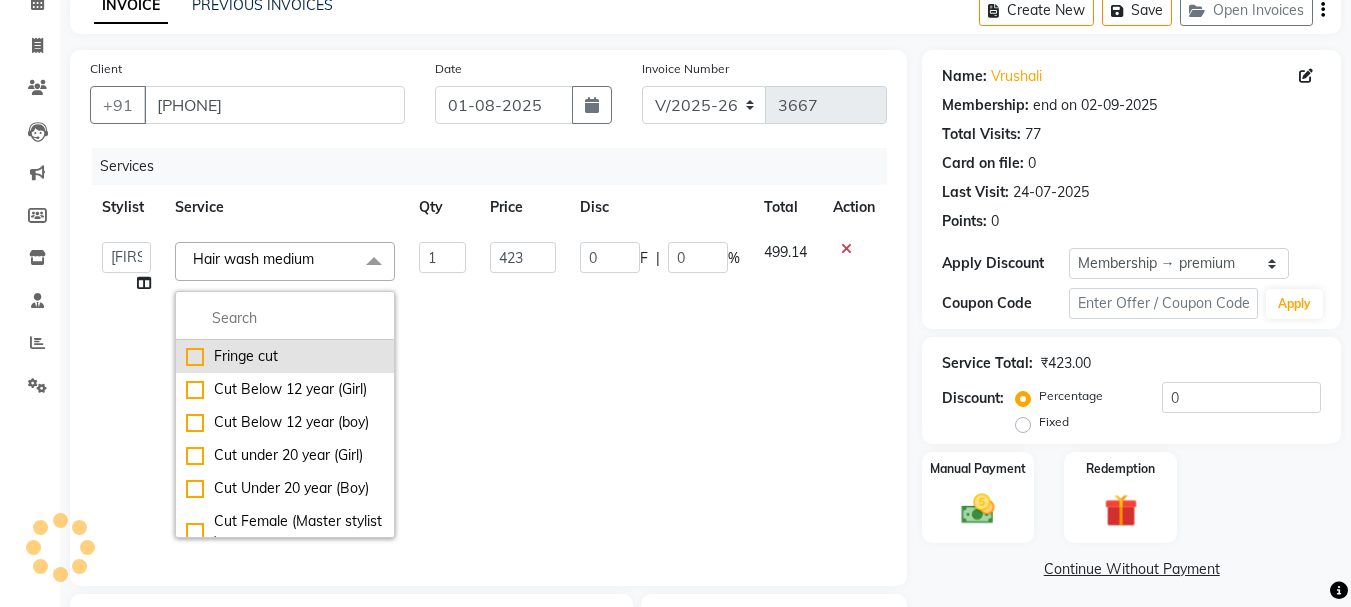 type on "20" 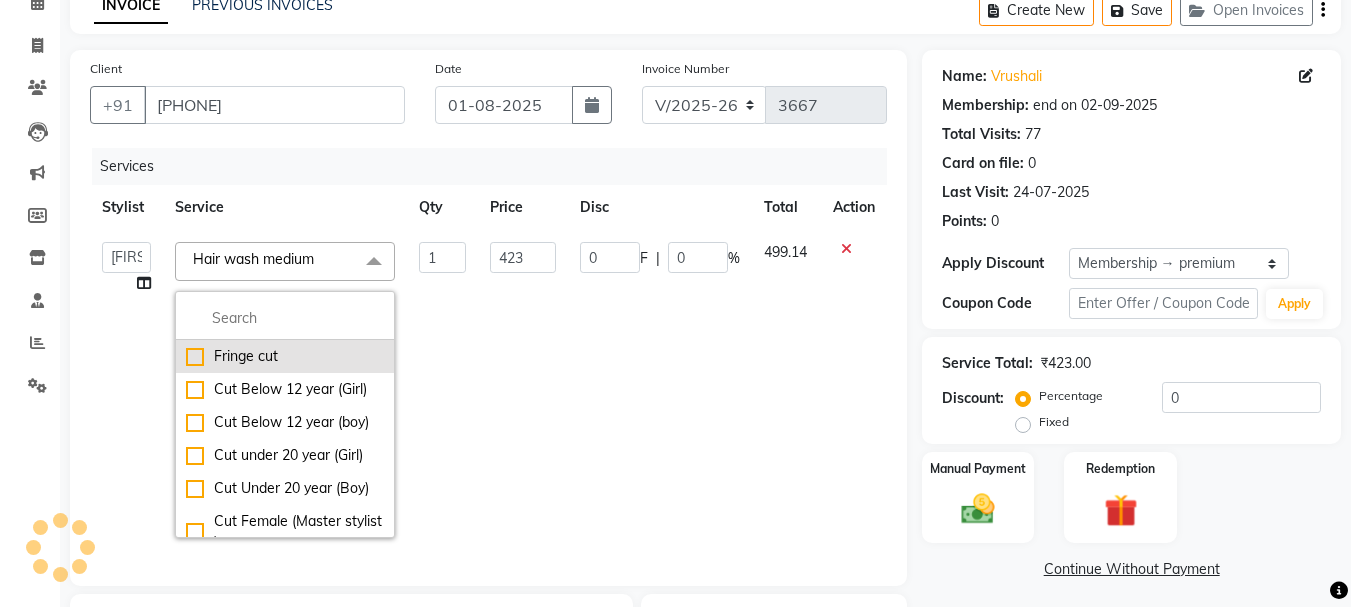 type on "84.6" 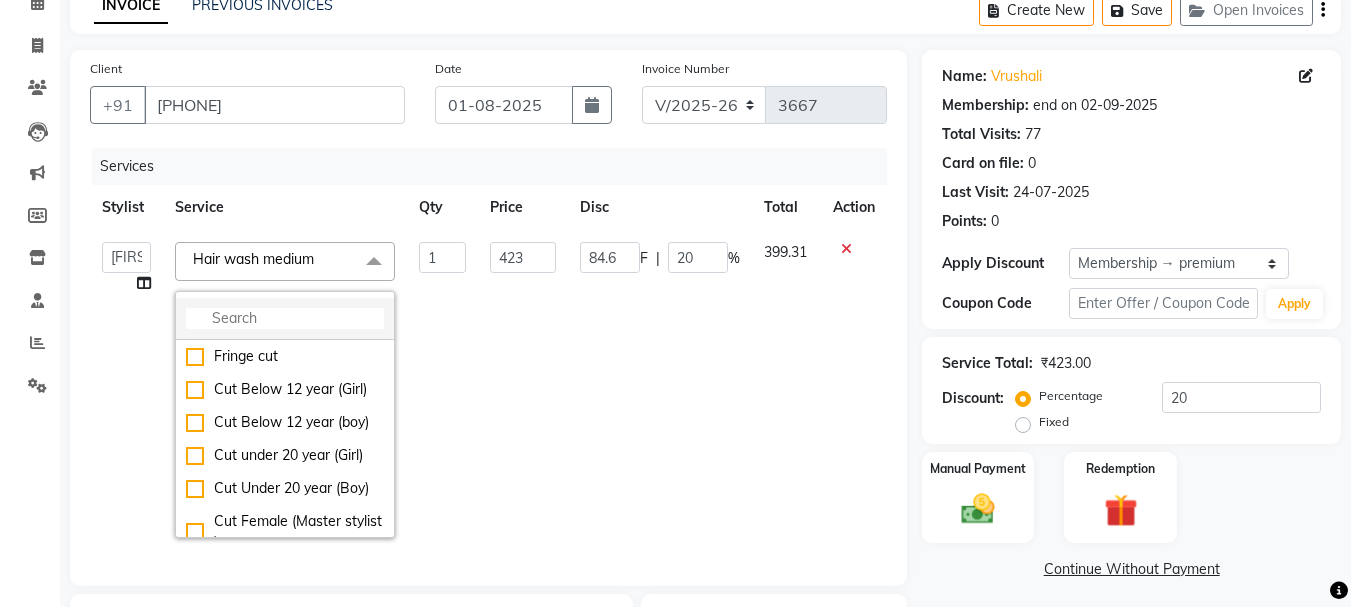 click 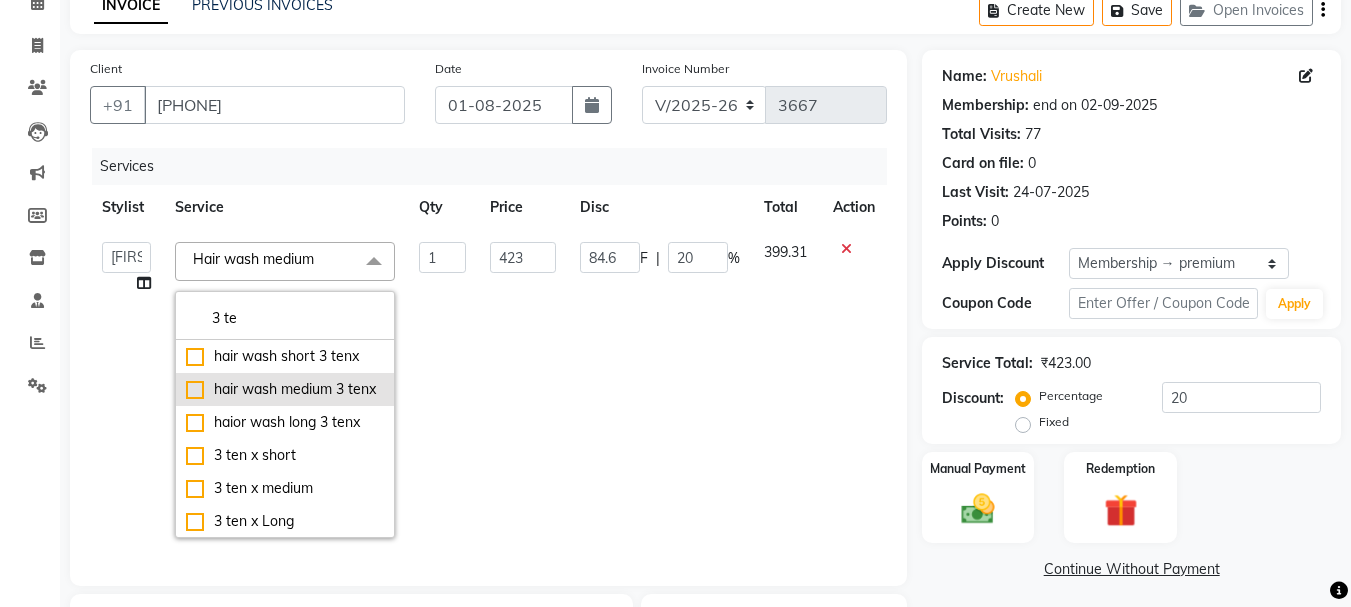 type on "3 te" 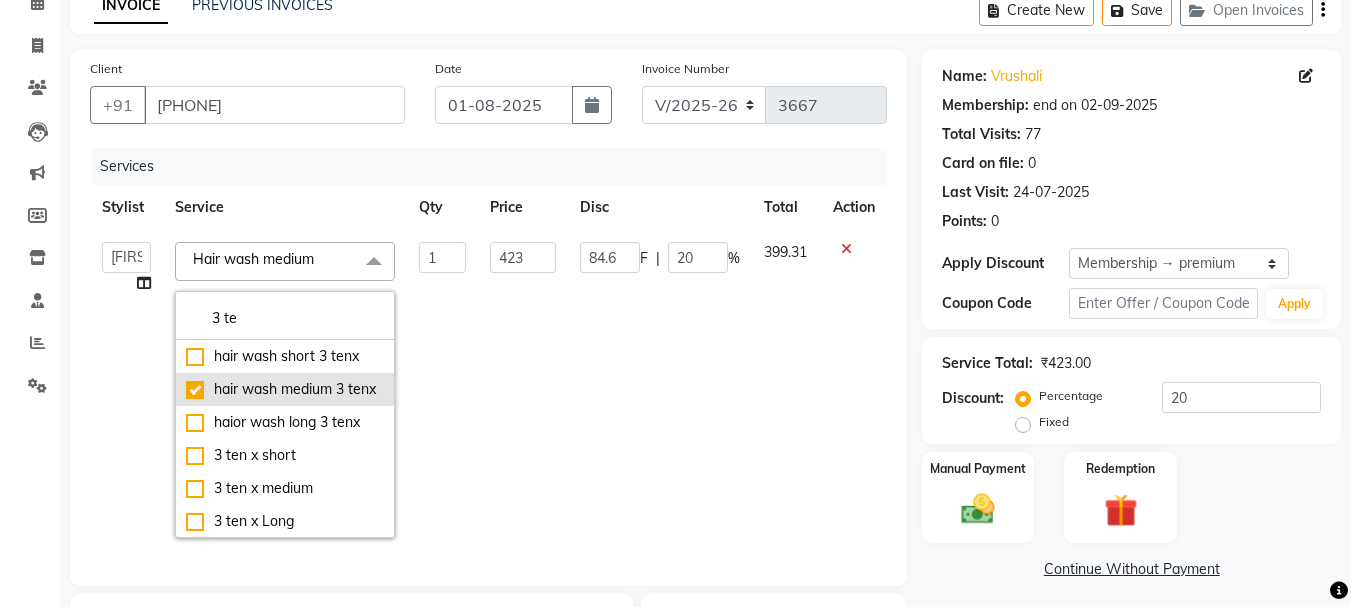 checkbox on "true" 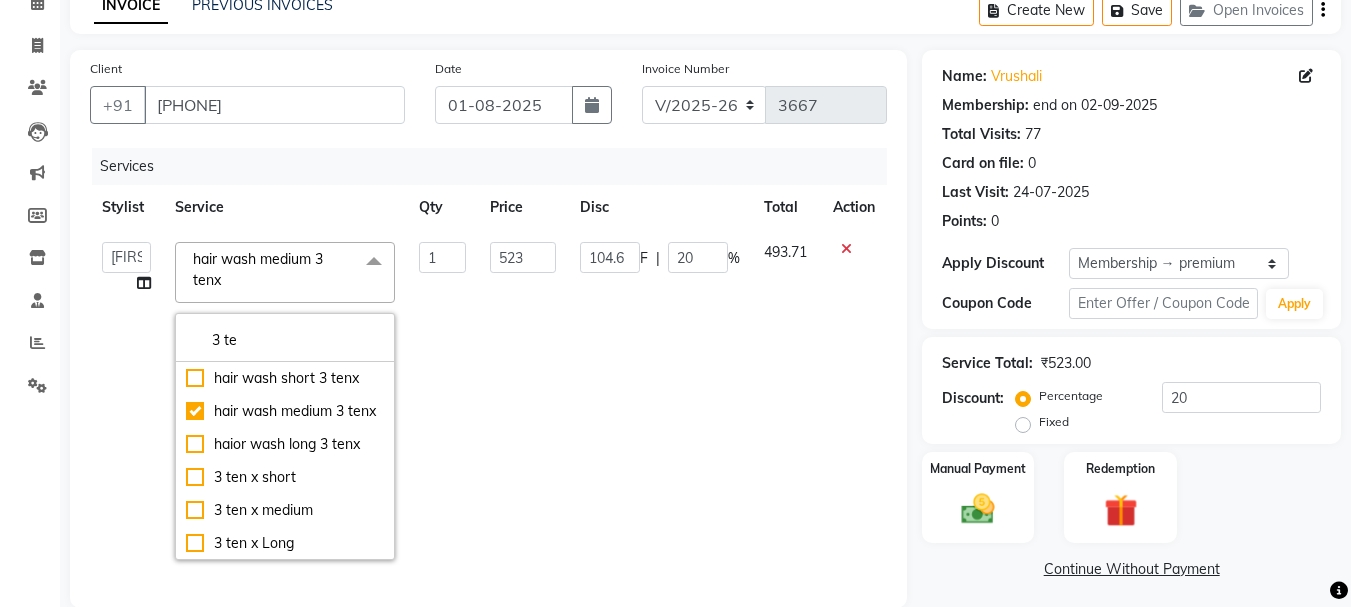 click on "104.6 F | 20 %" 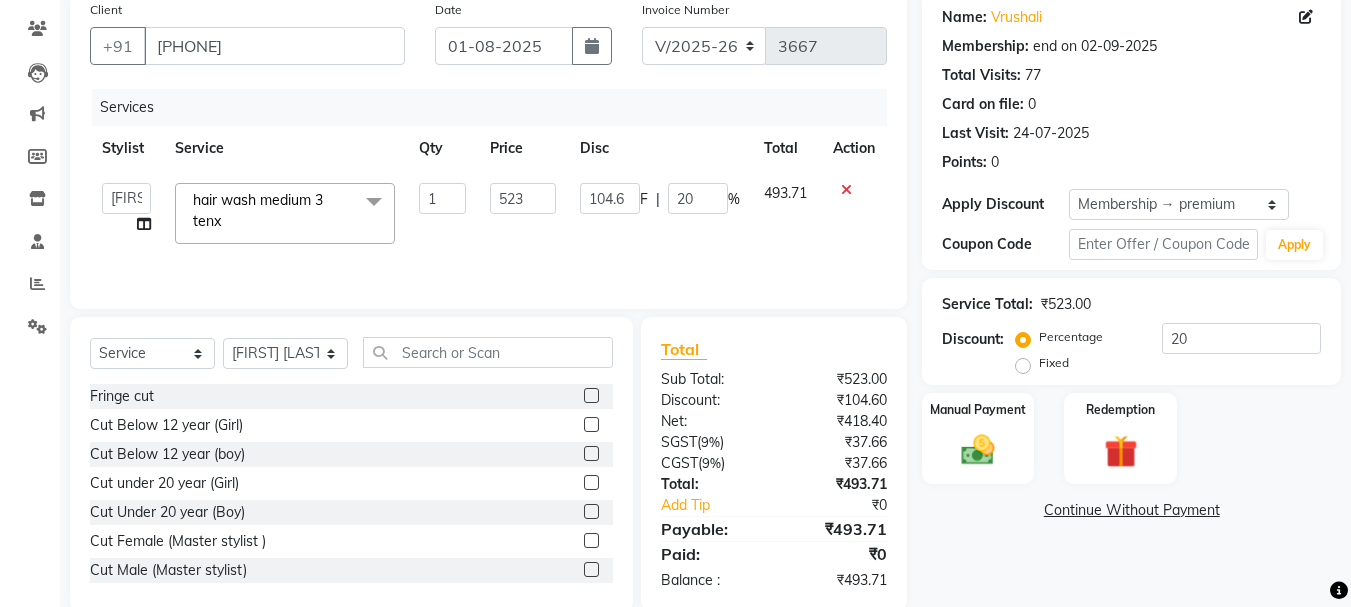 scroll, scrollTop: 194, scrollLeft: 0, axis: vertical 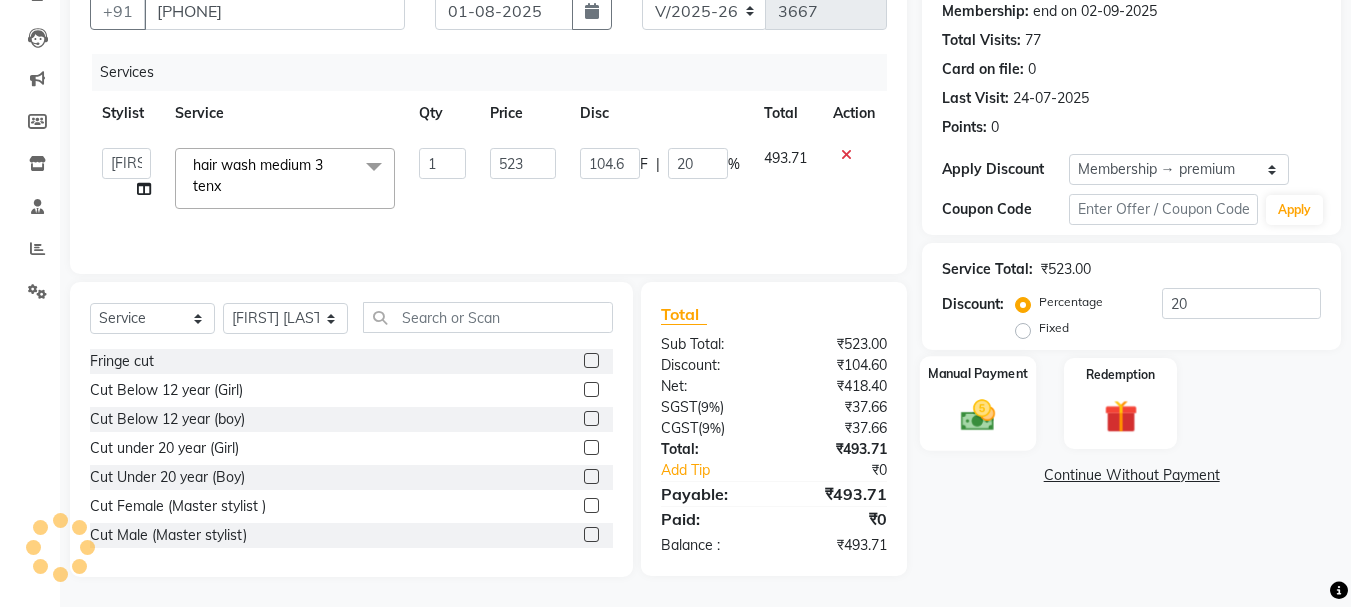 click 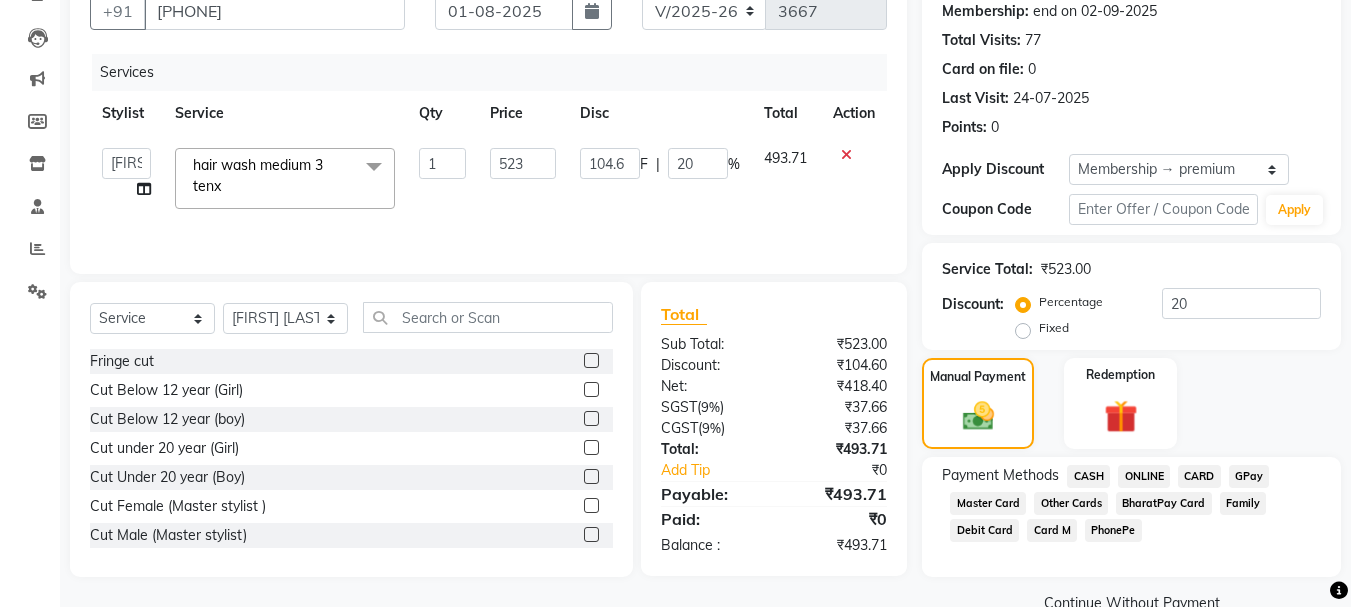click on "ONLINE" 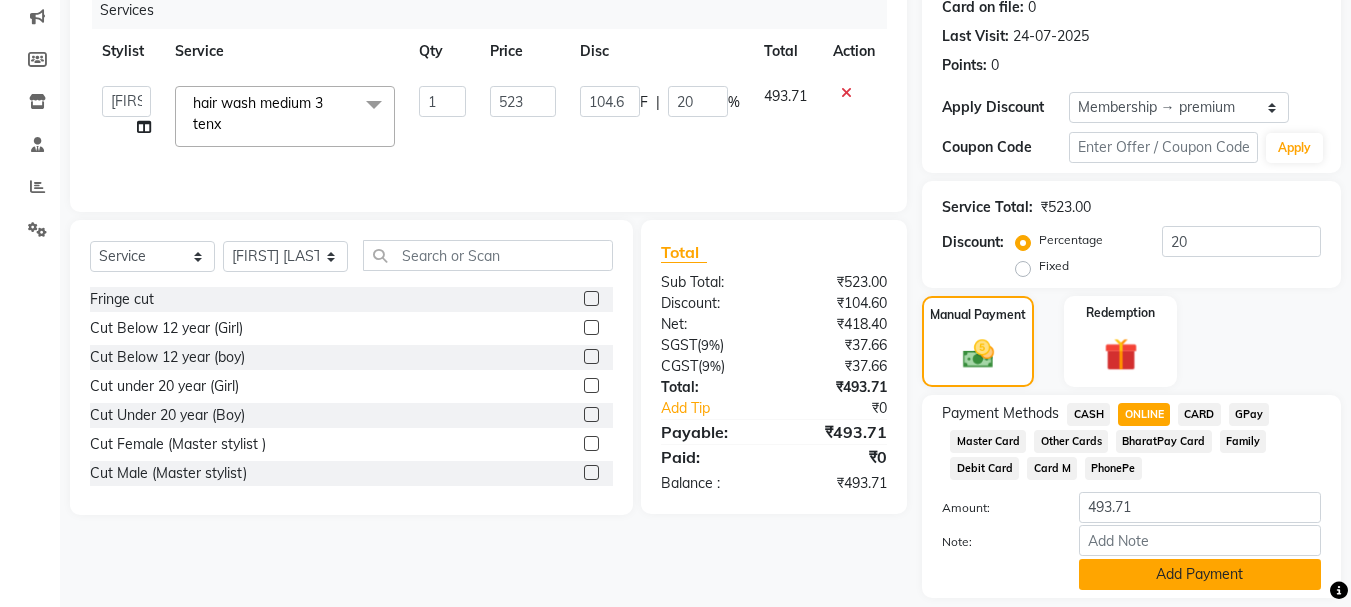 scroll, scrollTop: 318, scrollLeft: 0, axis: vertical 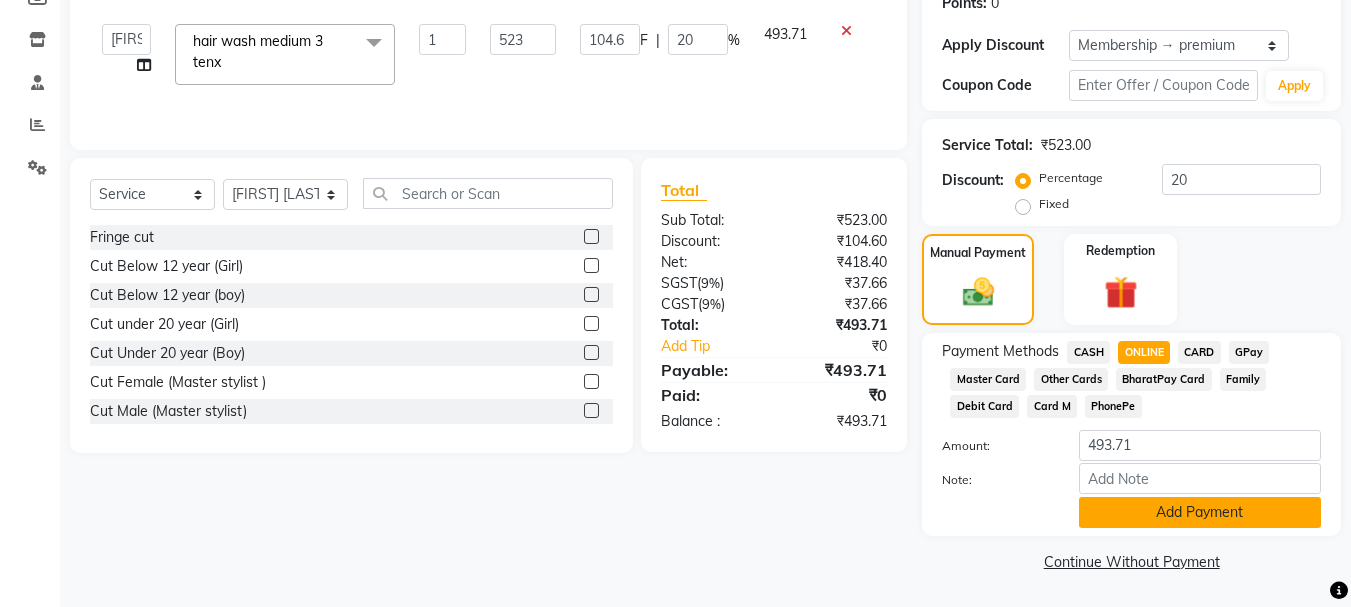 click on "Add Payment" 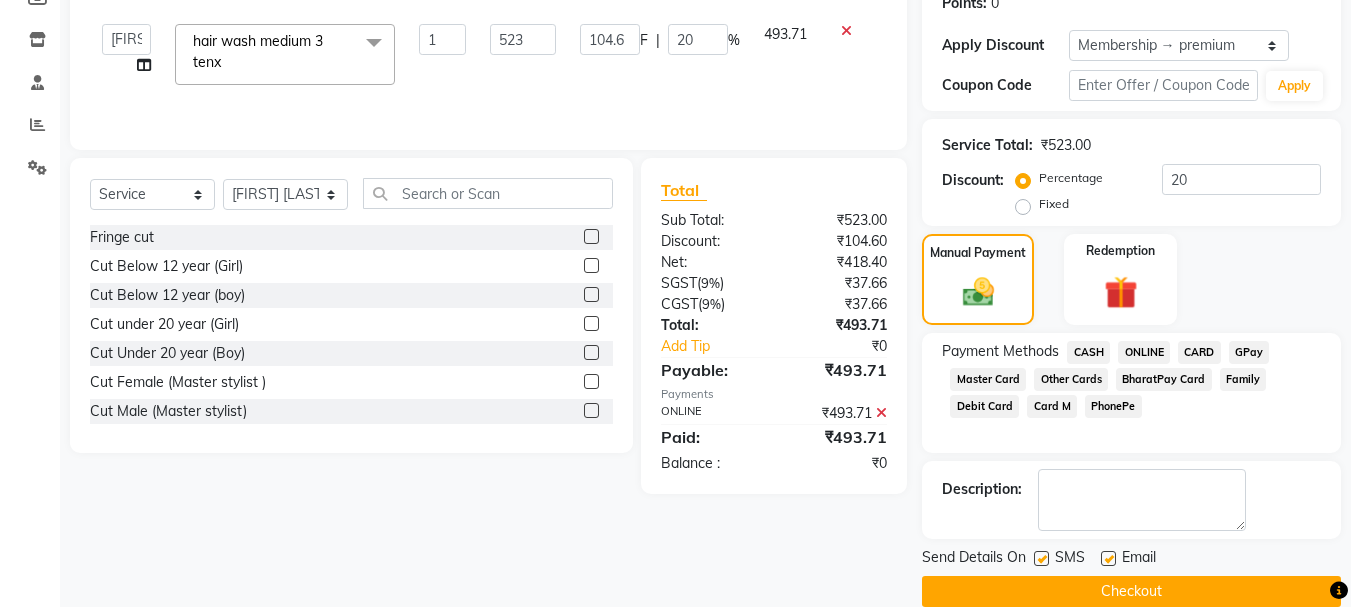click on "Checkout" 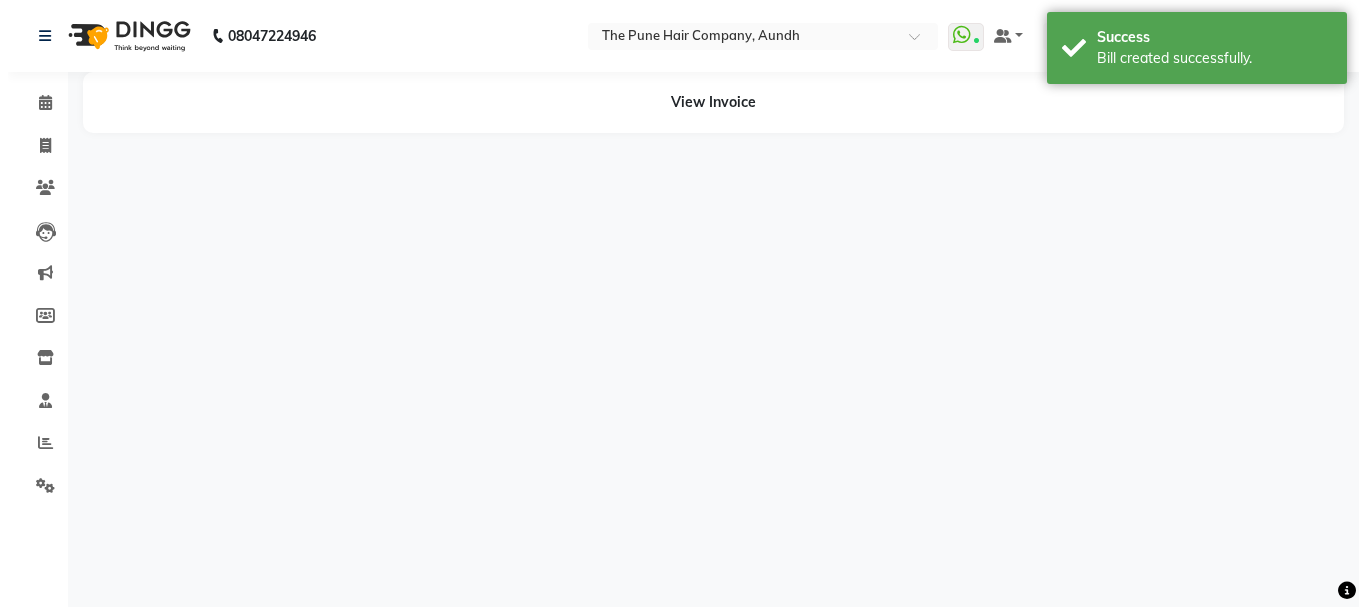 scroll, scrollTop: 0, scrollLeft: 0, axis: both 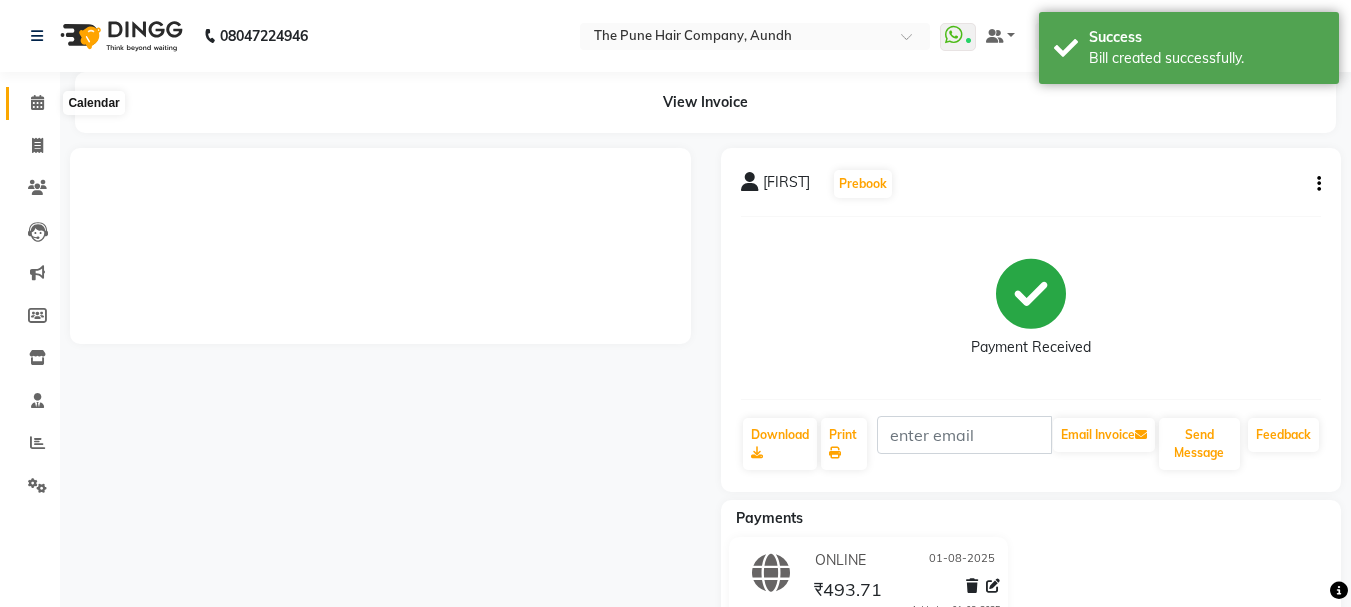 click 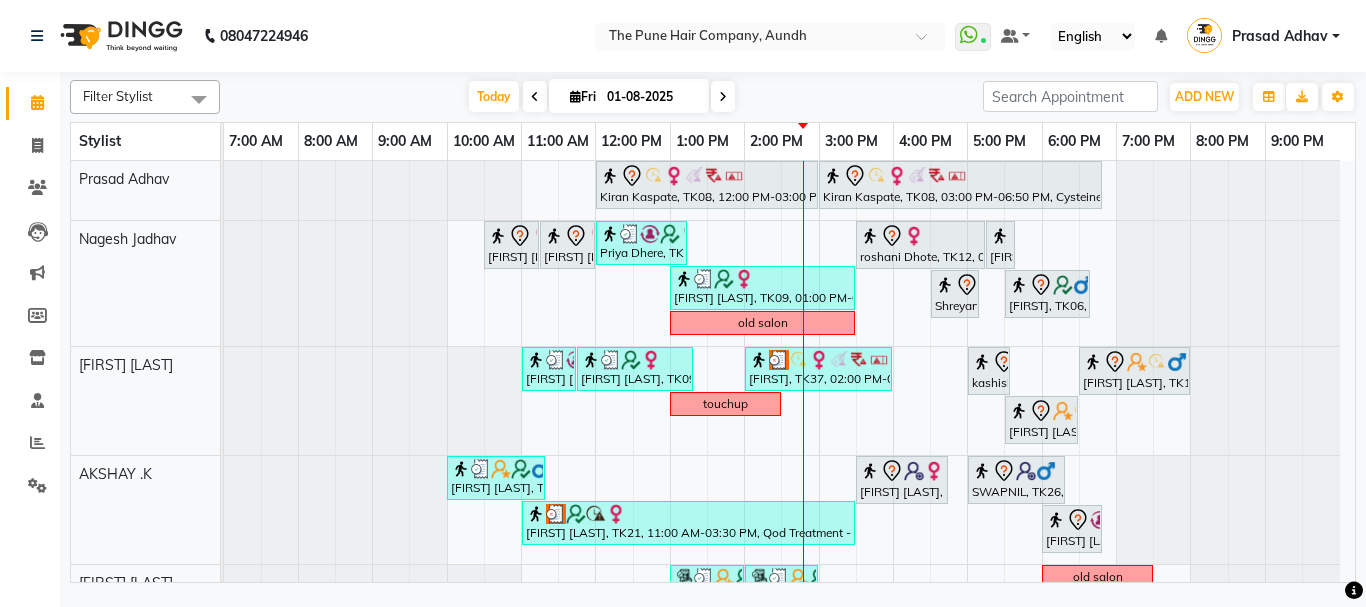 scroll, scrollTop: 100, scrollLeft: 0, axis: vertical 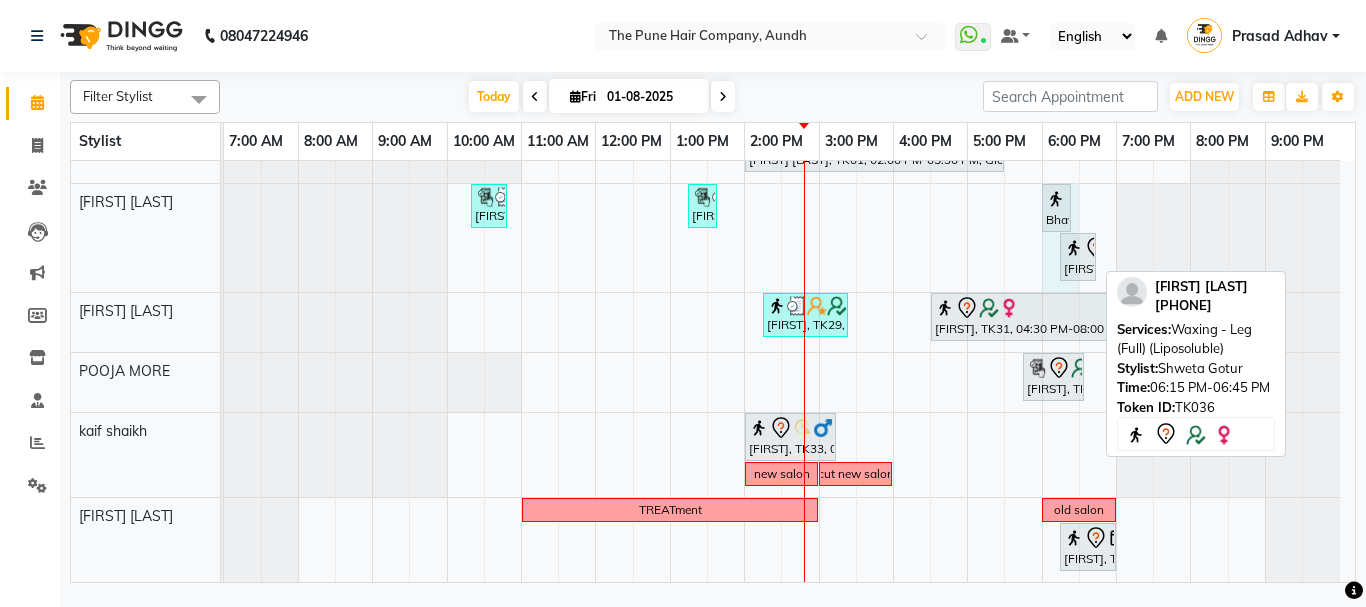 drag, startPoint x: 1047, startPoint y: 280, endPoint x: 1075, endPoint y: 277, distance: 28.160255 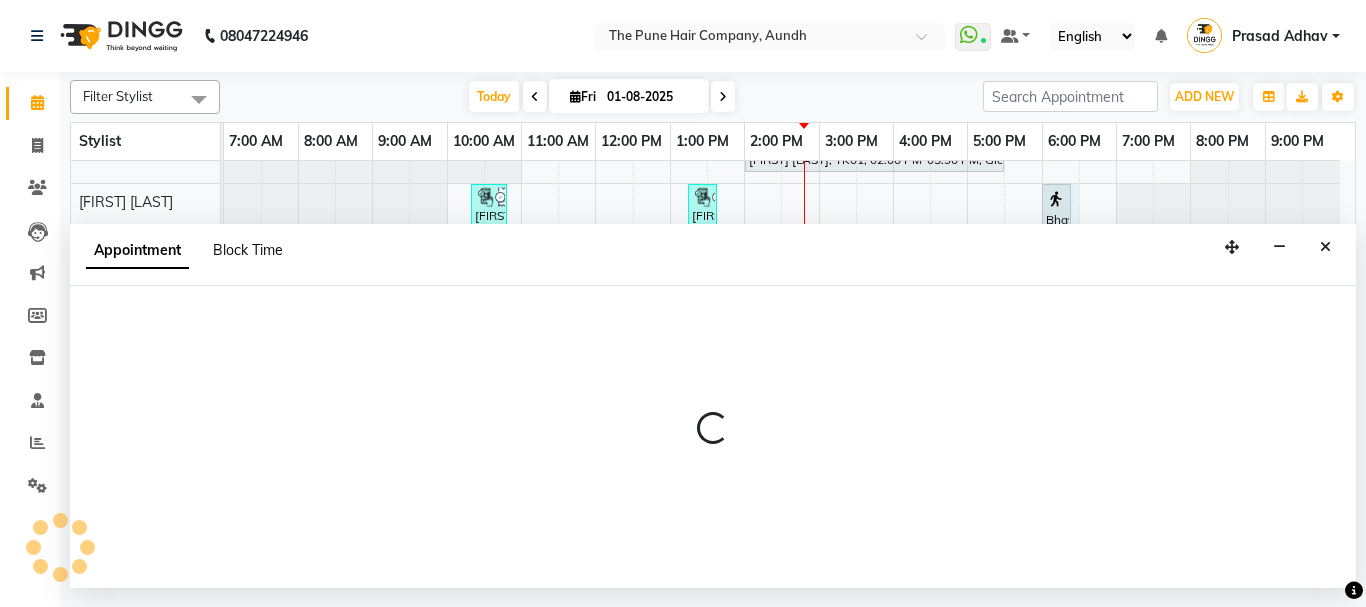 click on "Block Time" at bounding box center (248, 250) 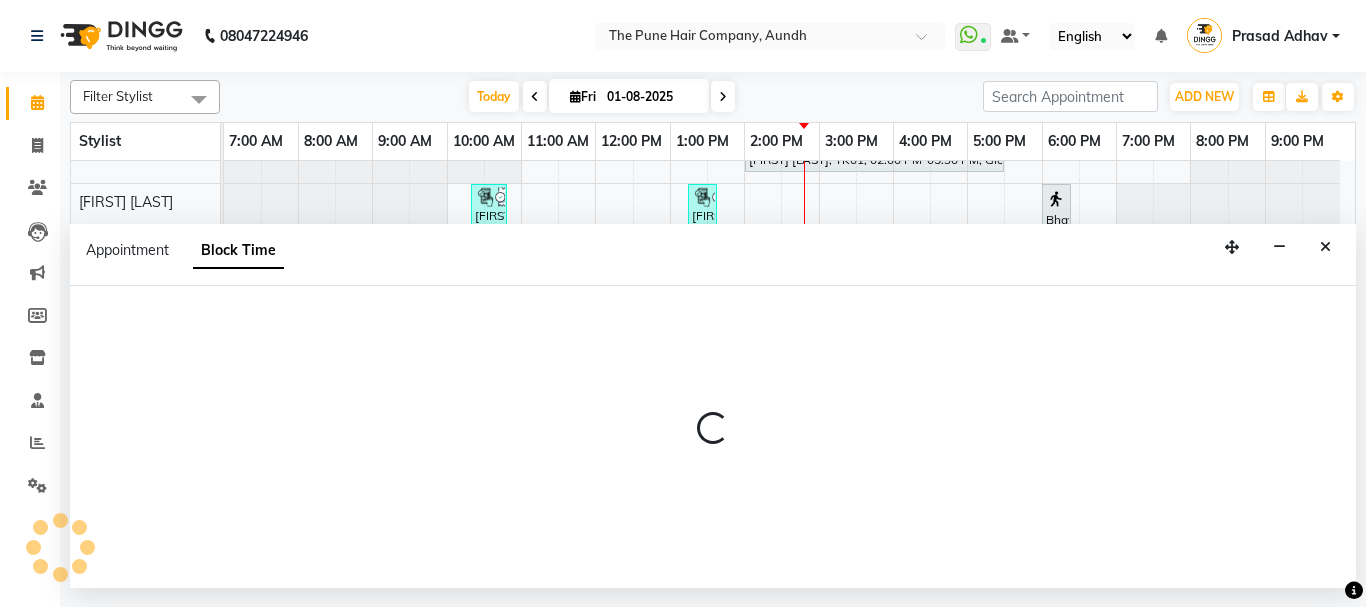 select on "49797" 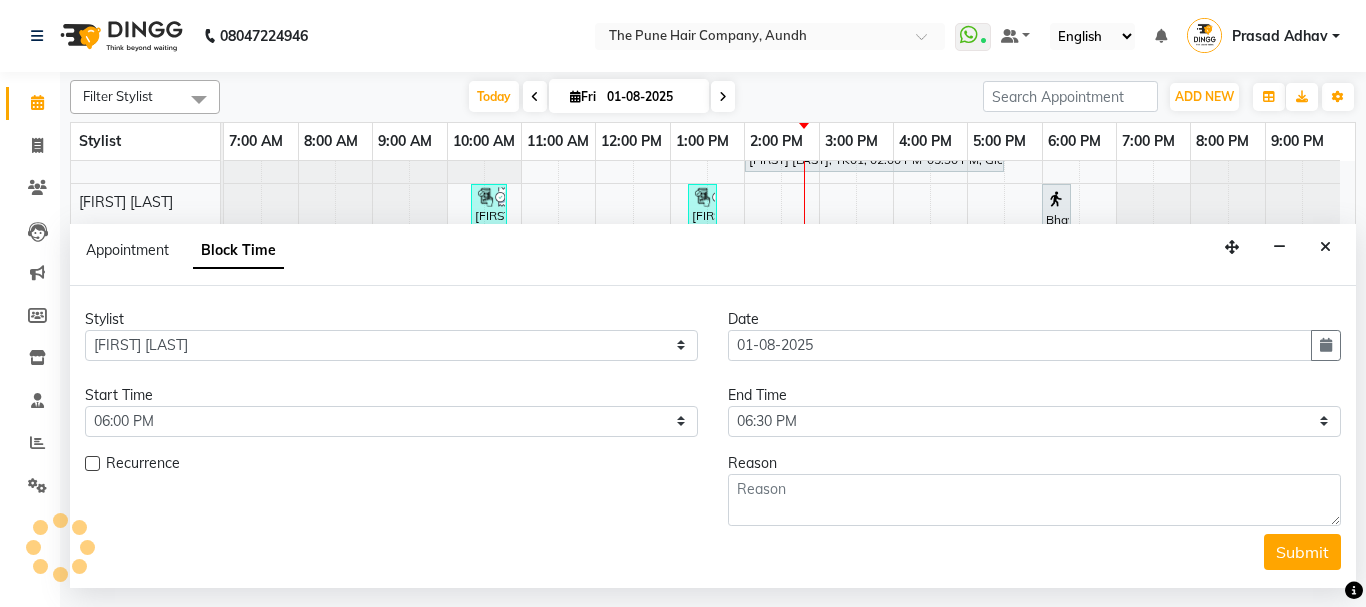 click on "Reason" at bounding box center (1034, 463) 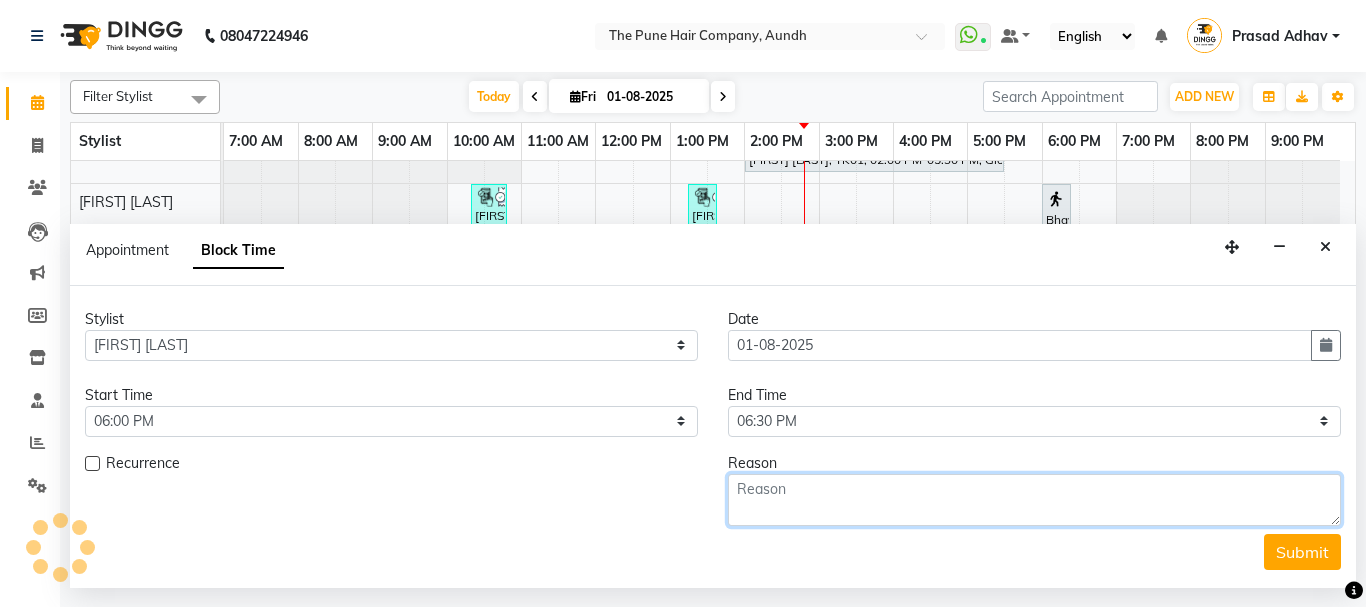 click at bounding box center [1034, 500] 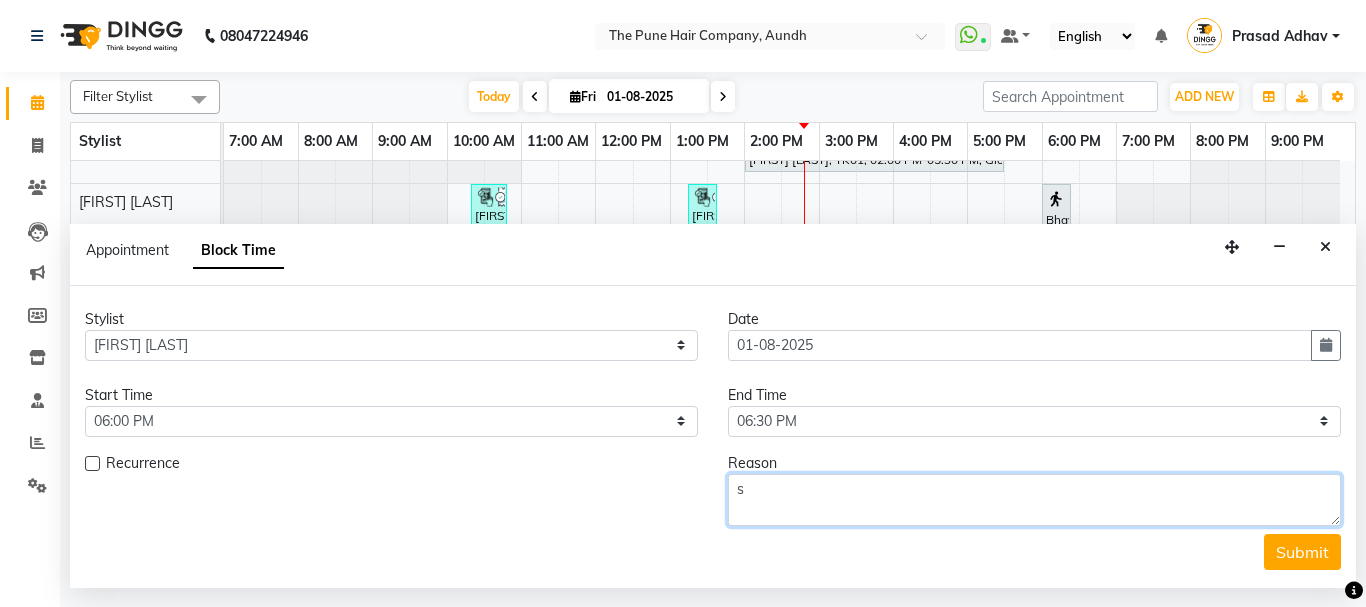 scroll, scrollTop: 844, scrollLeft: 0, axis: vertical 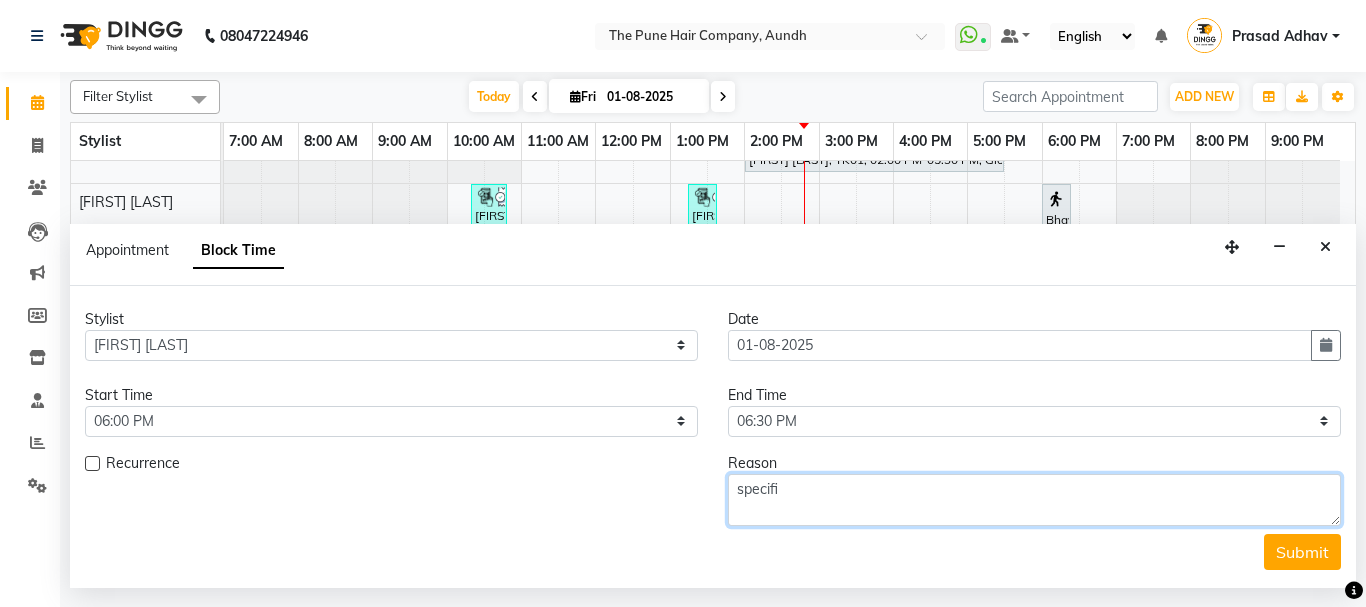 type on "specific" 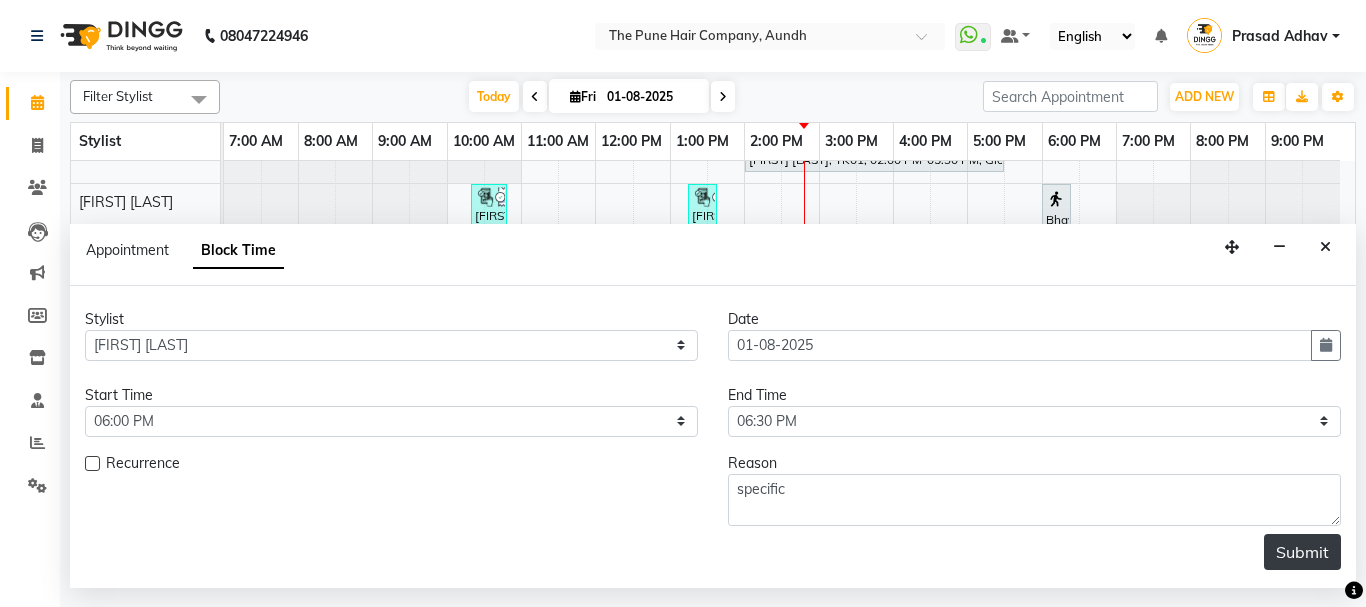 click on "Submit" at bounding box center [1302, 552] 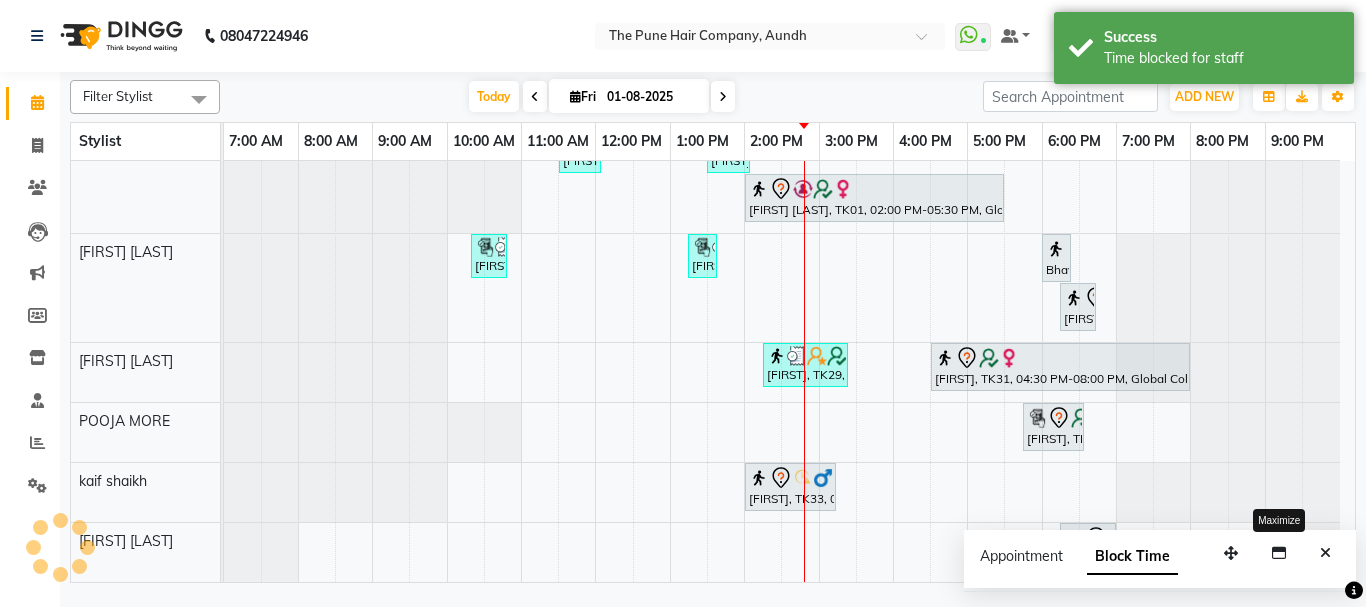 scroll, scrollTop: 731, scrollLeft: 0, axis: vertical 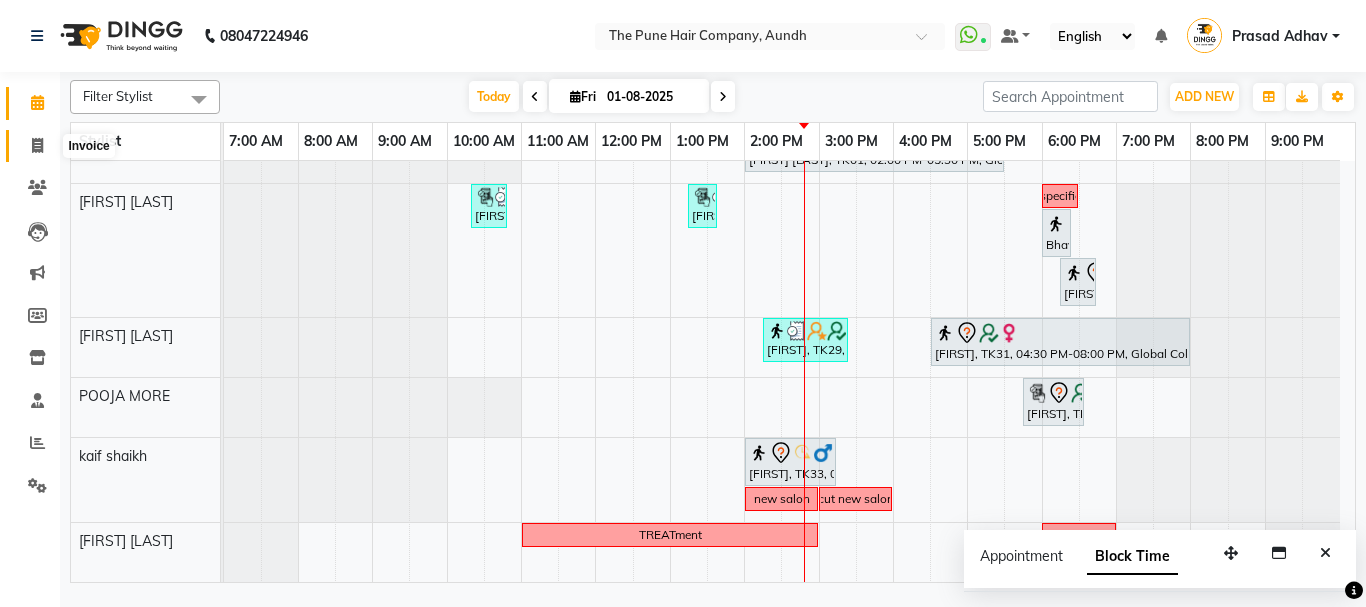 click 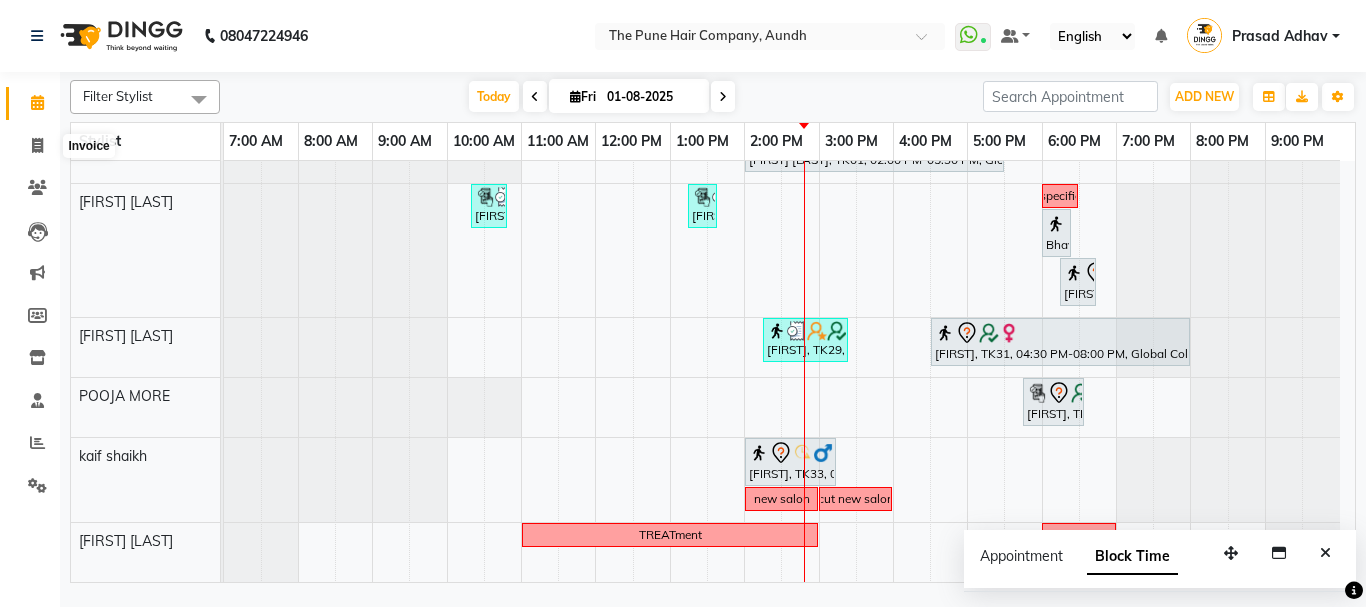 select on "service" 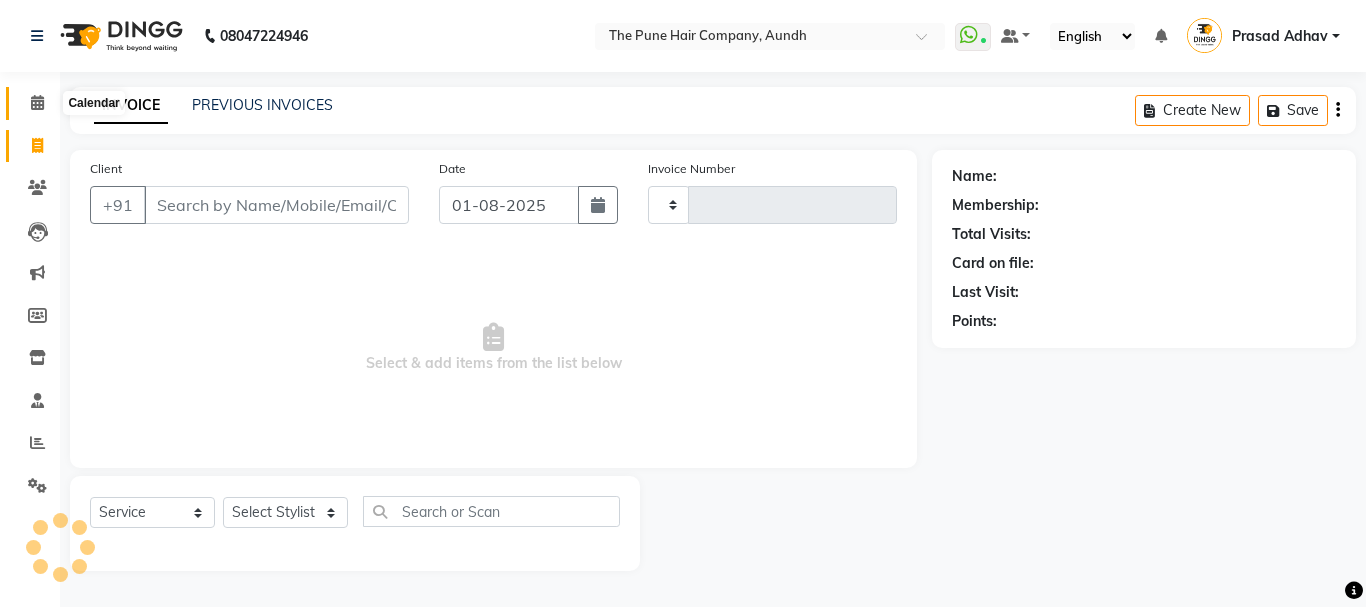 click 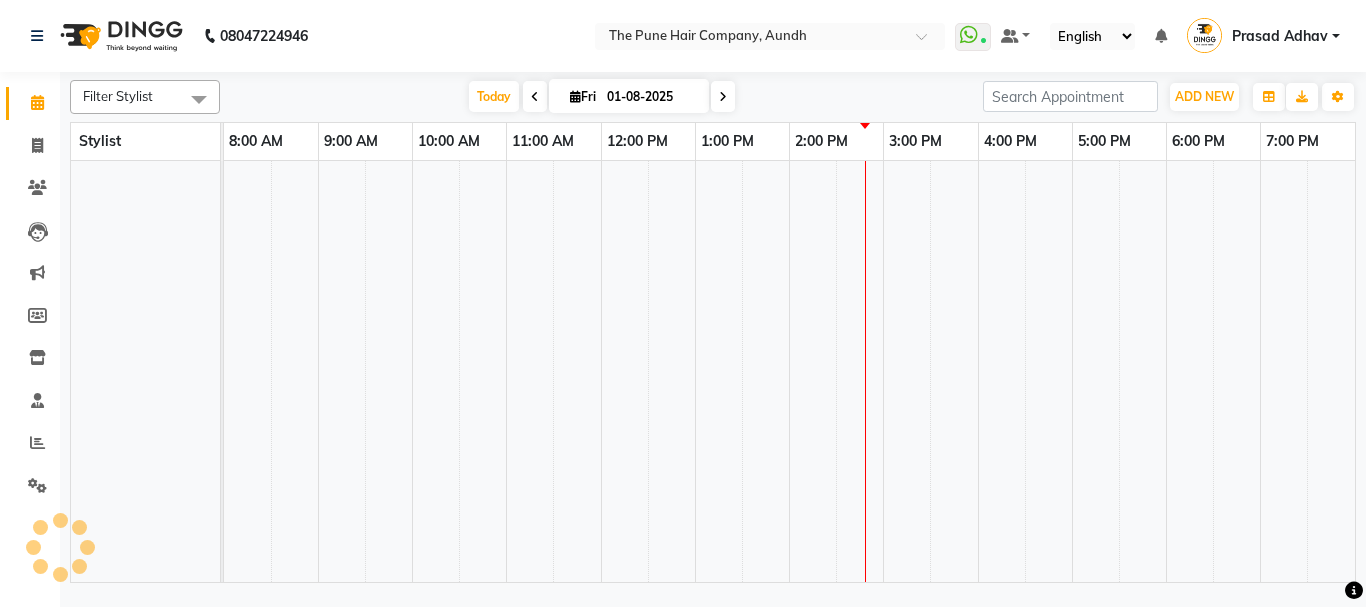 click on "Invoice" 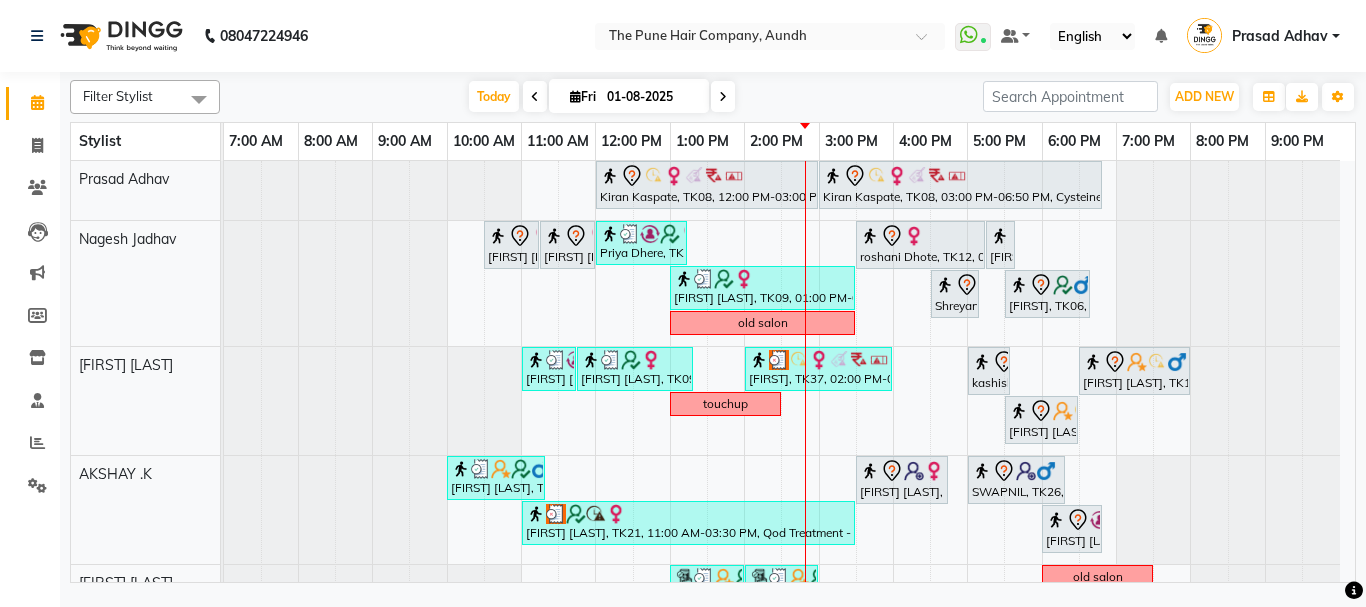scroll, scrollTop: 100, scrollLeft: 0, axis: vertical 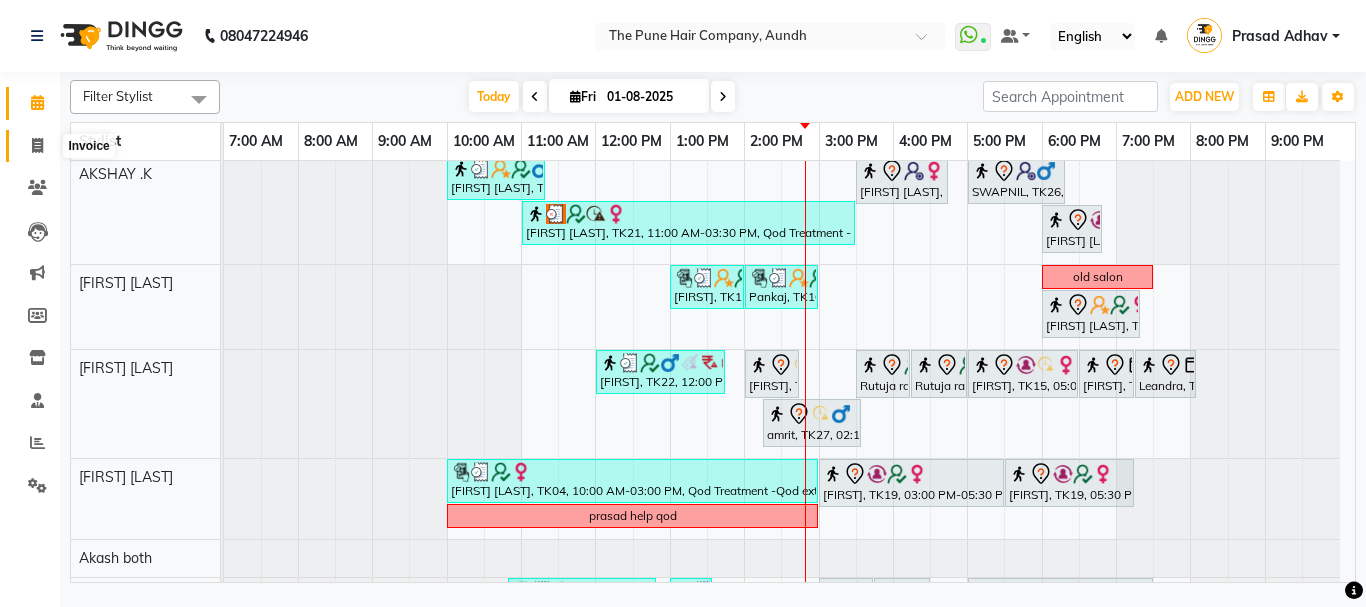 click 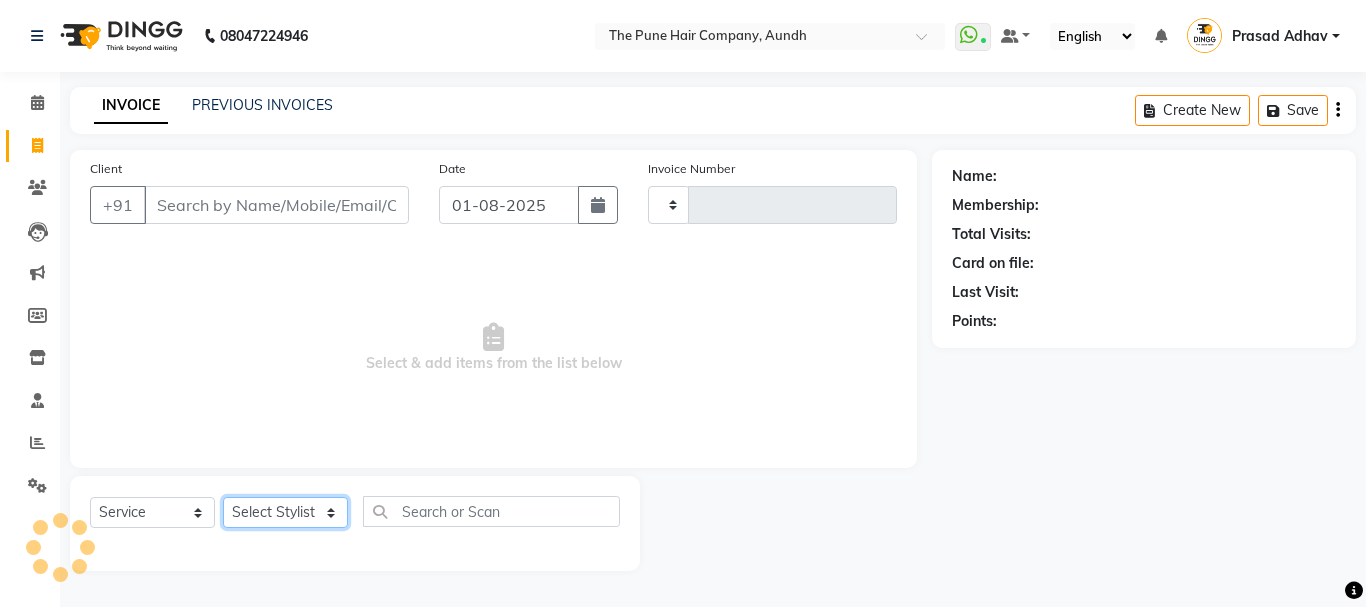 click on "Select Stylist" 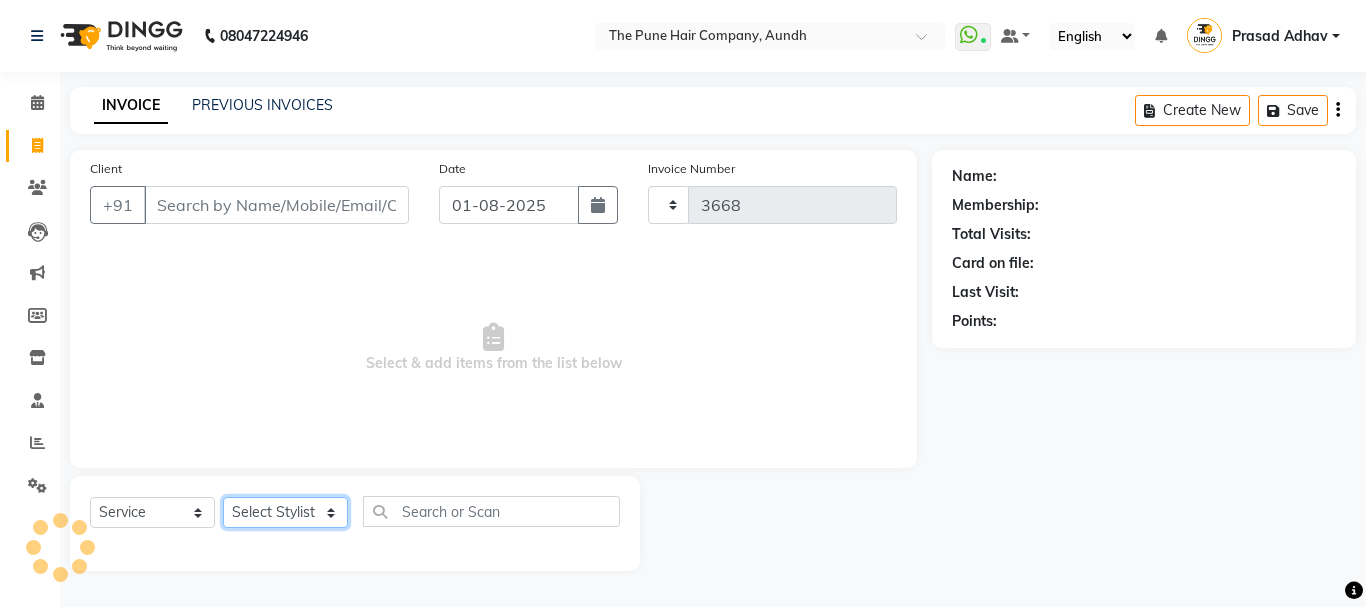 click on "Select Stylist" 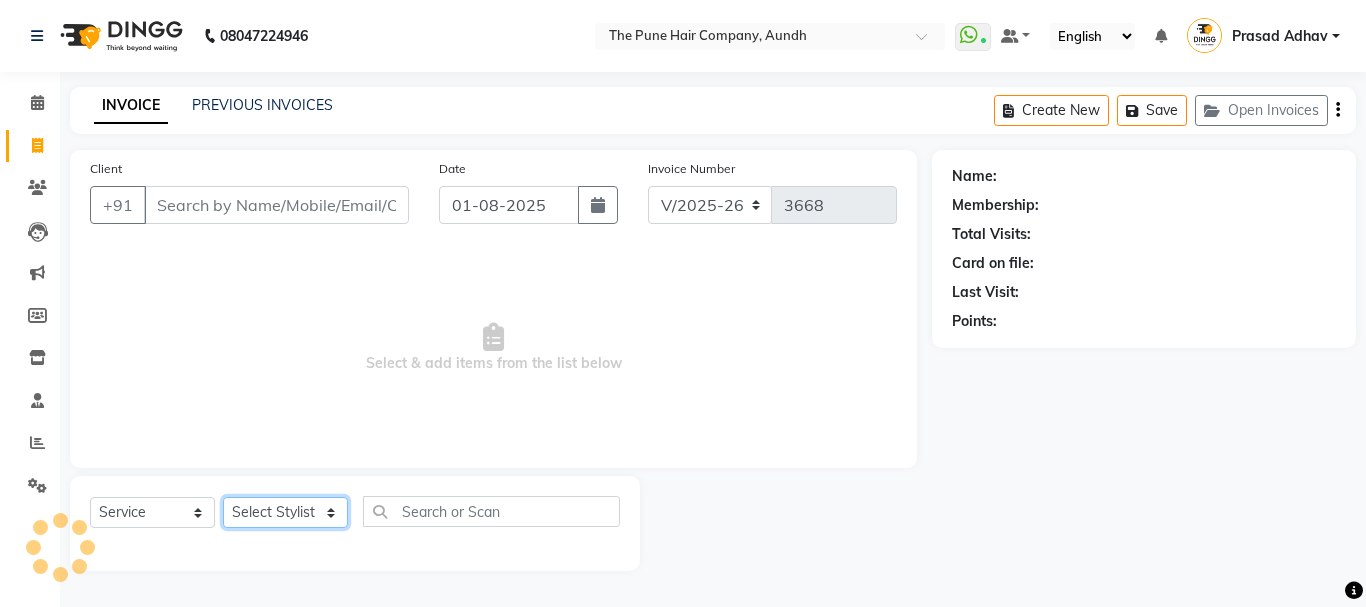 click on "Select Stylist" 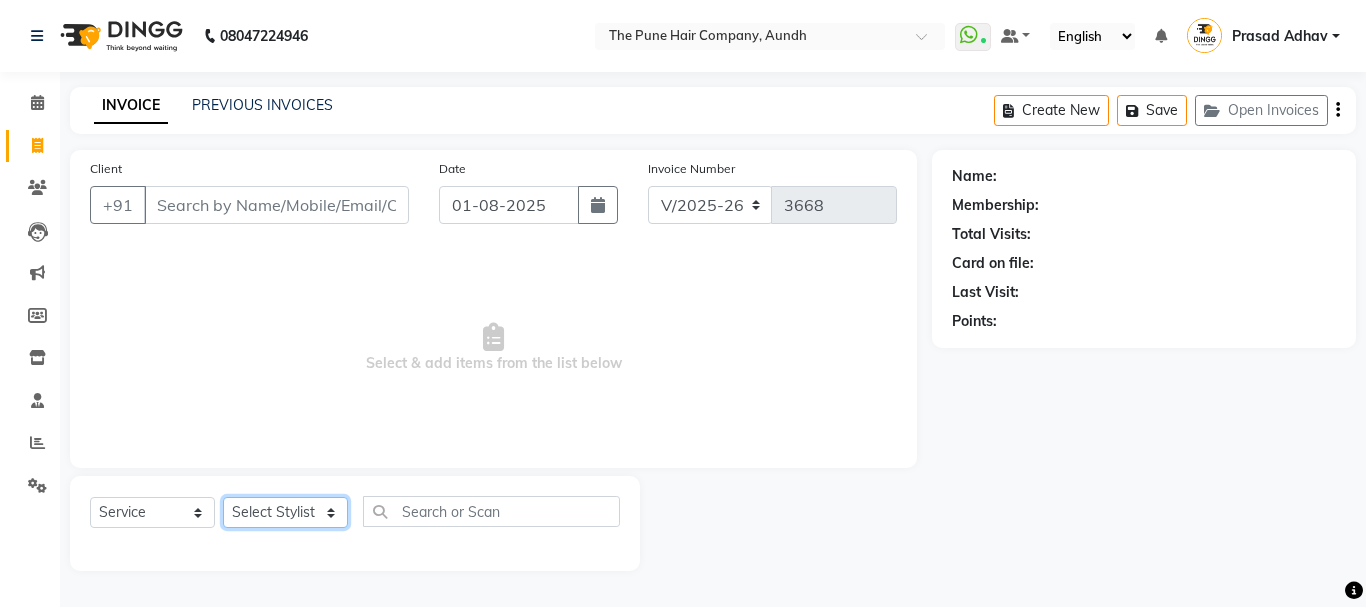 click on "Select Stylist [FIRST] [LAST] [FIRST] . [LAST] [FIRST] [LAST] [FIRST] [LAST] [FIRST] [LAST] [FIRST] [LAST] [FIRST] [LAST] [FIRST] [LAST] [FIRST] [LAST] [FIRST] [LAST] [FIRST] [LAST] [FIRST] [LAST]" 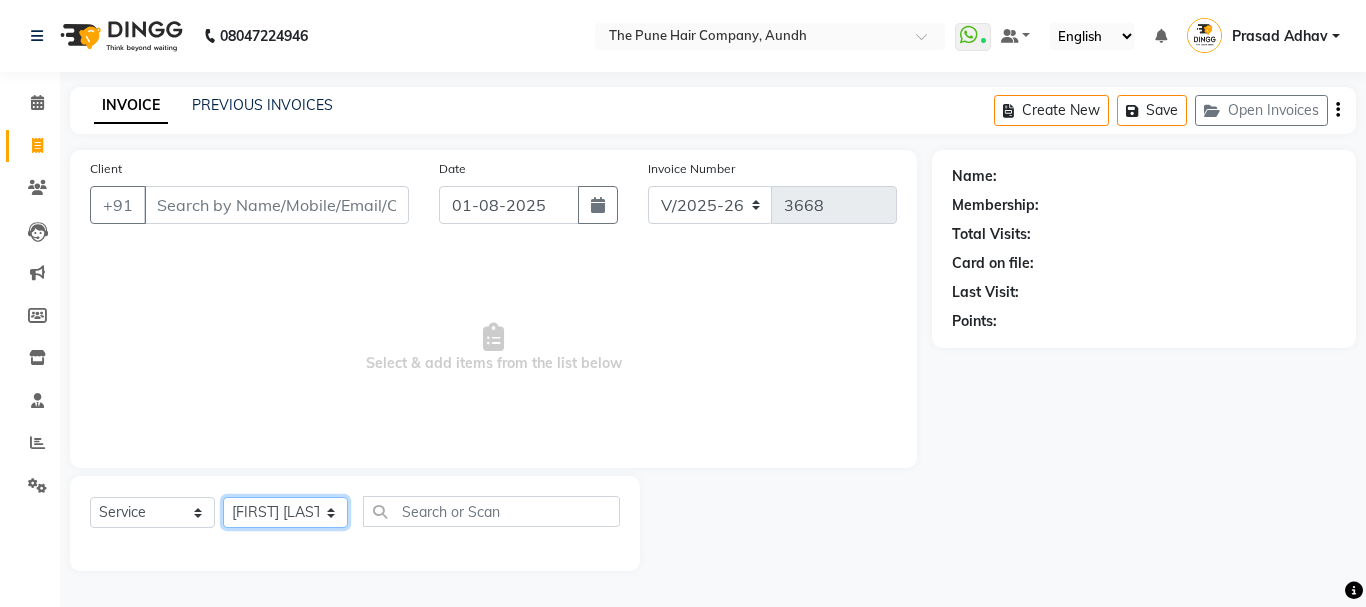 click on "Select Stylist [FIRST] [LAST] [FIRST] . [LAST] [FIRST] [LAST] [FIRST] [LAST] [FIRST] [LAST] [FIRST] [LAST] [FIRST] [LAST] [FIRST] [LAST] [FIRST] [LAST] [FIRST] [LAST] [FIRST] [LAST] [FIRST] [LAST]" 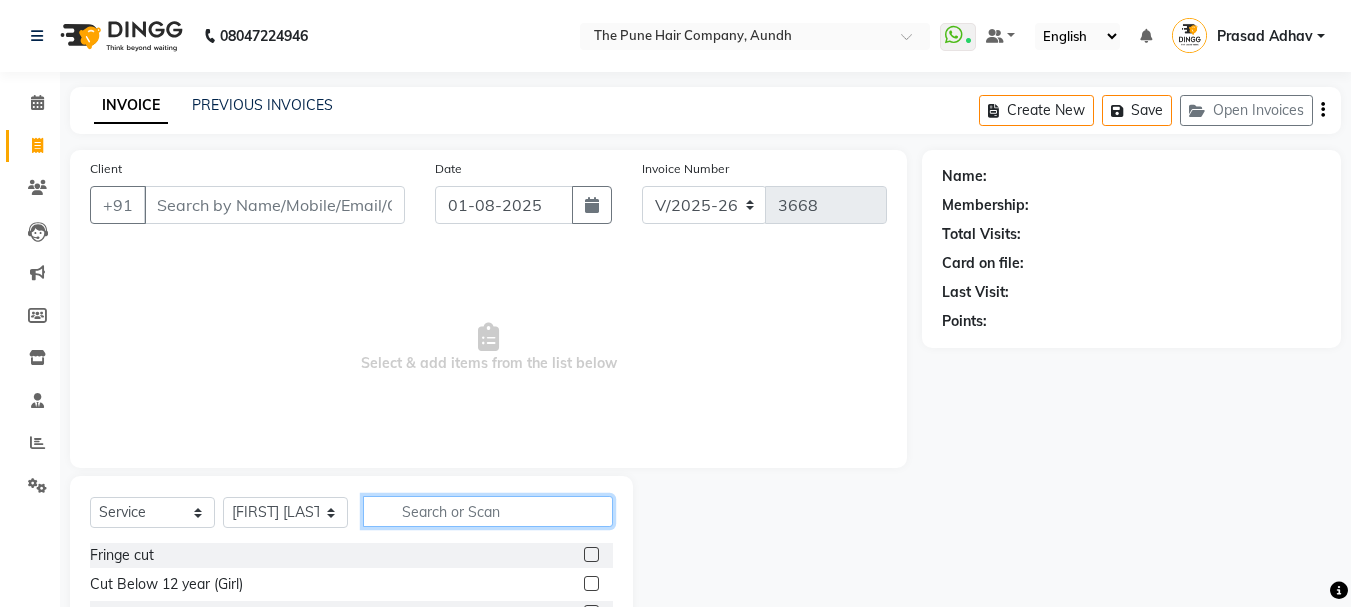 click 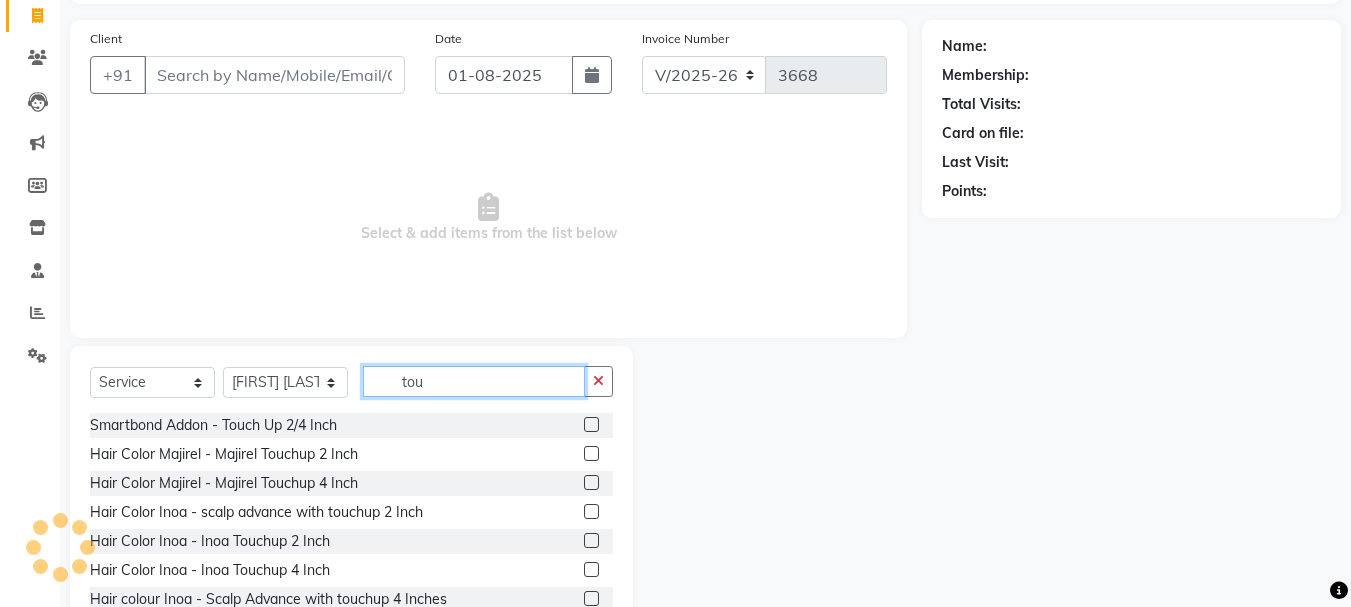 scroll, scrollTop: 194, scrollLeft: 0, axis: vertical 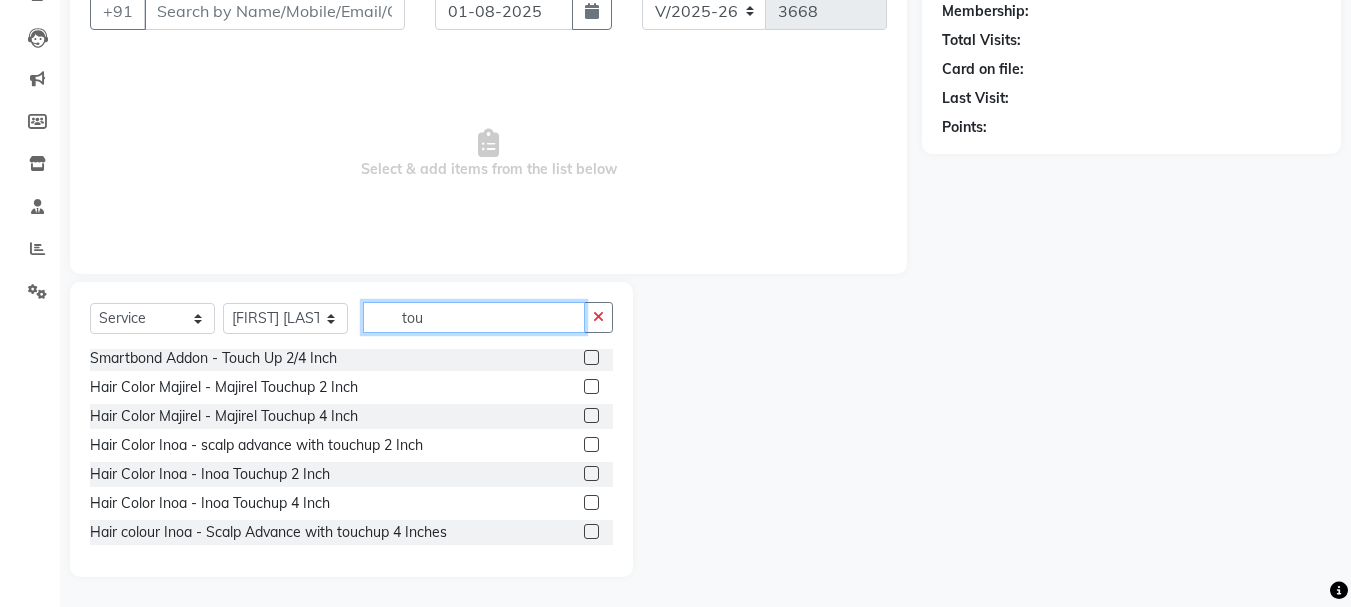 type on "tou" 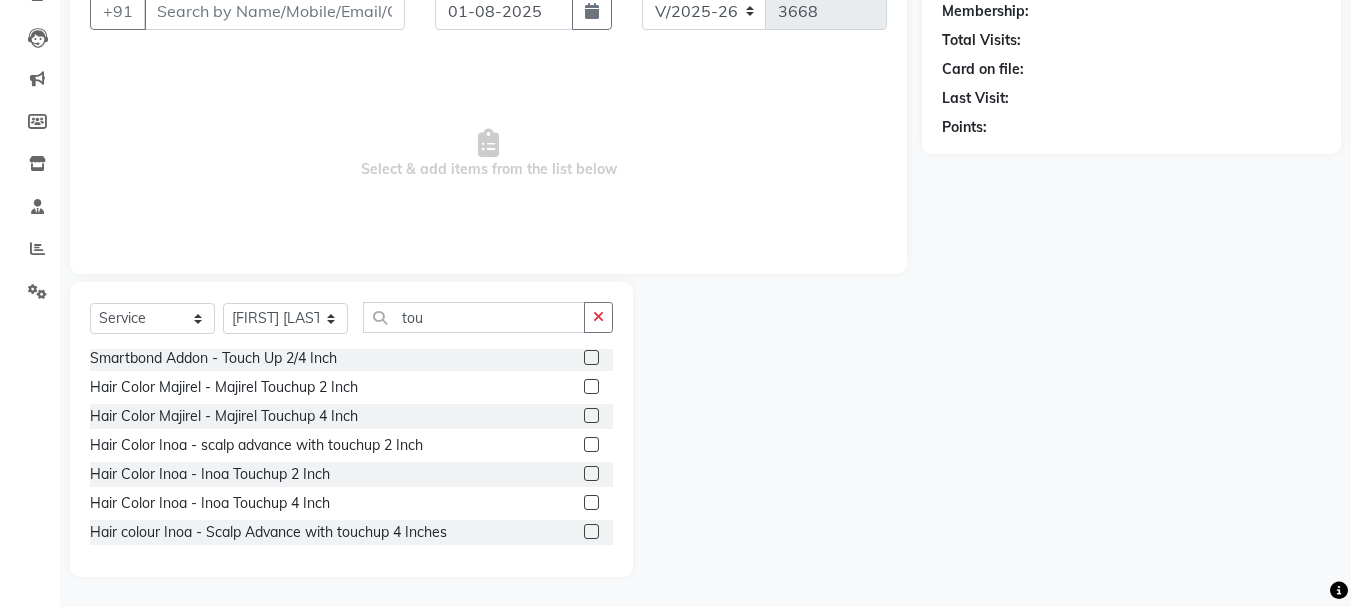 click on "Hair Color Inoa - Inoa Touchup 2 Inch" 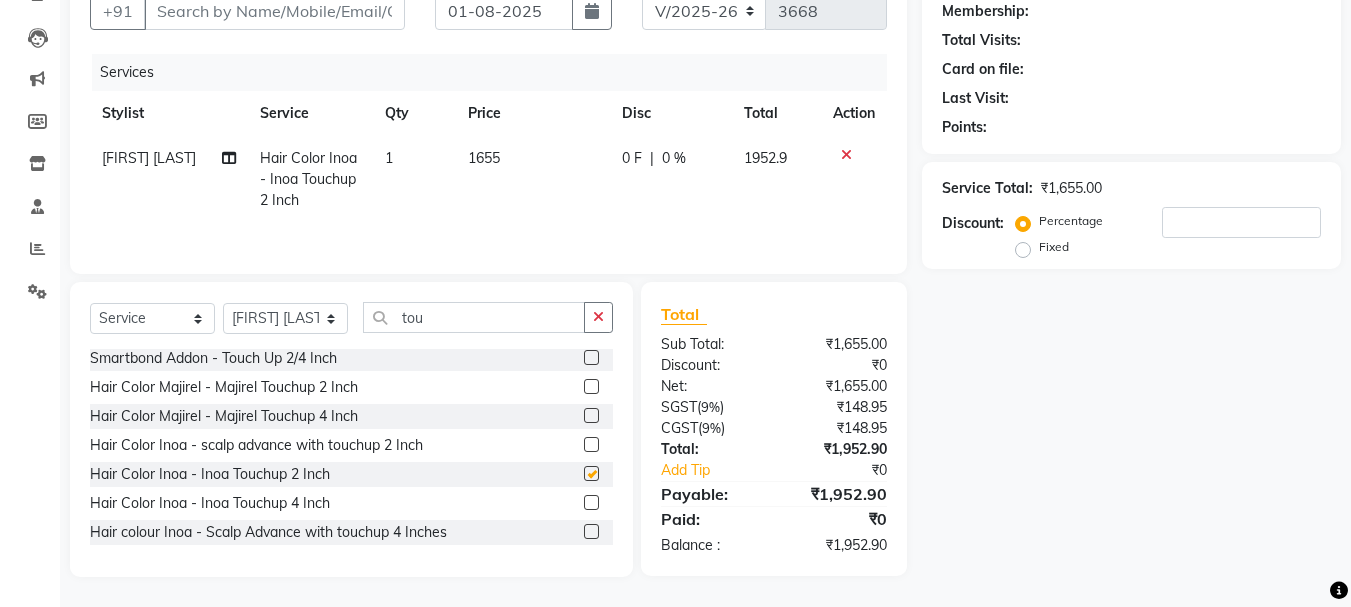 checkbox on "false" 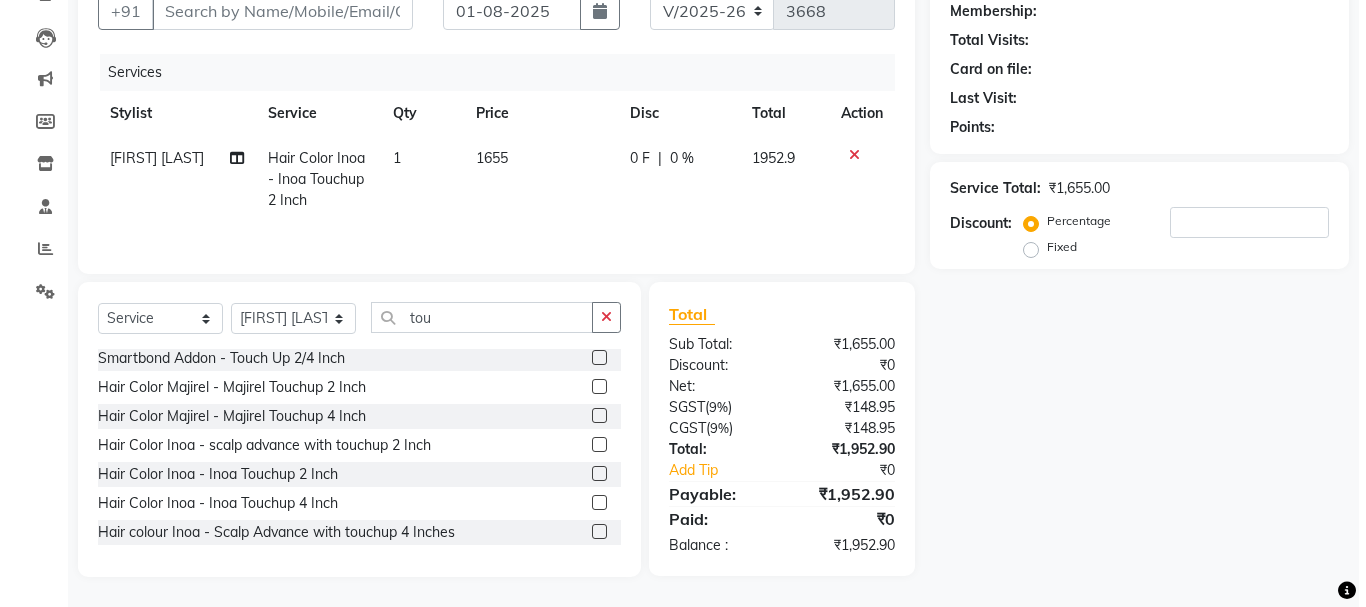 scroll, scrollTop: 0, scrollLeft: 0, axis: both 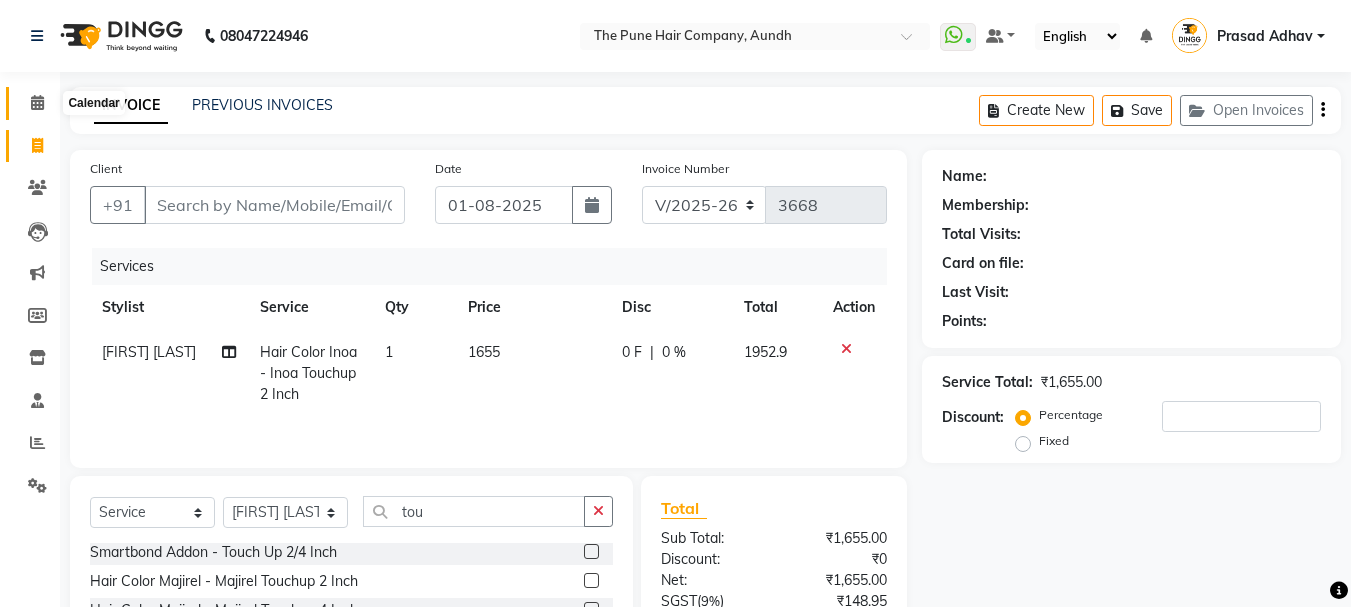 click 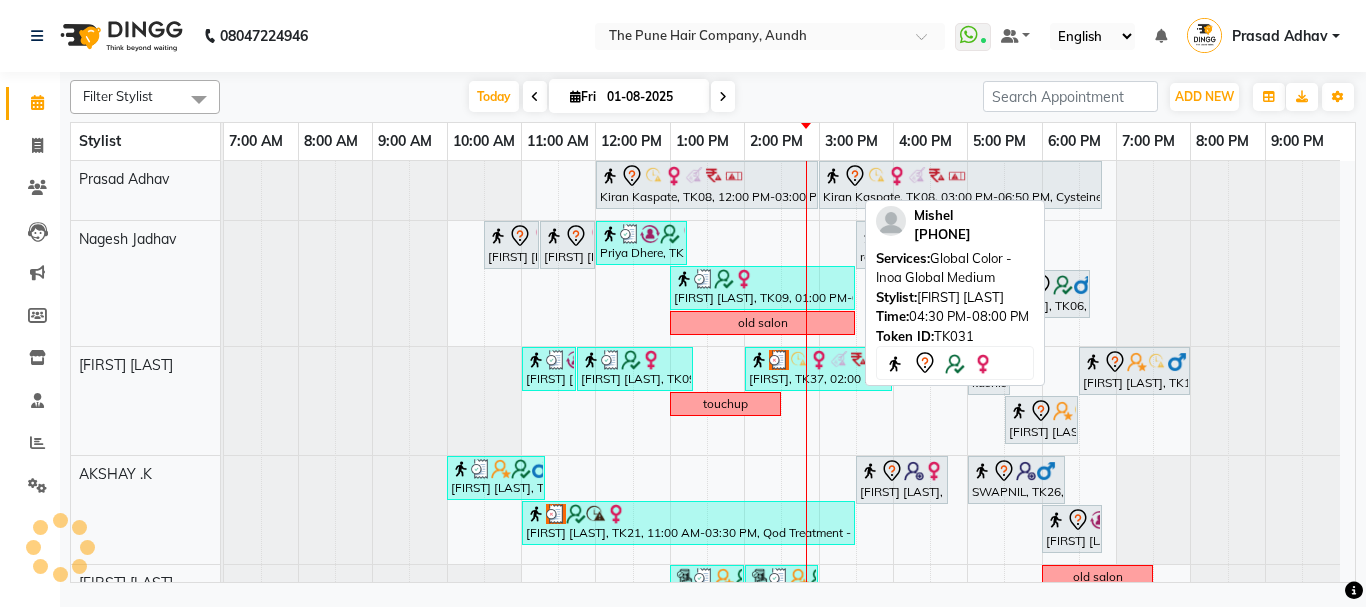 scroll, scrollTop: 800, scrollLeft: 0, axis: vertical 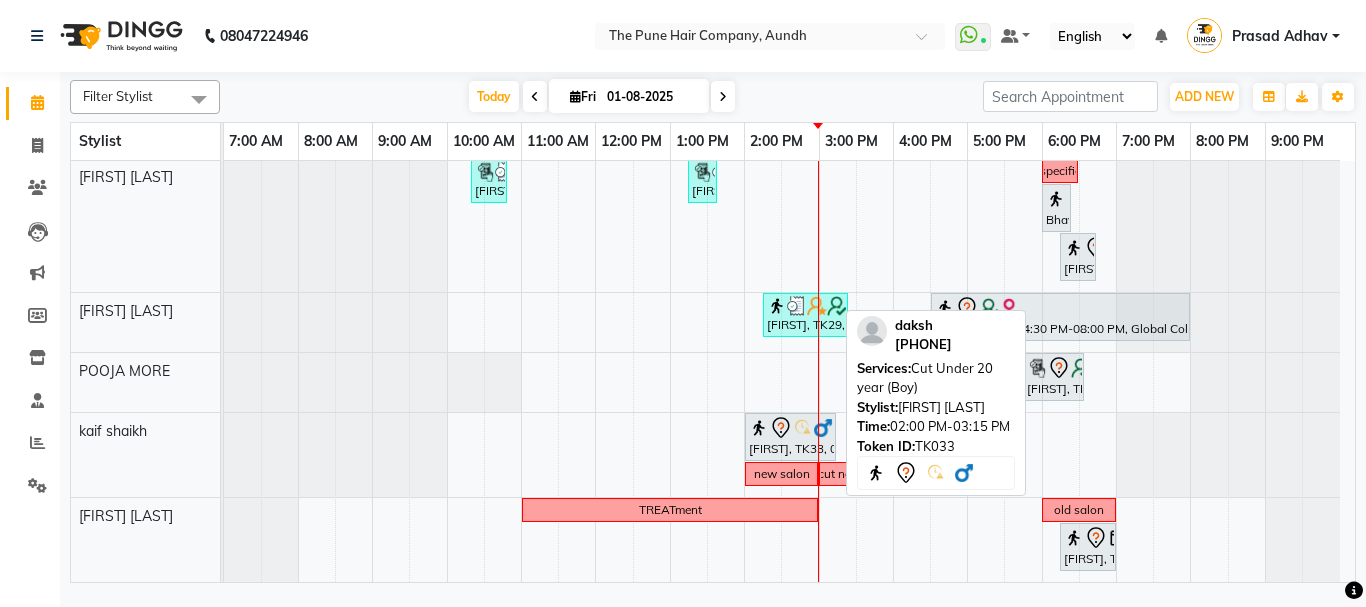 click on "[FIRST], [CODE], [TIME]-[TIME], [SERVICE] - [SERVICE]" at bounding box center (790, 437) 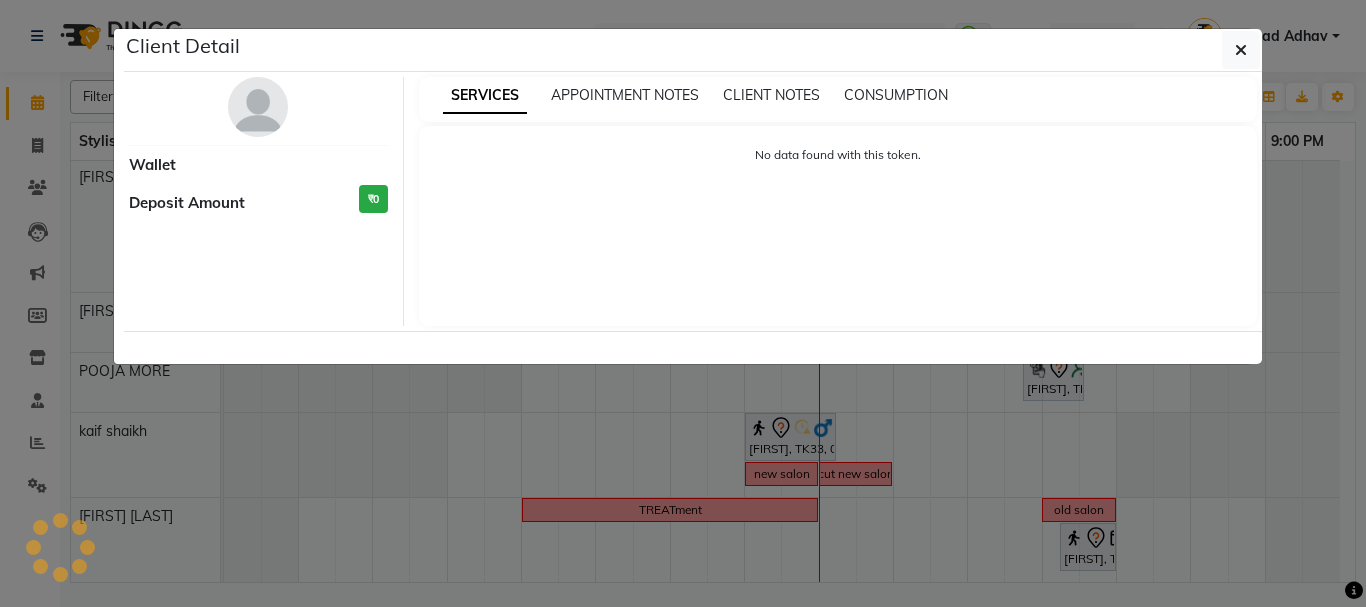 select on "7" 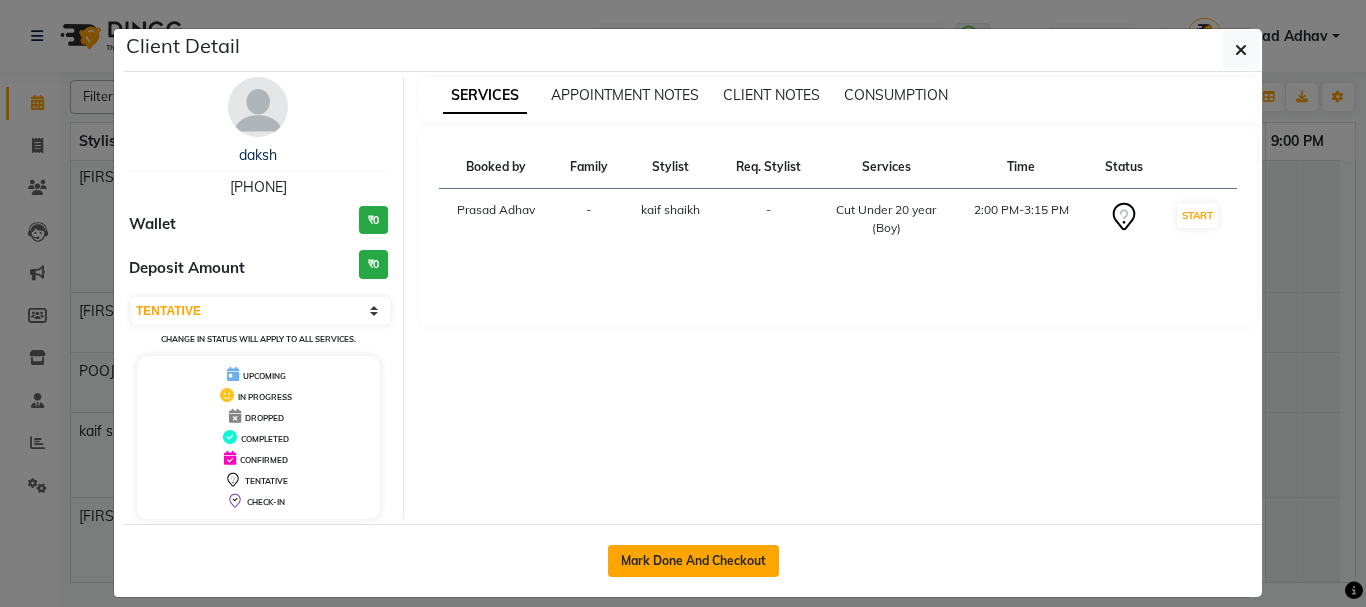 click on "Mark Done And Checkout" 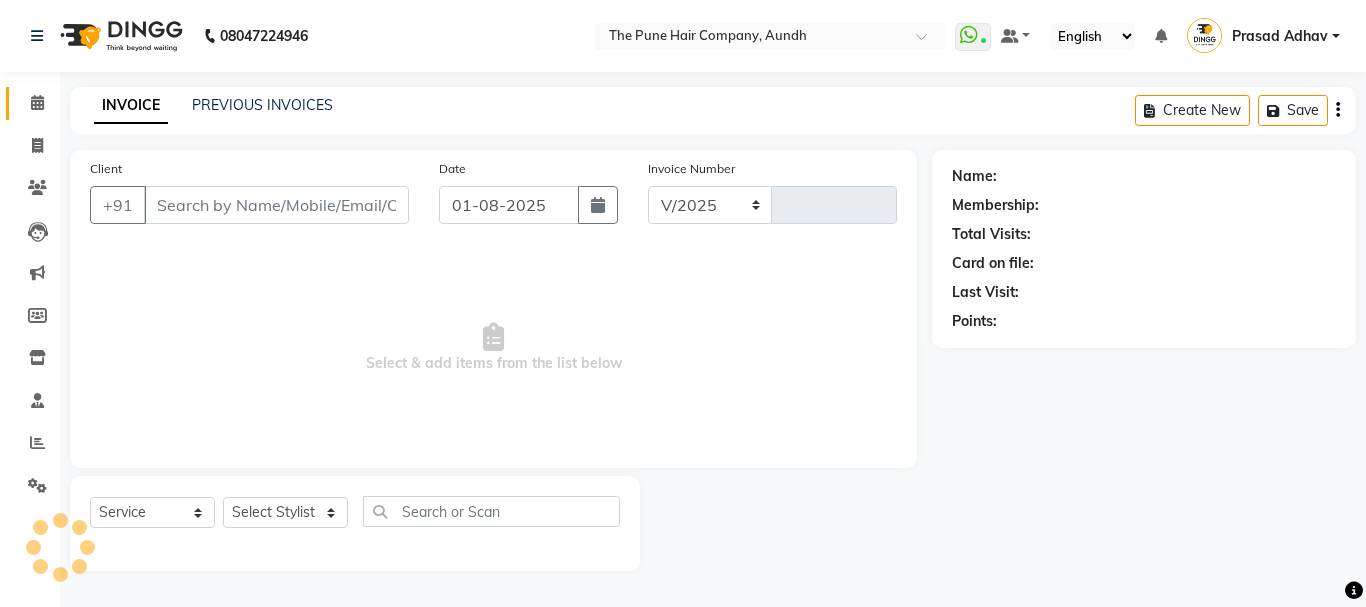 select on "106" 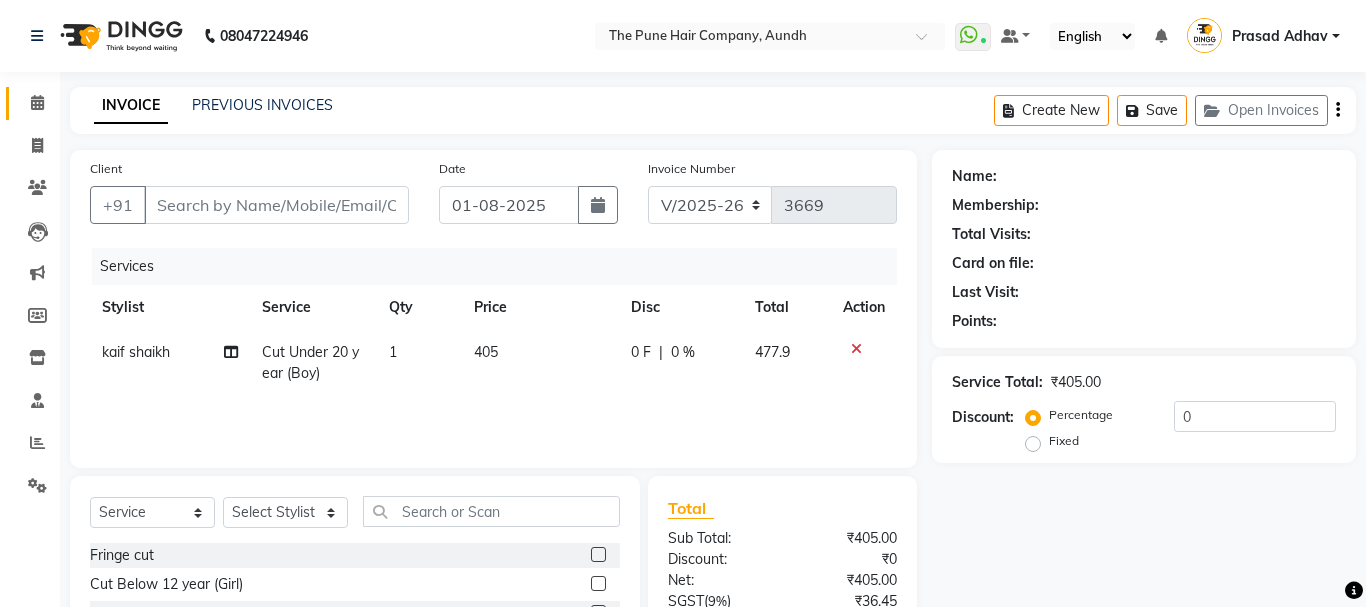 type on "[PHONE]" 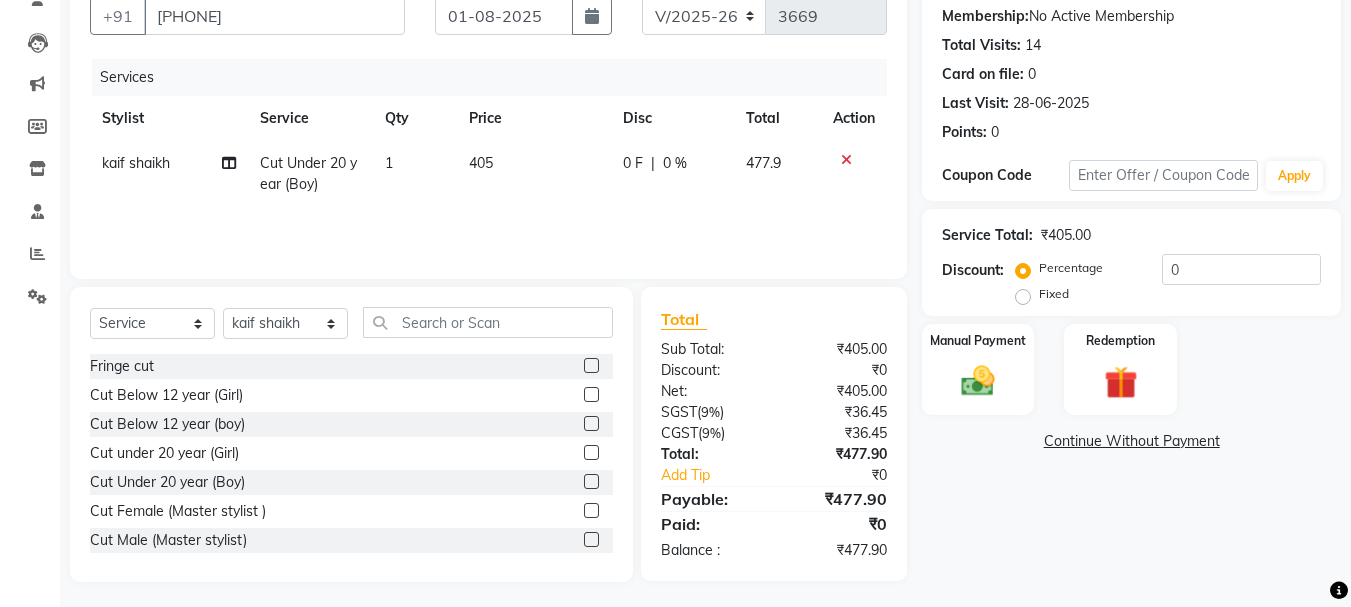 scroll, scrollTop: 194, scrollLeft: 0, axis: vertical 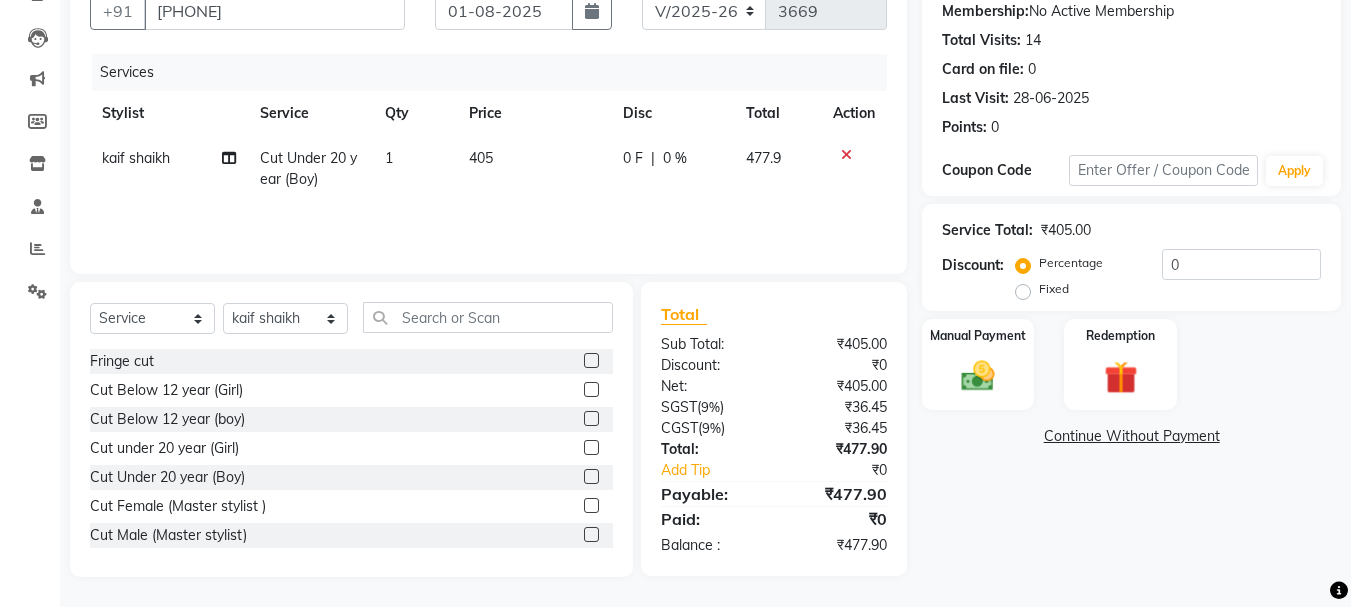 click on "₹36.45" 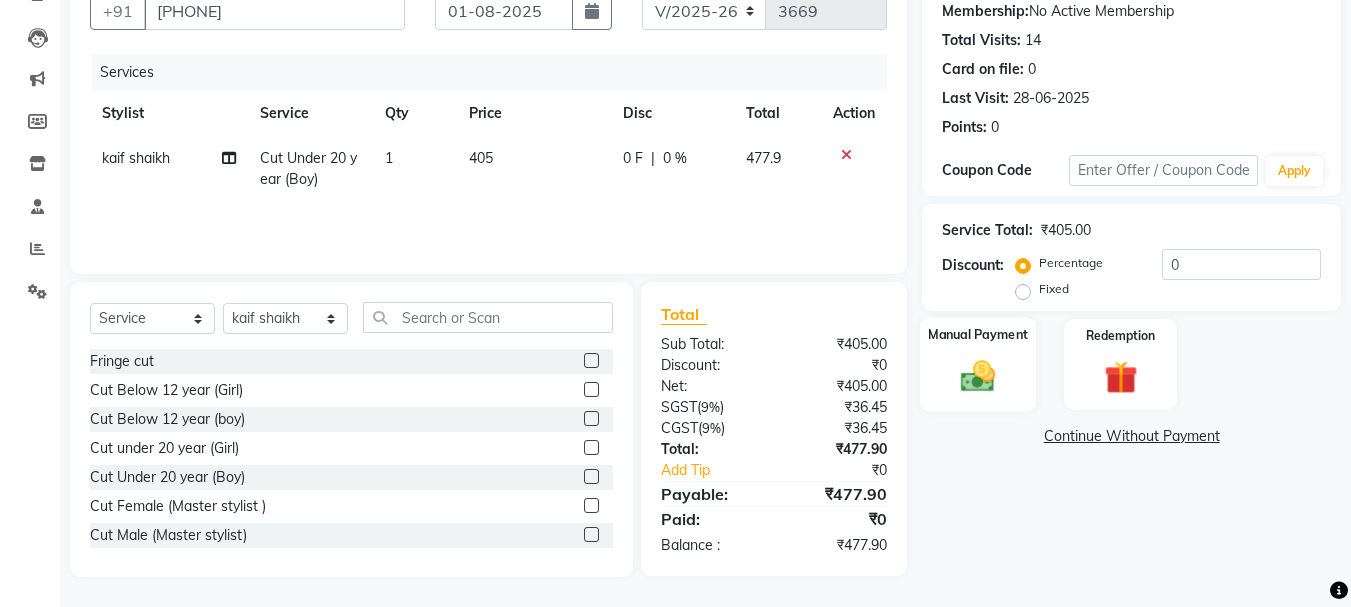 click on "Manual Payment" 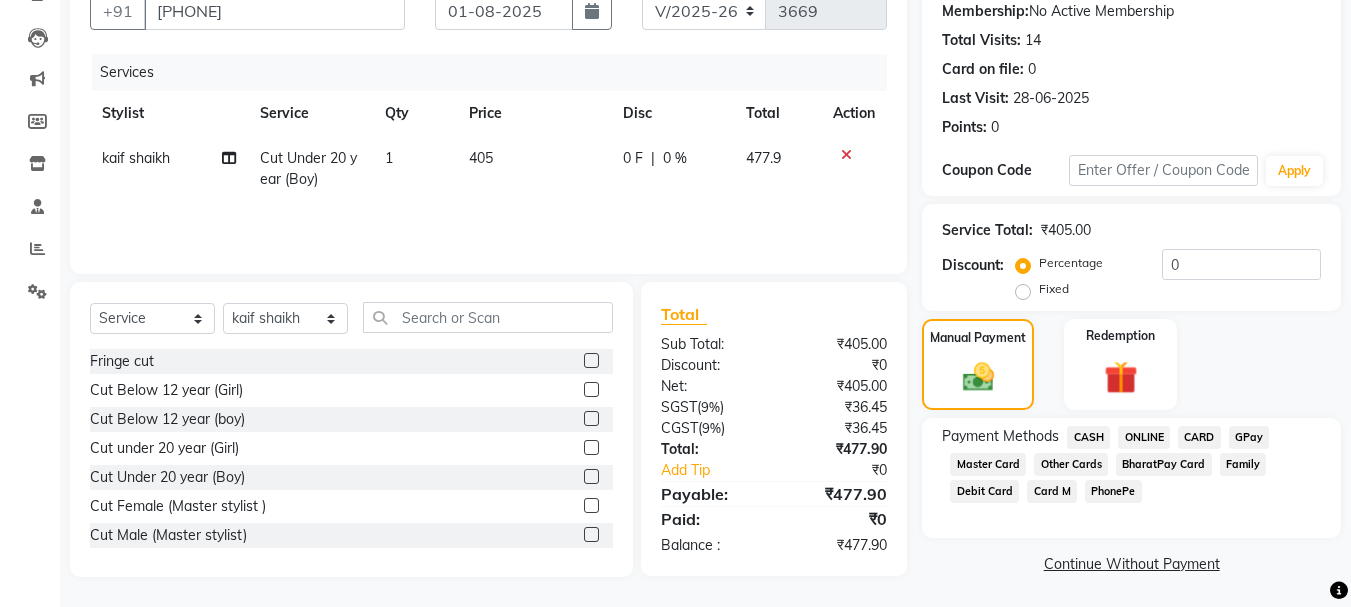 click on "Service Total:  ₹405.00  Discount:  Percentage   Fixed  0" 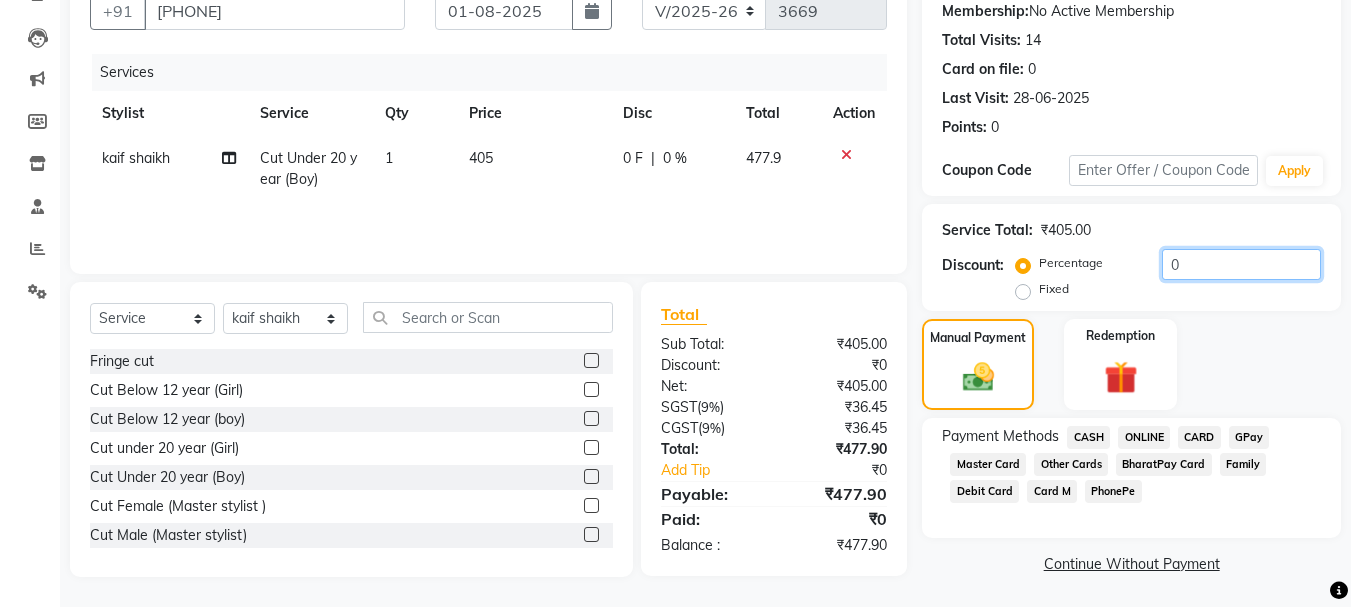 click on "0" 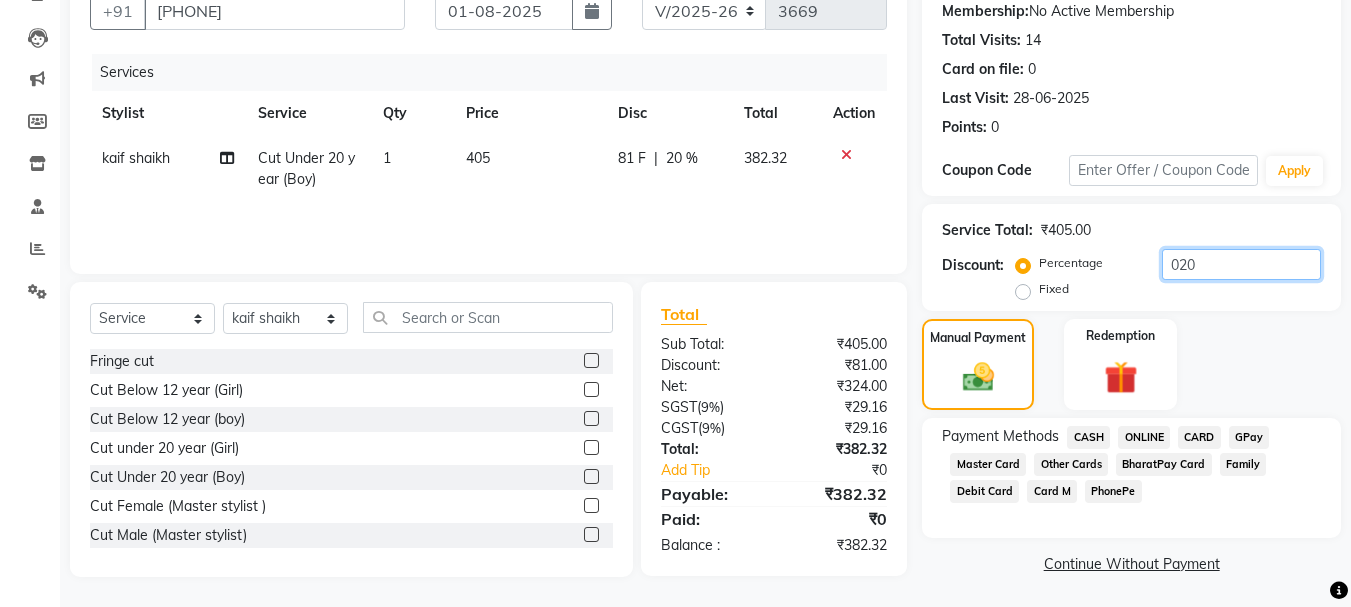 type on "020" 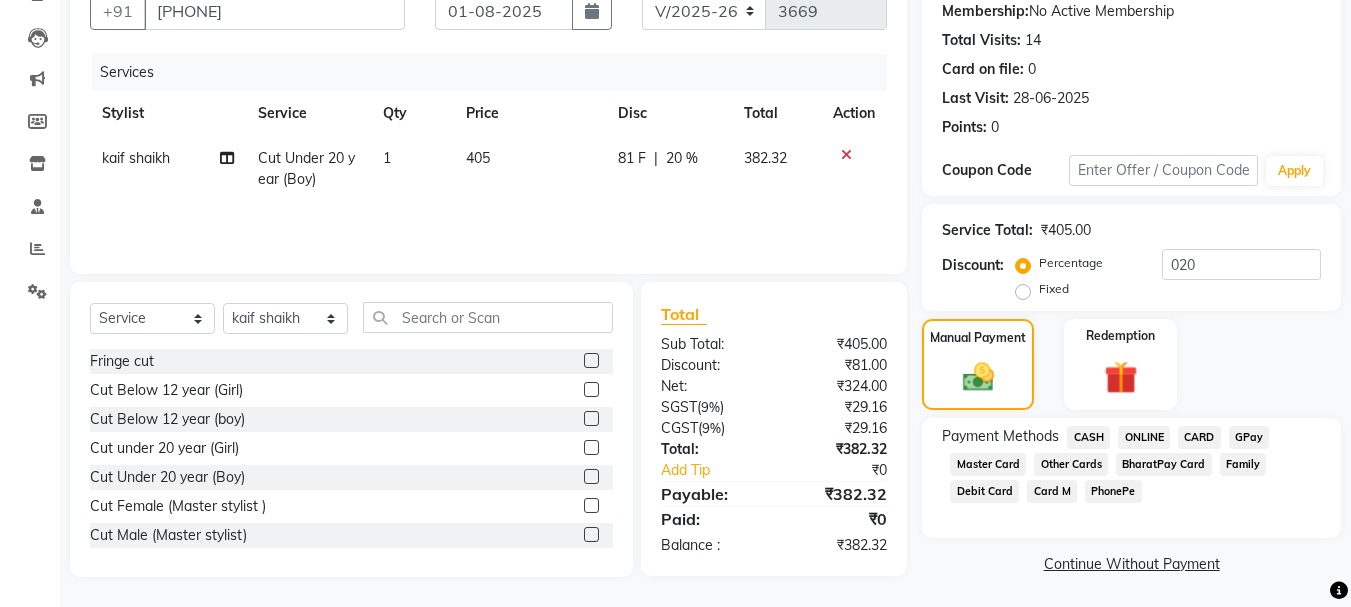 click on "CASH" 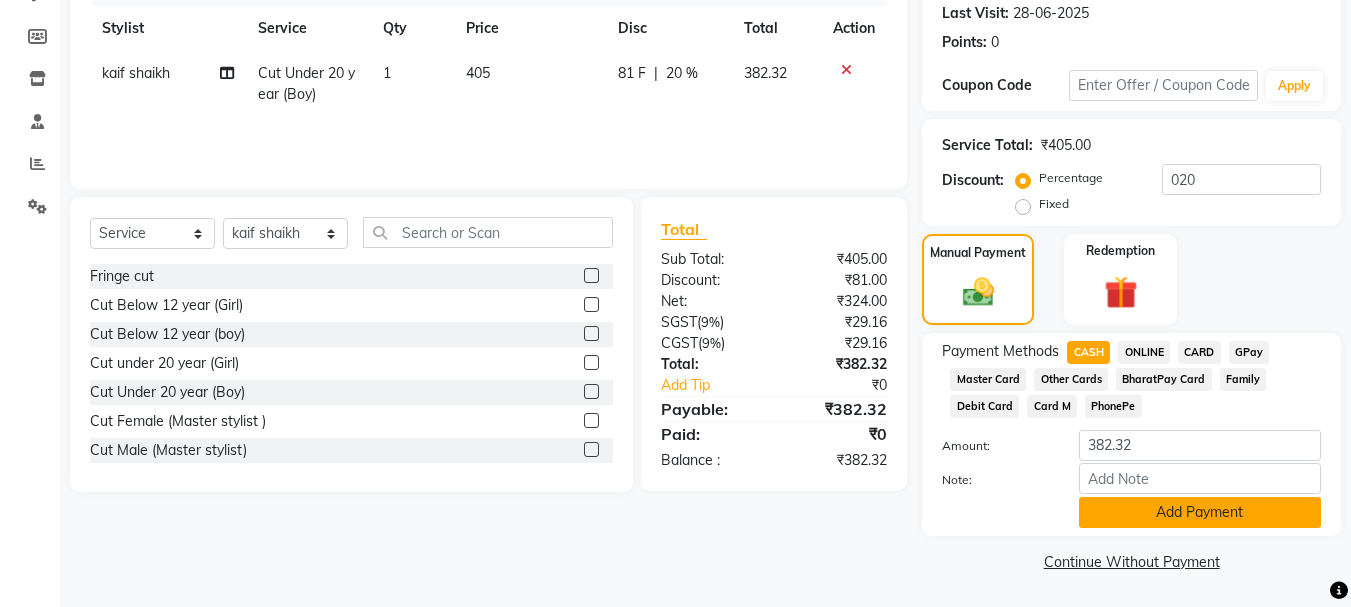 click on "Add Payment" 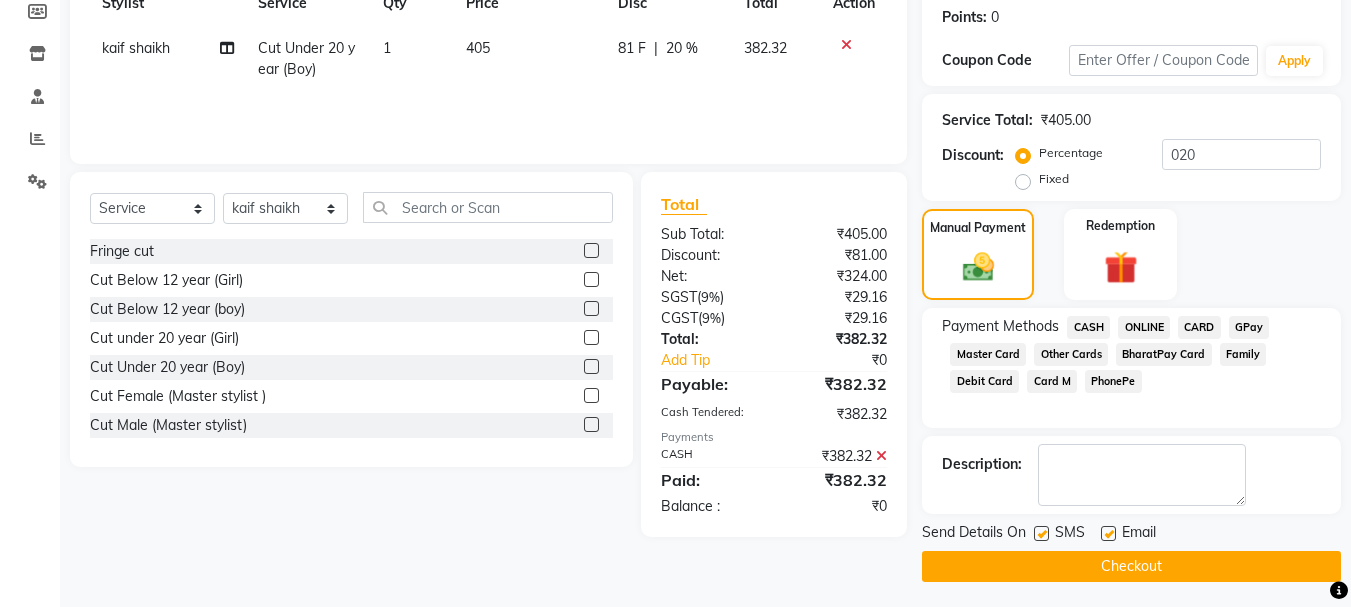 scroll, scrollTop: 309, scrollLeft: 0, axis: vertical 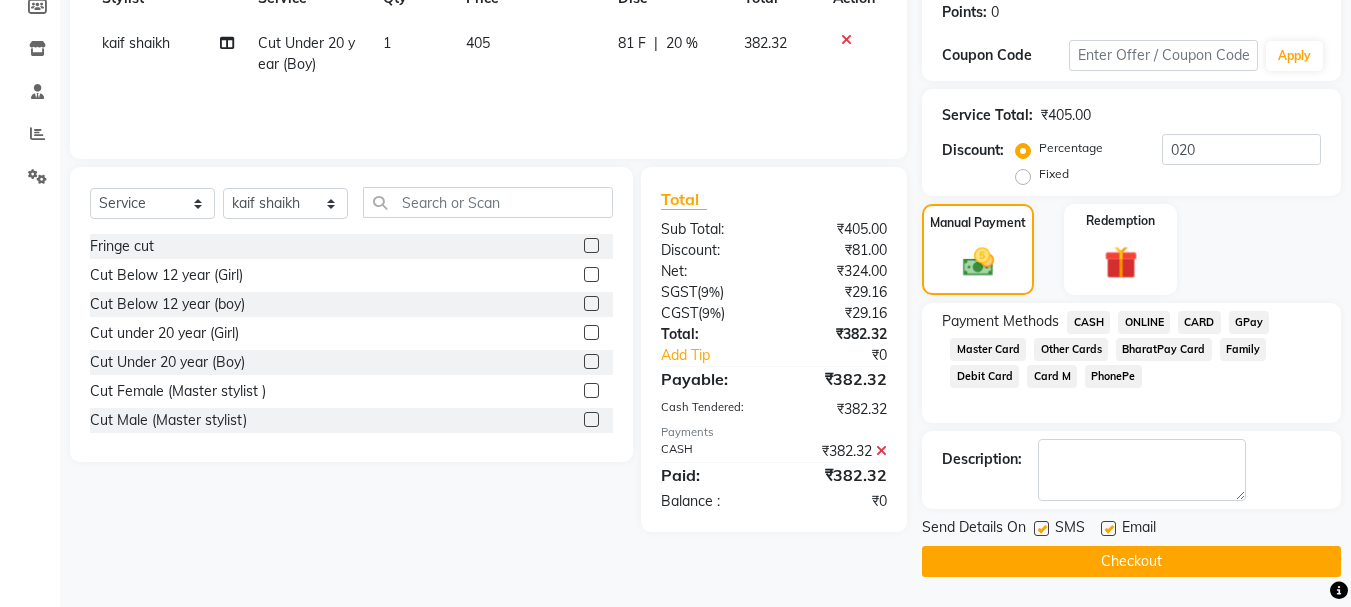 click on "Checkout" 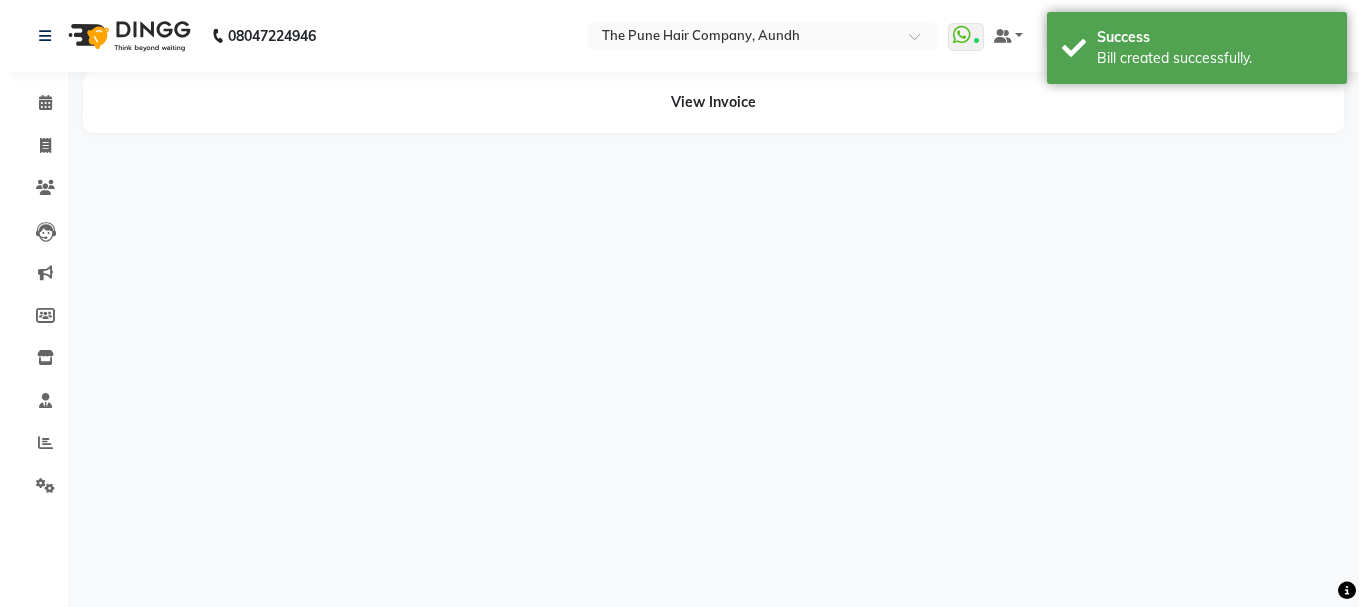 scroll, scrollTop: 0, scrollLeft: 0, axis: both 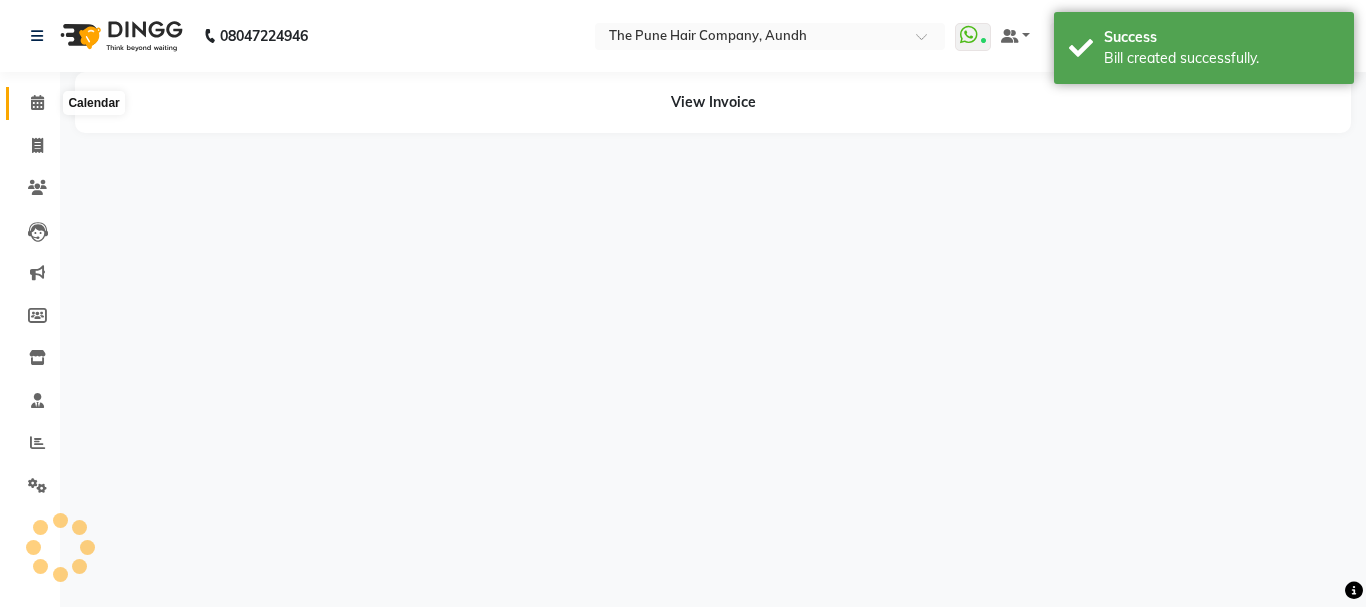 click 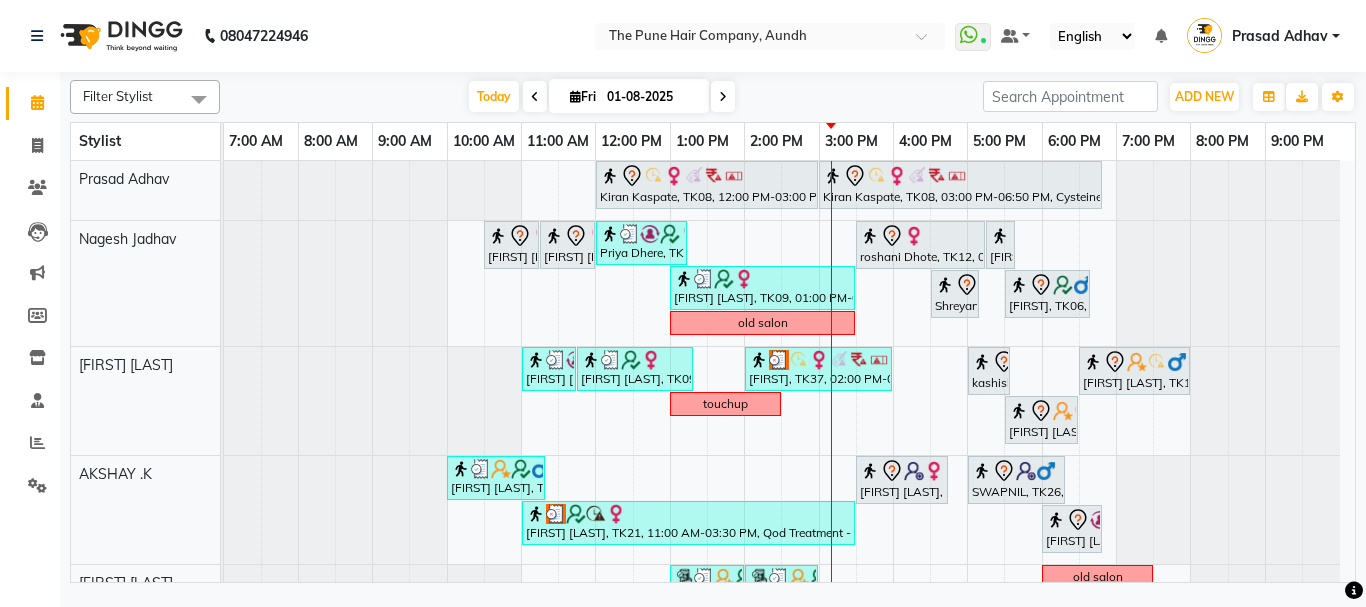 scroll, scrollTop: 100, scrollLeft: 0, axis: vertical 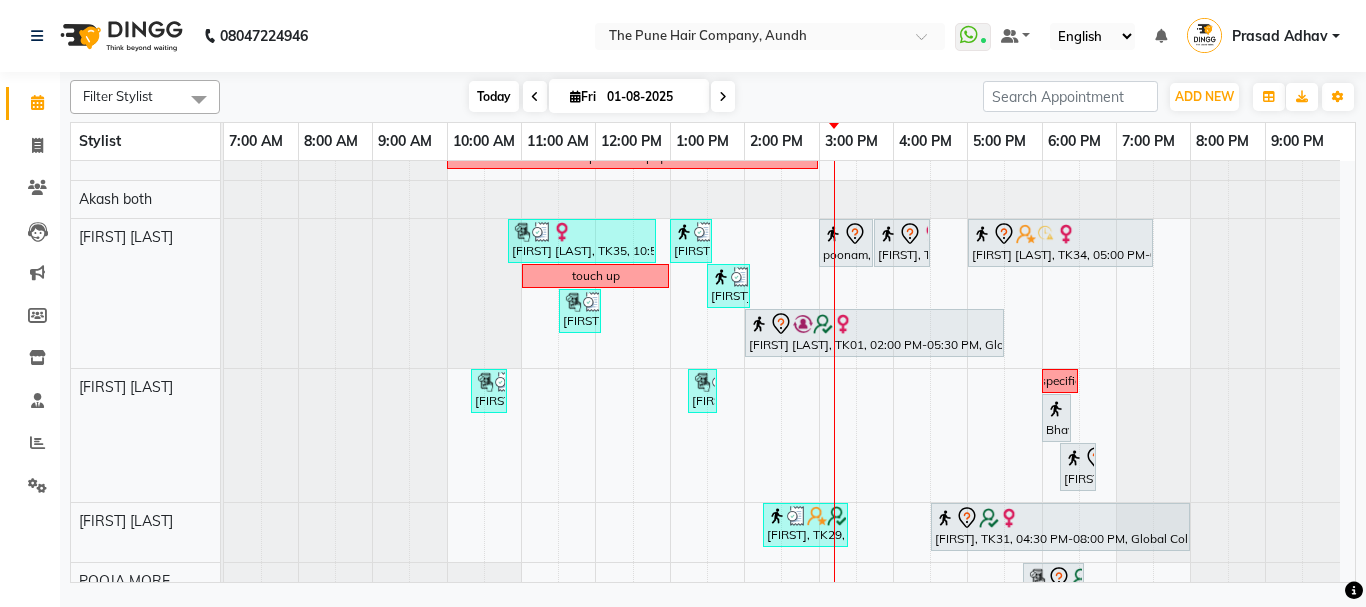 click on "Today" at bounding box center (494, 96) 